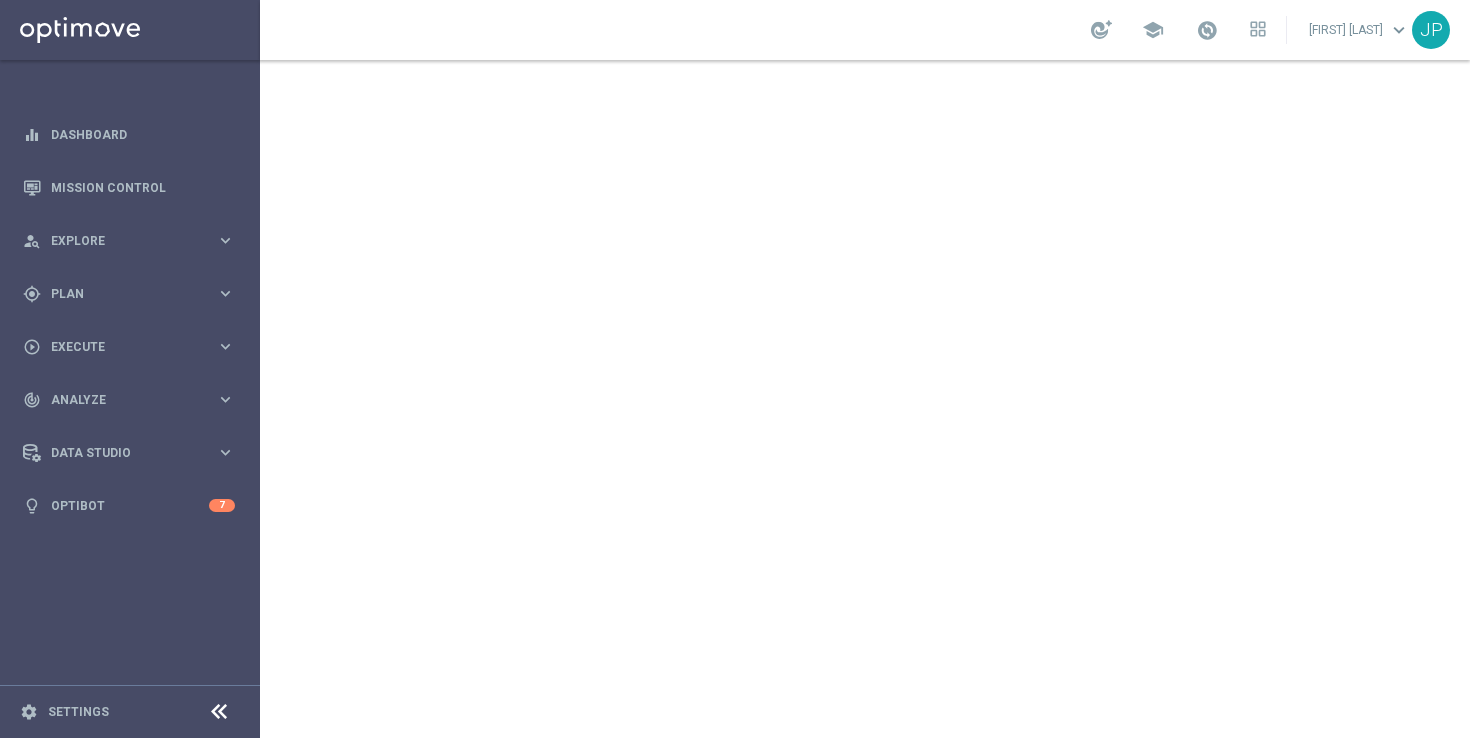 scroll, scrollTop: 0, scrollLeft: 0, axis: both 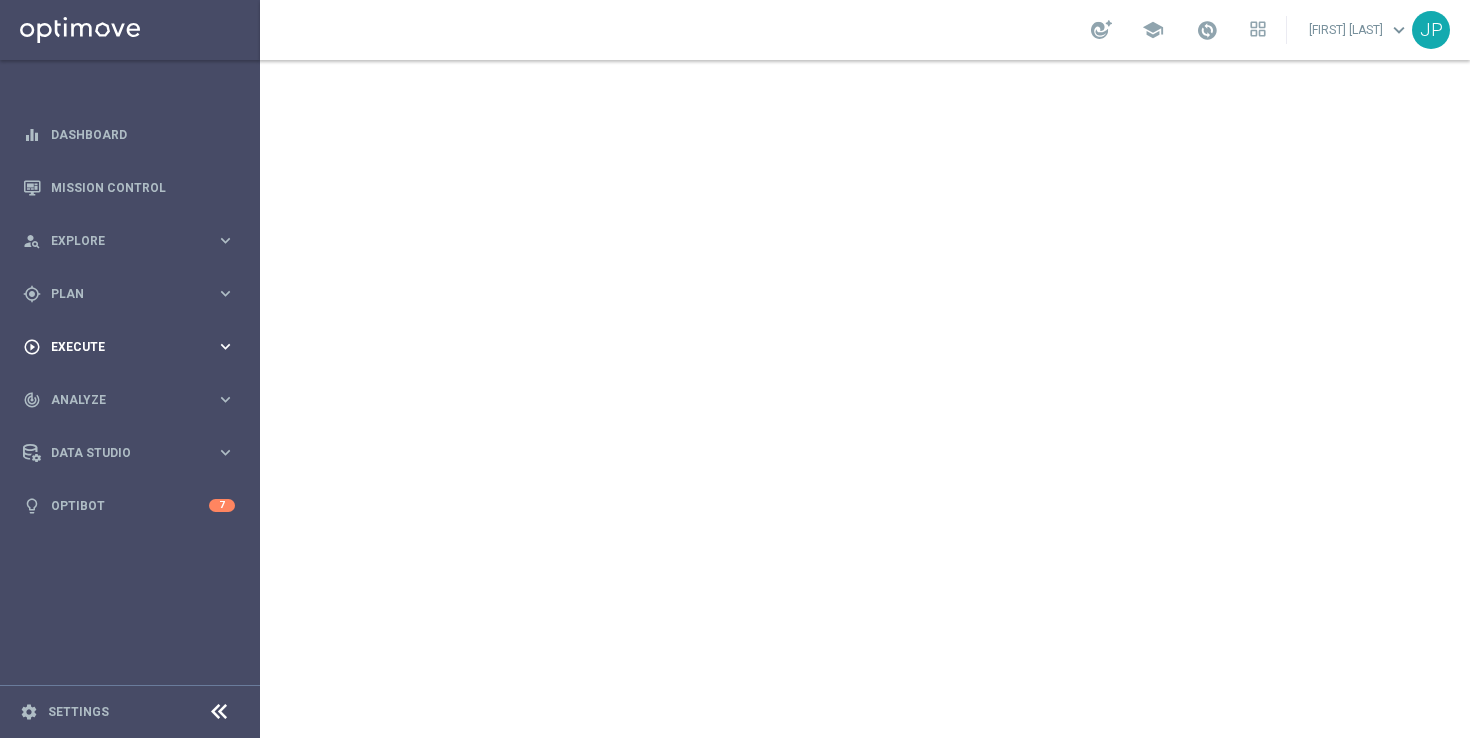 click on "Execute" at bounding box center [133, 347] 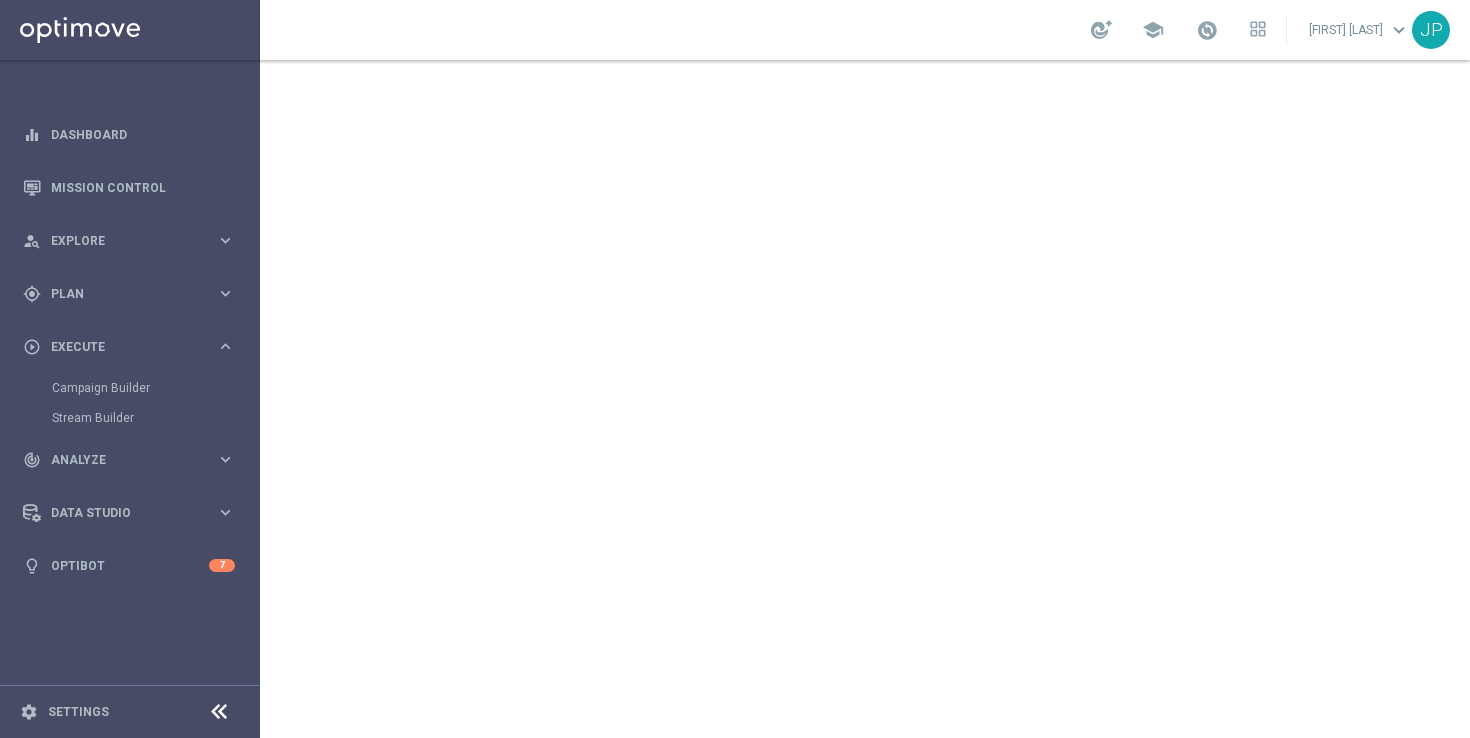 click on "Campaign Builder" at bounding box center [155, 388] 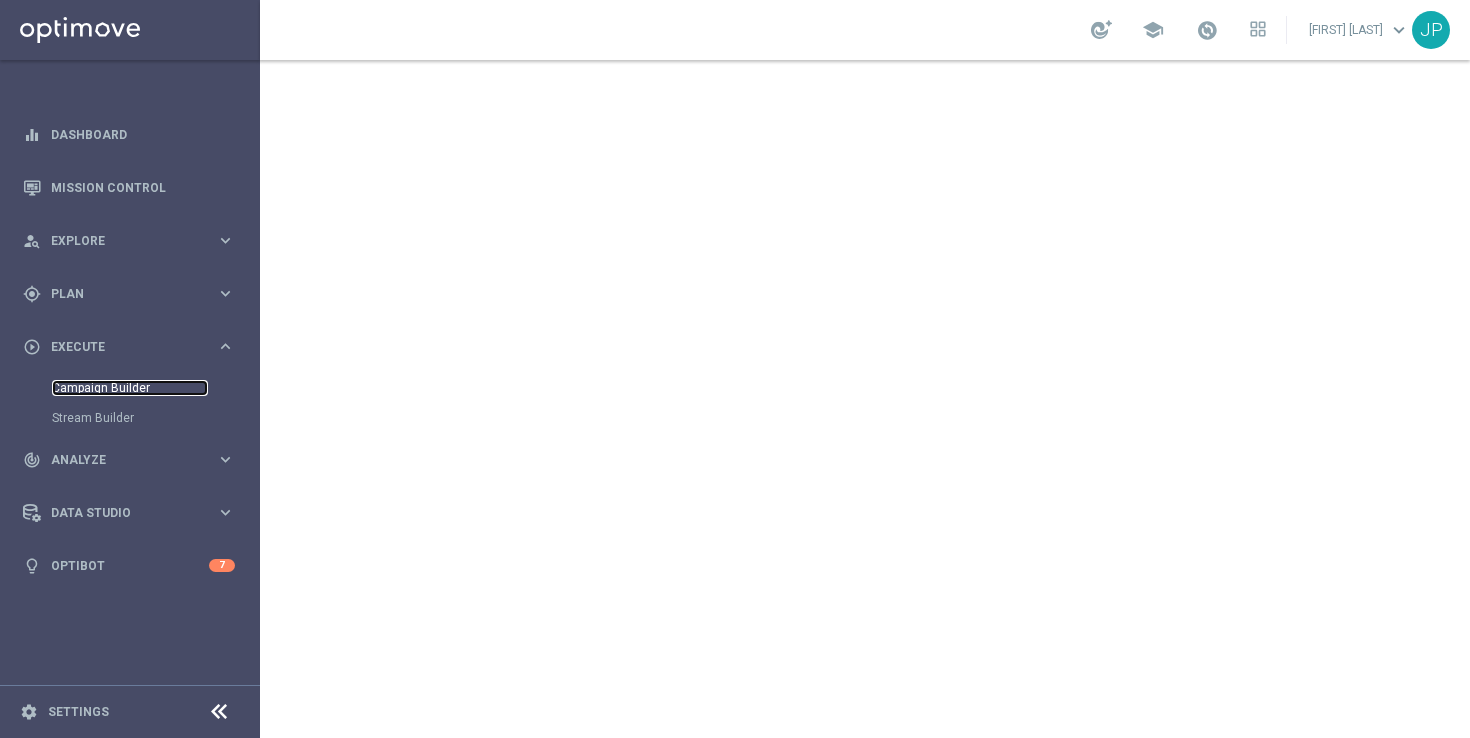 click on "Campaign Builder" at bounding box center (130, 388) 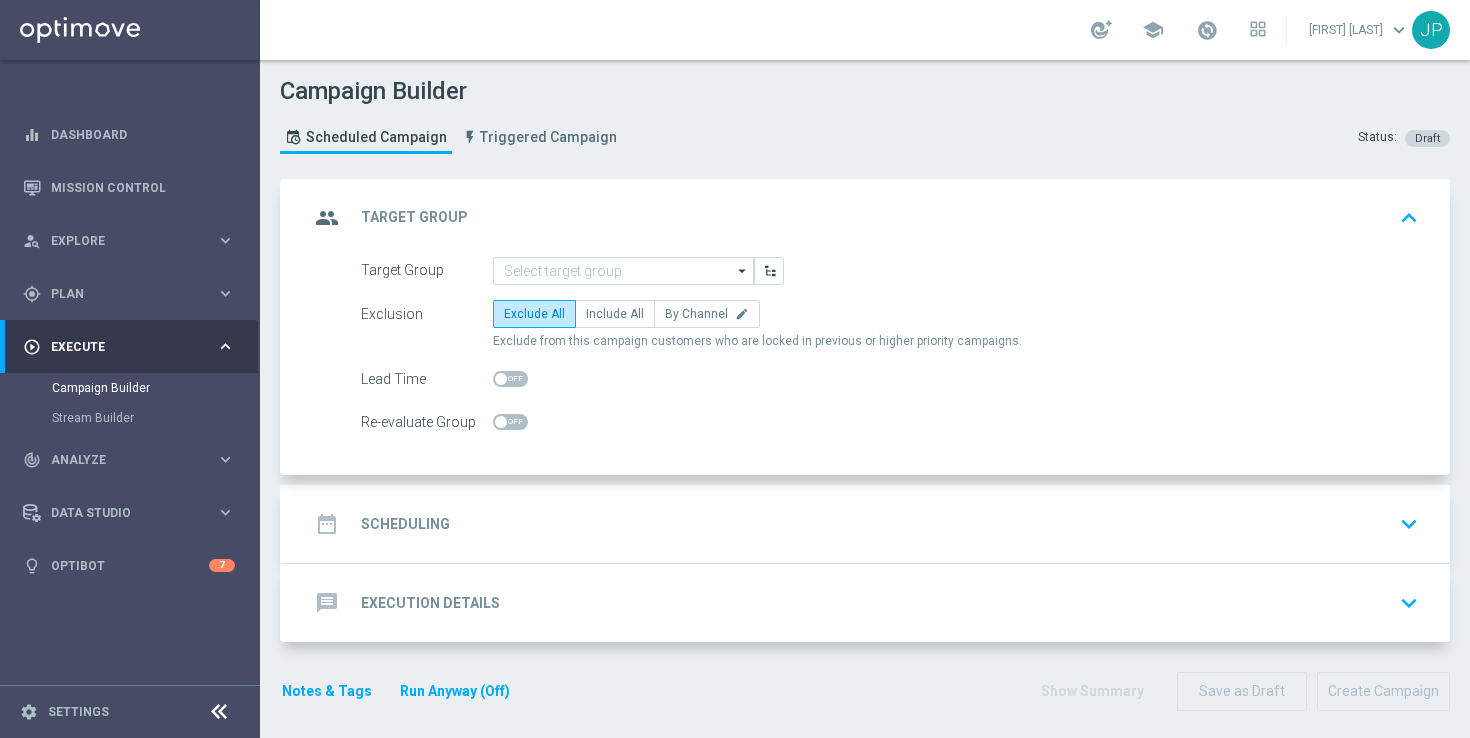 click on "arrow_drop_down" 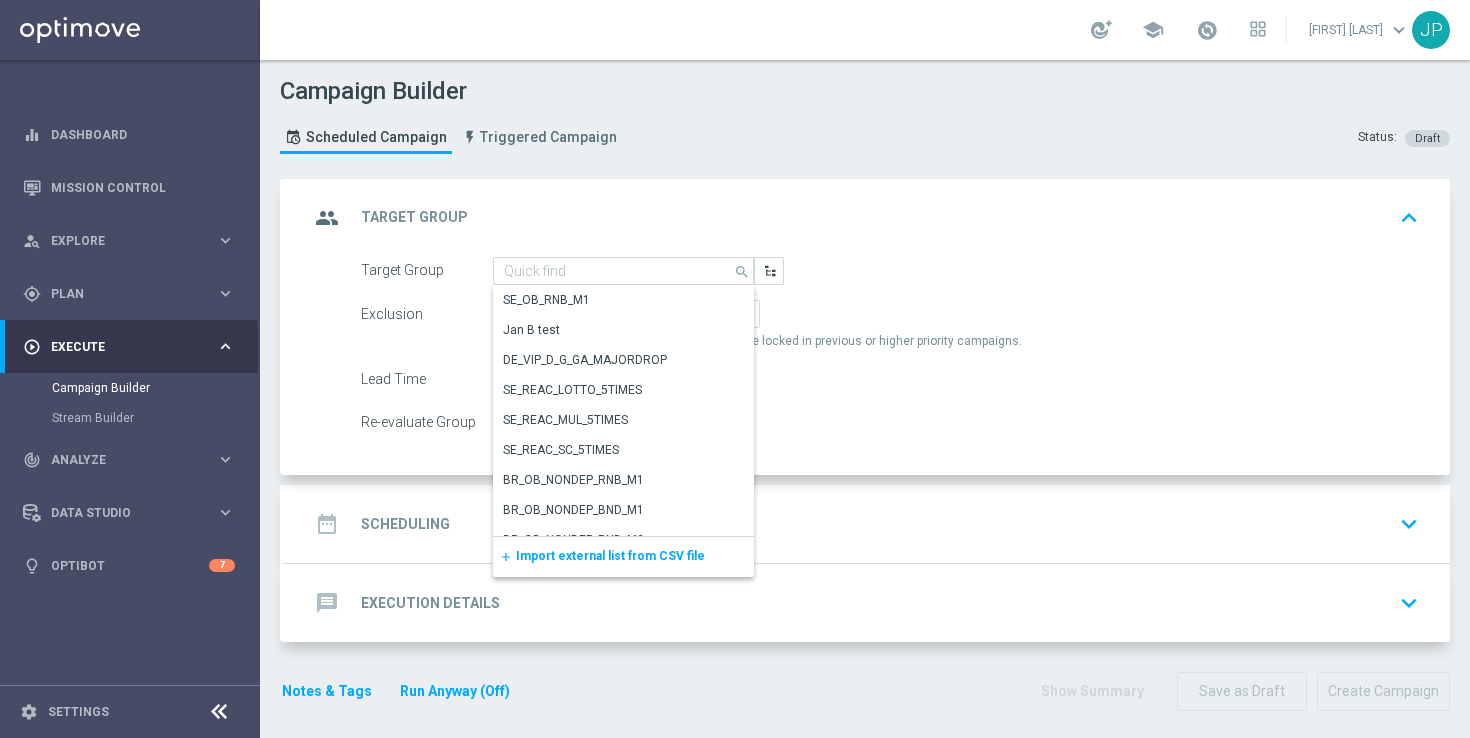 click on "Import external list from CSV file" 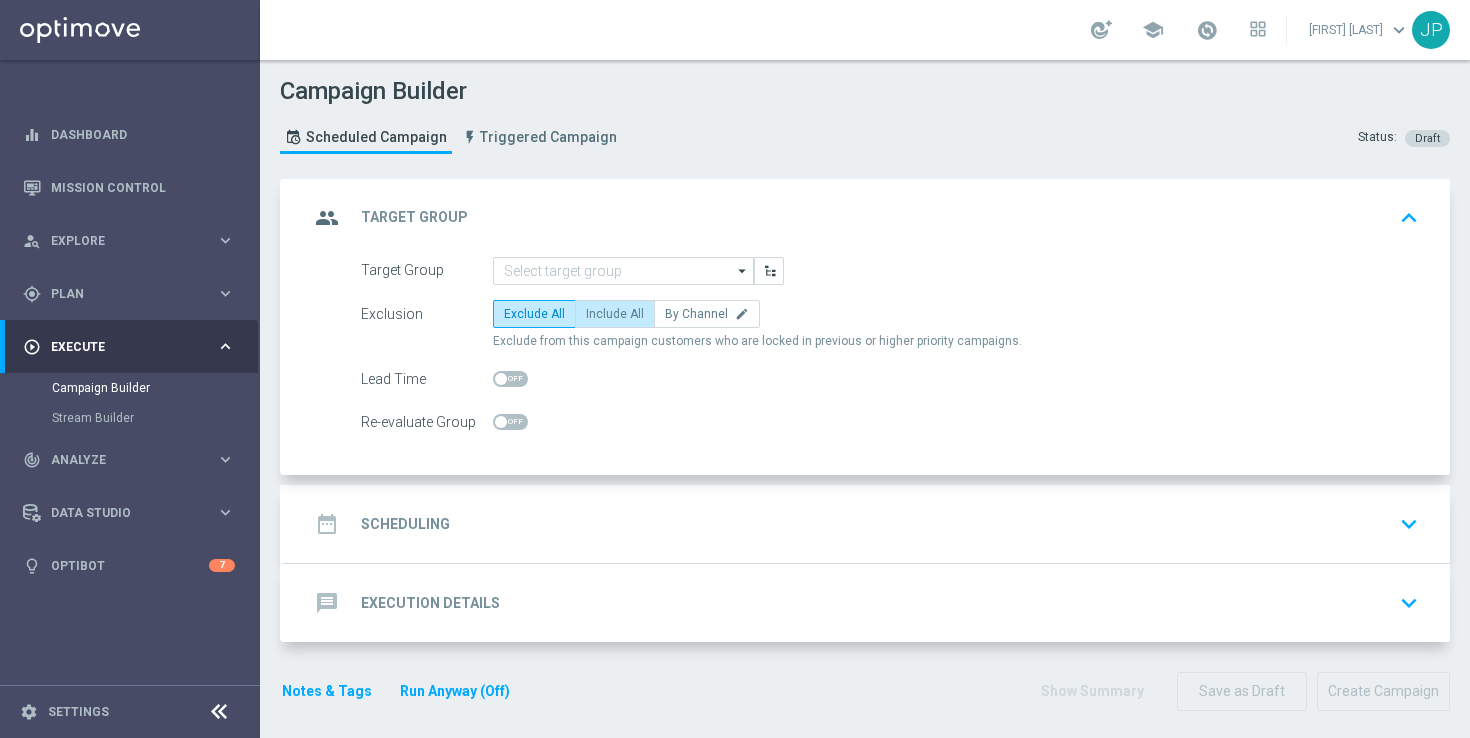 click on "Include All" 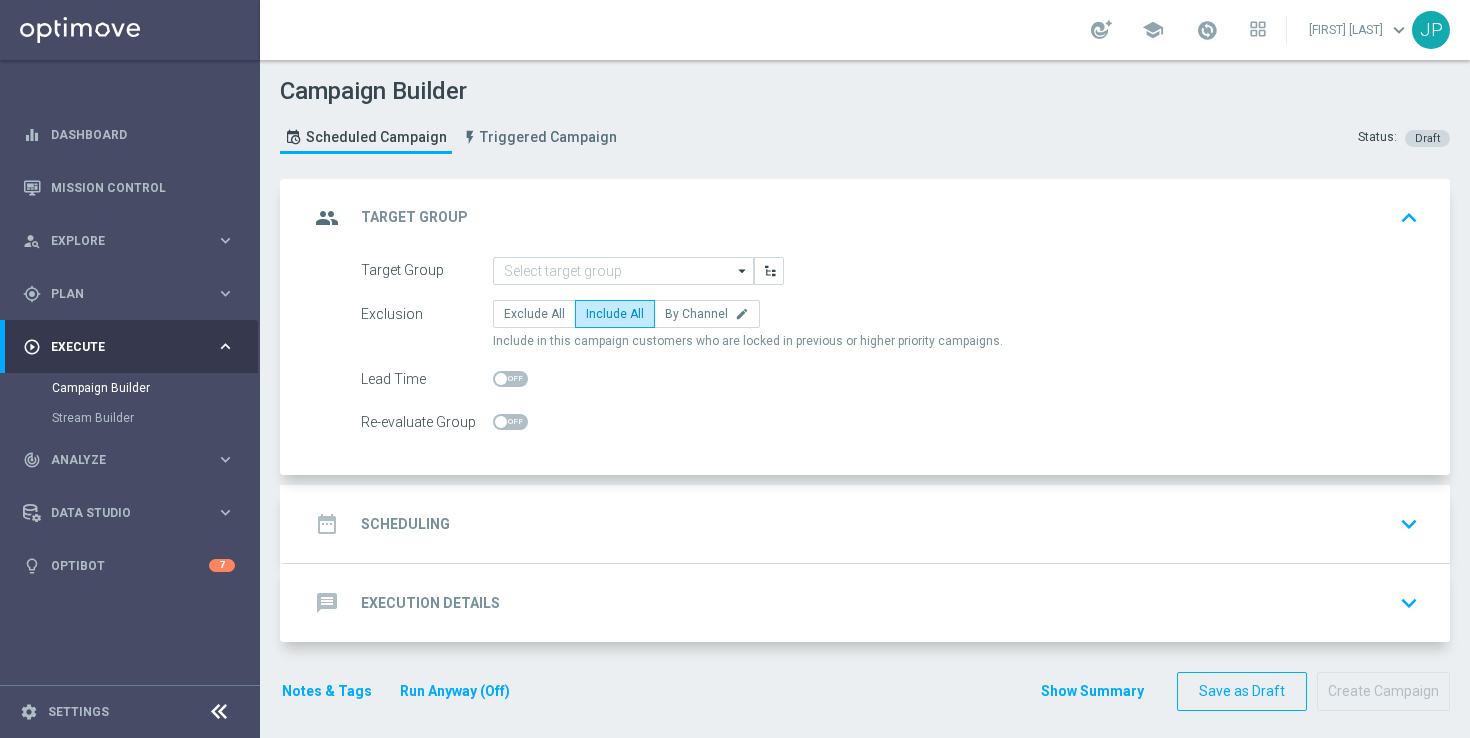 click on "date_range
Scheduling
keyboard_arrow_down" 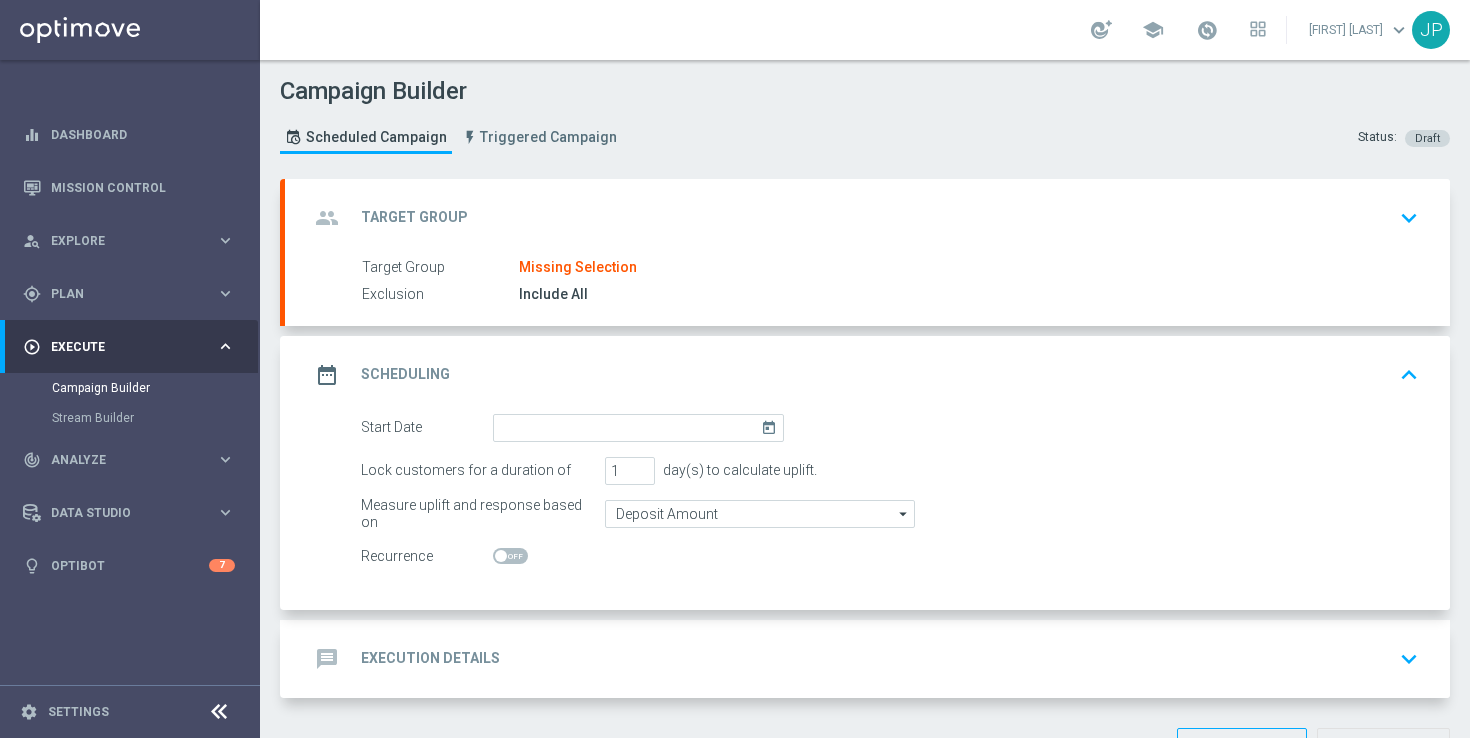 scroll, scrollTop: 68, scrollLeft: 0, axis: vertical 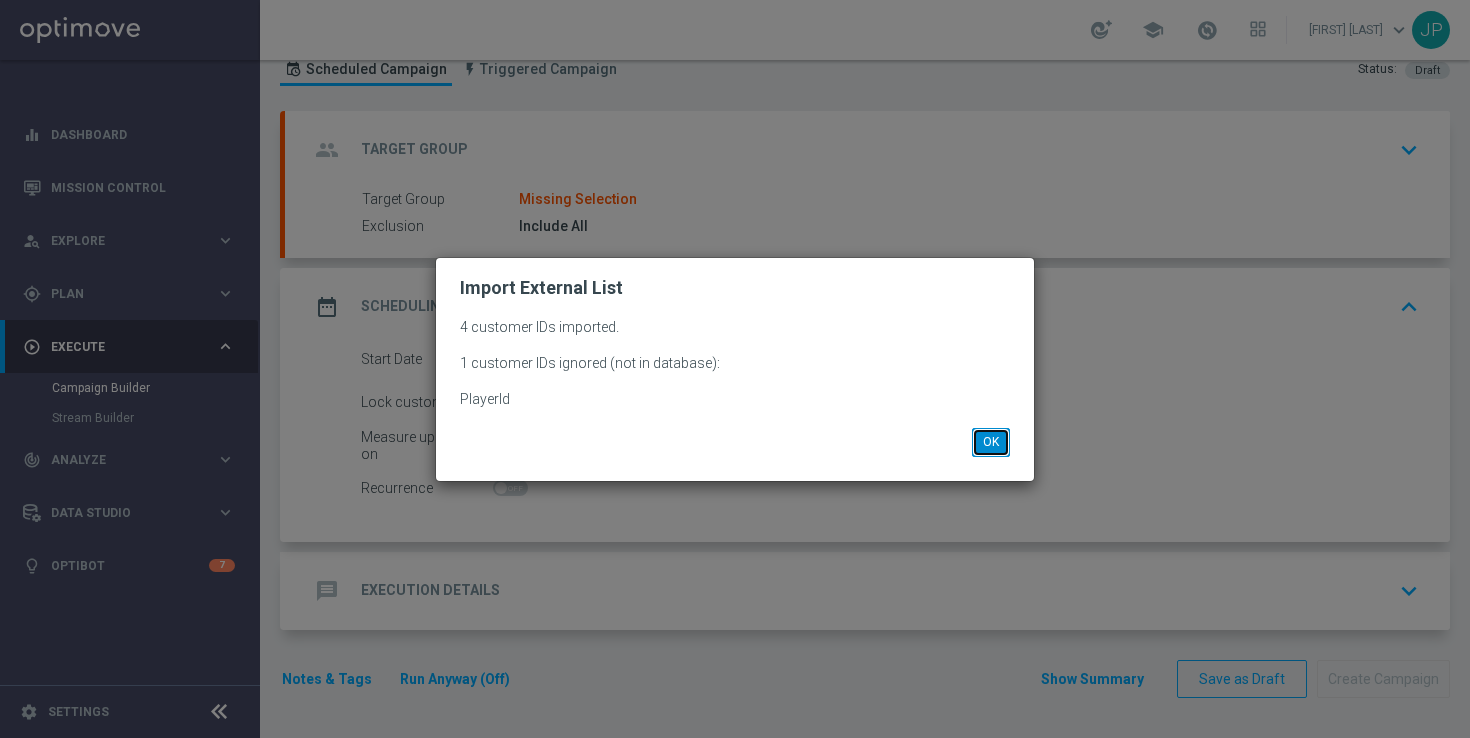 click on "OK" 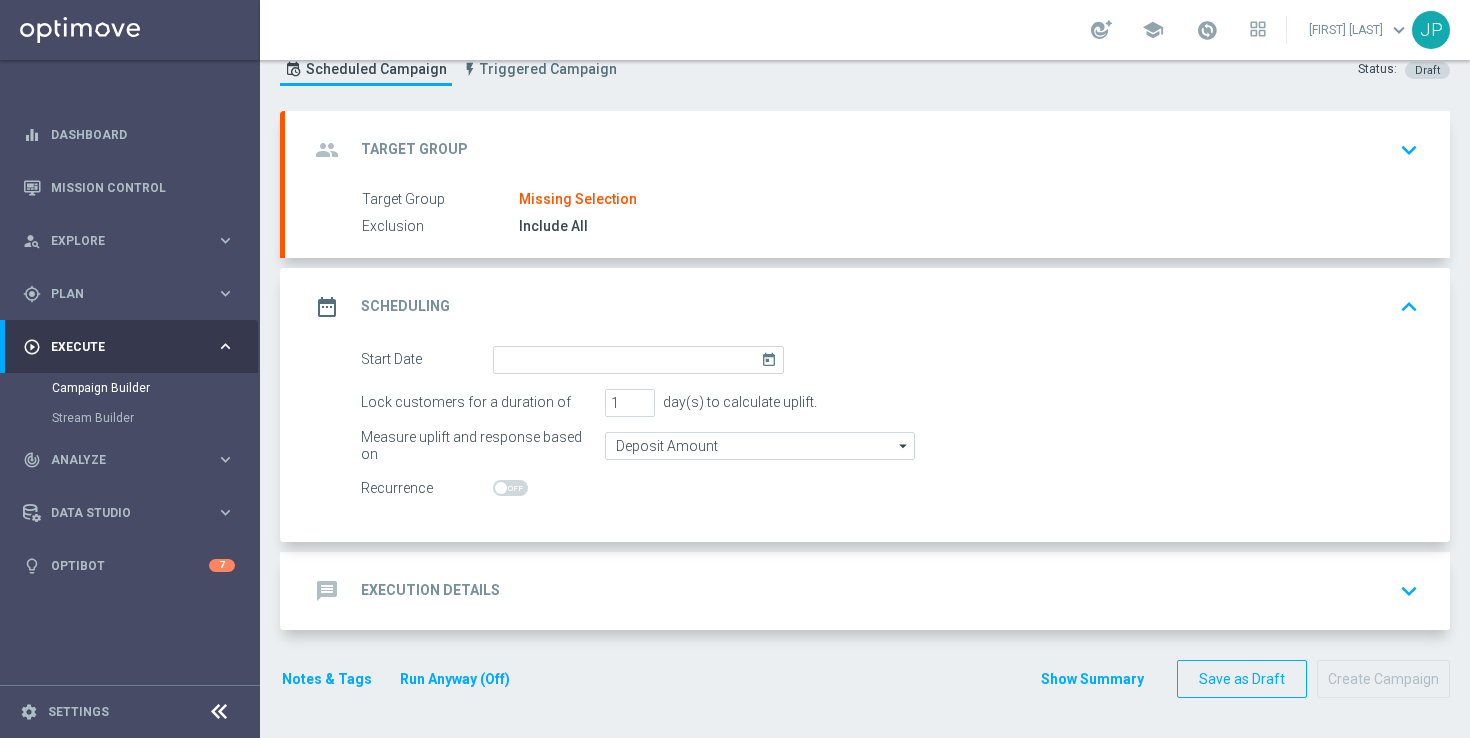 click on "today" 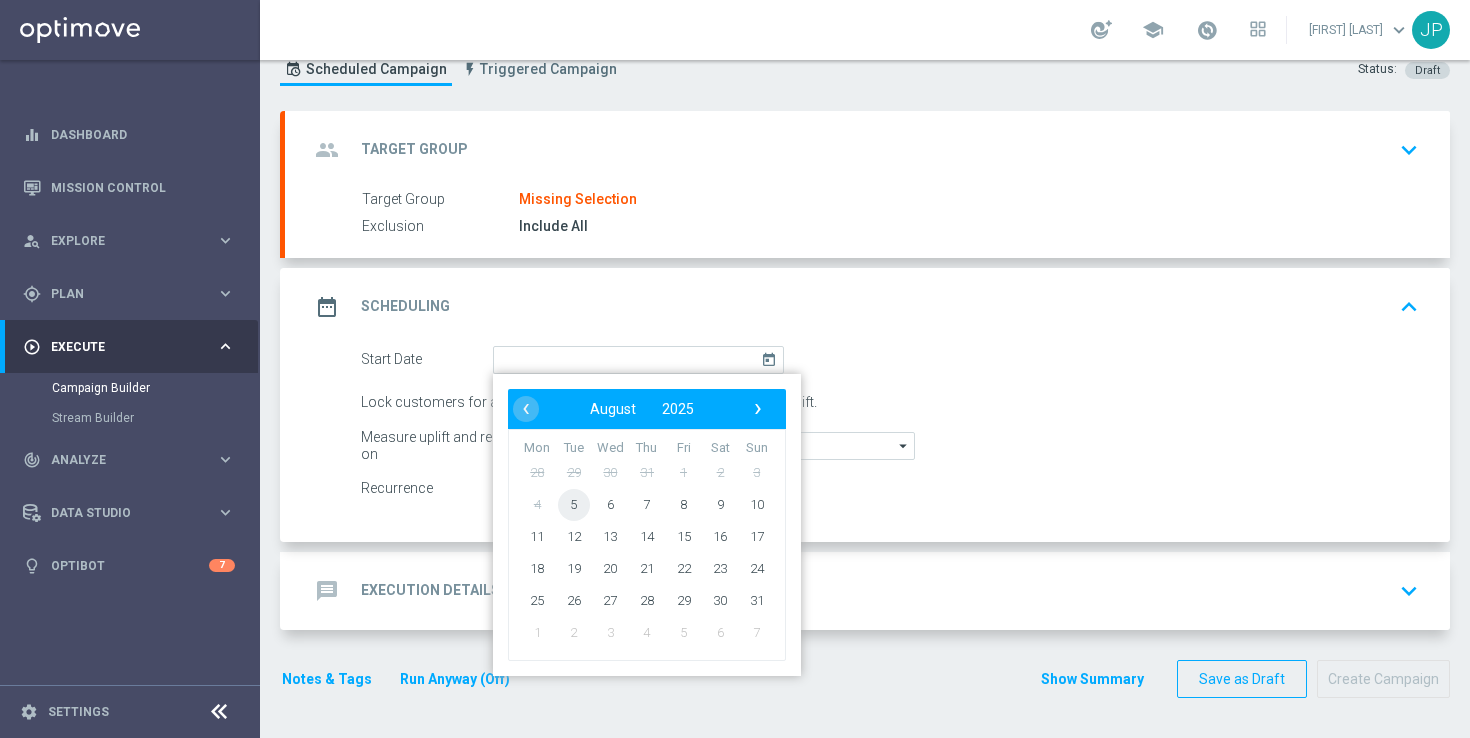 click on "5" 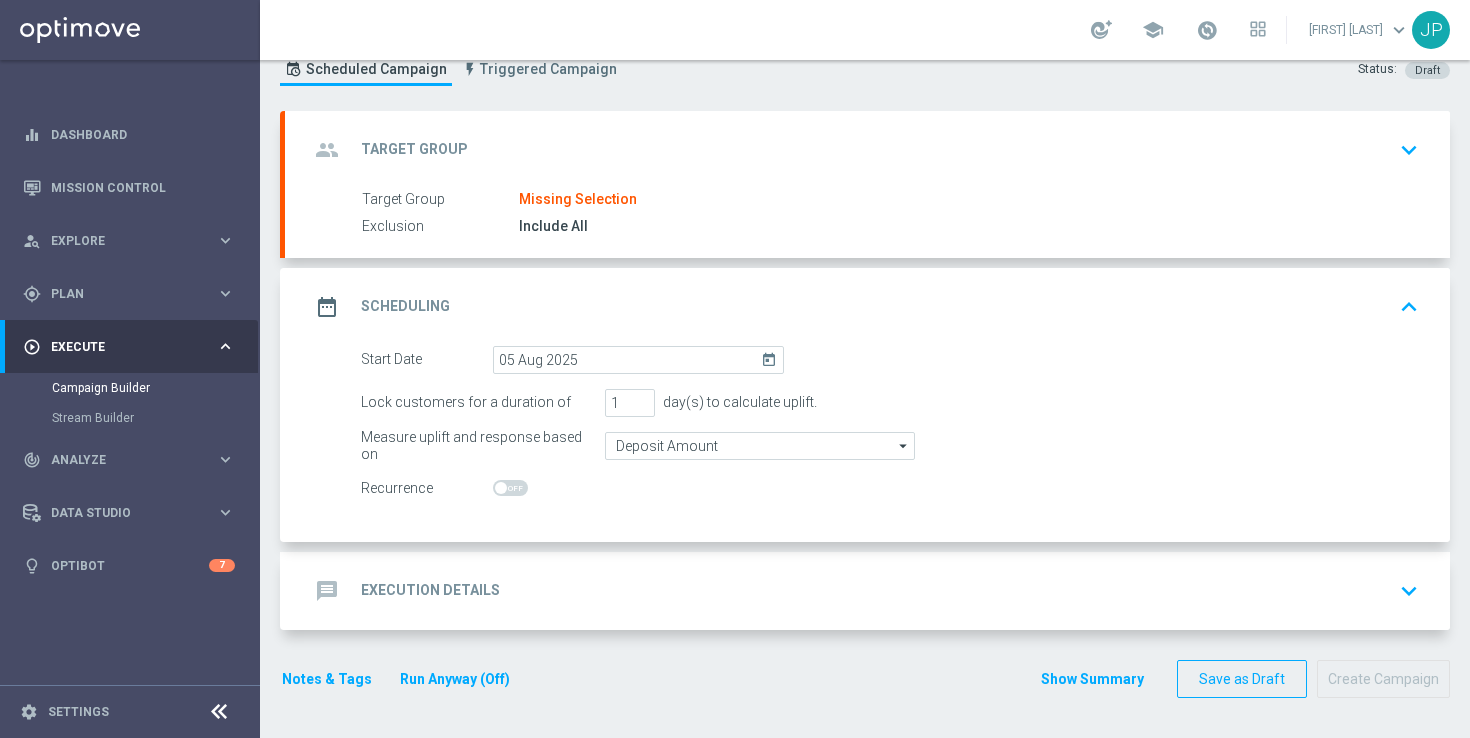 click on "message
Execution Details
keyboard_arrow_down" 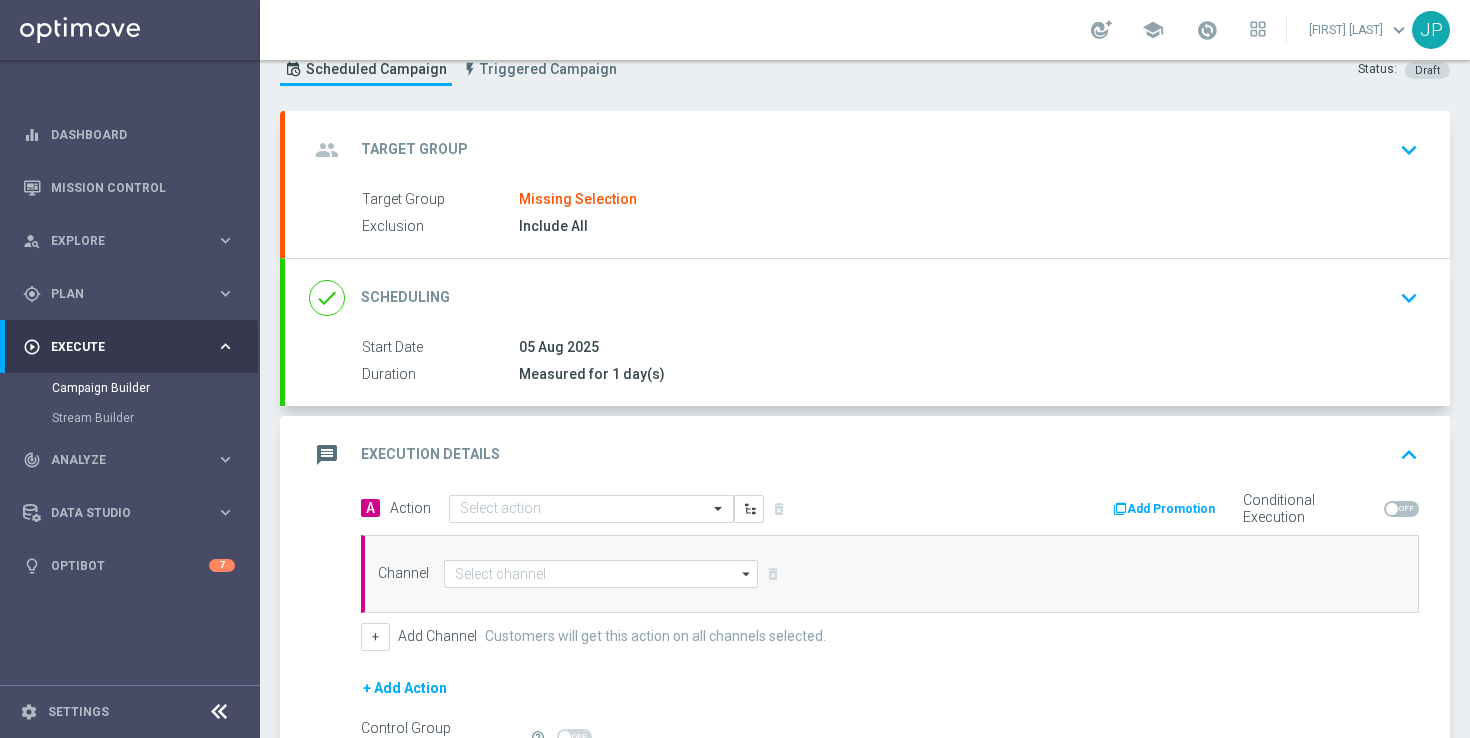 scroll, scrollTop: 297, scrollLeft: 0, axis: vertical 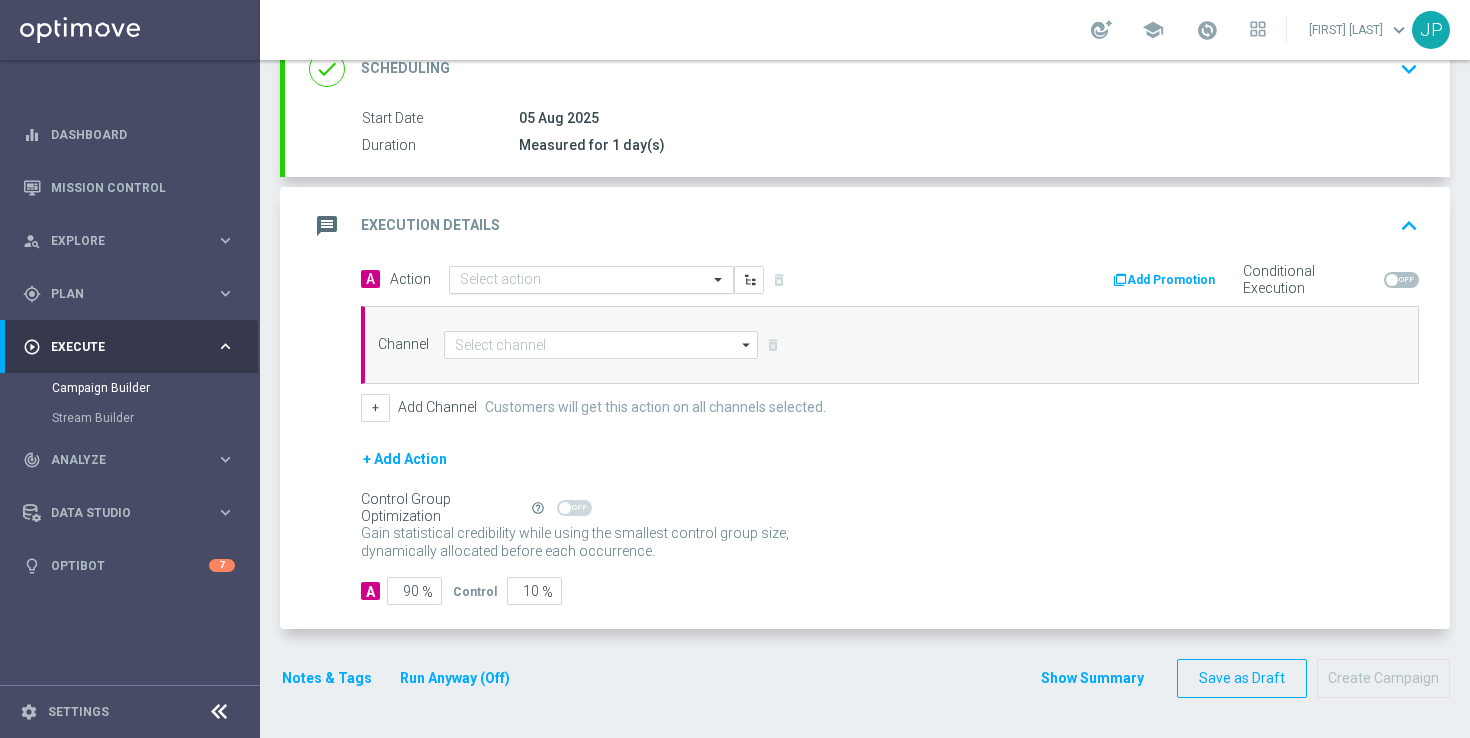 click 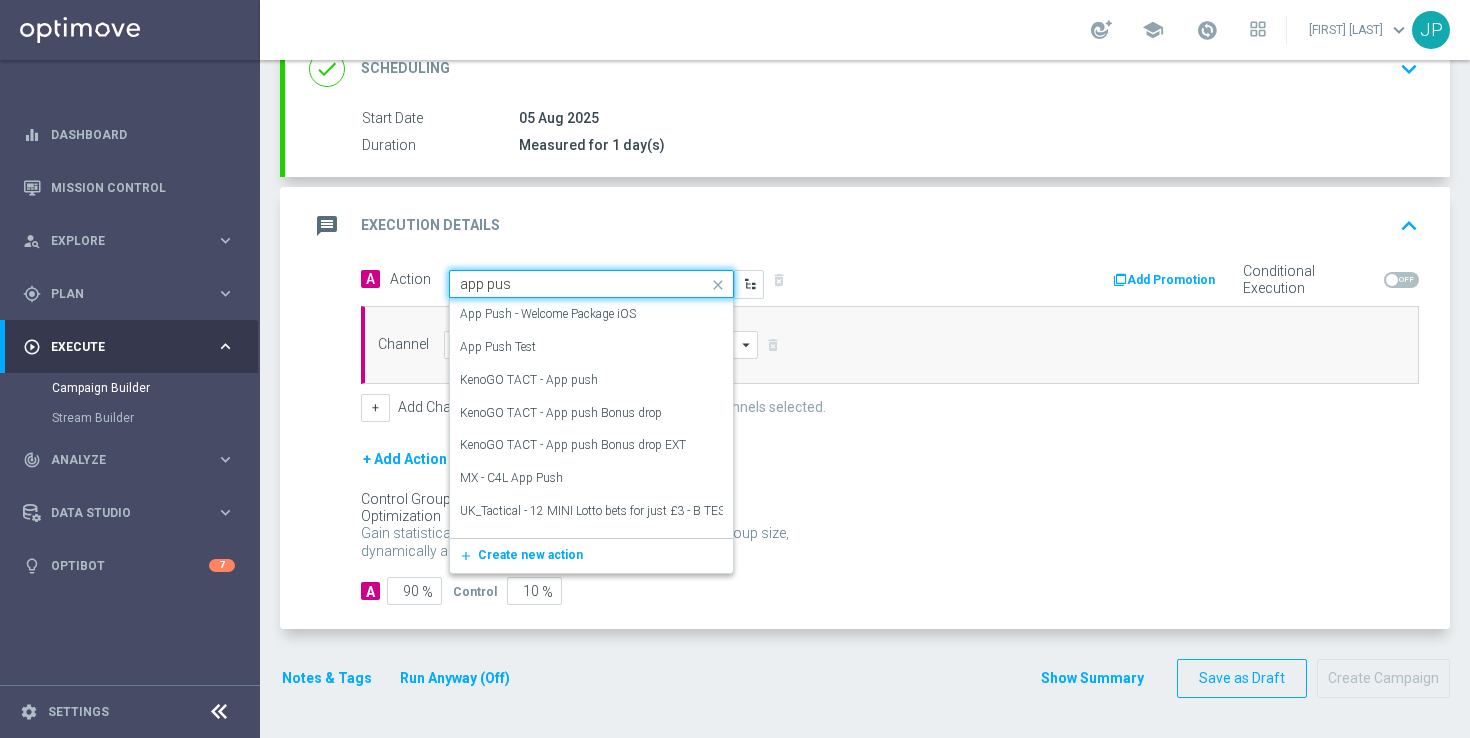 type on "app push" 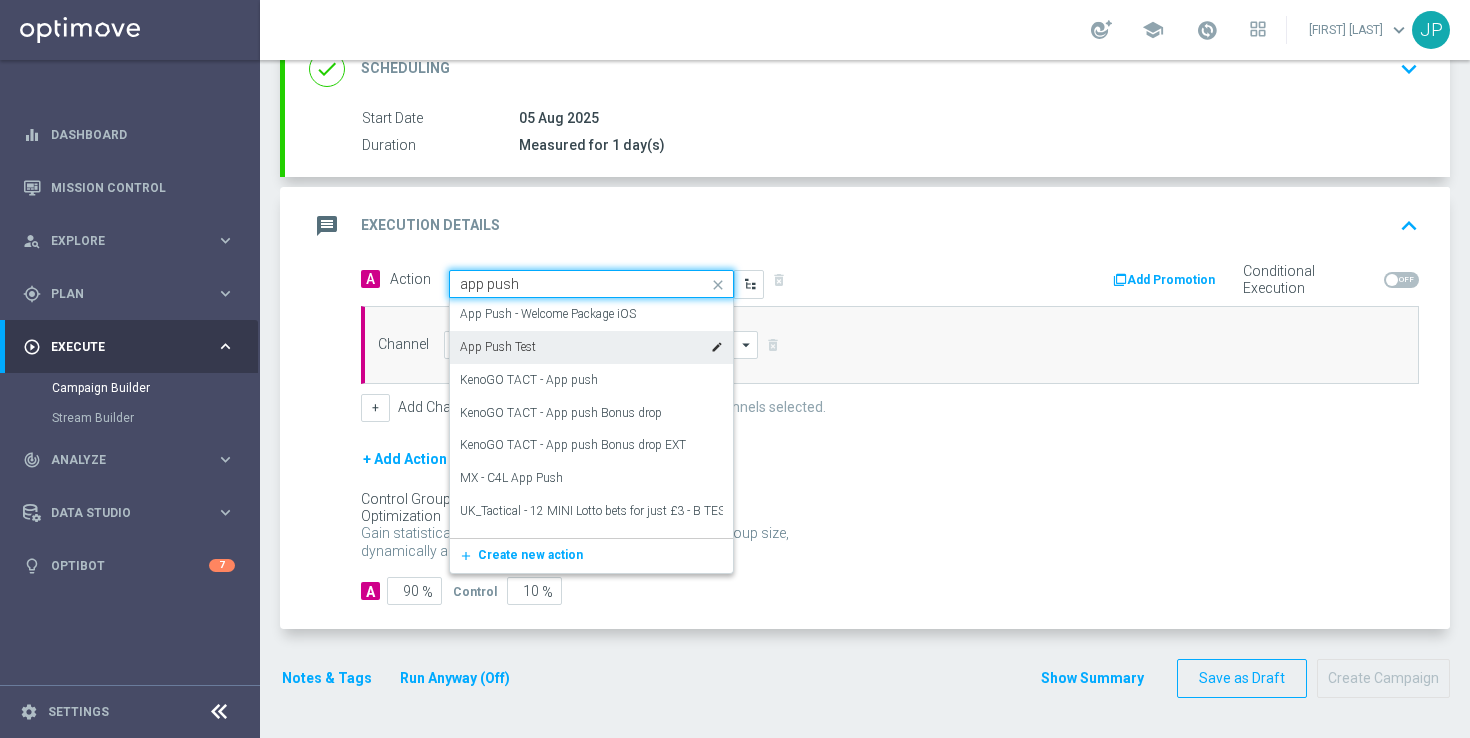 click on "App Push Test edit" at bounding box center (591, 347) 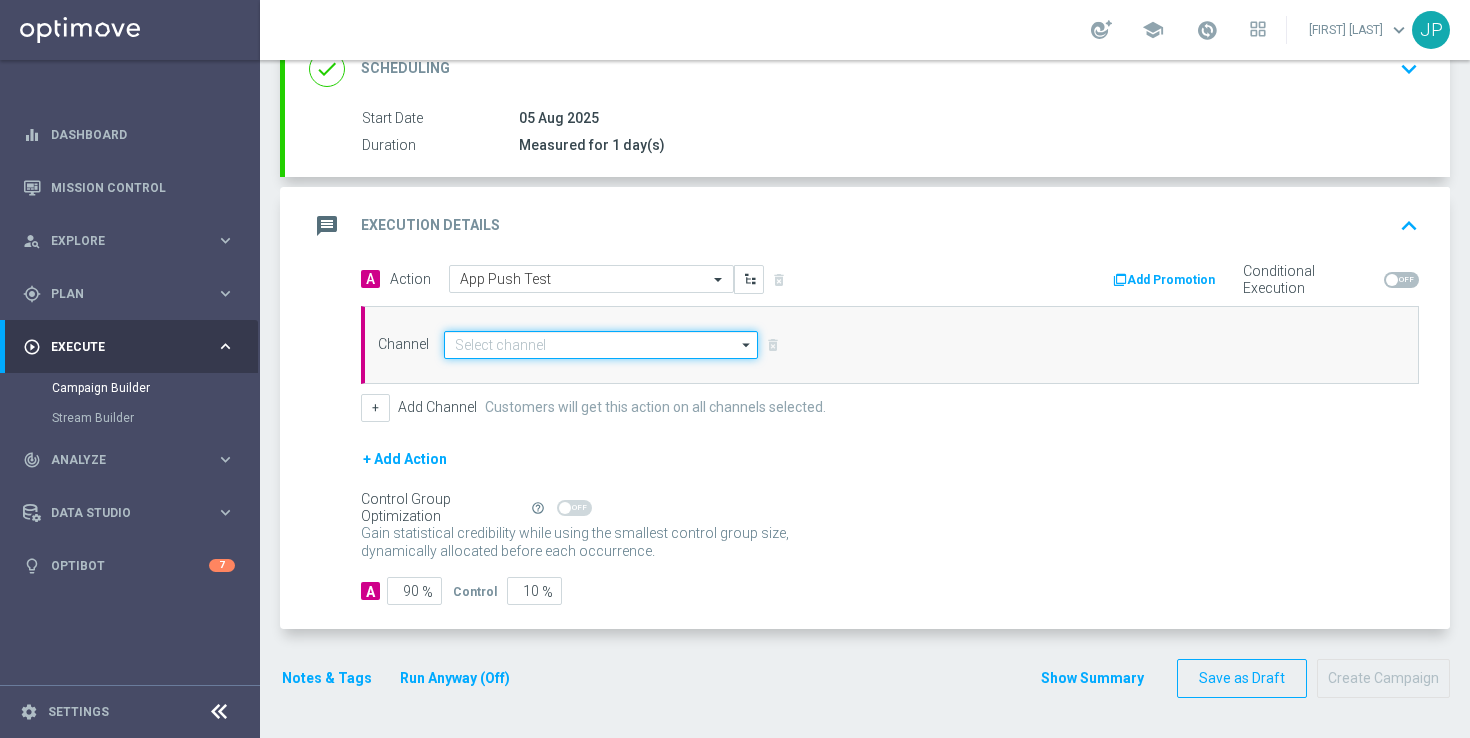 click 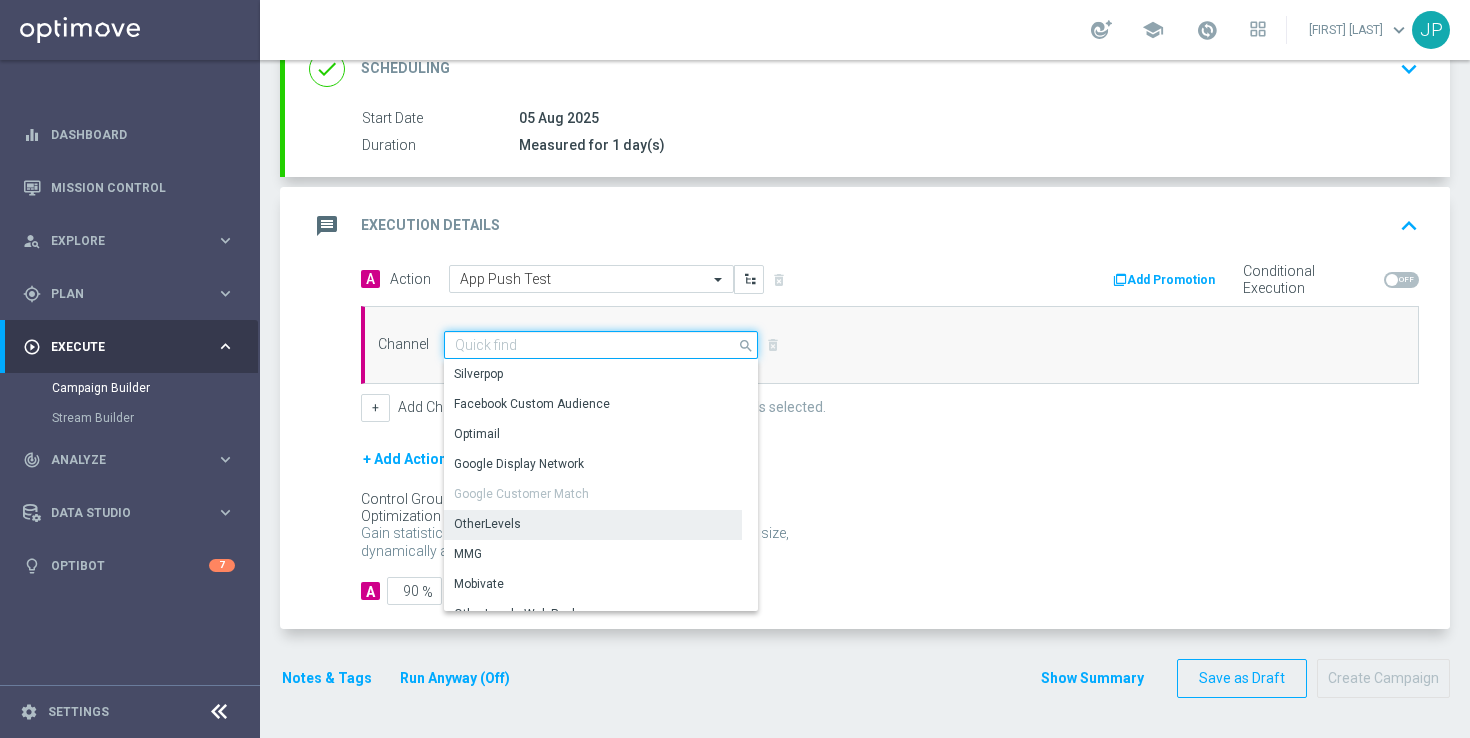 scroll, scrollTop: 529, scrollLeft: 0, axis: vertical 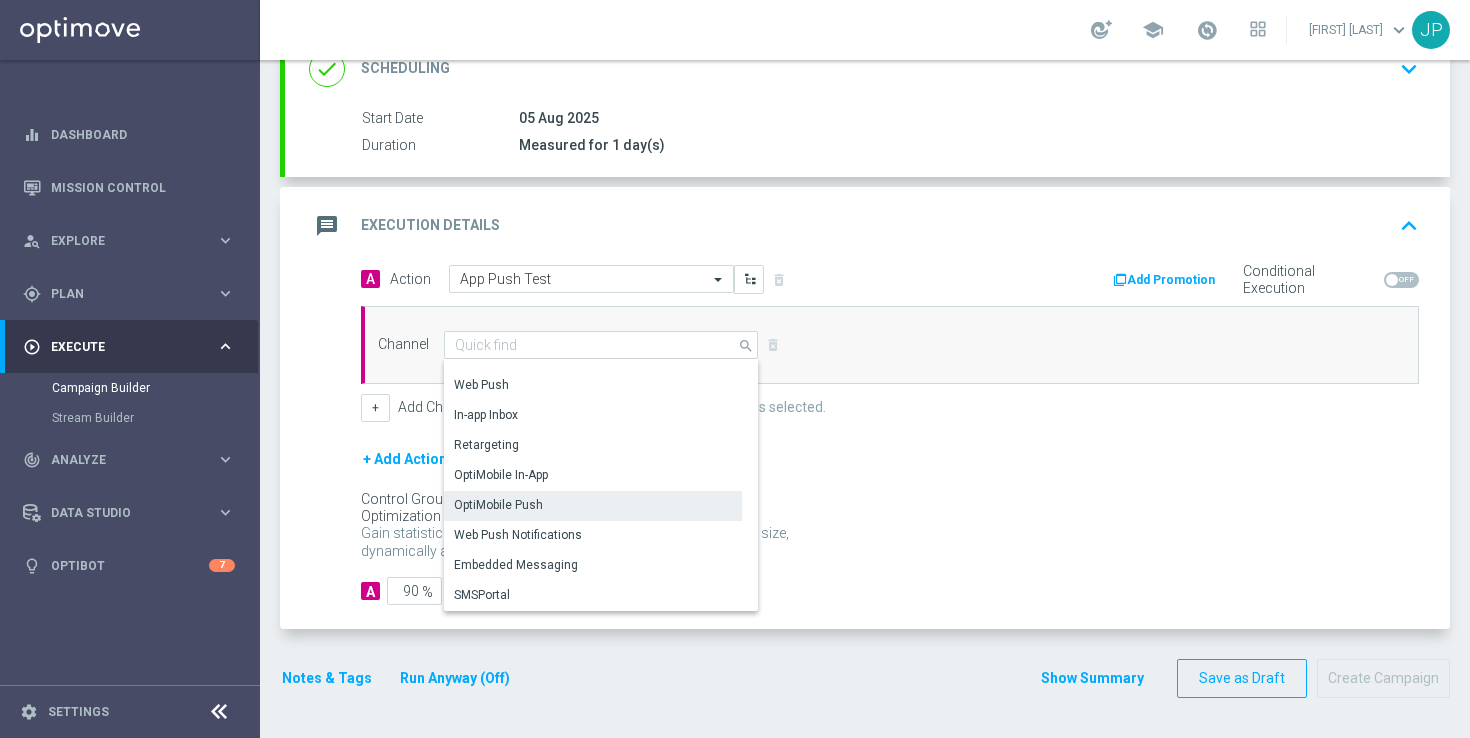 click on "OptiMobile Push" 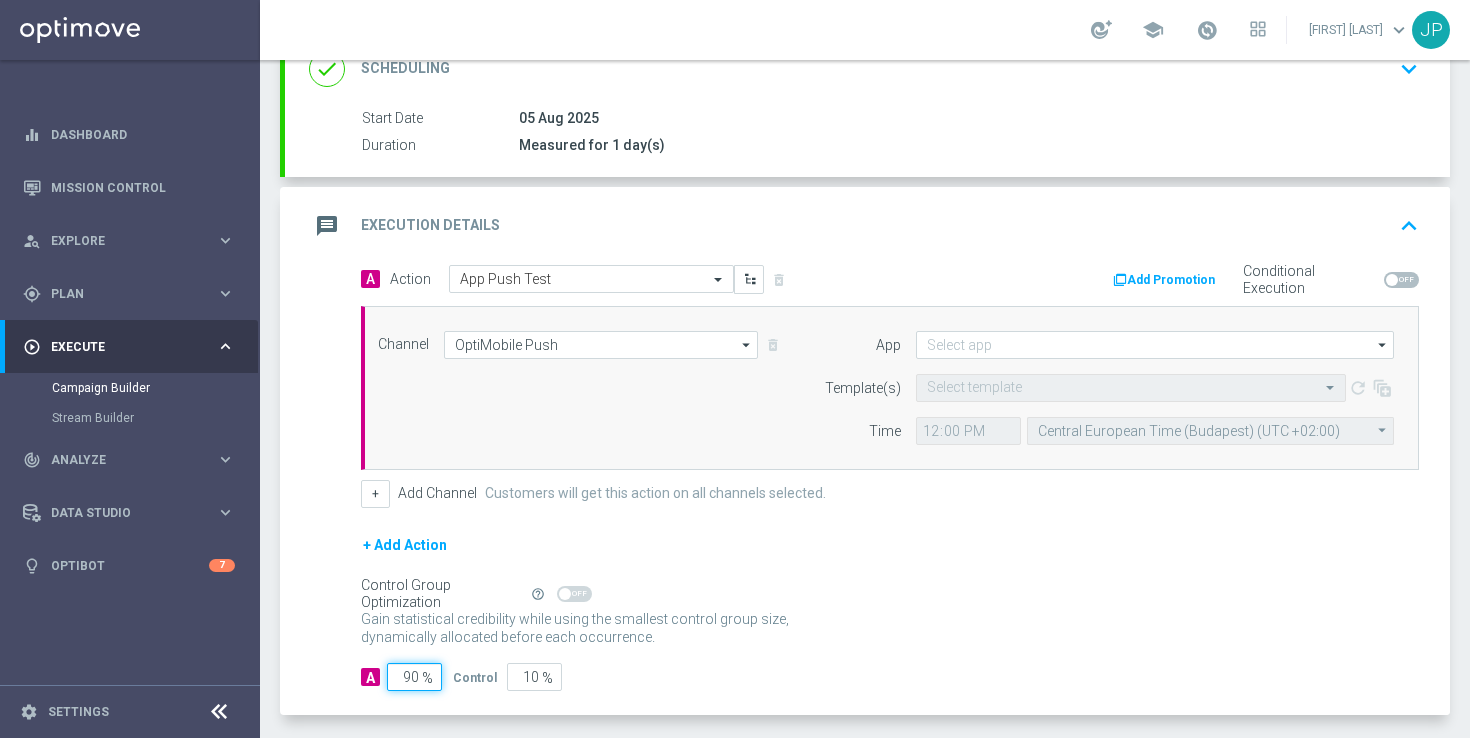 click on "90" 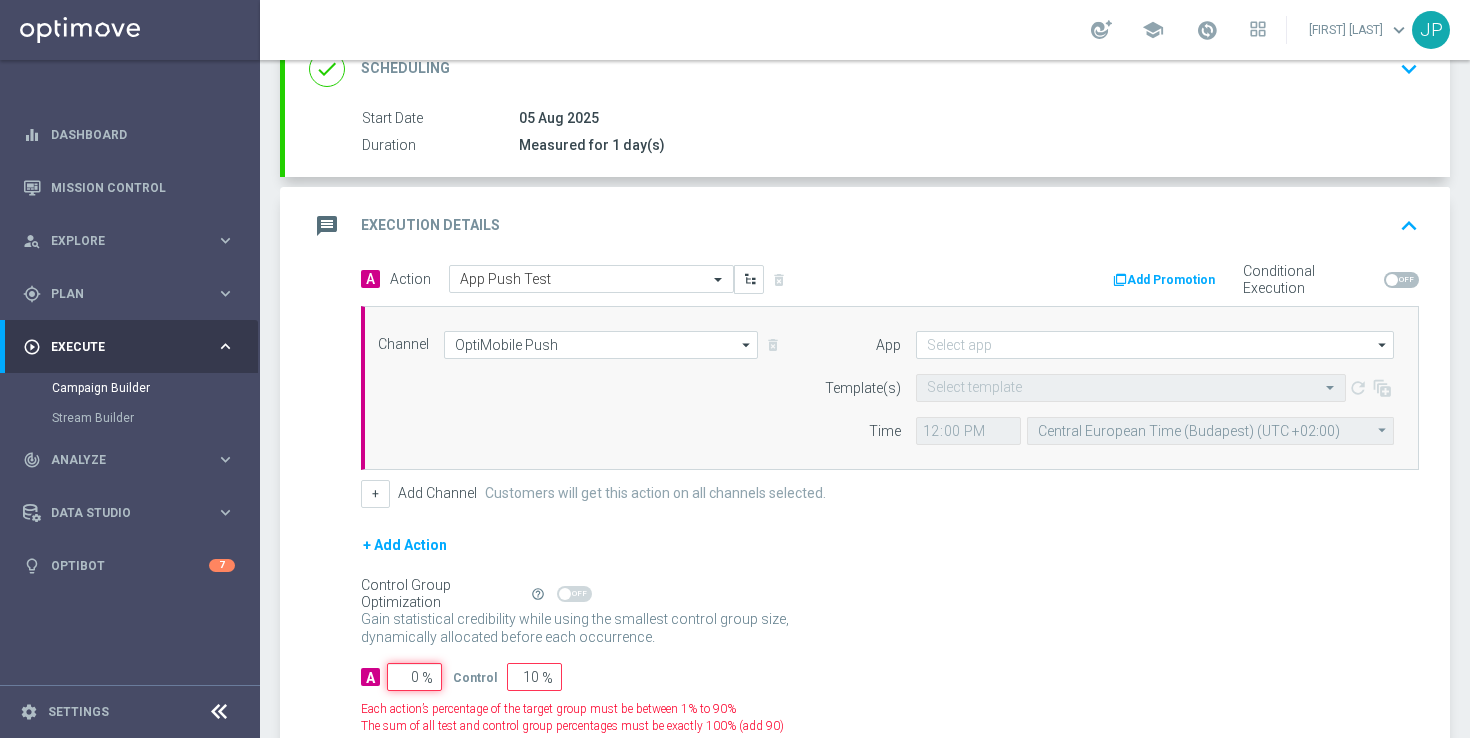 type on "100" 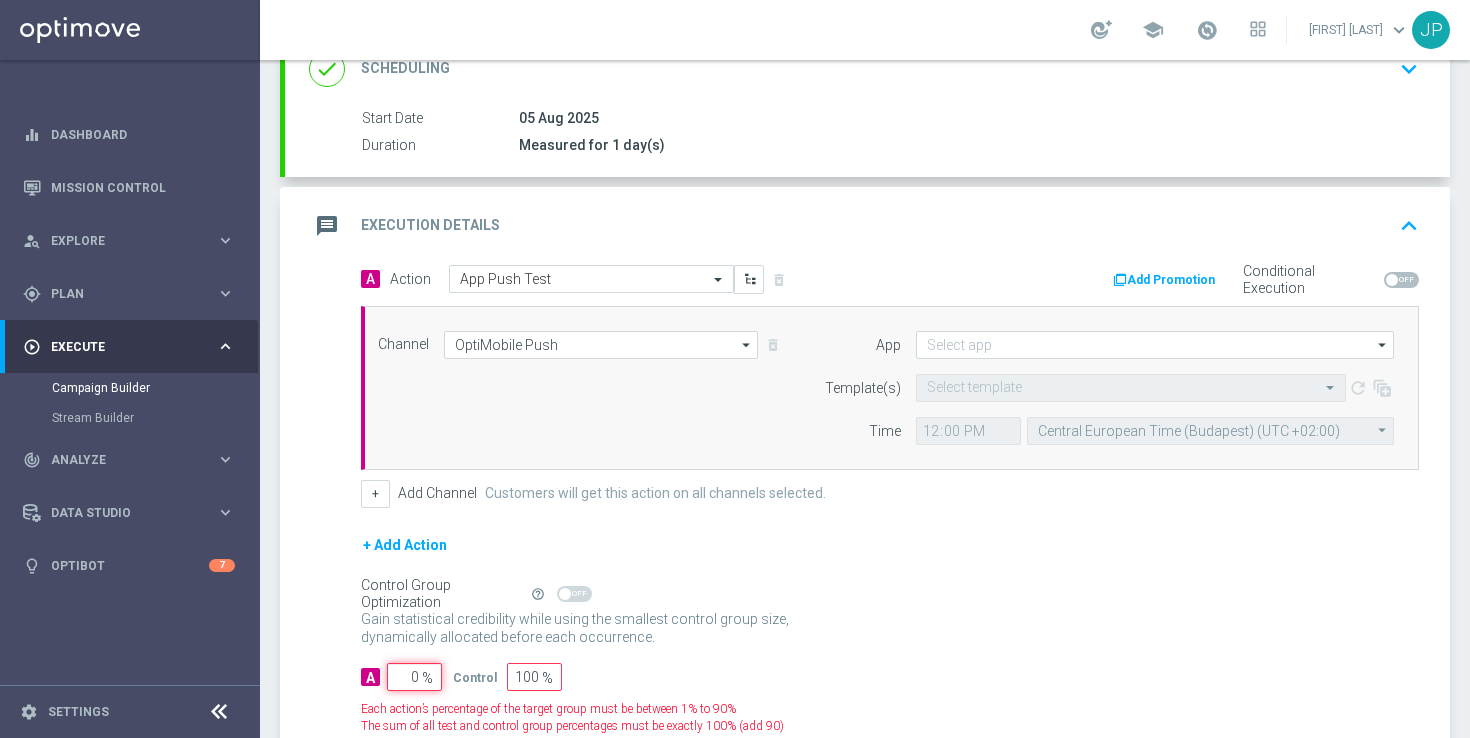 type on "10" 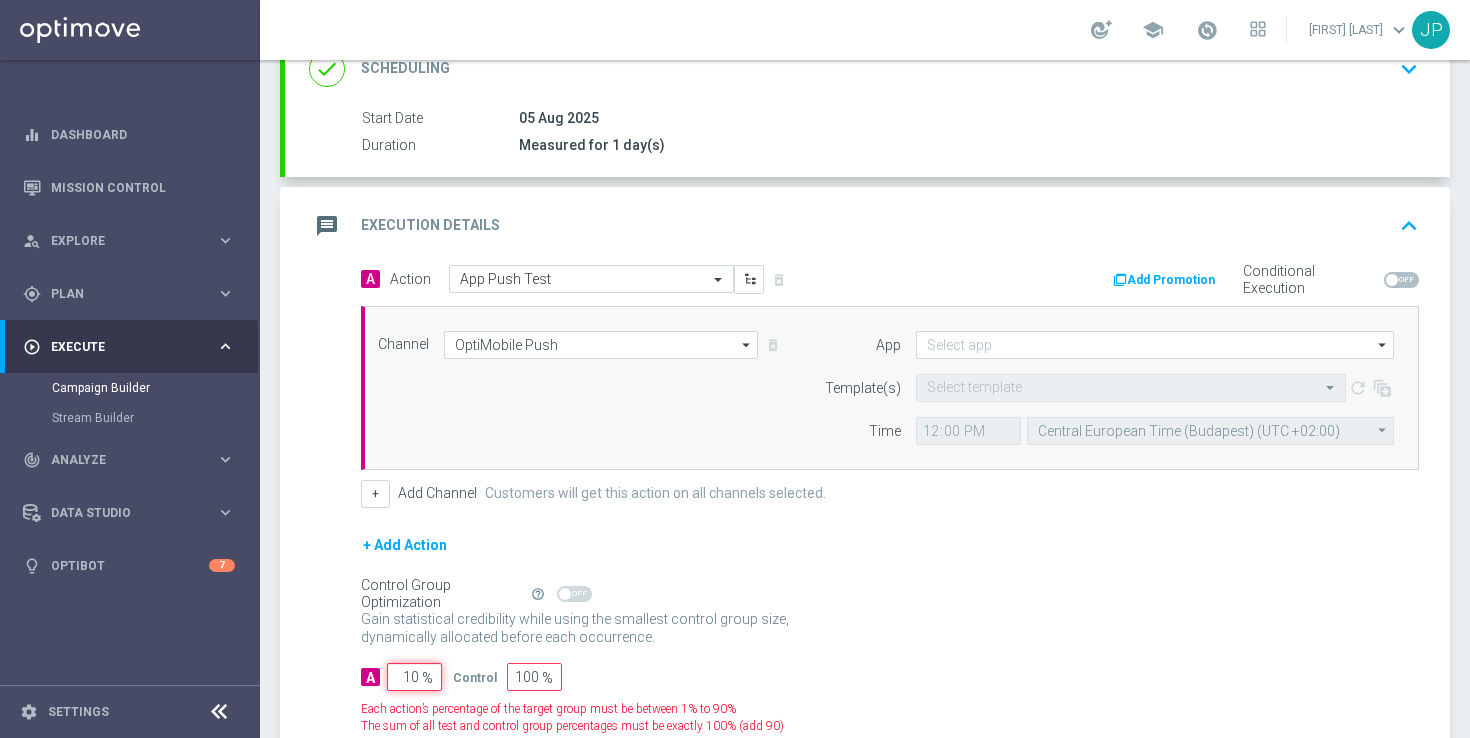 type on "90" 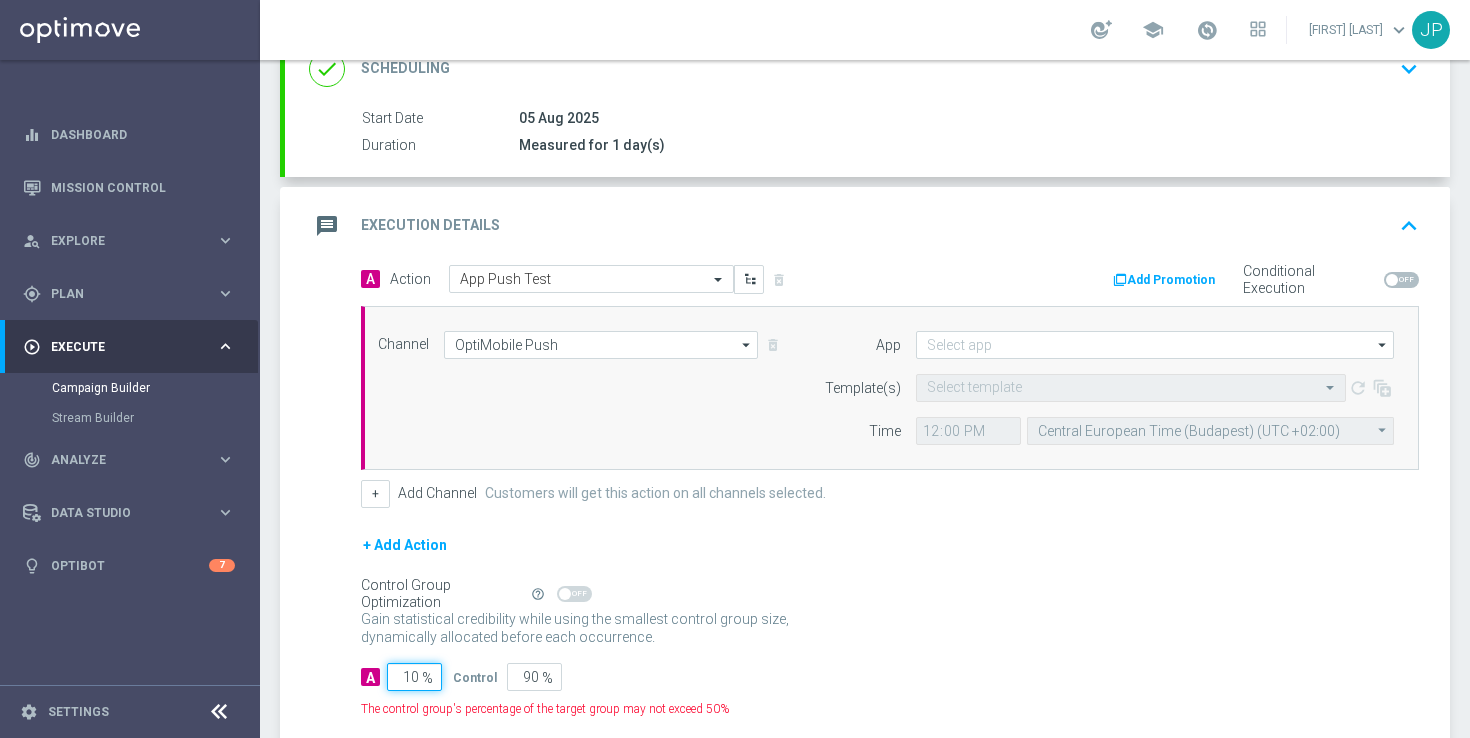 type on "100" 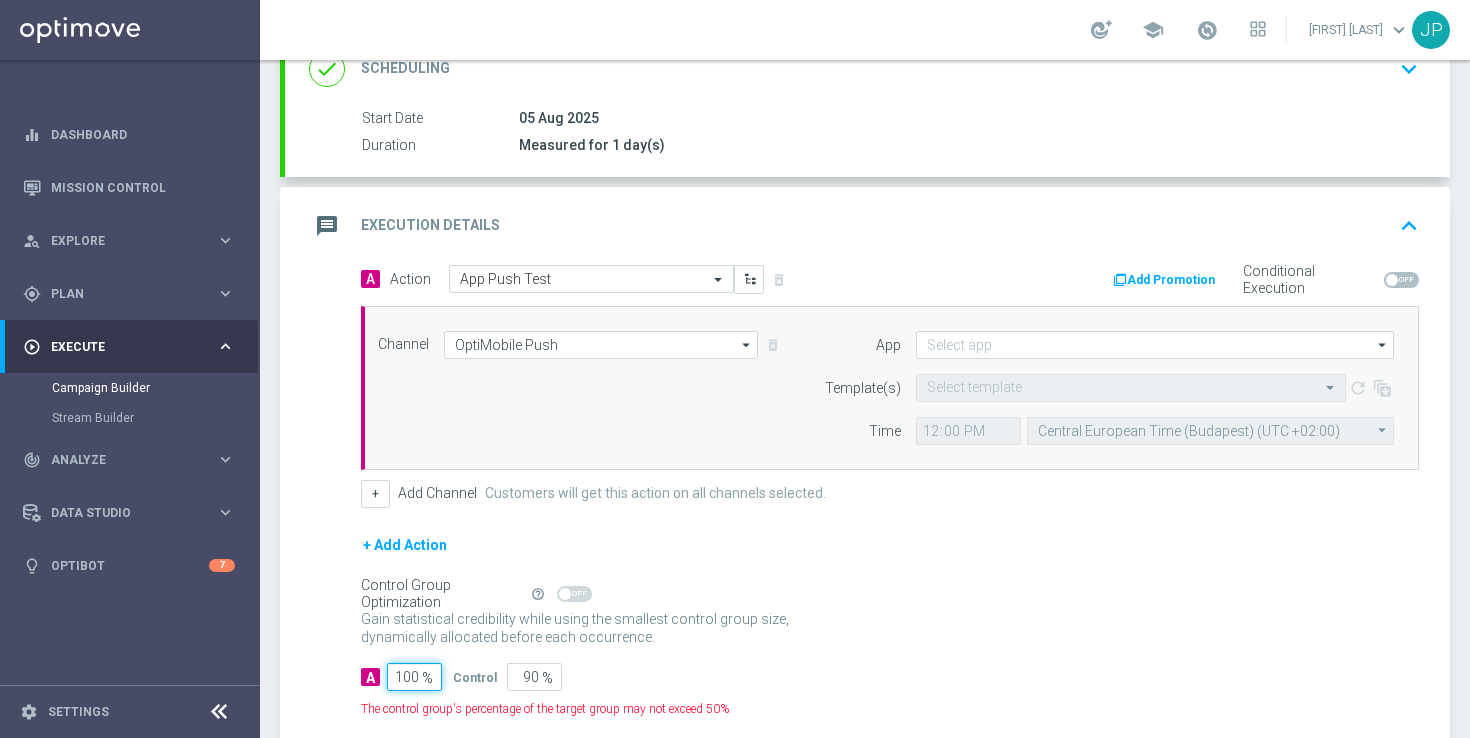 type on "0" 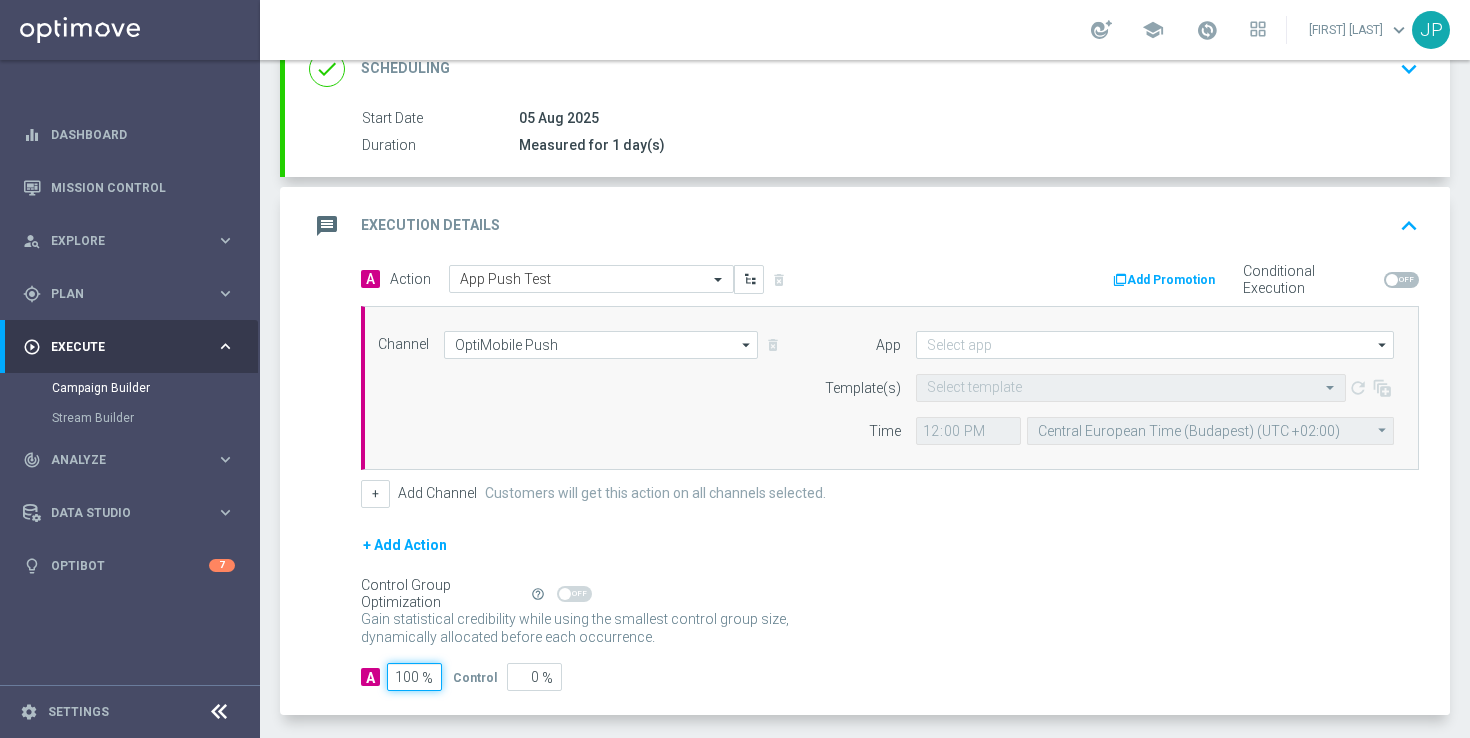 type on "100" 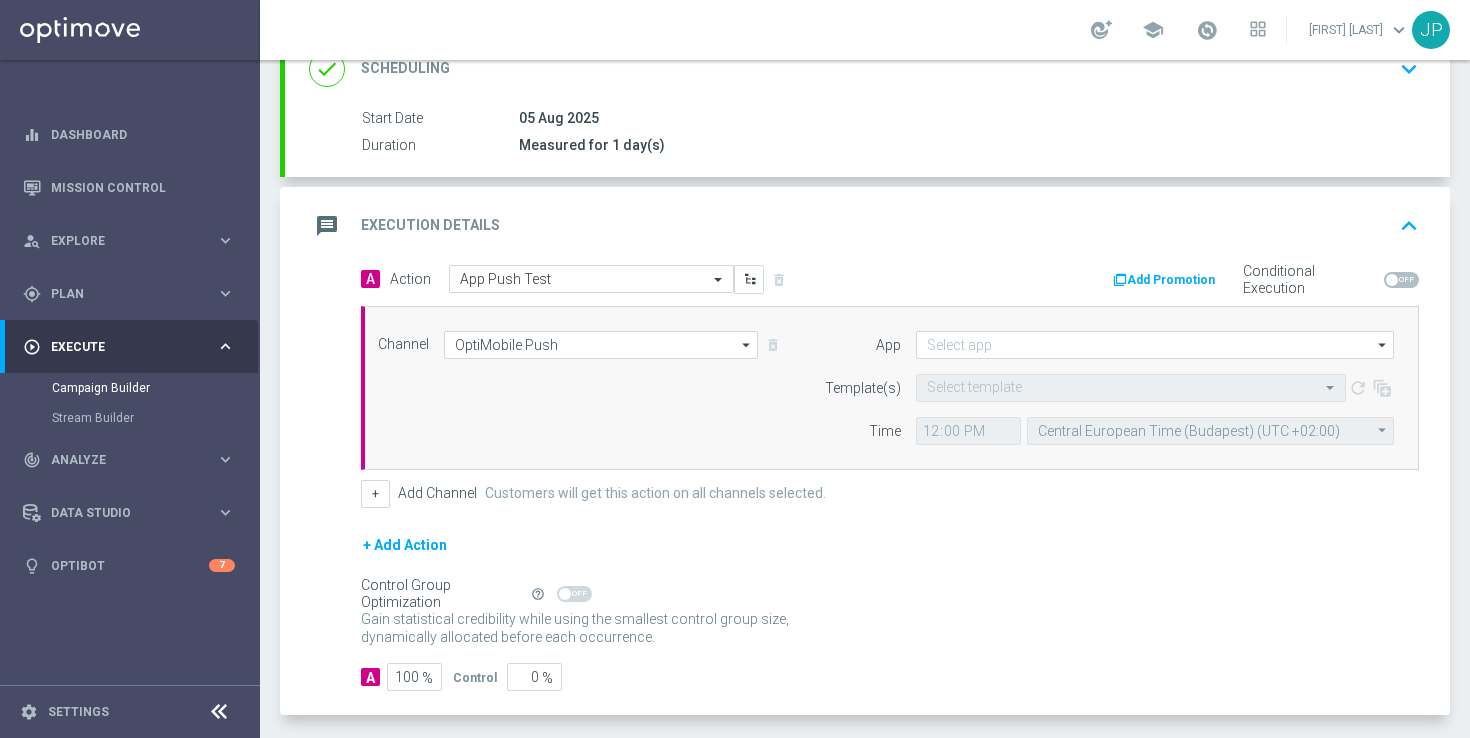 click on "Channel
OptiMobile Push
OptiMobile Push
arrow_drop_down
Show Selected
1 of 26
Silverpop" 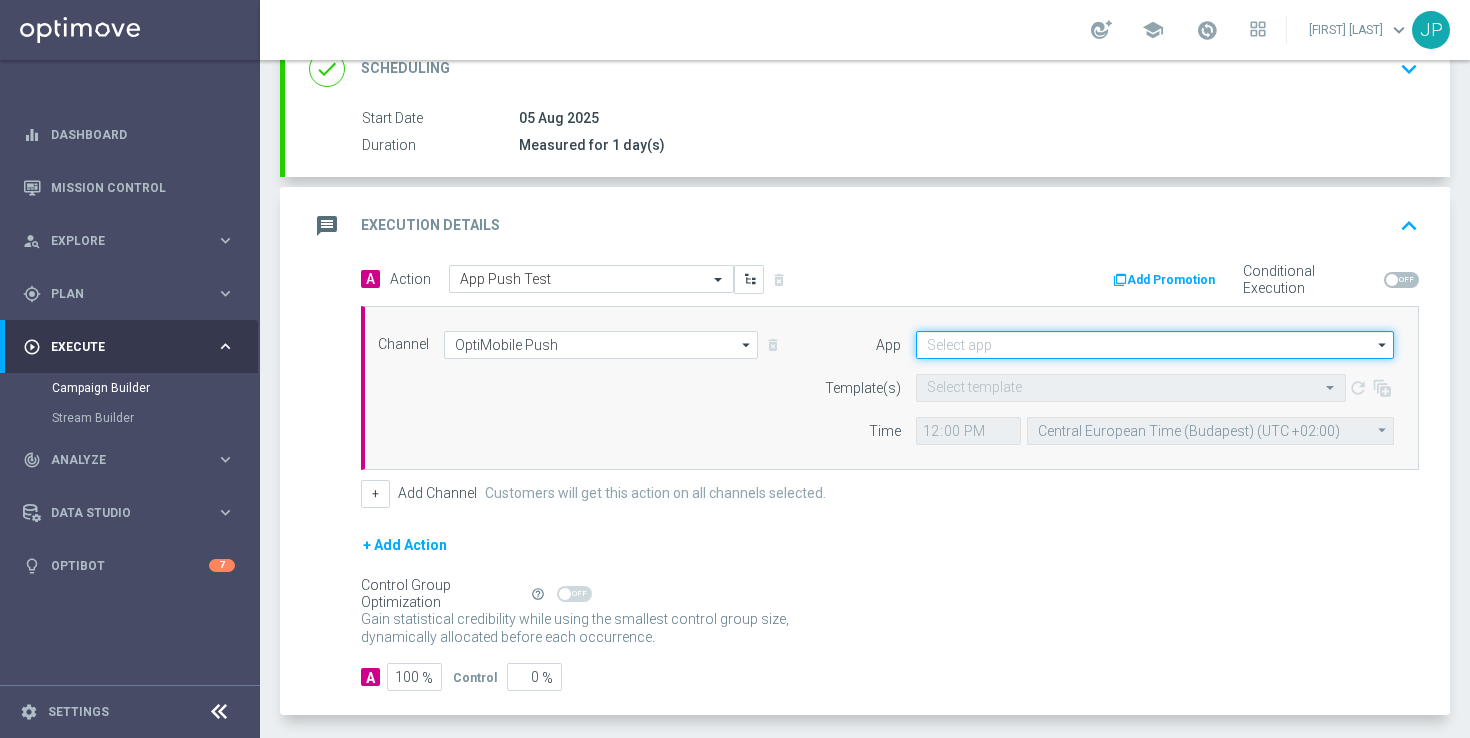 click 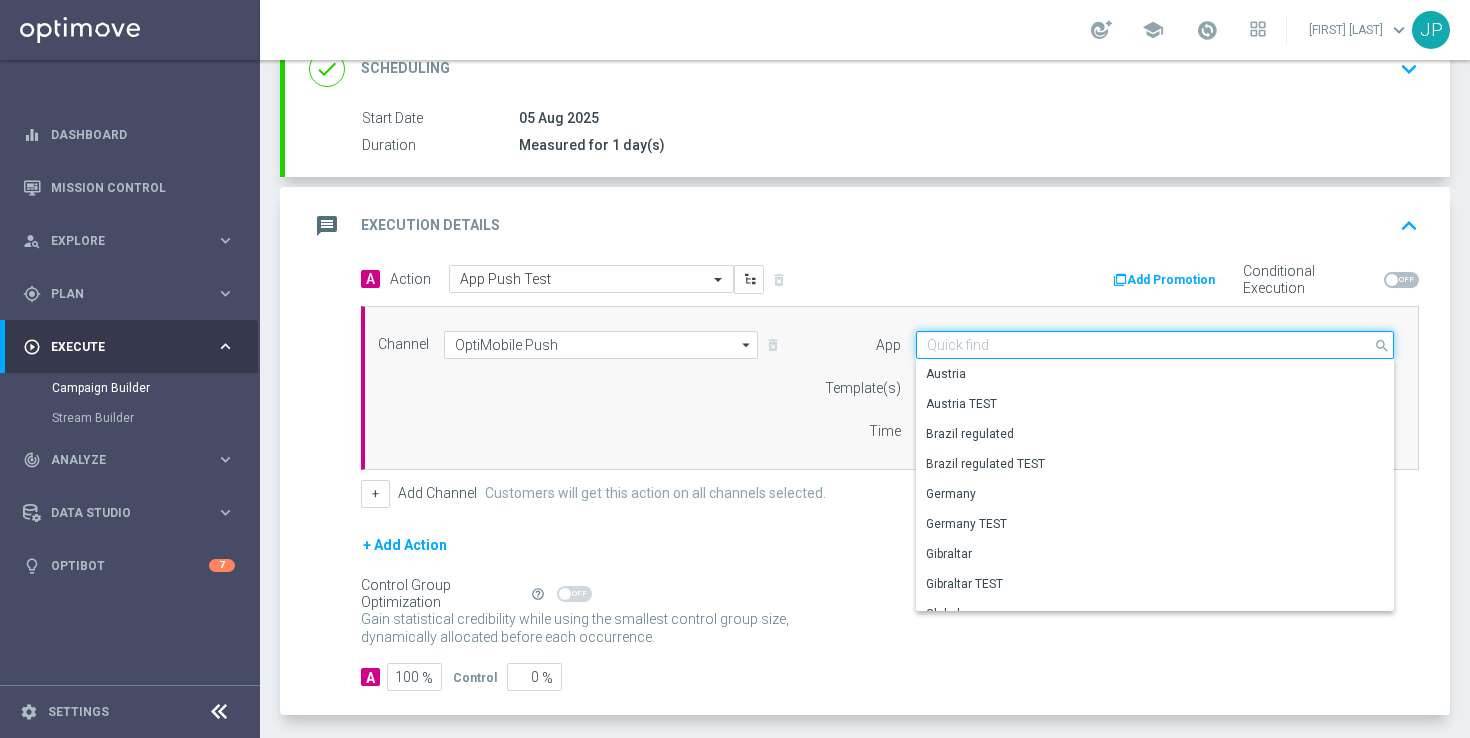 type on "i" 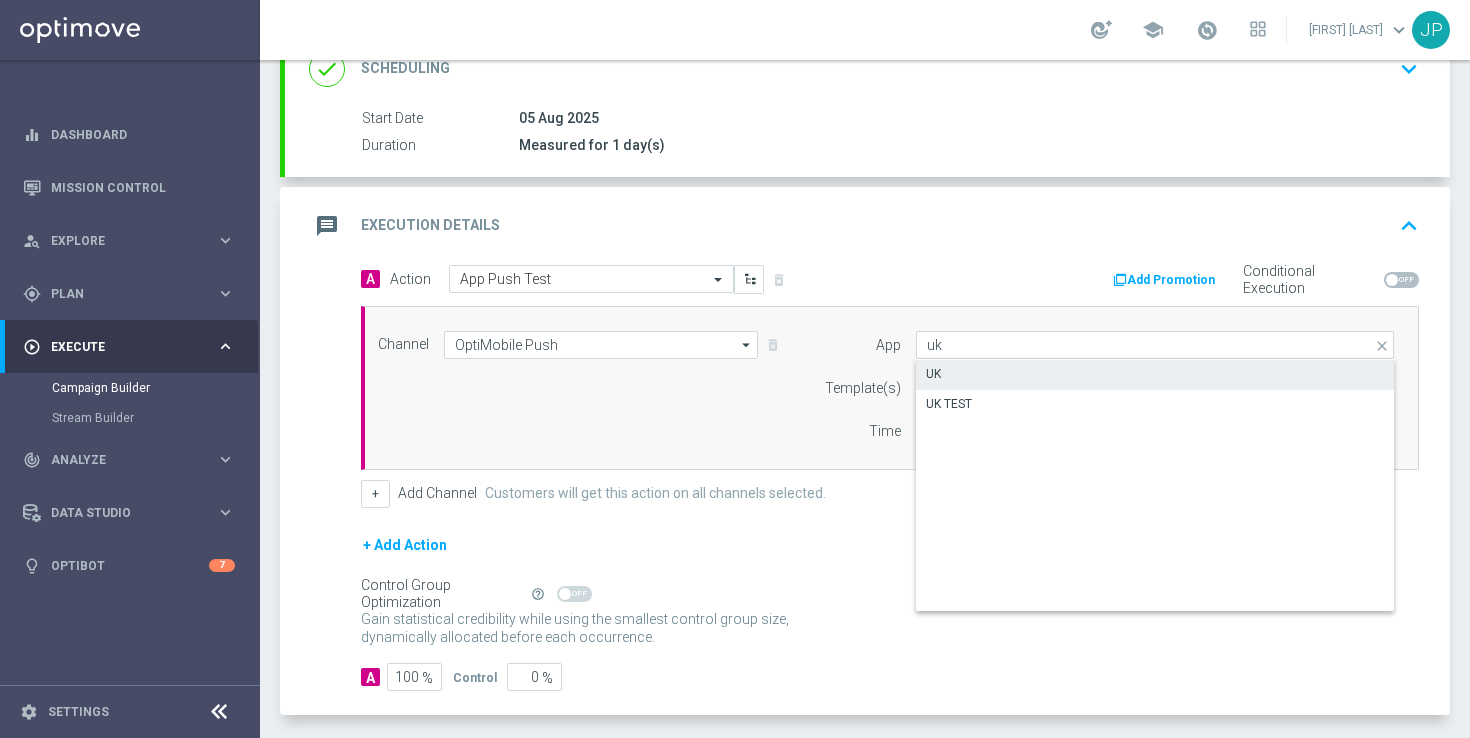 click on "UK" 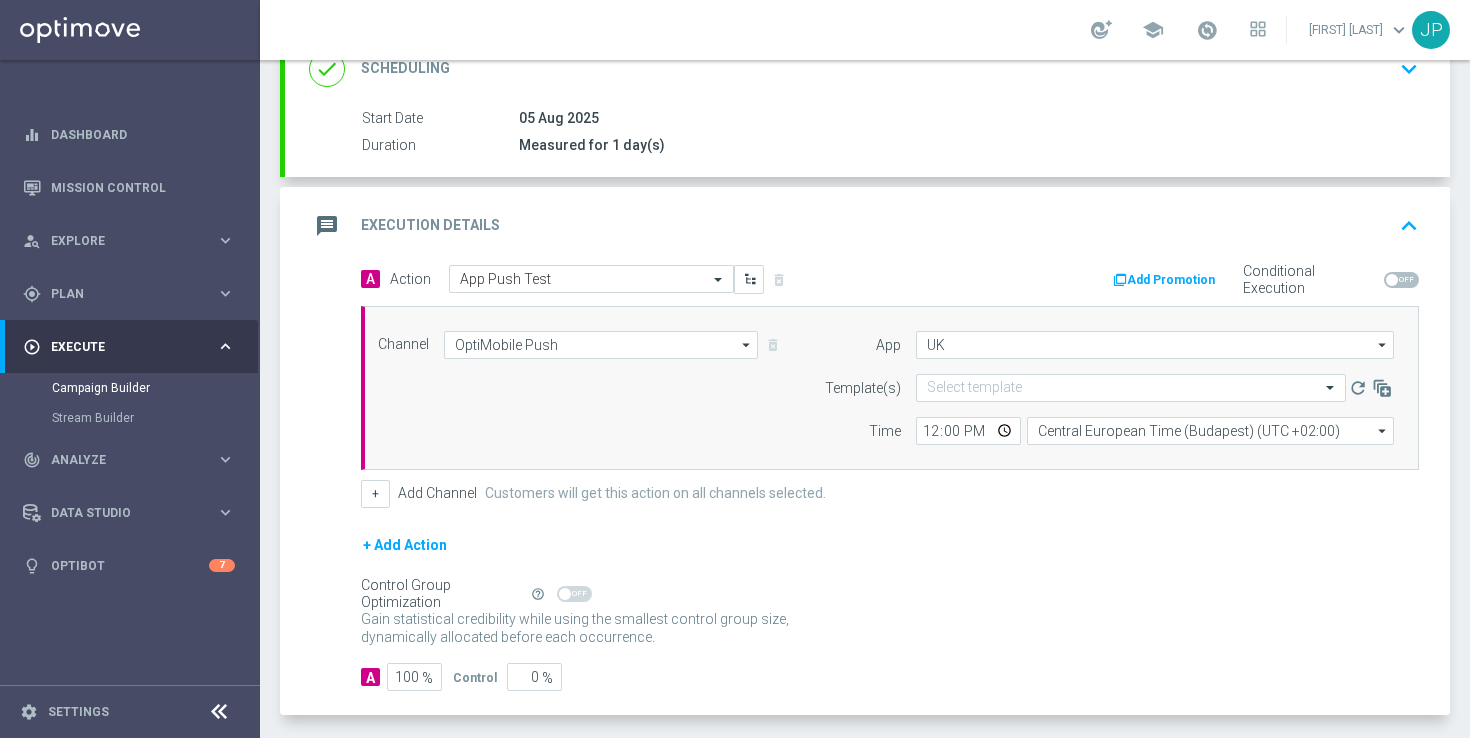 click on "Gain statistical credibility while using the smallest control group size, dynamically allocated before each occurrence.
Gain higher response rates by matching the most effective action with each customer. The action-customer fit increases after each occurrence." 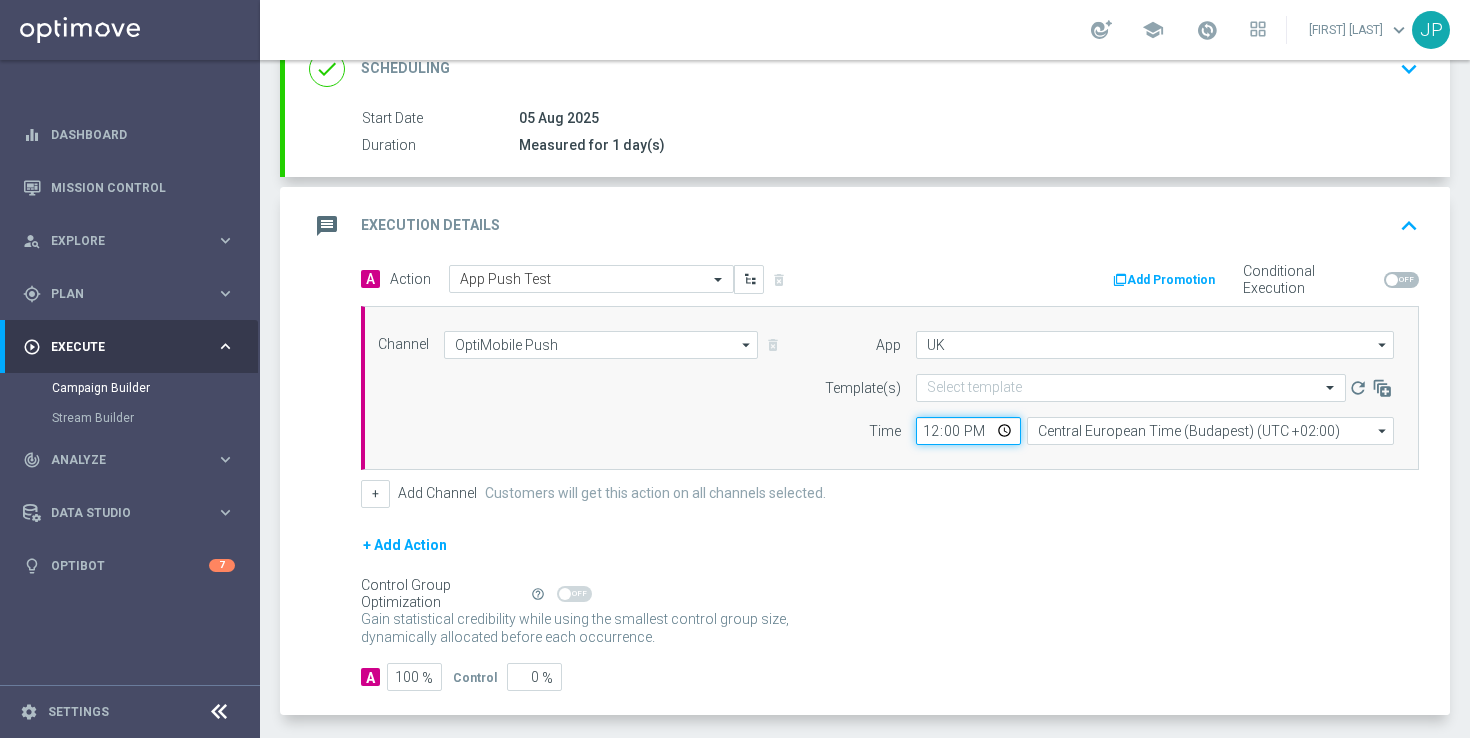 click on "12:00" 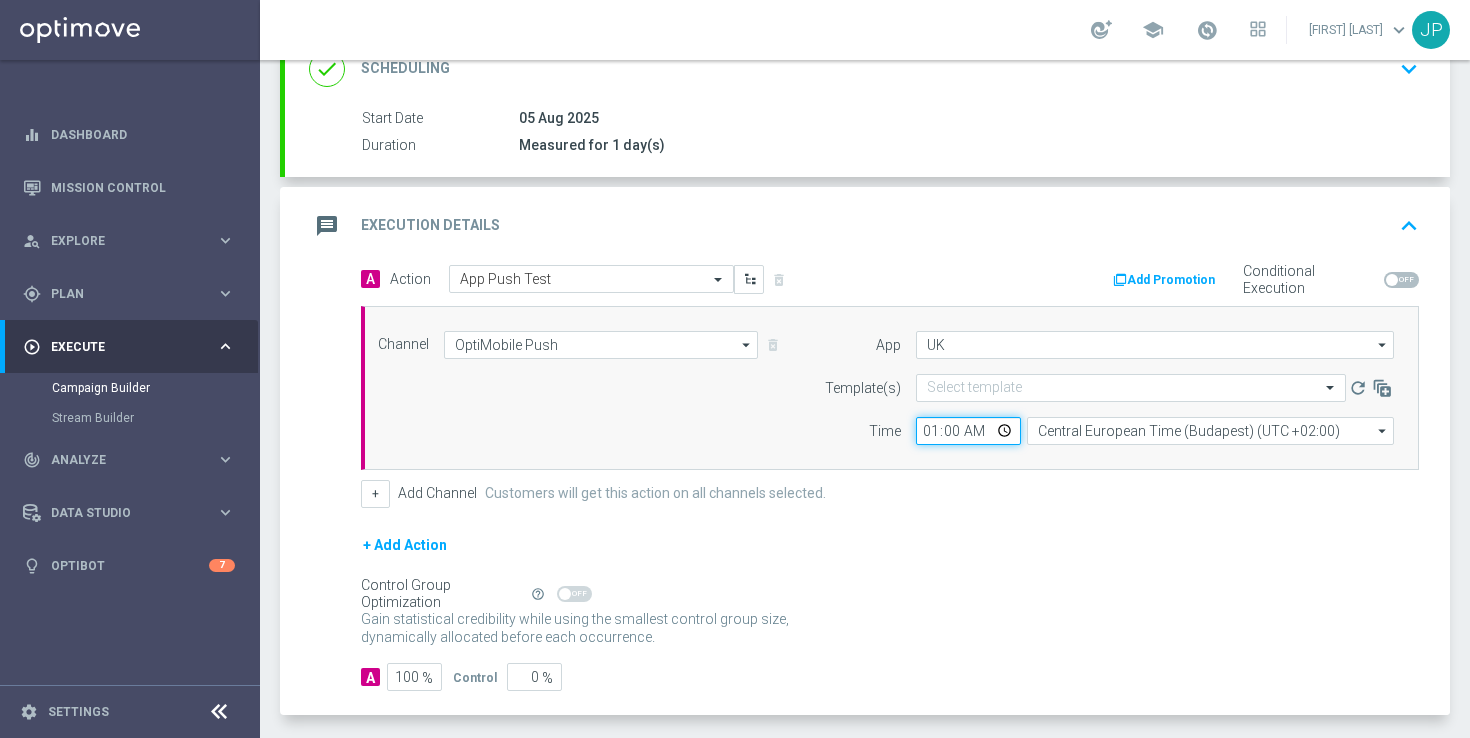 type on "11:00" 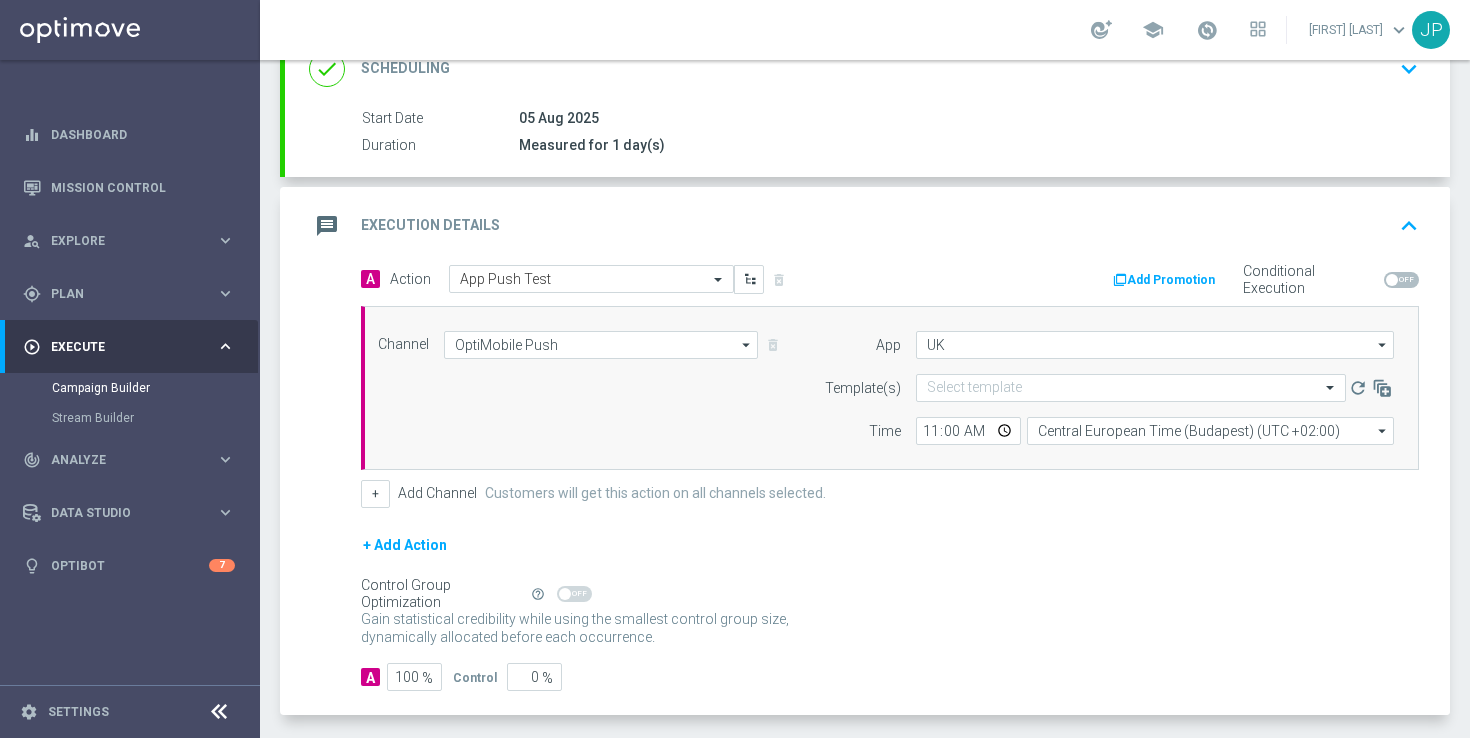 click on "+ Add Action" 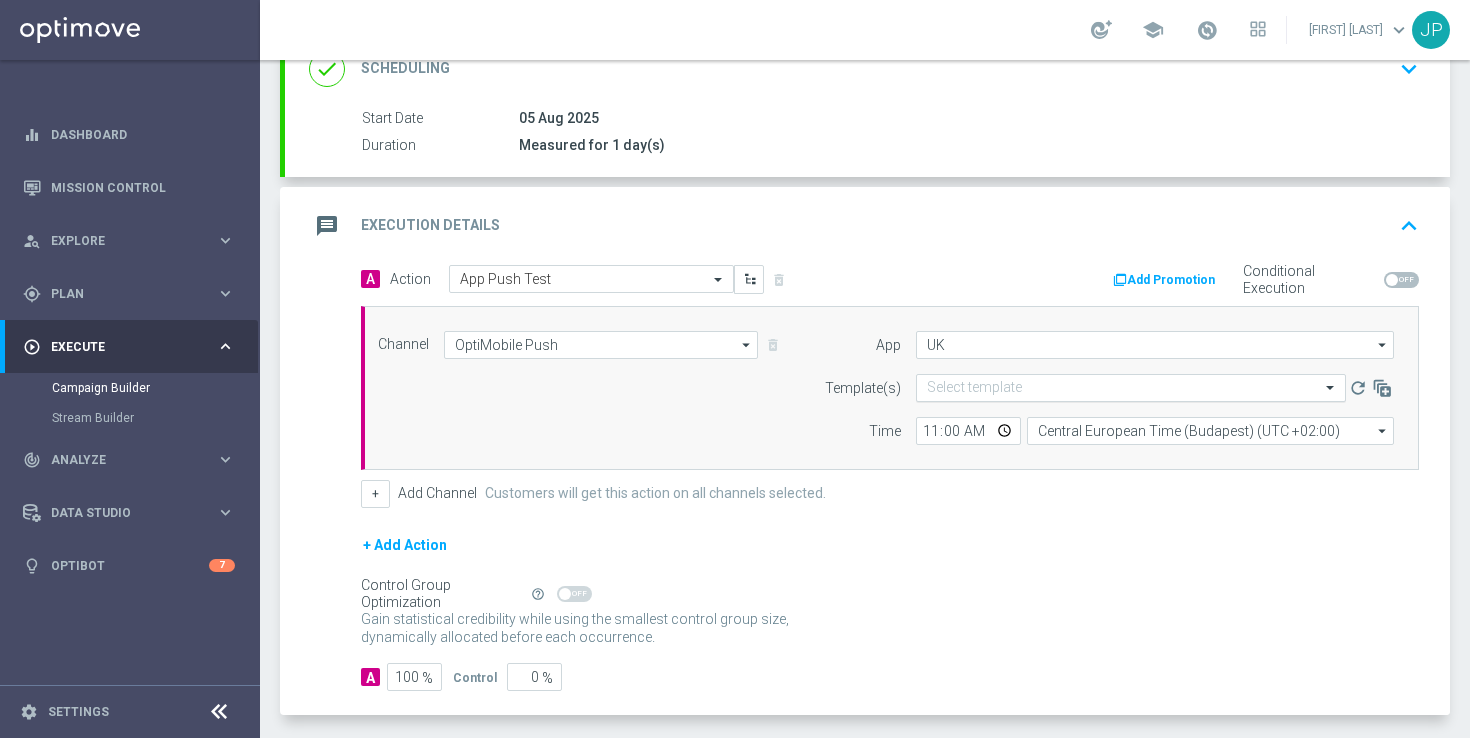 click 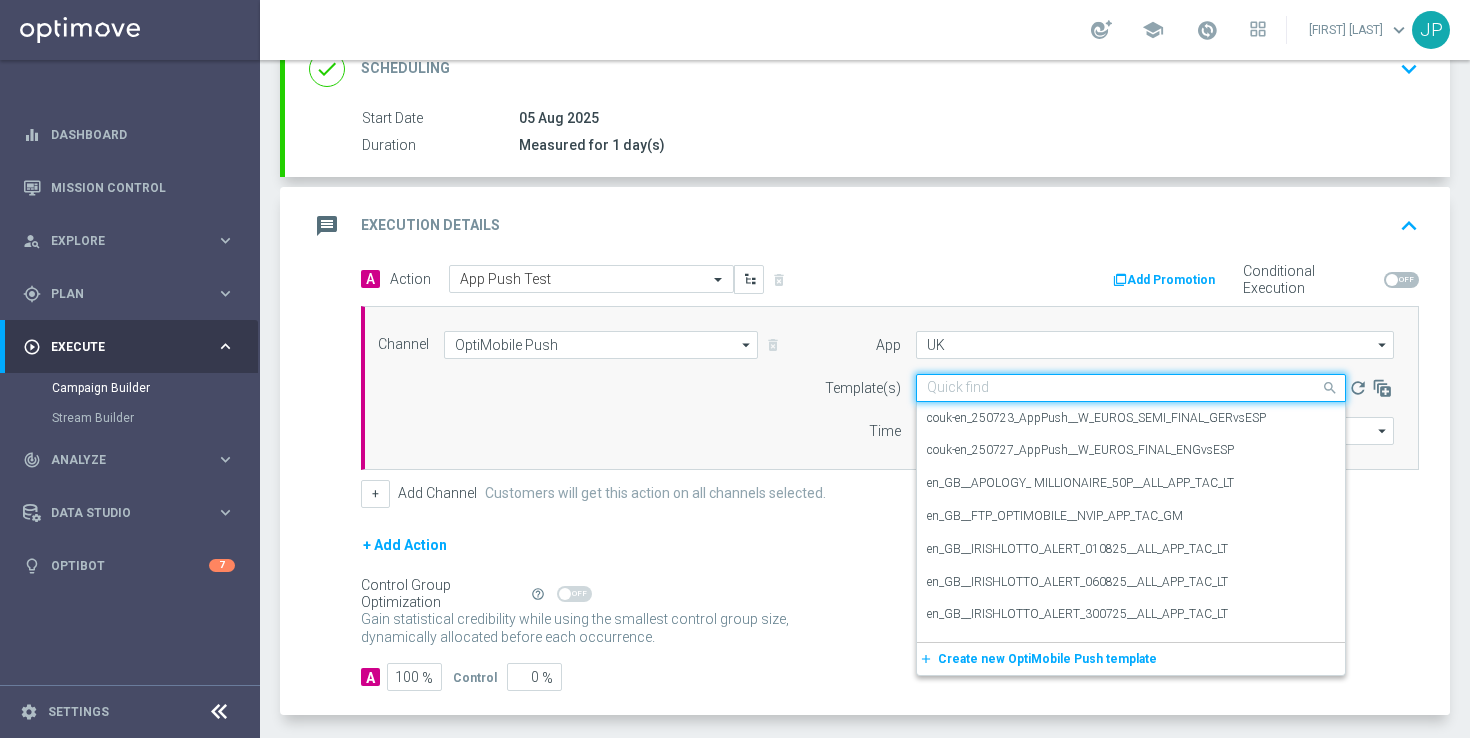 paste on "en_GB__IRISHLOTTO_ALERT_060825__ALL_APP_TAC_LT" 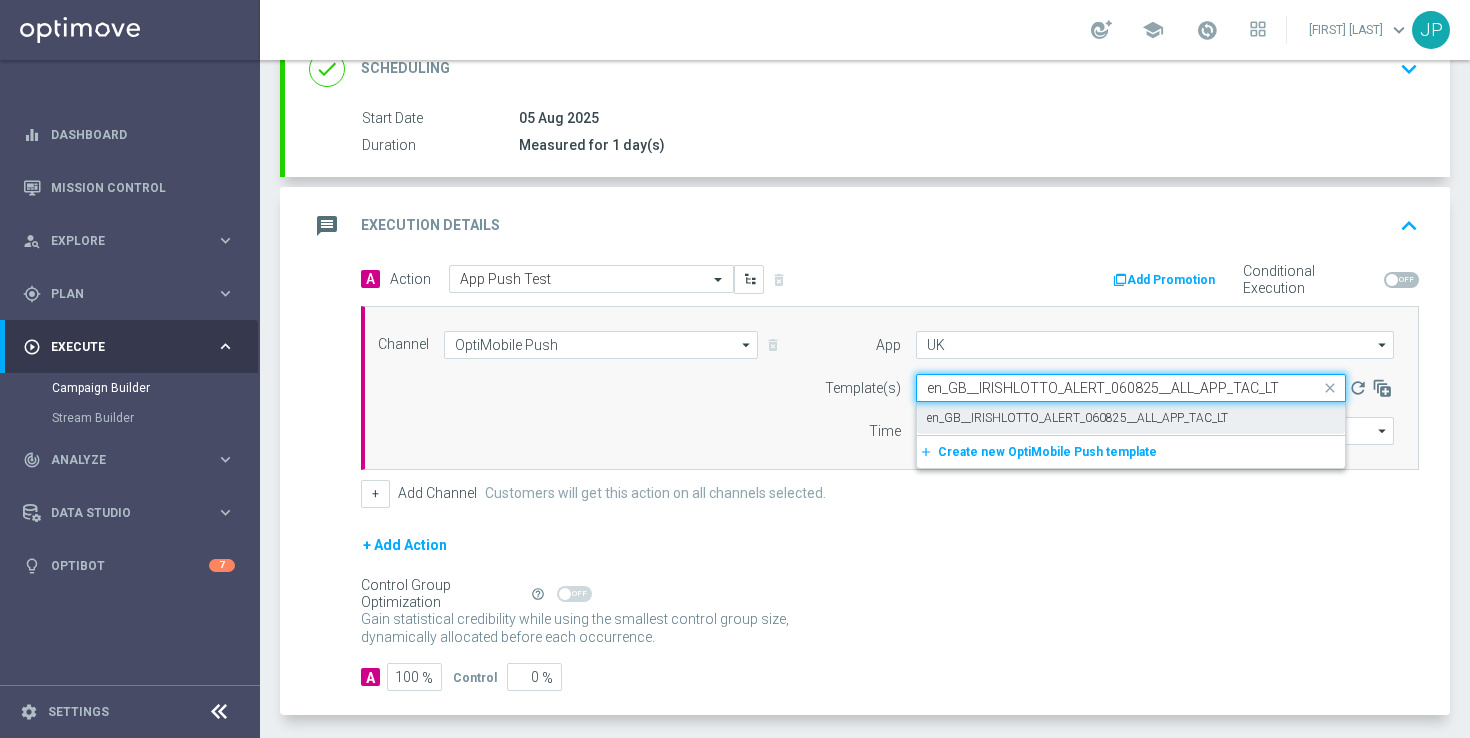 click on "en_GB__IRISHLOTTO_ALERT_060825__ALL_APP_TAC_LT" at bounding box center [1077, 418] 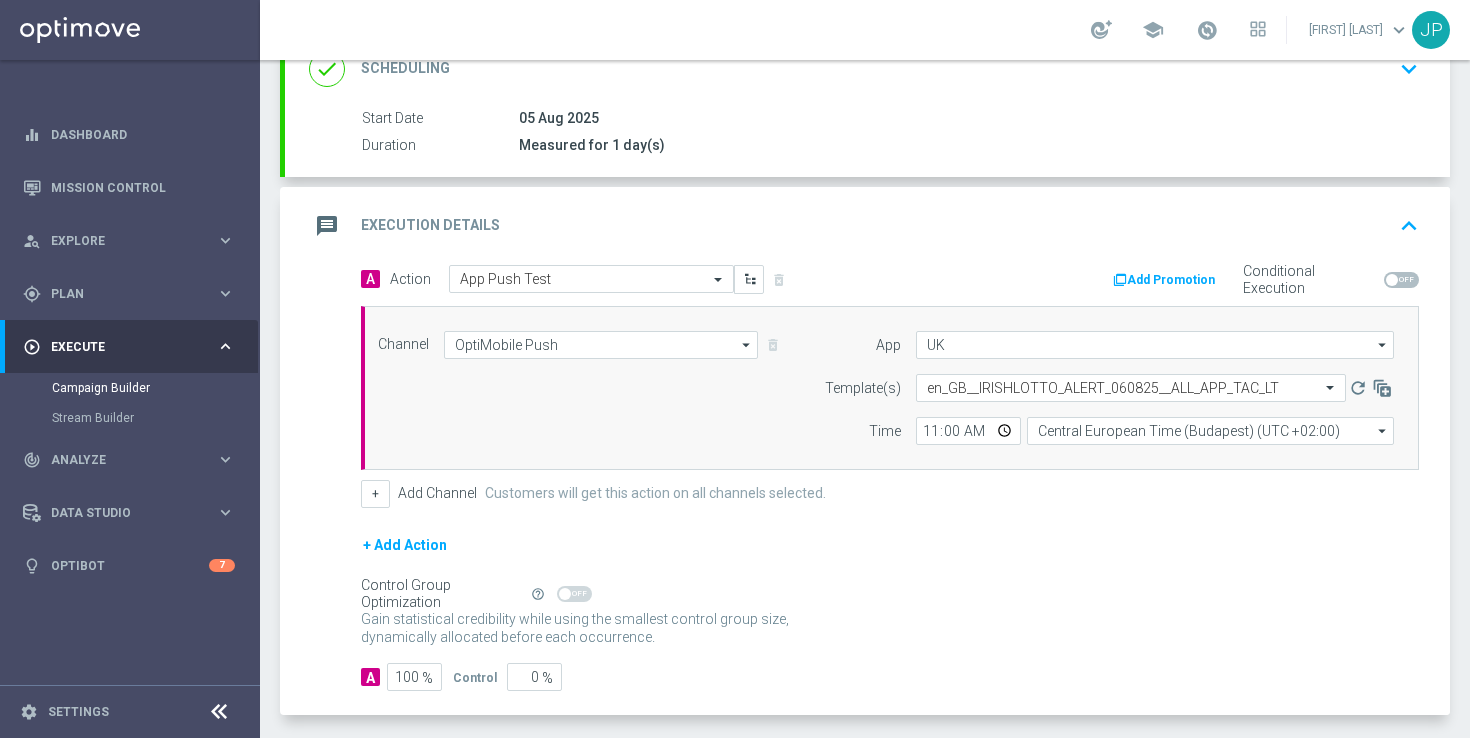 click on "+ Add Action" 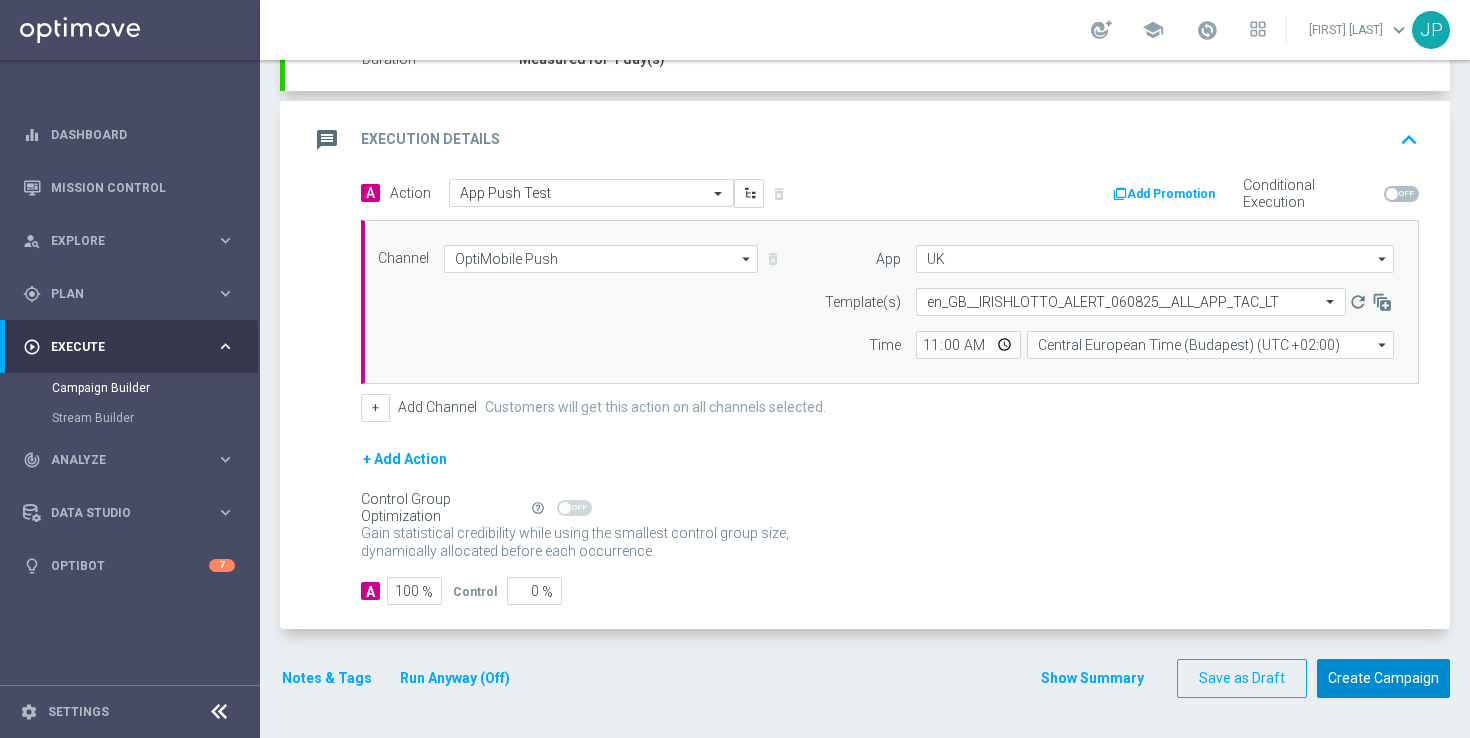click on "Create Campaign" 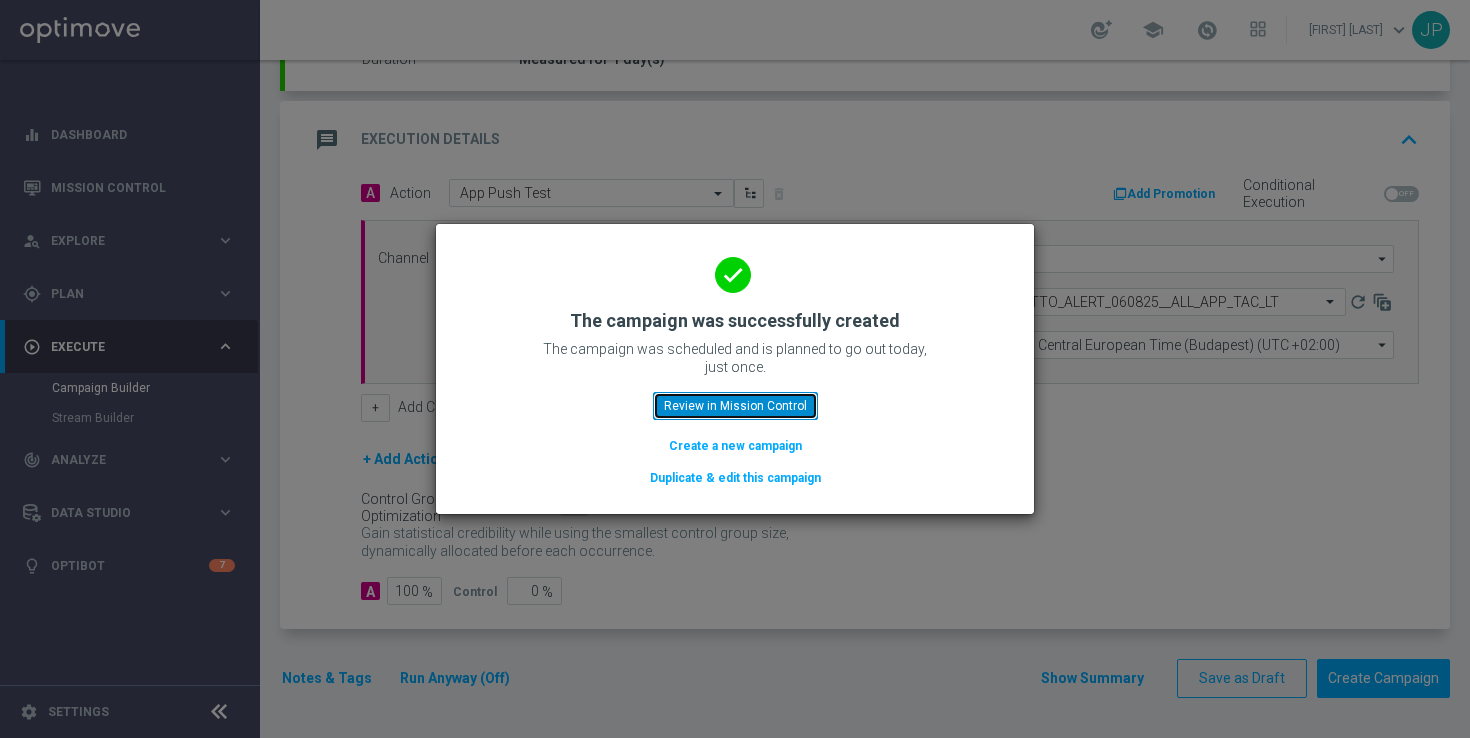 click on "Review in Mission Control" 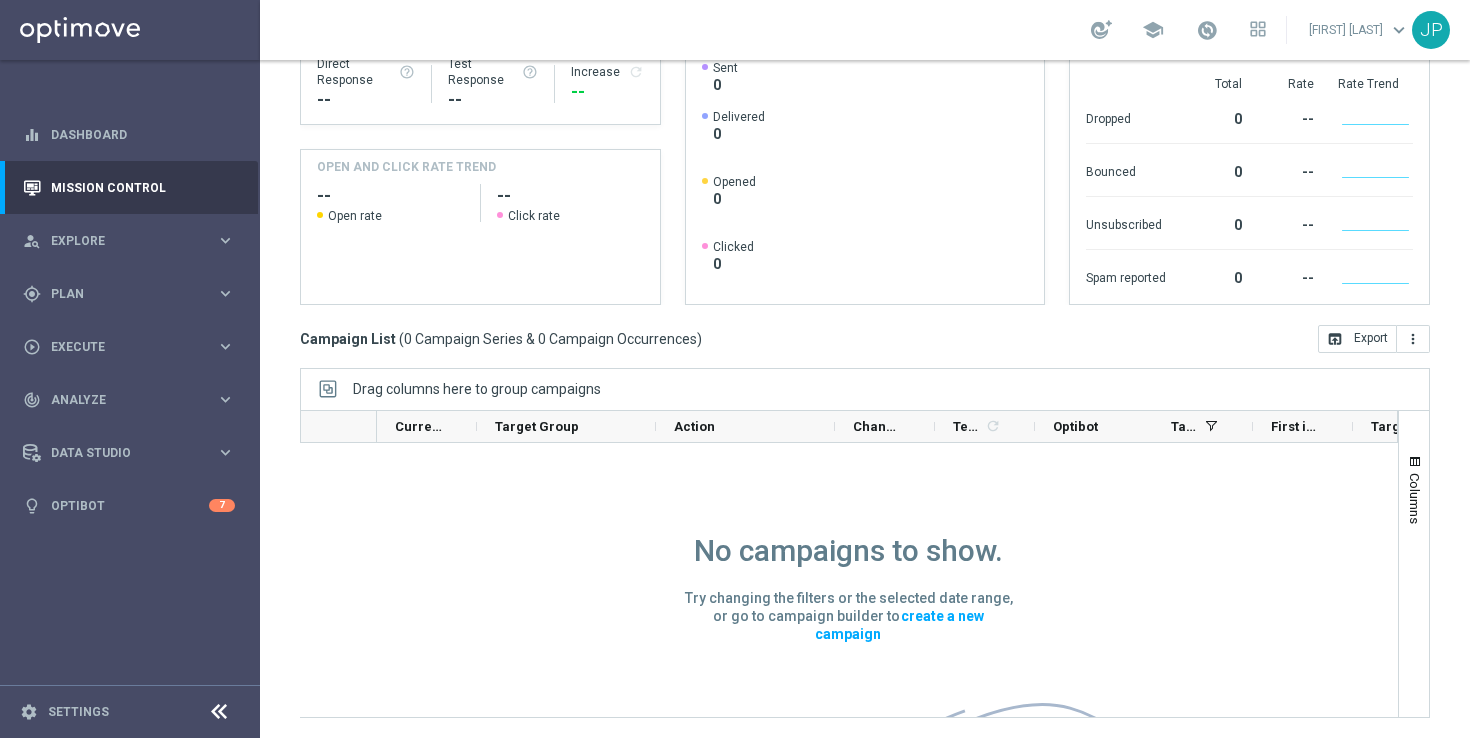 scroll, scrollTop: 0, scrollLeft: 0, axis: both 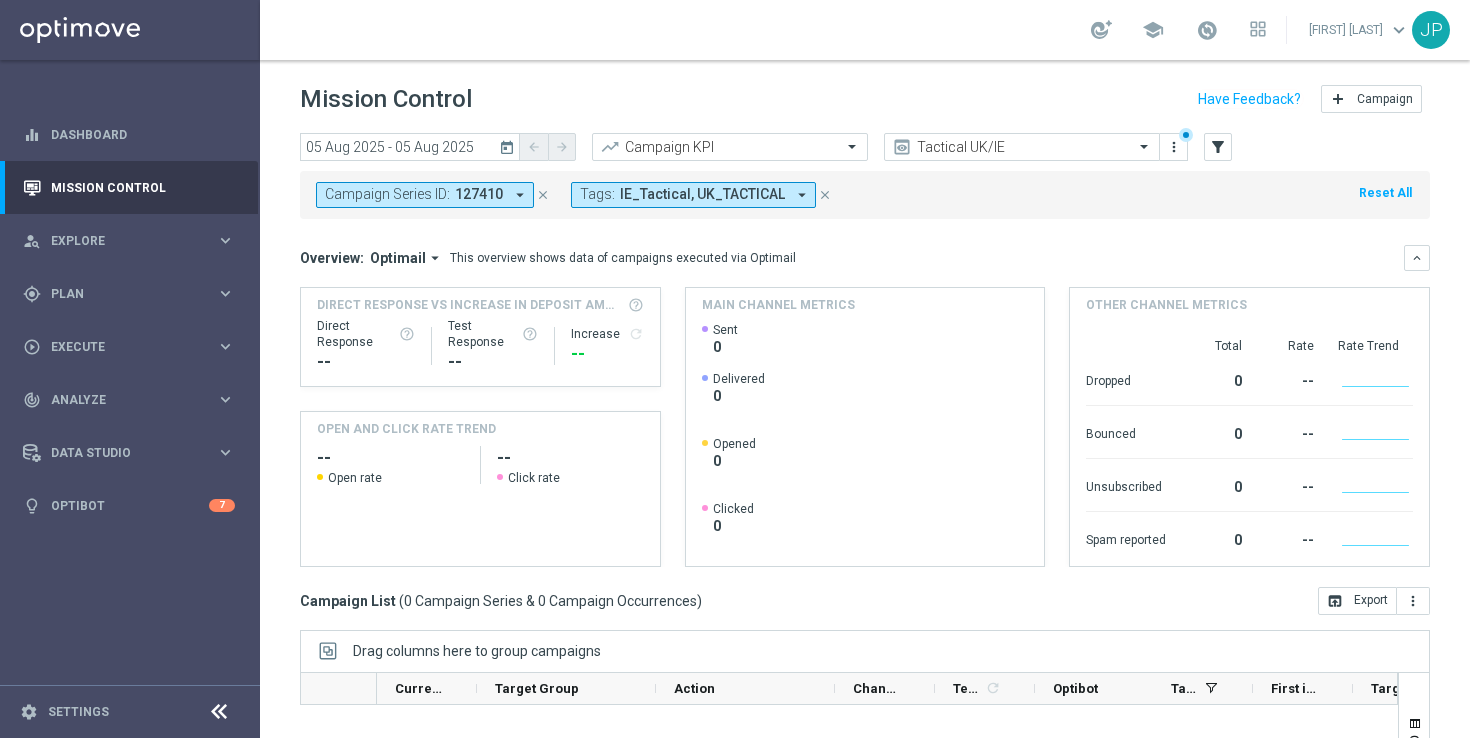 click on "Campaign Series ID:
127410
arrow_drop_down
close
Tags:
IE_Tactical, UK_TACTICAL
arrow_drop_down
close
Reset All" 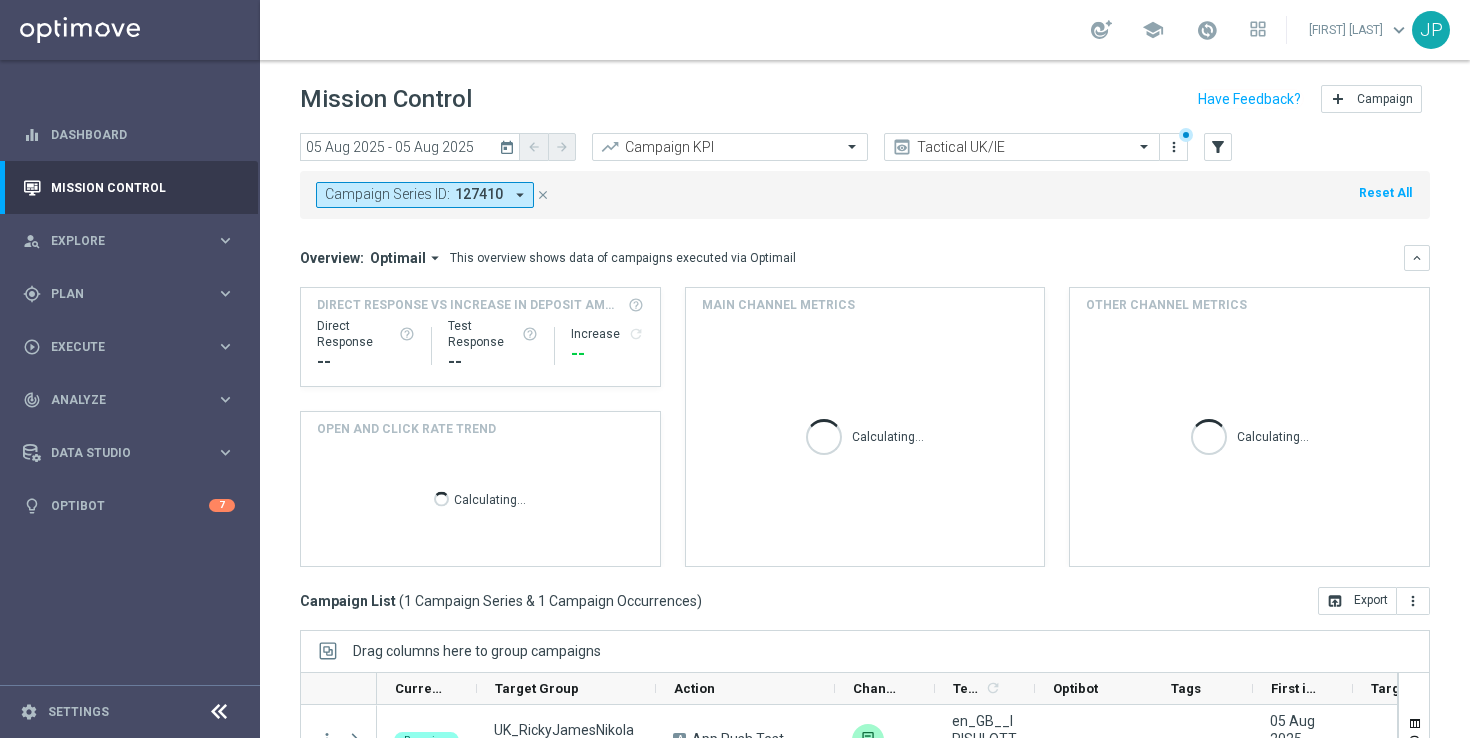 scroll, scrollTop: 248, scrollLeft: 0, axis: vertical 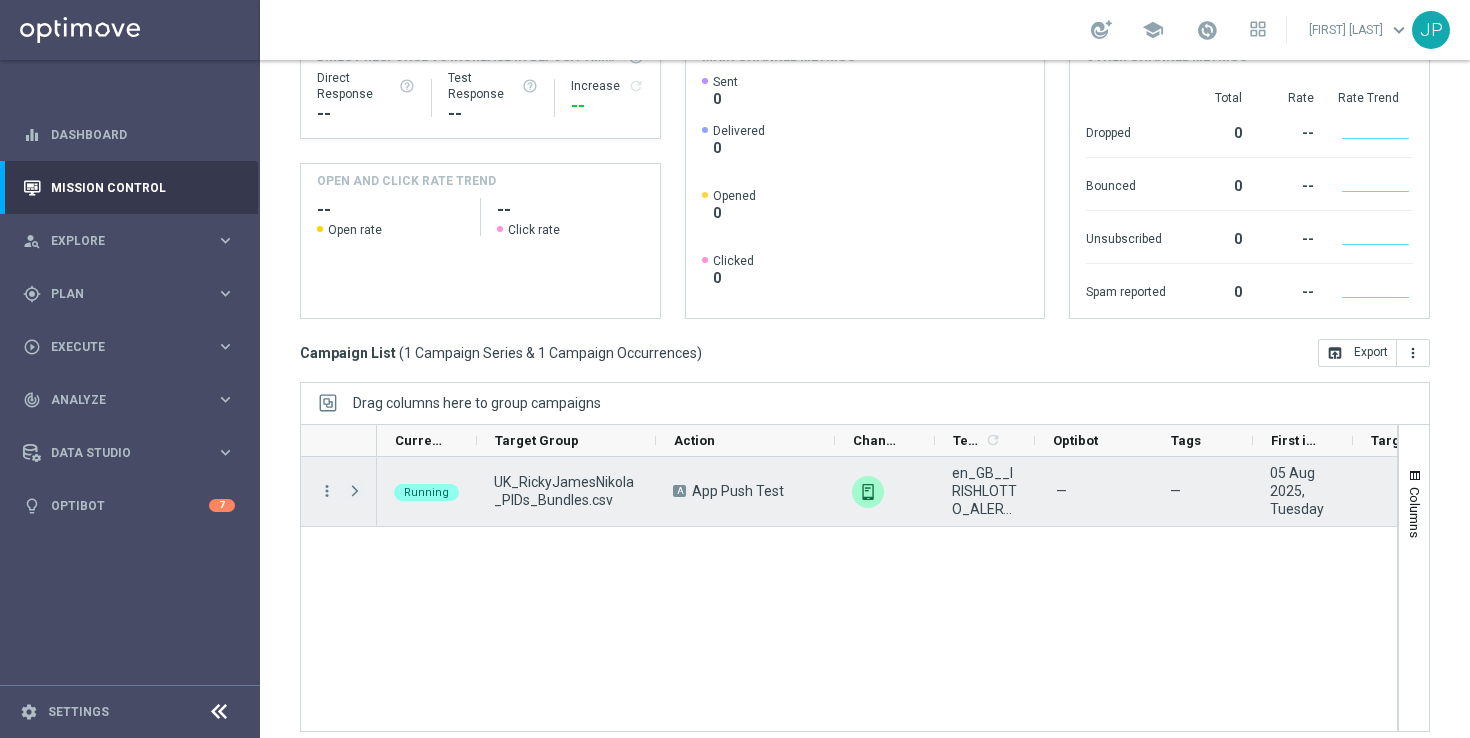 click at bounding box center [355, 491] 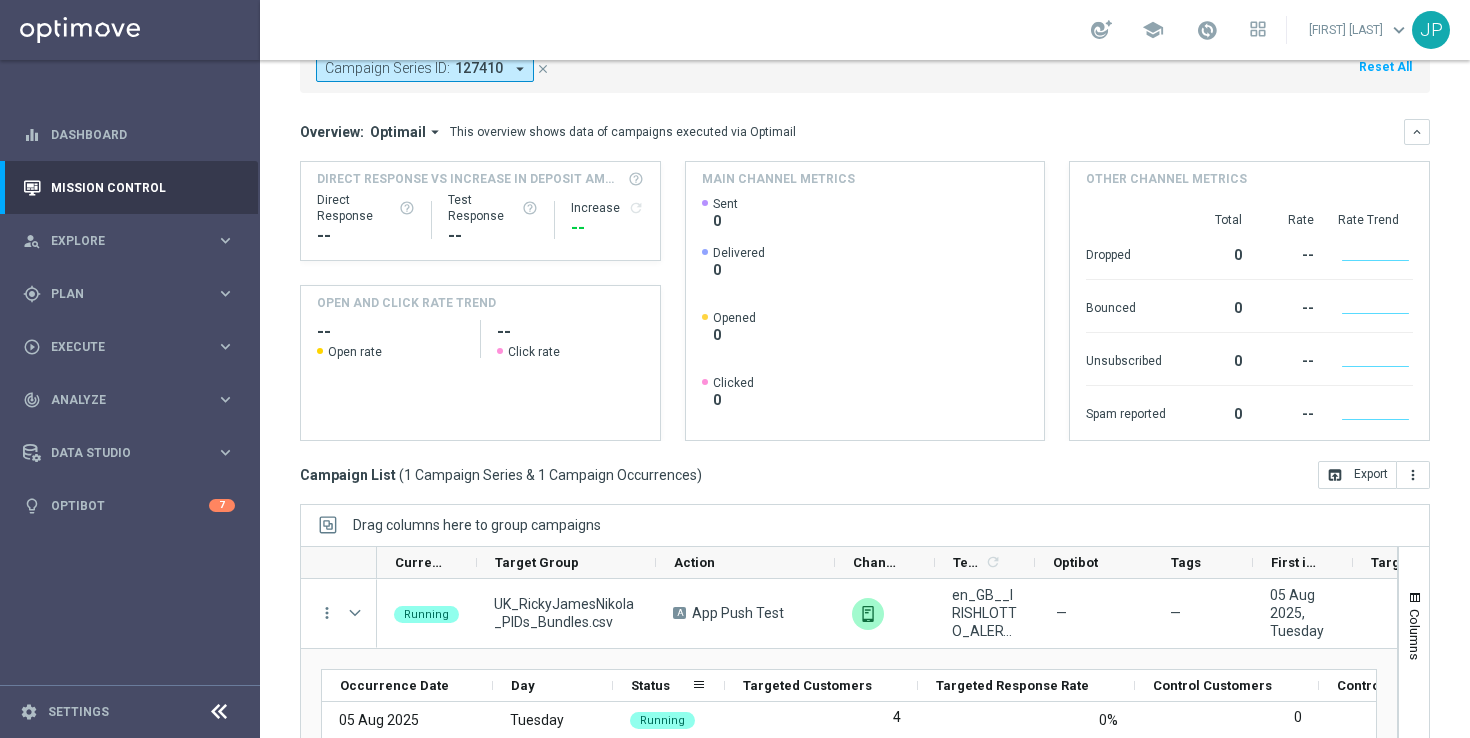 scroll, scrollTop: 262, scrollLeft: 0, axis: vertical 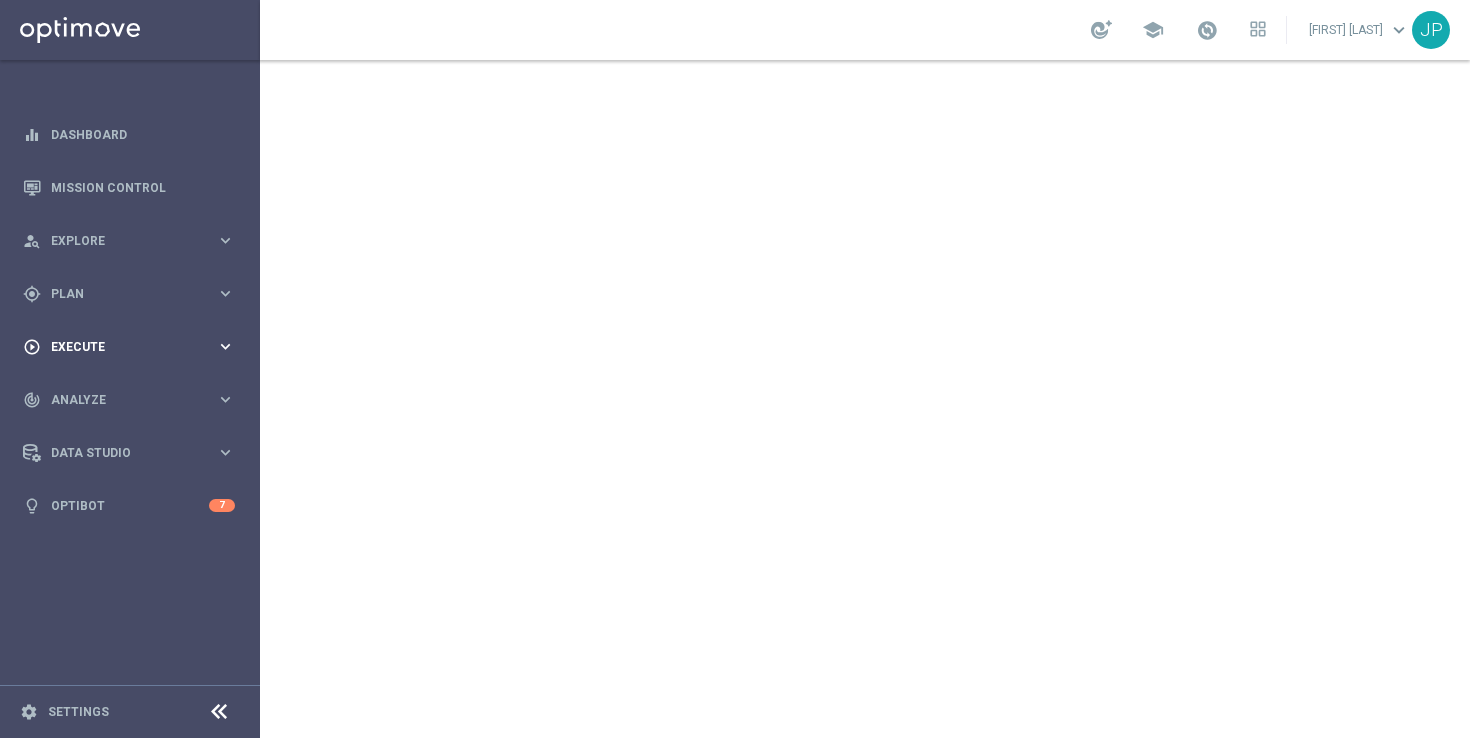 click on "Execute" at bounding box center [133, 347] 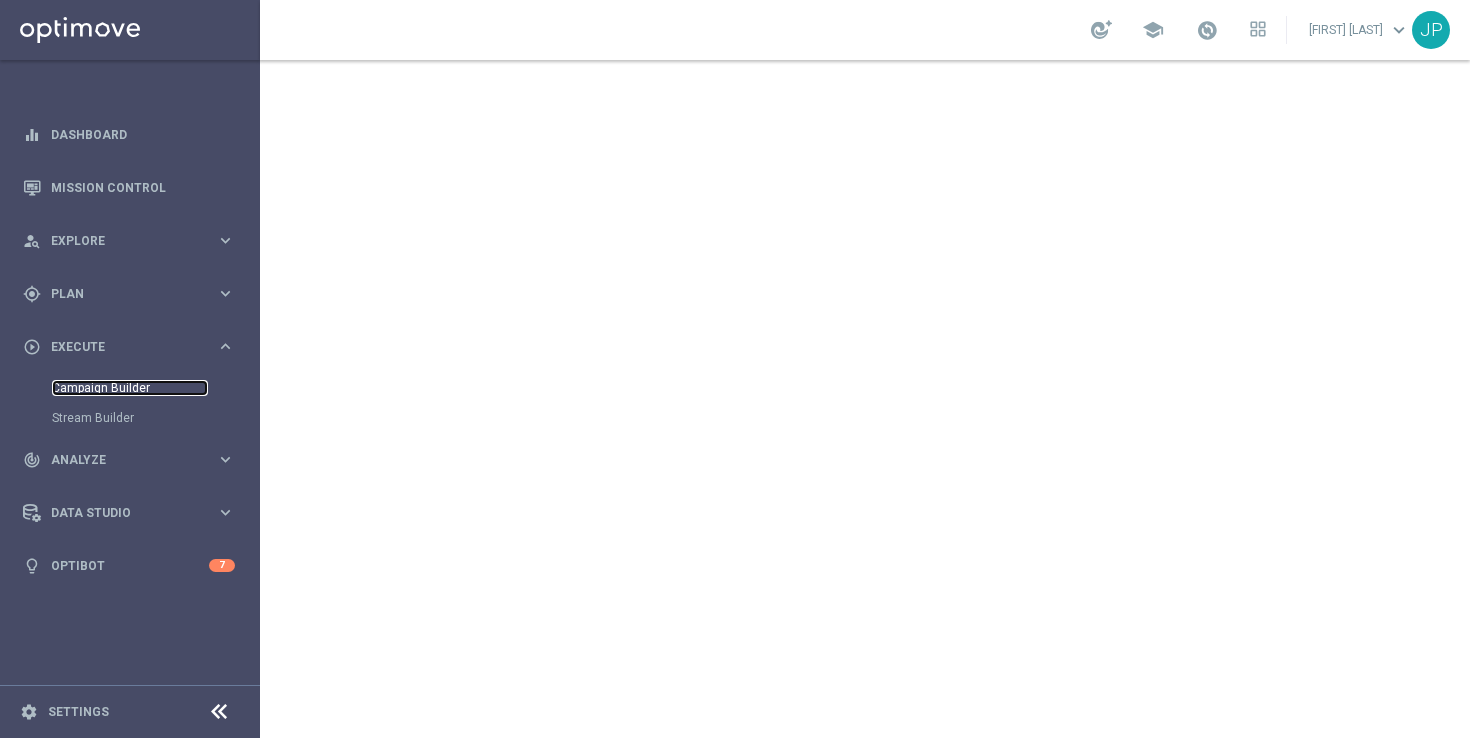click on "Campaign Builder" at bounding box center [130, 388] 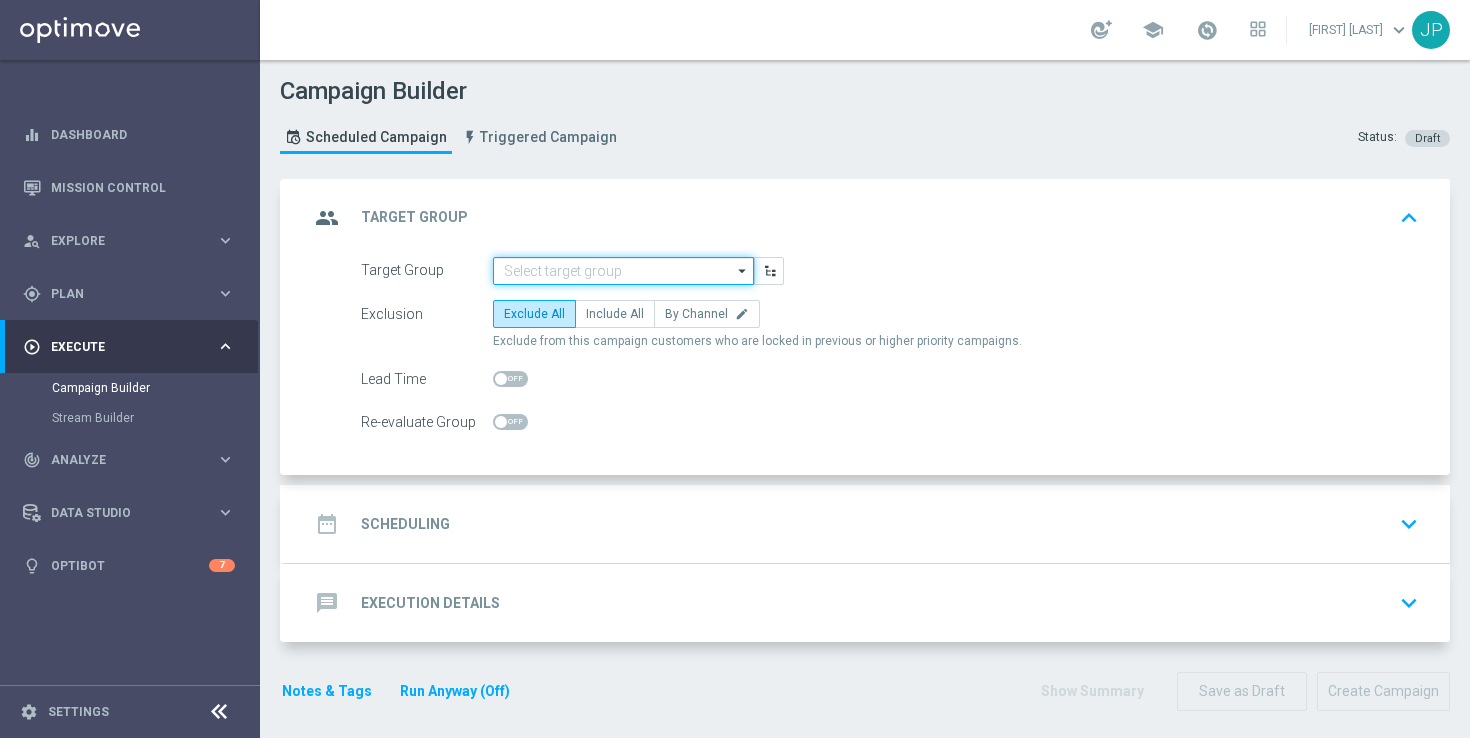 click 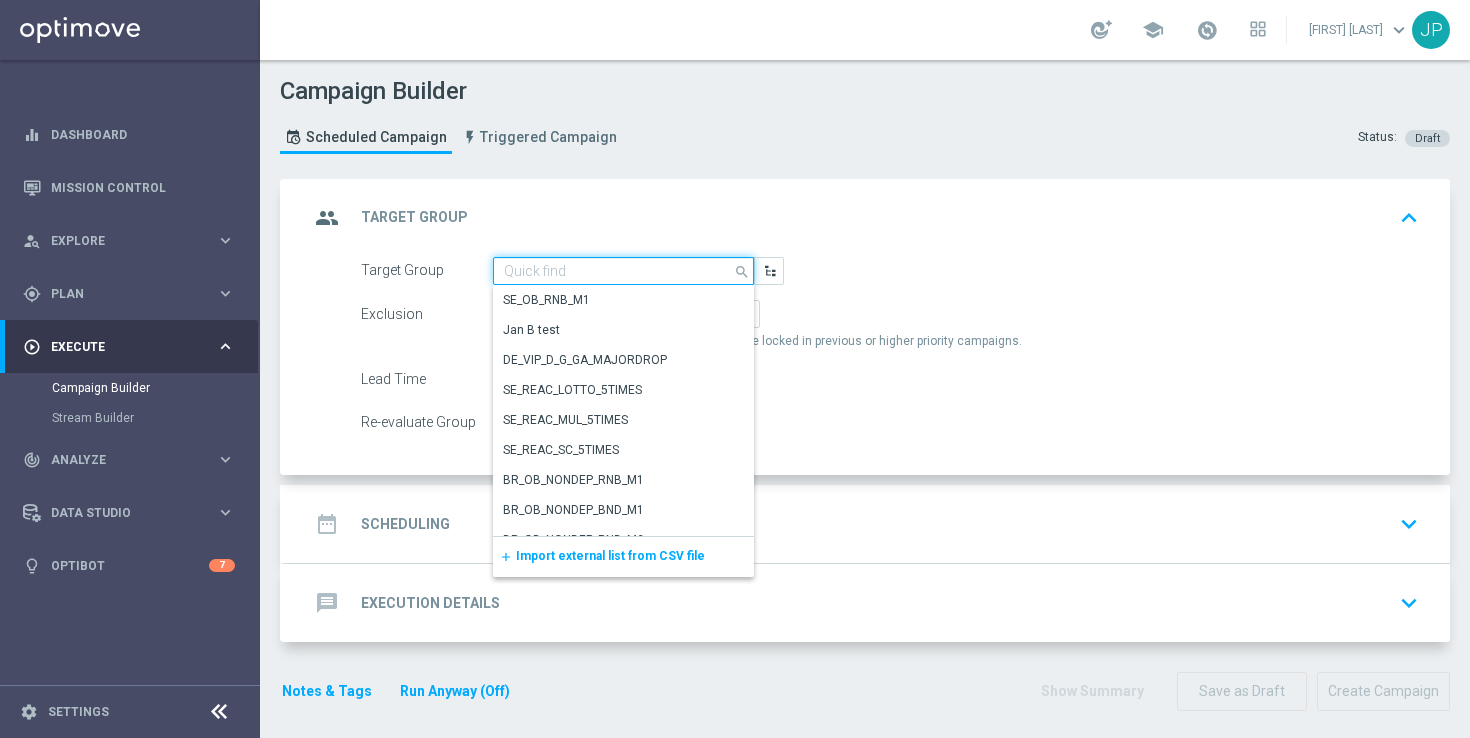 paste on "UK_LOTTO_APP" 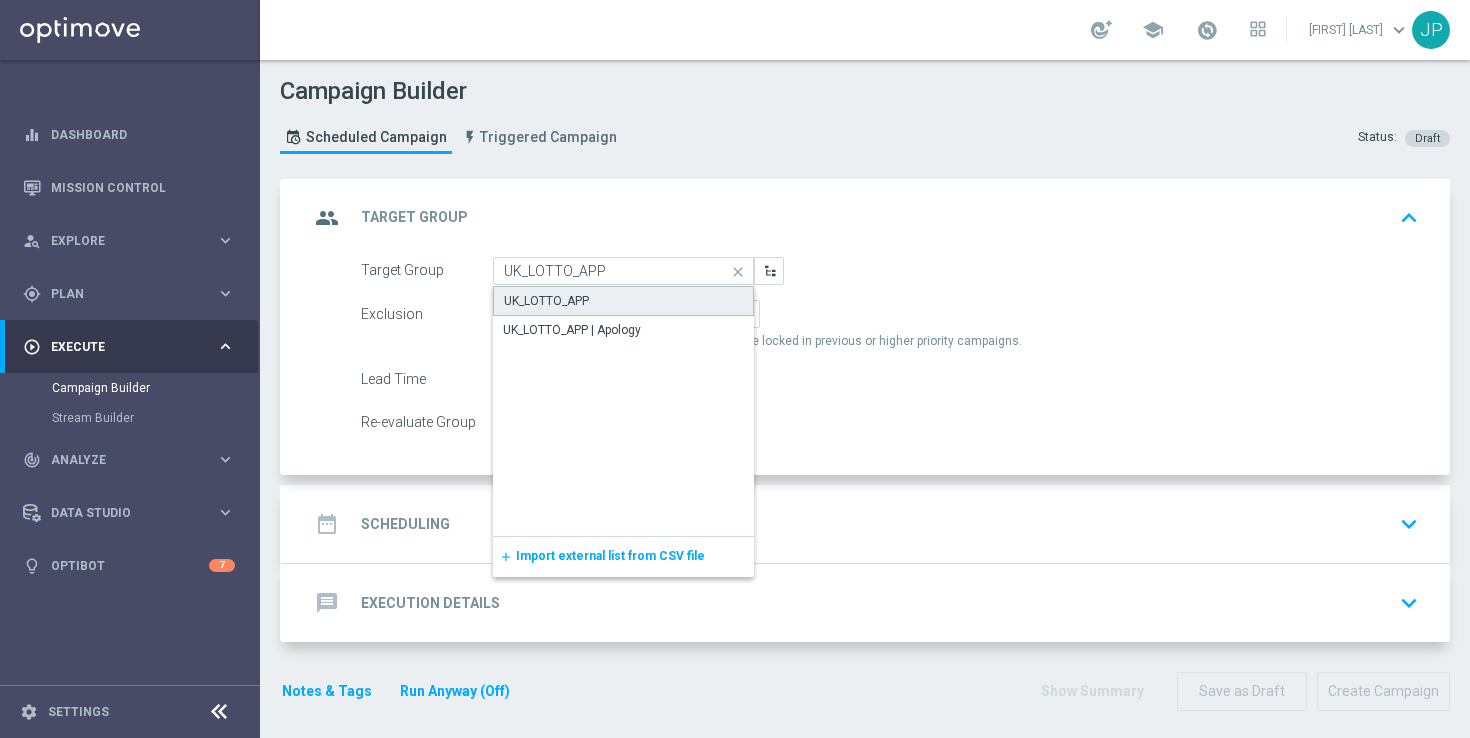 click on "UK_LOTTO_APP" 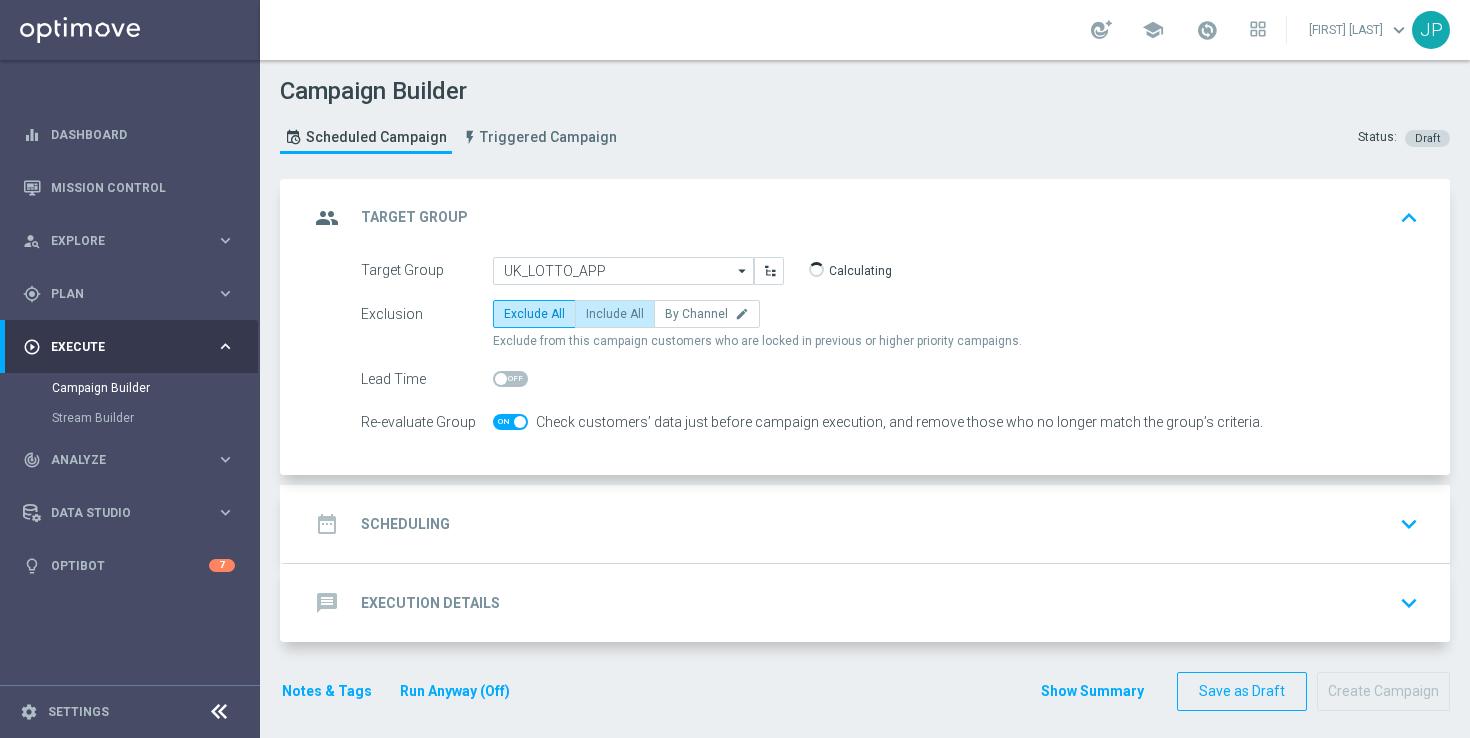 click on "Include All" 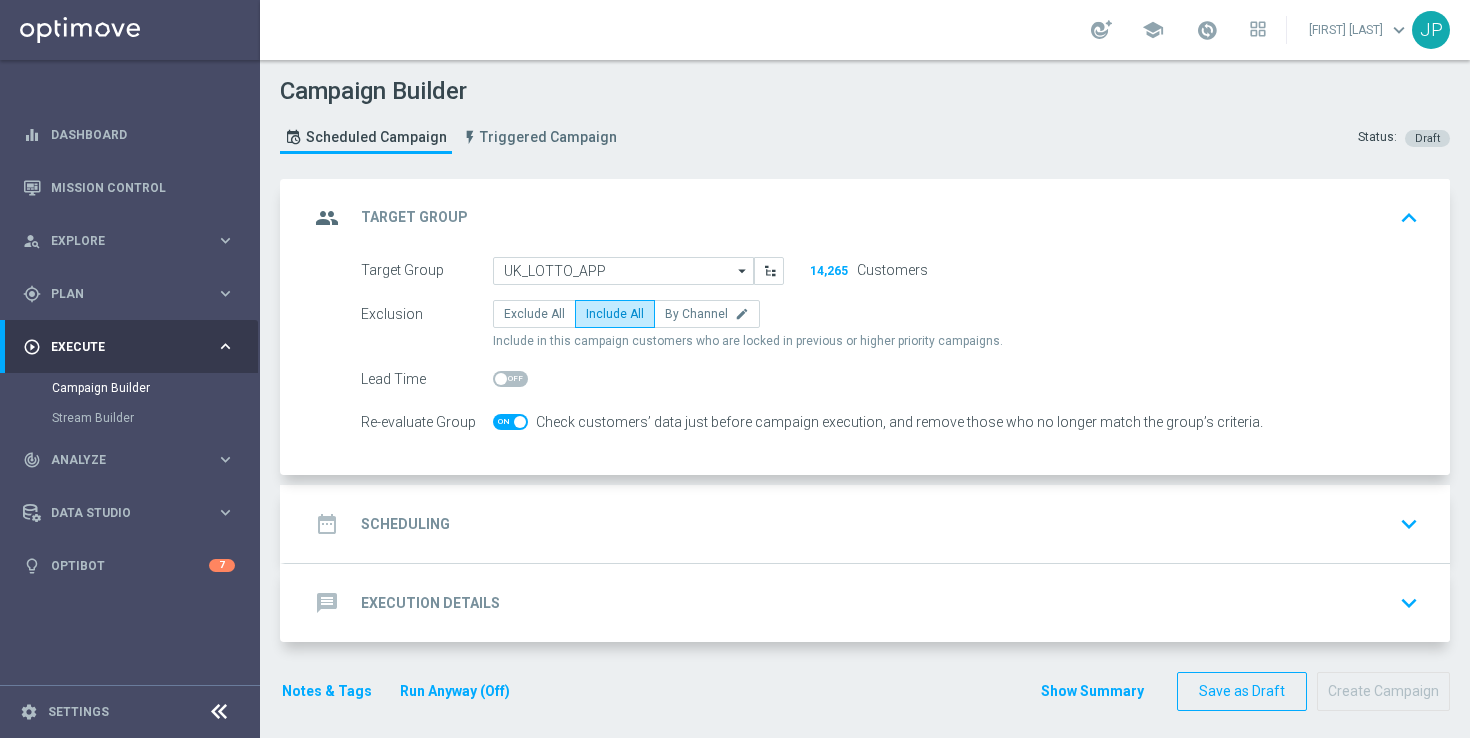click 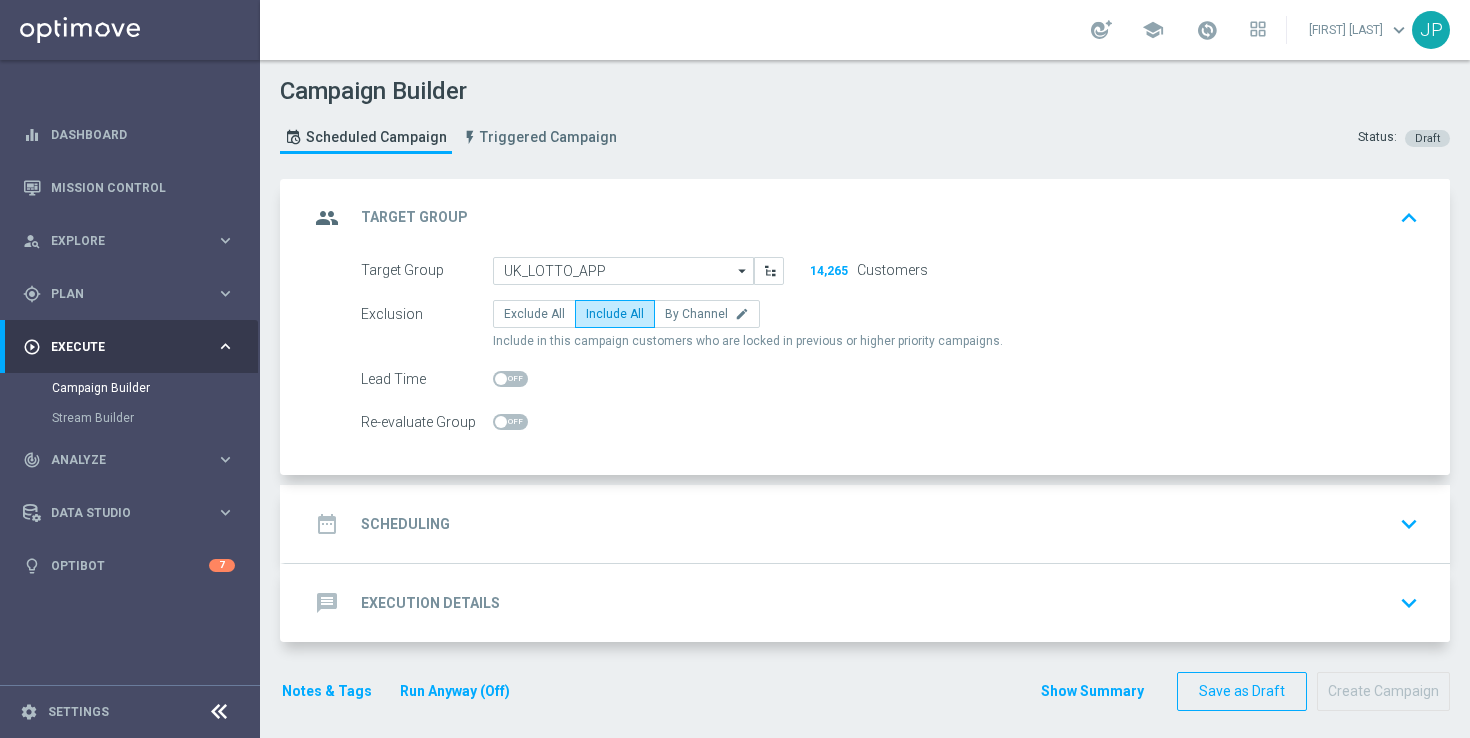 click on "date_range
Scheduling
keyboard_arrow_down" 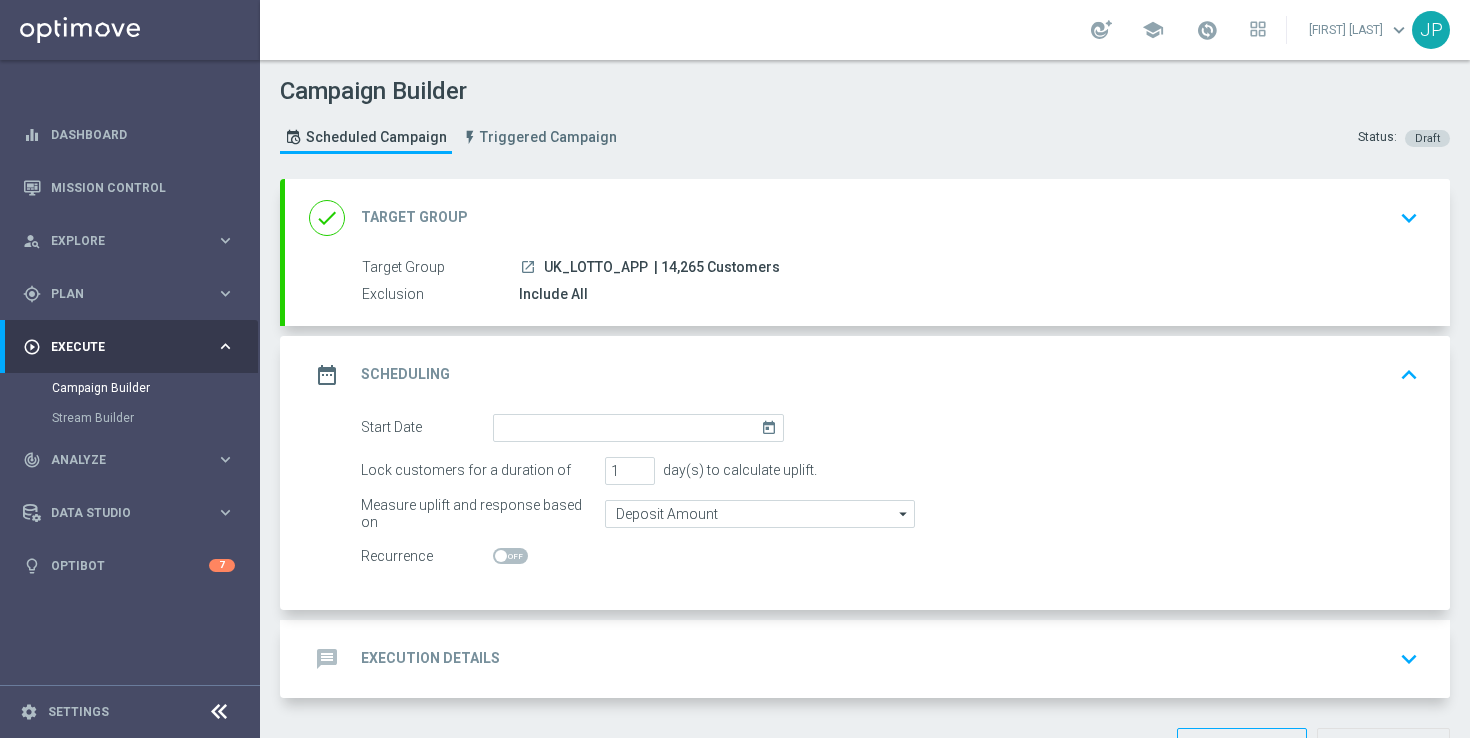 scroll, scrollTop: 68, scrollLeft: 0, axis: vertical 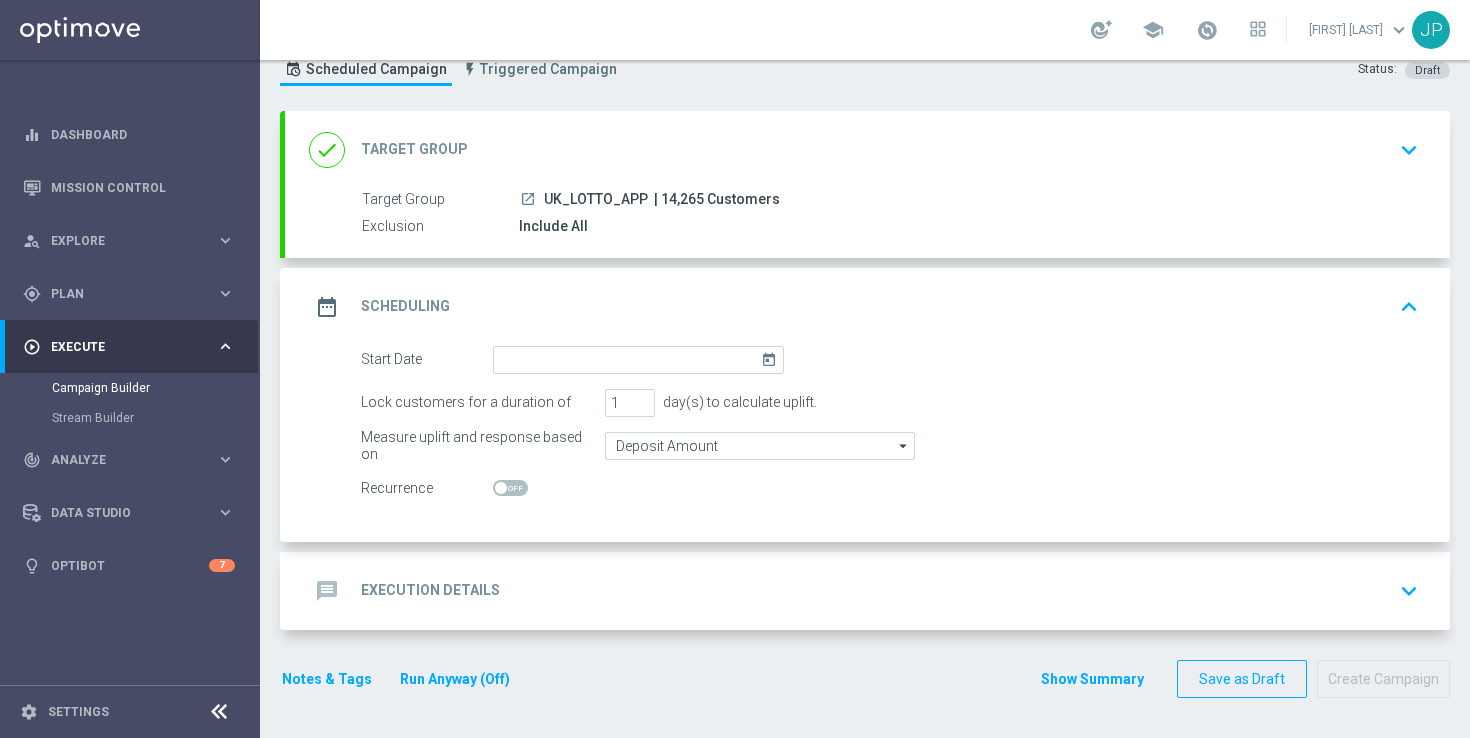 click on "today" 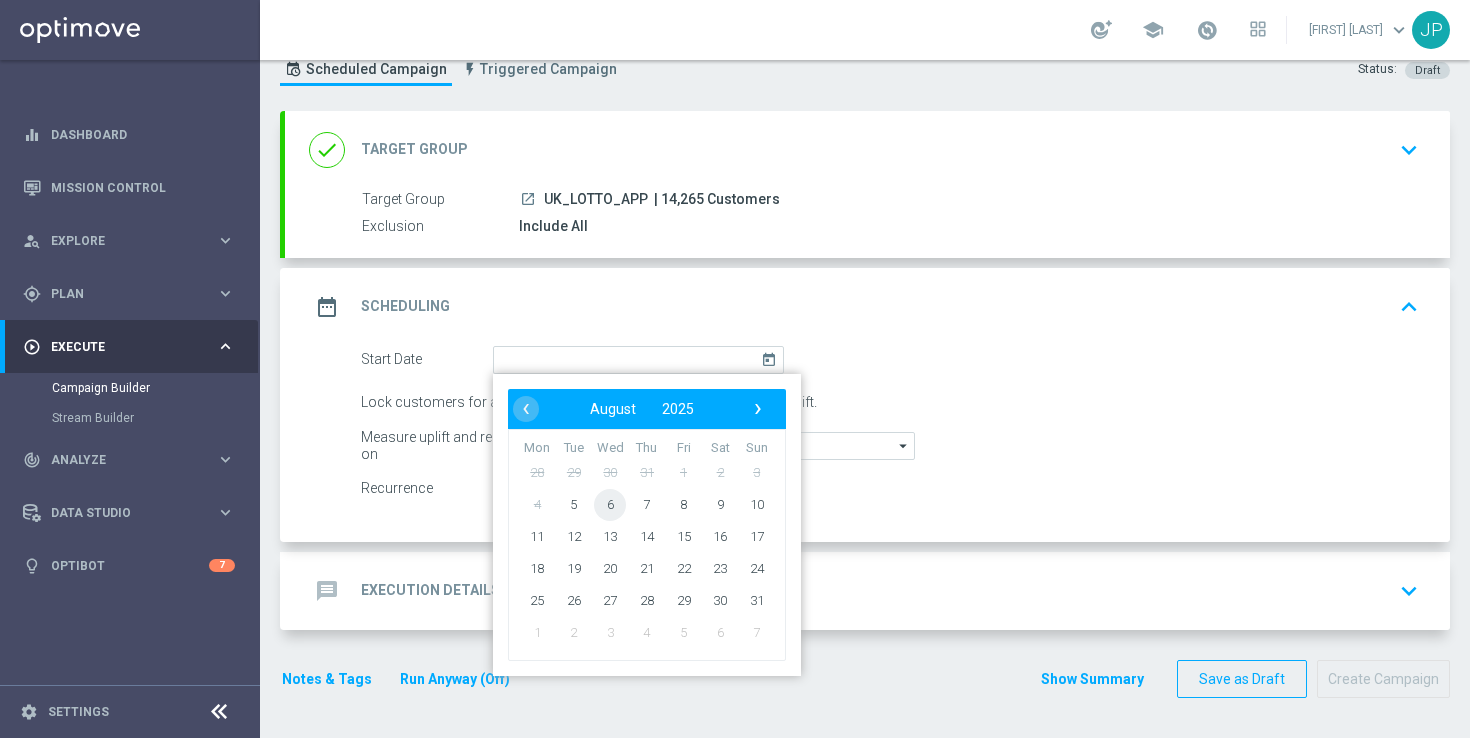 click on "6" 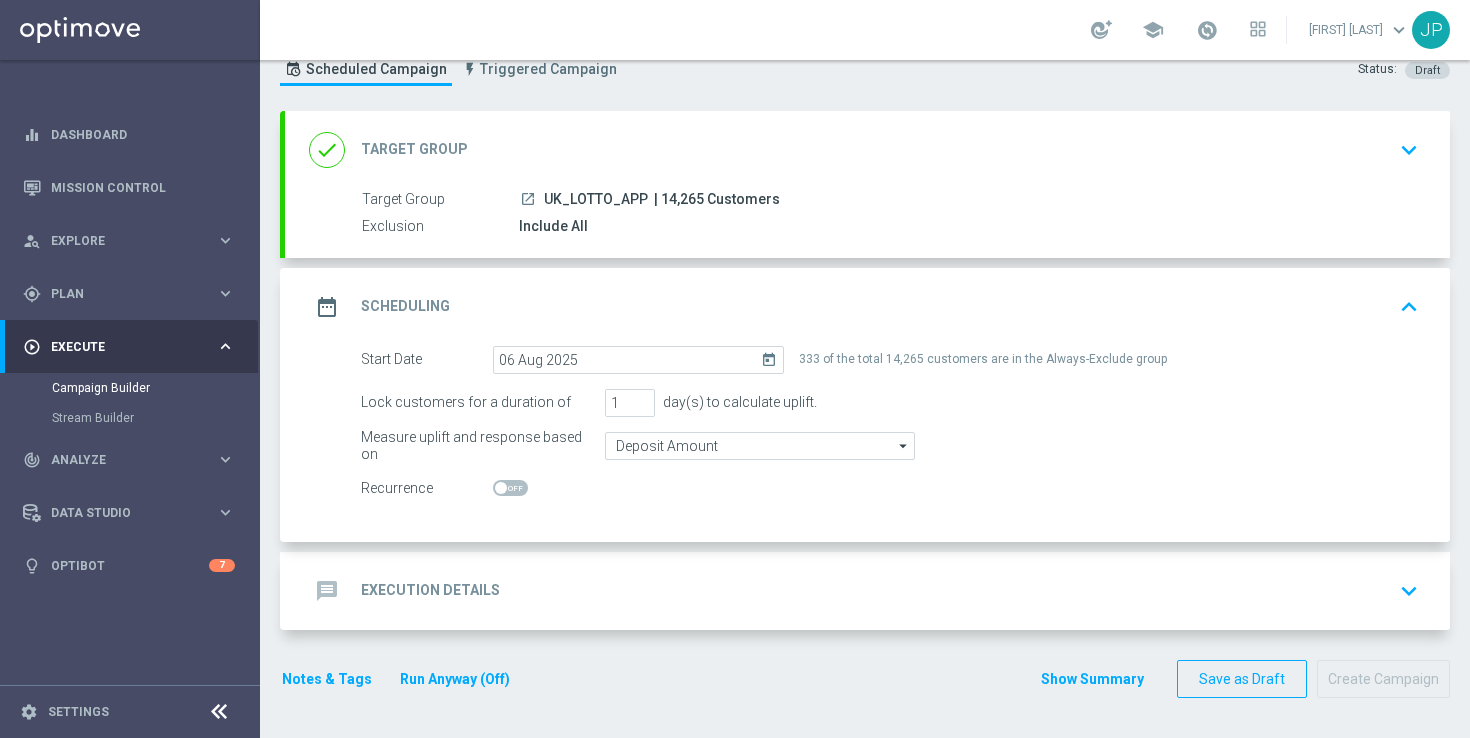 click on "message
Execution Details
keyboard_arrow_down" 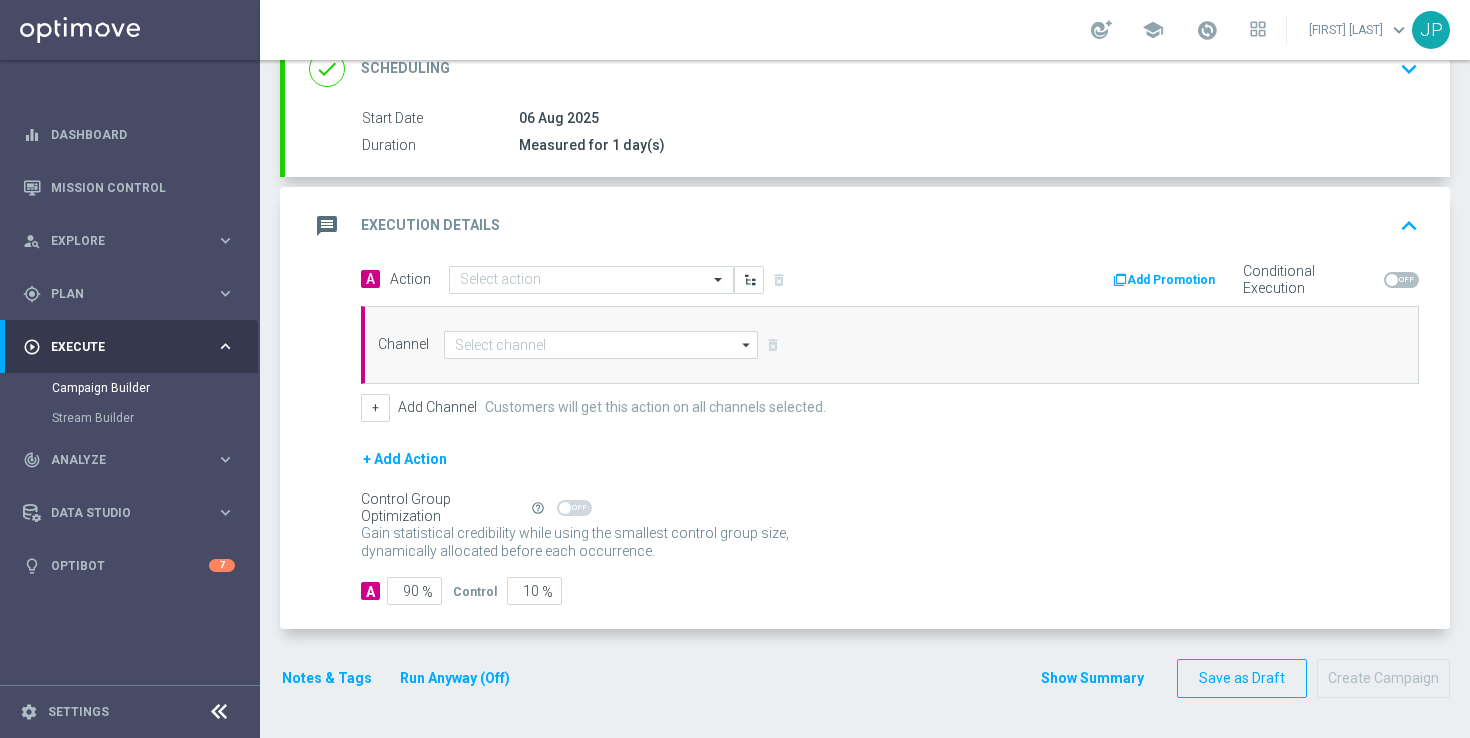 scroll, scrollTop: 297, scrollLeft: 0, axis: vertical 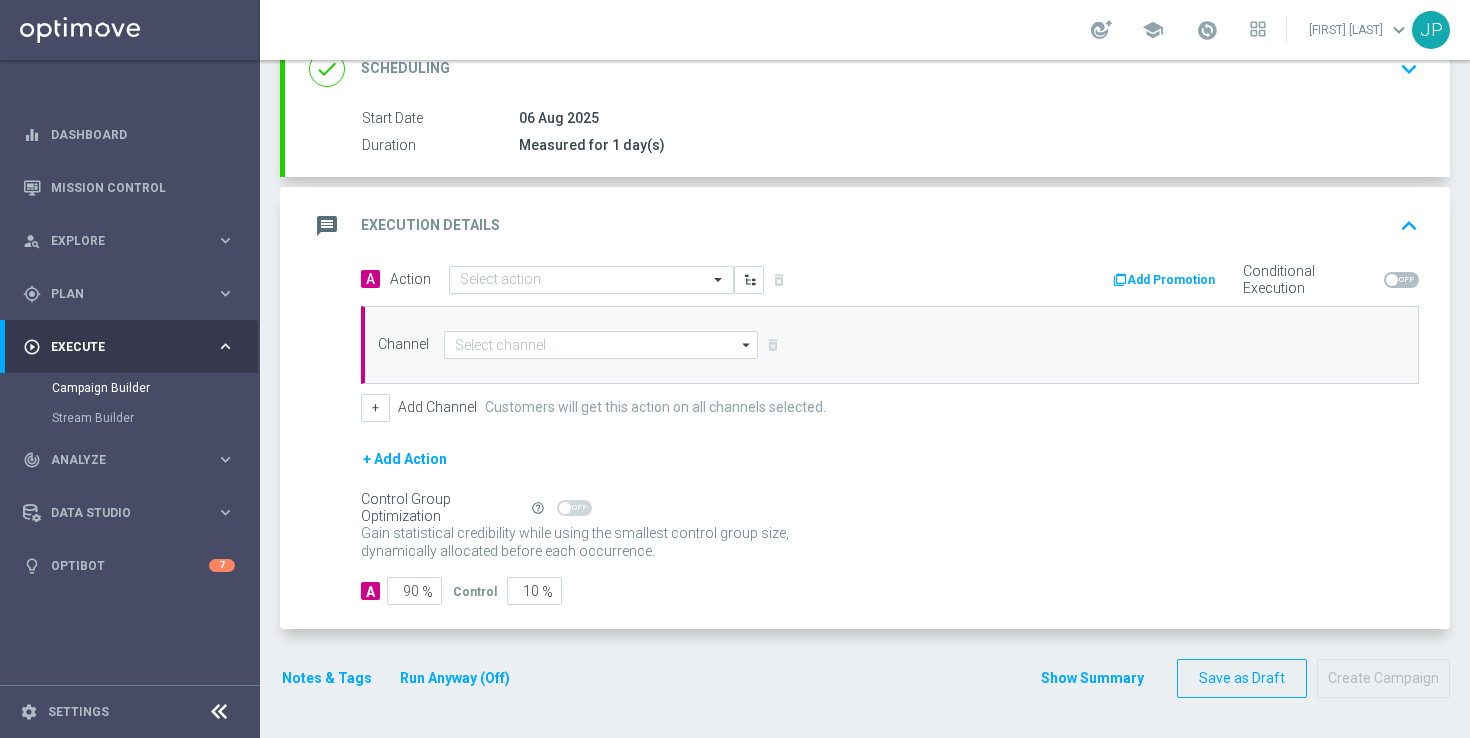 click 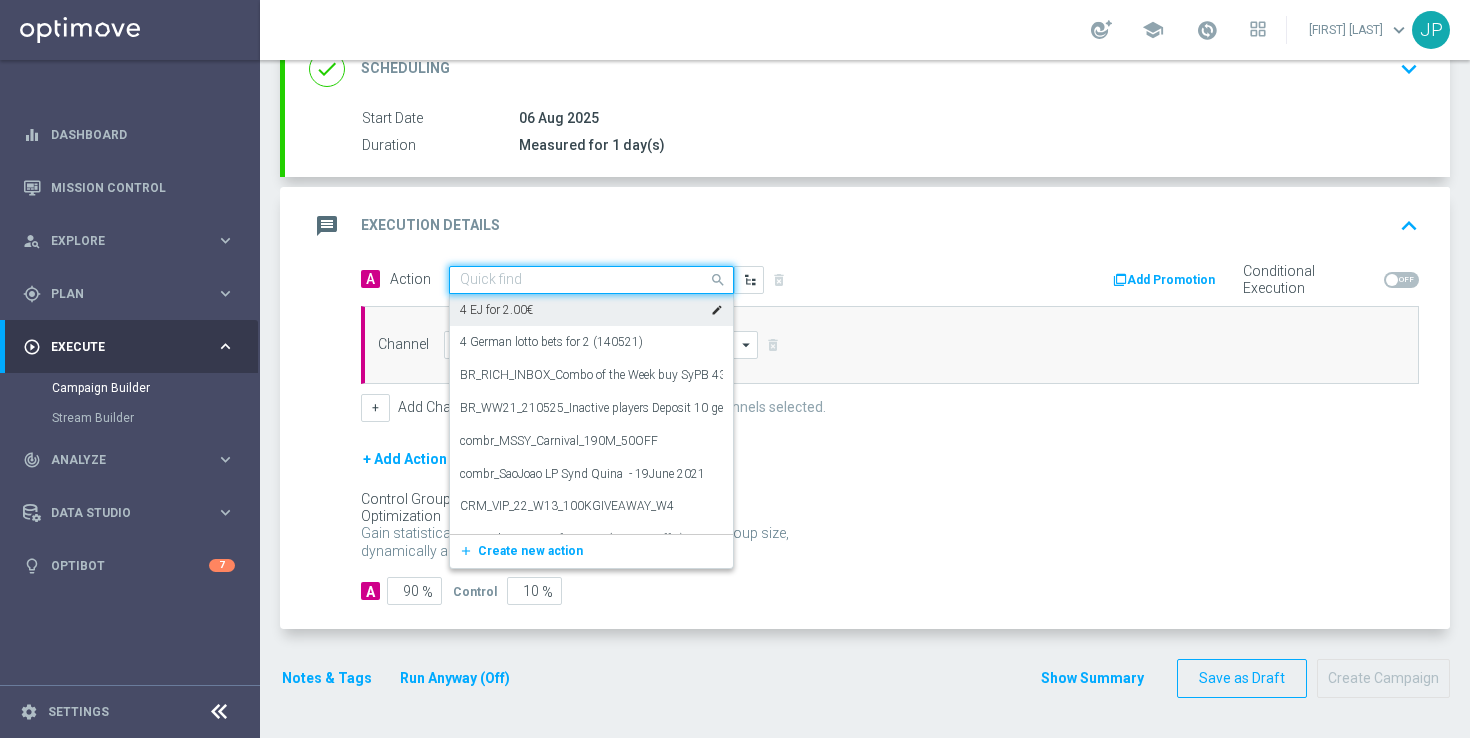 click 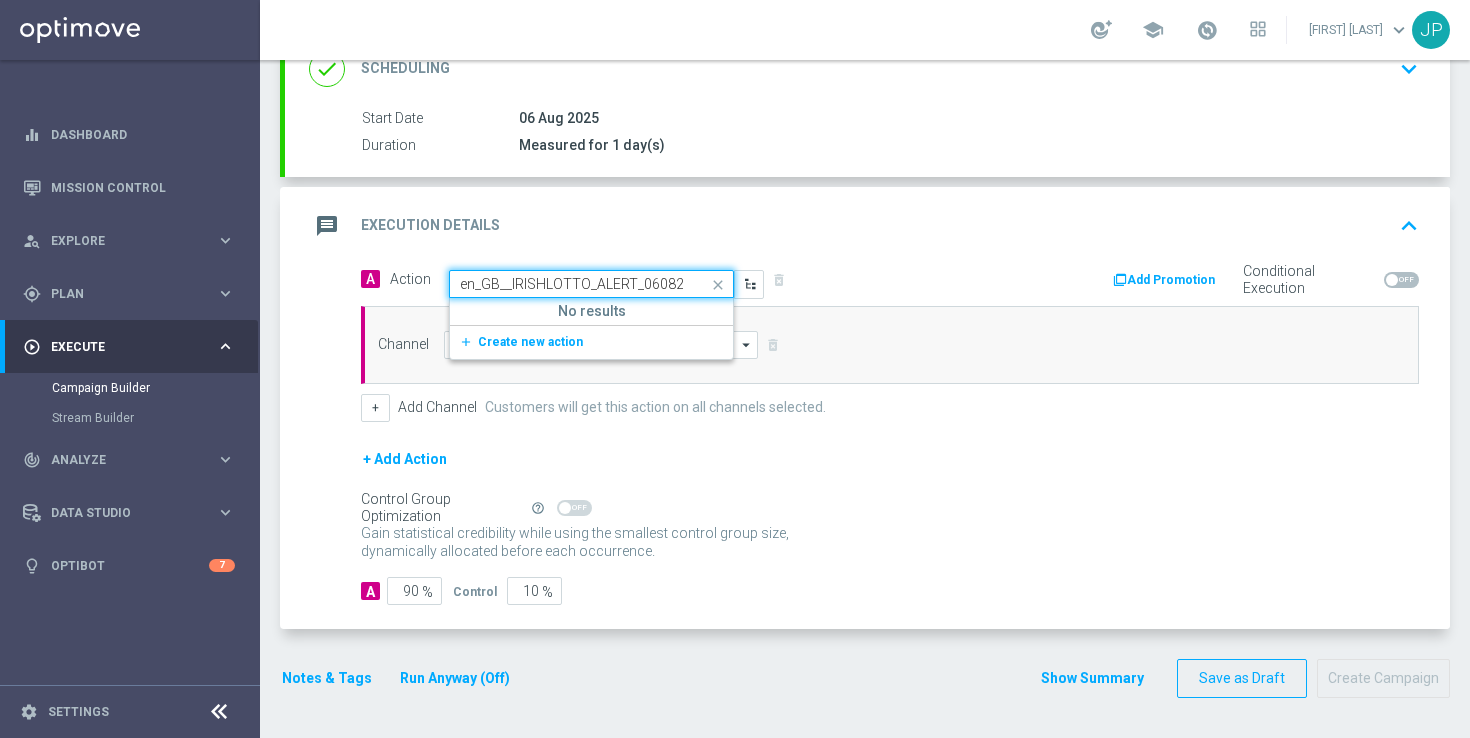 scroll, scrollTop: 0, scrollLeft: 123, axis: horizontal 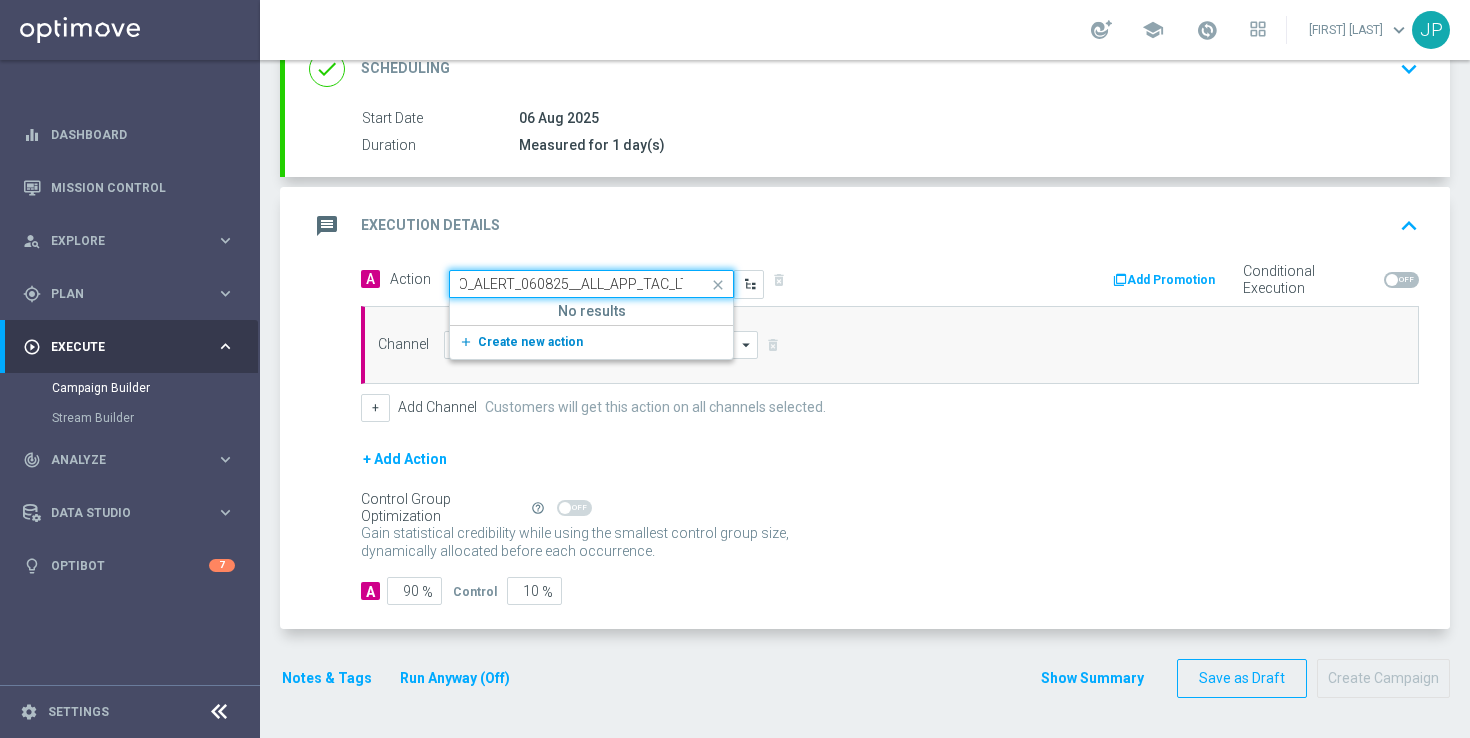 click on "Create new action" at bounding box center (530, 342) 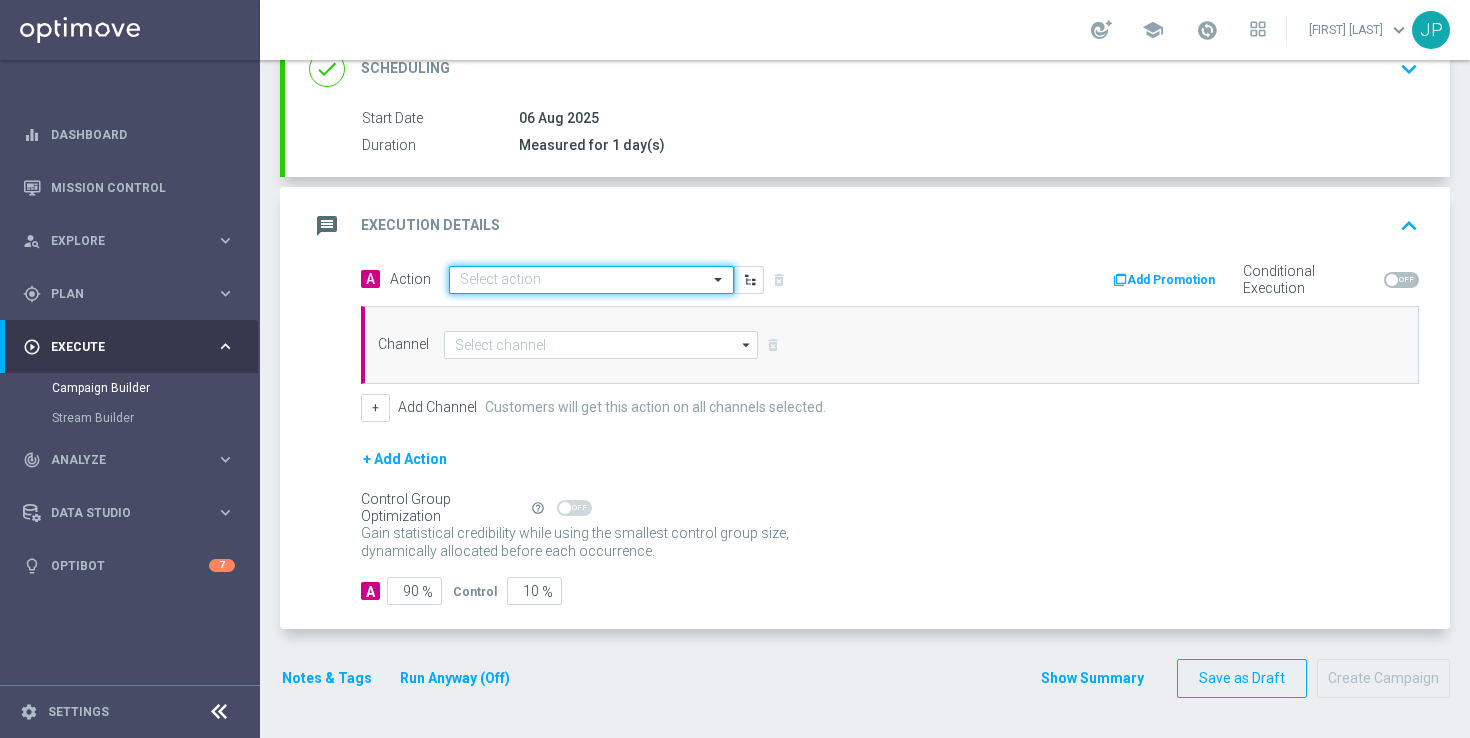 scroll, scrollTop: 0, scrollLeft: 0, axis: both 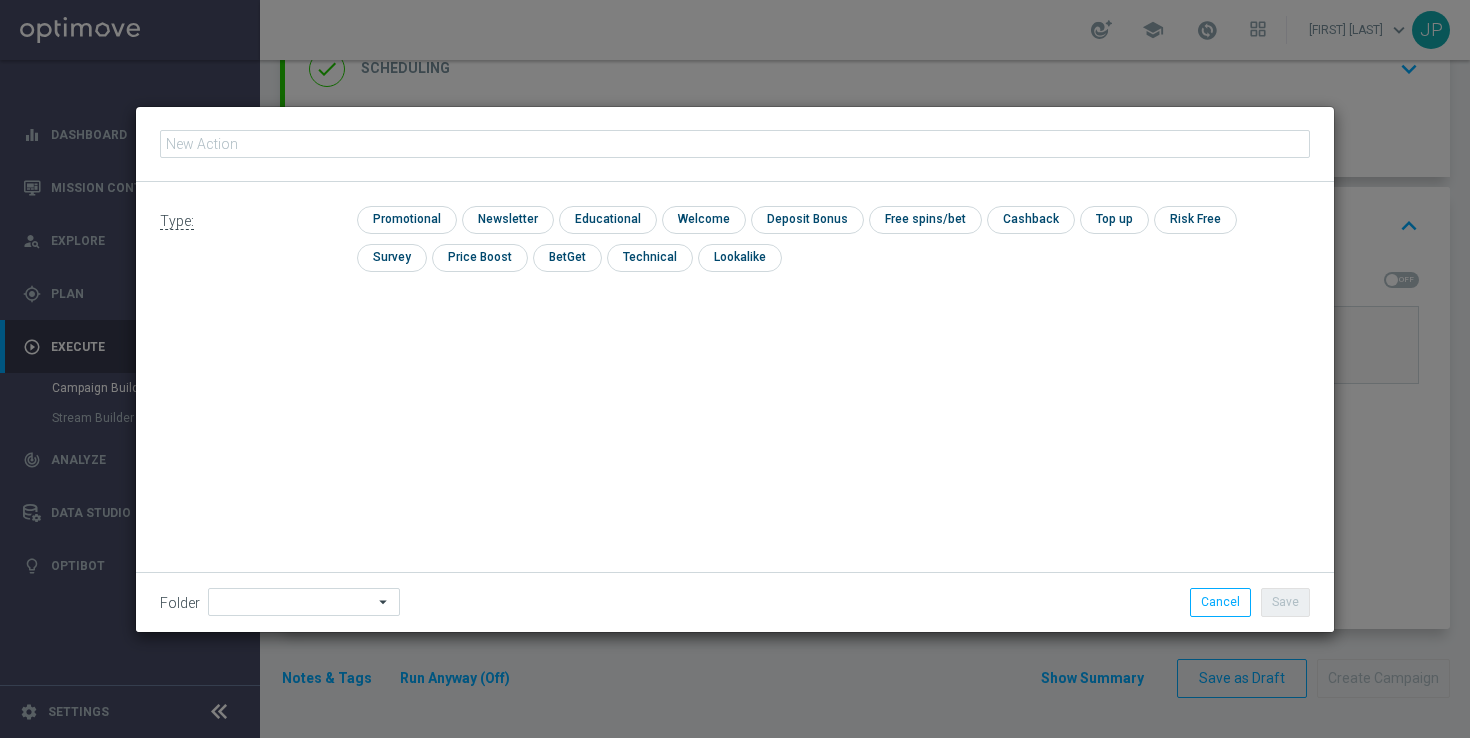 click 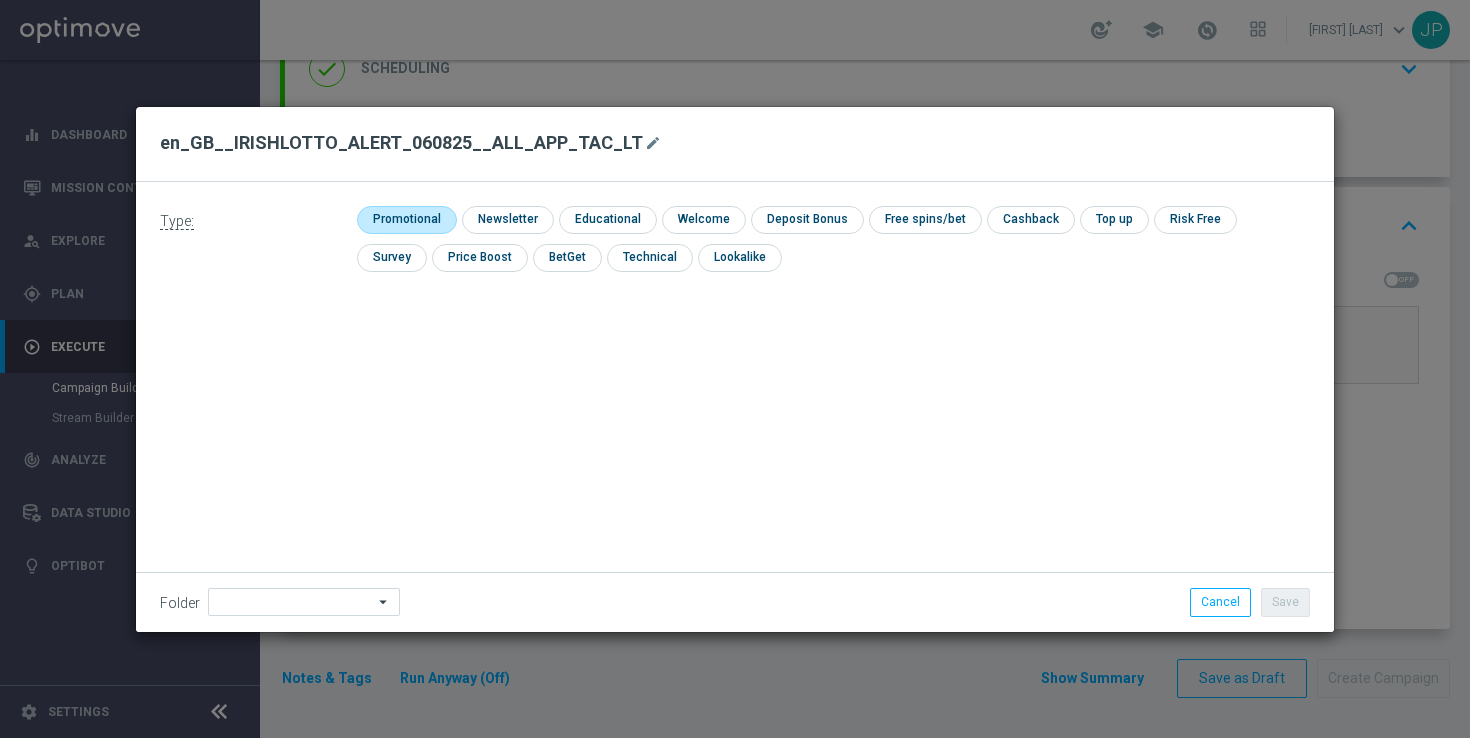 click 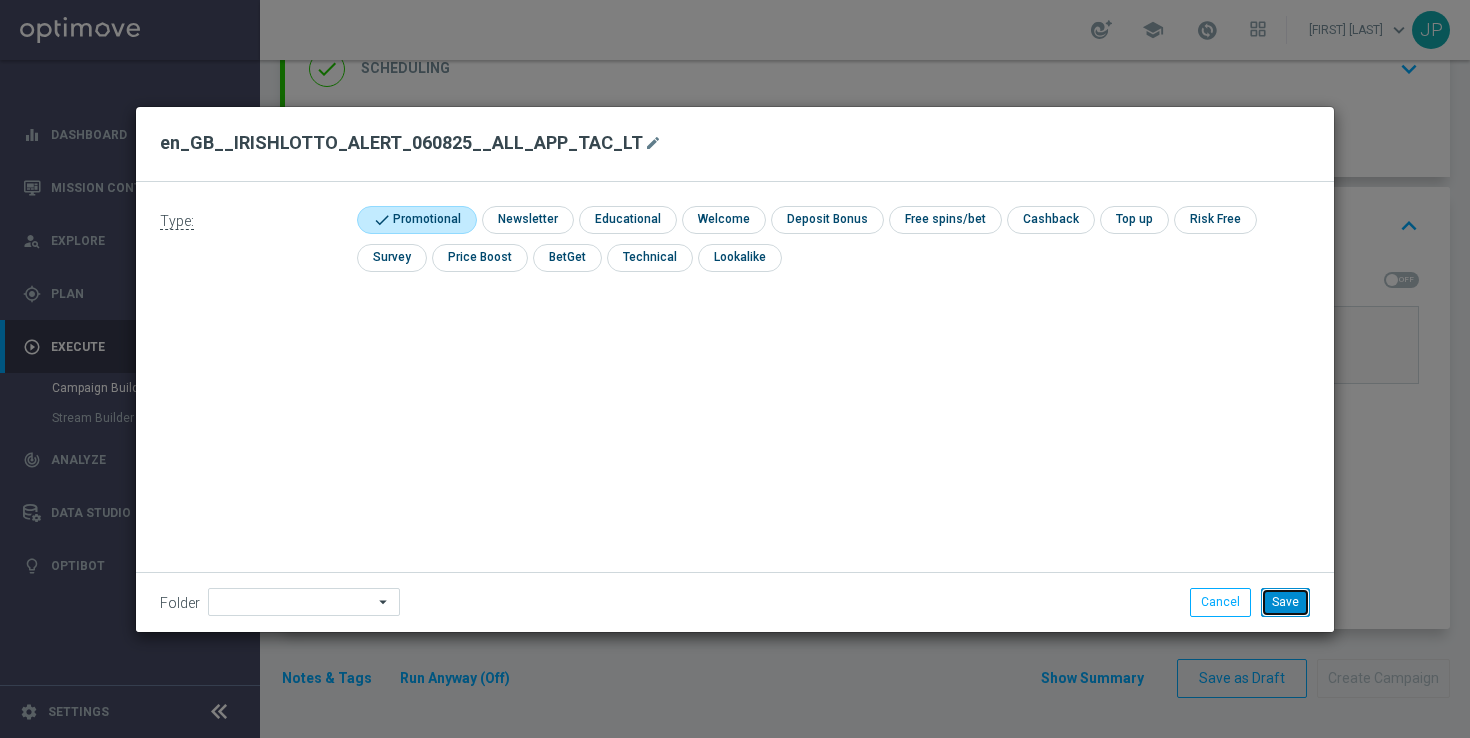 click on "Save" 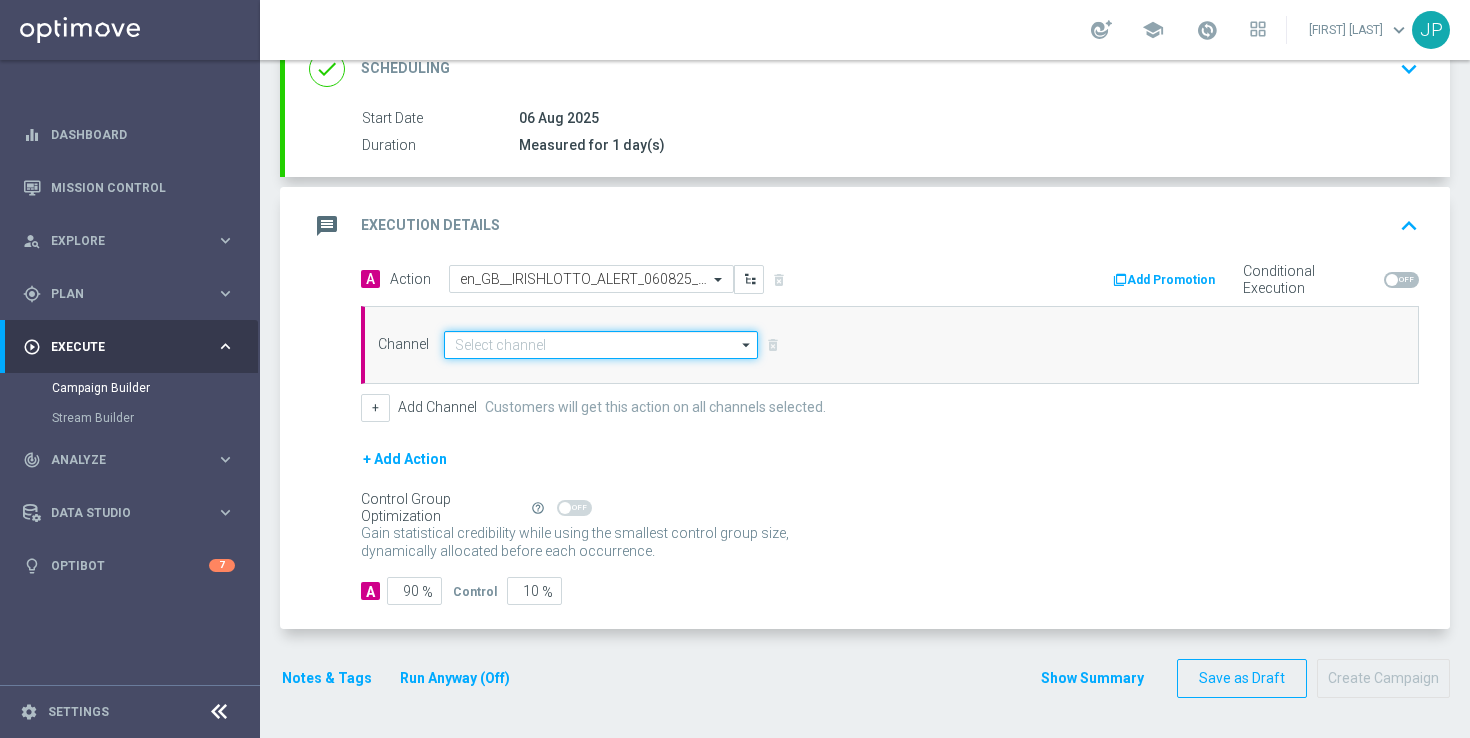 click 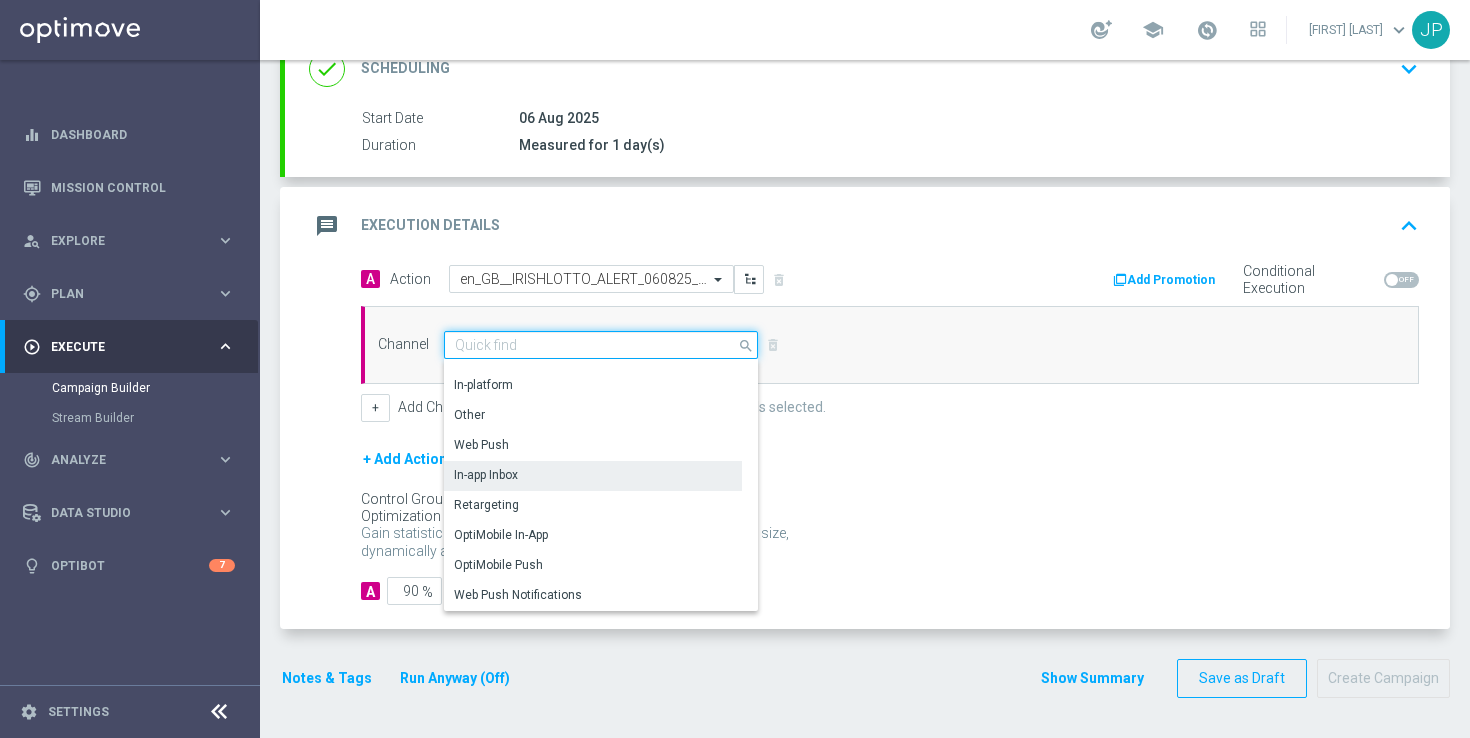 scroll, scrollTop: 529, scrollLeft: 0, axis: vertical 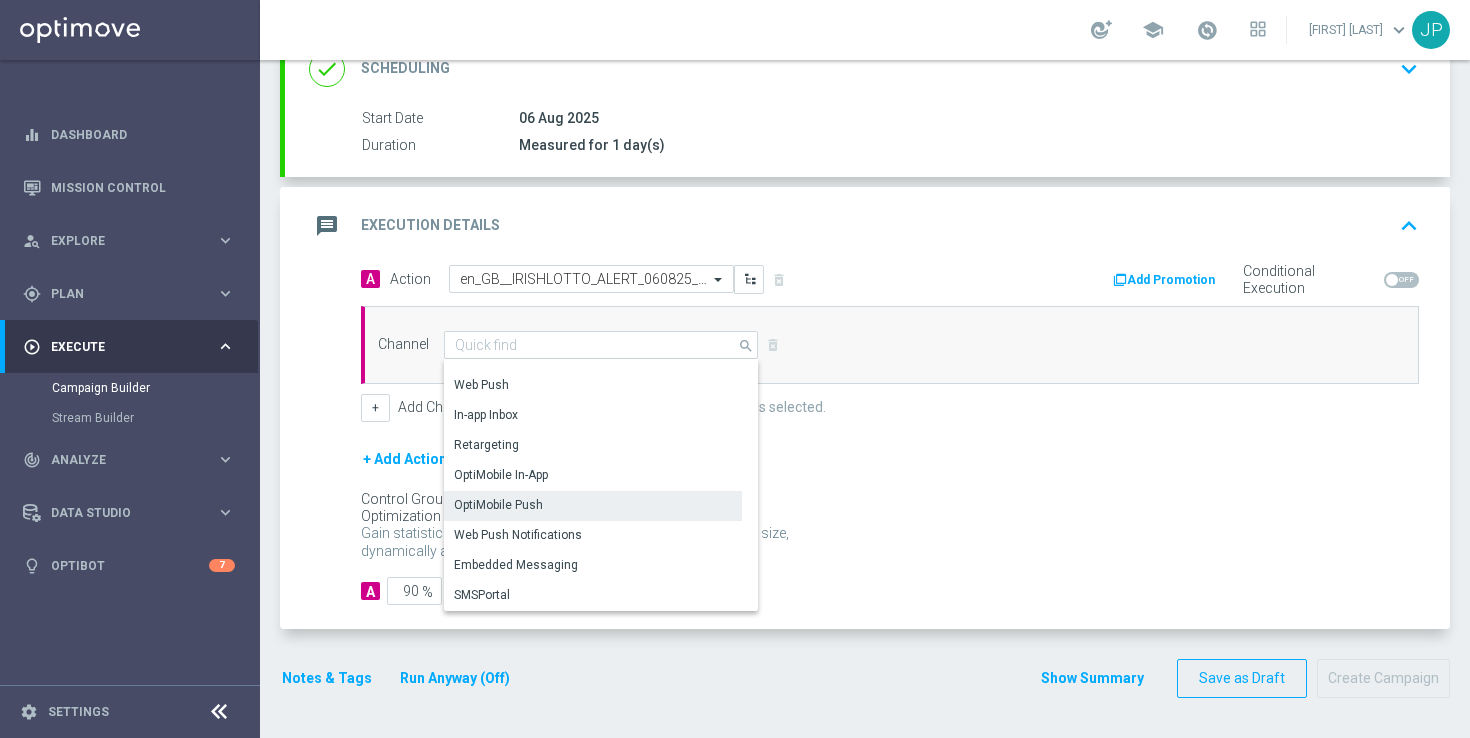 click on "OptiMobile Push" 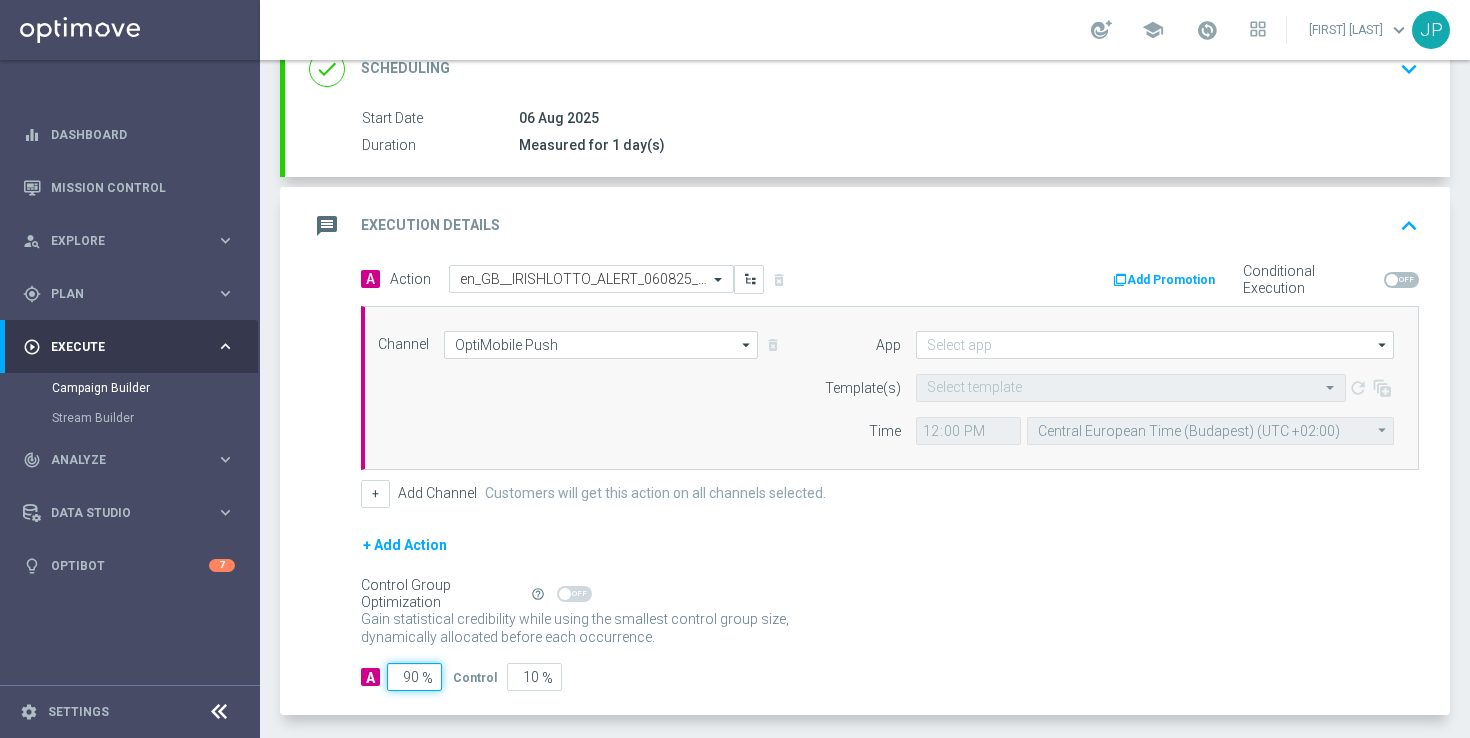 click on "90" 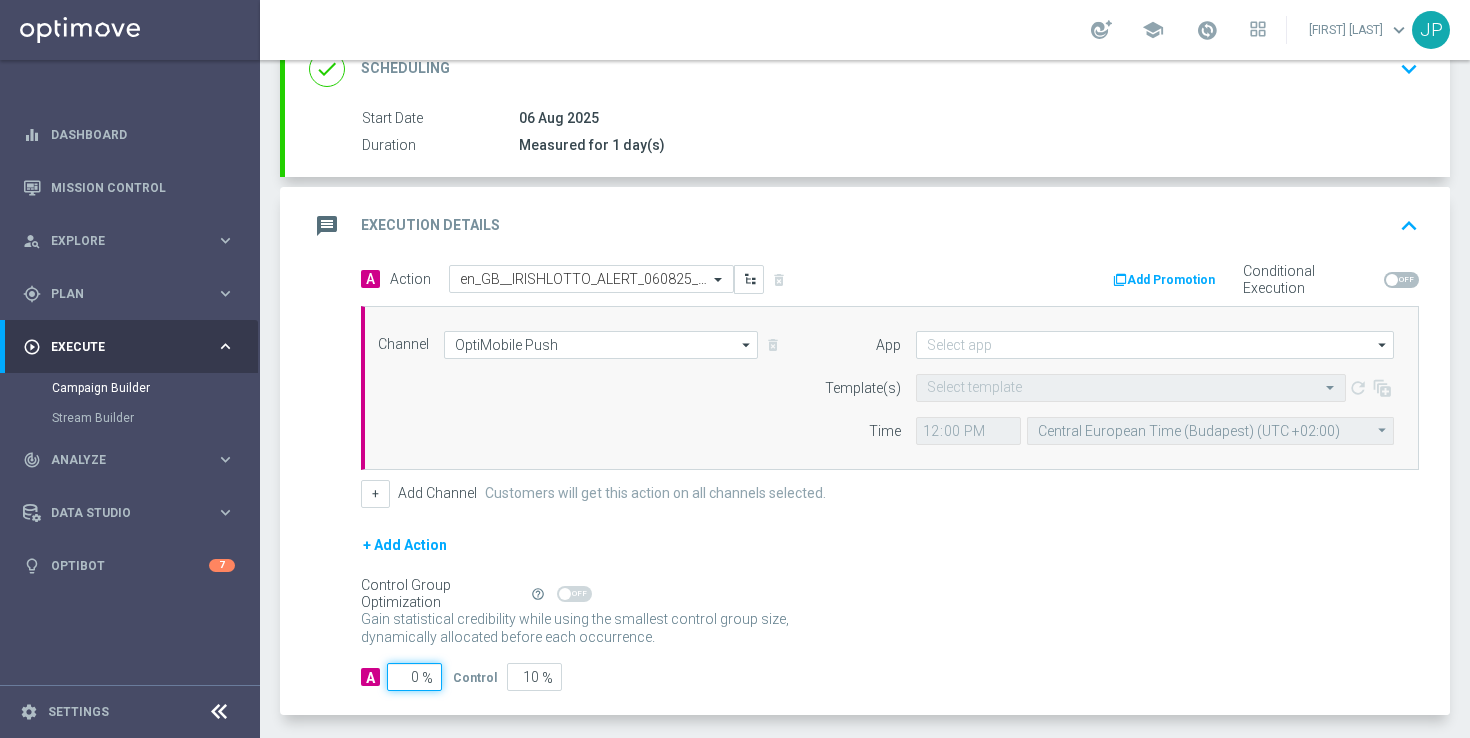 type on "100" 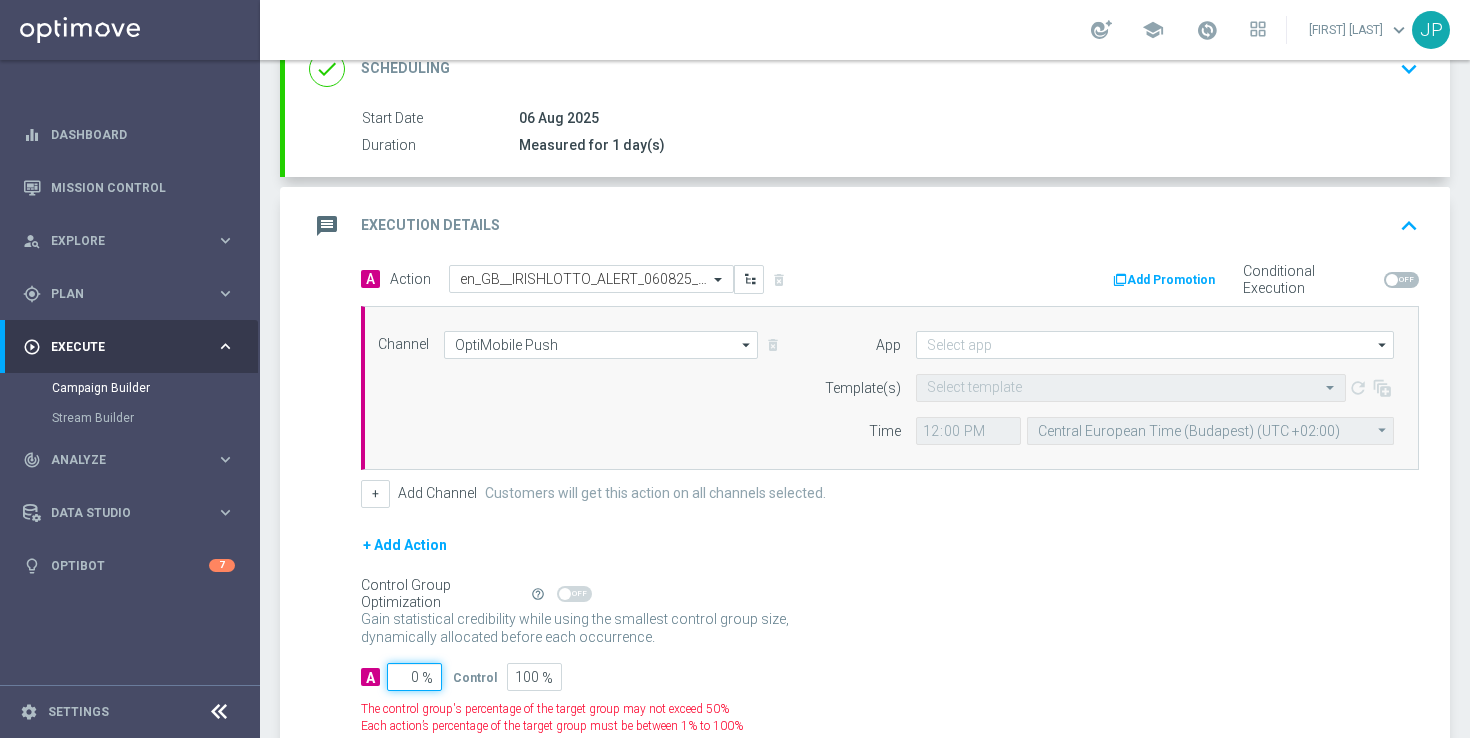 type on "10" 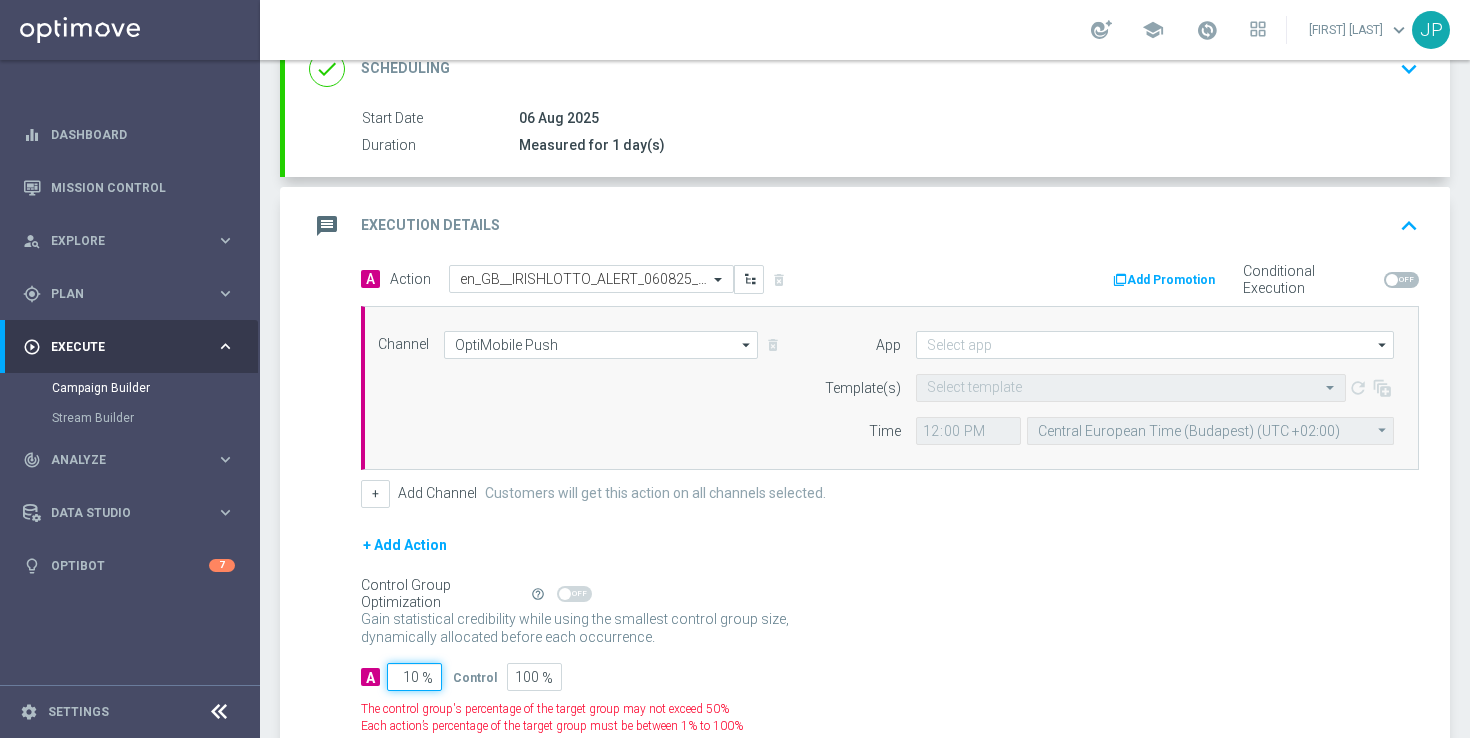 type on "90" 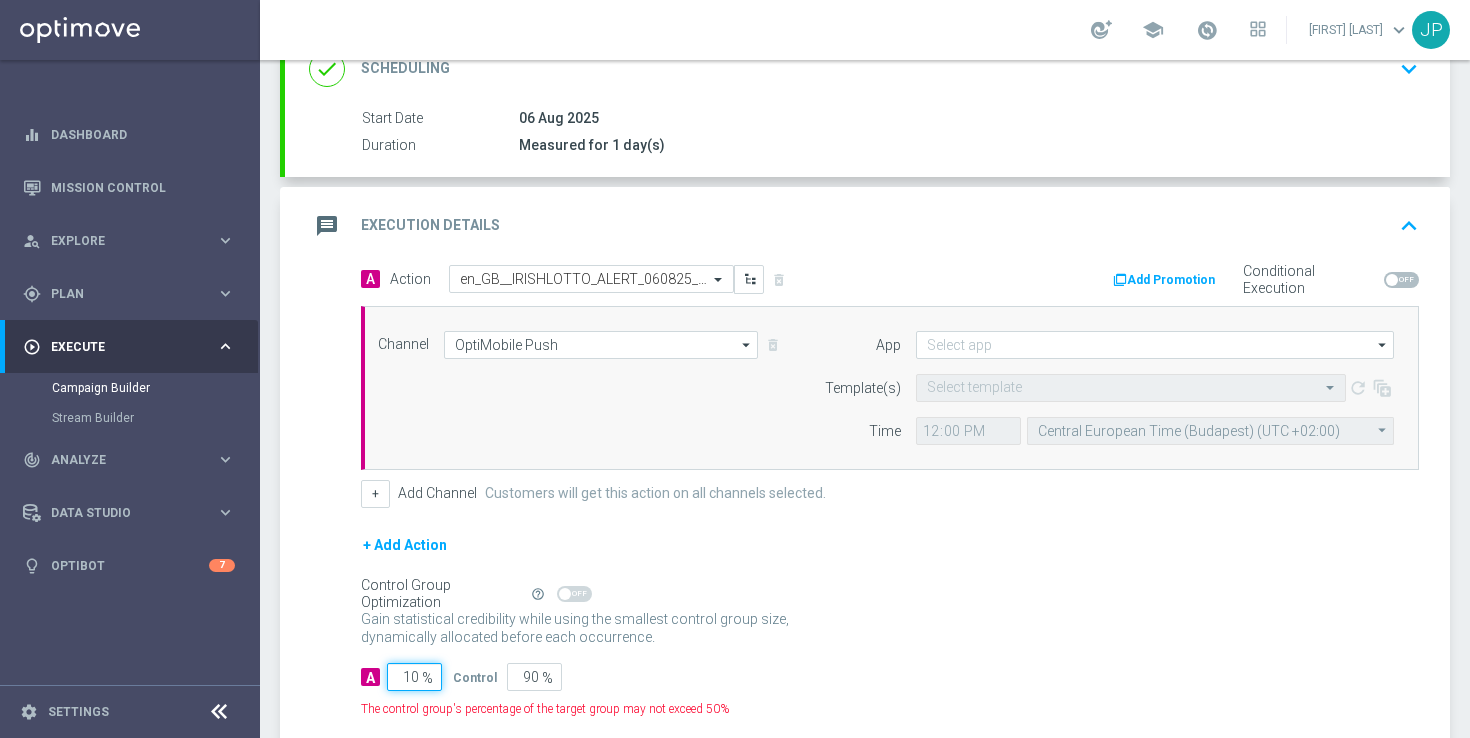 type on "100" 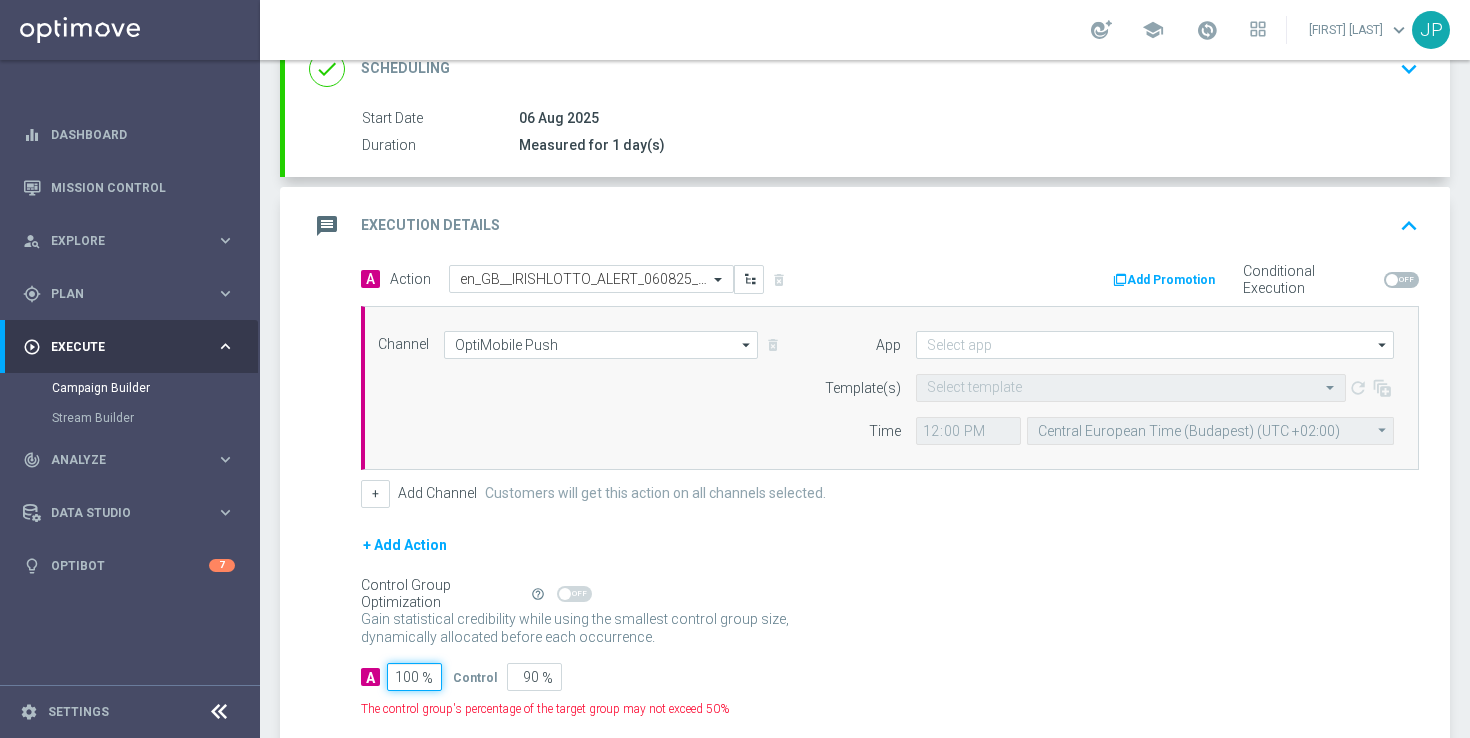 type on "0" 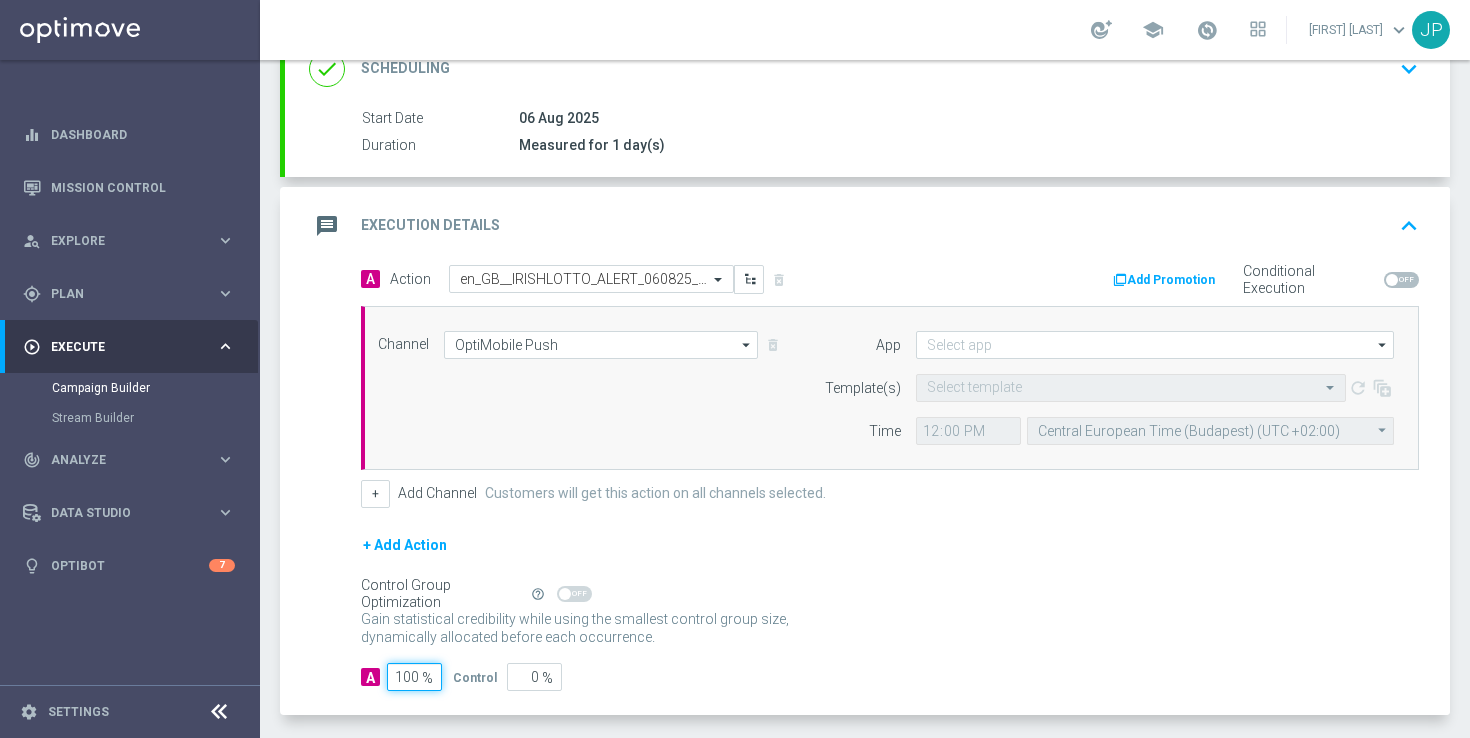 type on "100" 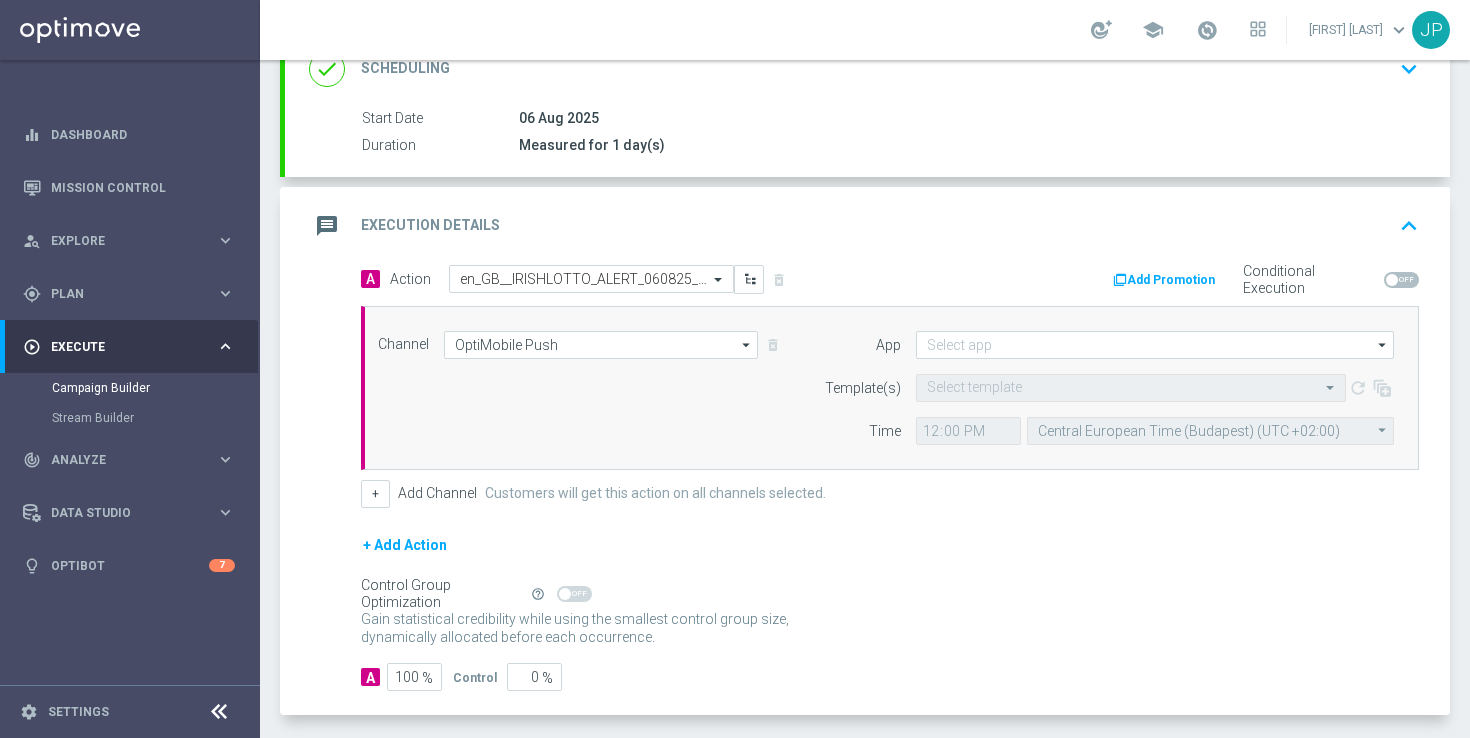 click on "Gain statistical credibility while using the smallest control group size, dynamically allocated before each occurrence.
Gain higher response rates by matching the most effective action with each customer. The action-customer fit increases after each occurrence." 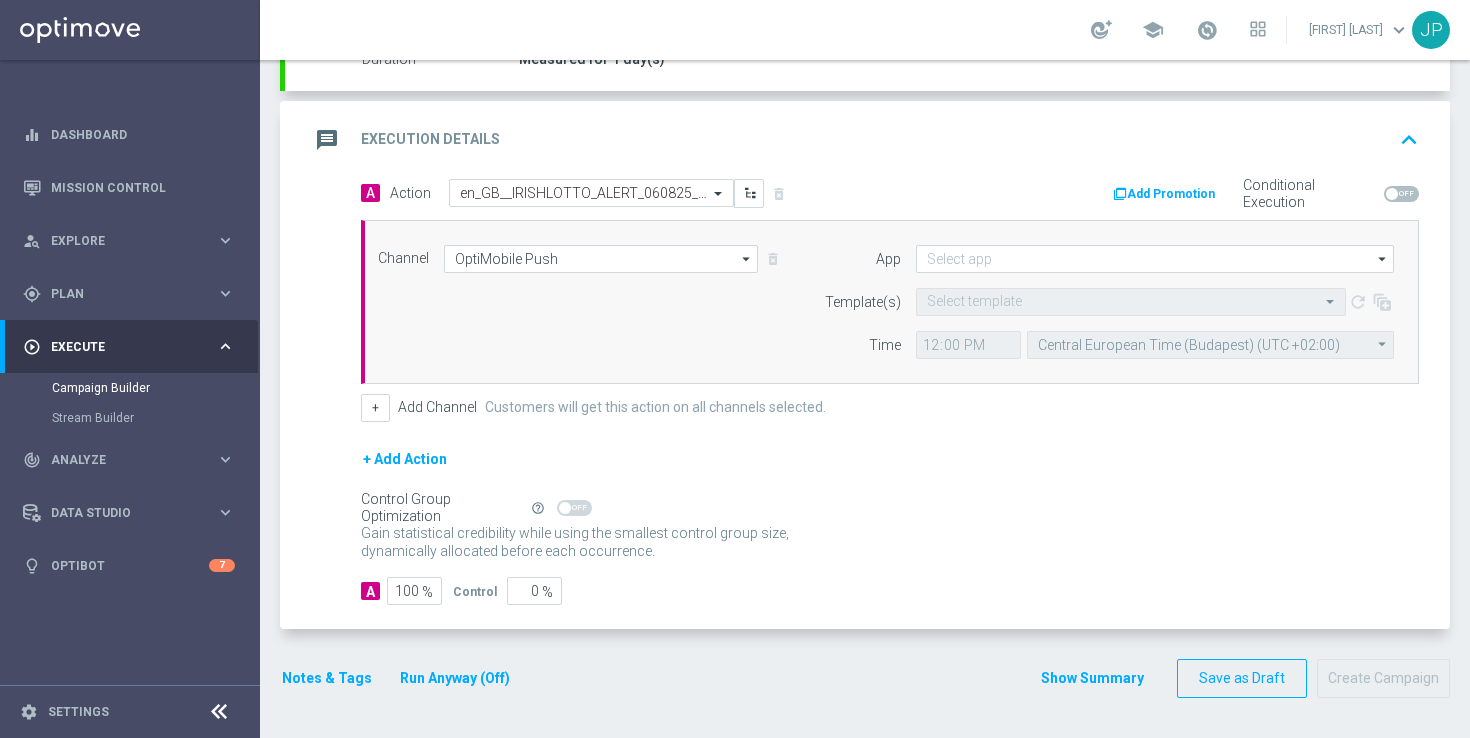 click on "Notes & Tags" 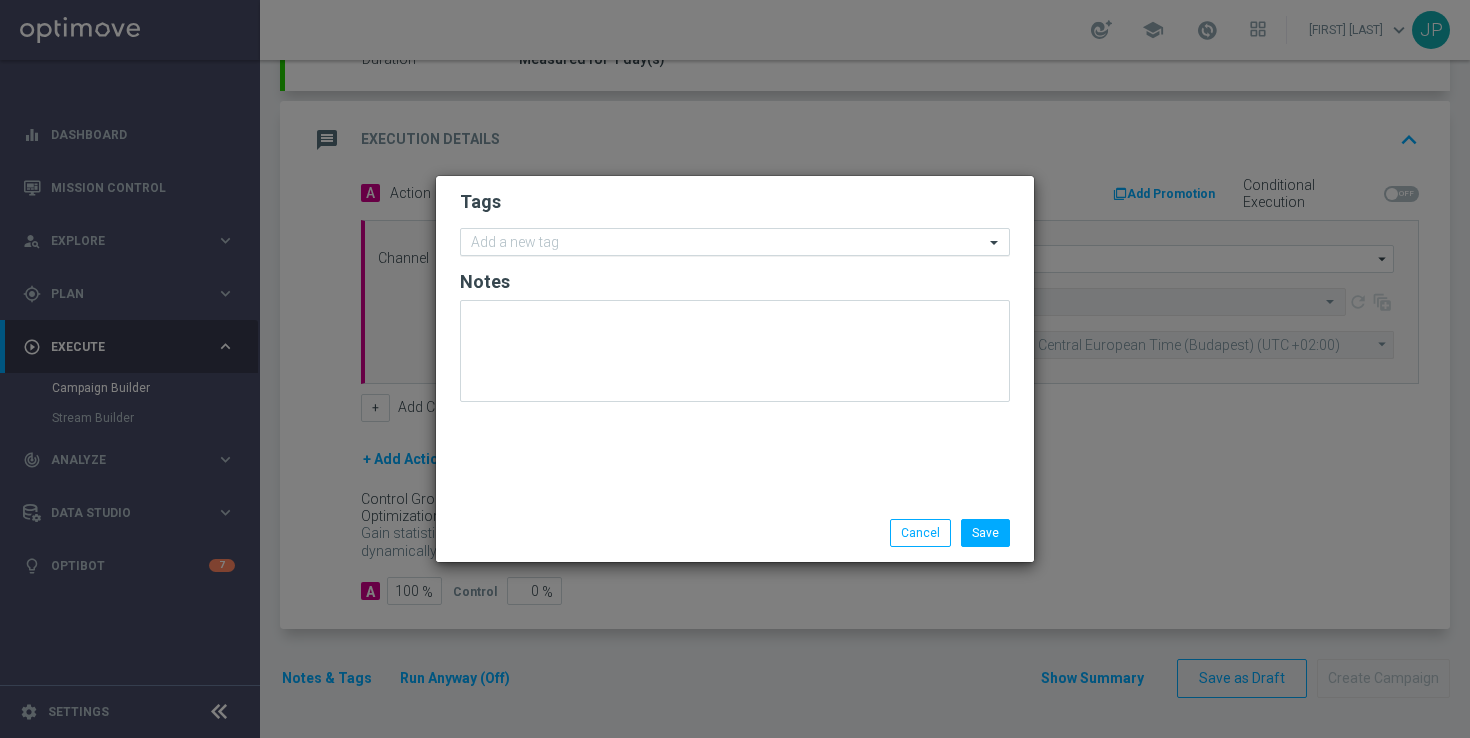 click 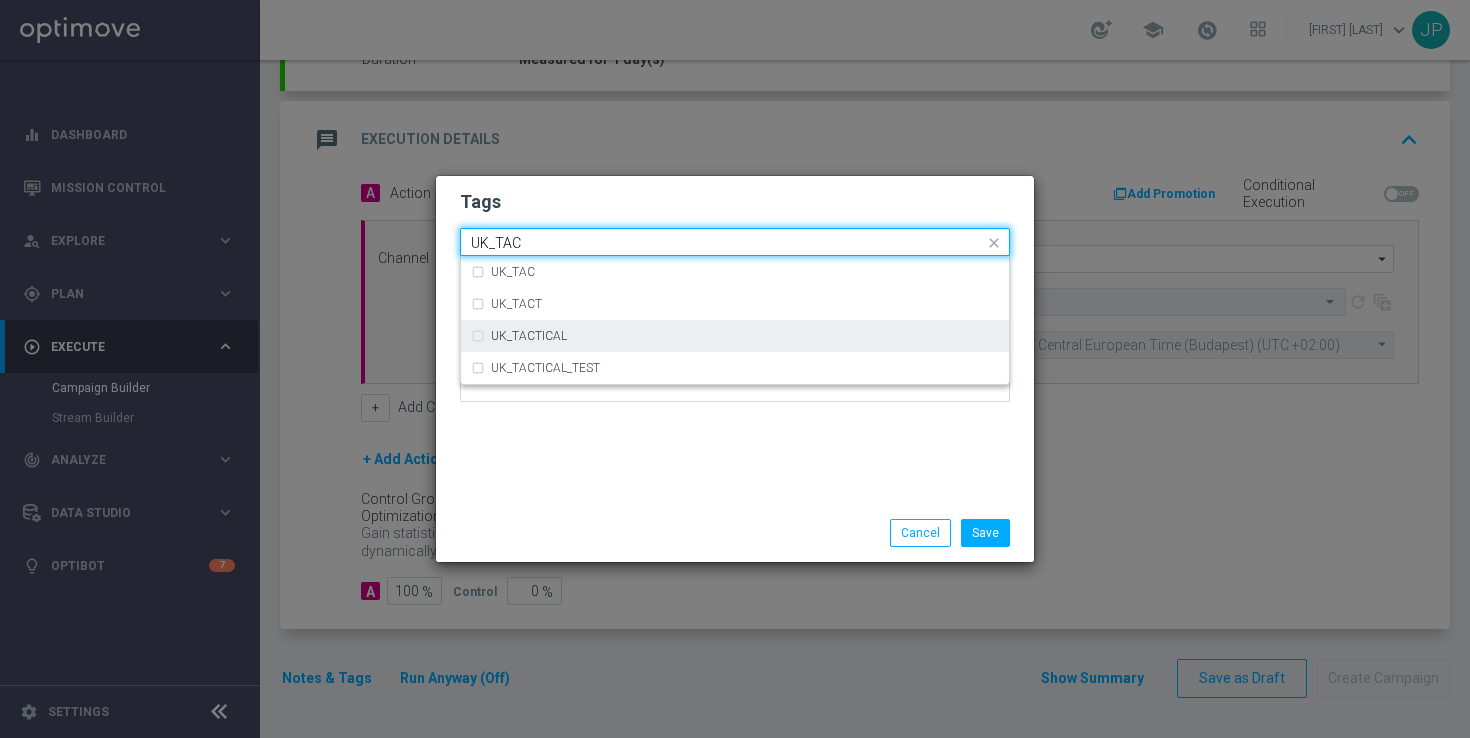 click on "UK_TACTICAL" at bounding box center [735, 336] 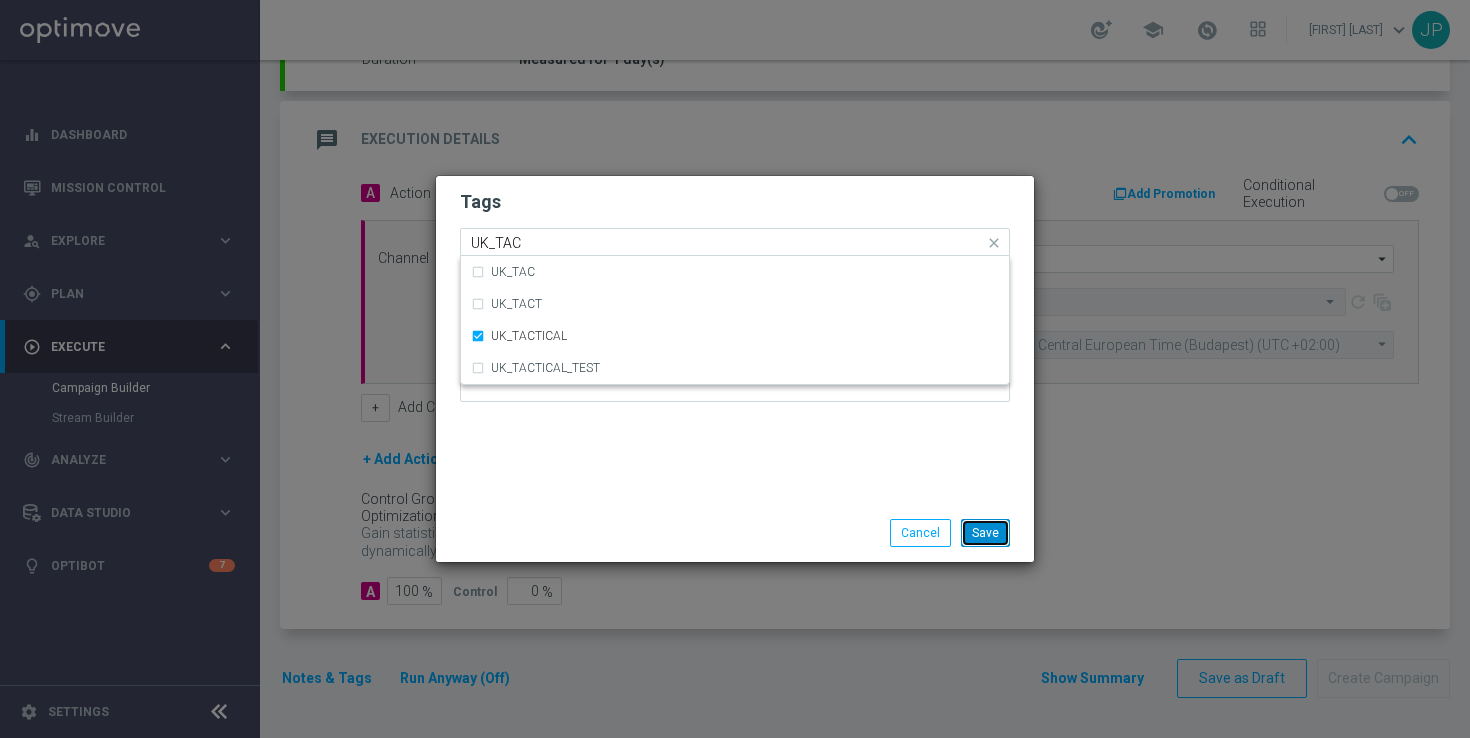 type 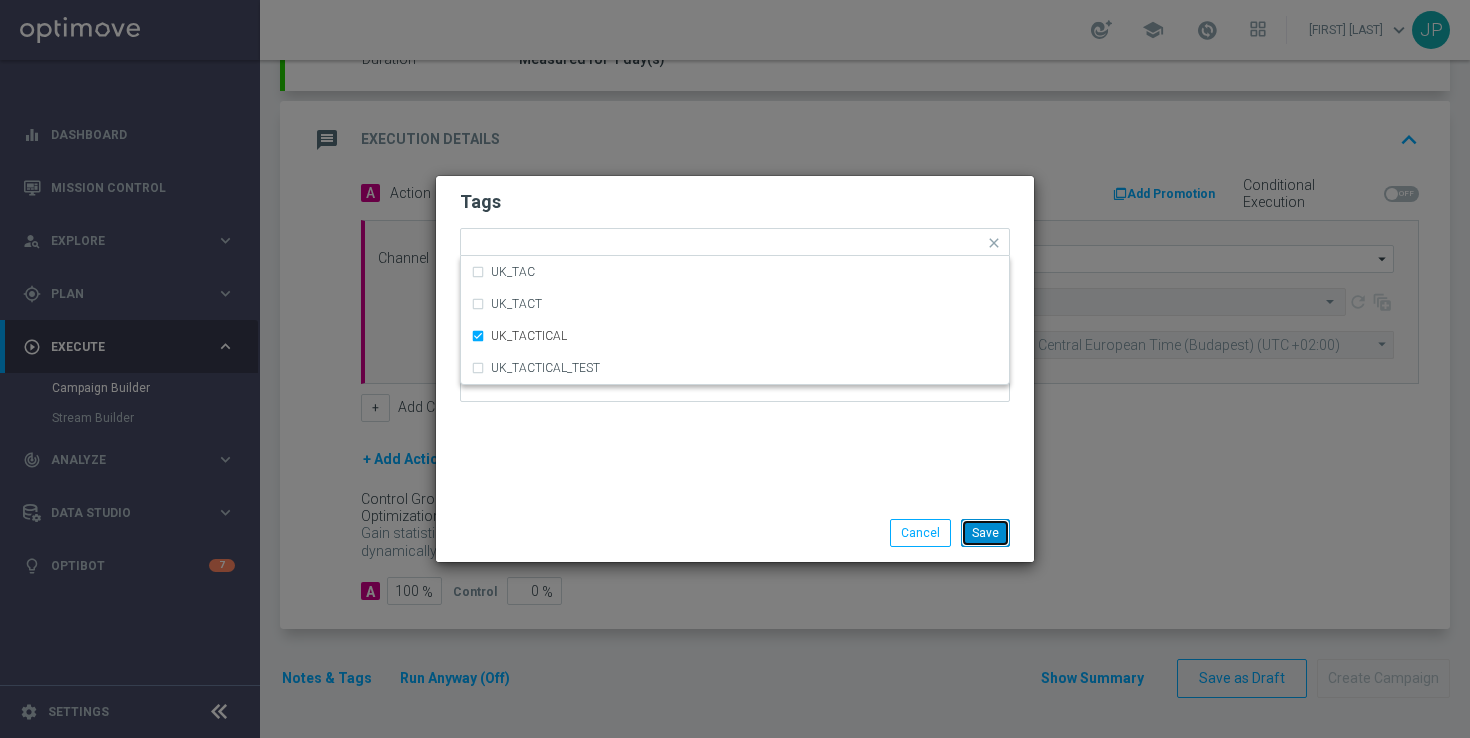 click on "Save" 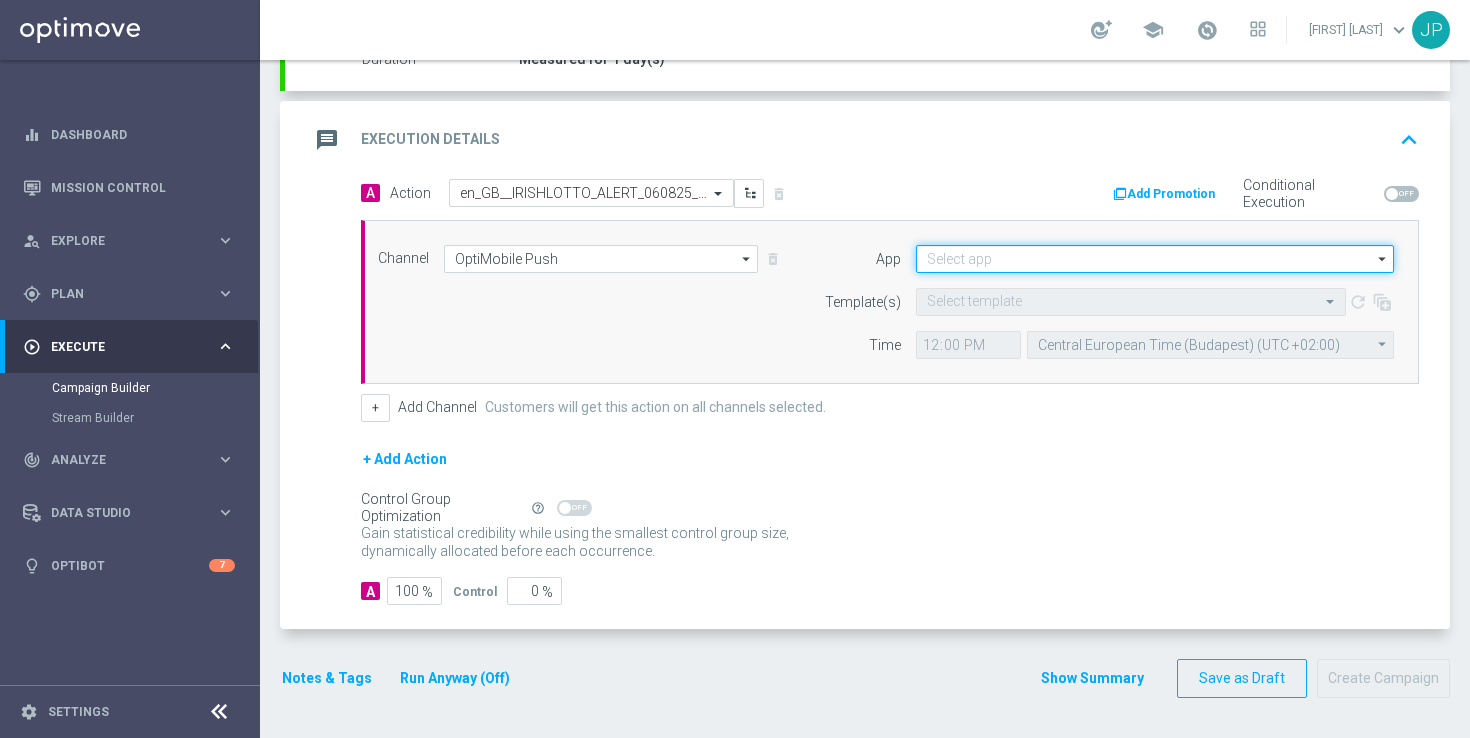 click 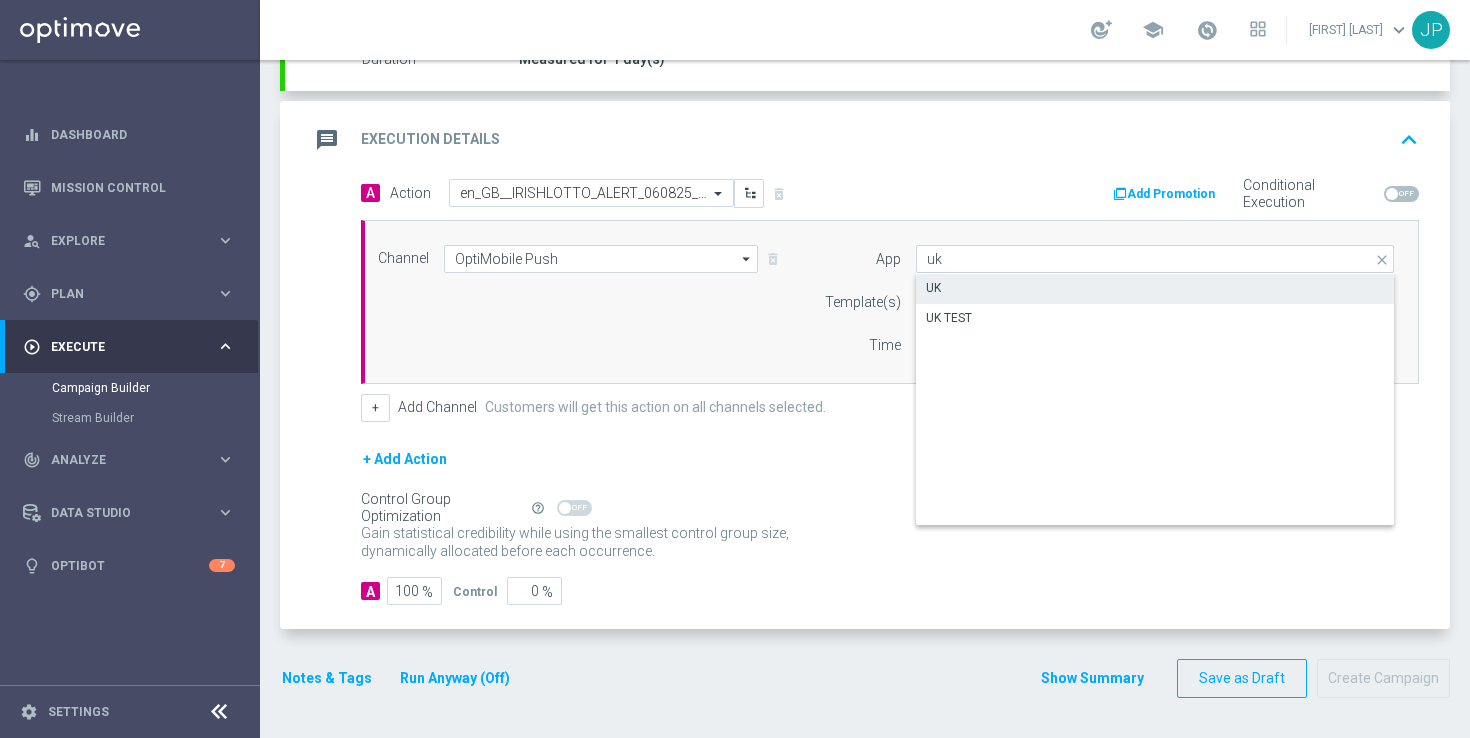 click on "UK" 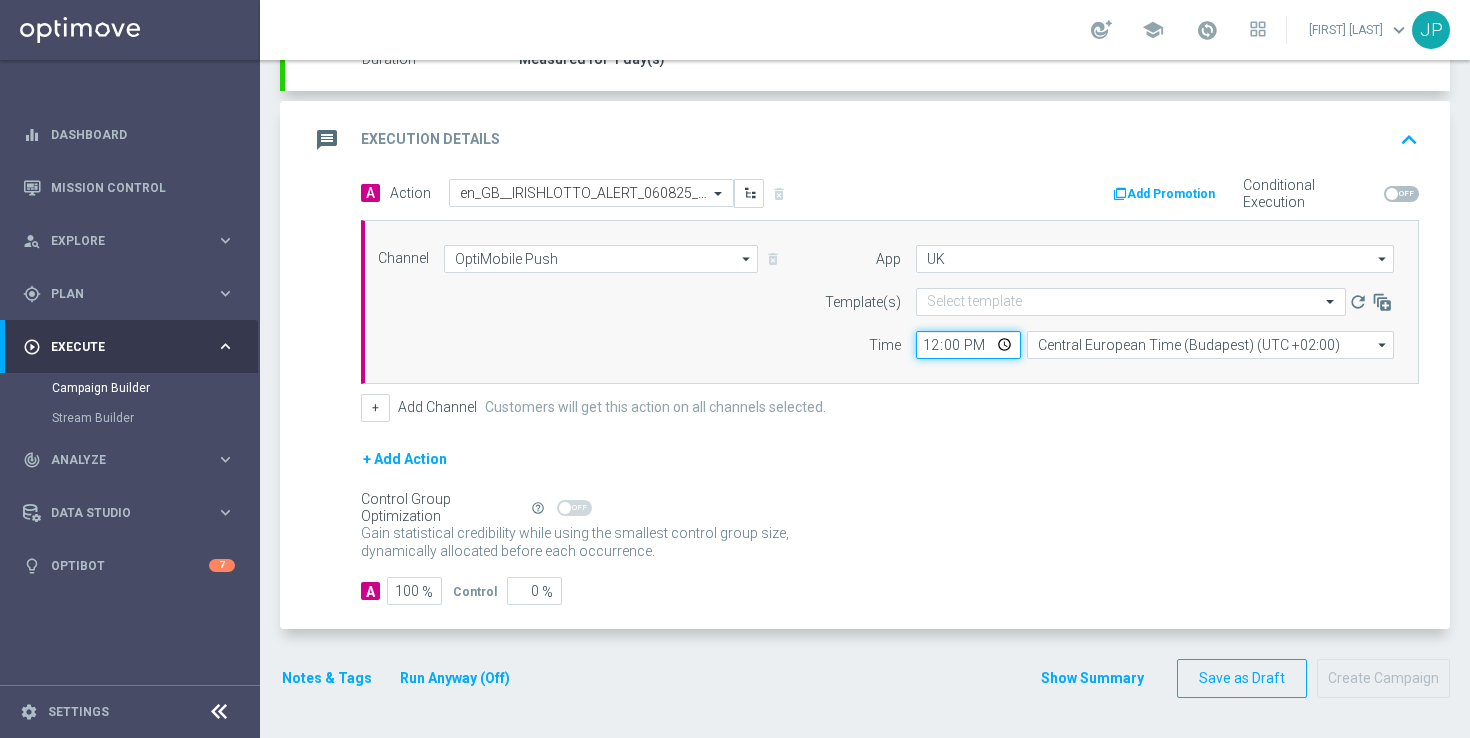 click on "12:00" 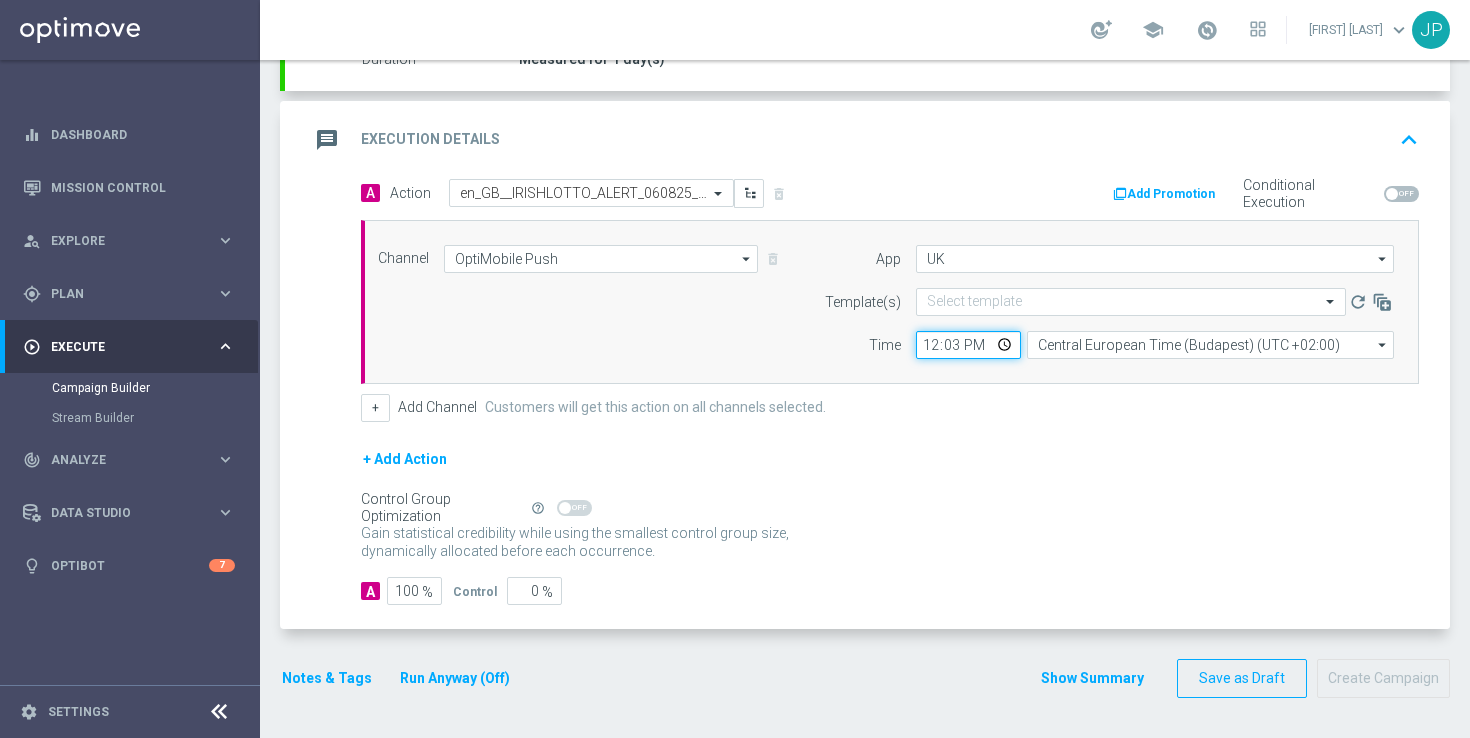 type on "12:30" 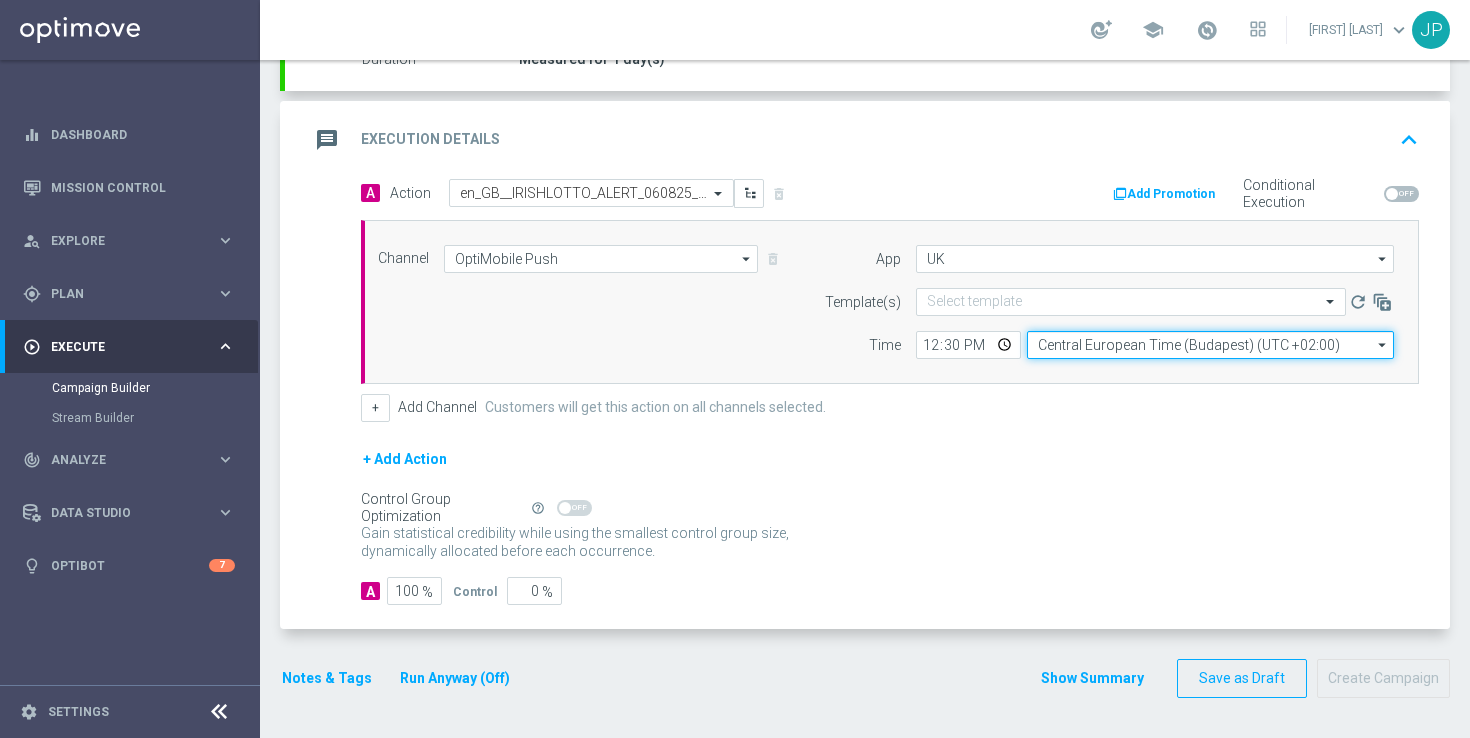 click on "Central European Time (Budapest) (UTC +02:00)" 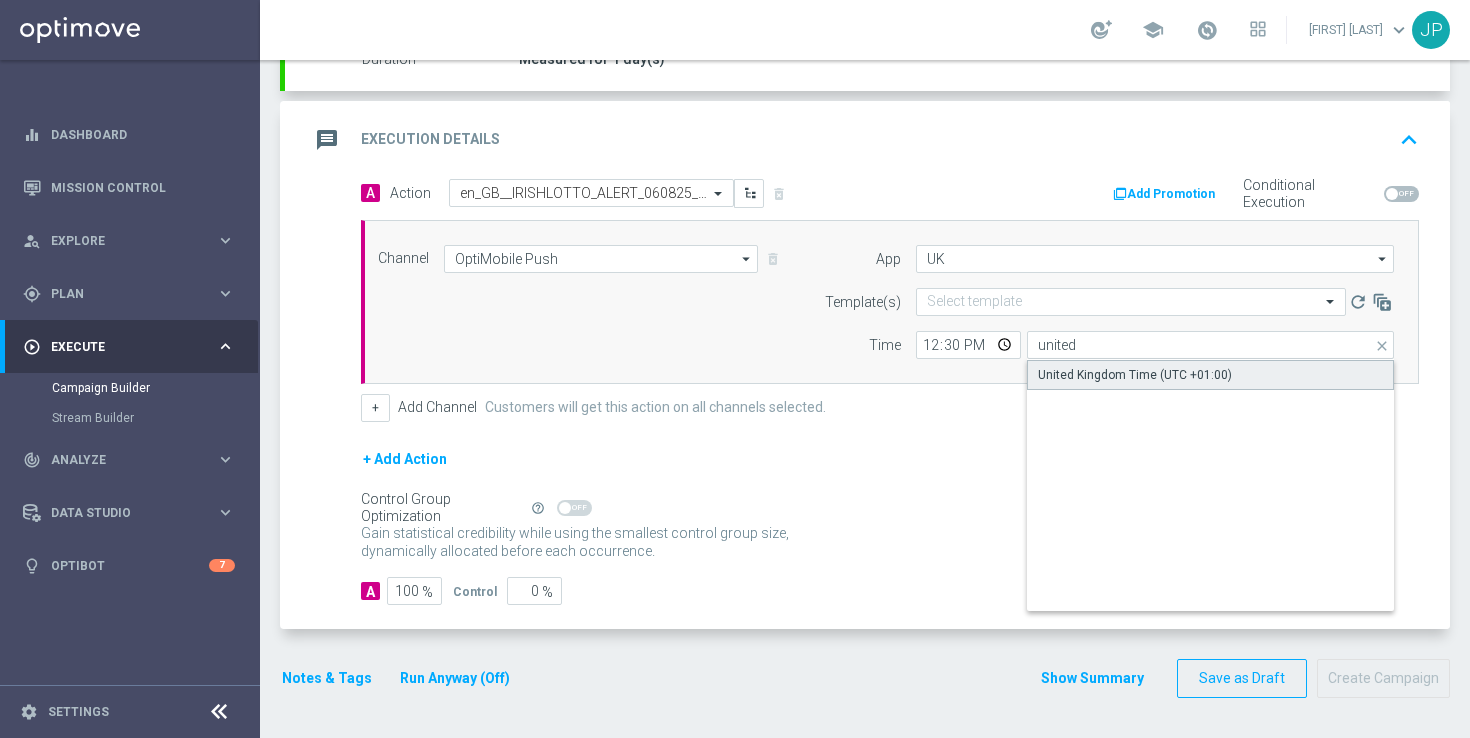 click on "United Kingdom Time (UTC +01:00)" 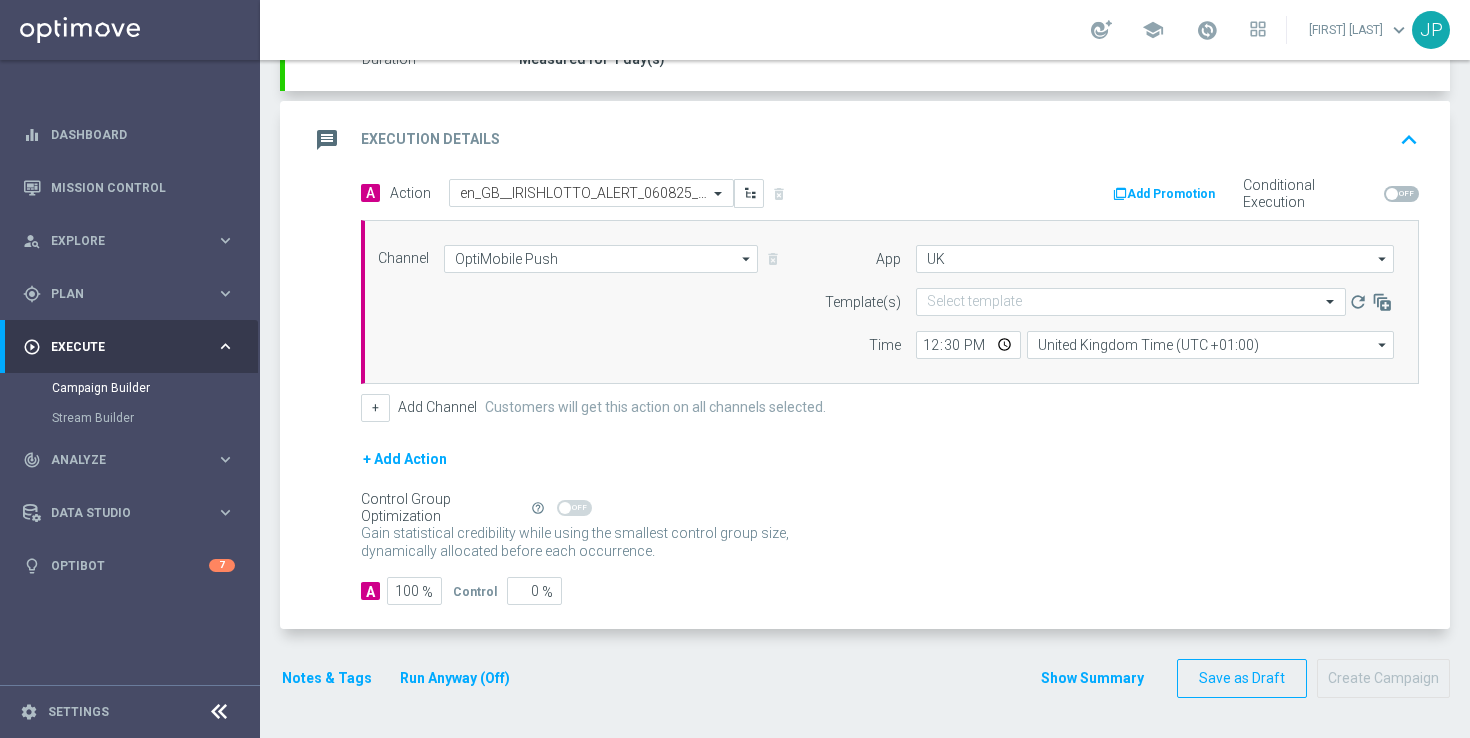 click on "A
Action
Select action  en_GB__IRISHLOTTO_ALERT_060825__ALL_APP_TAC_LT
delete_forever
Add Promotion
Conditional Execution
Channel
OptiMobile Push
OptiMobile Push
arrow_drop_down" 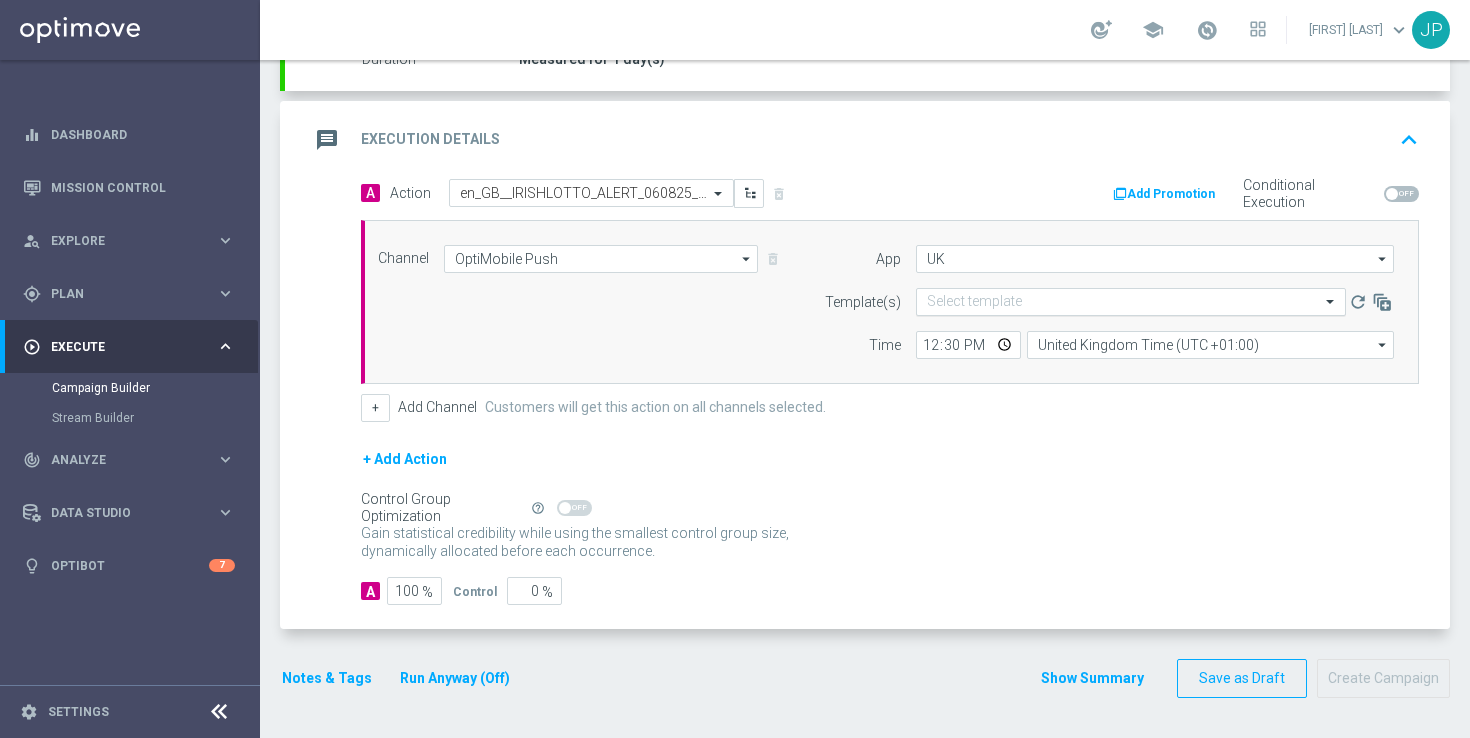 click 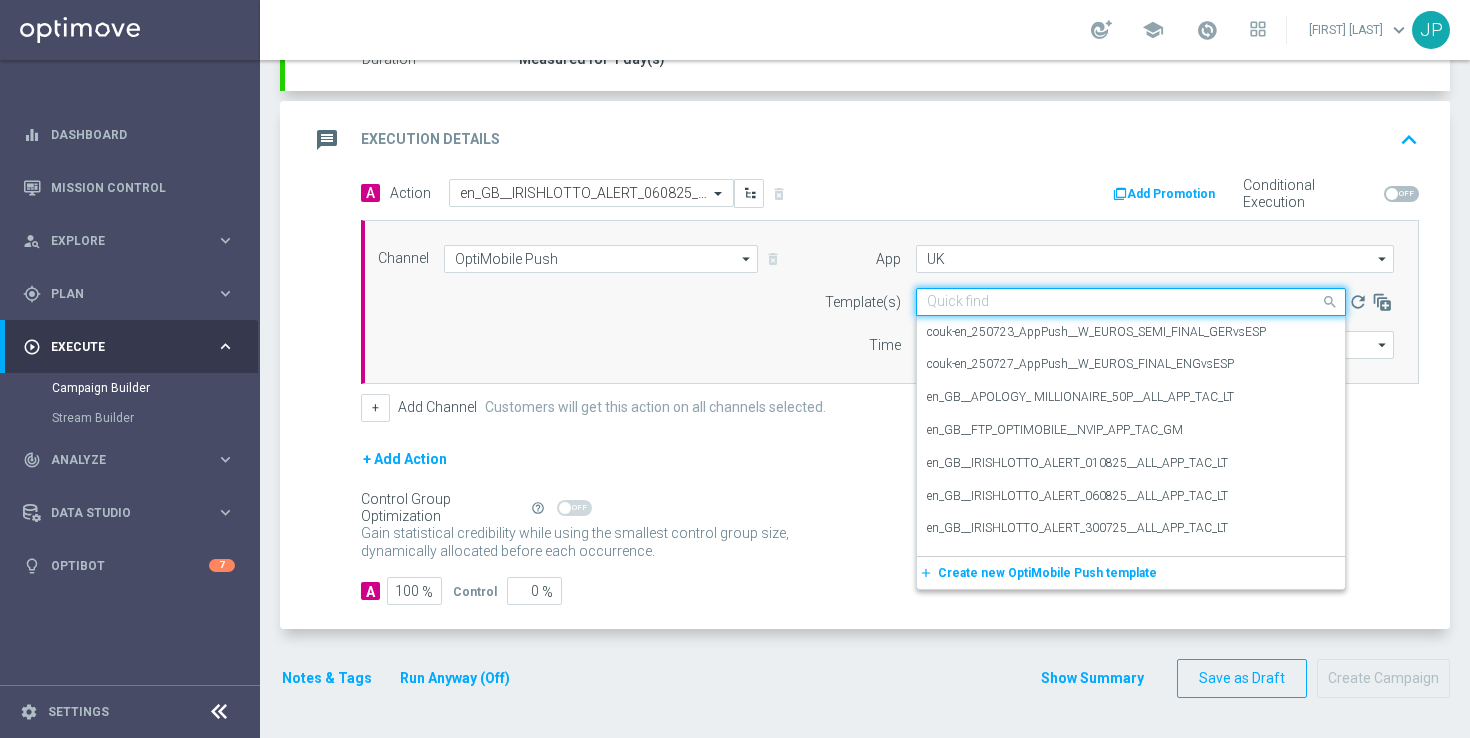 paste on "en_GB__IRISHLOTTO_ALERT_060825__ALL_APP_TAC_LT" 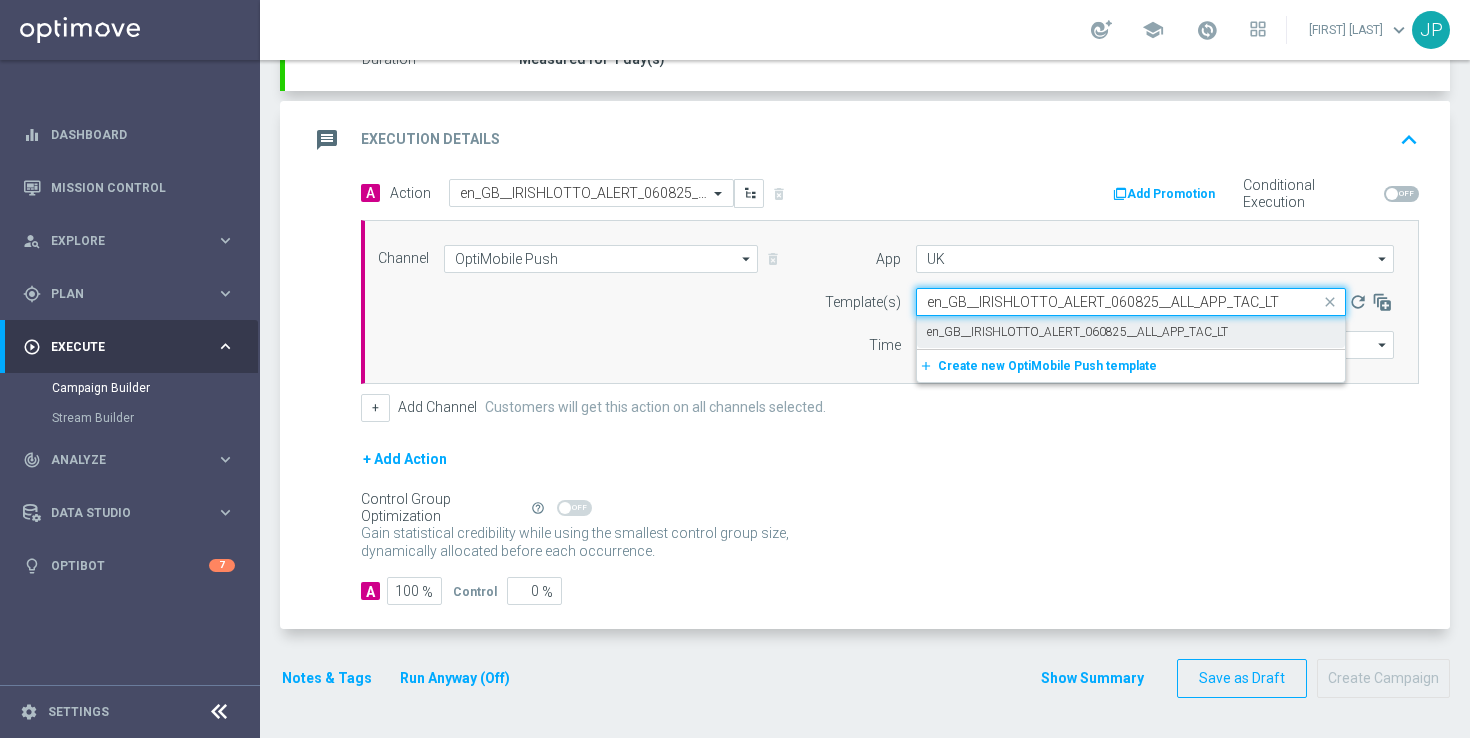 click on "en_GB__IRISHLOTTO_ALERT_060825__ALL_APP_TAC_LT" at bounding box center (1077, 332) 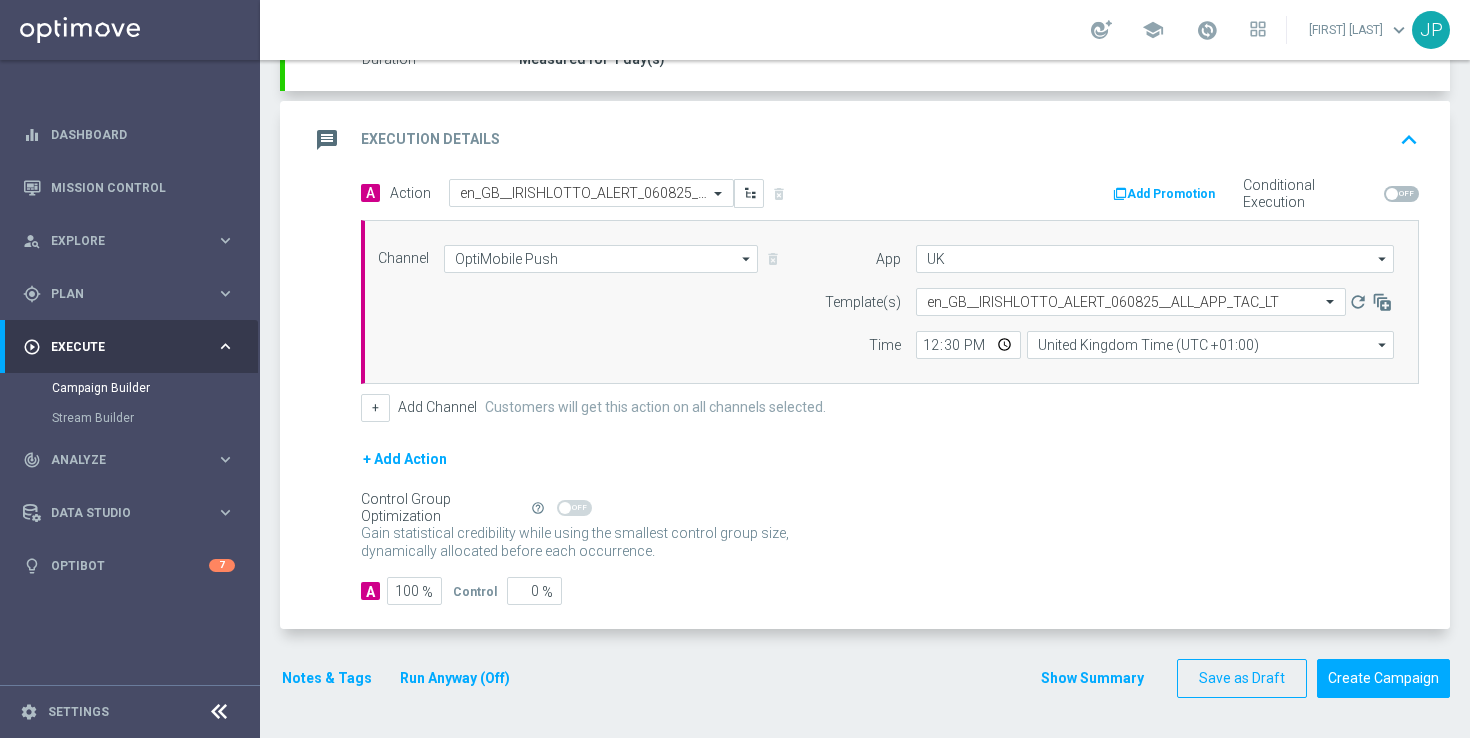 click on "A
100
%
Control
0
%" 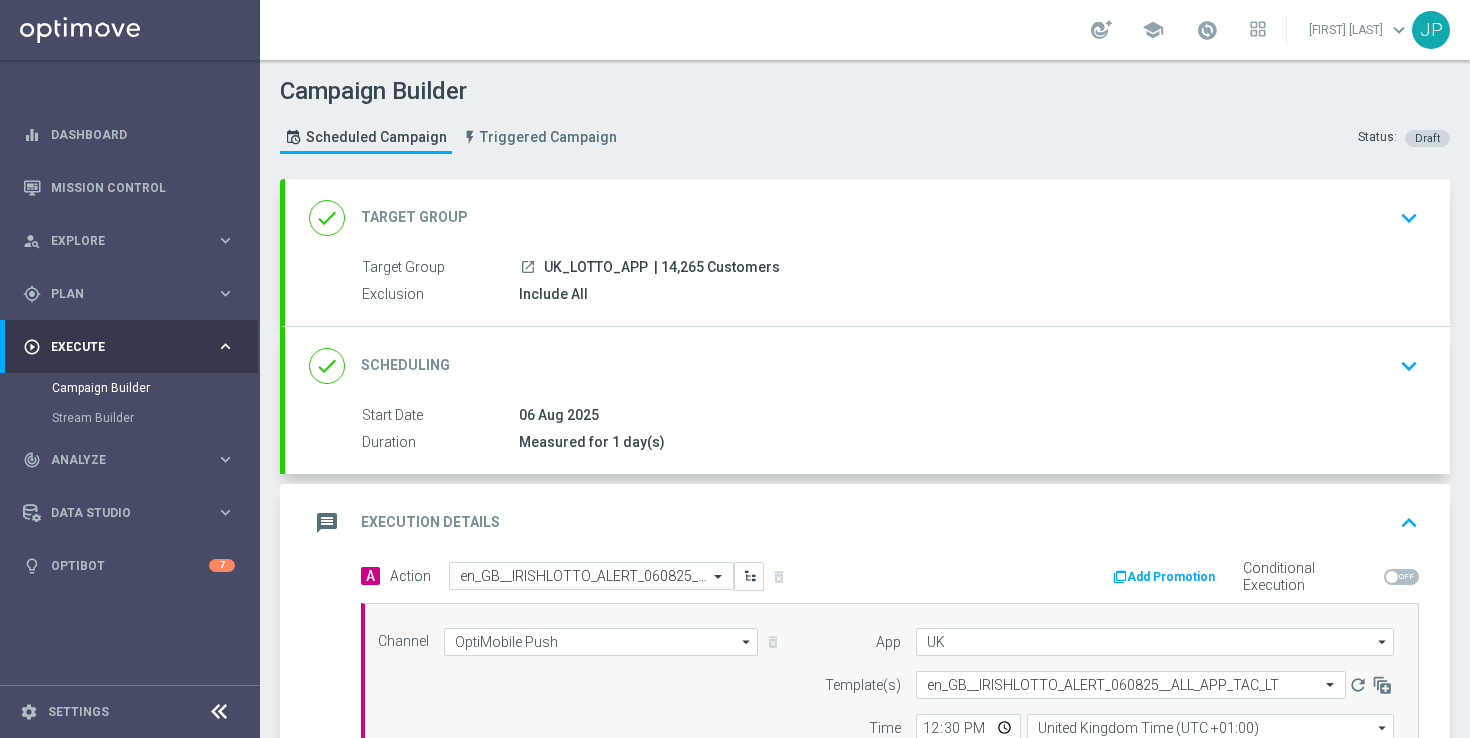 click on "| 14,265 Customers" 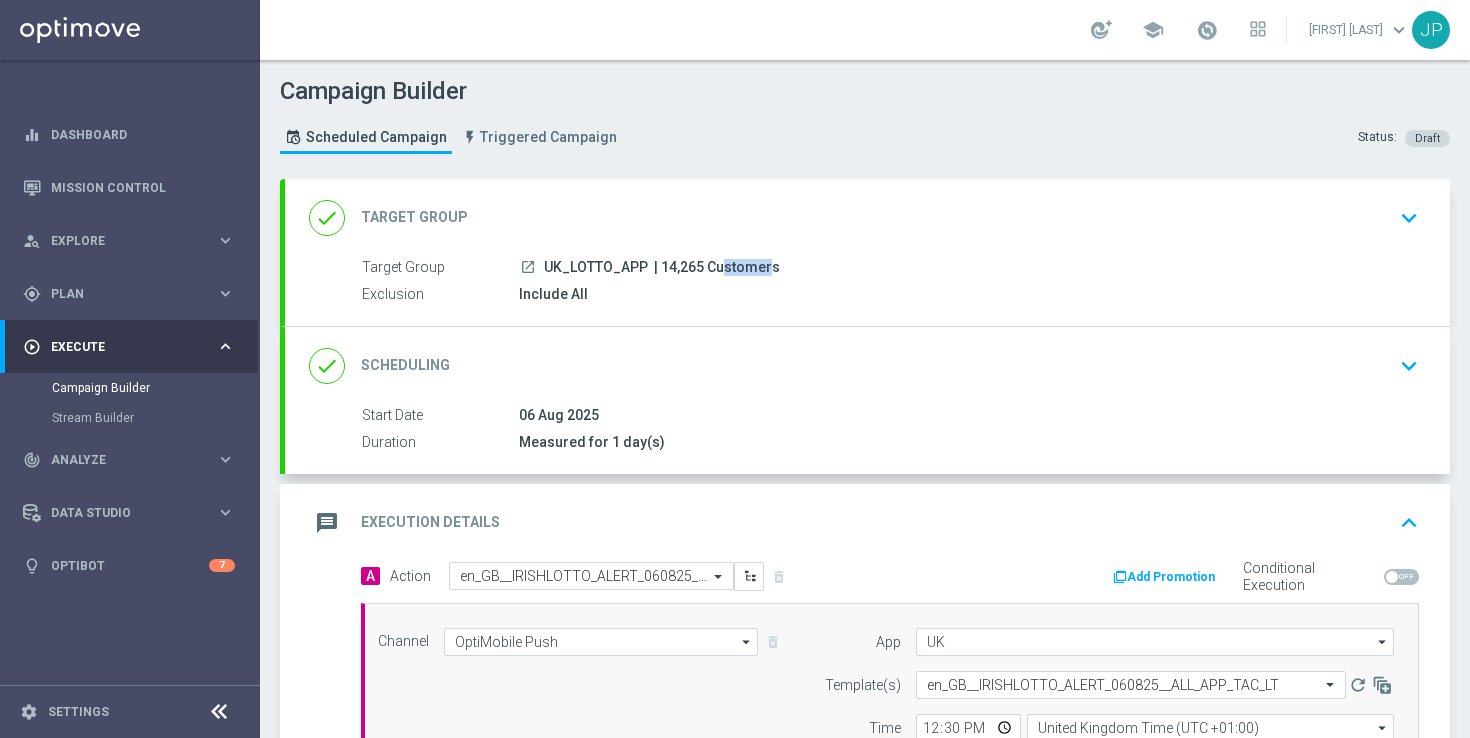 click on "| 14,265 Customers" 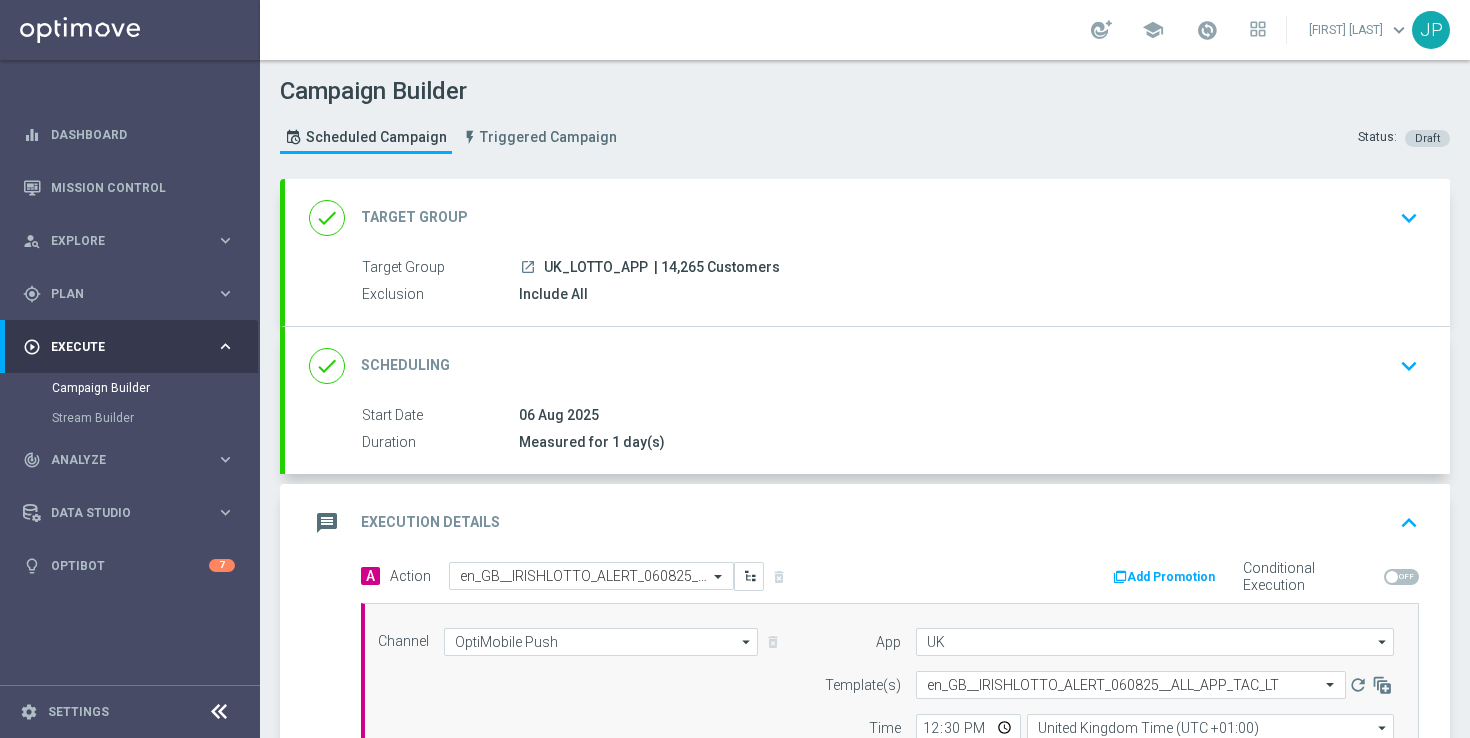 click on "Include All" 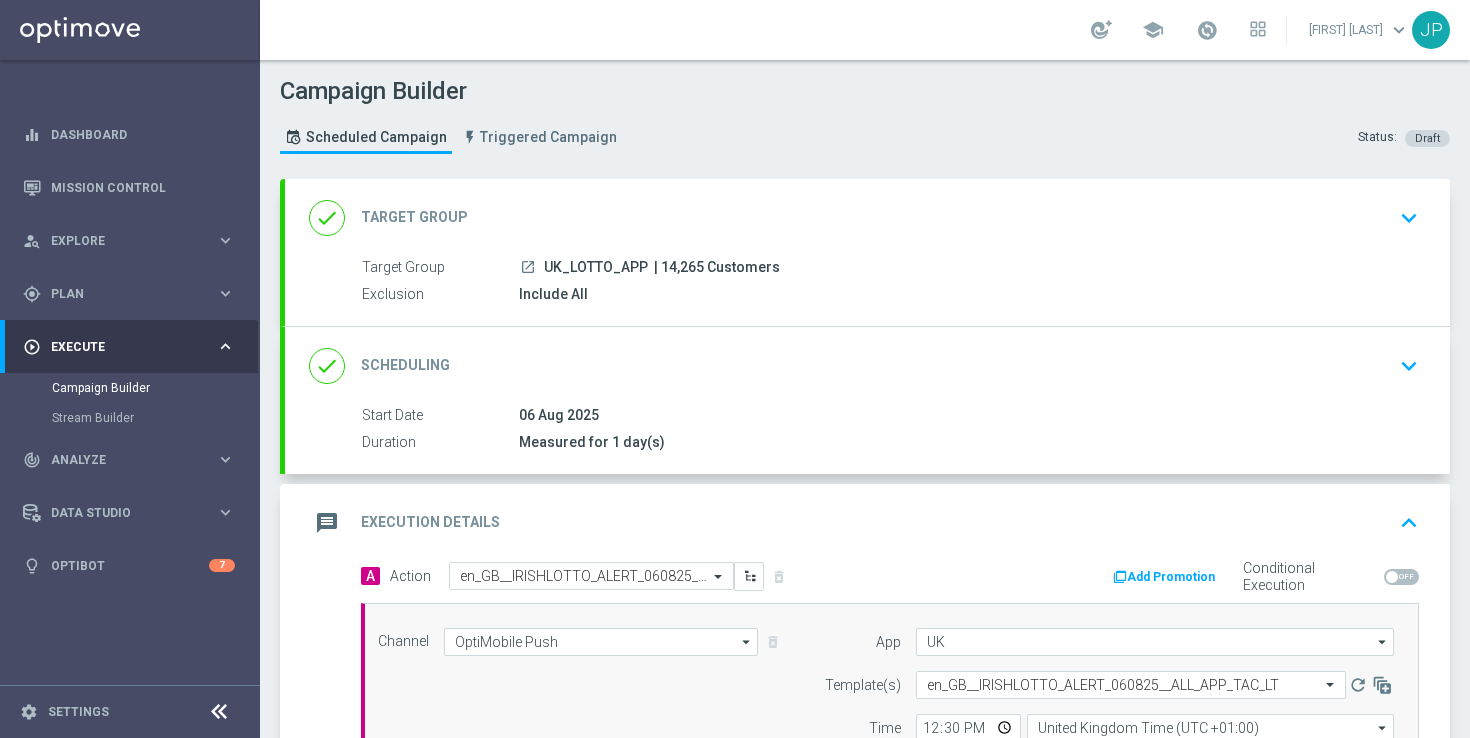 scroll, scrollTop: 383, scrollLeft: 0, axis: vertical 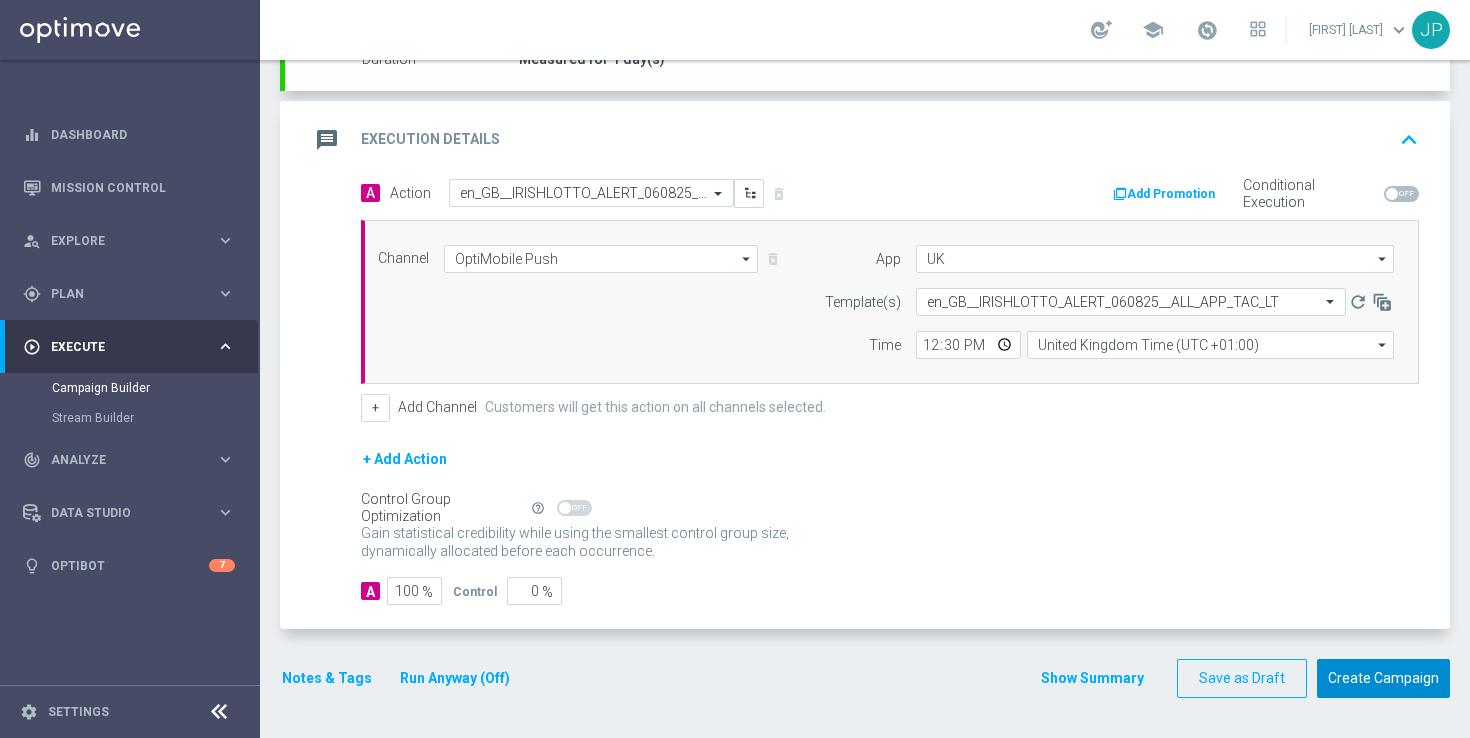 click on "Create Campaign" 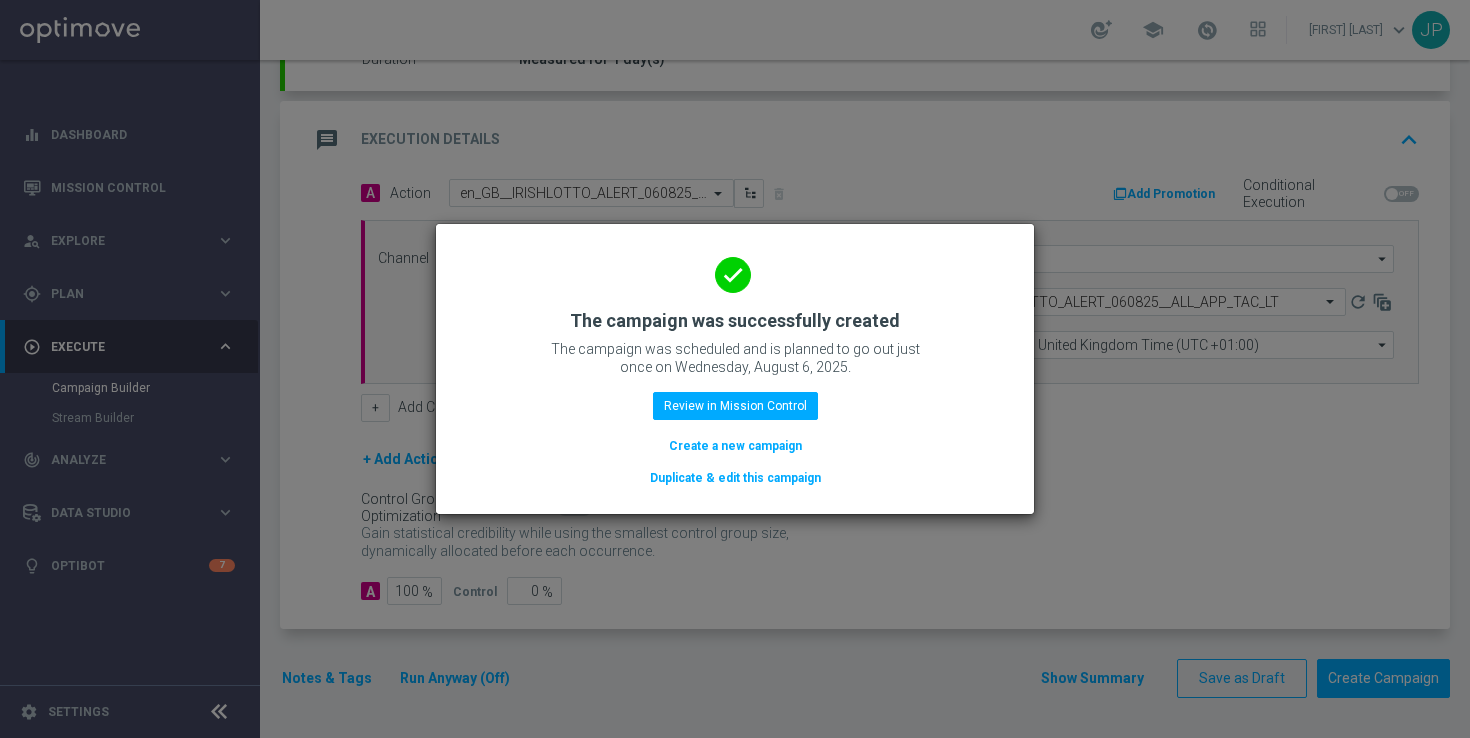 click on "Duplicate & edit this campaign" 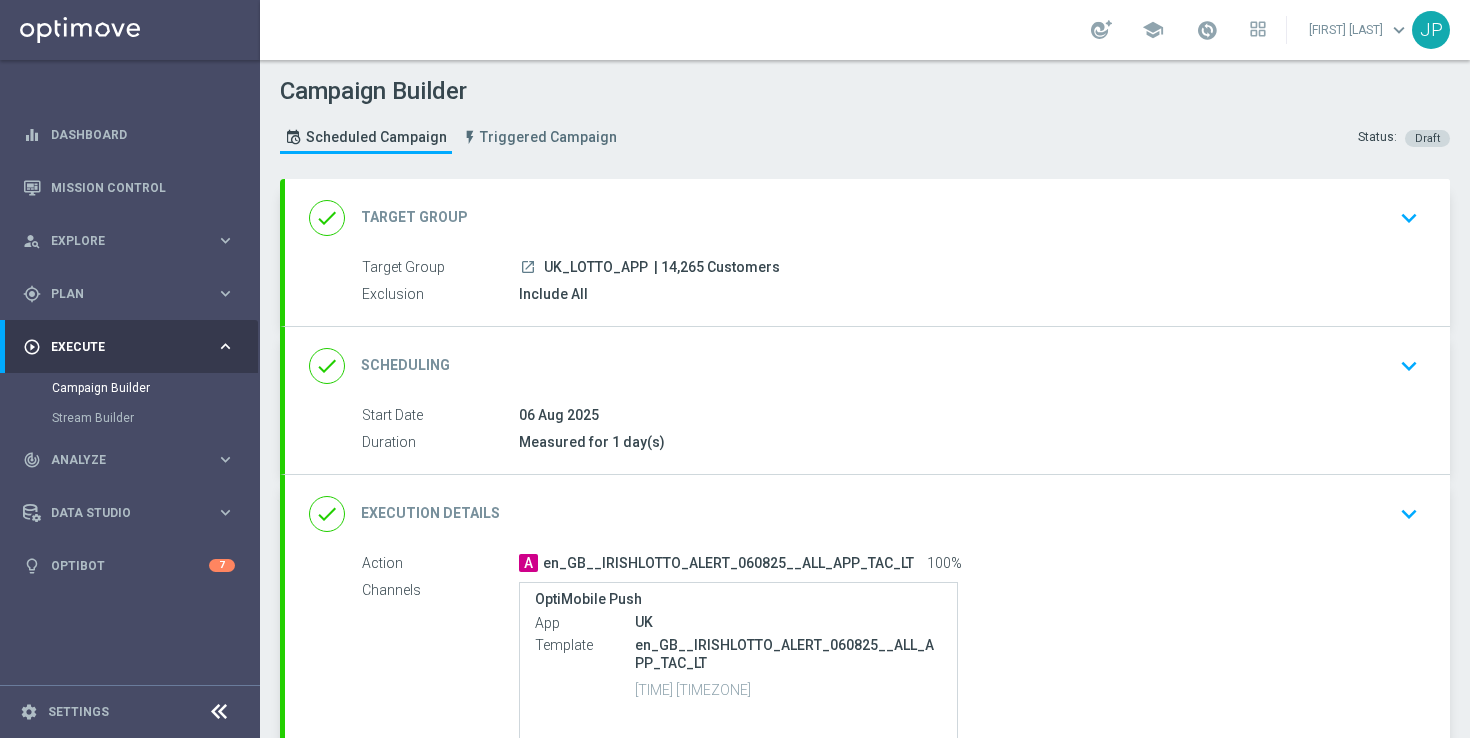 click on "launch
UK_LOTTO_APP
| 14,265 Customers" 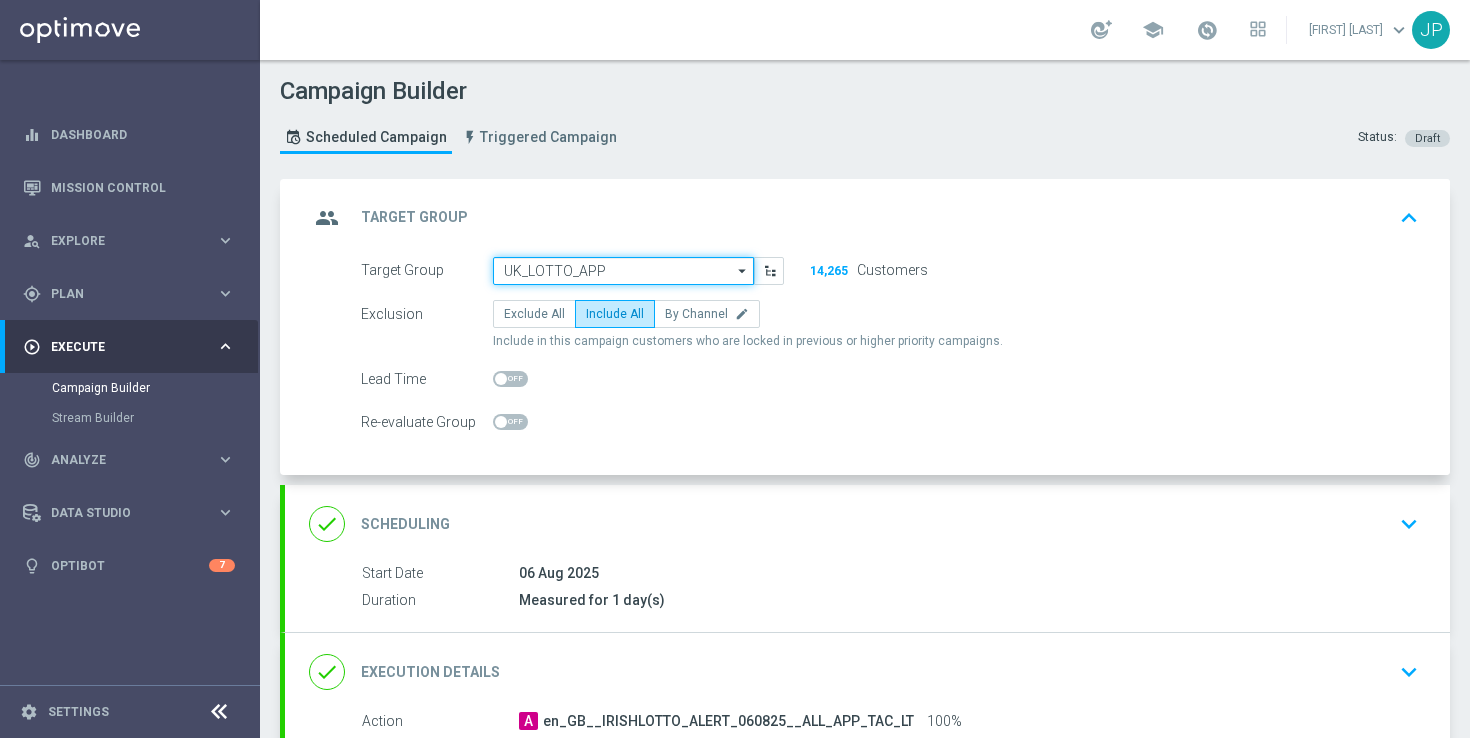 click on "UK_LOTTO_APP" 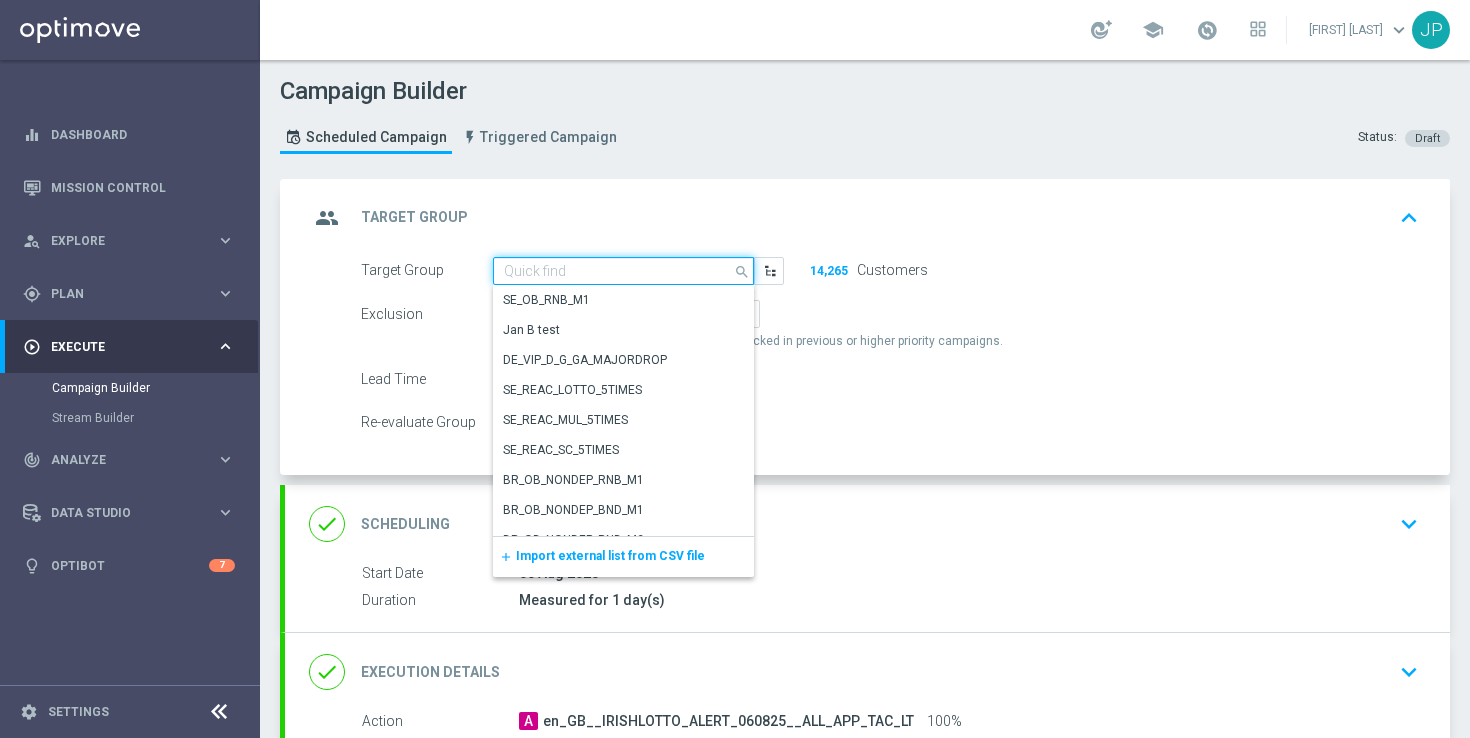 paste on "PUSH - IE_OPT | ALL" 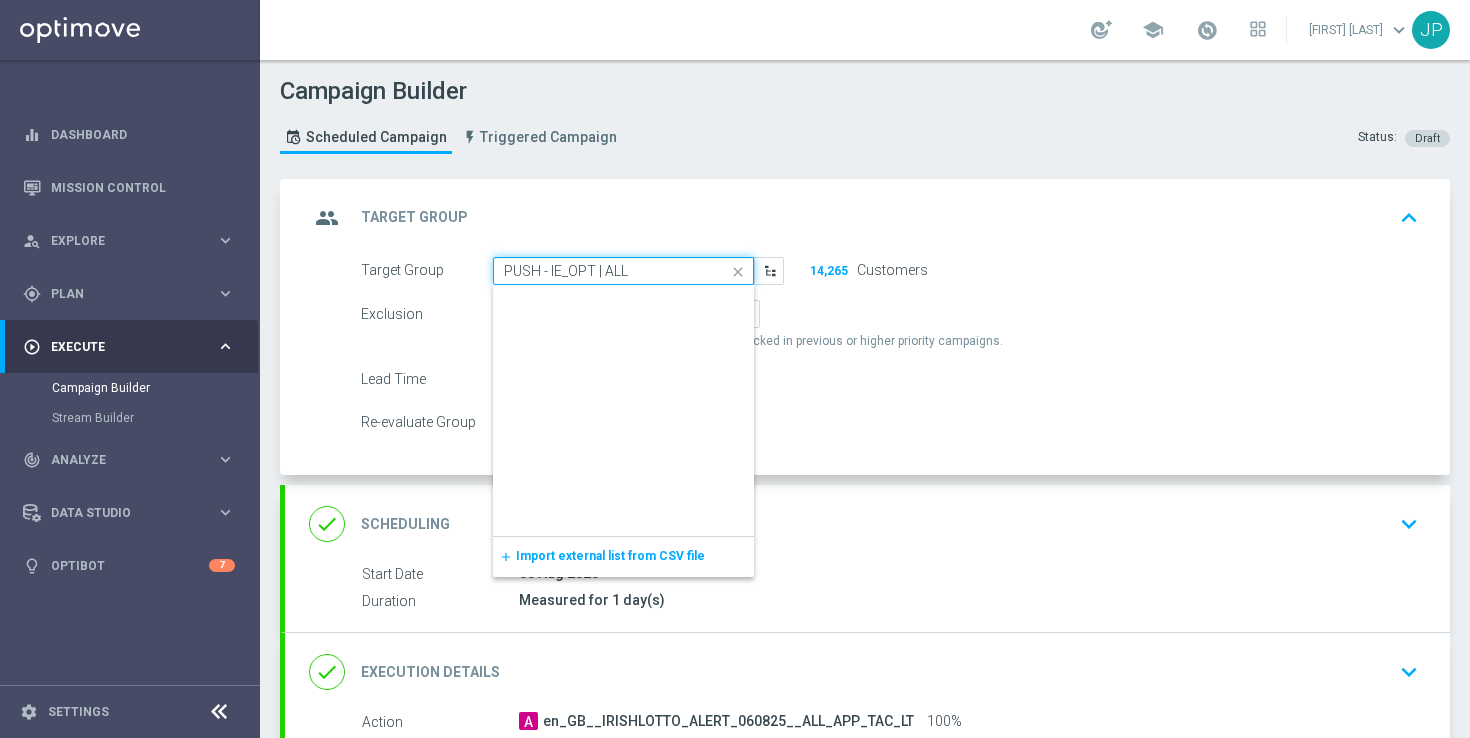 scroll, scrollTop: 2132, scrollLeft: 0, axis: vertical 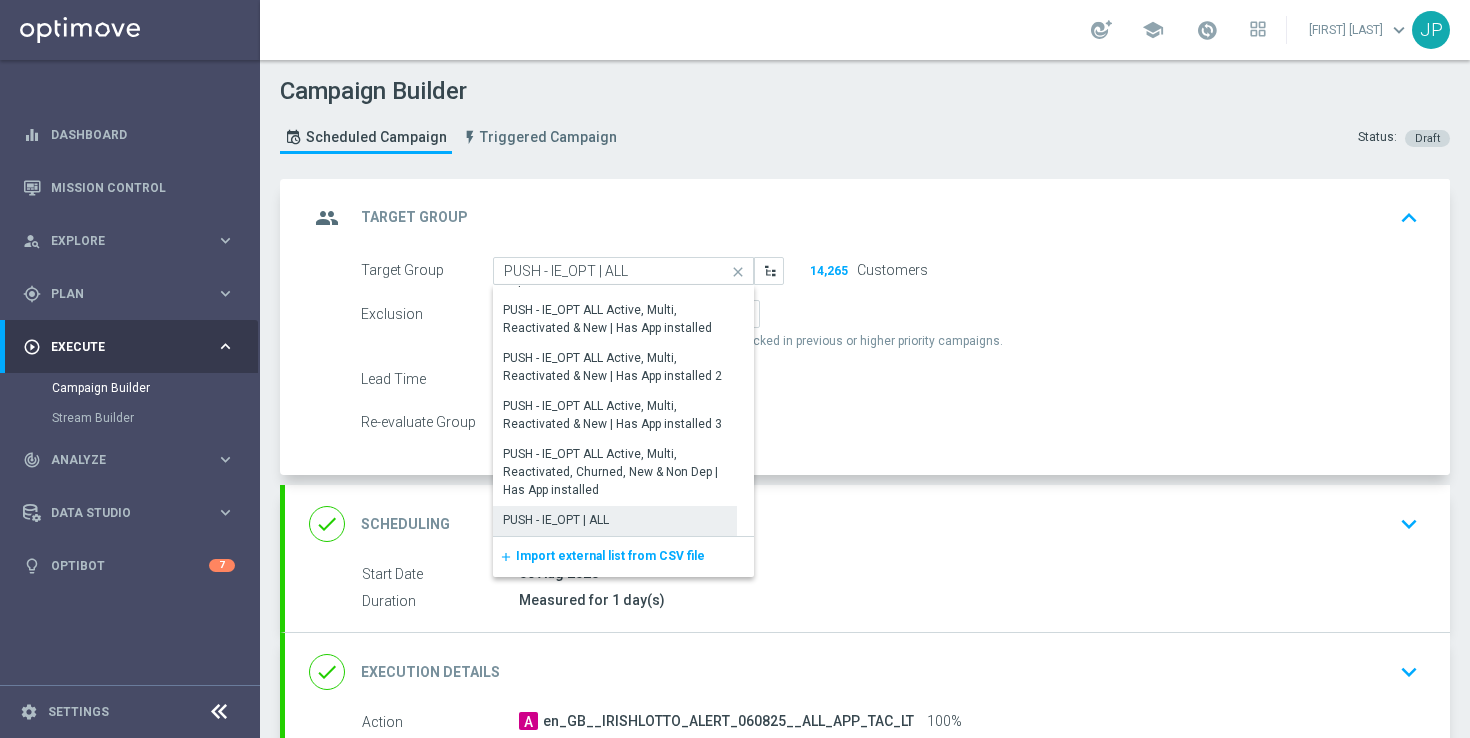 click on "PUSH - IE_OPT | ALL" 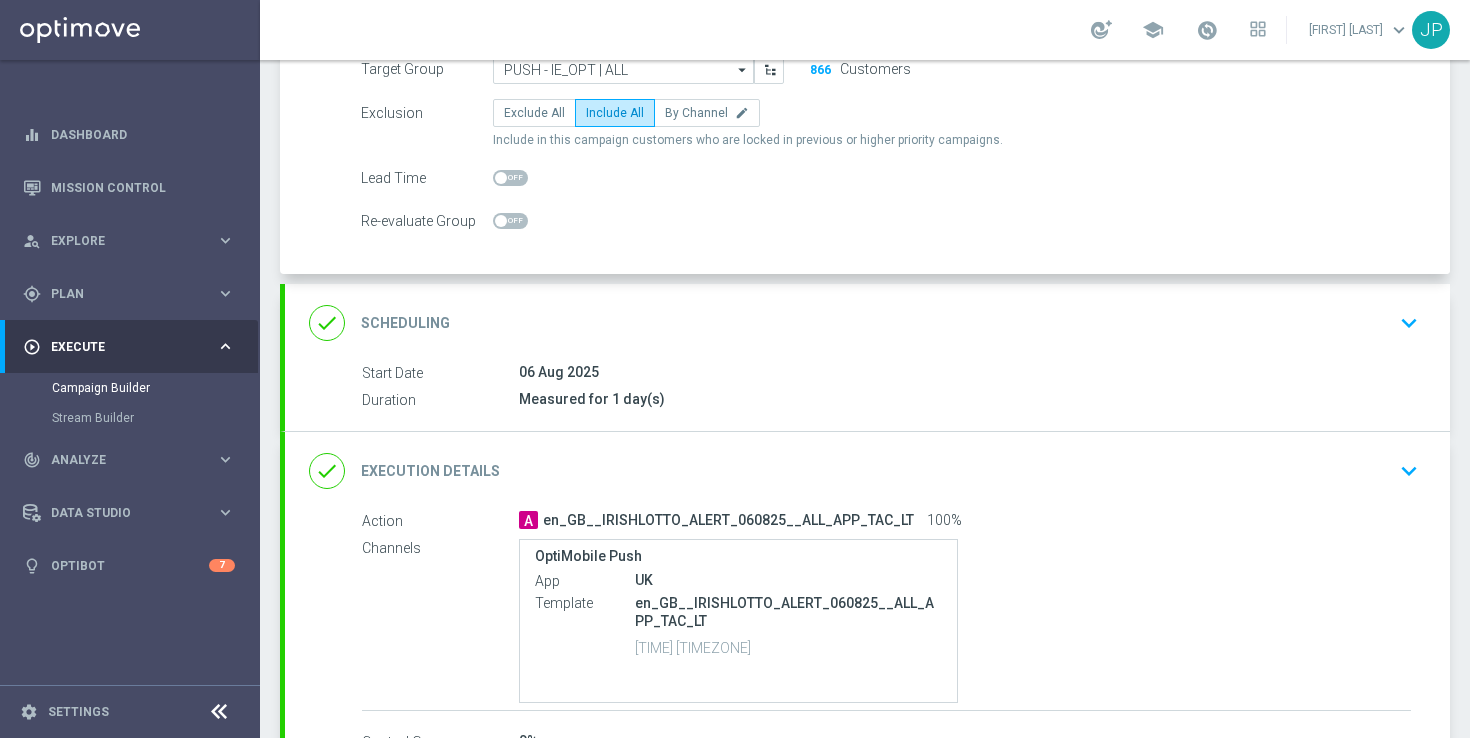 scroll, scrollTop: 345, scrollLeft: 0, axis: vertical 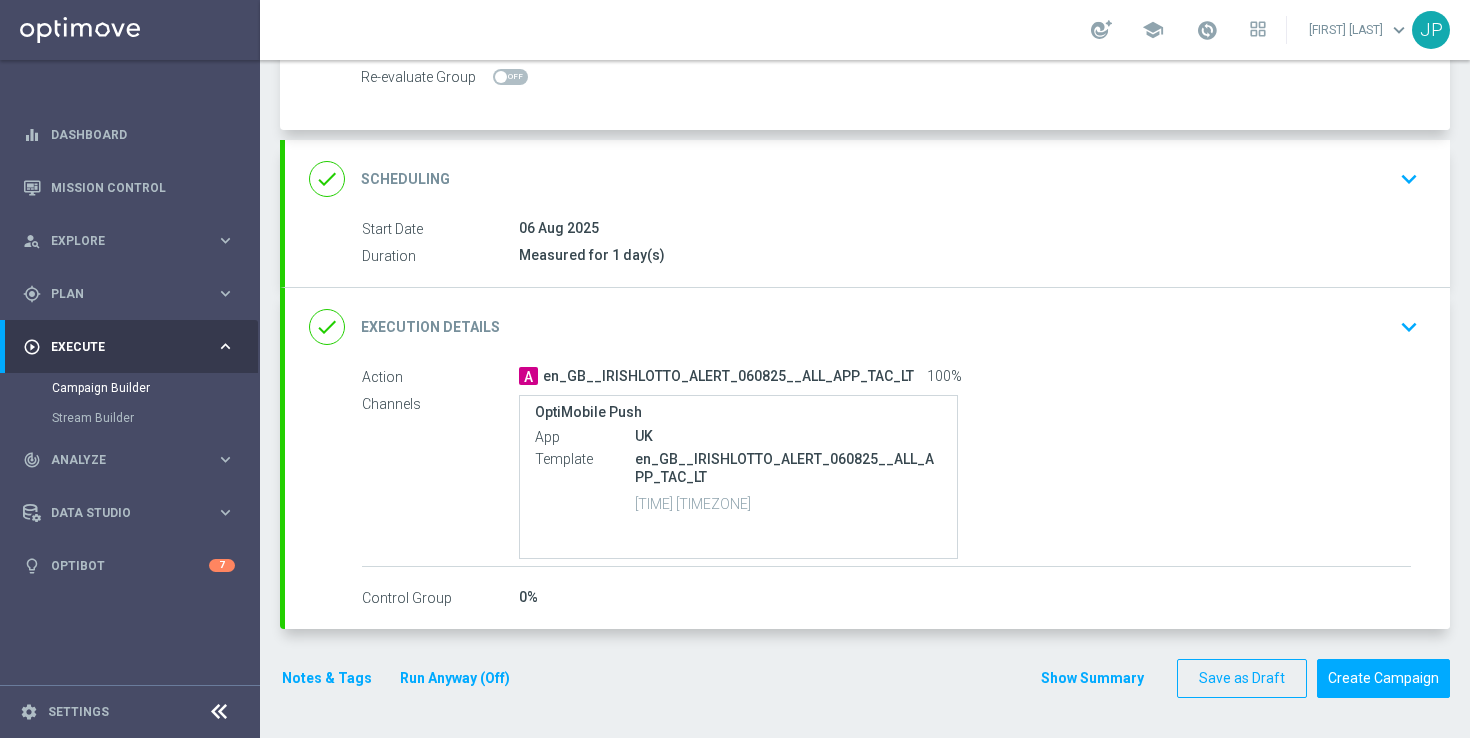 click on "done
Execution Details
keyboard_arrow_down" 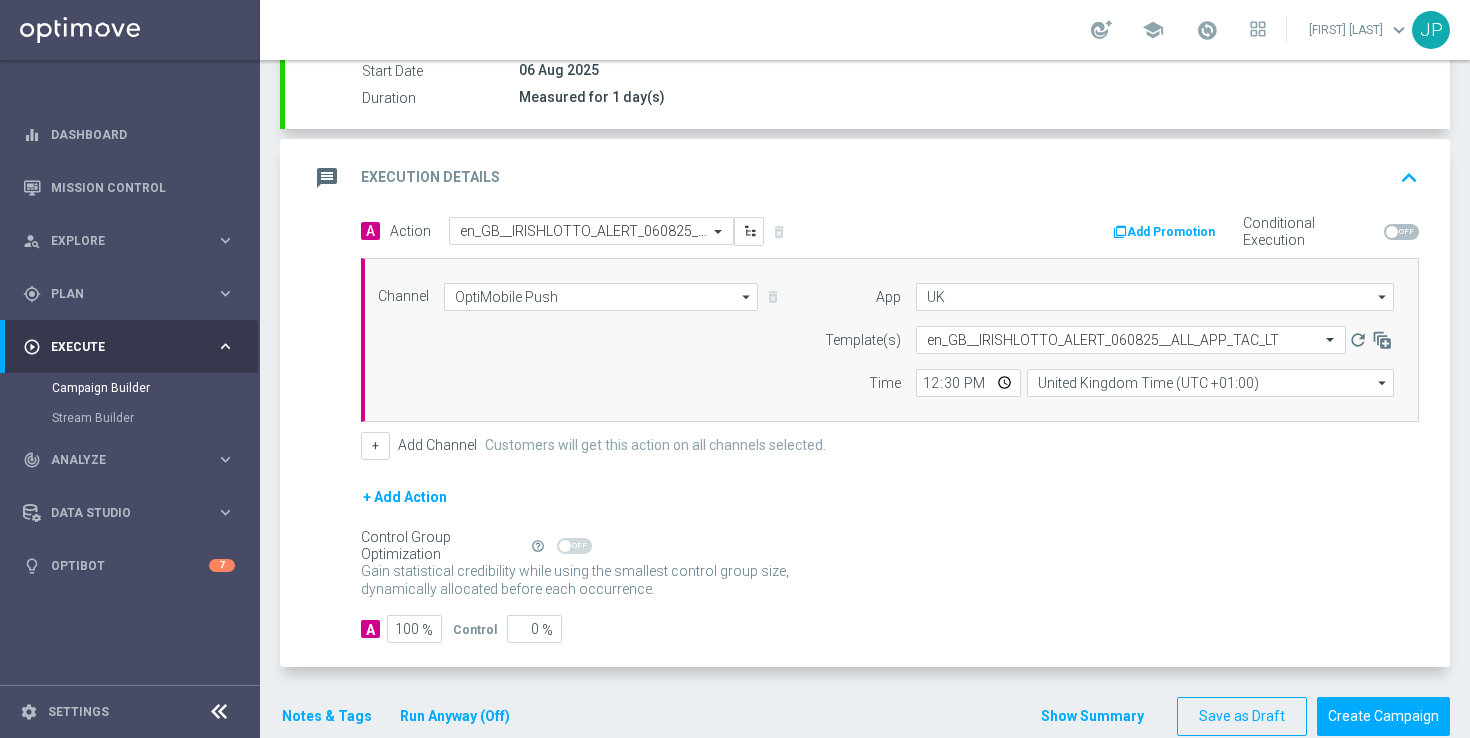scroll, scrollTop: 325, scrollLeft: 0, axis: vertical 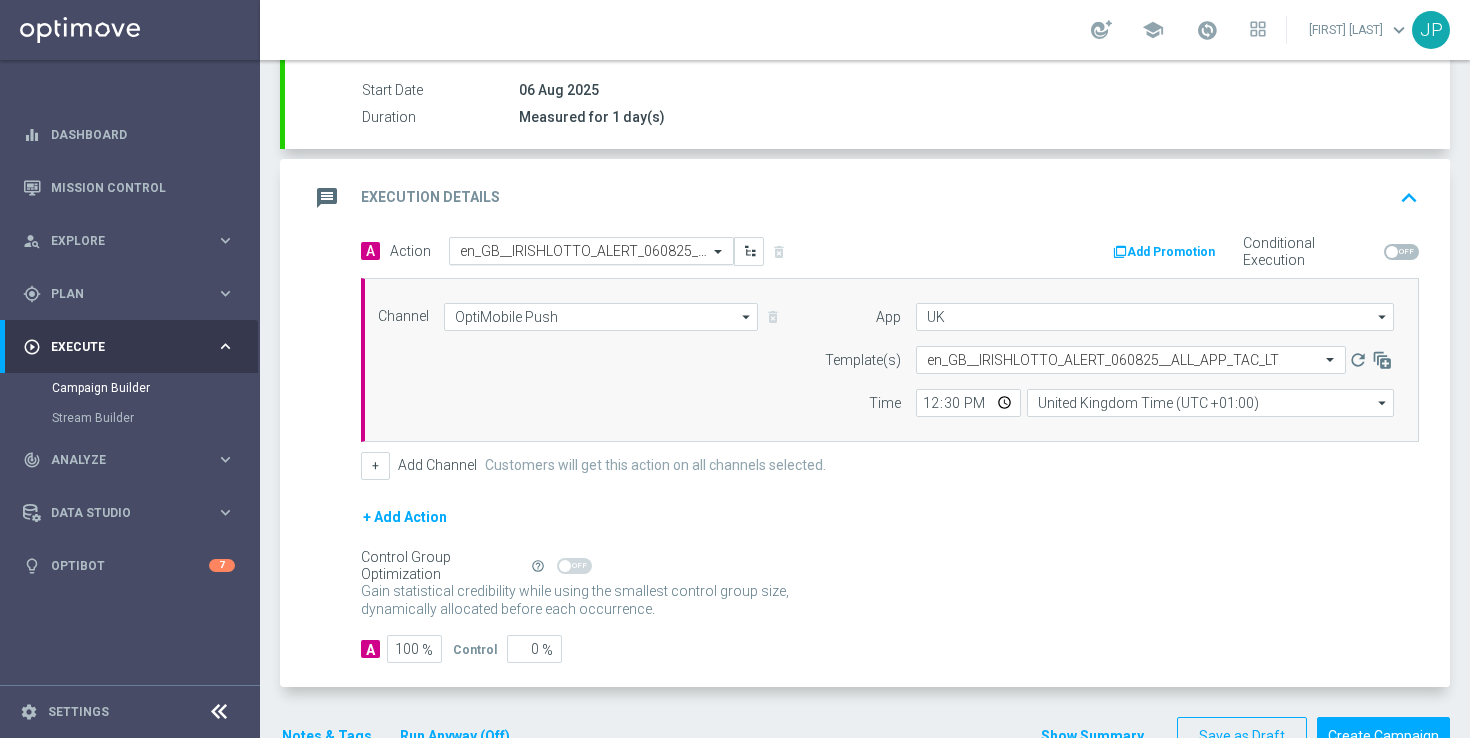 click 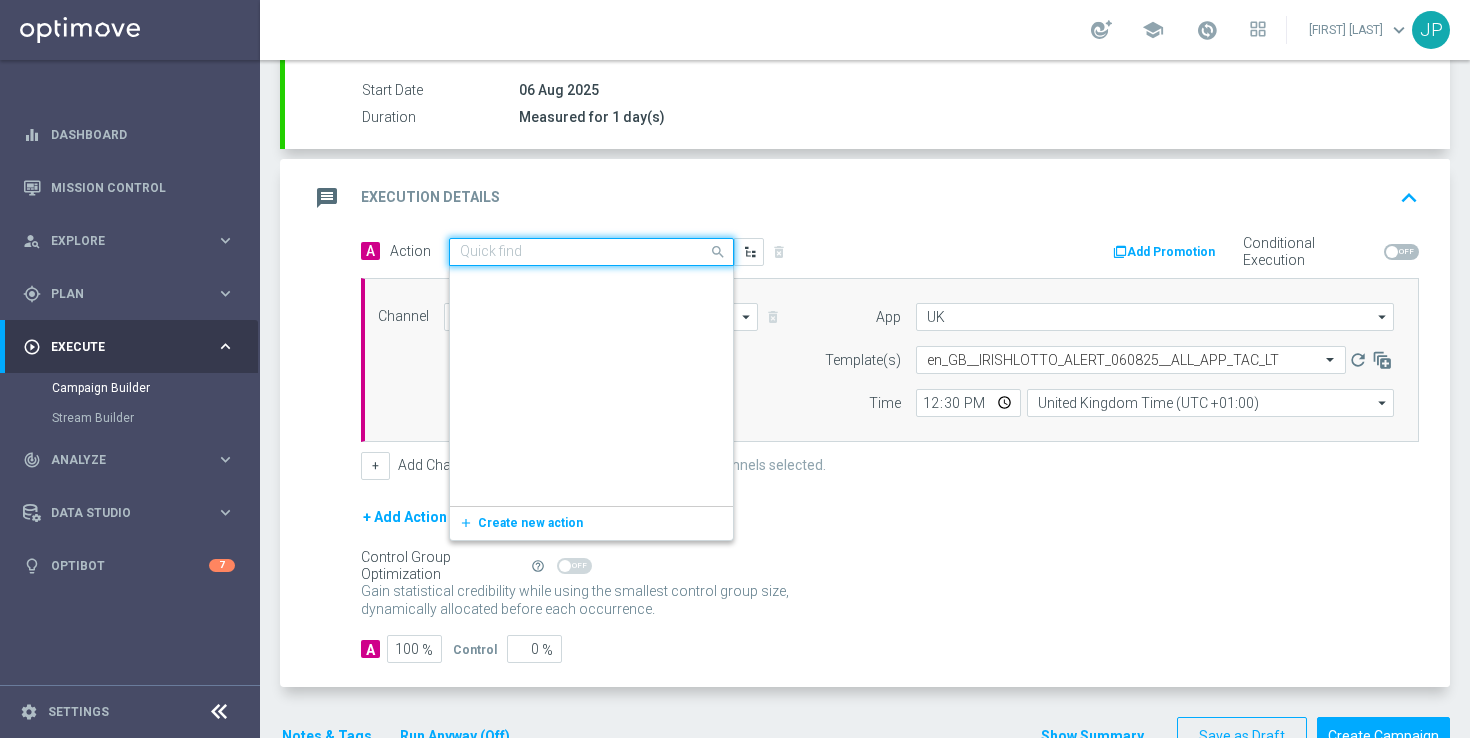 scroll, scrollTop: 467841, scrollLeft: 0, axis: vertical 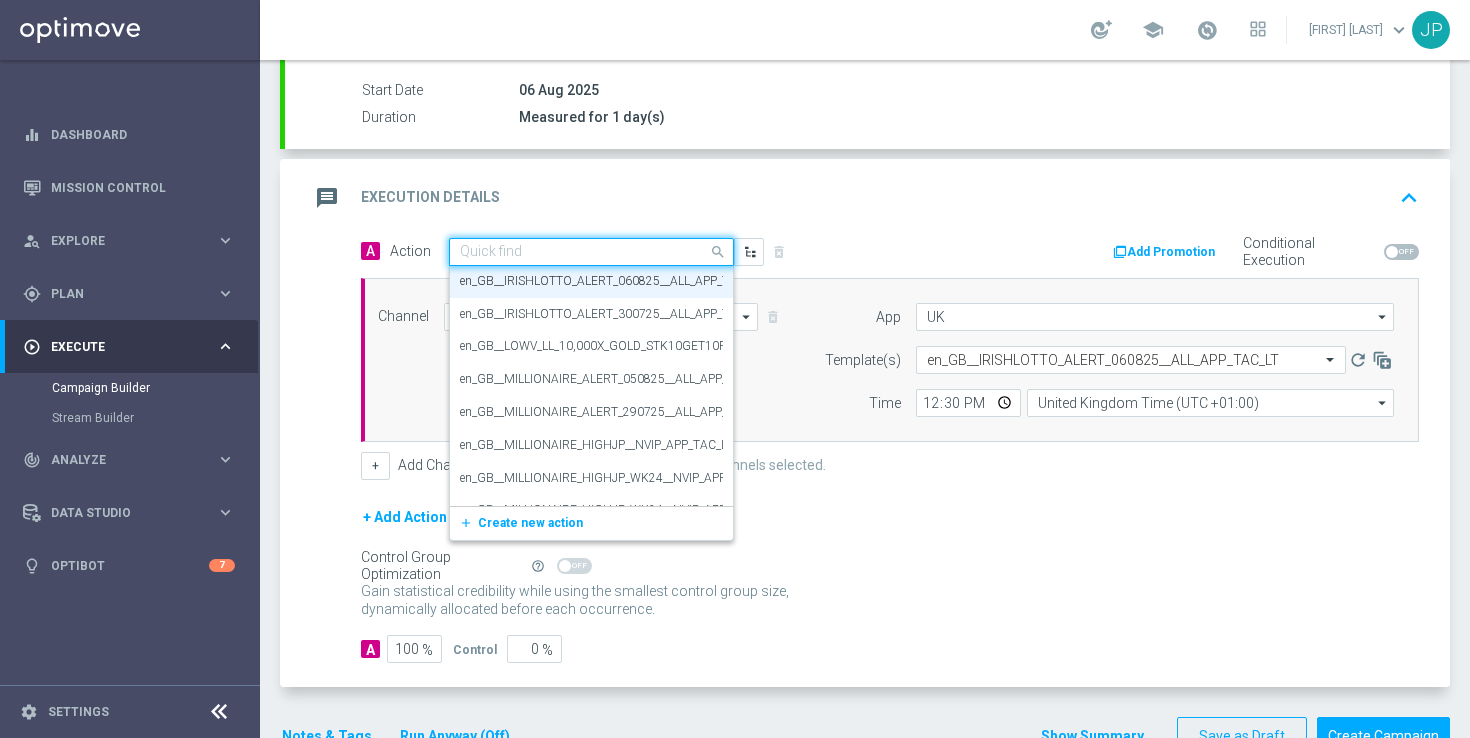 paste on "en_IE__IRISHLOTTO_ALERT_060825__ALL_APP_TAC_LT" 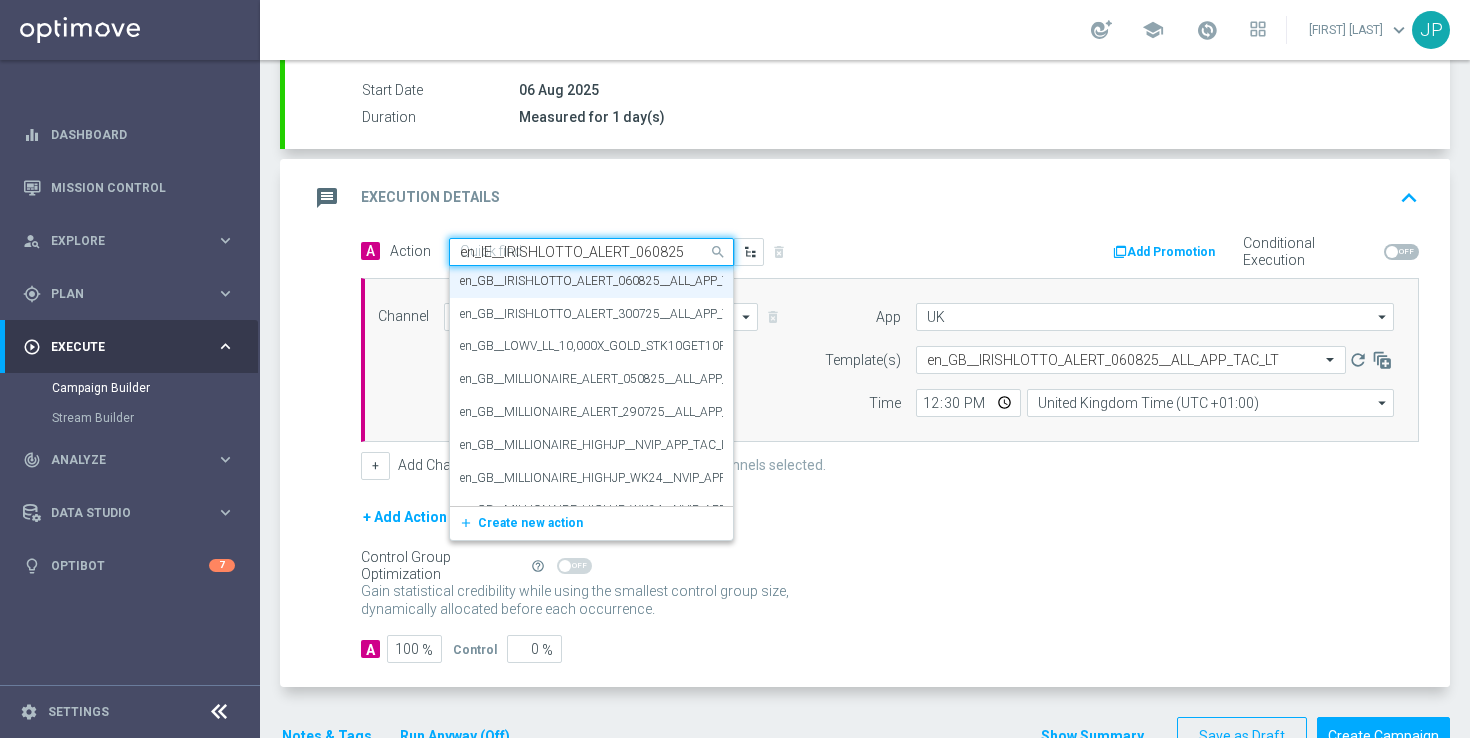 scroll, scrollTop: 0, scrollLeft: 117, axis: horizontal 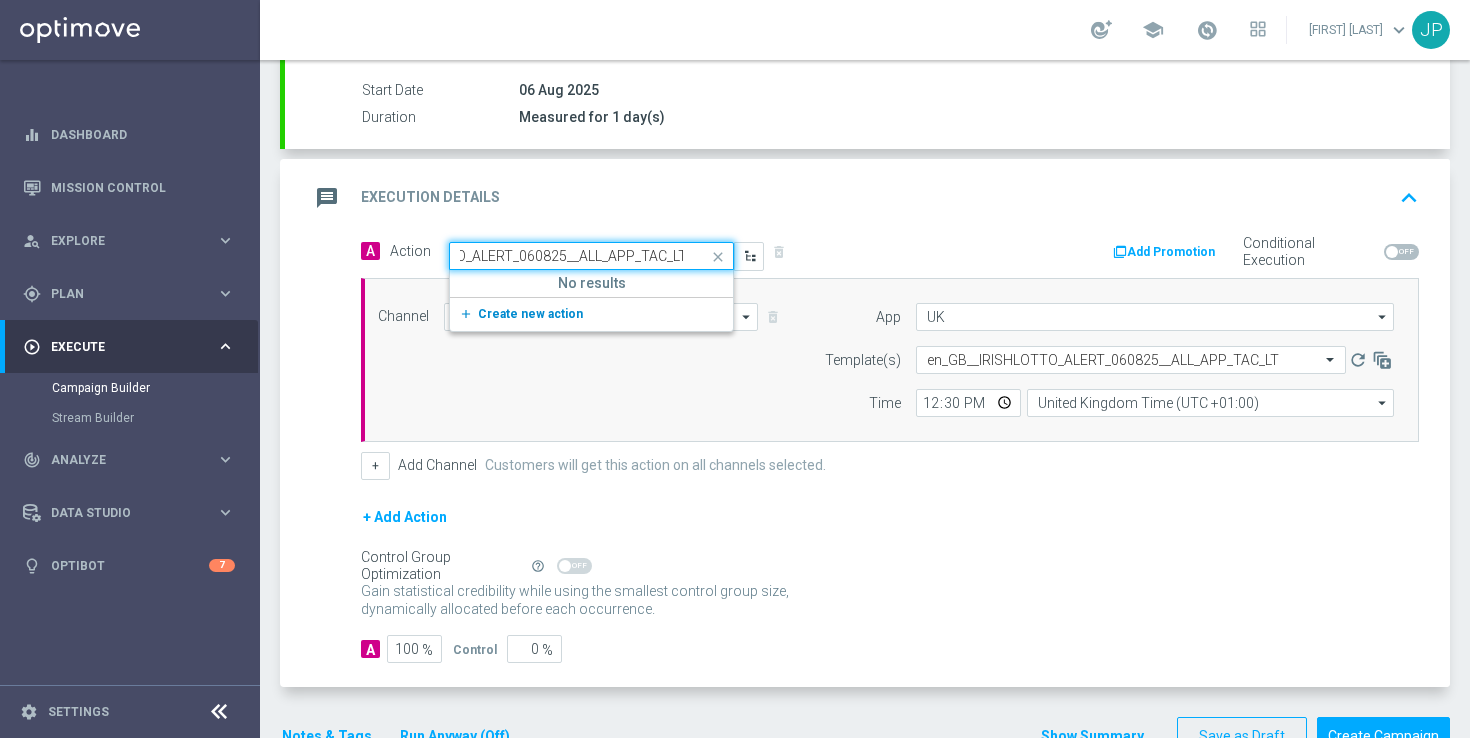 click on "Create new action" at bounding box center (530, 314) 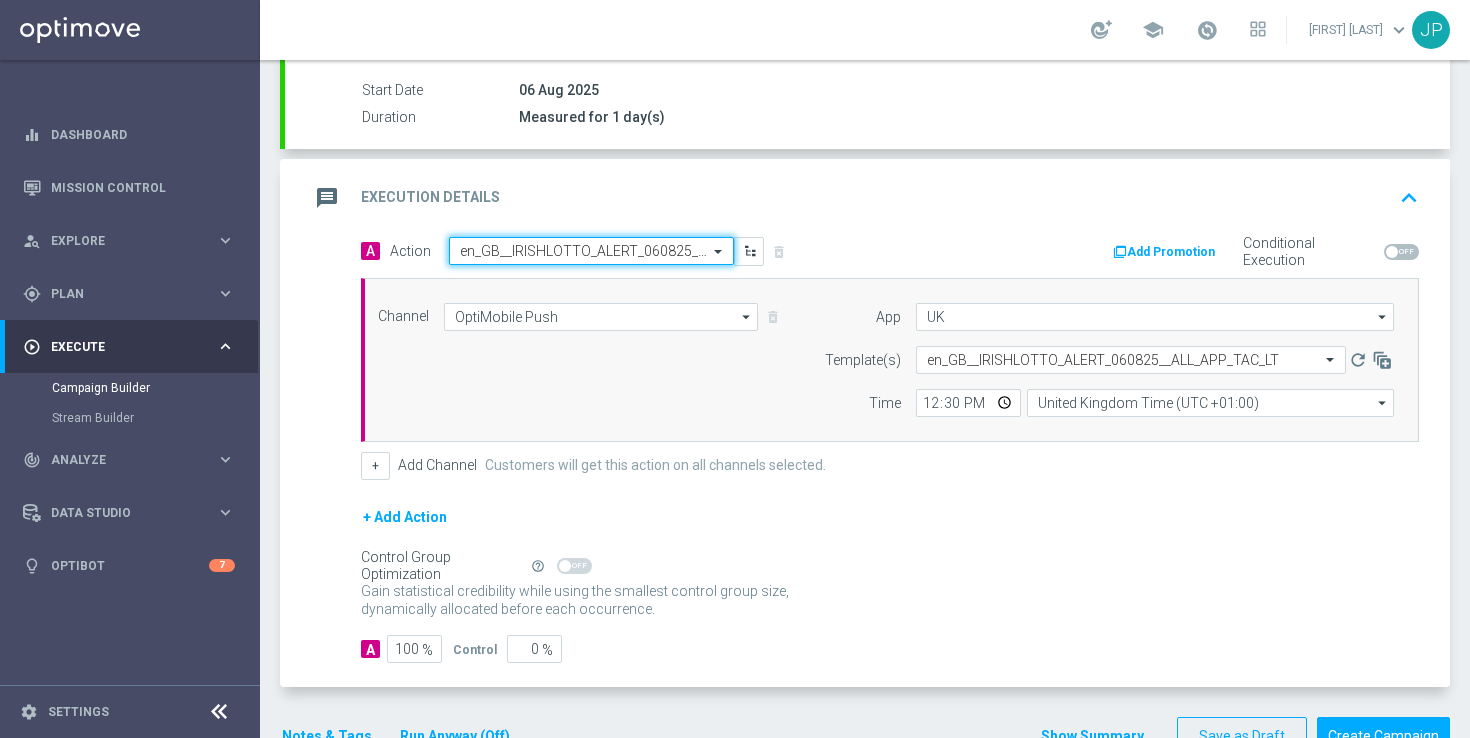 scroll, scrollTop: 0, scrollLeft: 0, axis: both 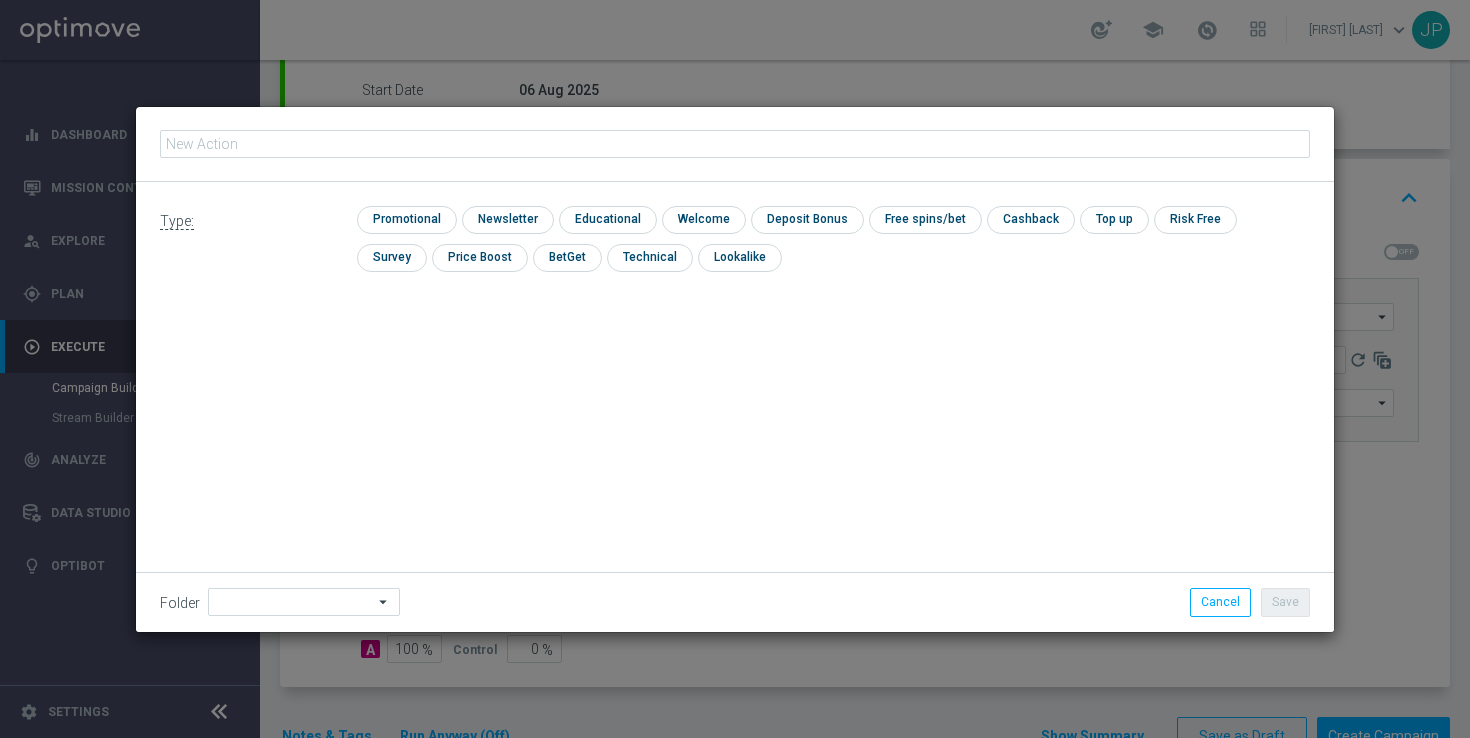 type on "en_IE__IRISHLOTTO_ALERT_060825__ALL_APP_TAC_LT" 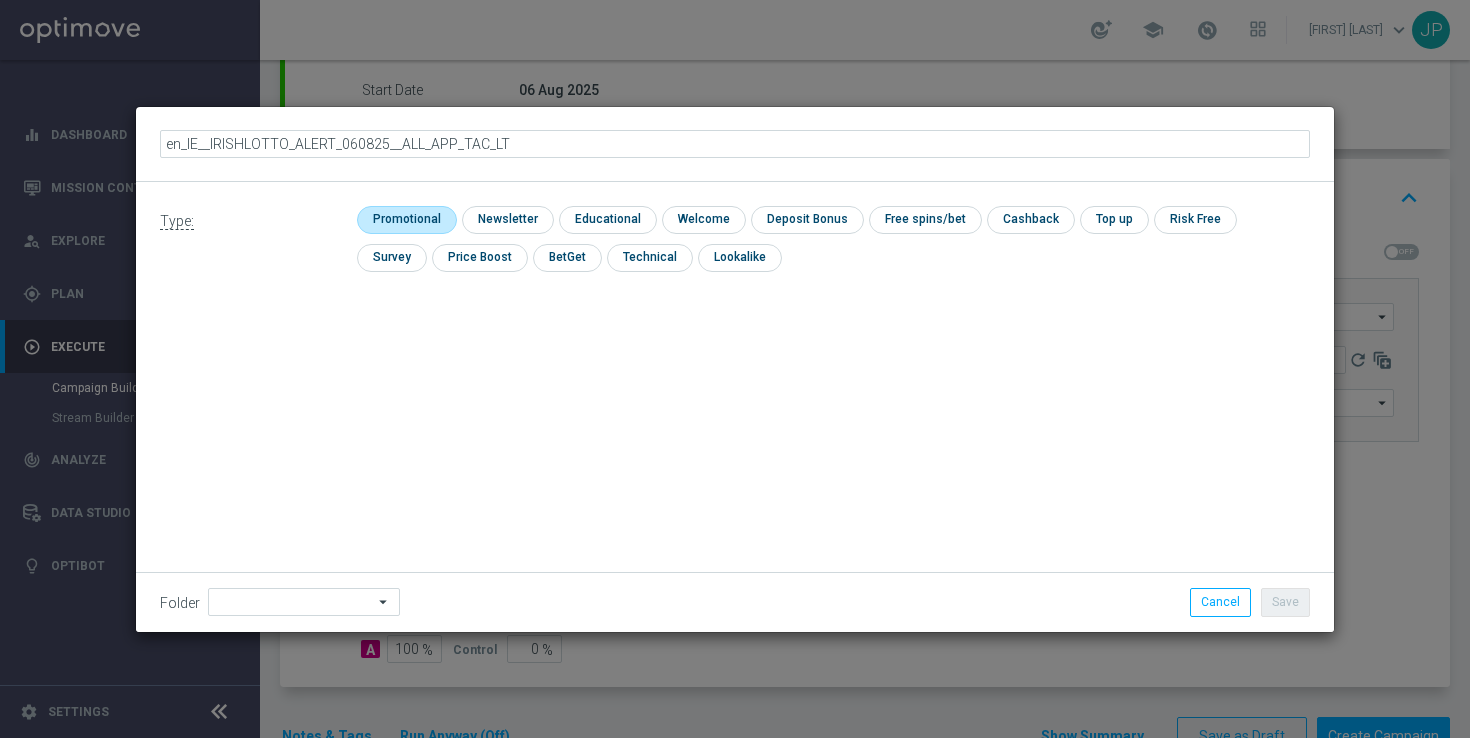 click 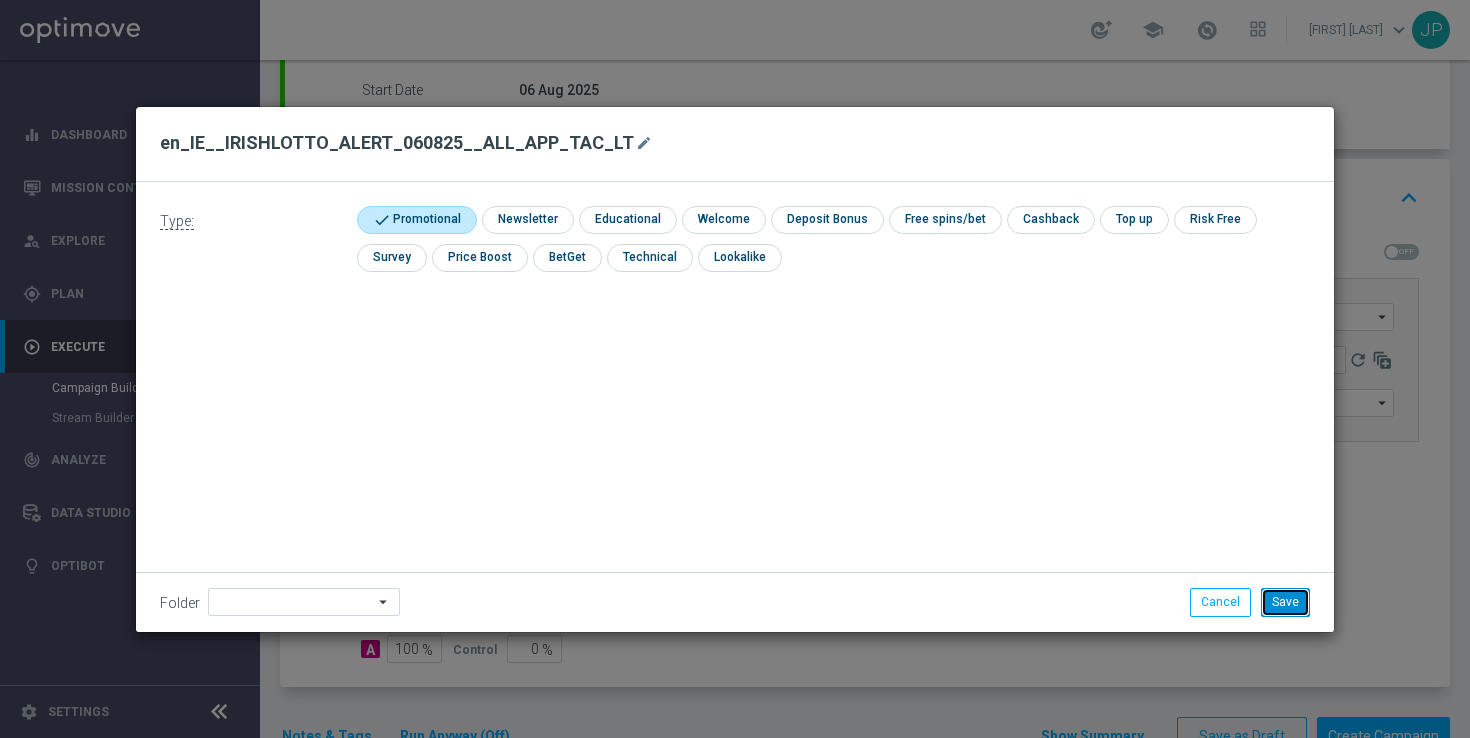 click on "Save" 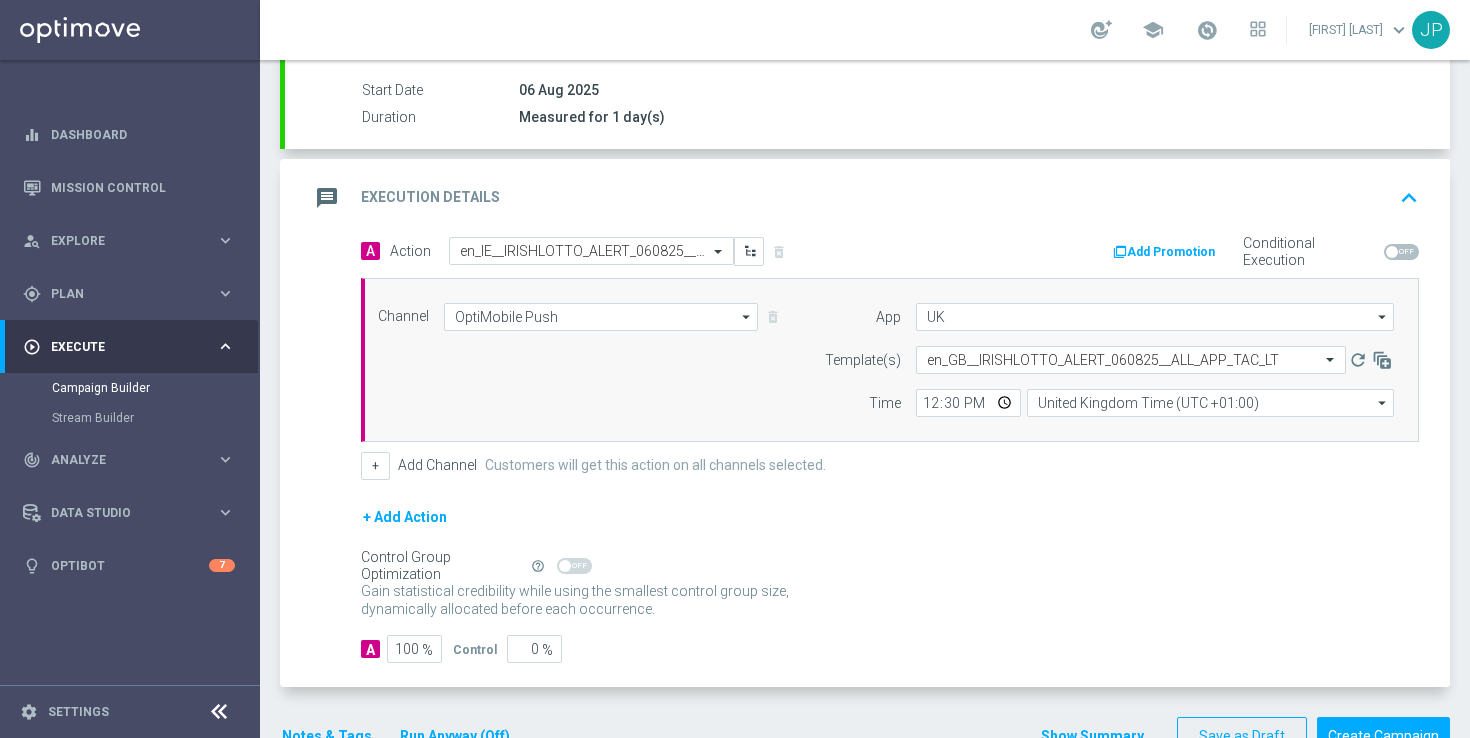 scroll, scrollTop: 383, scrollLeft: 0, axis: vertical 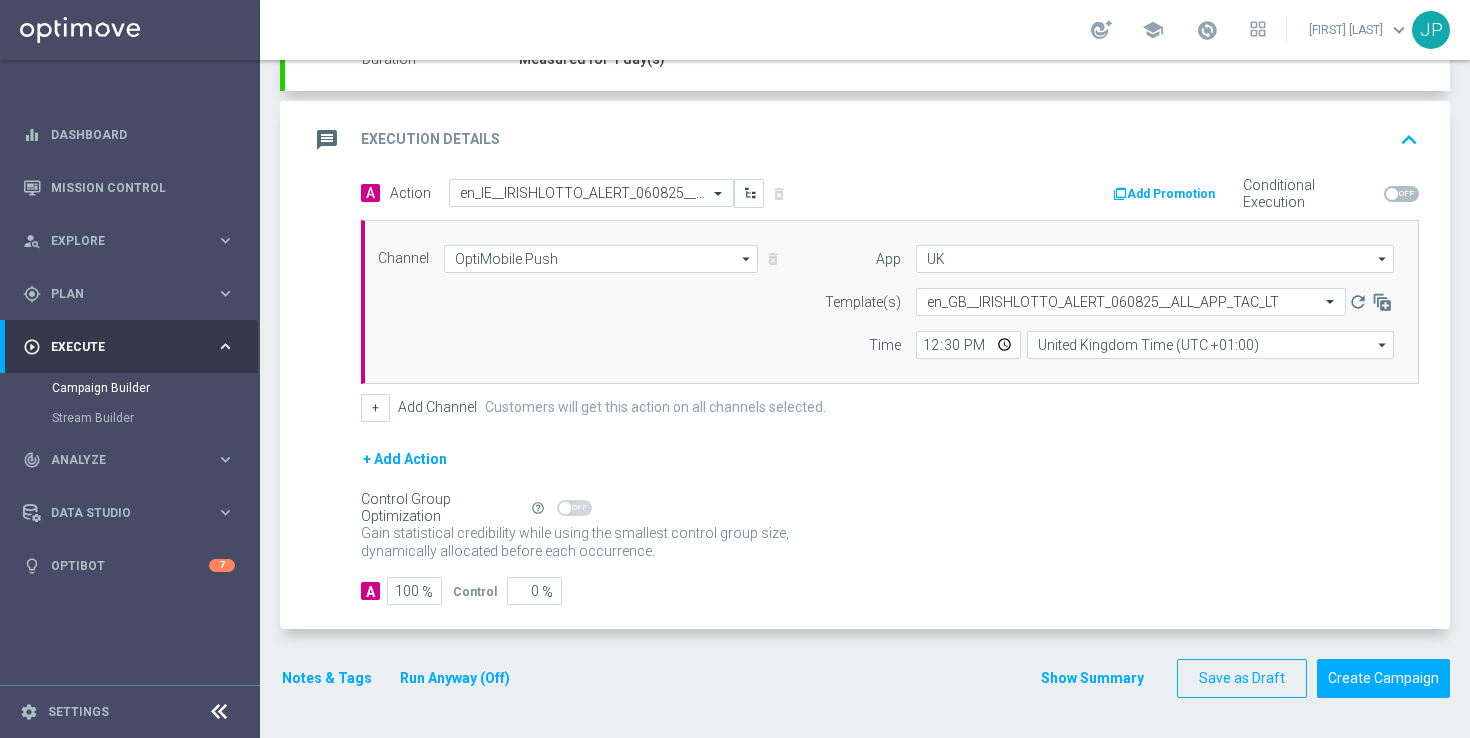 click on "Notes & Tags" 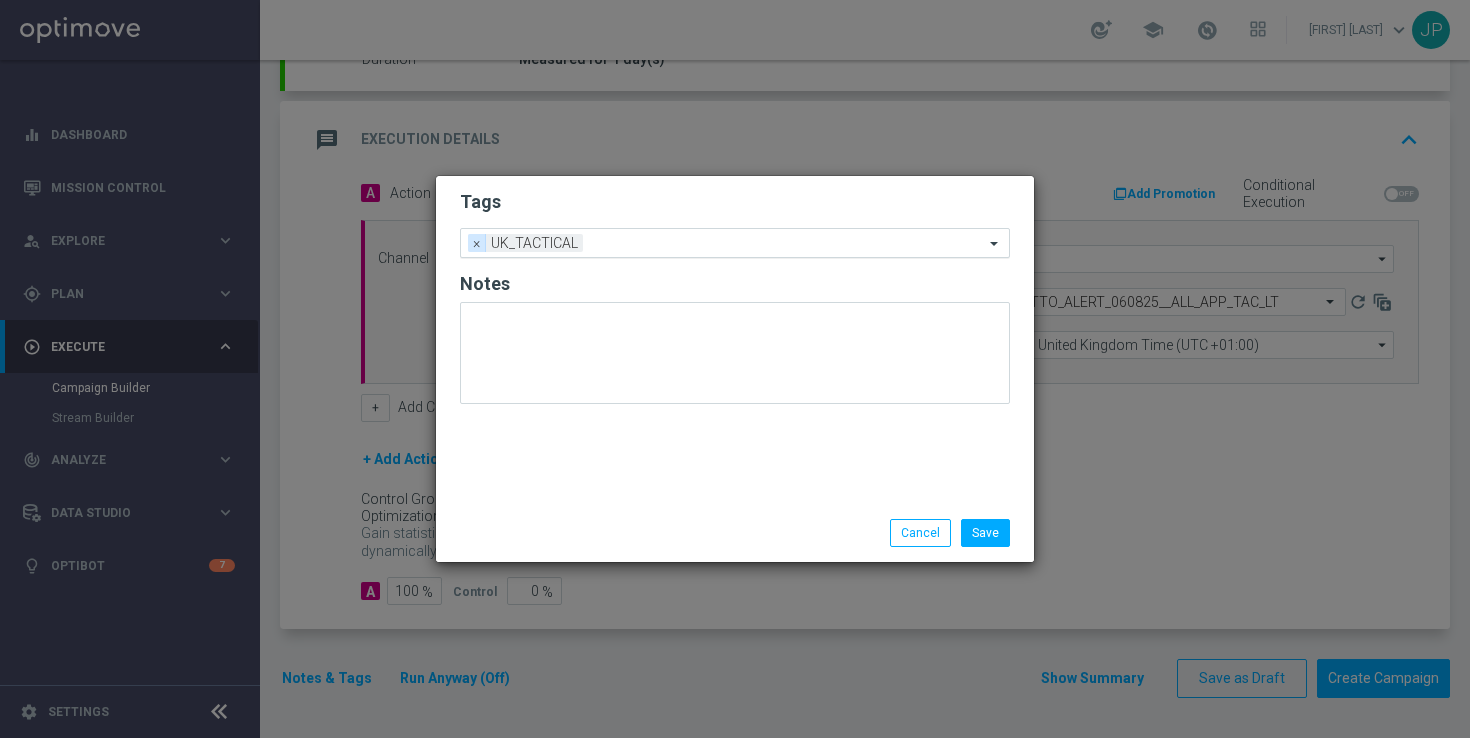 click on "×" 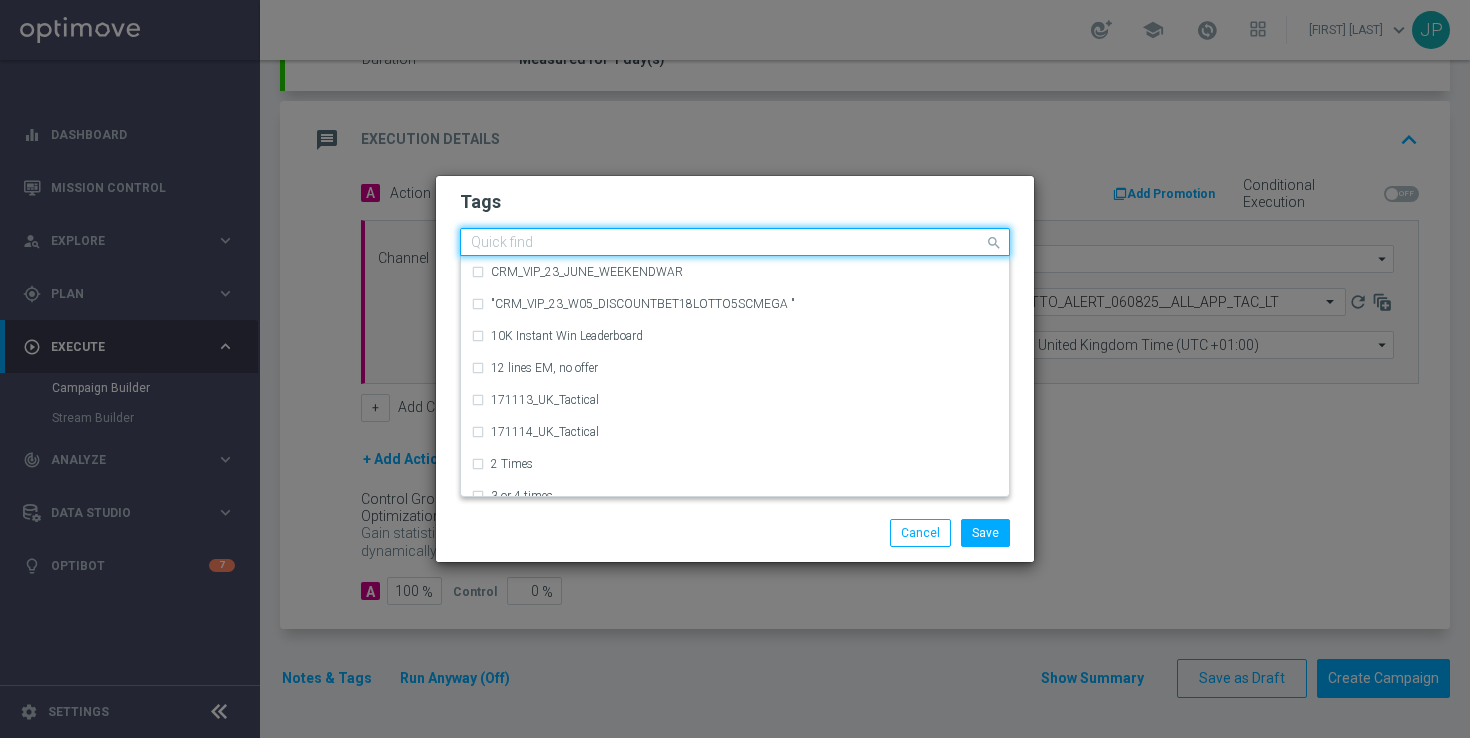 click 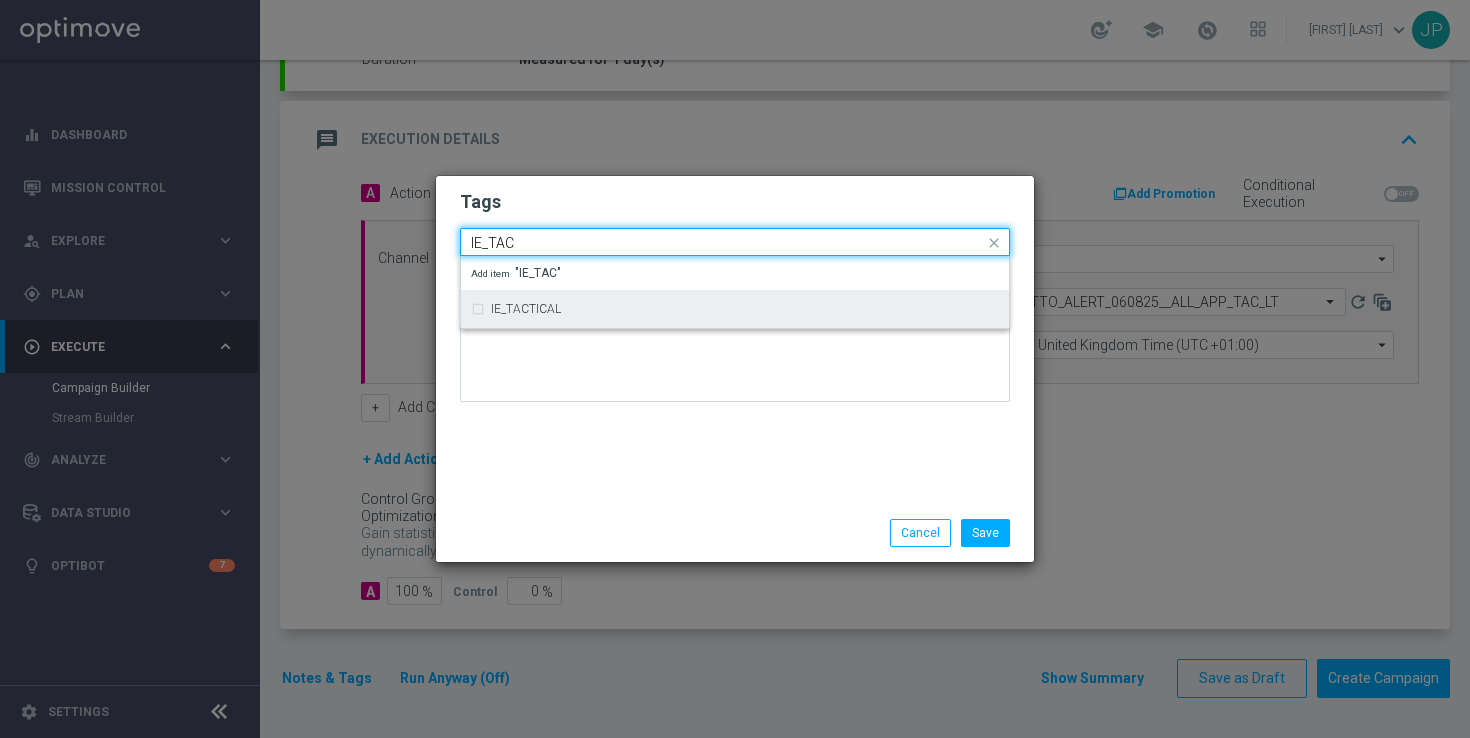 click on "IE_TACTICAL" at bounding box center (526, 309) 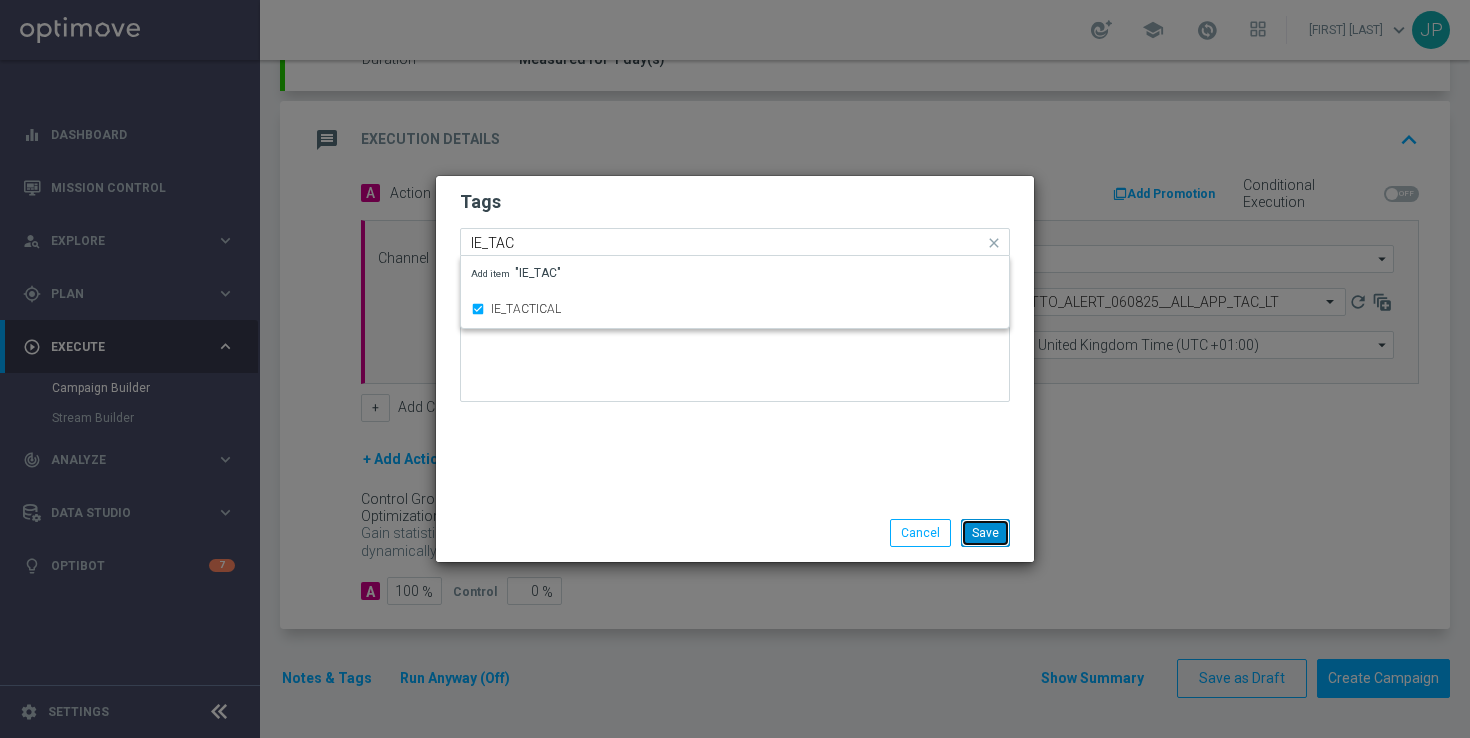 type 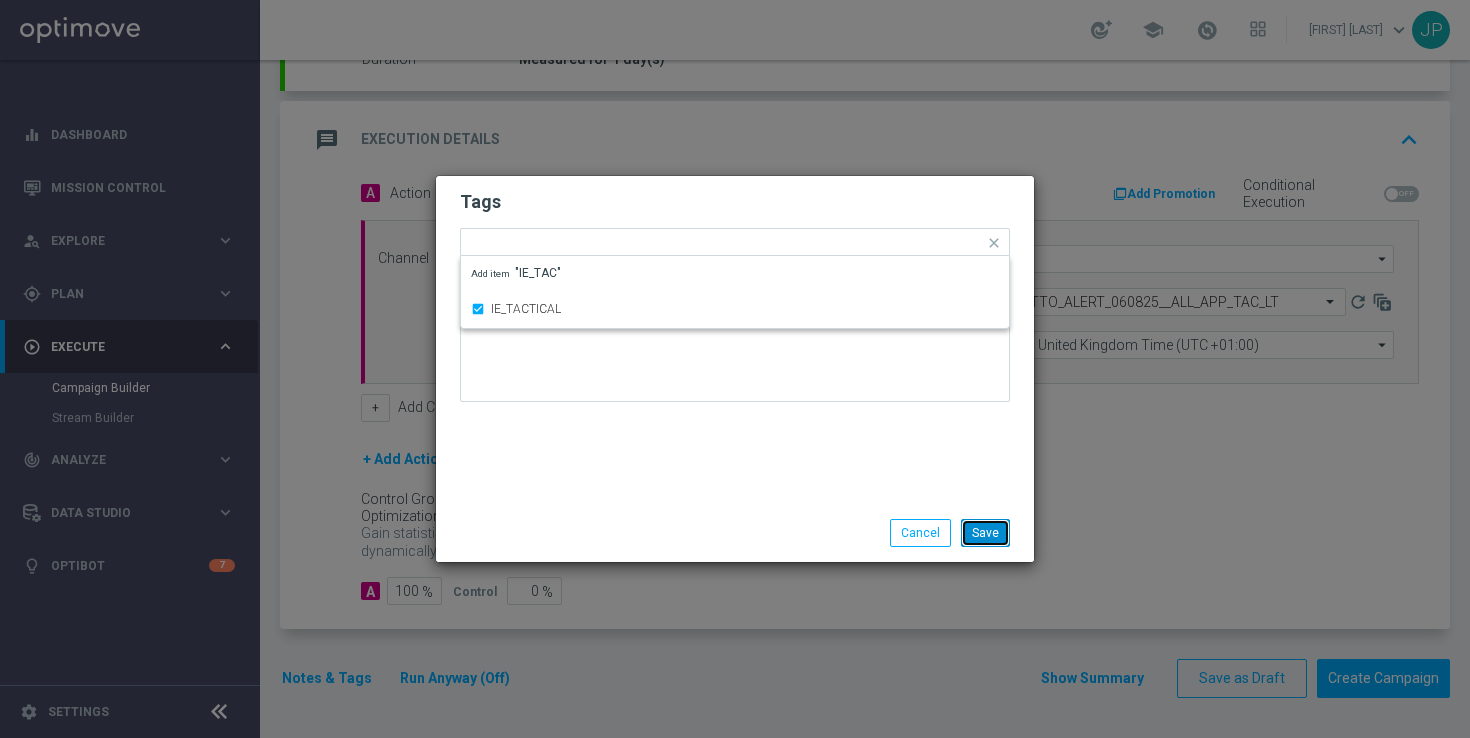 click on "Save" 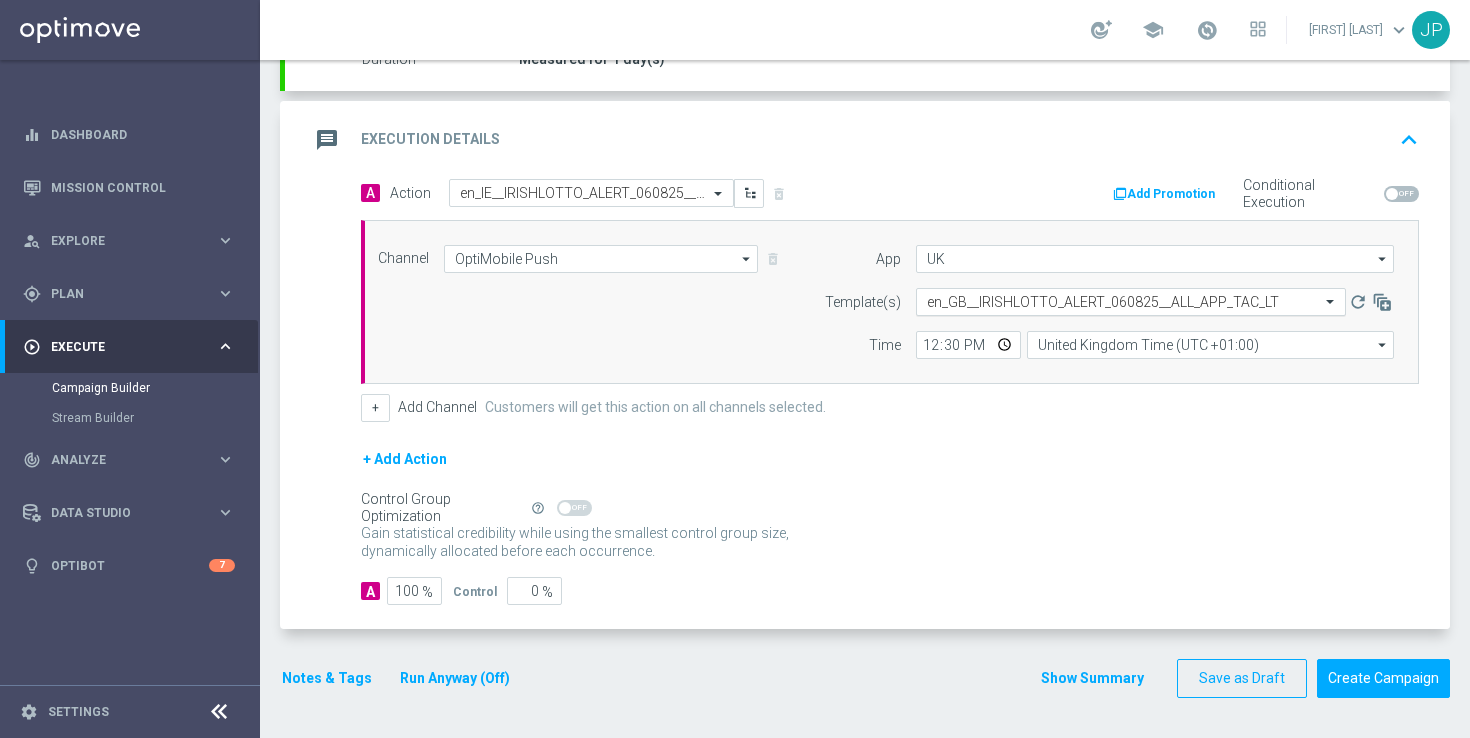 click 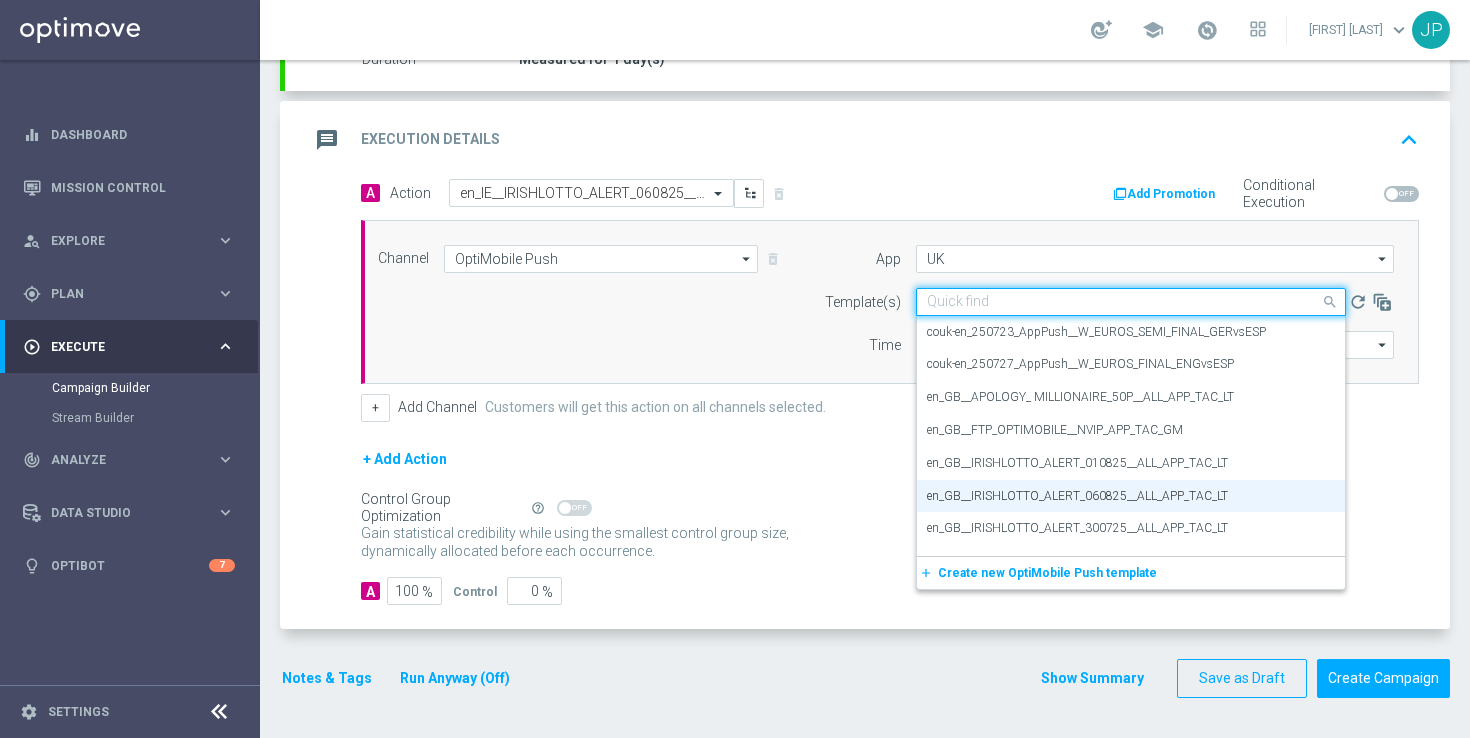 paste on "en_IE__IRISHLOTTO_ALERT_060825__ALL_APP_TAC_LT" 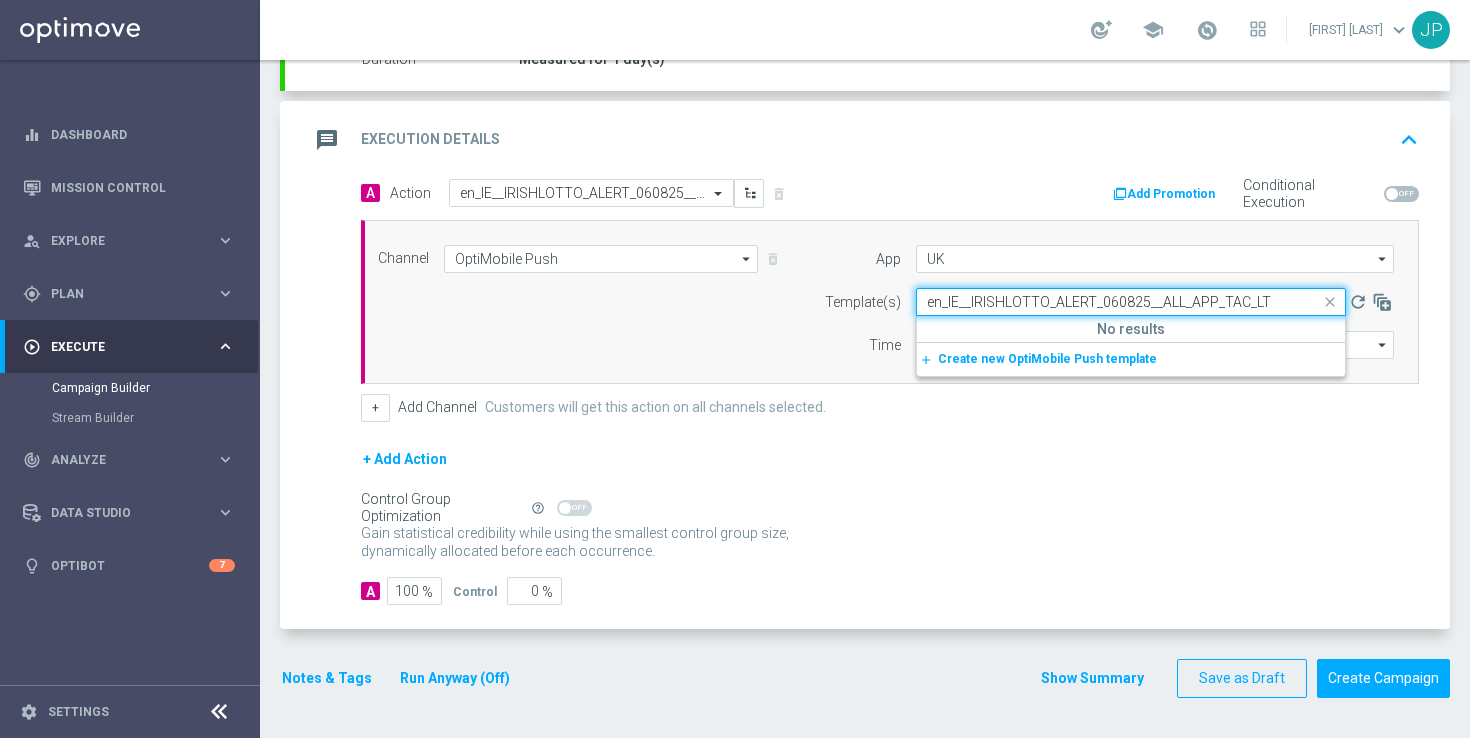 type on "en_IE__IRISHLOTTO_ALERT_060825__ALL_APP_TAC_LT" 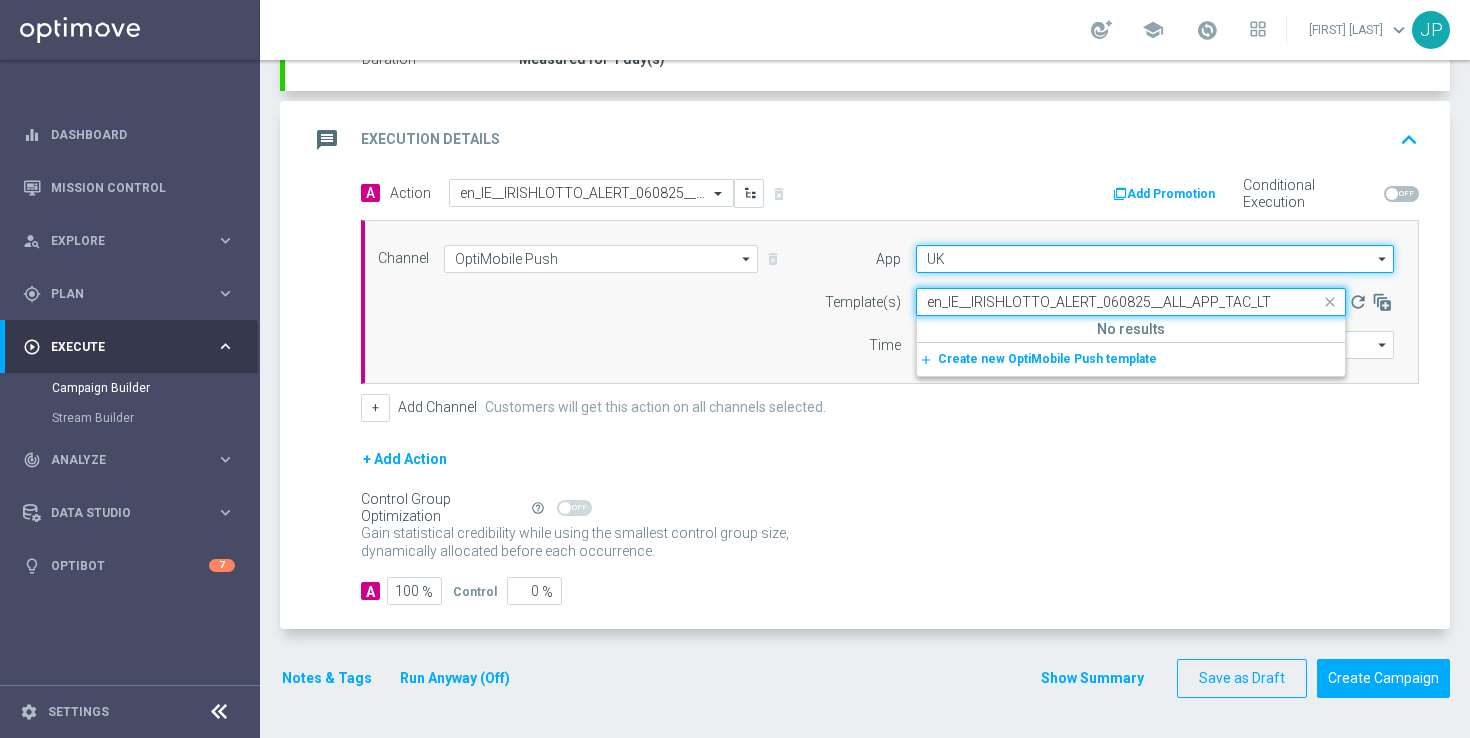 type 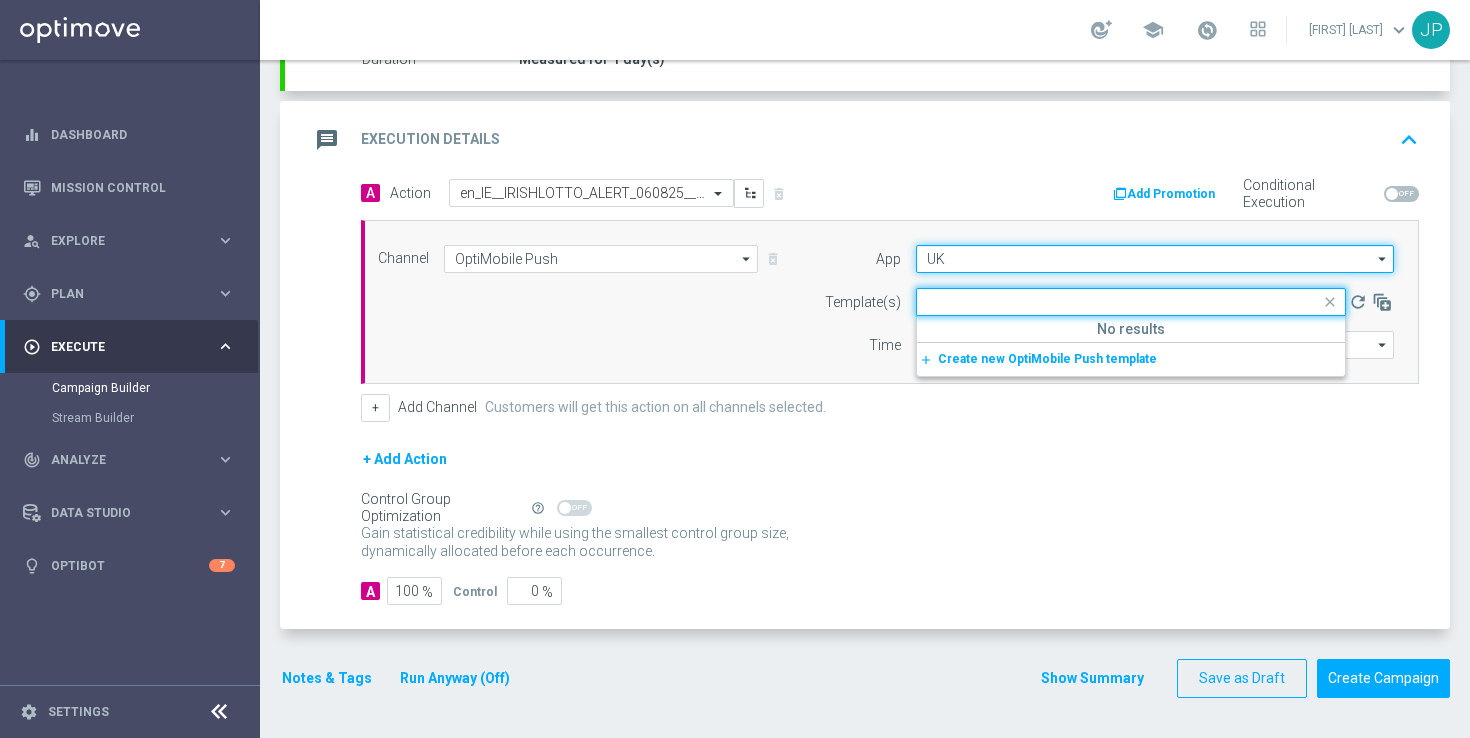 click on "UK" 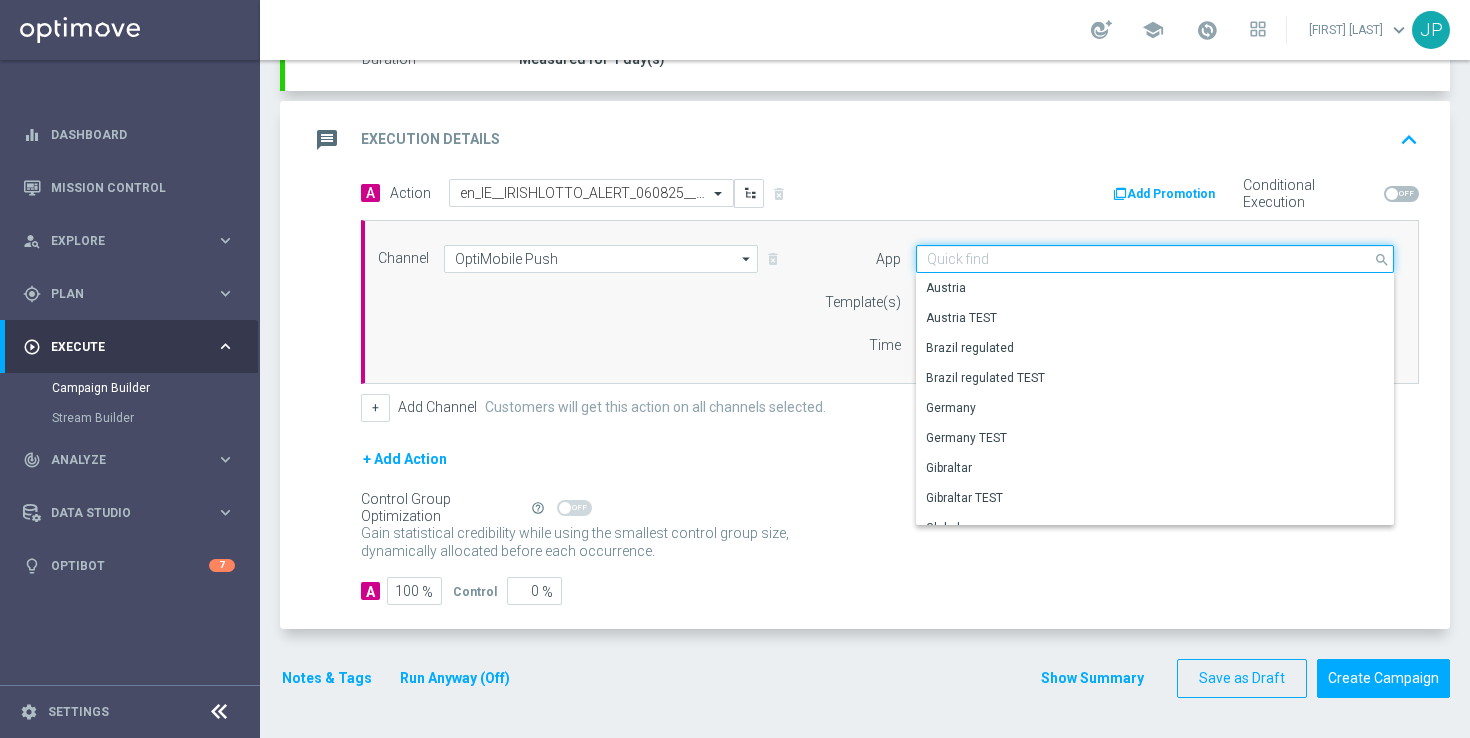click 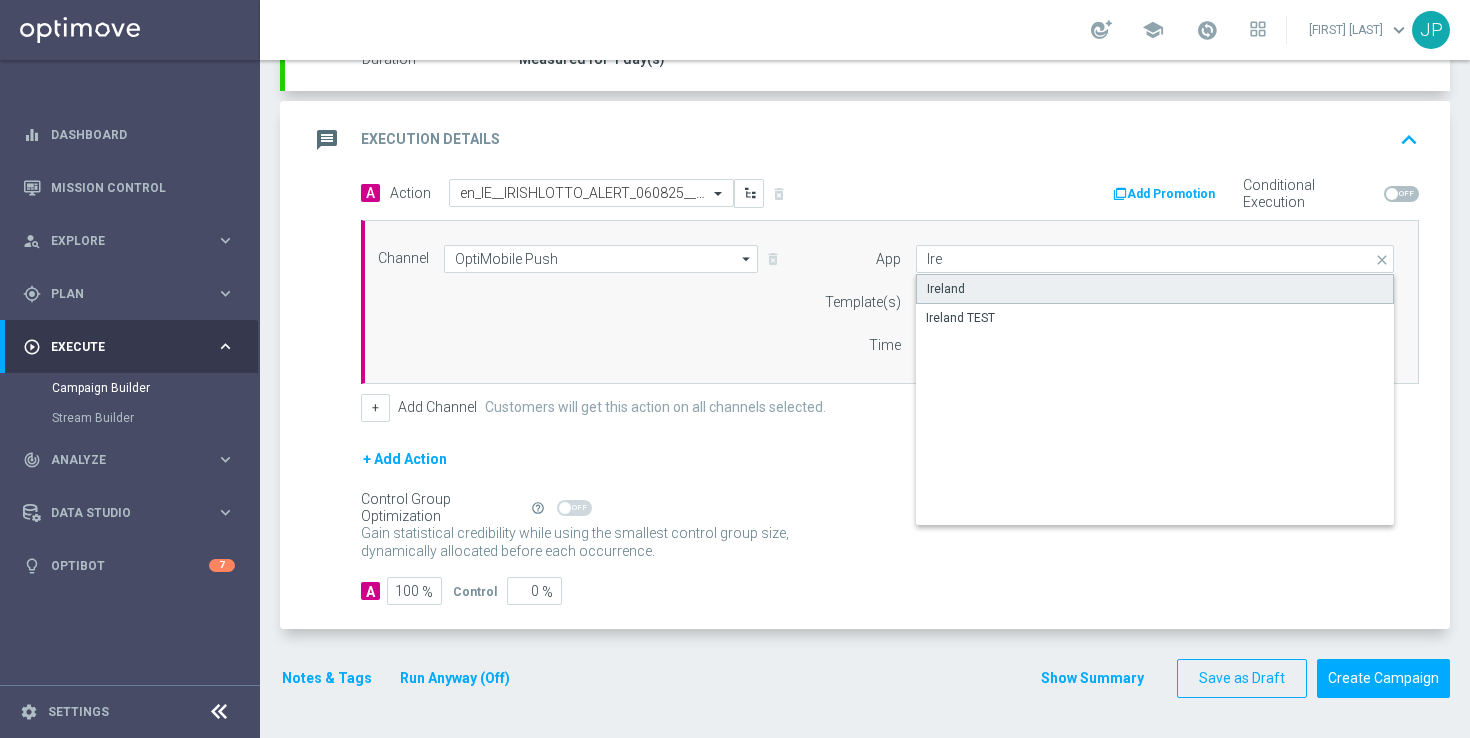 click on "Ireland" 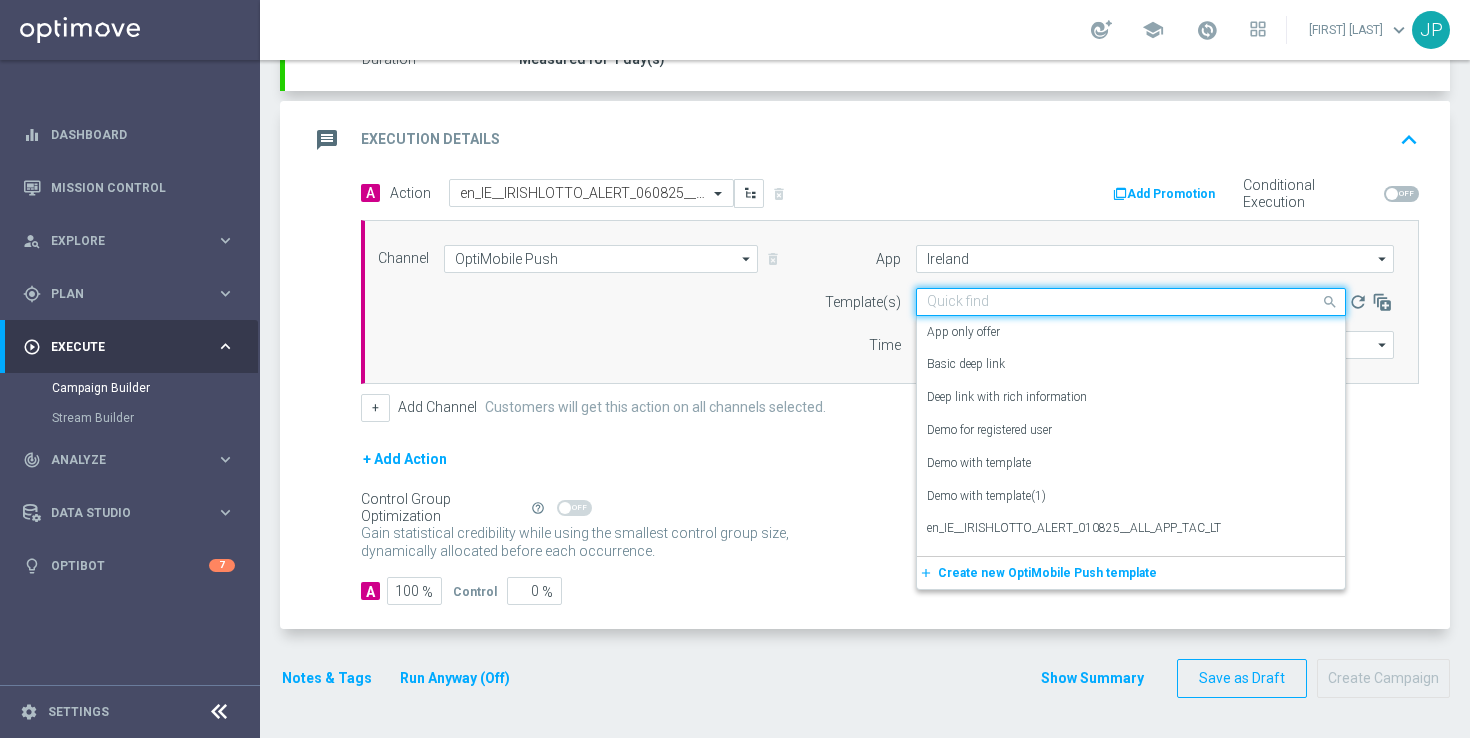 click 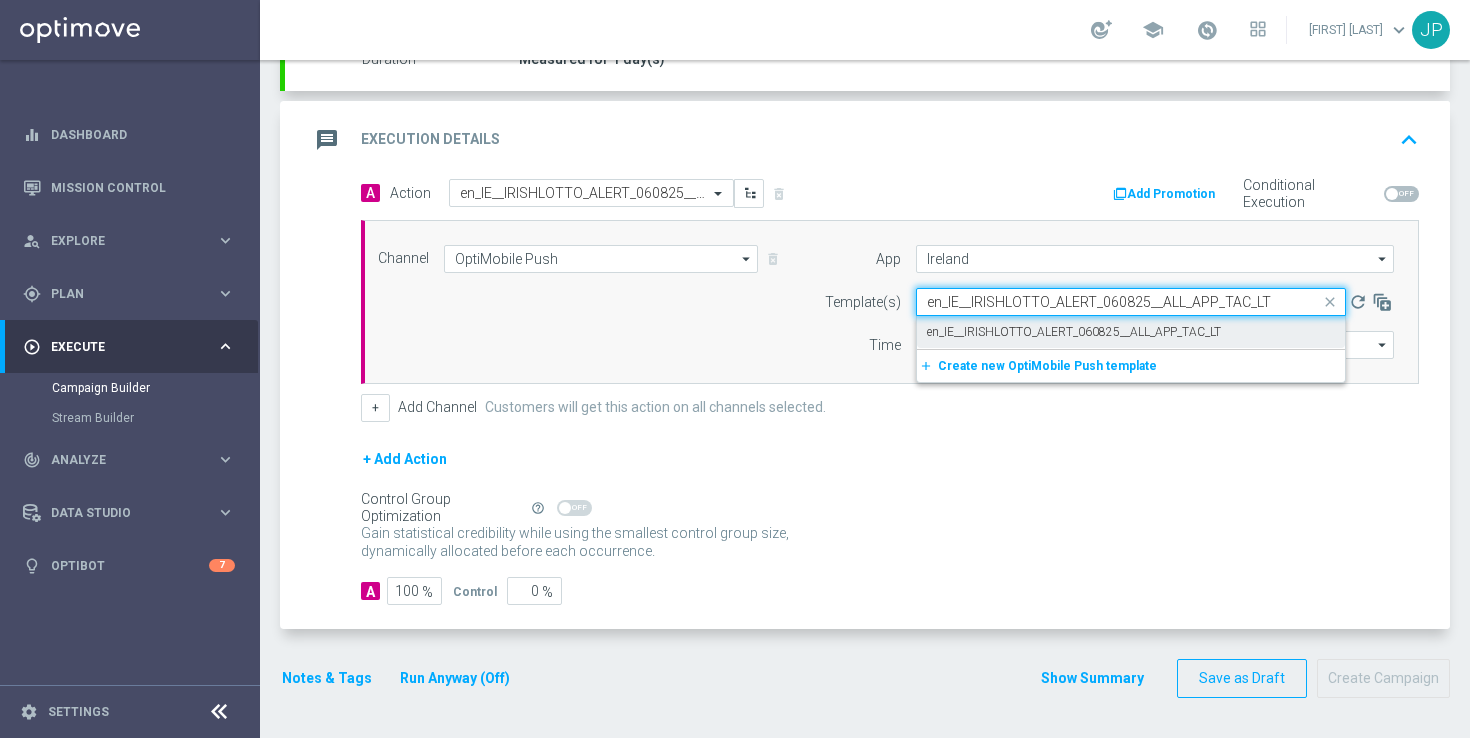 click on "en_IE__IRISHLOTTO_ALERT_060825__ALL_APP_TAC_LT" at bounding box center (1074, 332) 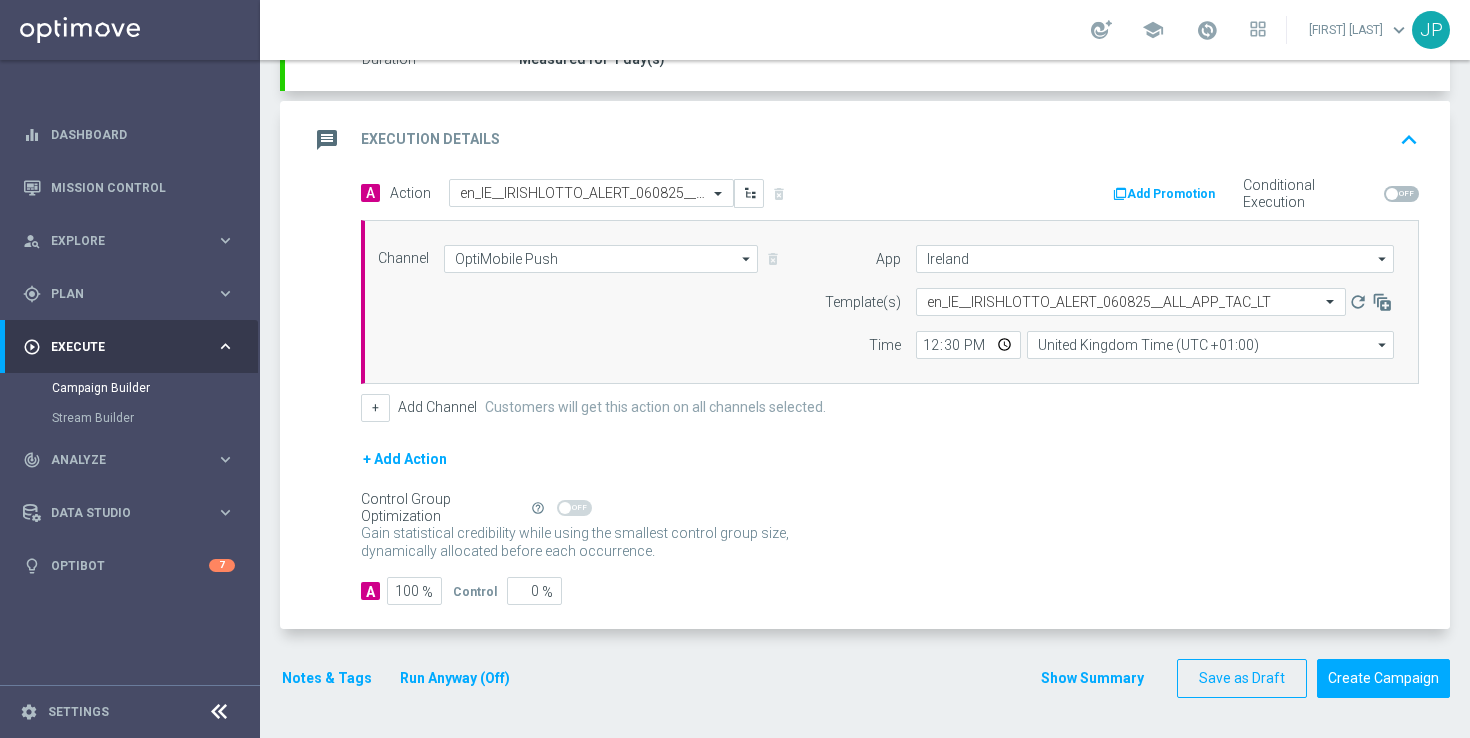 click on "Control Group Optimization
Self Optimizing Campaign
help_outline" 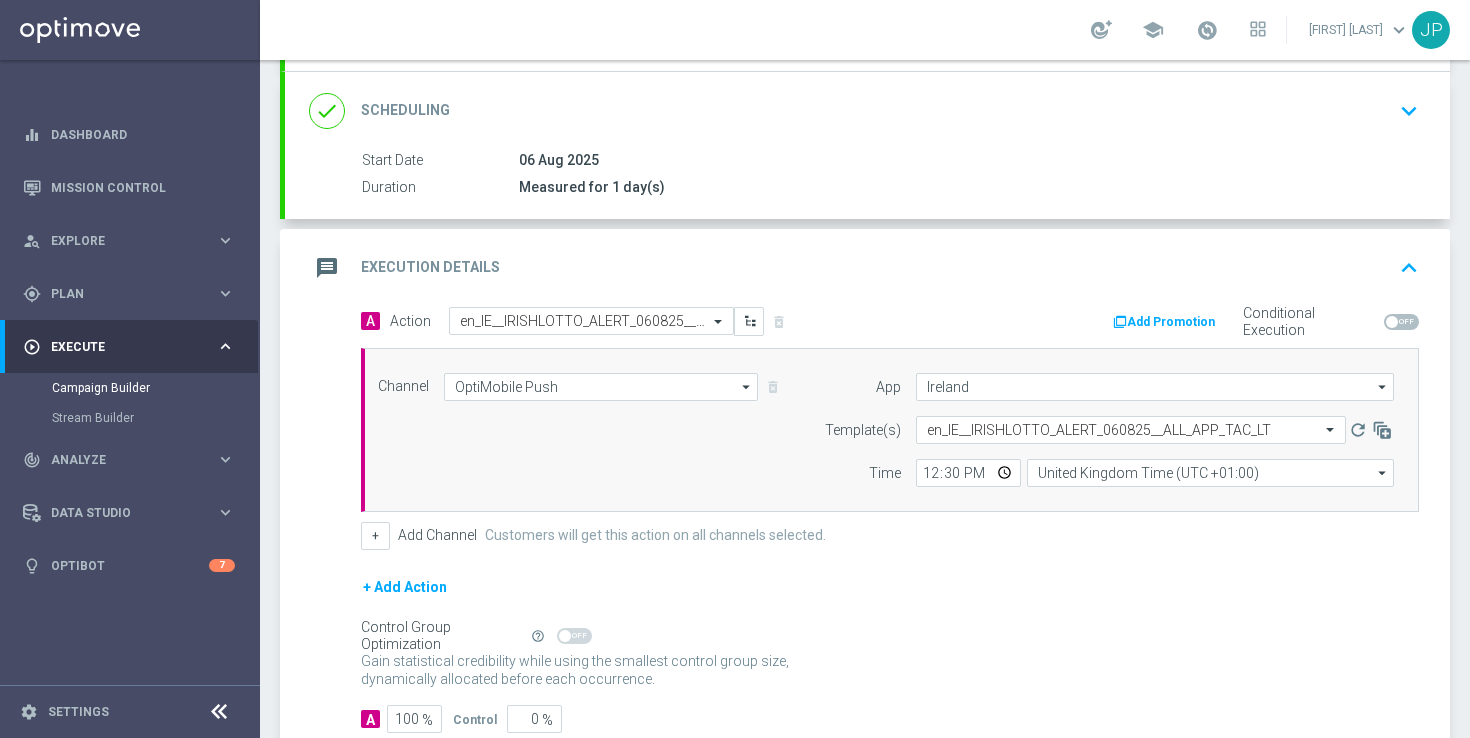 scroll, scrollTop: 383, scrollLeft: 0, axis: vertical 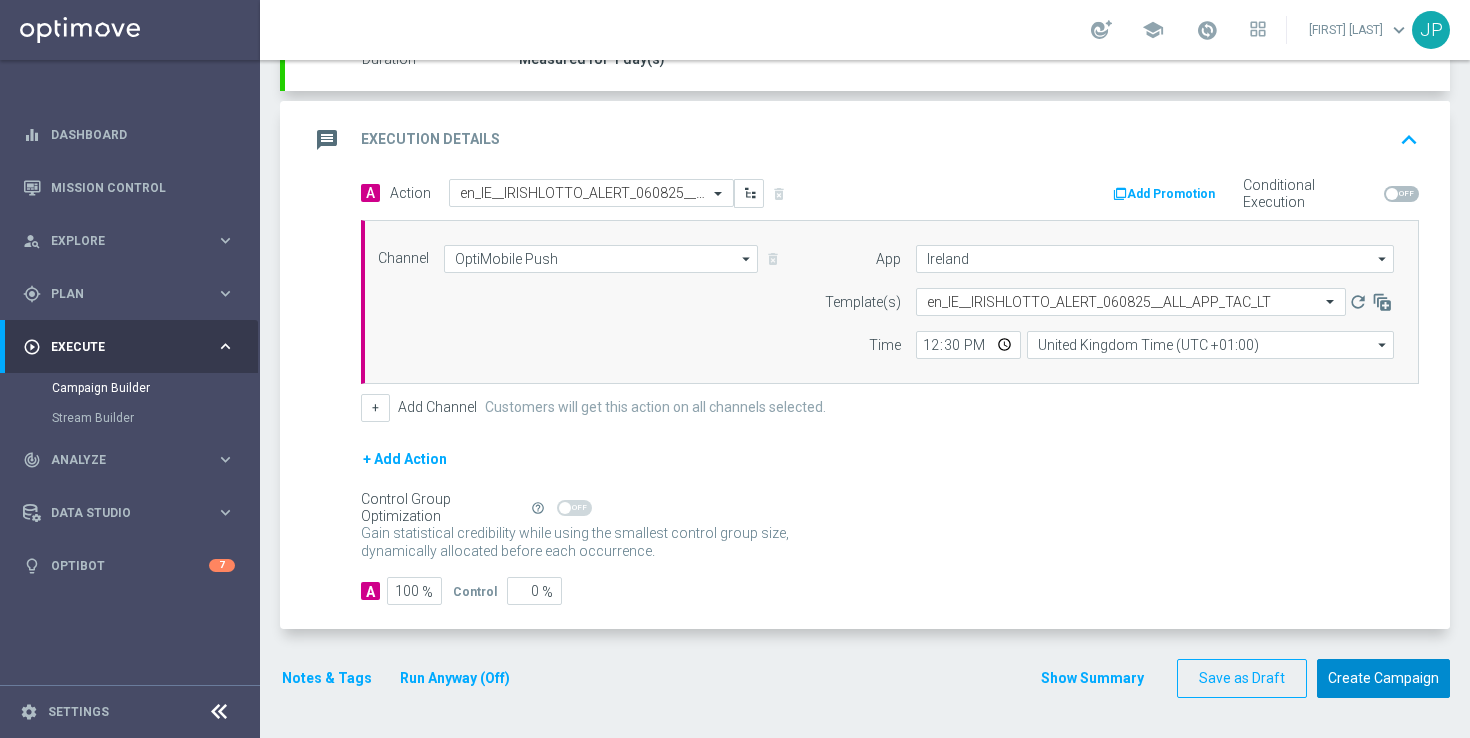 click on "Create Campaign" 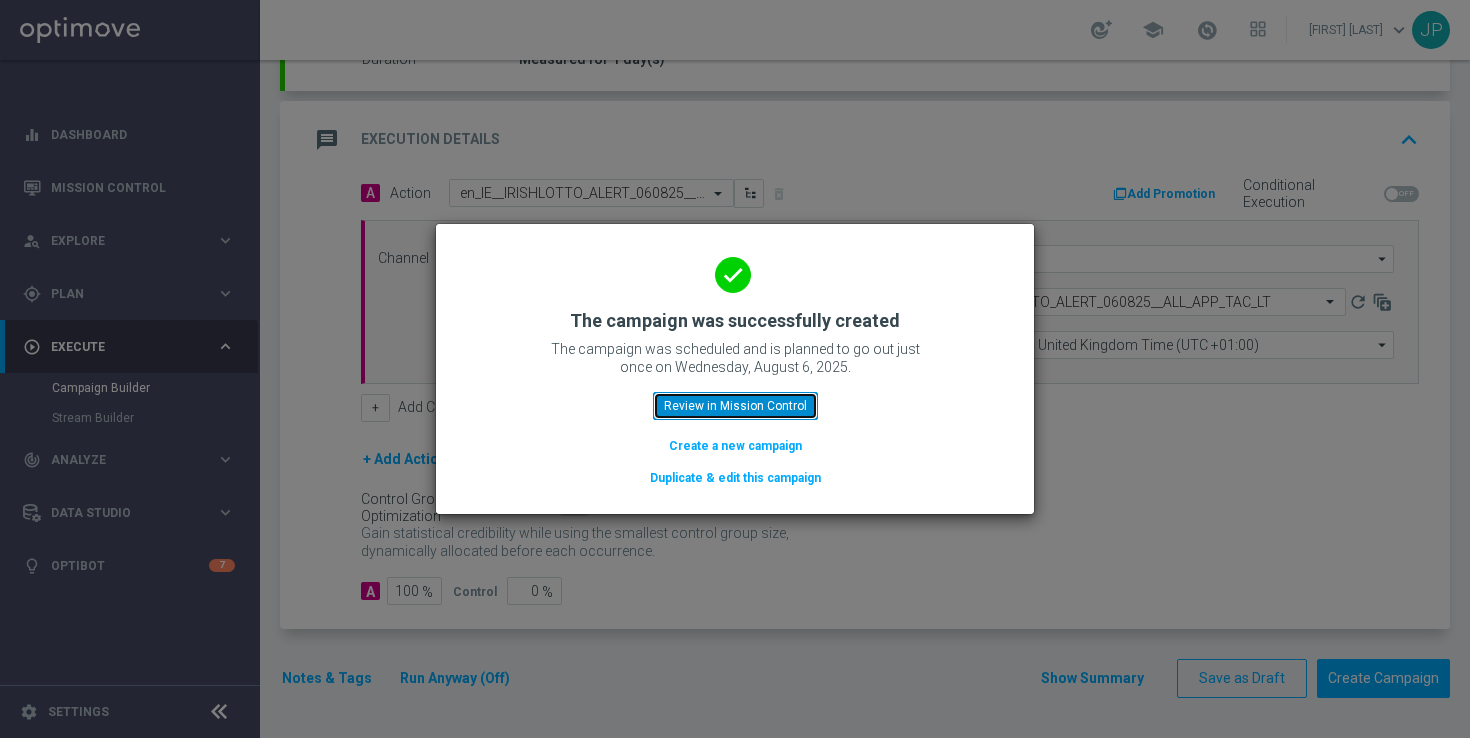 click on "Review in Mission Control" 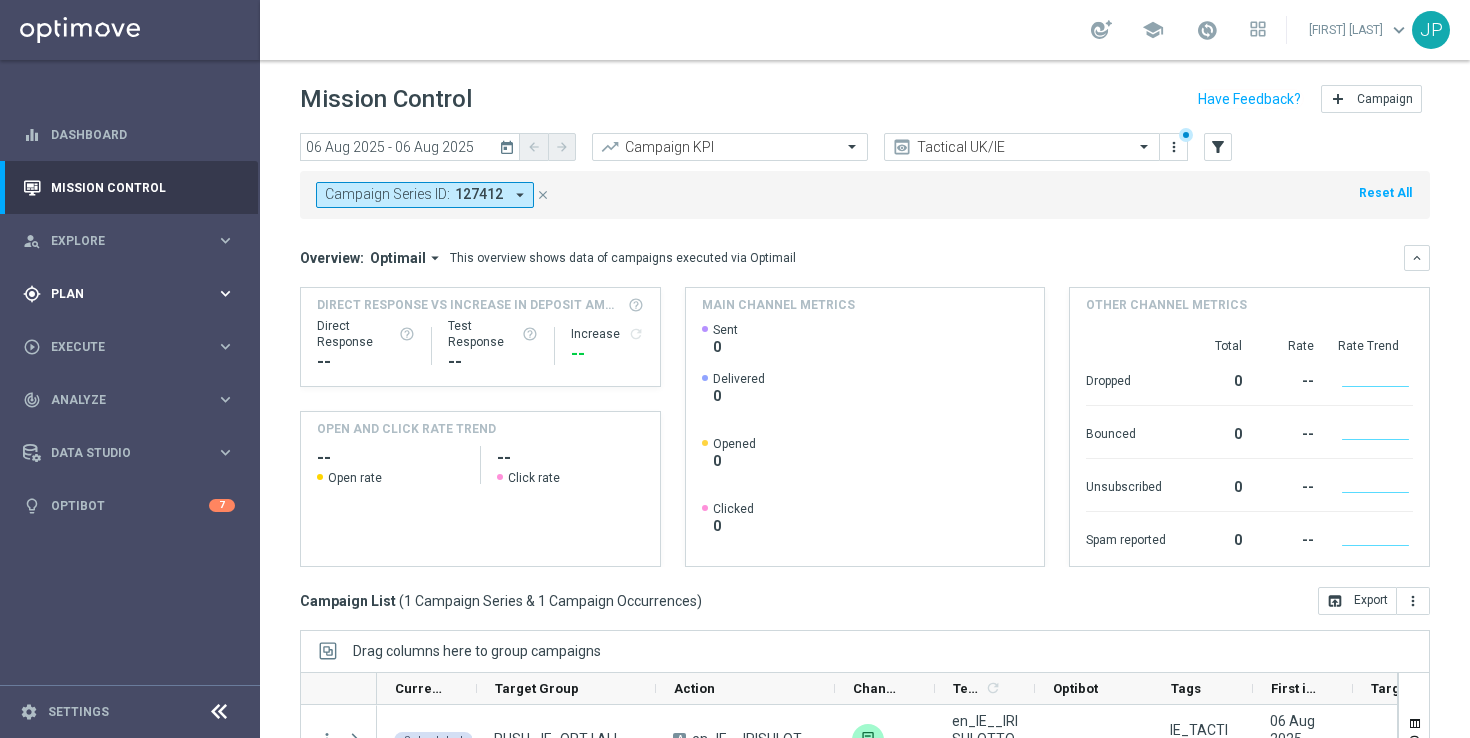 click on "Plan" at bounding box center (133, 294) 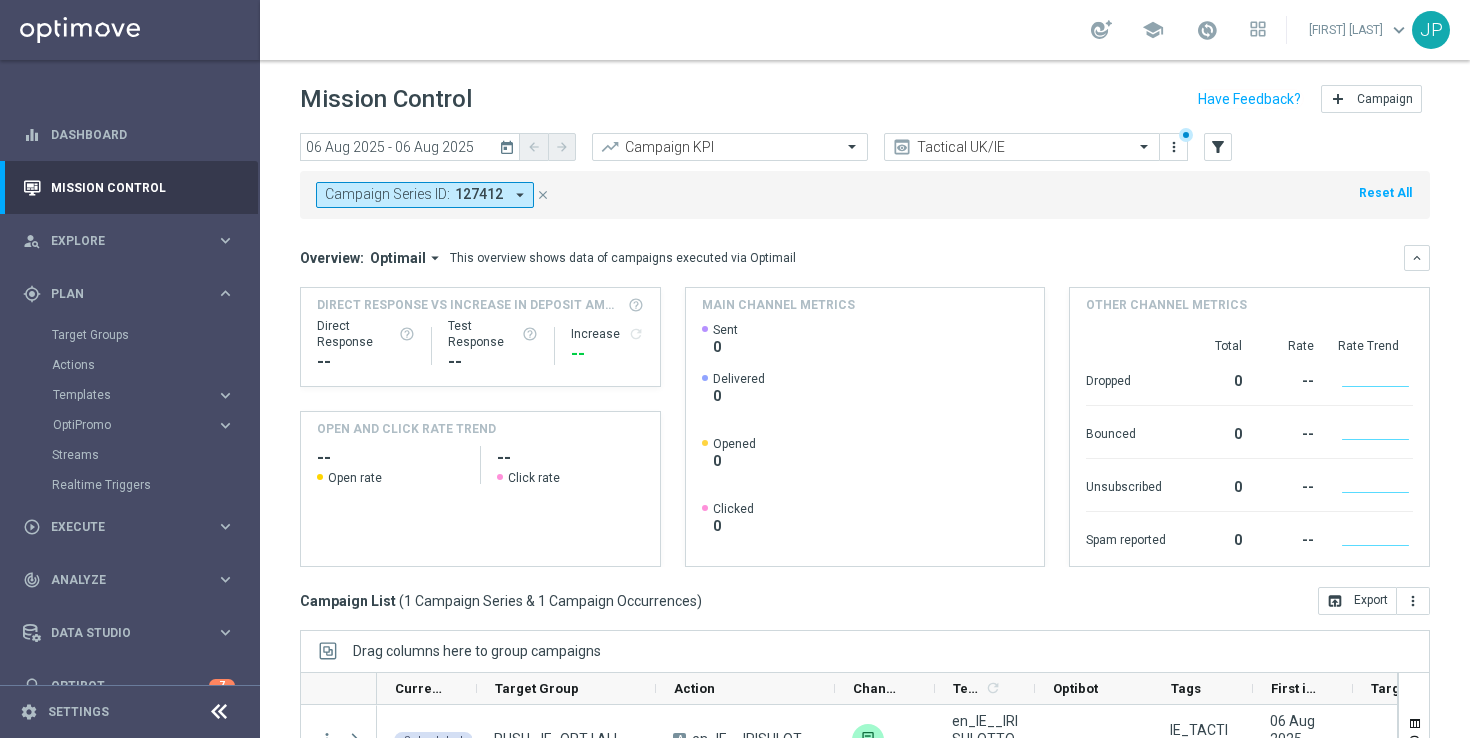 scroll, scrollTop: 20, scrollLeft: 0, axis: vertical 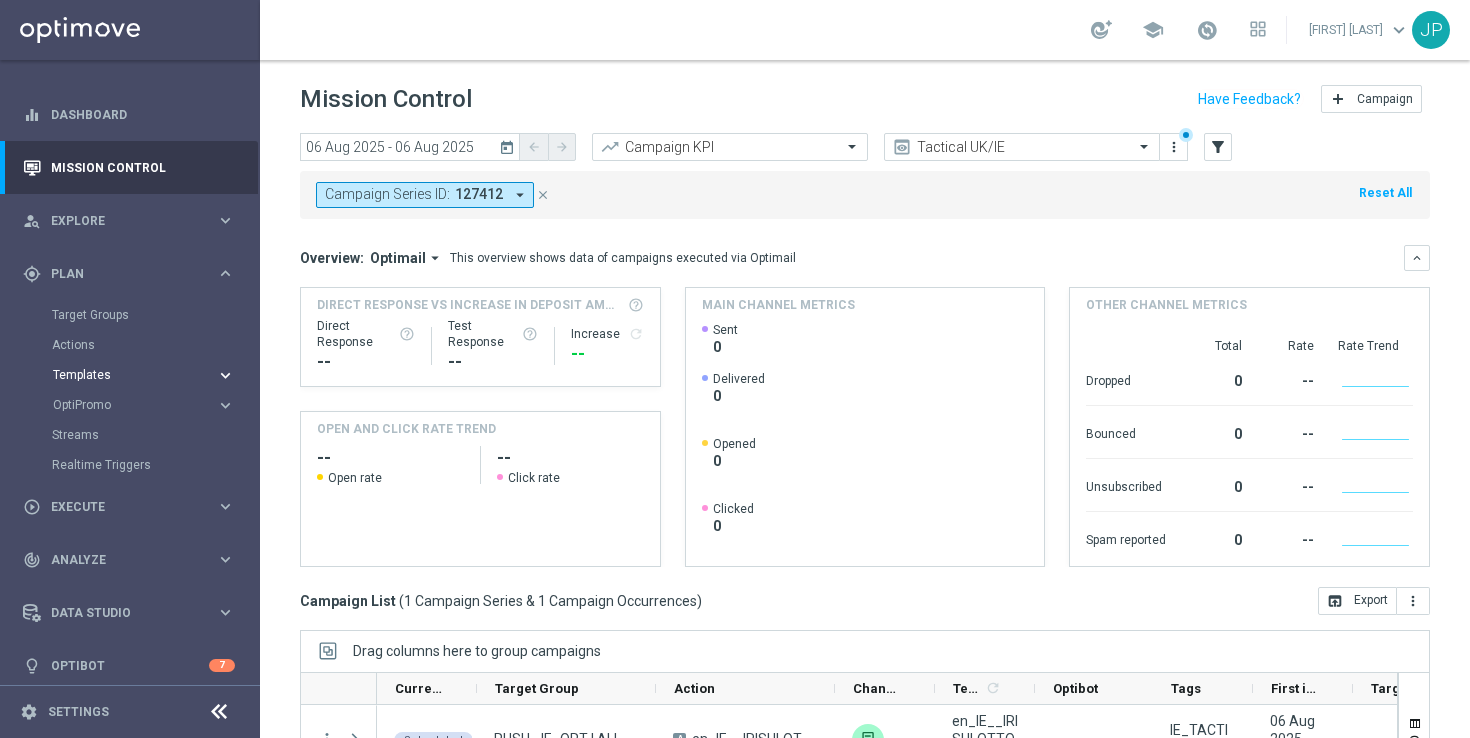 click on "Templates" at bounding box center [134, 375] 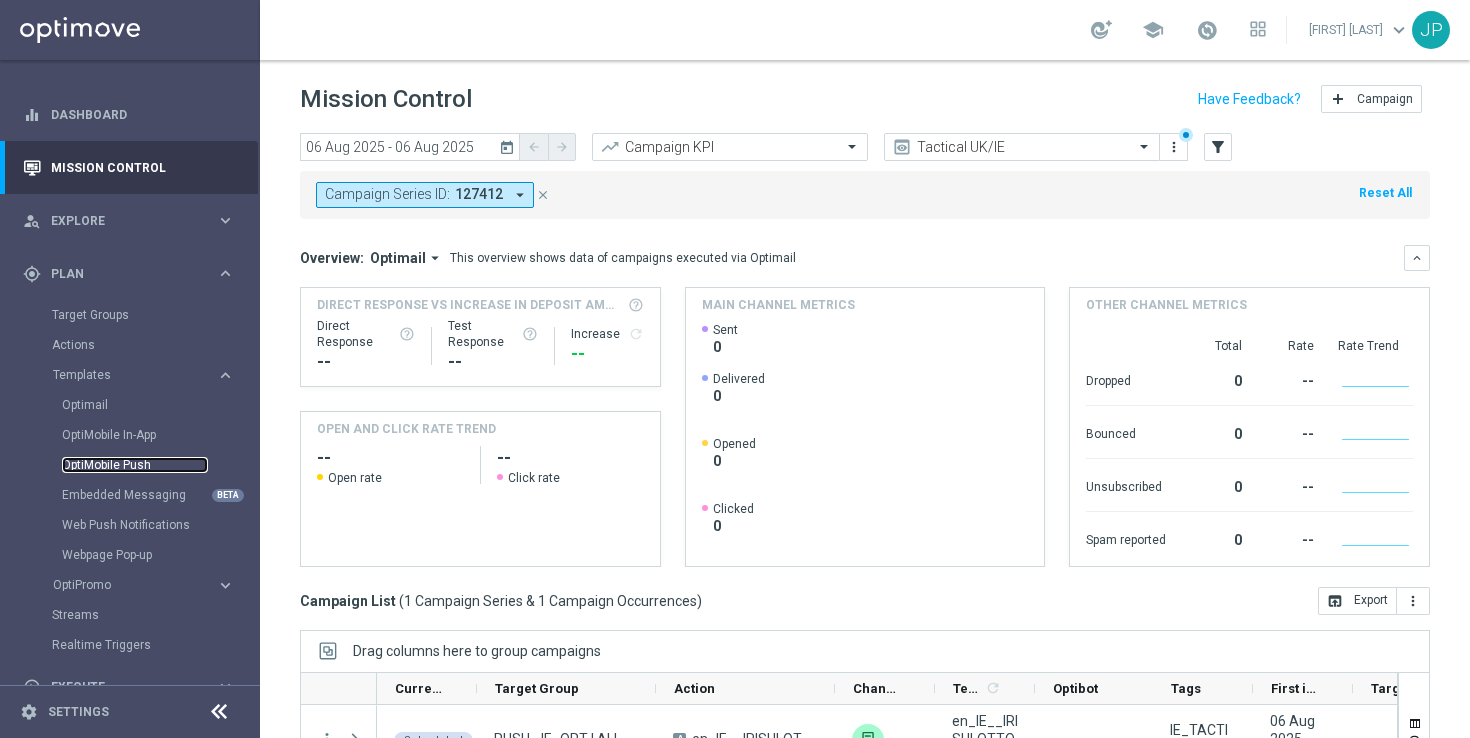 click on "OptiMobile Push" at bounding box center (135, 465) 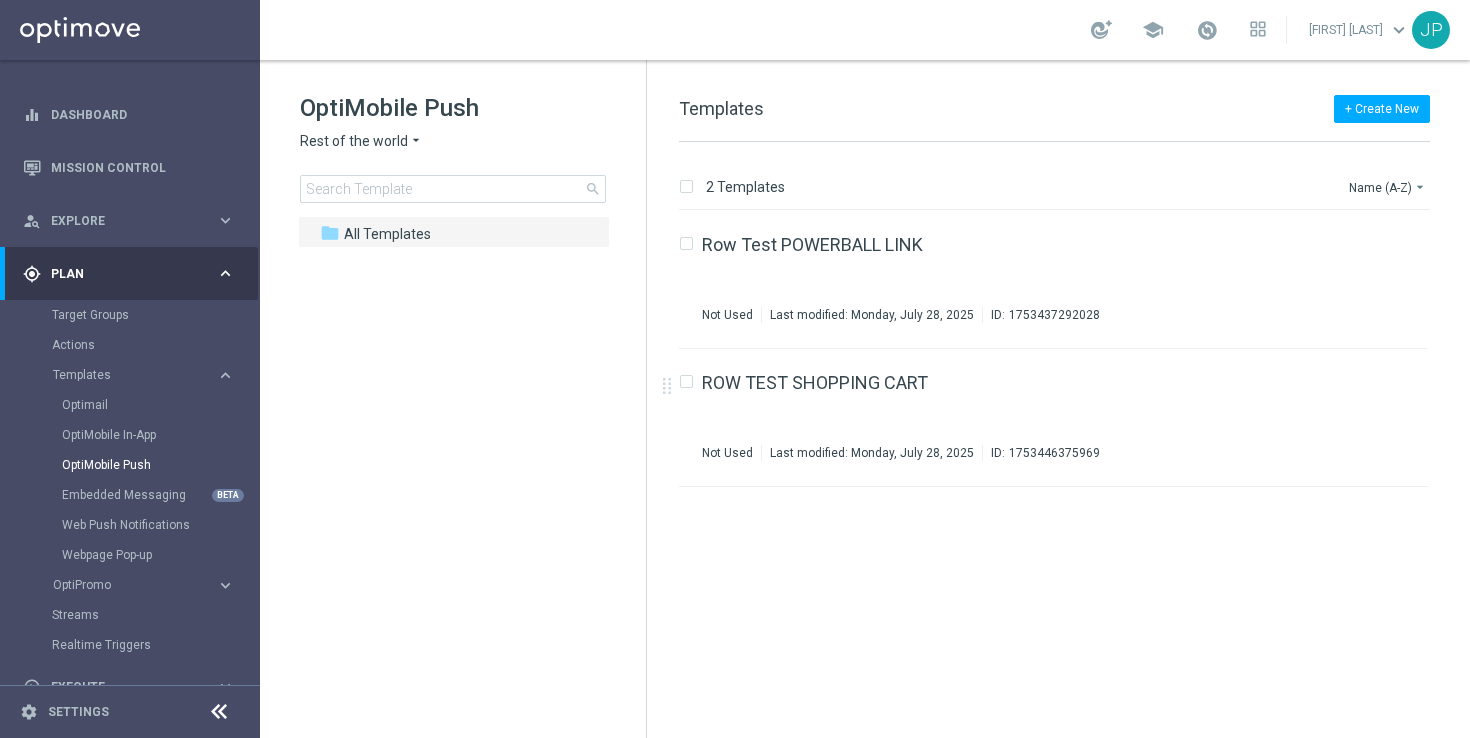 click on "Rest of the world" 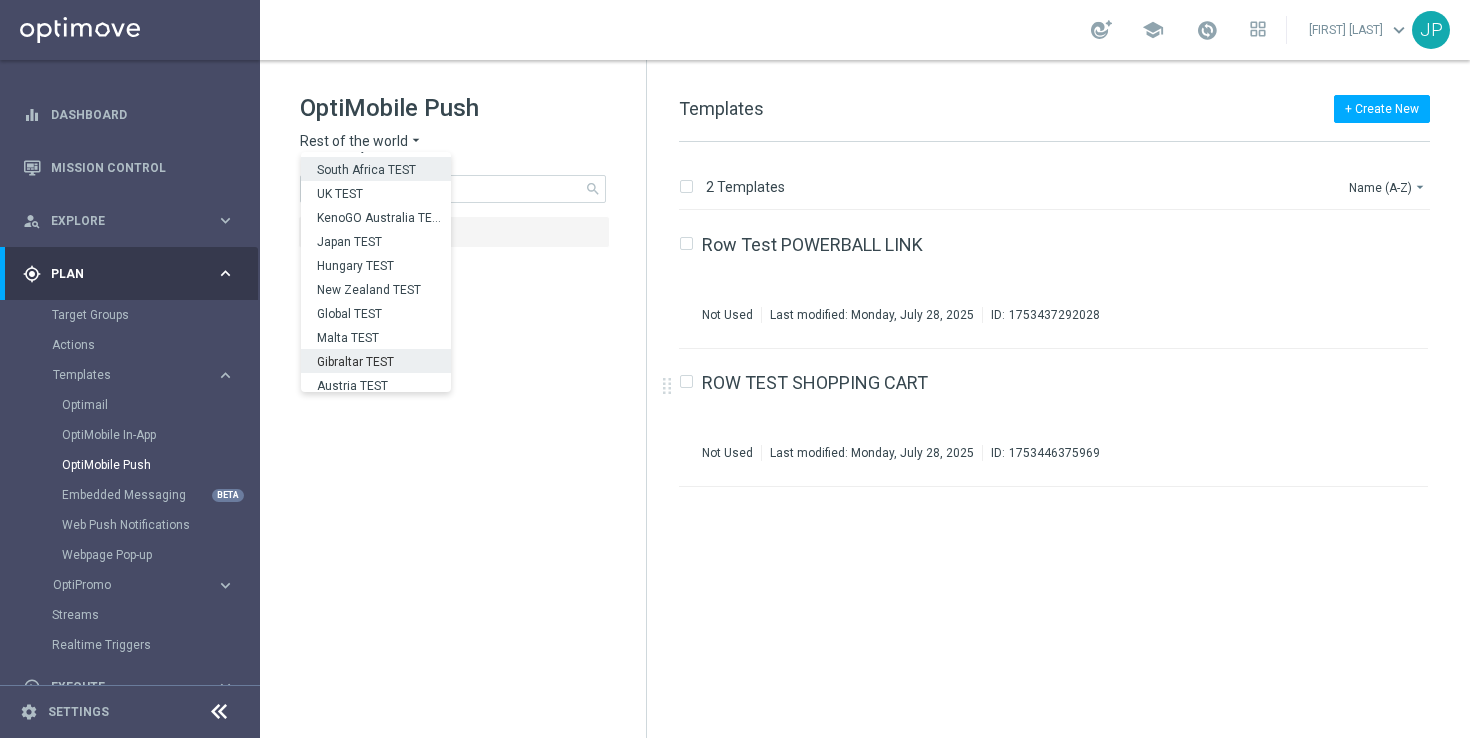 scroll, scrollTop: 624, scrollLeft: 0, axis: vertical 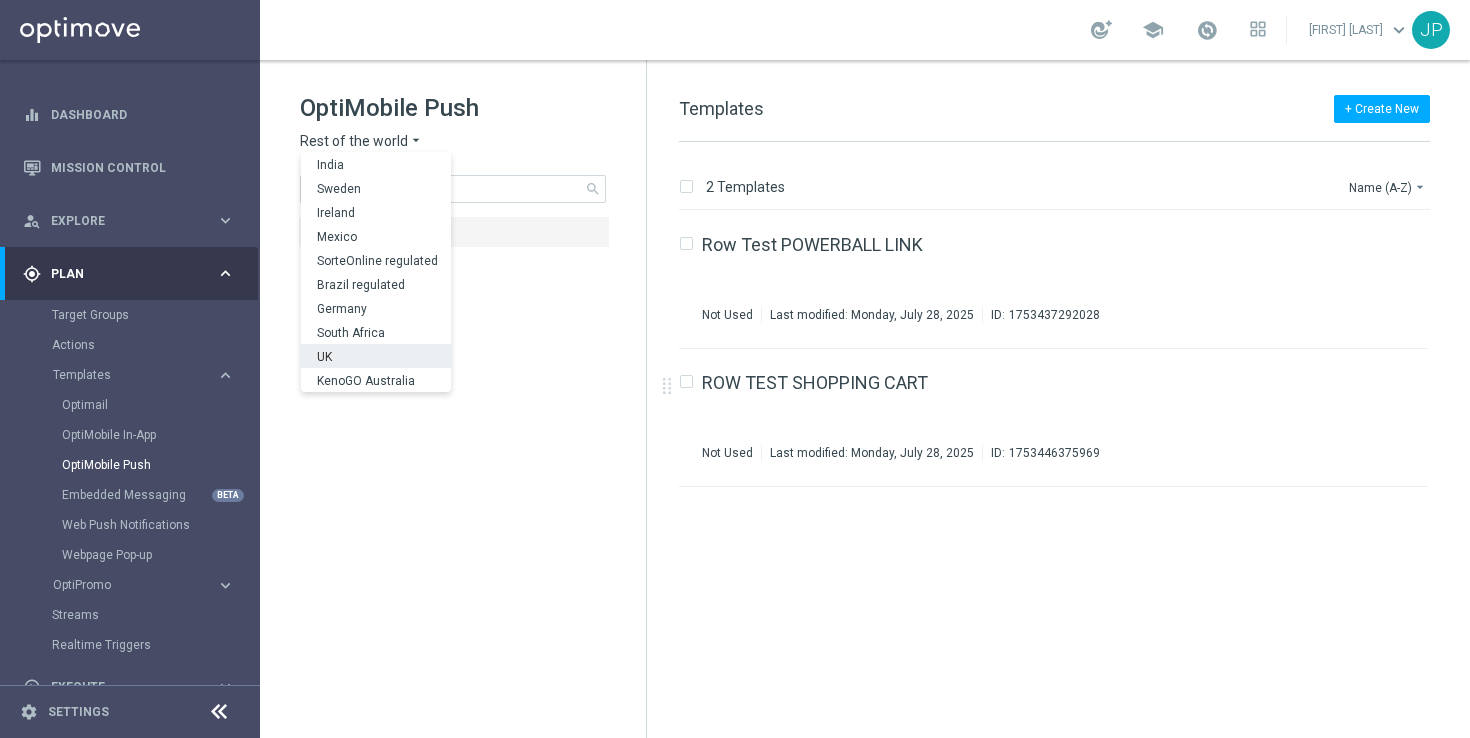 click on "UK" at bounding box center (376, 356) 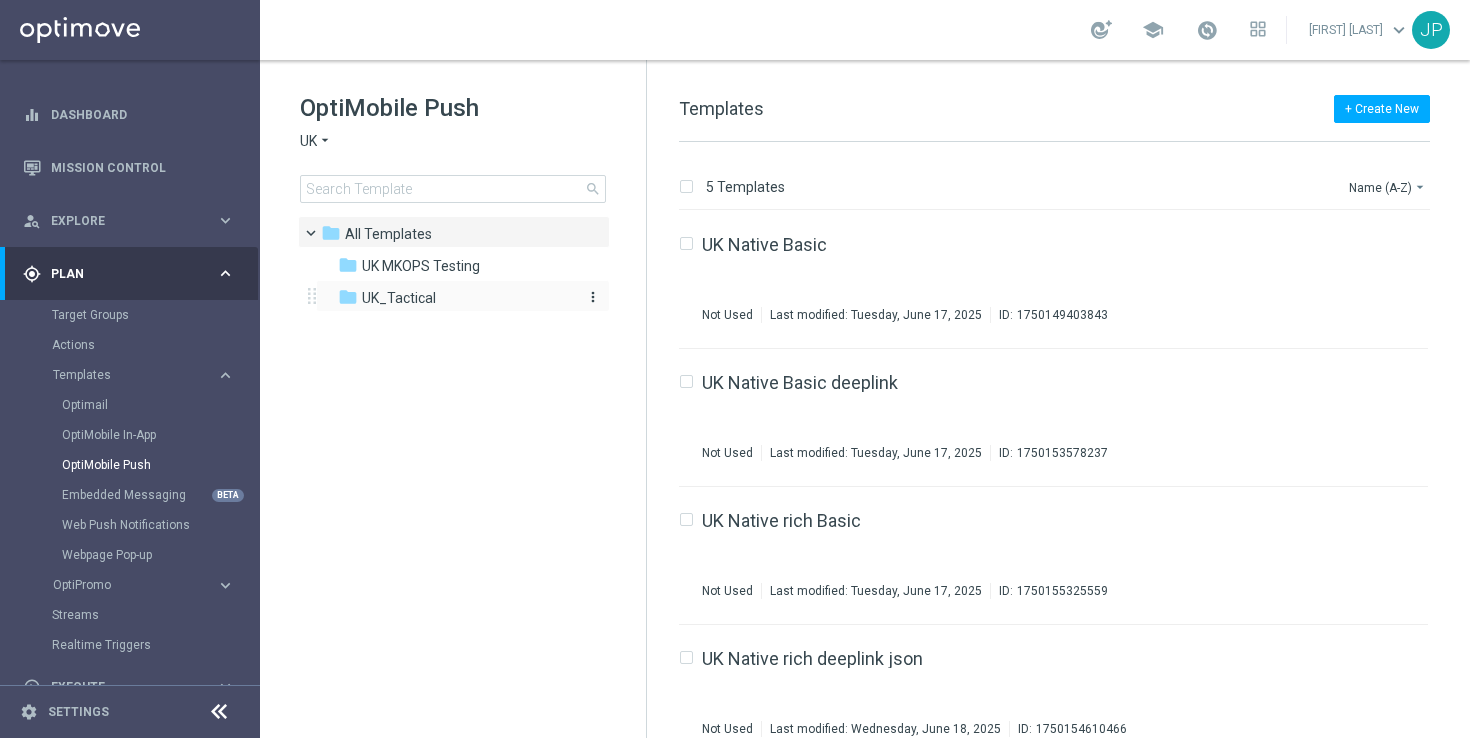 click on "folder
UK_Tactical" at bounding box center [453, 298] 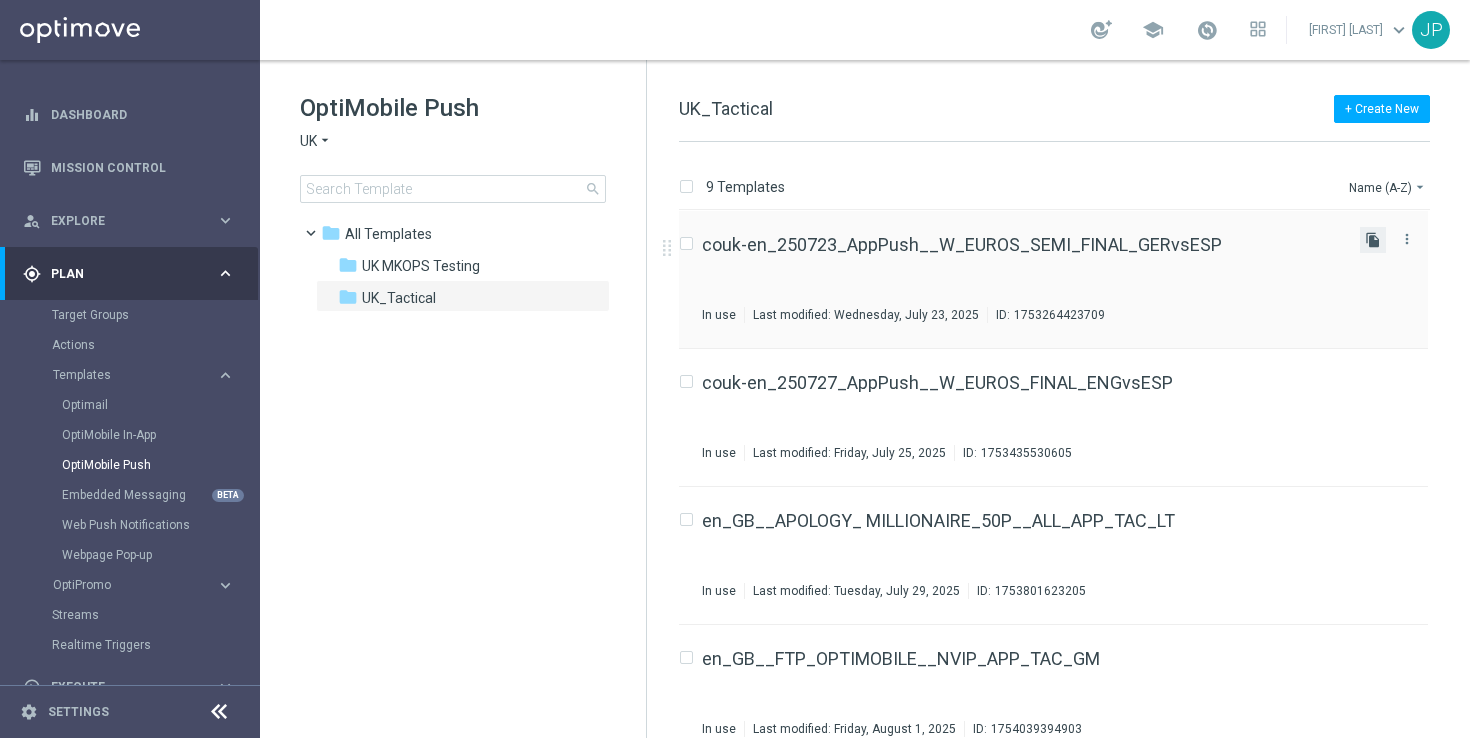 click on "file_copy" at bounding box center (1373, 240) 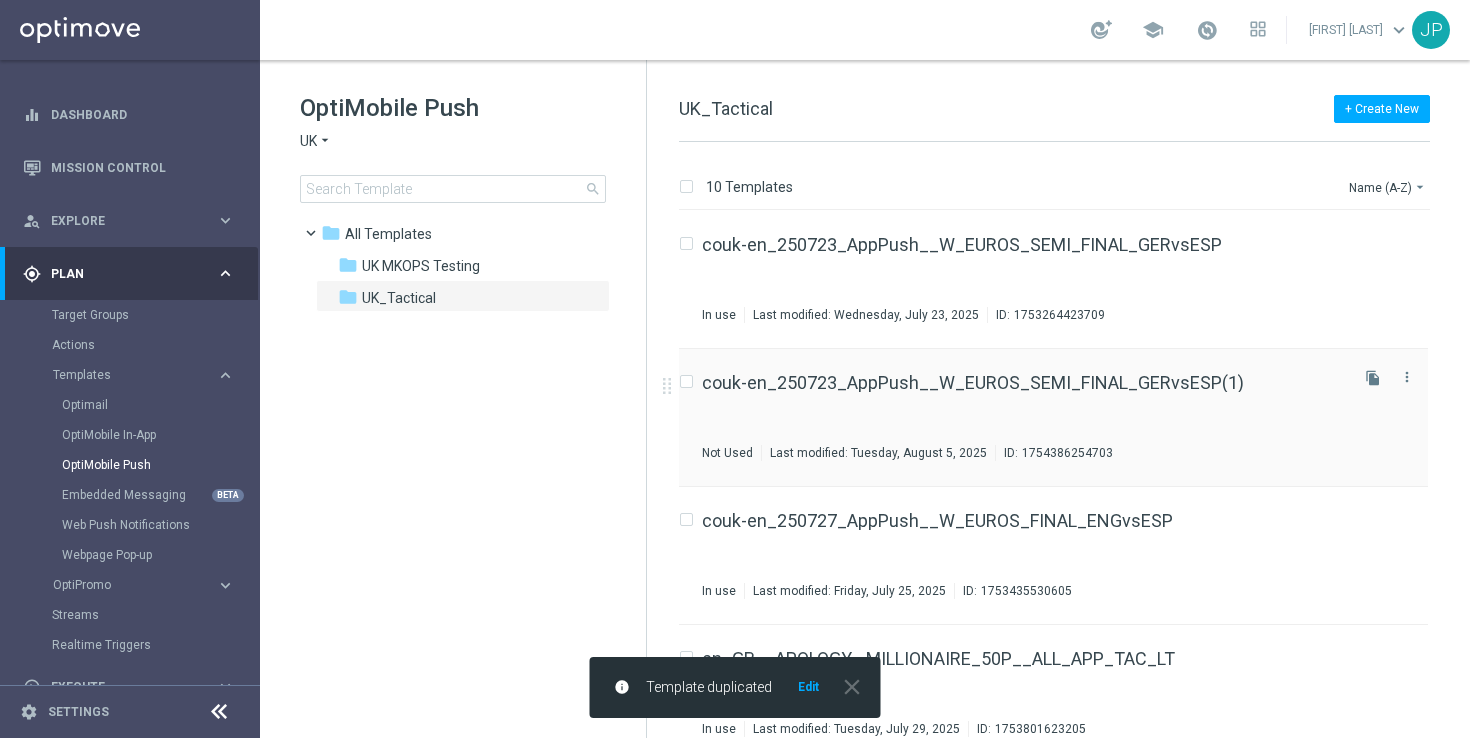 click on "couk-en_250723_AppPush__W_EUROS_SEMI_FINAL_GERvsESP(1)
Not Used
Last modified: Tuesday, August 5, 2025
ID:
1754386254703" at bounding box center (1023, 417) 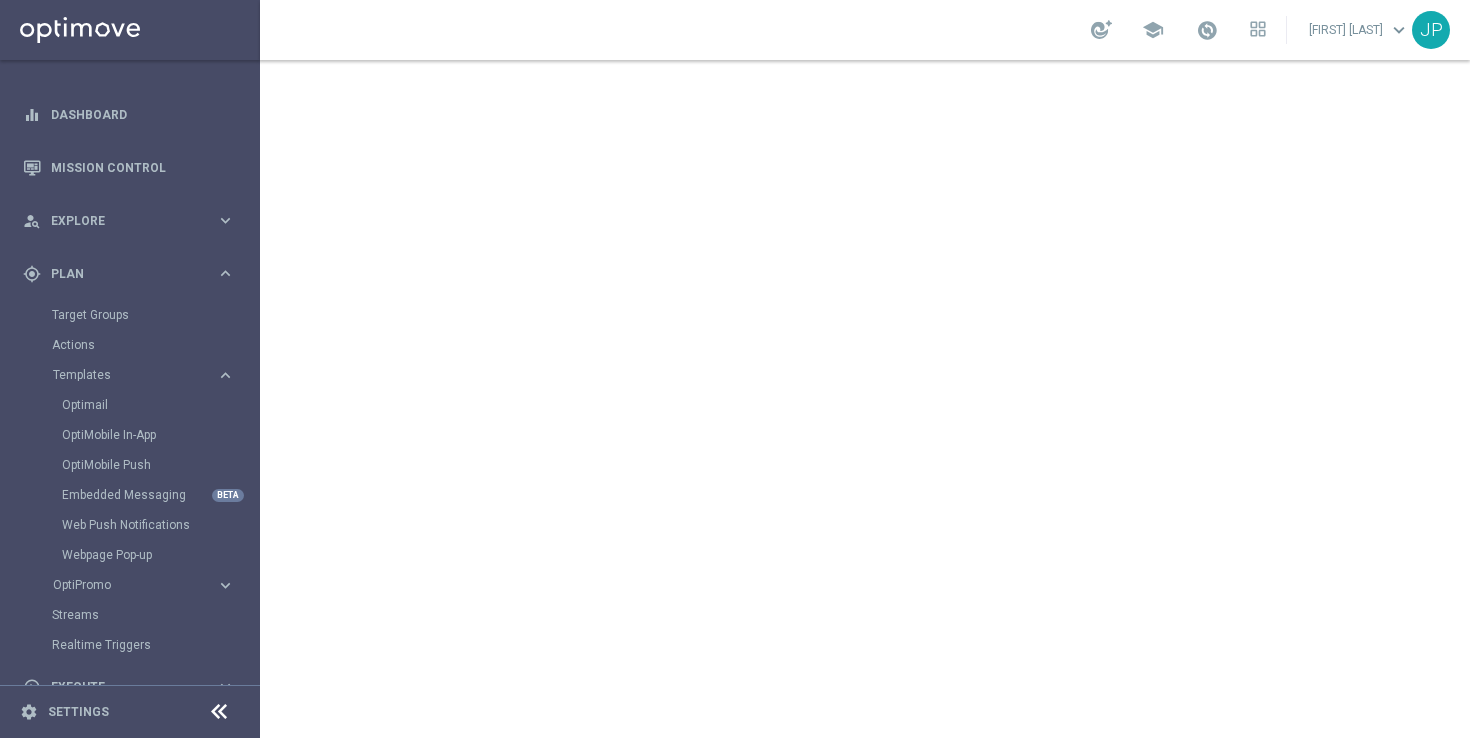 scroll, scrollTop: 0, scrollLeft: 0, axis: both 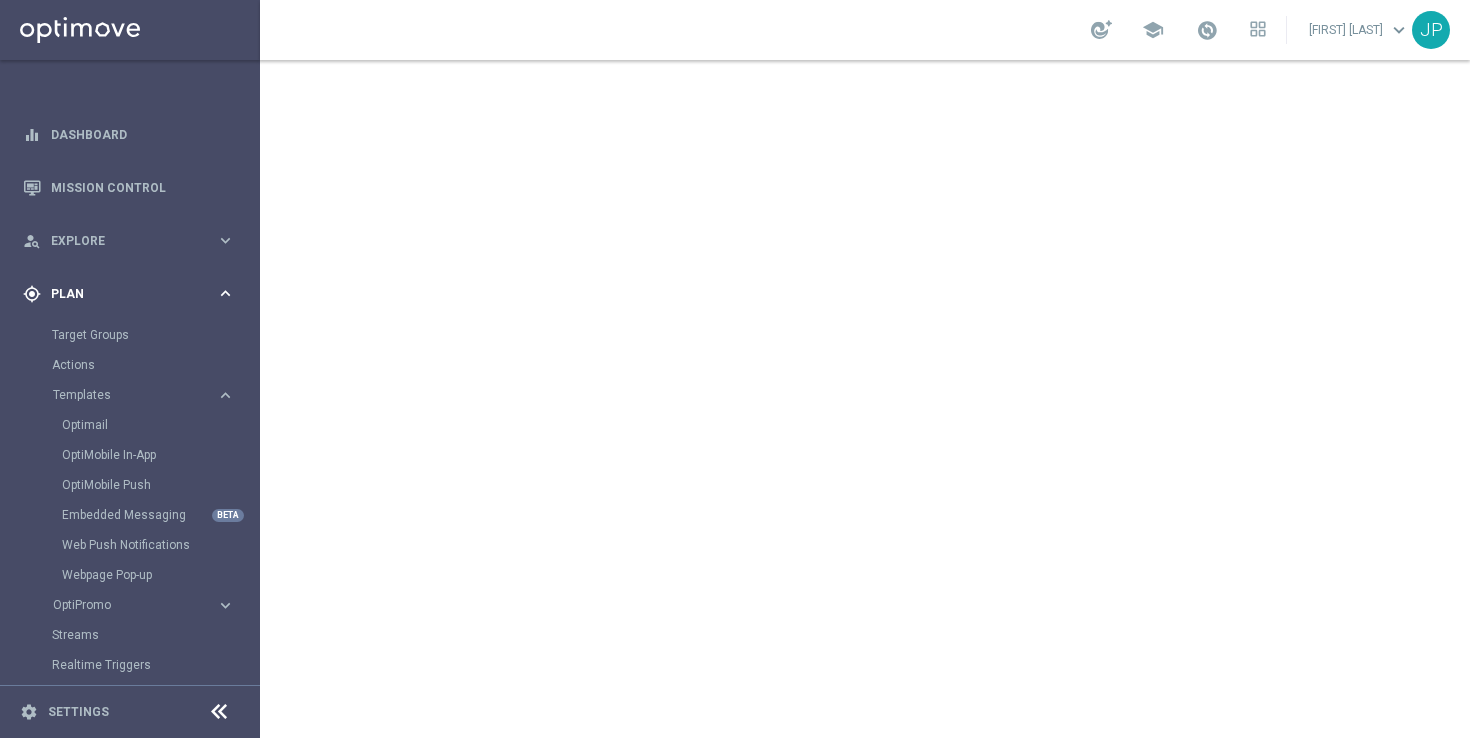 click on "gps_fixed
Plan
keyboard_arrow_right" at bounding box center [129, 293] 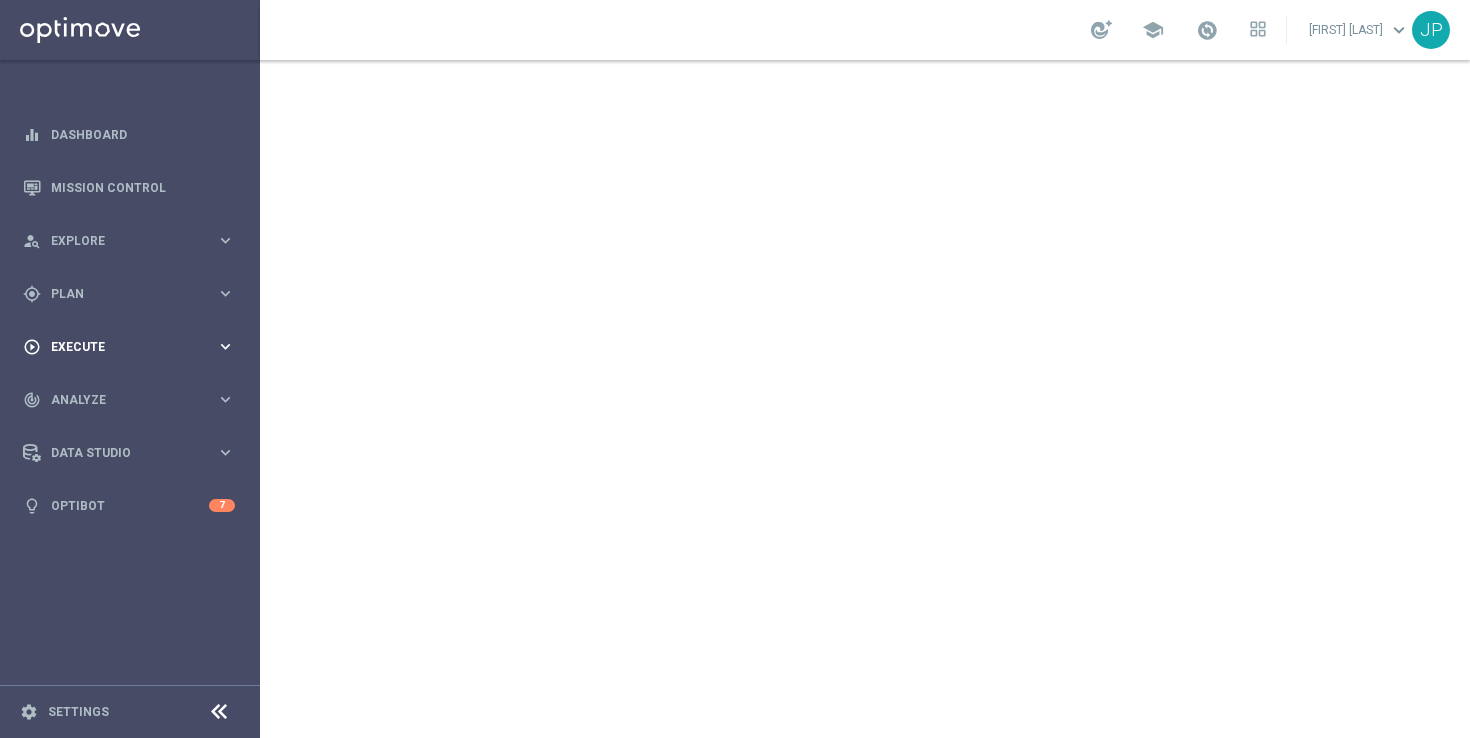 click on "Execute" at bounding box center [133, 347] 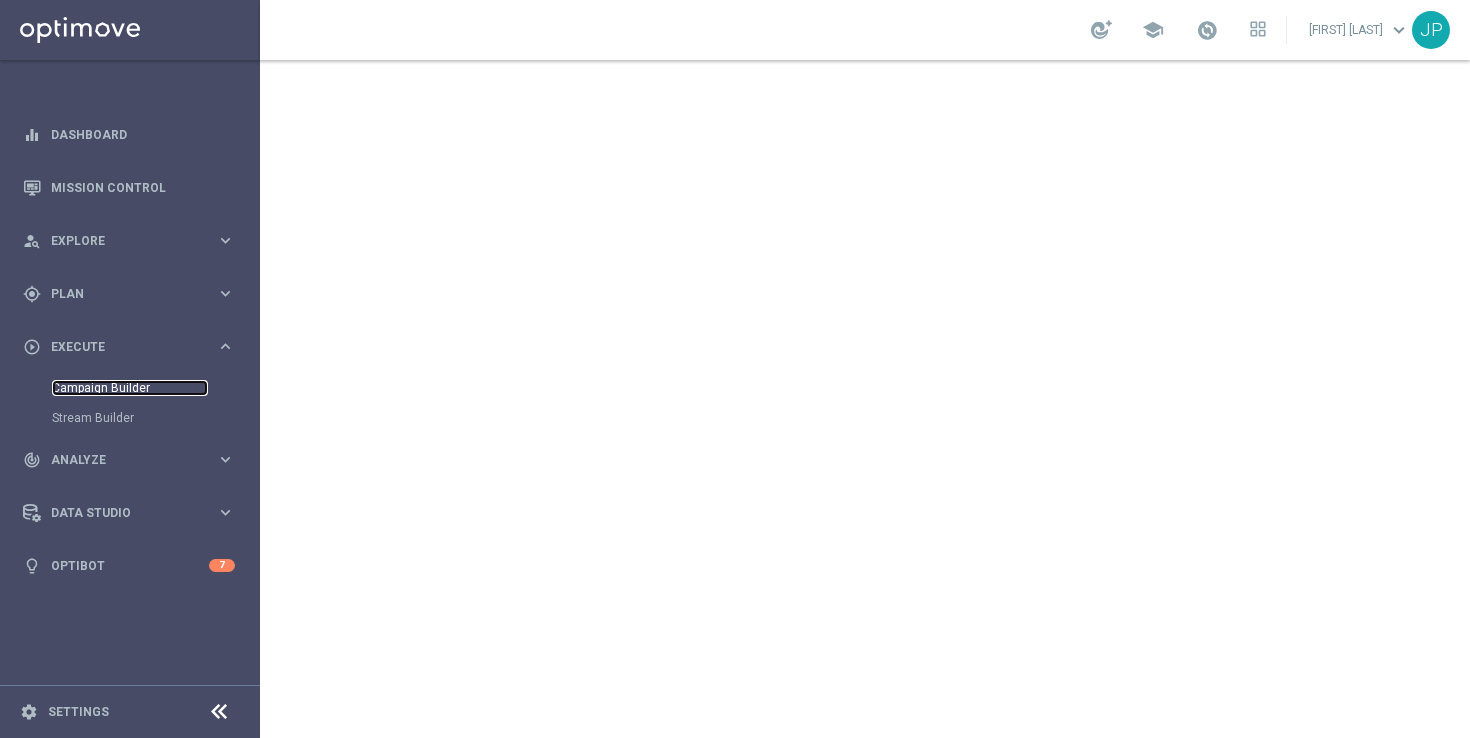 click on "Campaign Builder" at bounding box center [130, 388] 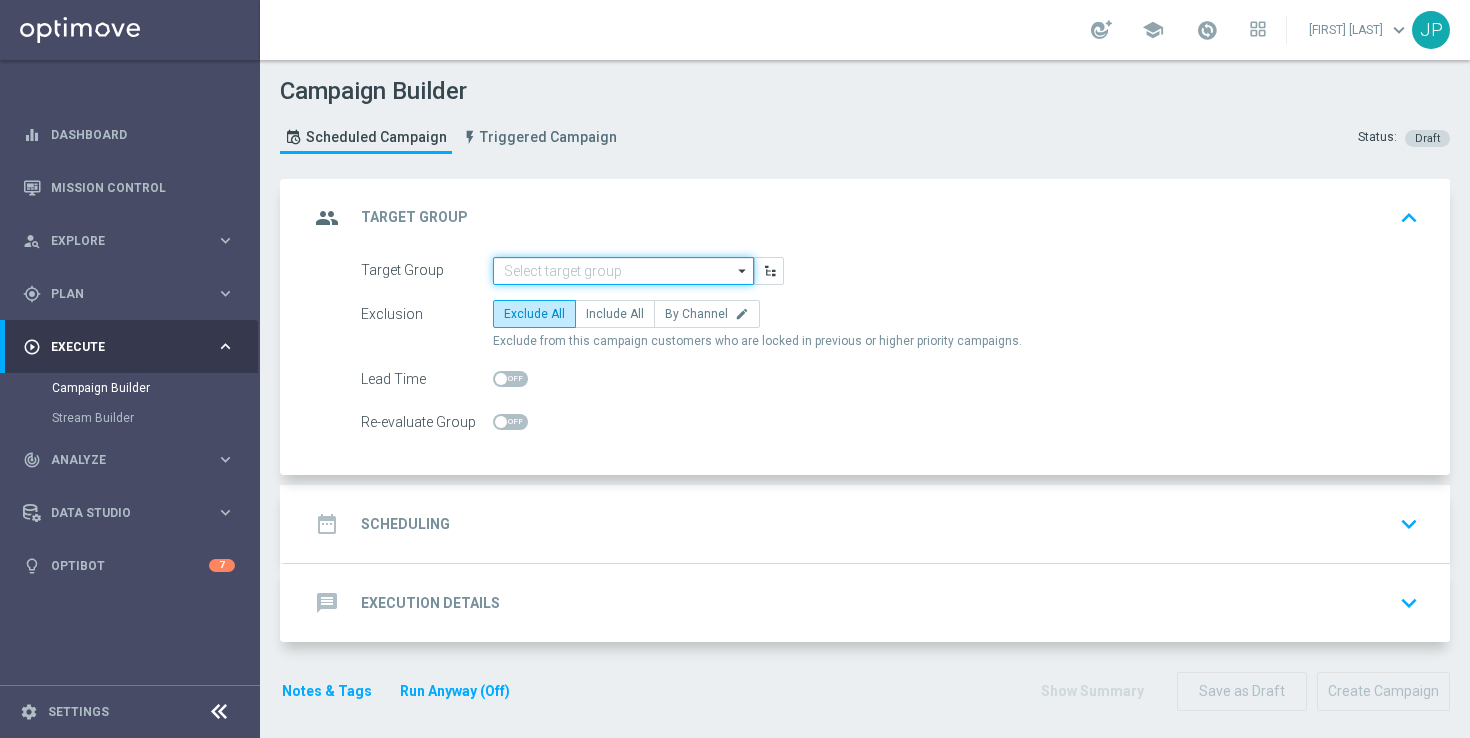 click 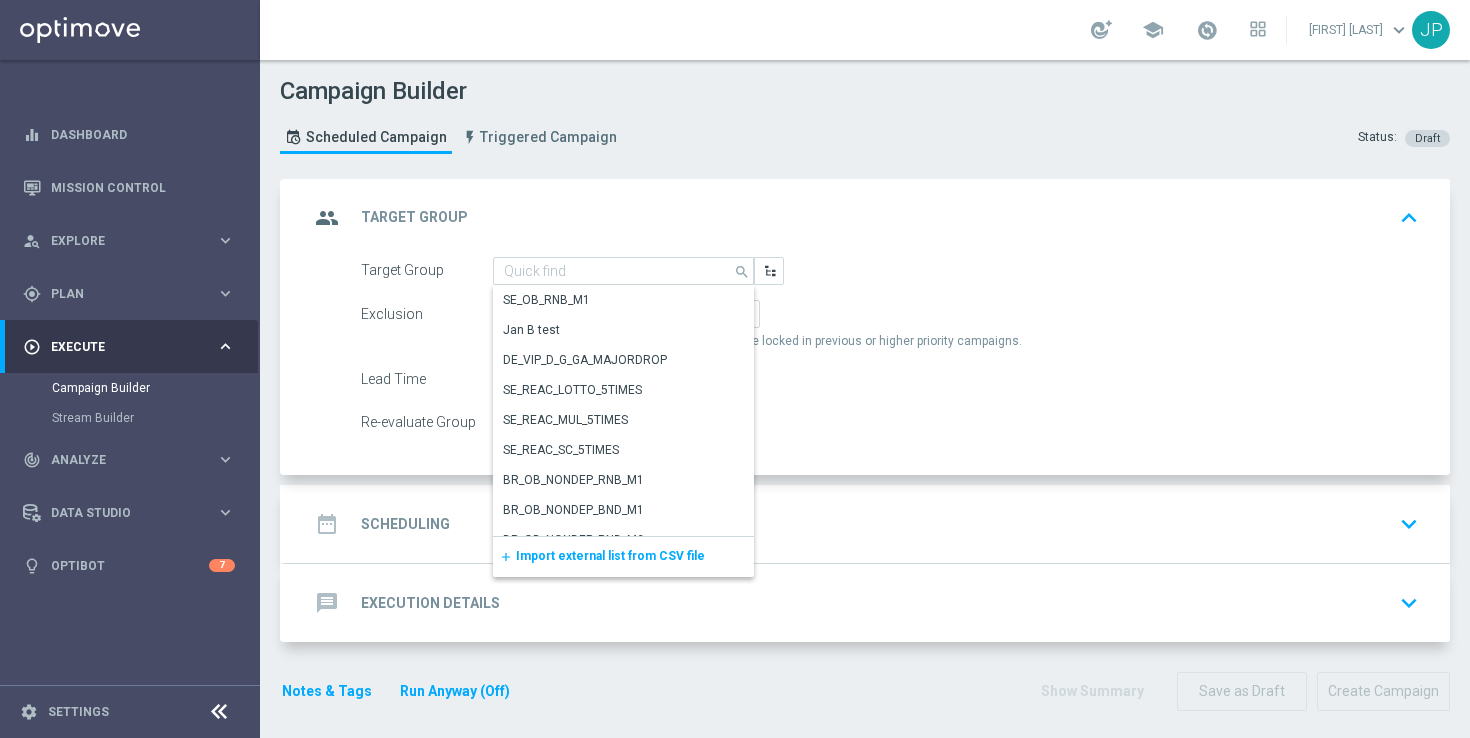 click on "Import external list from CSV file" 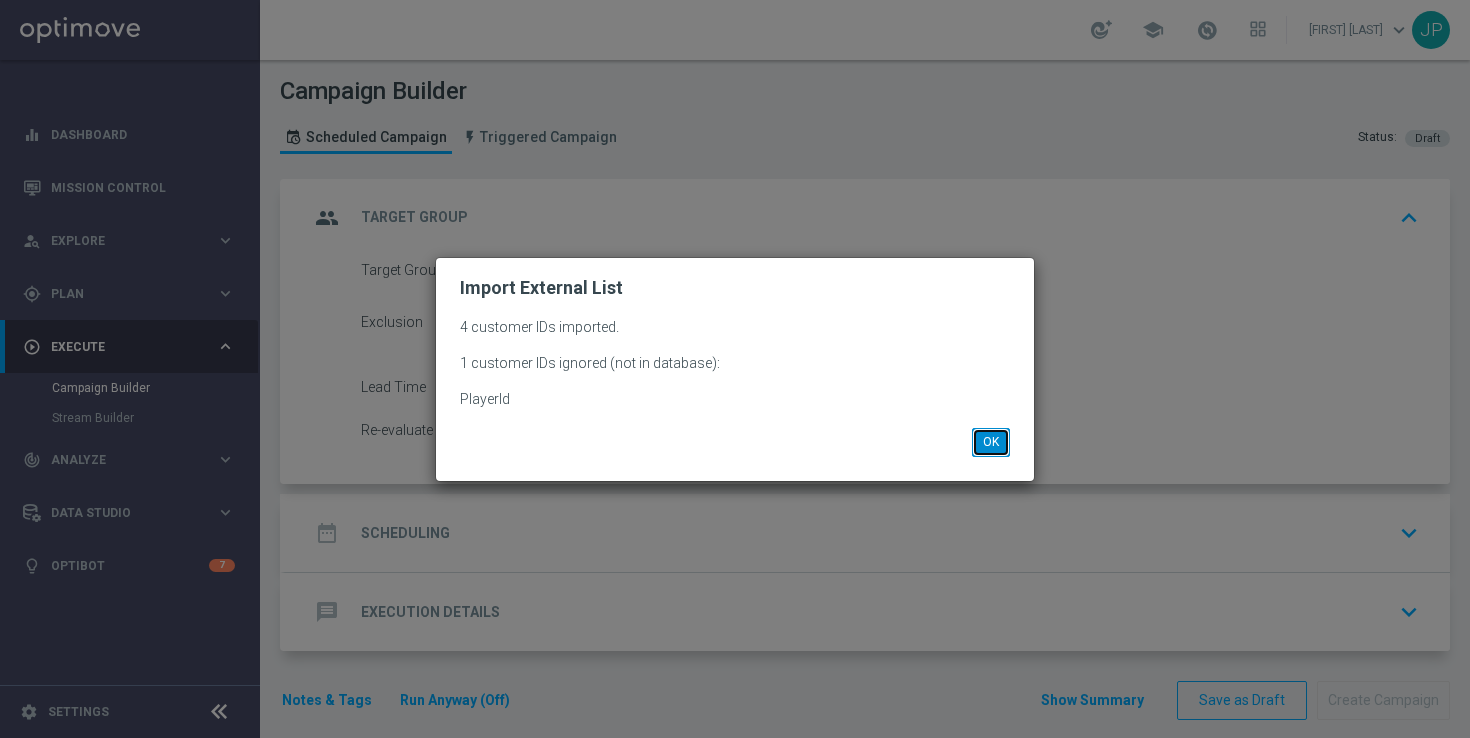 click on "OK" 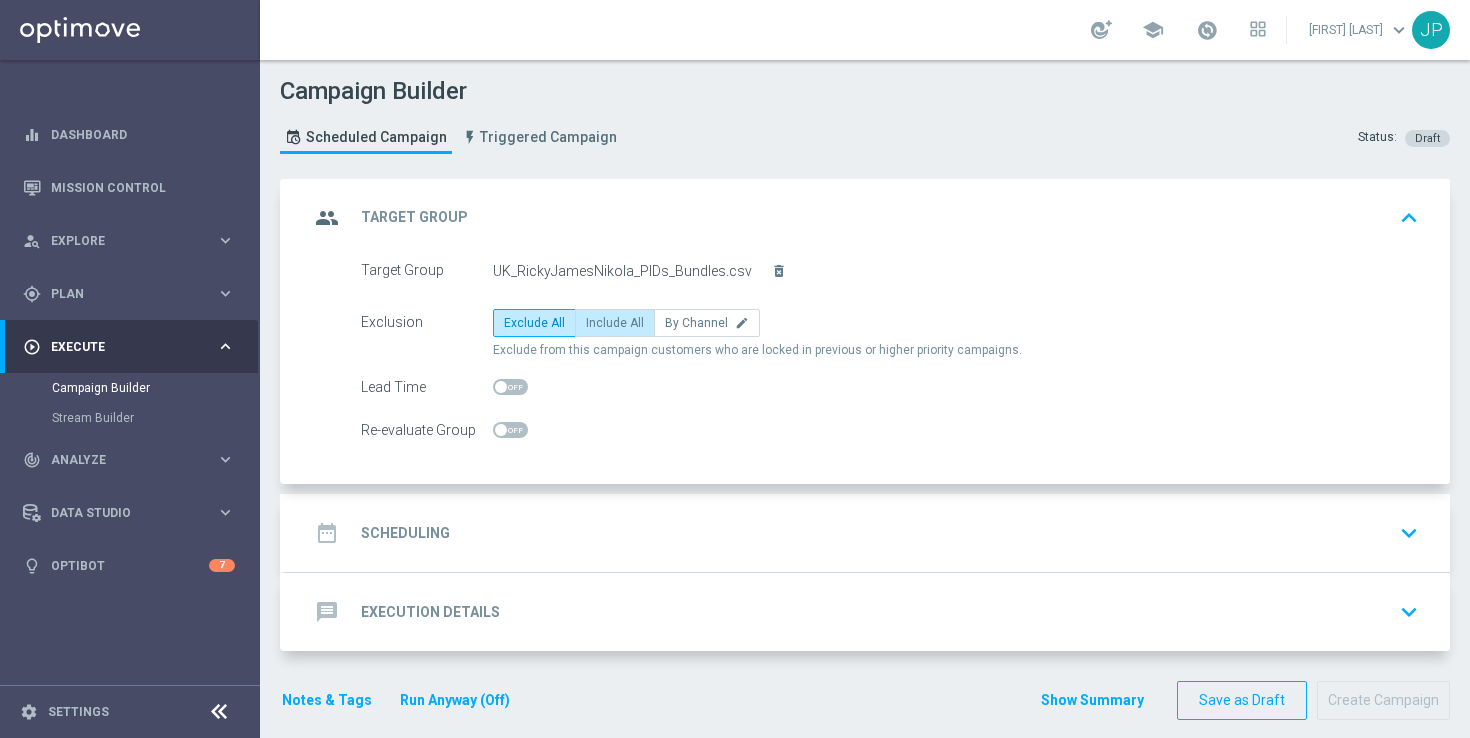click on "Include All" 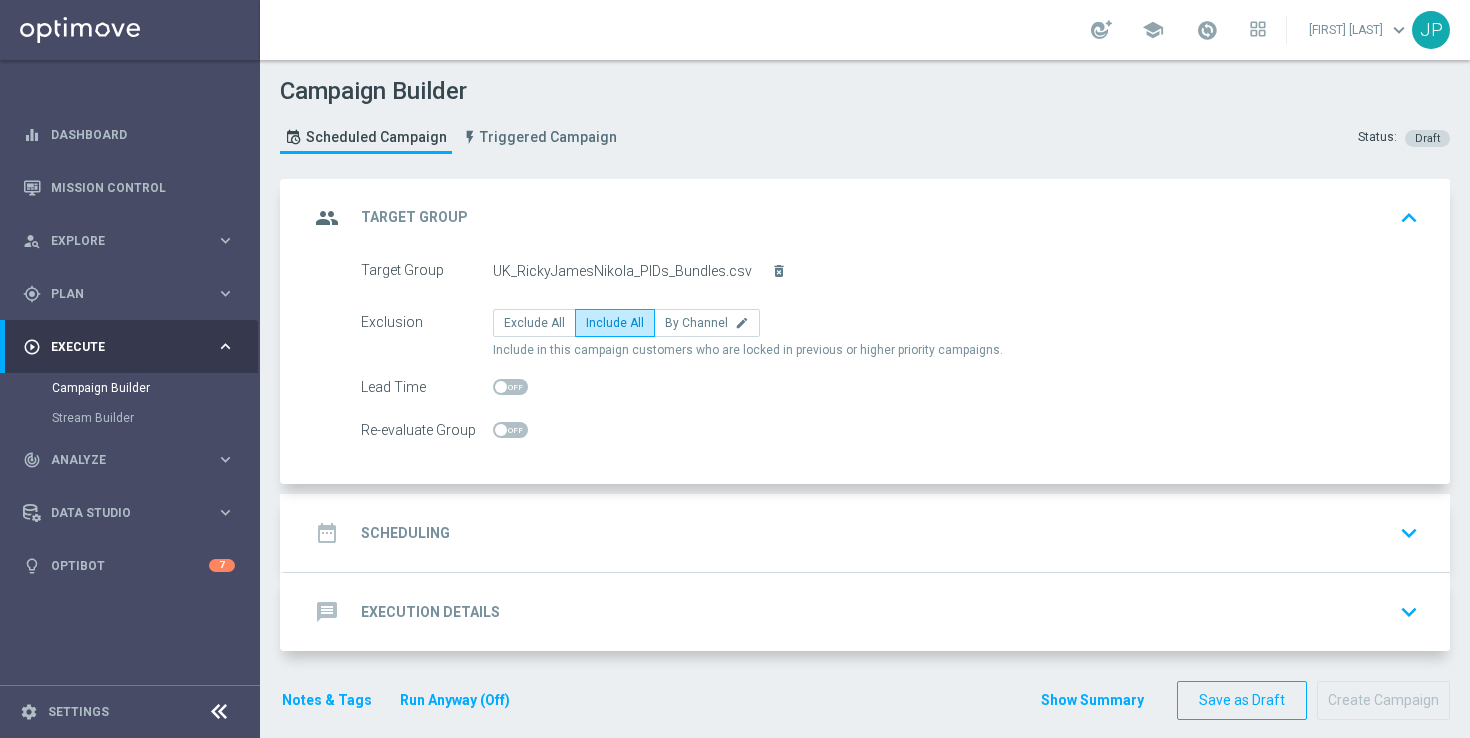 click on "date_range
Scheduling
keyboard_arrow_down" 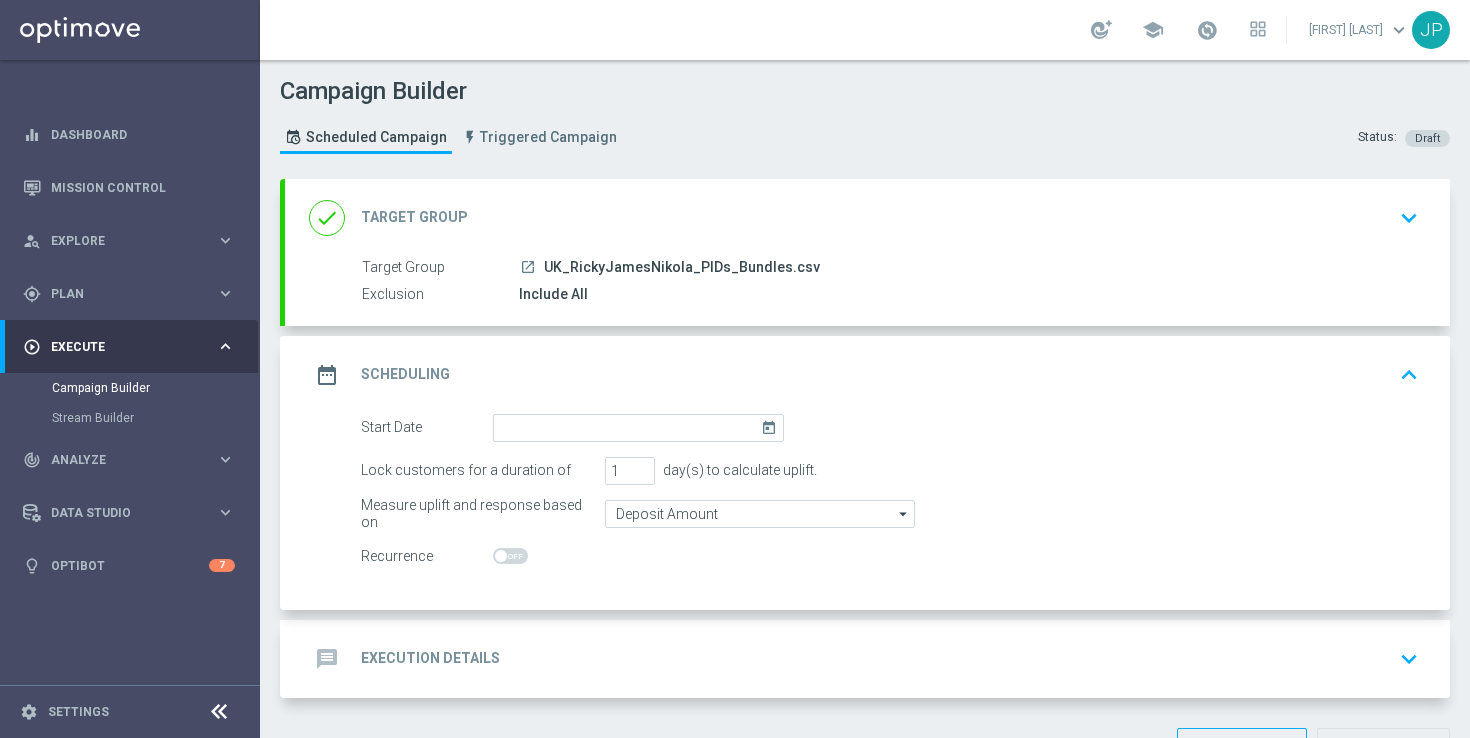 click on "today" 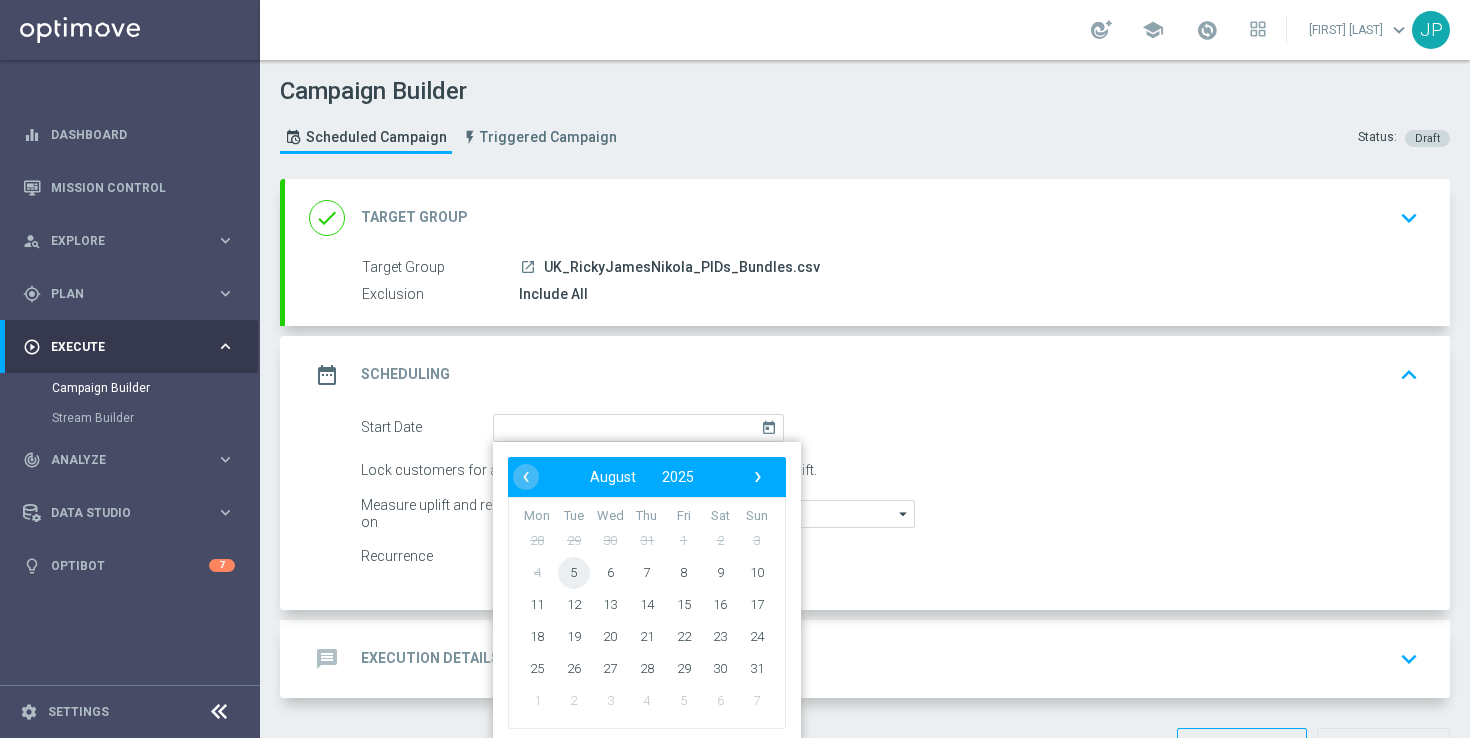 click on "5" 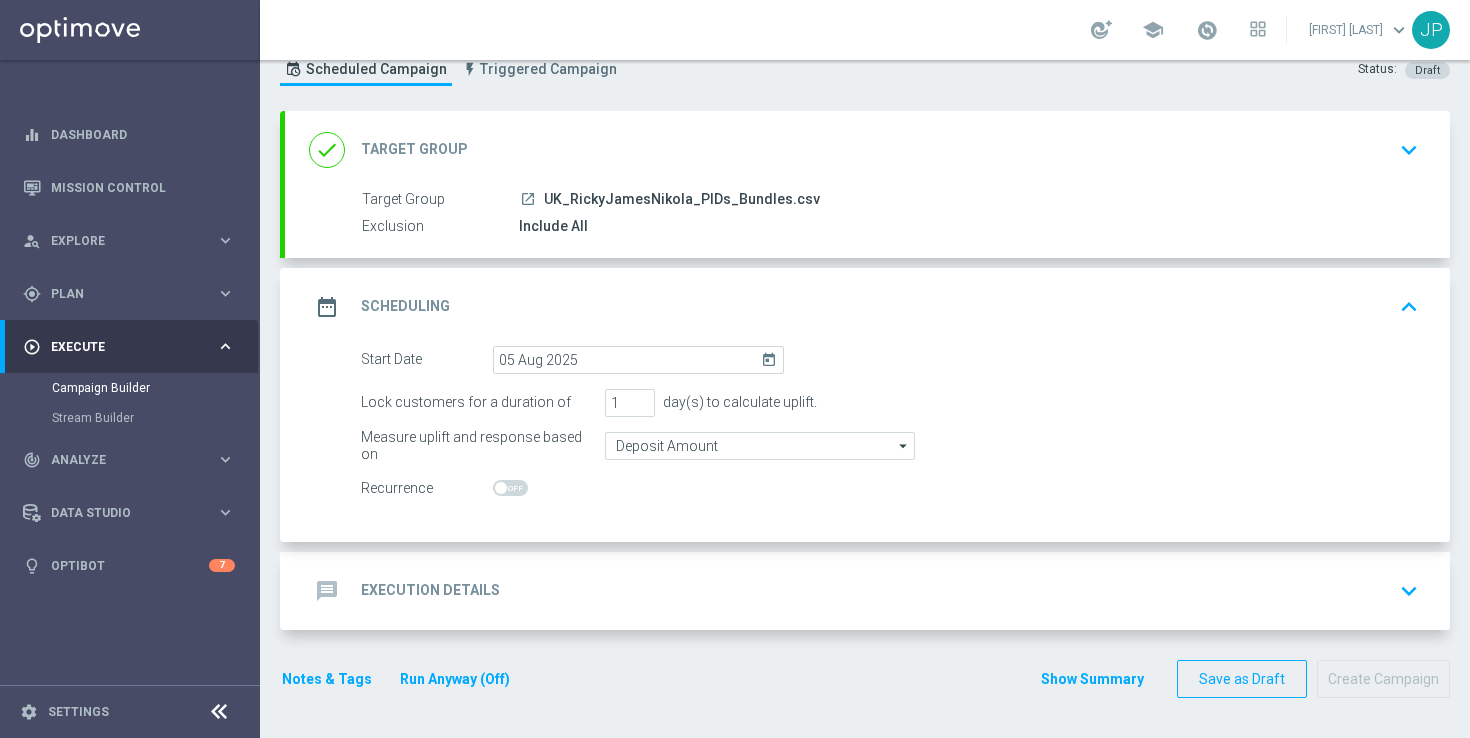 click on "message
Execution Details
keyboard_arrow_down" 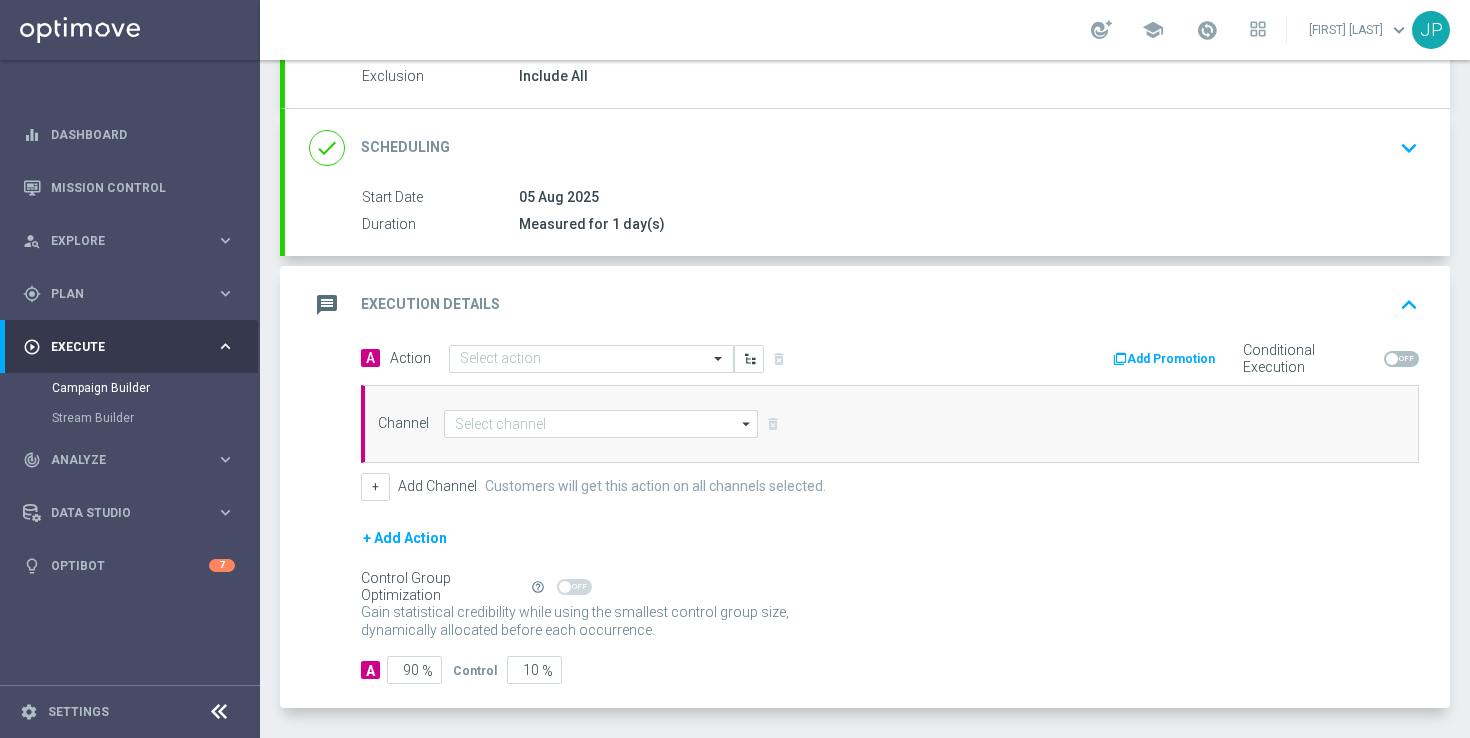 scroll, scrollTop: 297, scrollLeft: 0, axis: vertical 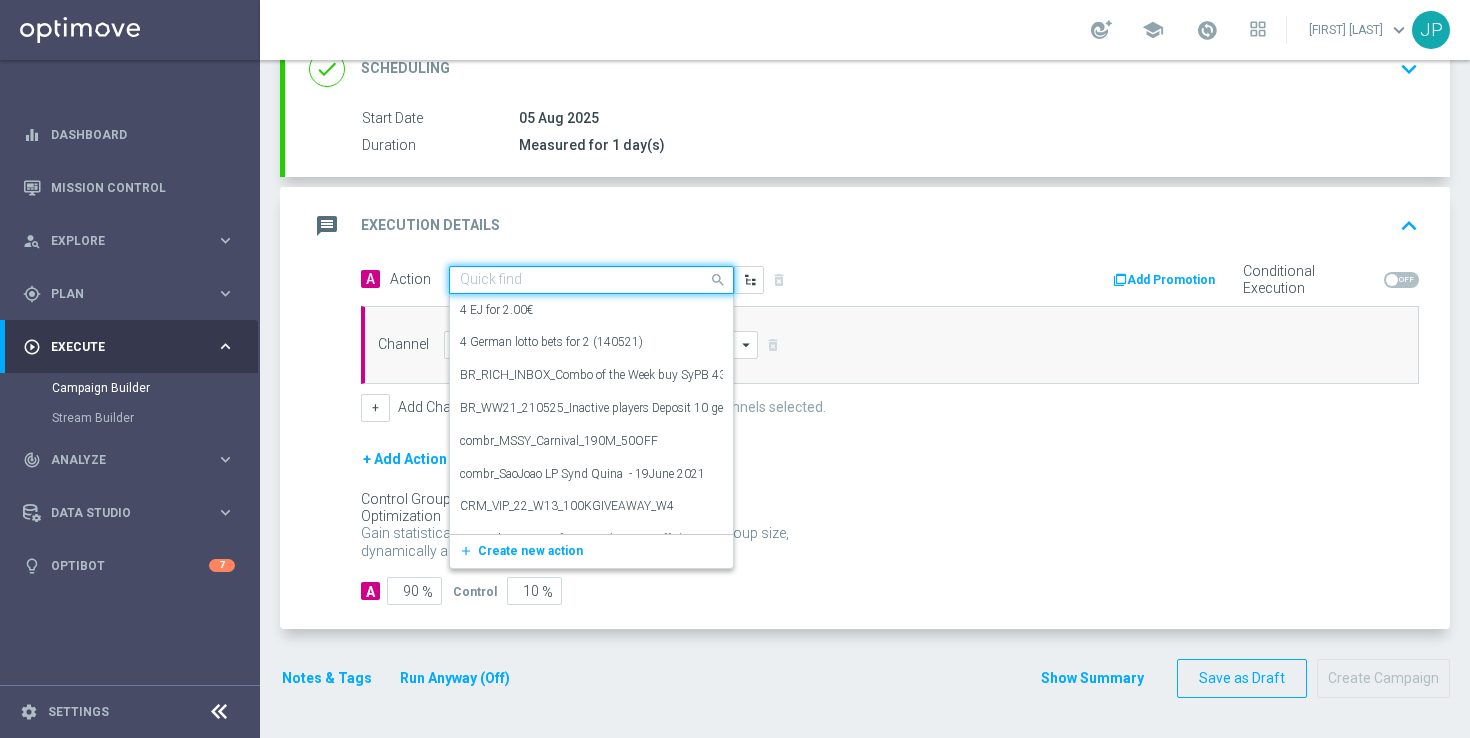 click 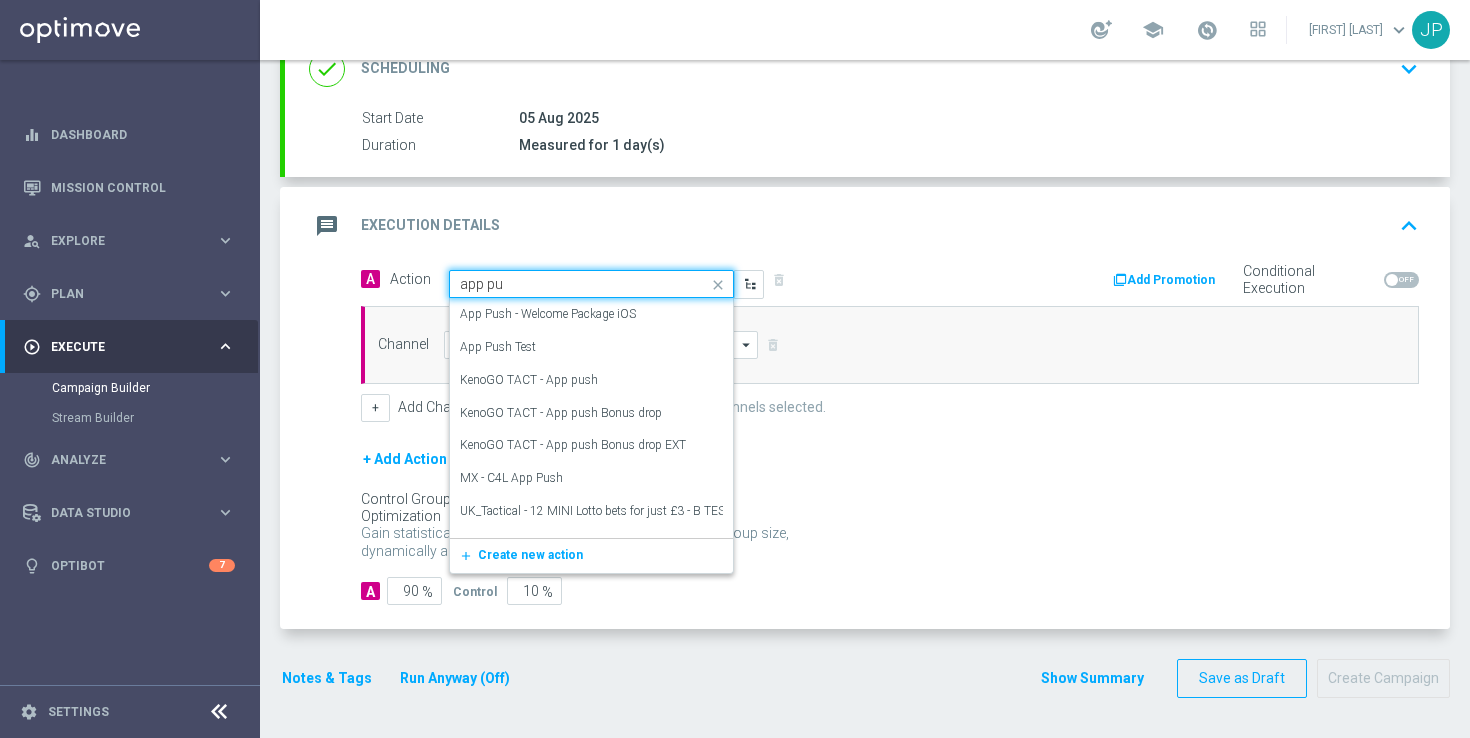 type on "app pus" 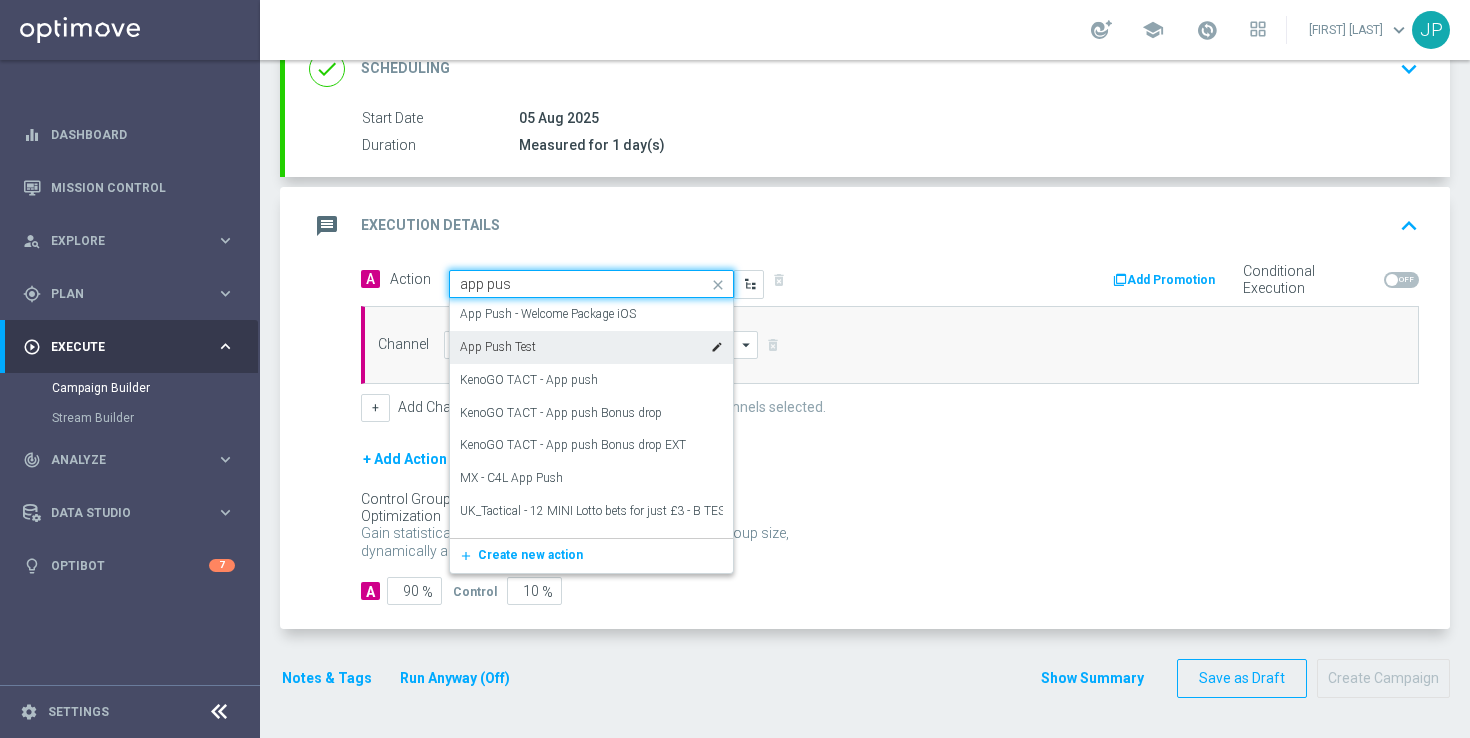 click on "App Push Test edit" at bounding box center (591, 347) 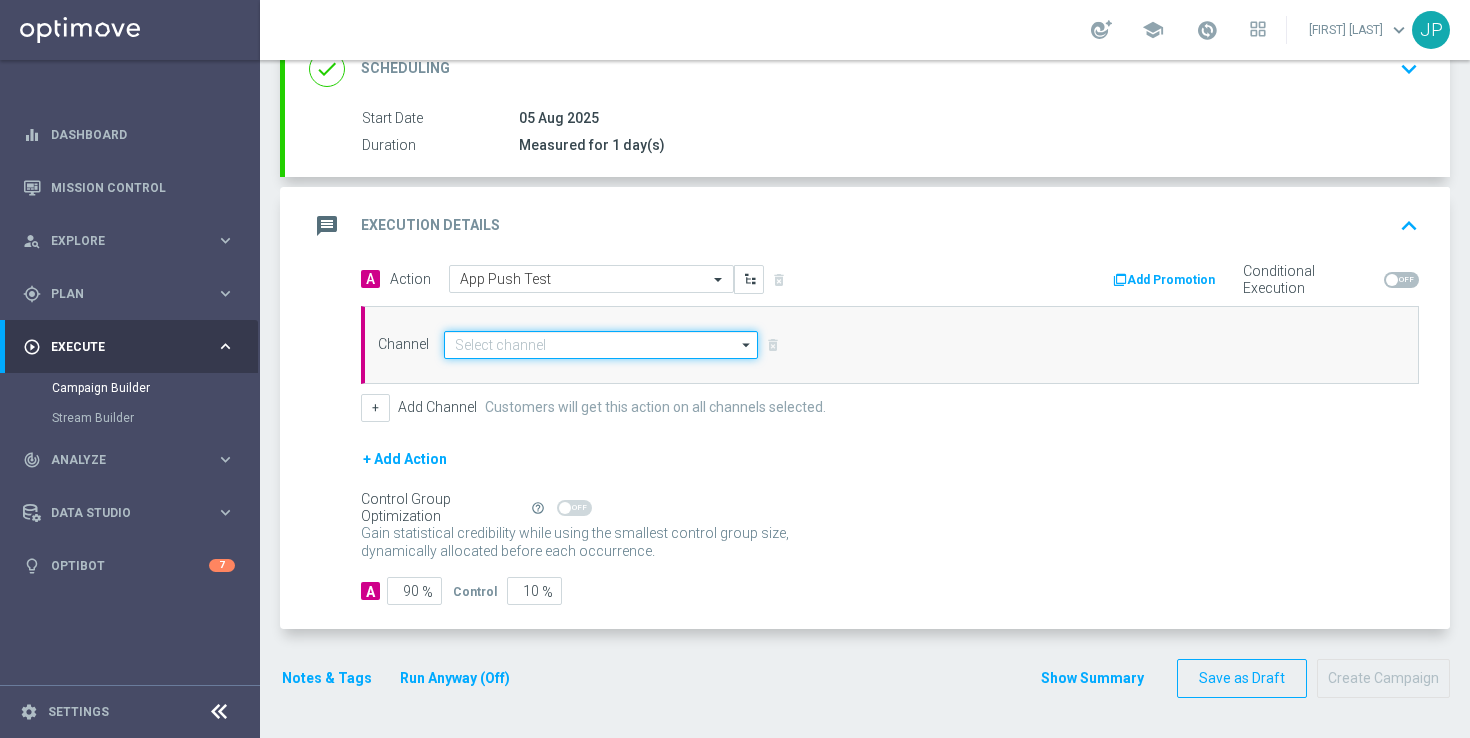 click 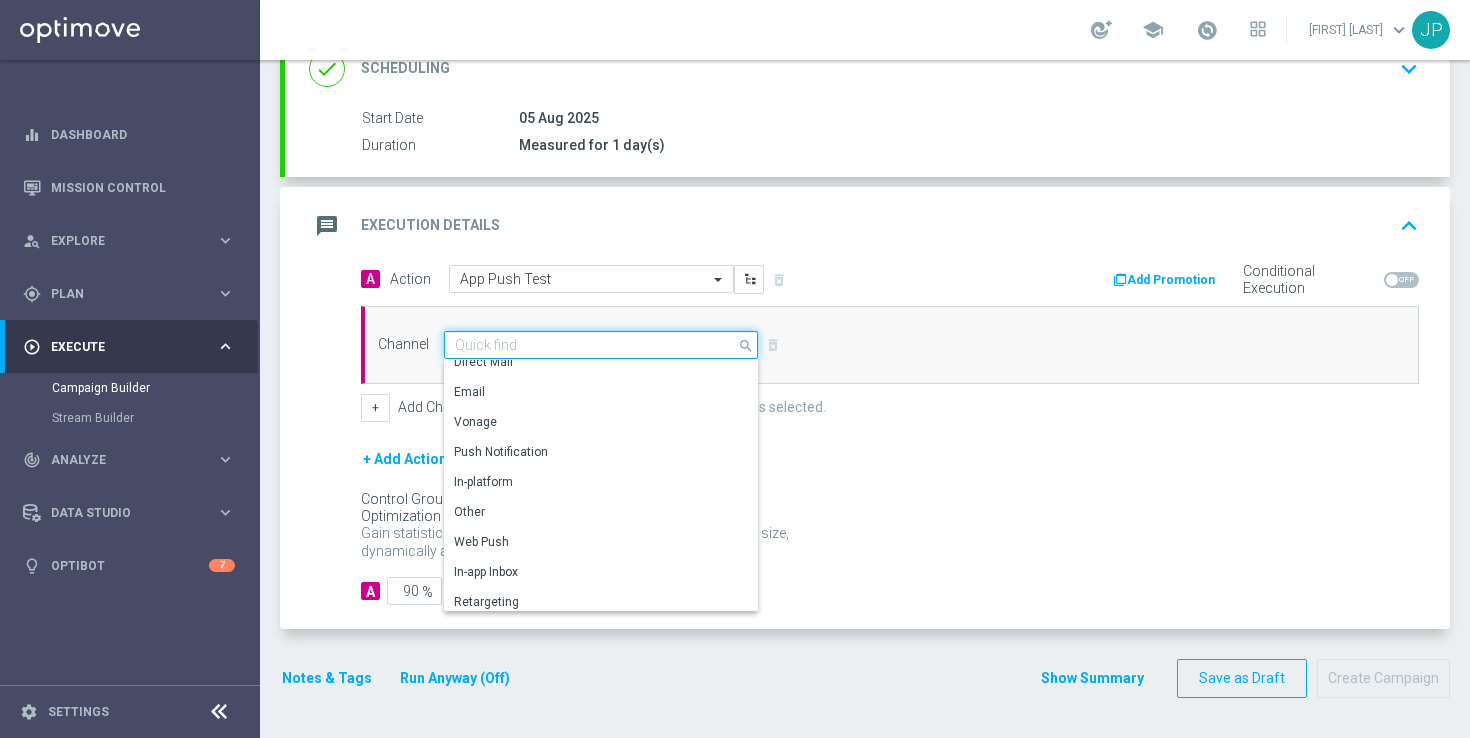scroll, scrollTop: 529, scrollLeft: 0, axis: vertical 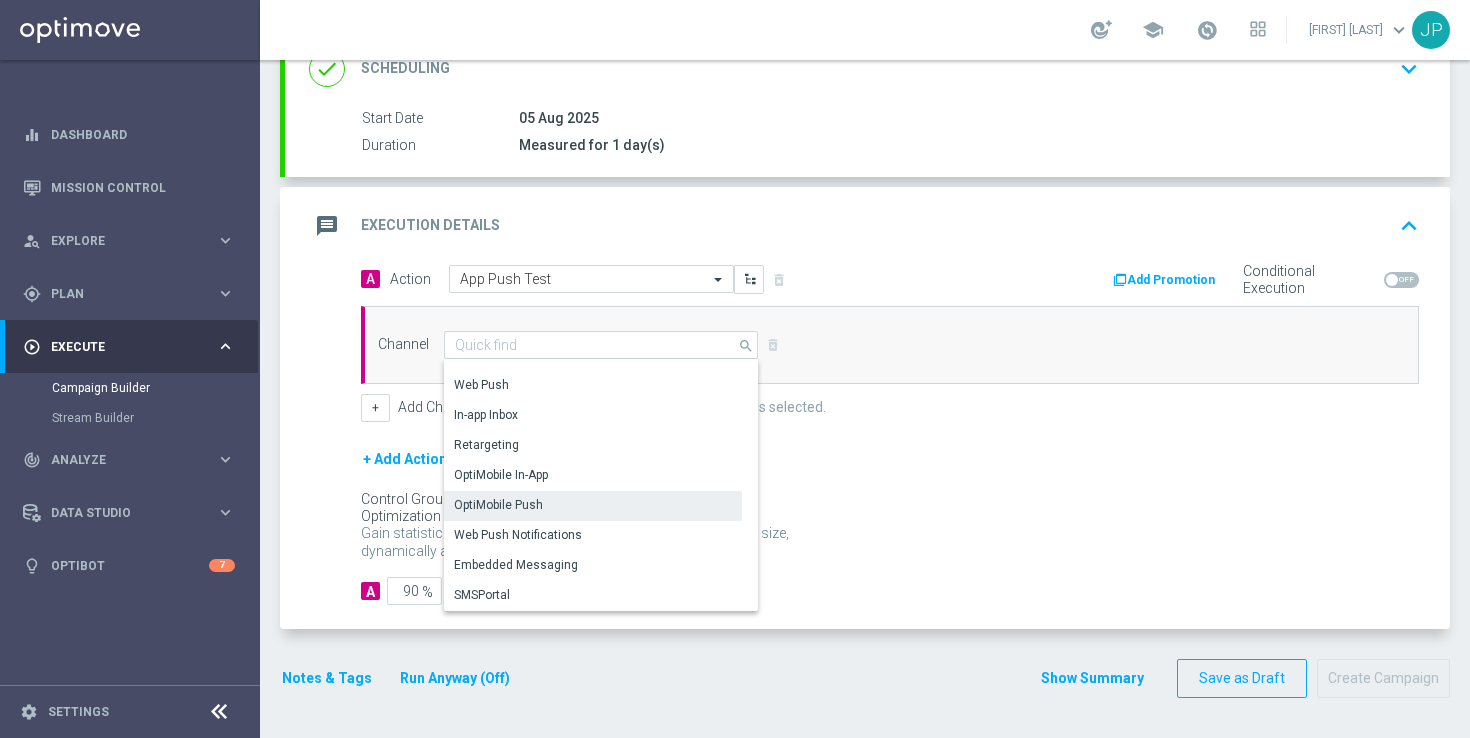 click on "OptiMobile Push" 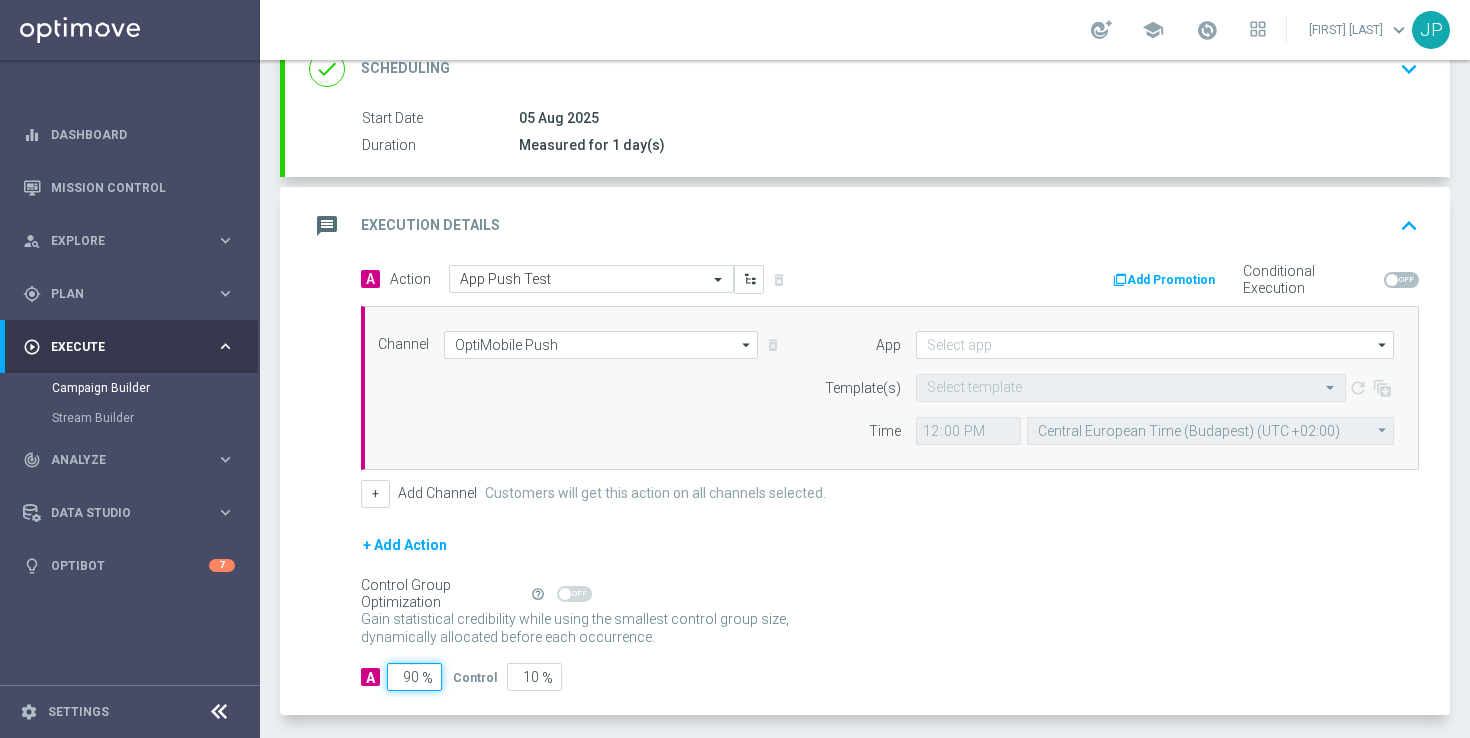 click on "90" 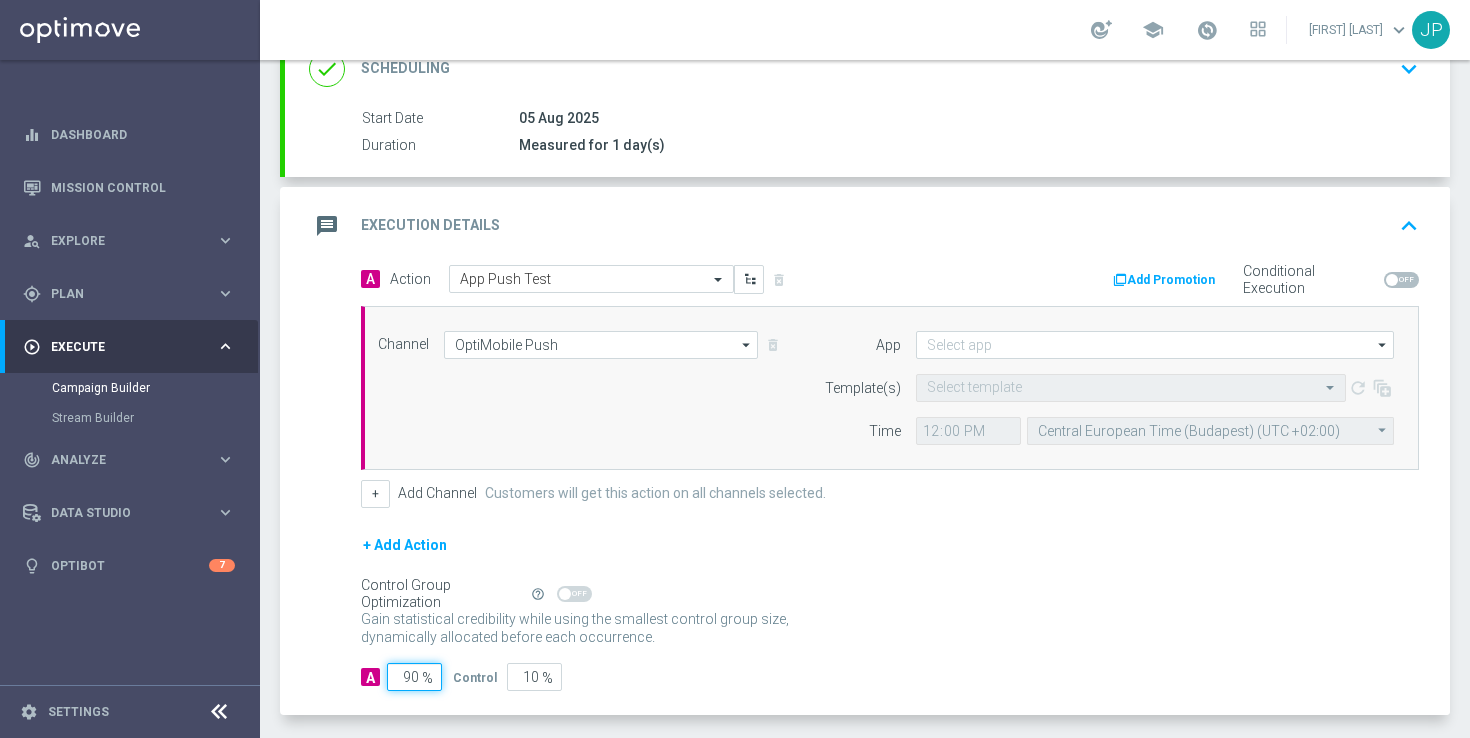 type on "0" 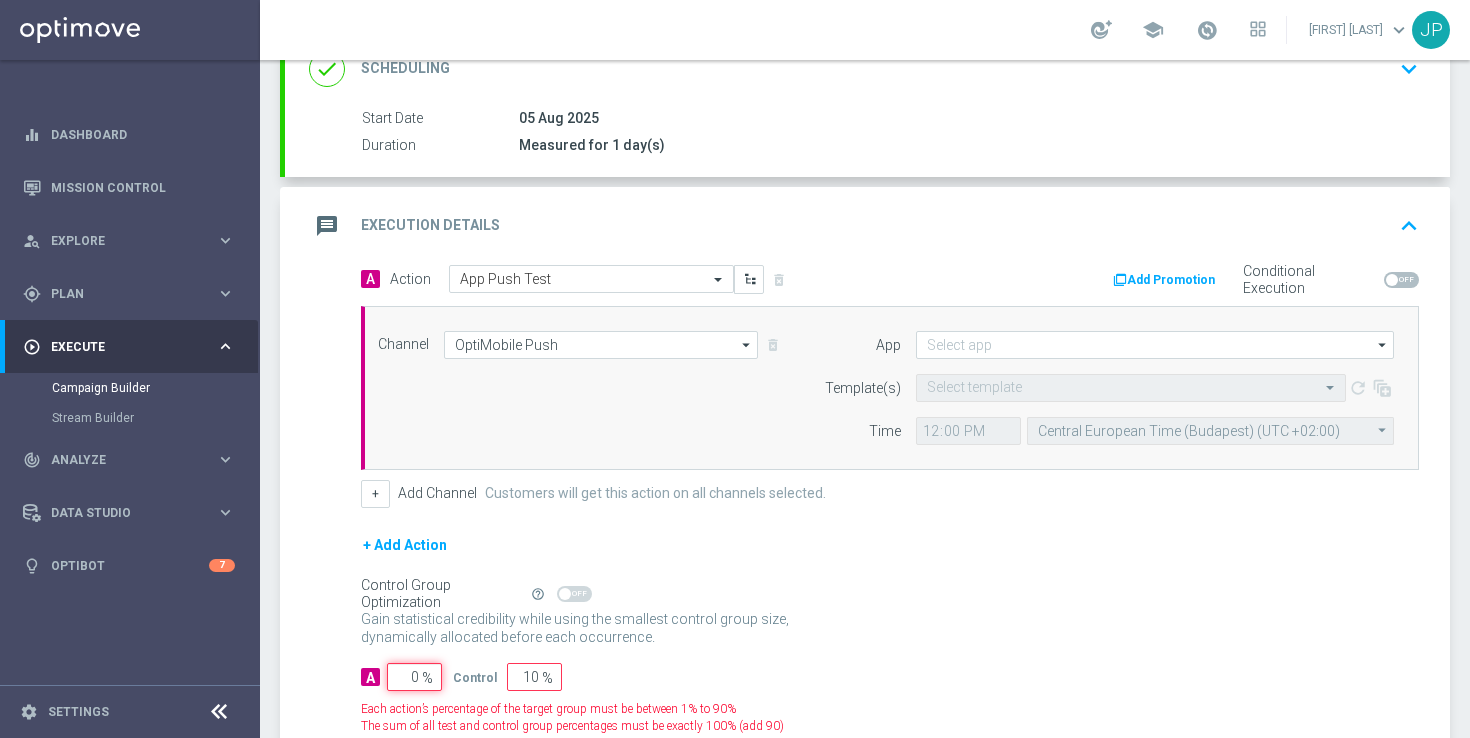 type on "100" 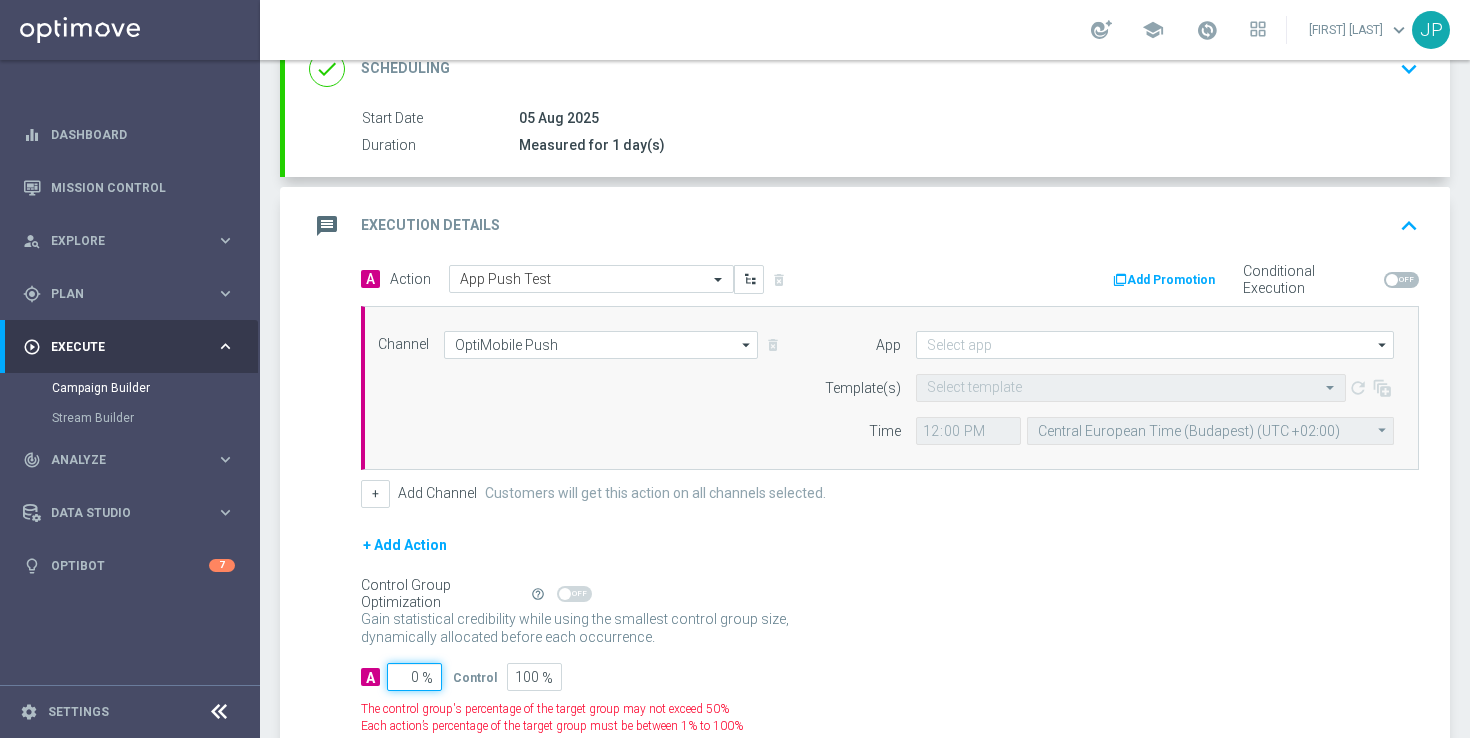 type on "10" 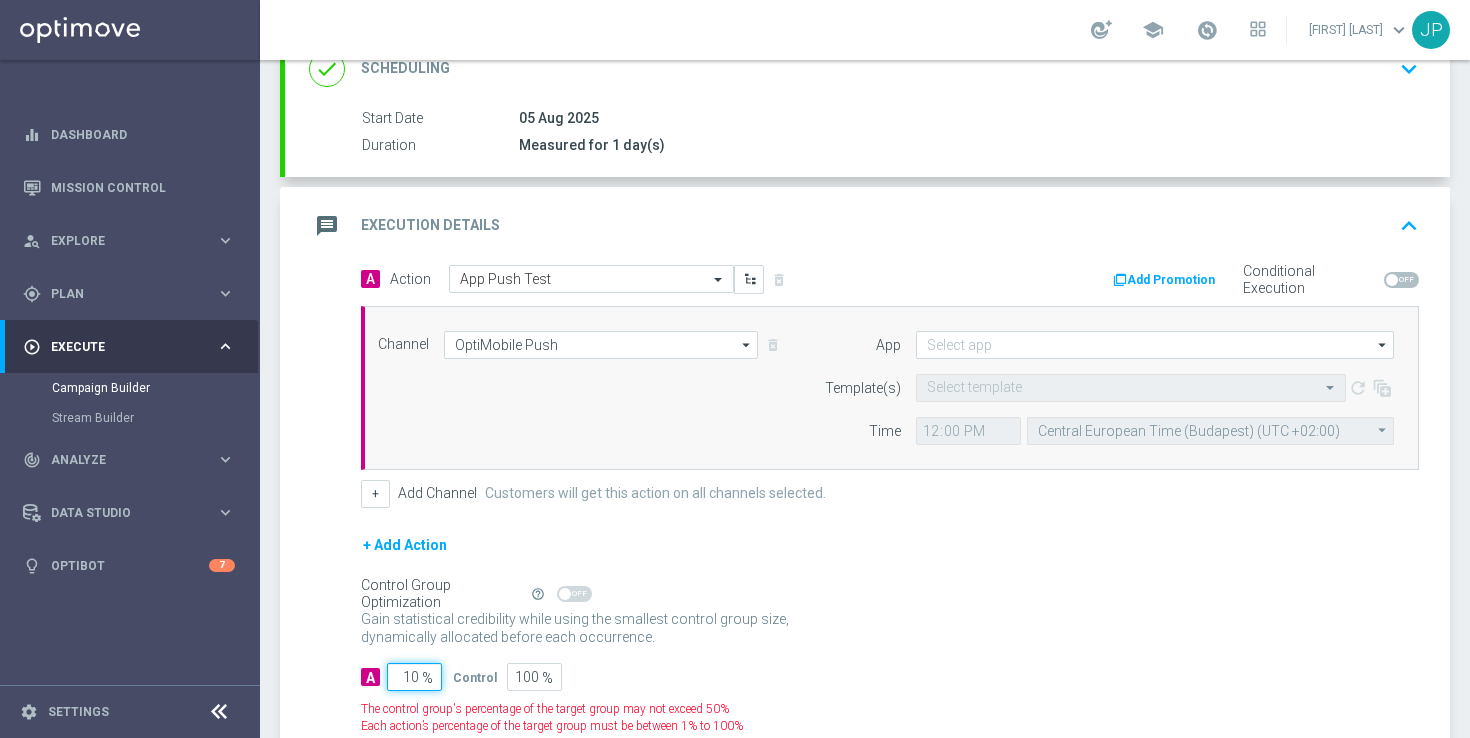 type on "90" 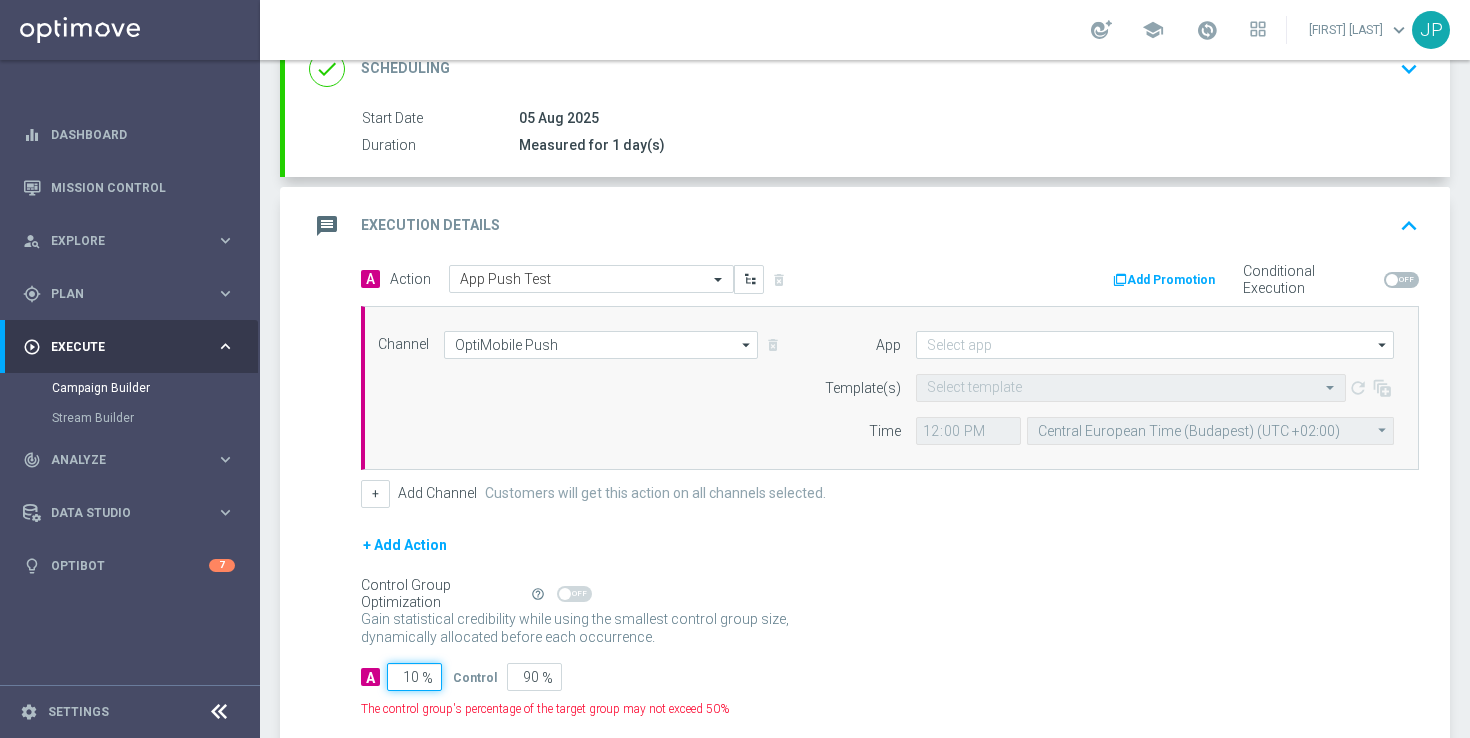 type on "100" 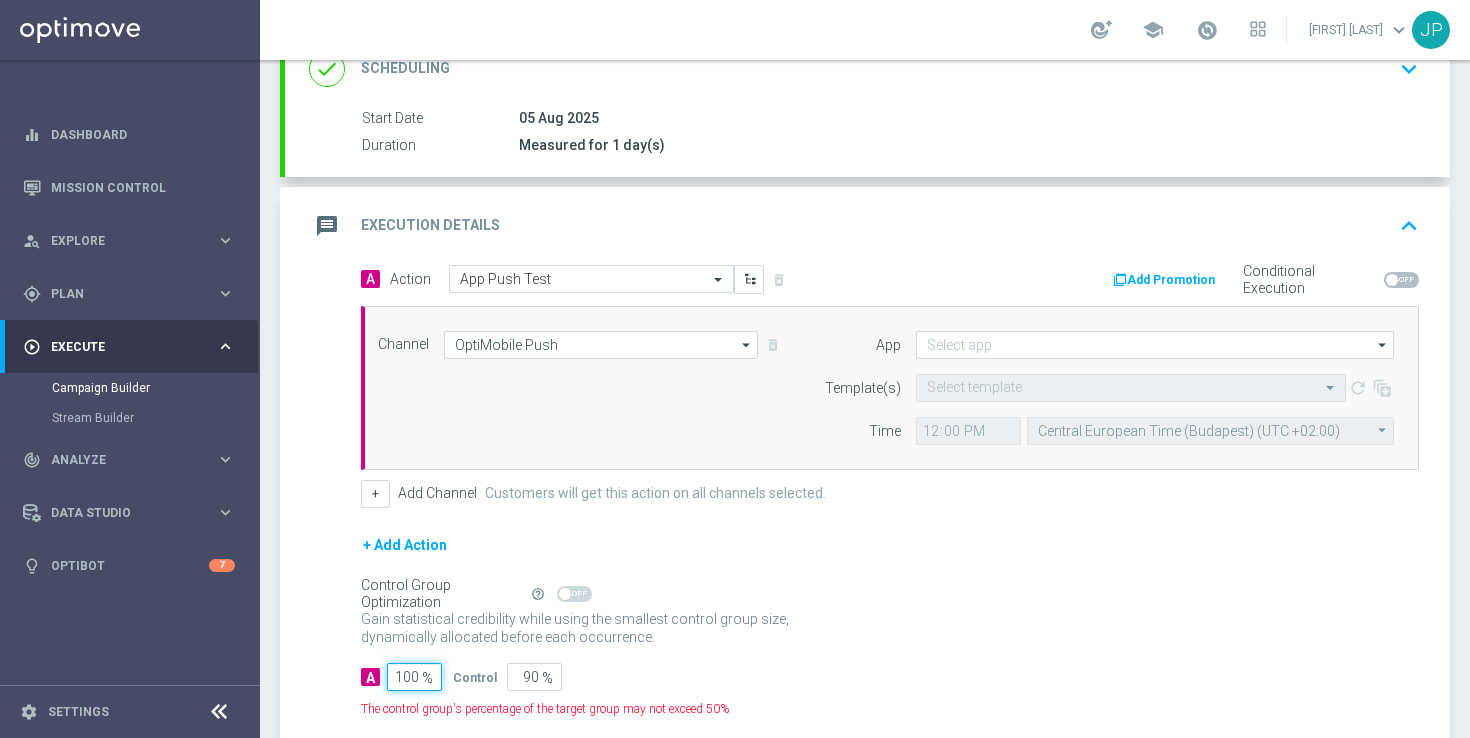 type on "0" 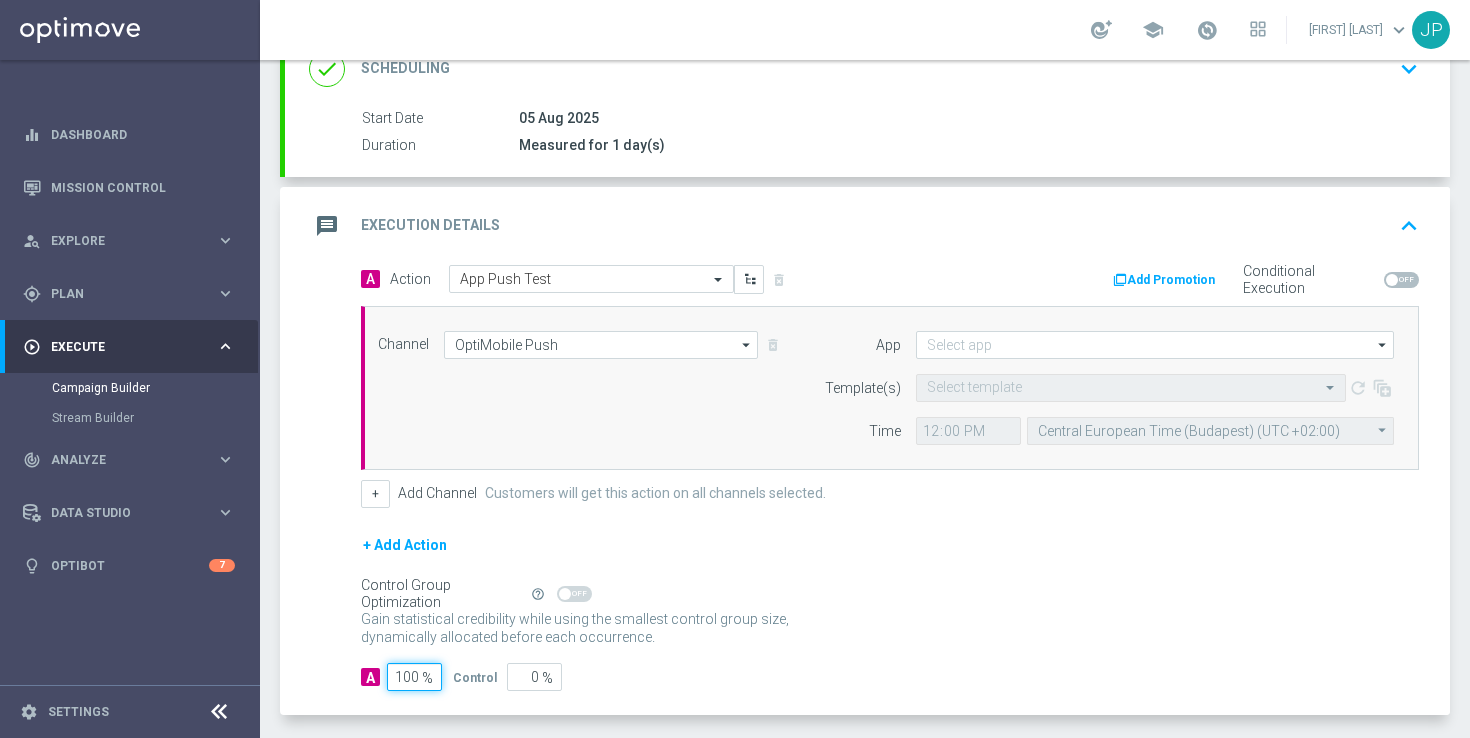 type on "100" 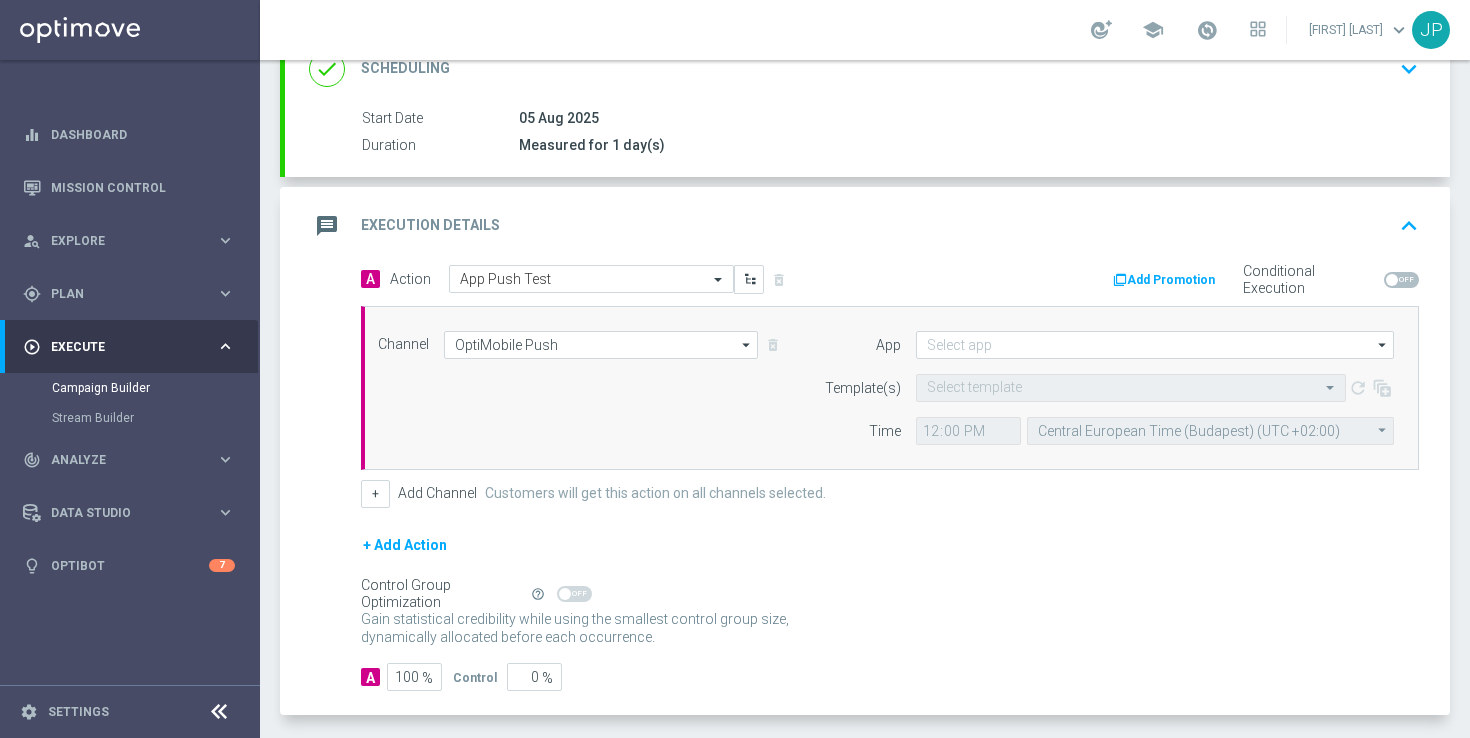 click on "+ Add Action" 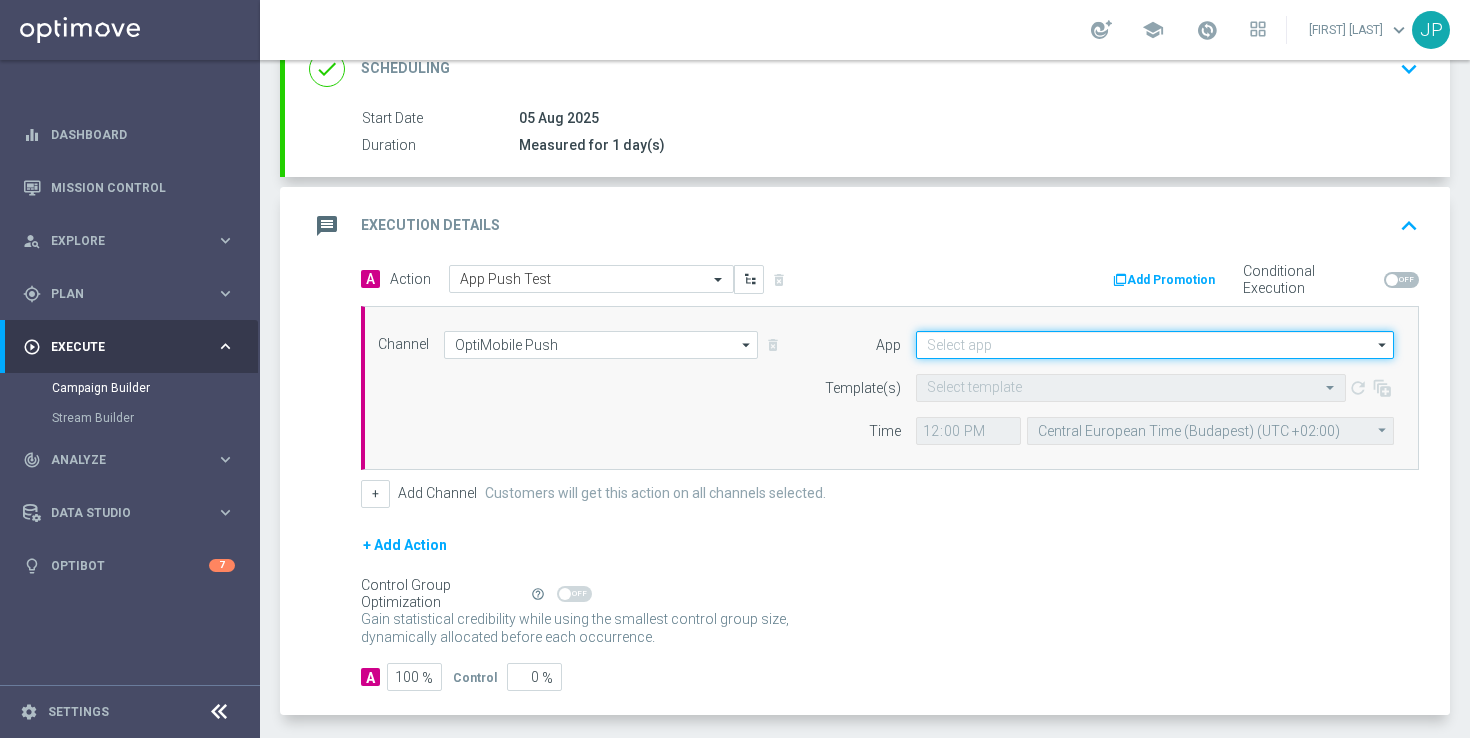 click 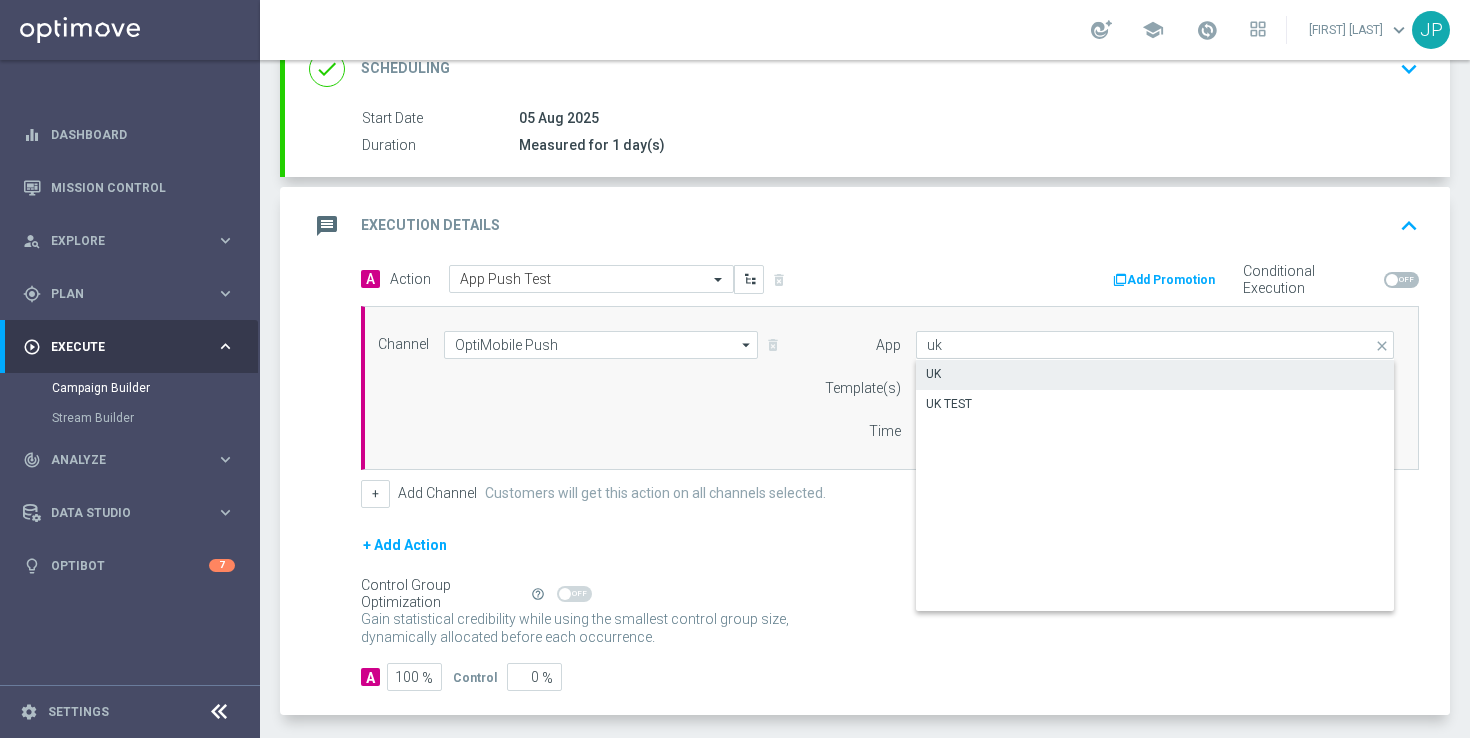 click on "UK" 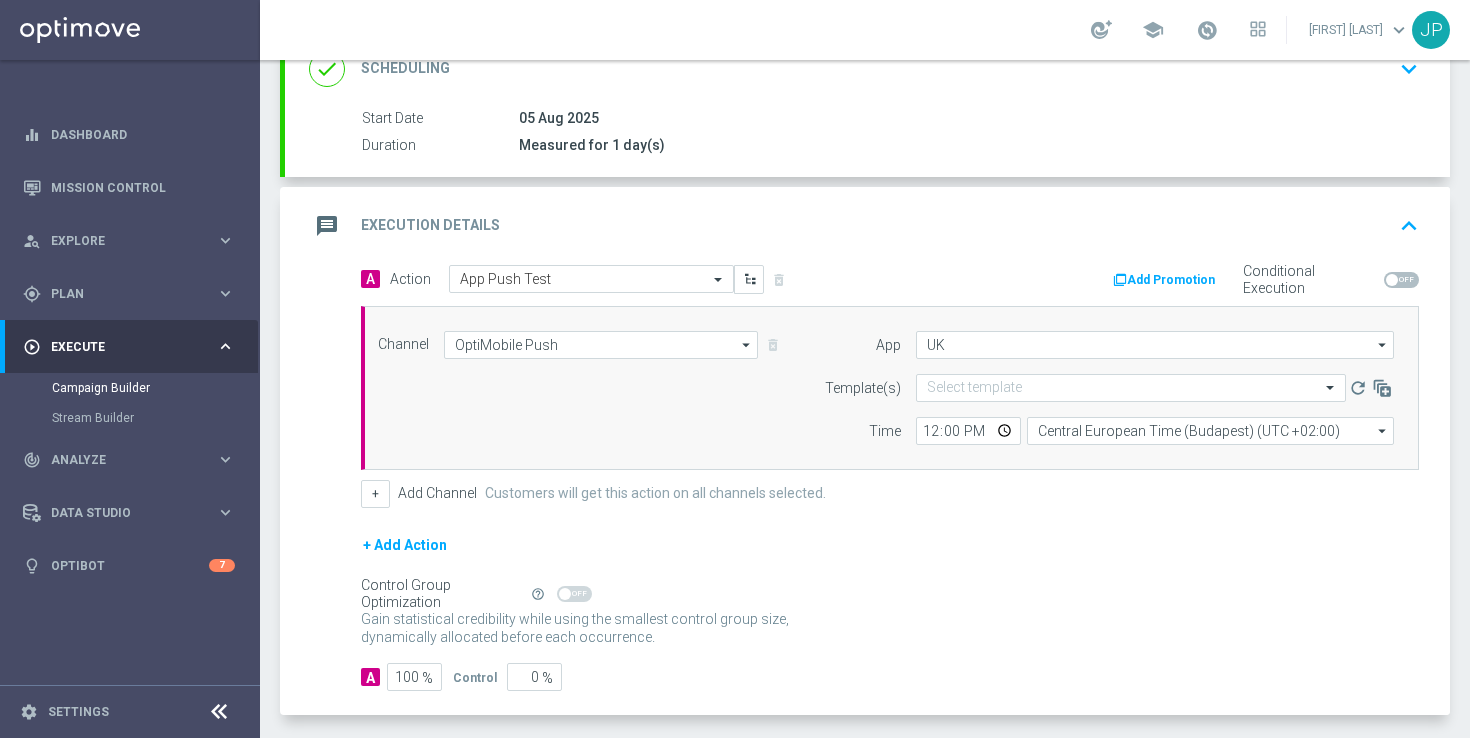 click on "+ Add Action" 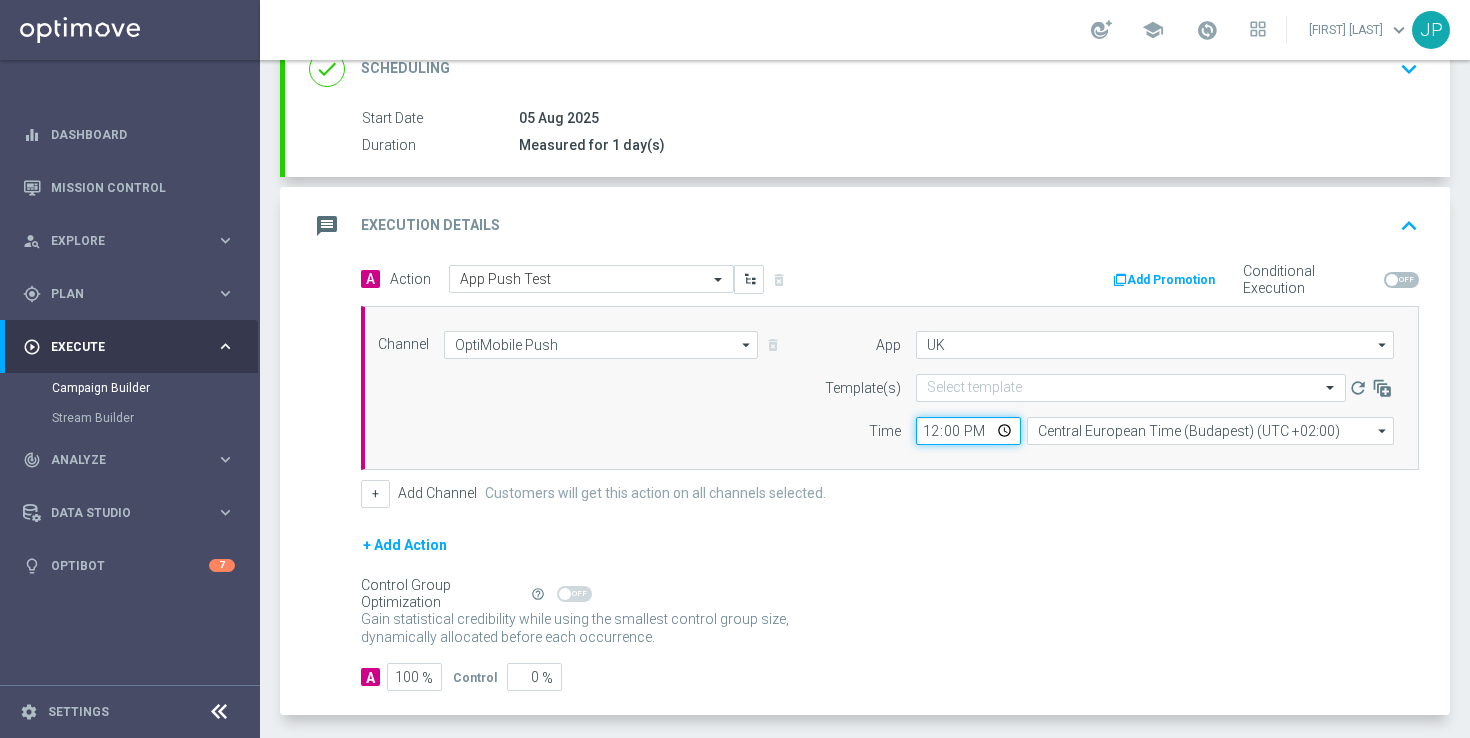 click on "12:00" 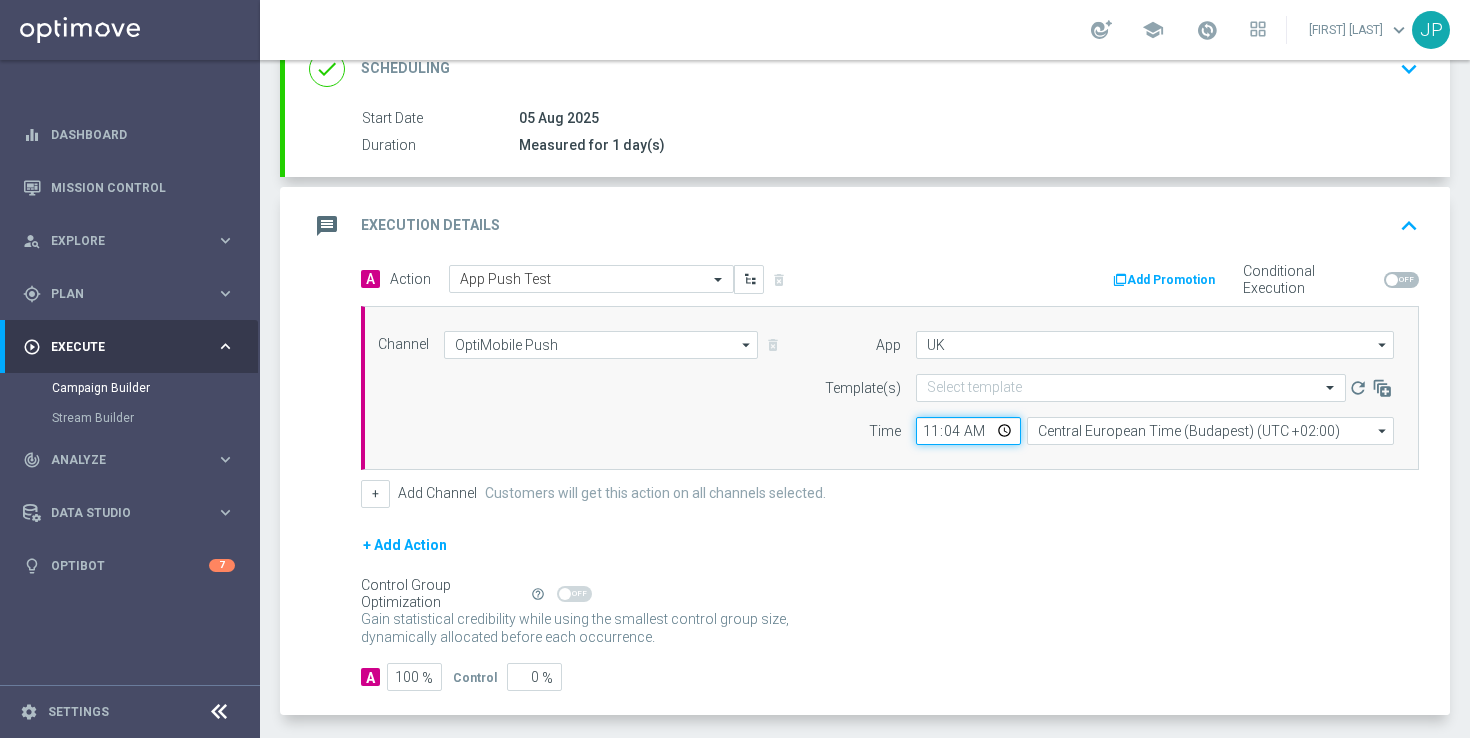 type on "11:48" 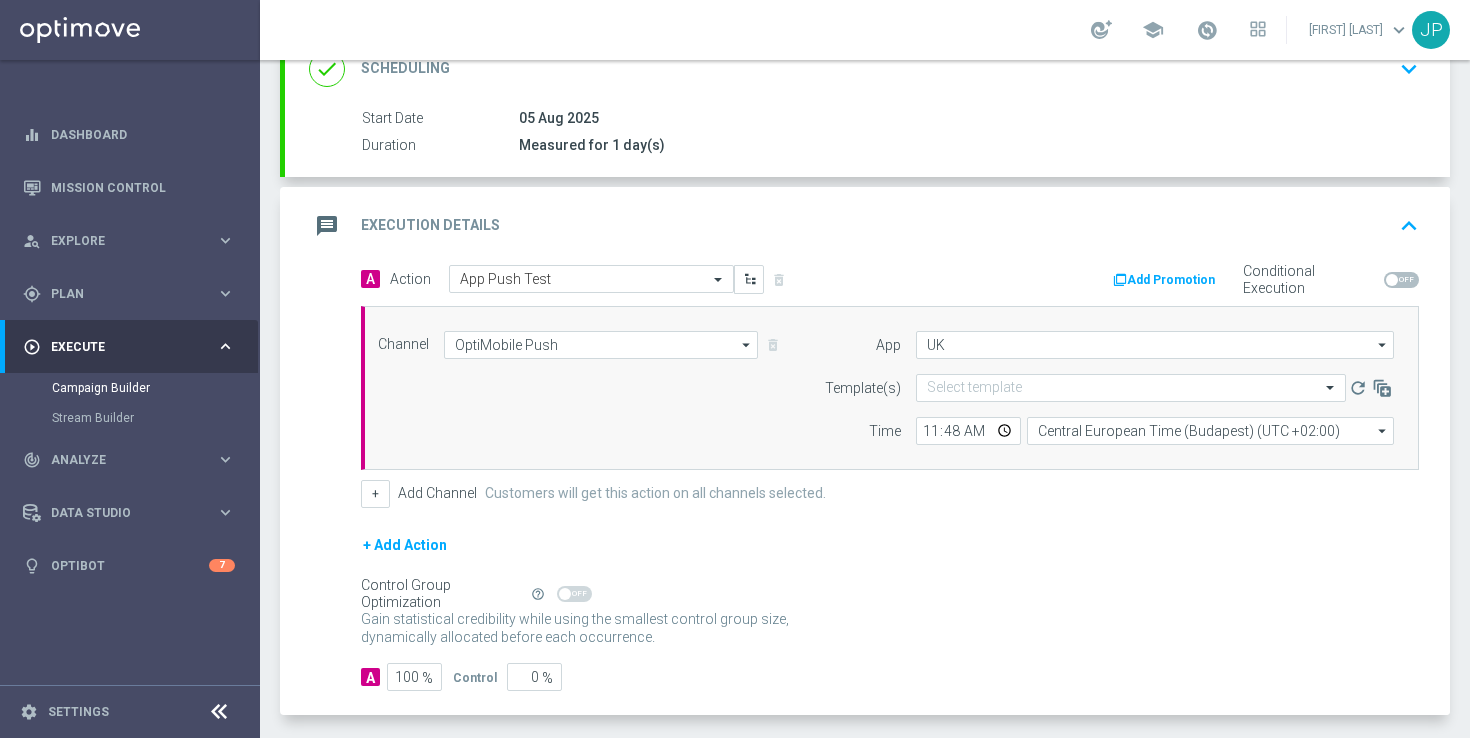 click on "A
Action
Select action  App Push Test
delete_forever
Add Promotion
Conditional Execution
Channel
OptiMobile Push
OptiMobile Push
arrow_drop_down
Drag here to set row groups Drag here to set column labels" 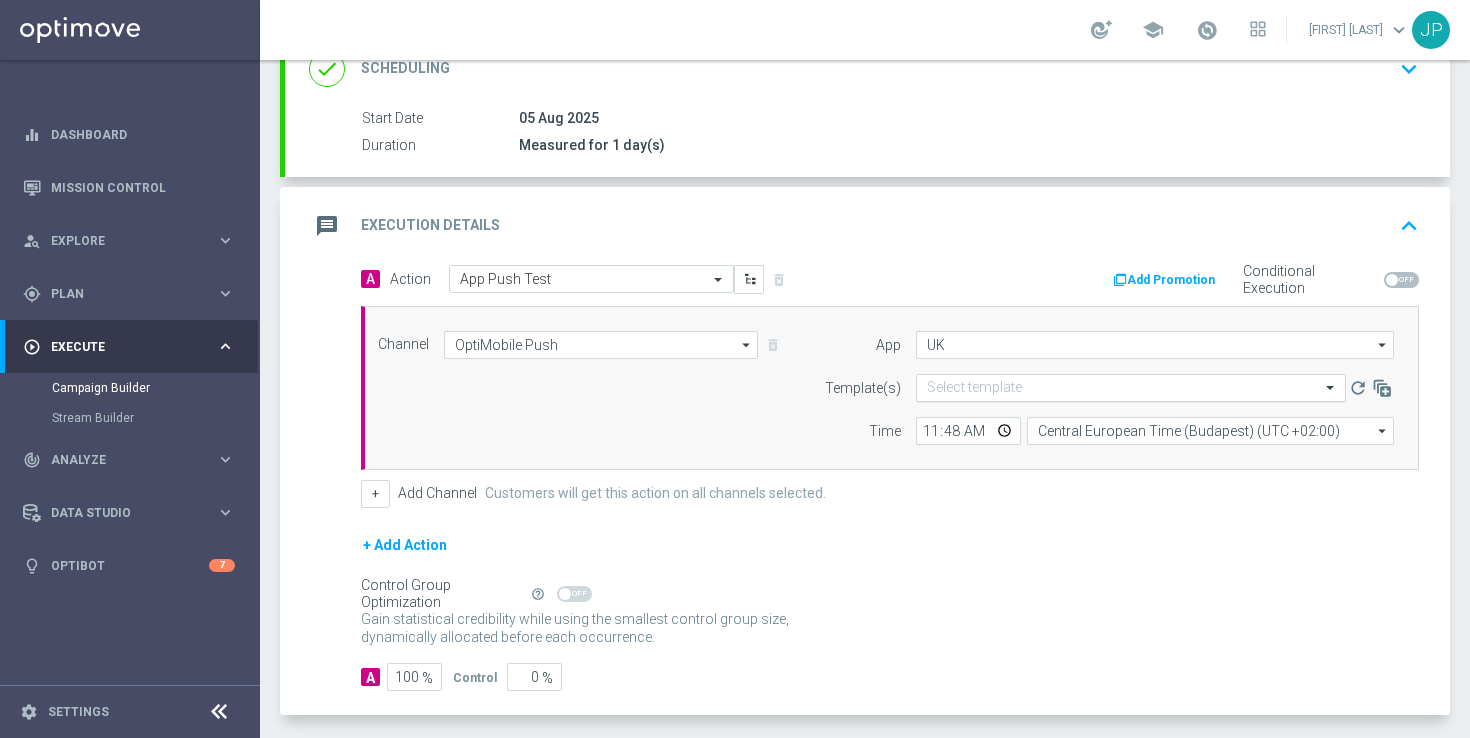 click 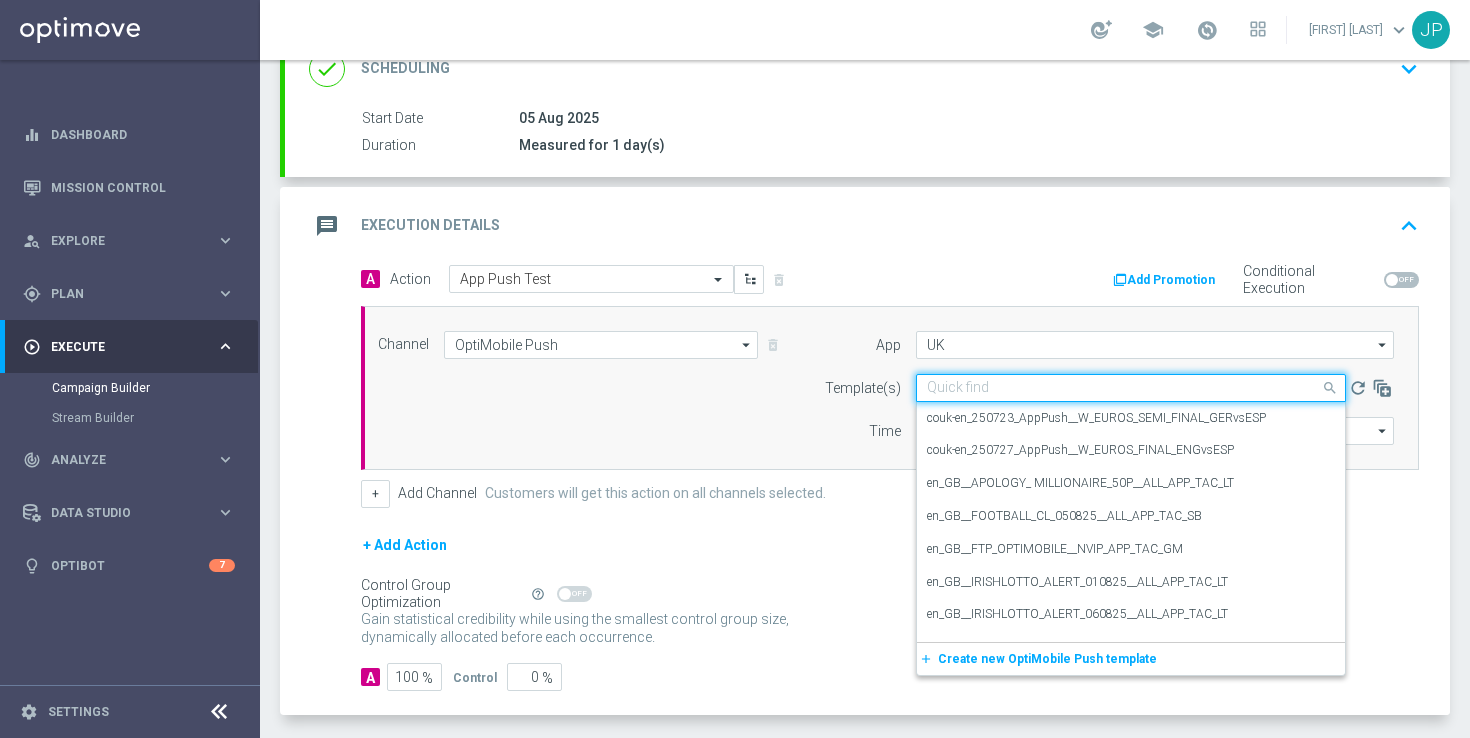 paste on "en_GB__FOOTBALL_CL_050825__ALL_APP_TAC_SB" 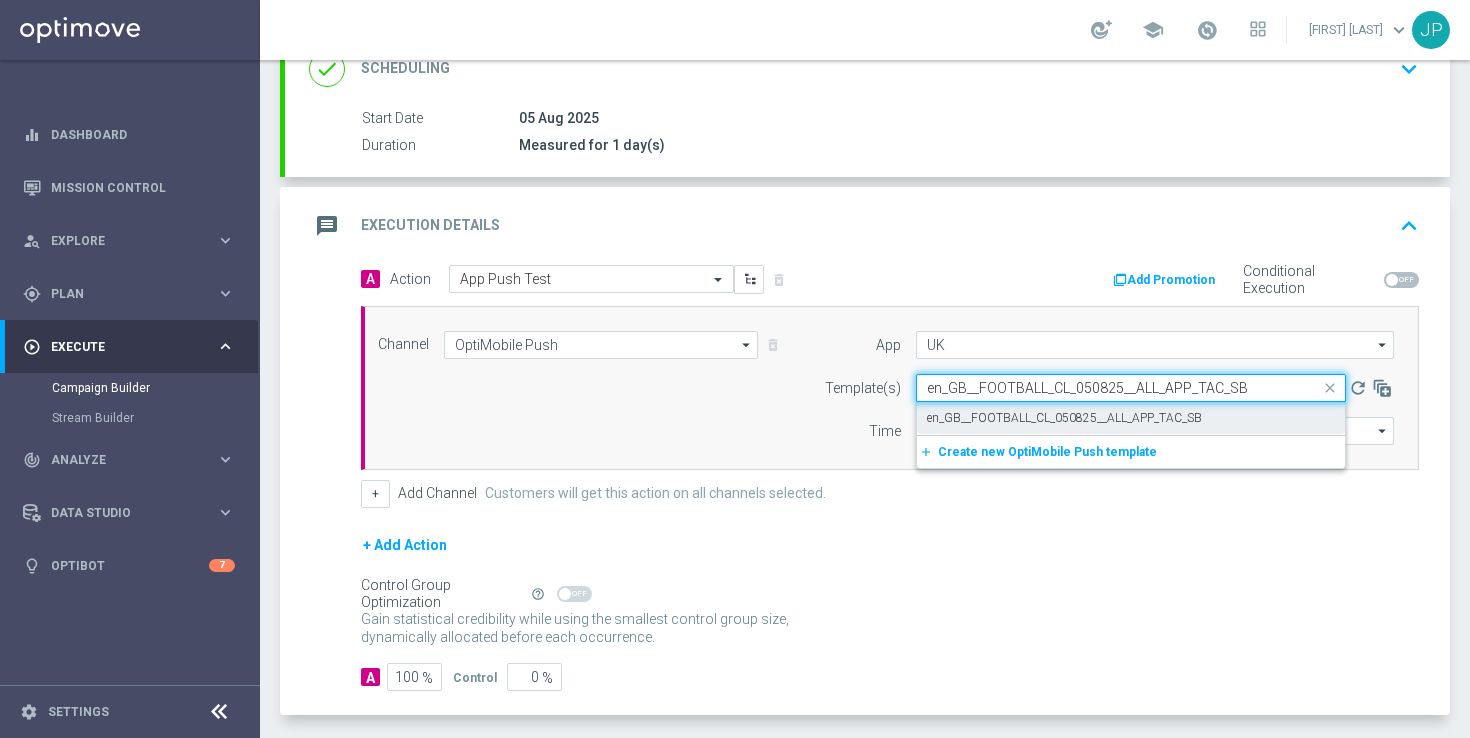 click on "en_GB__FOOTBALL_CL_050825__ALL_APP_TAC_SB" at bounding box center [1064, 418] 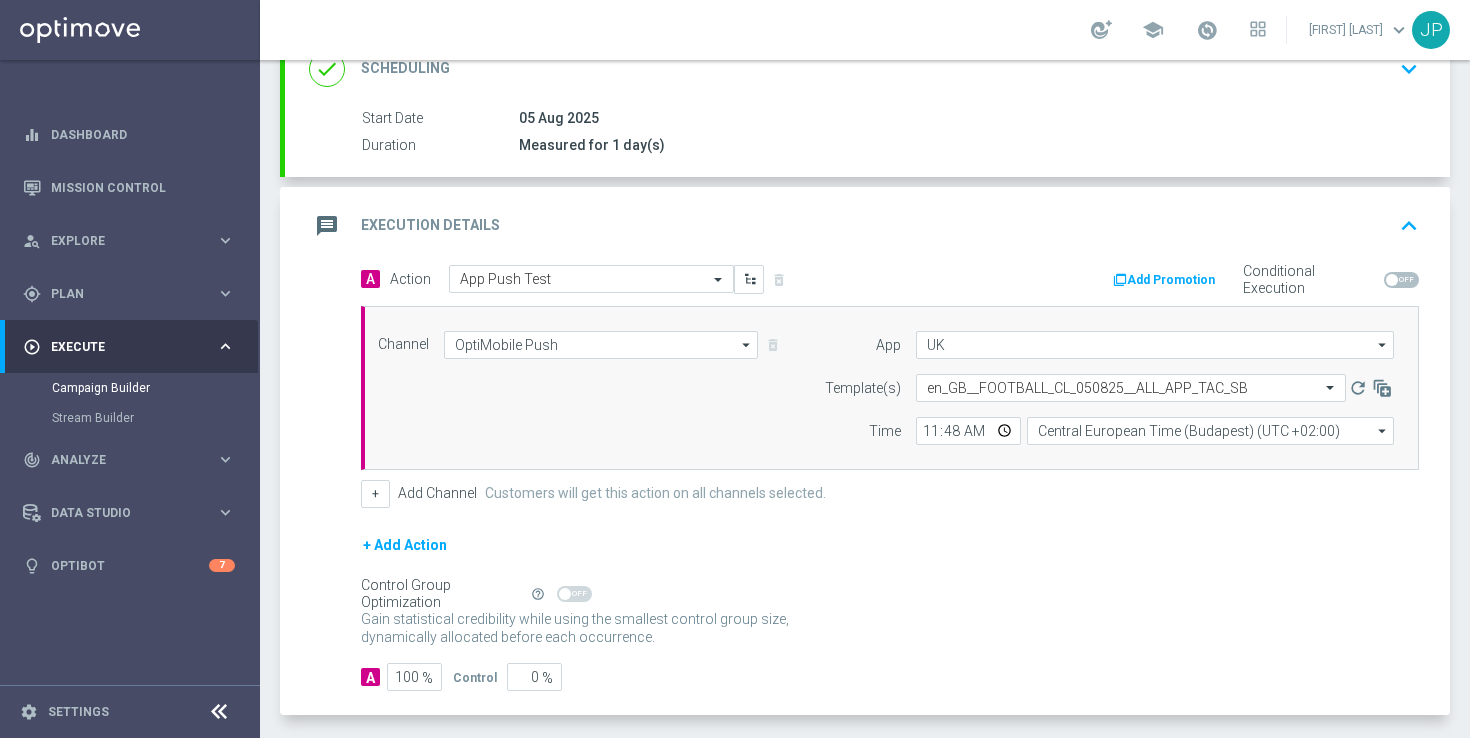 click on "+ Add Action" 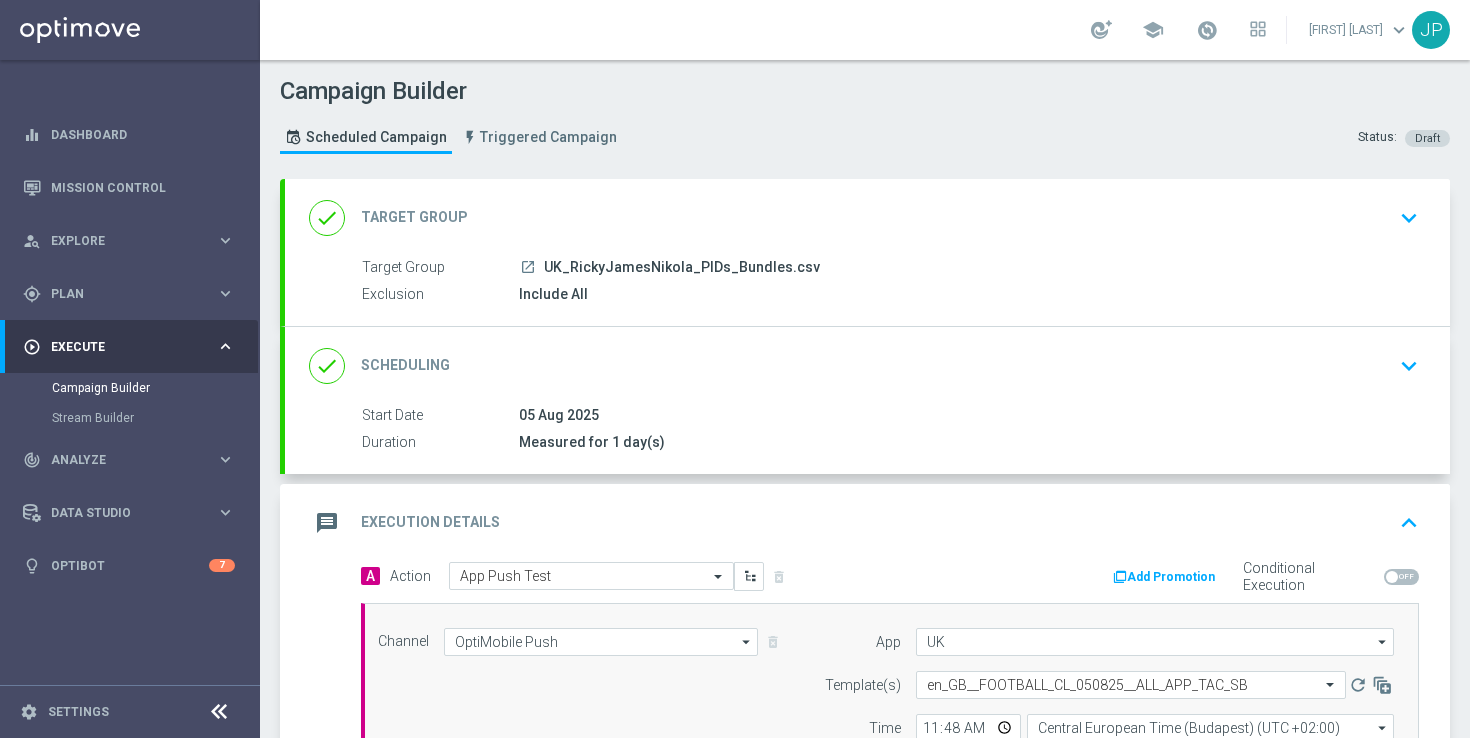 scroll, scrollTop: 383, scrollLeft: 0, axis: vertical 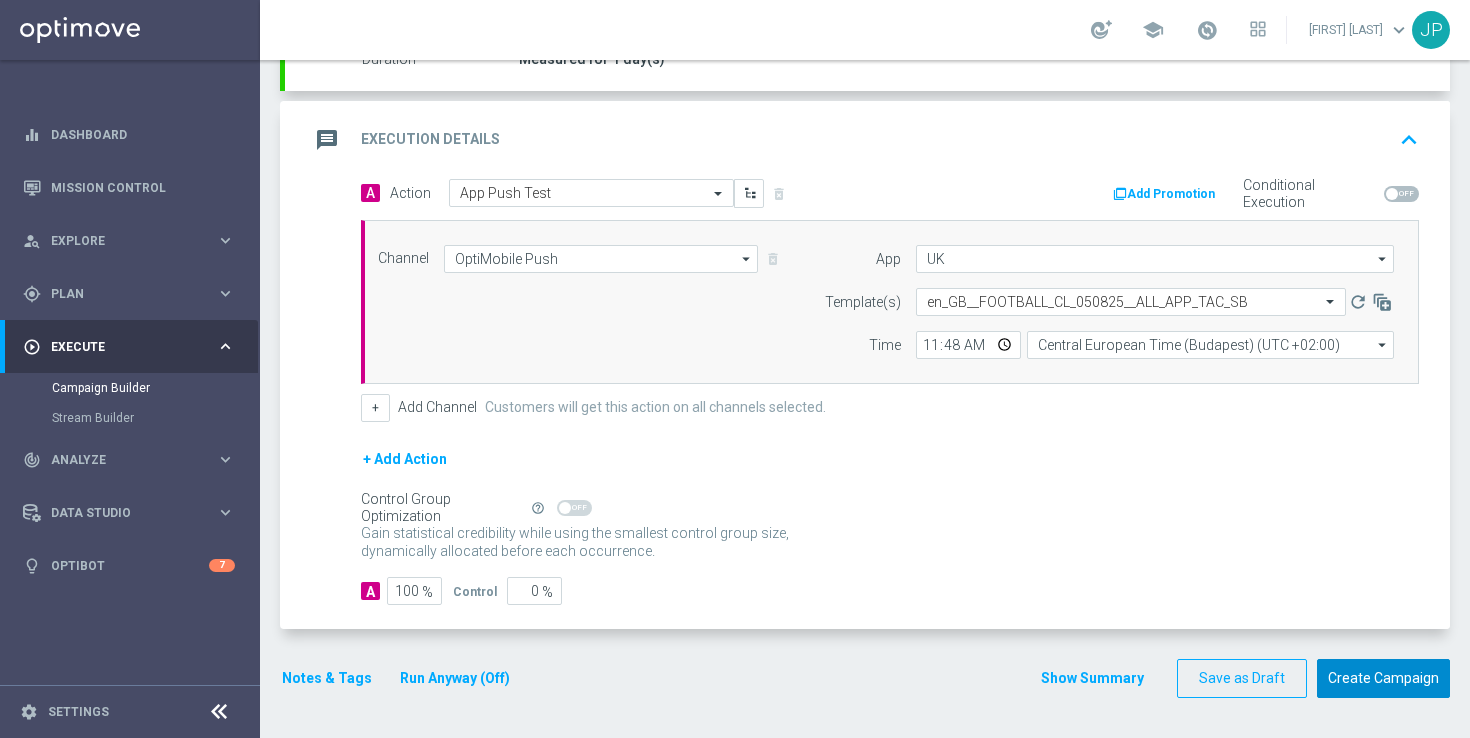 click on "Create Campaign" 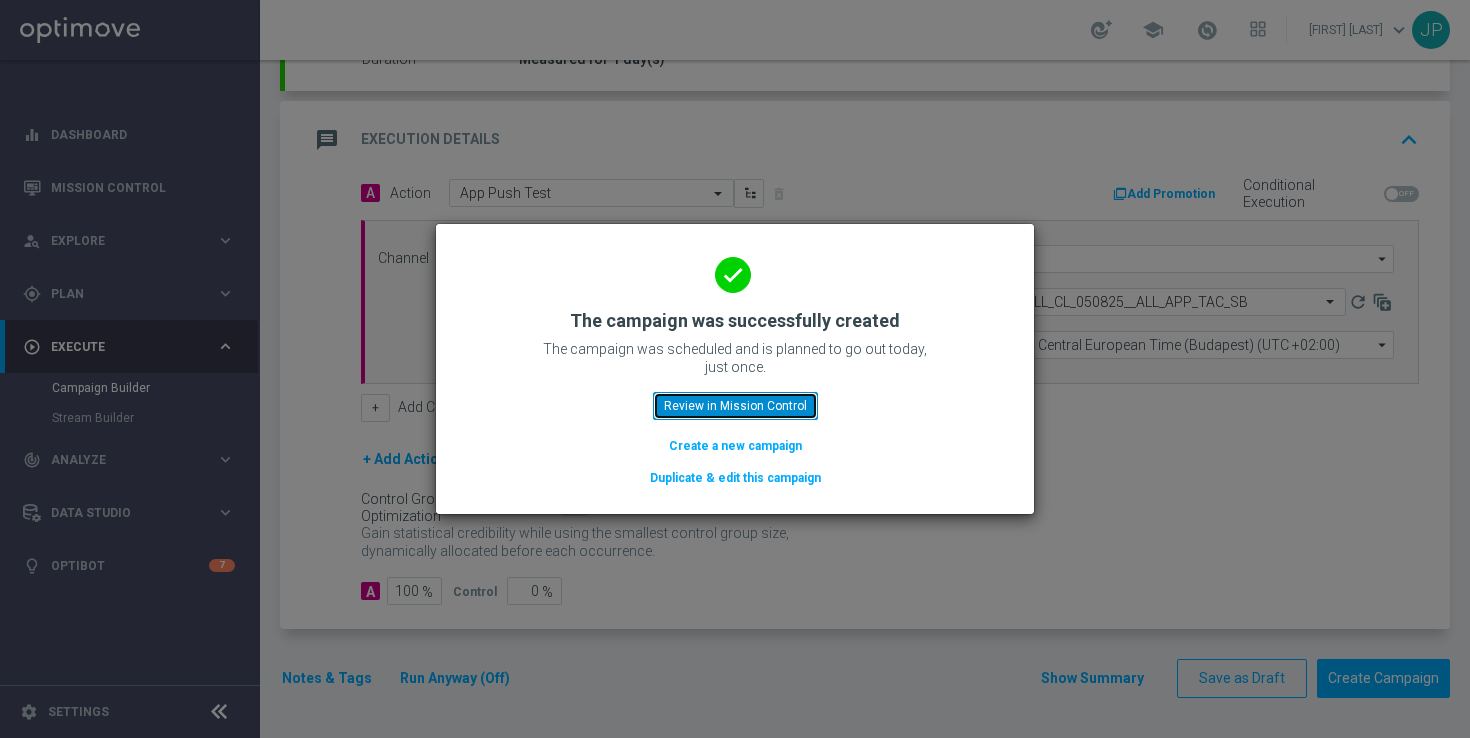 click on "Review in Mission Control" 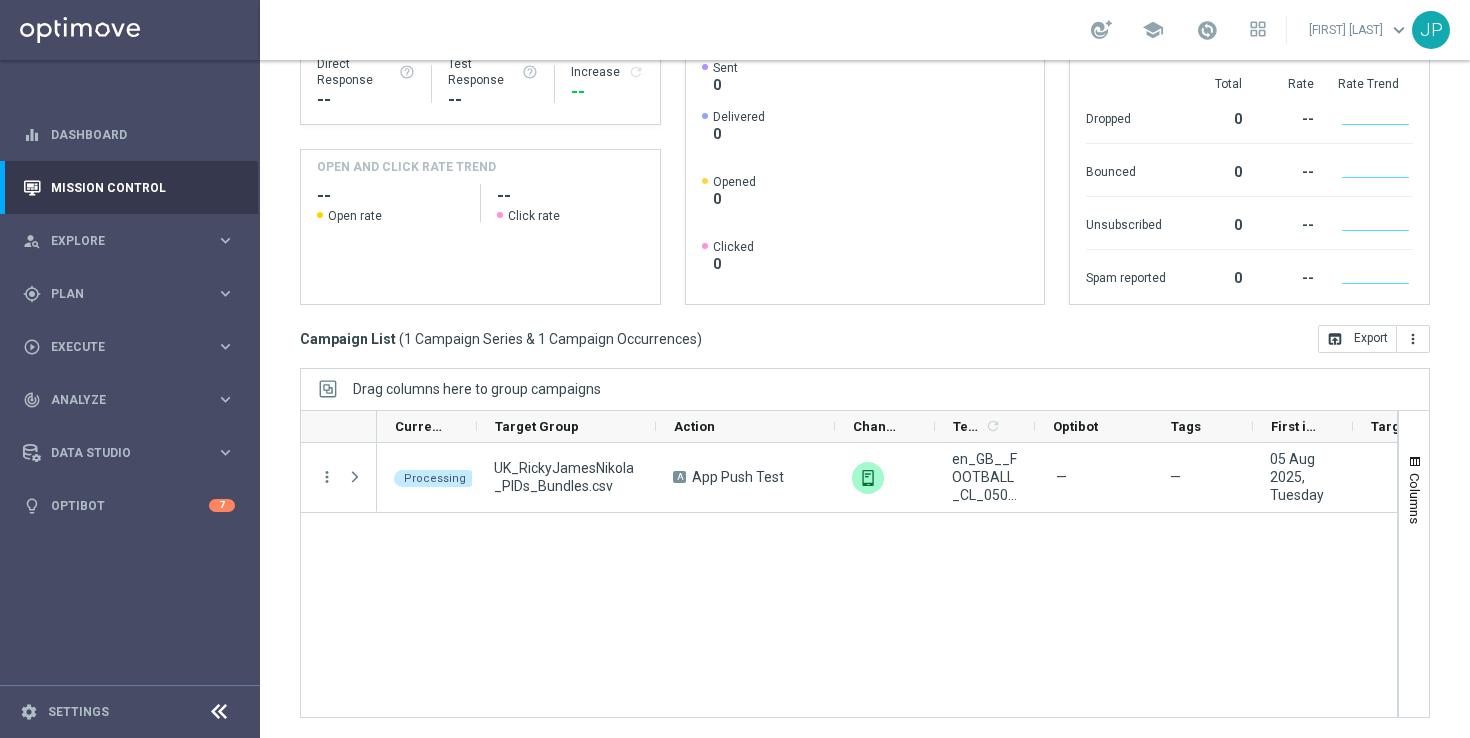 scroll, scrollTop: 0, scrollLeft: 0, axis: both 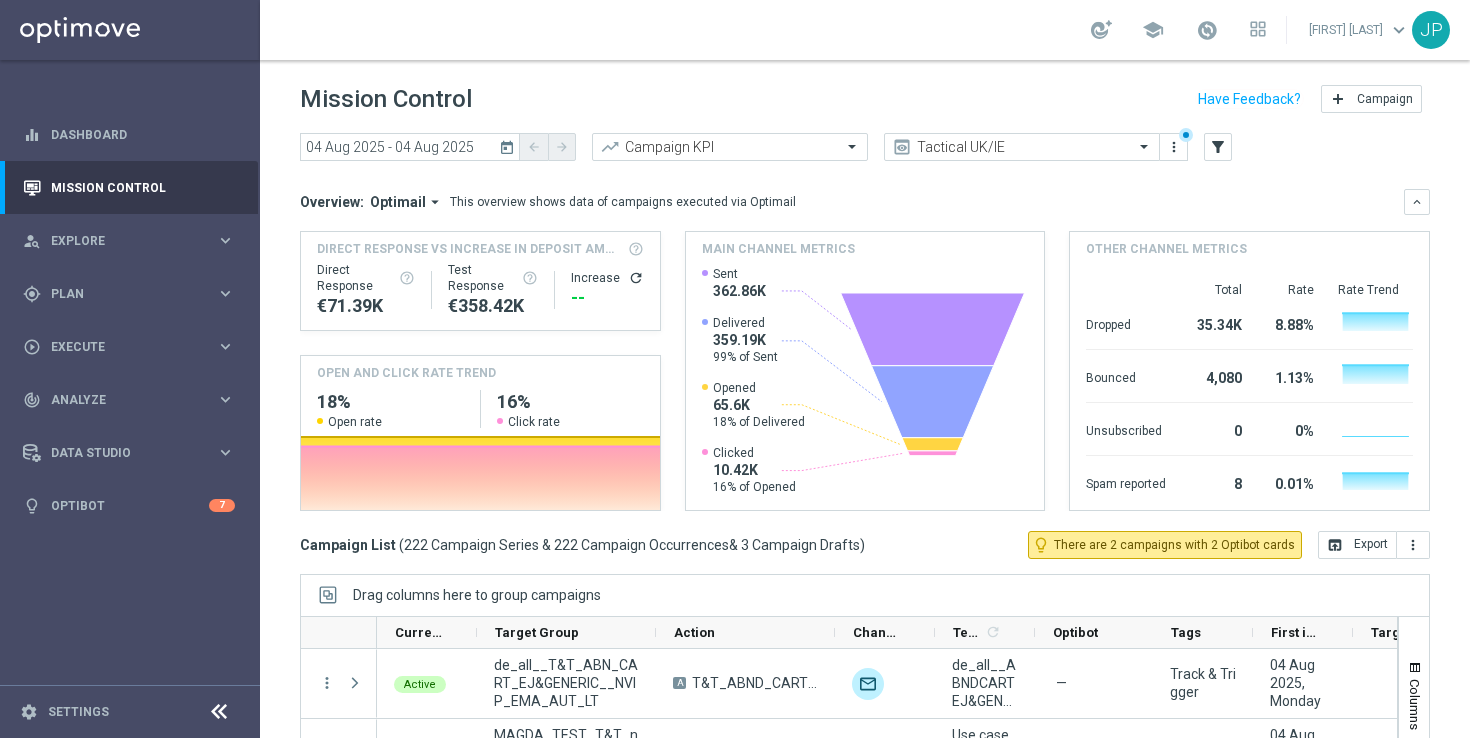 click on "today" 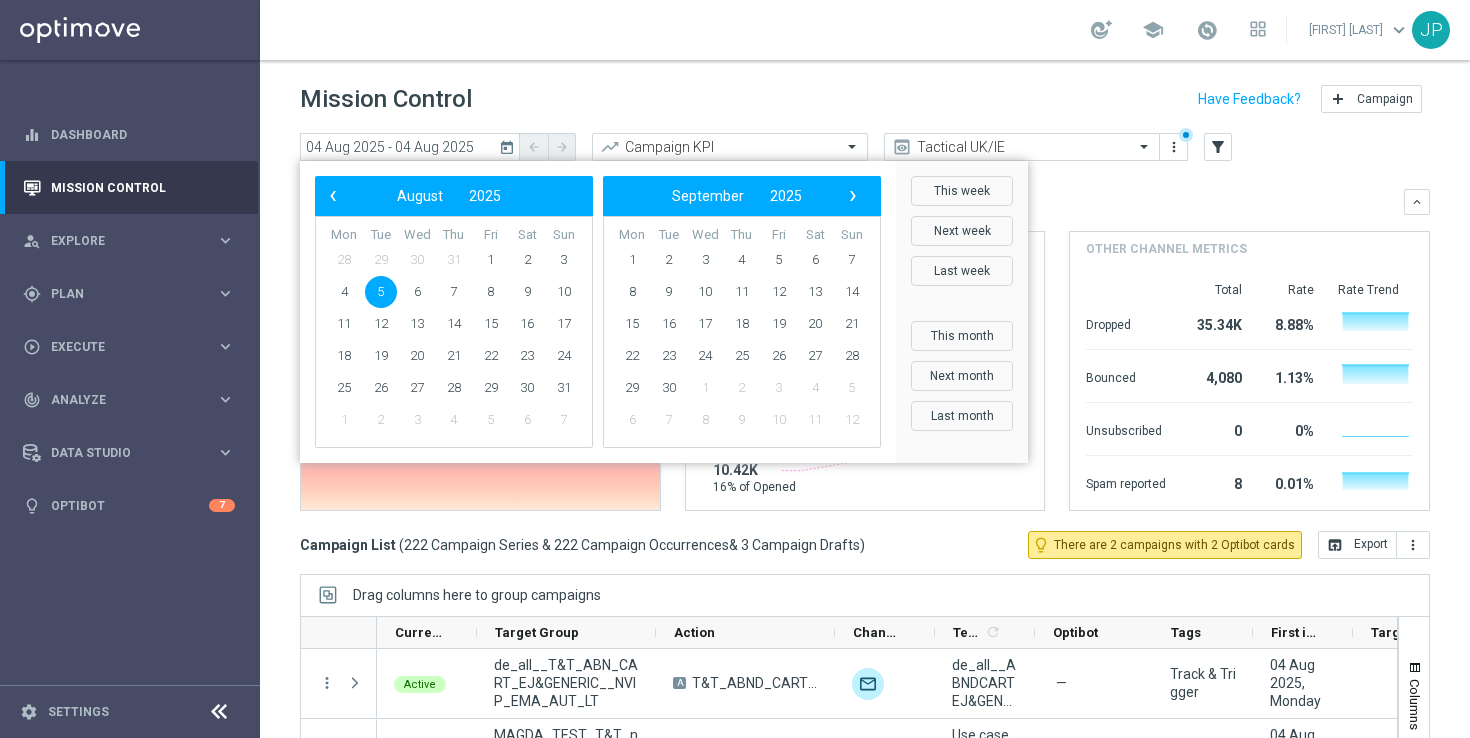 click on "5" 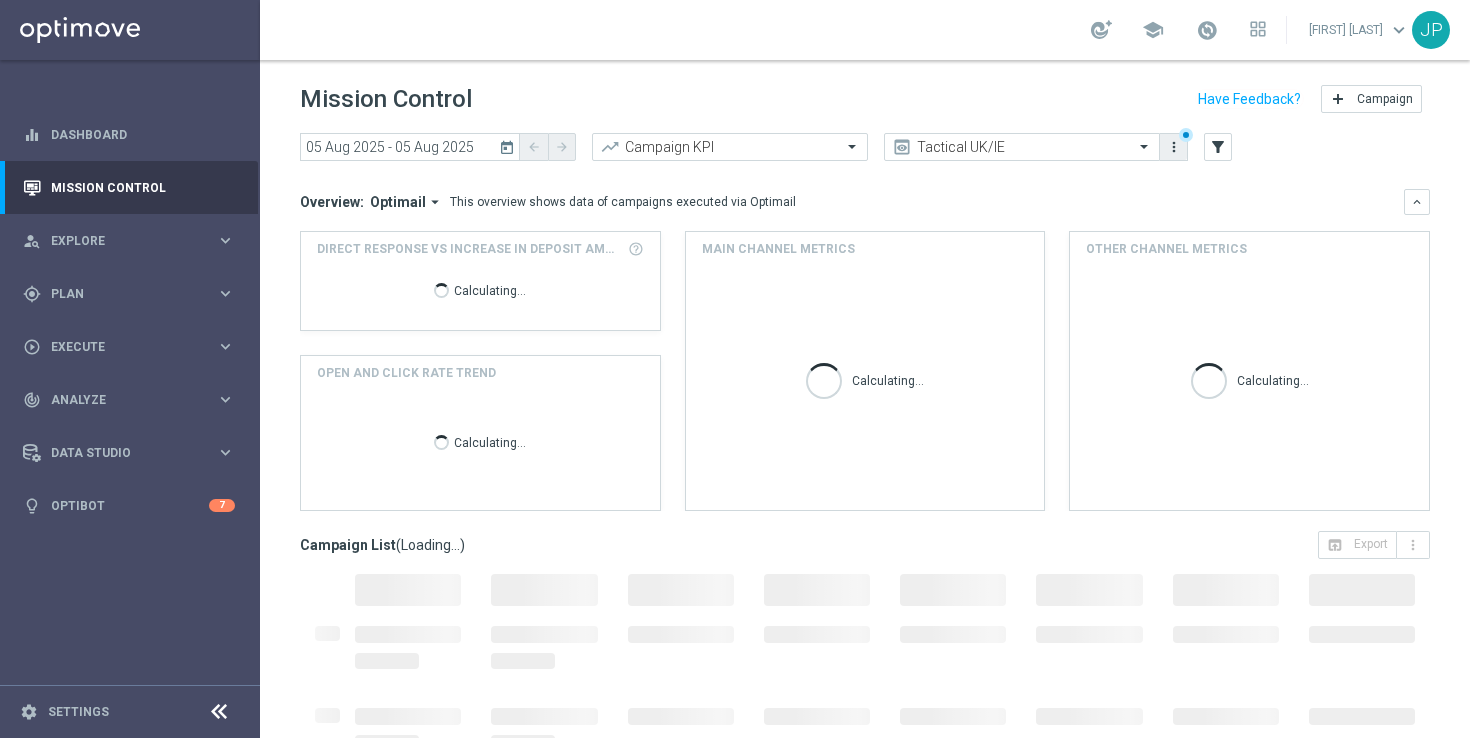 click on "more_vert" 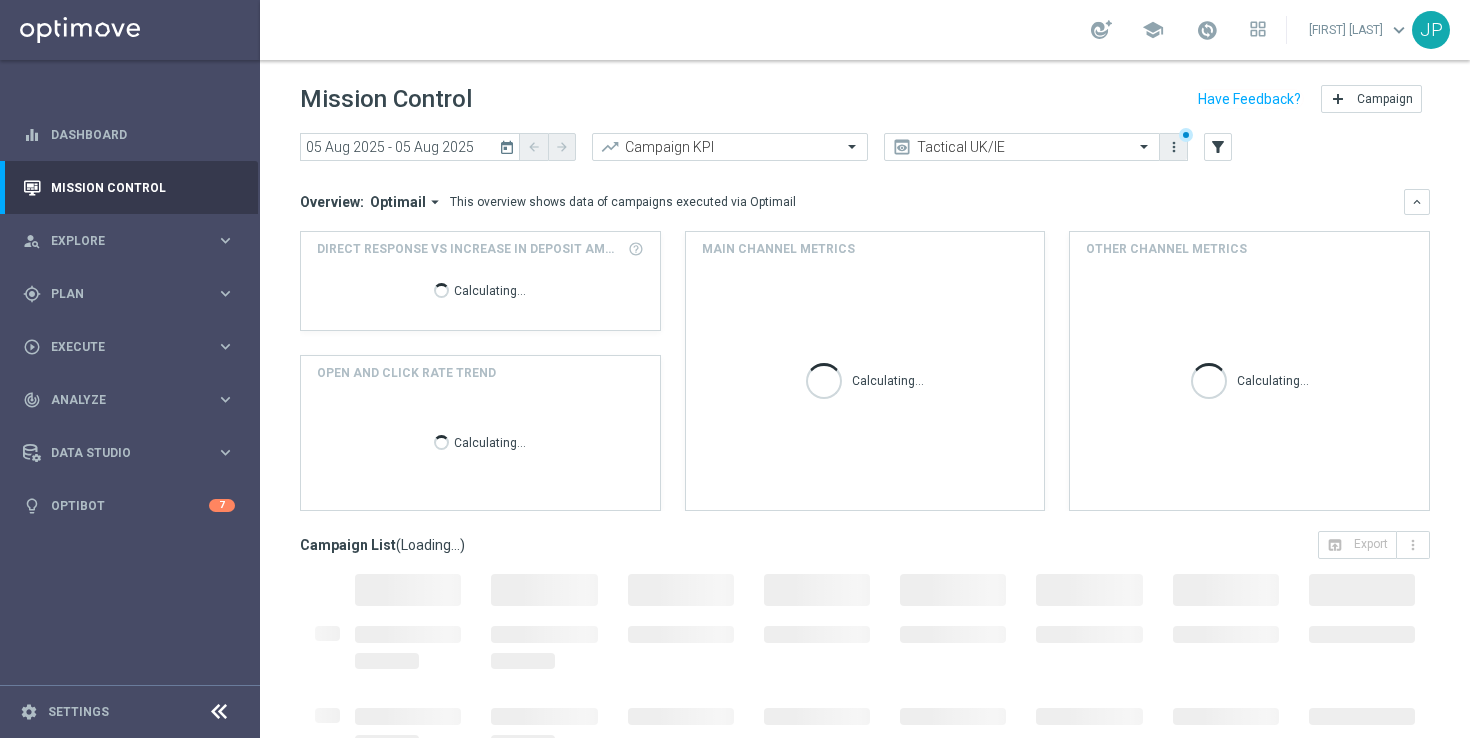 click on "more_vert" 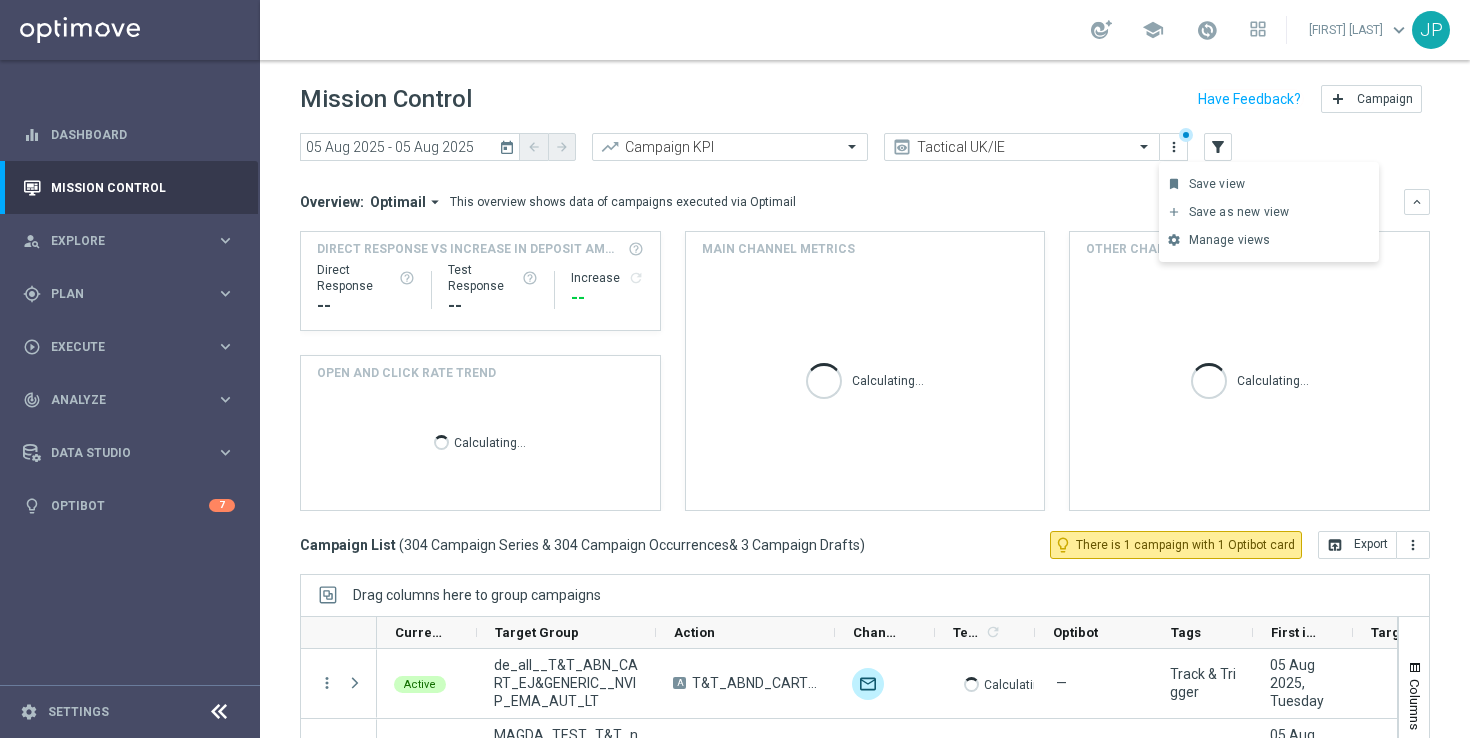 click on "Mission Control
add
Campaign" 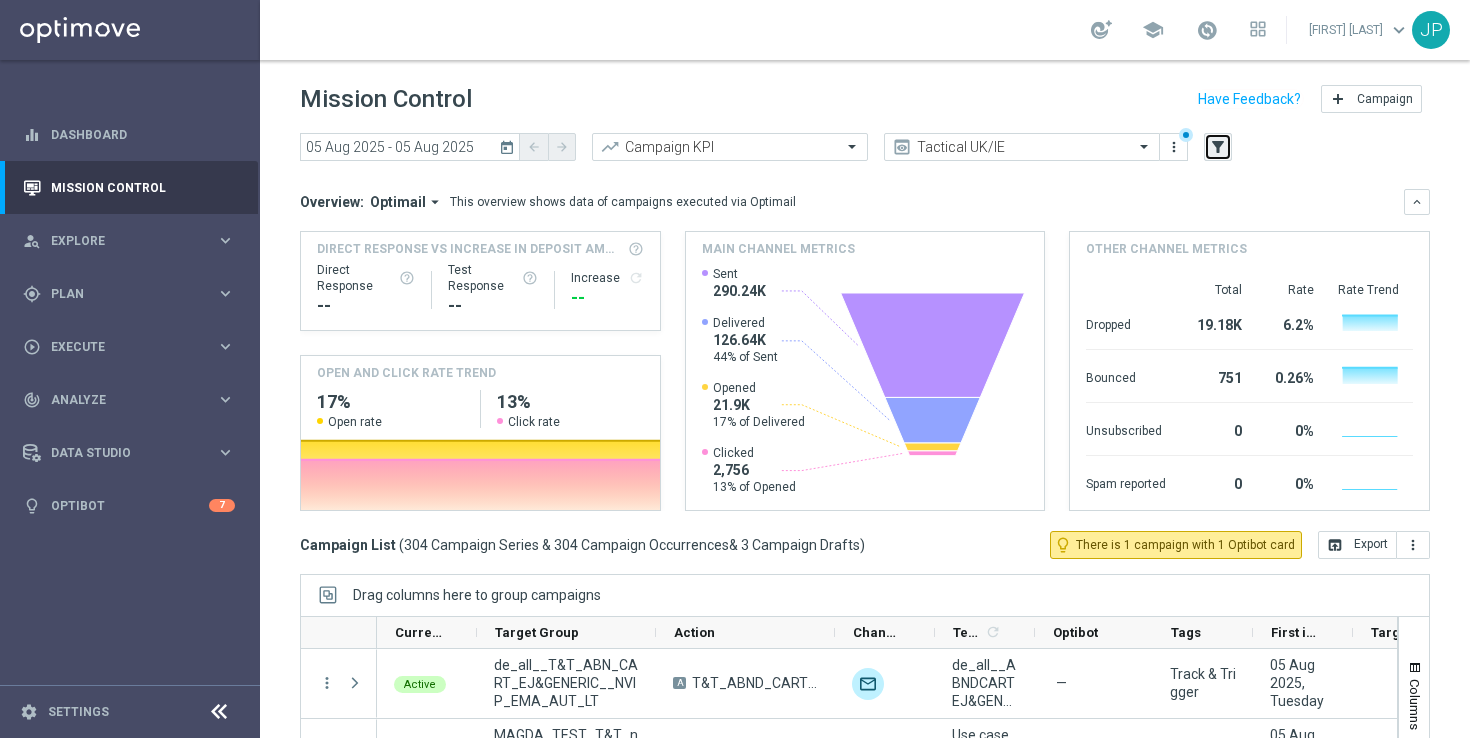 click on "filter_alt" at bounding box center [1218, 147] 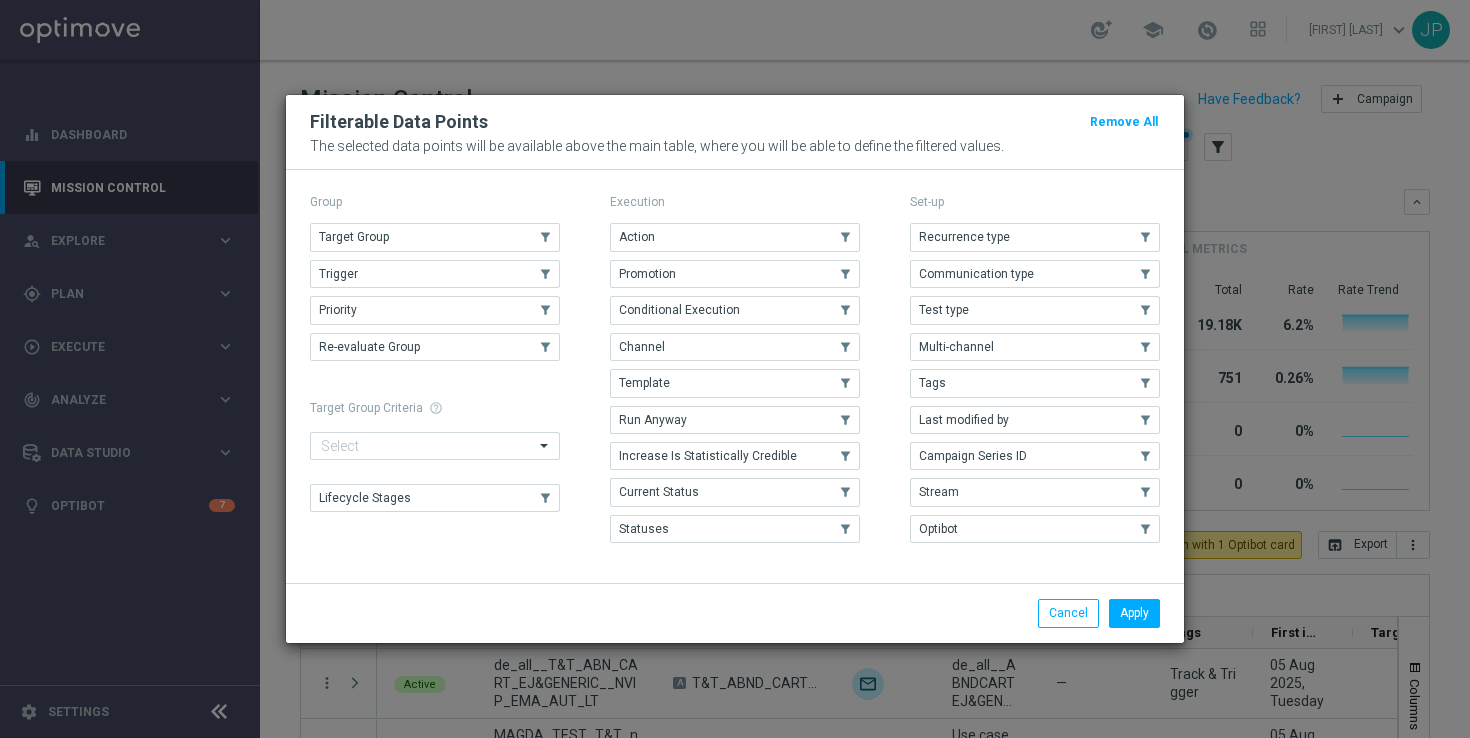 click on "Filterable Data Points
Remove All
The selected data points will be available above the main table, where you will be able to define the filtered values.
Group
Target Group
.cls-1{fill:none;}
.cls-1{fill:none;}
Trigger
.cls-1{fill:none;}
.cls-1{fill:none;}
Priority
.cls-1{fill:none;}" 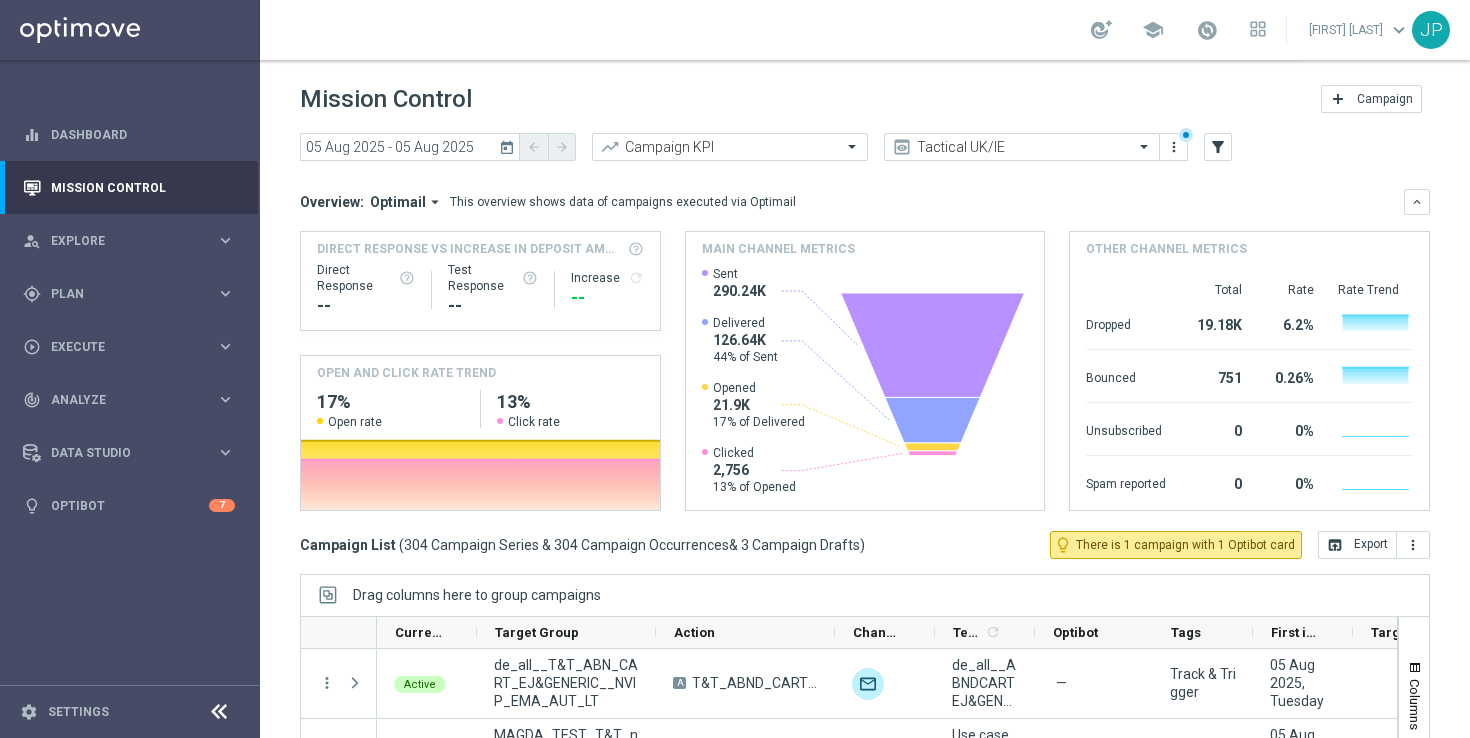 scroll, scrollTop: 113, scrollLeft: 0, axis: vertical 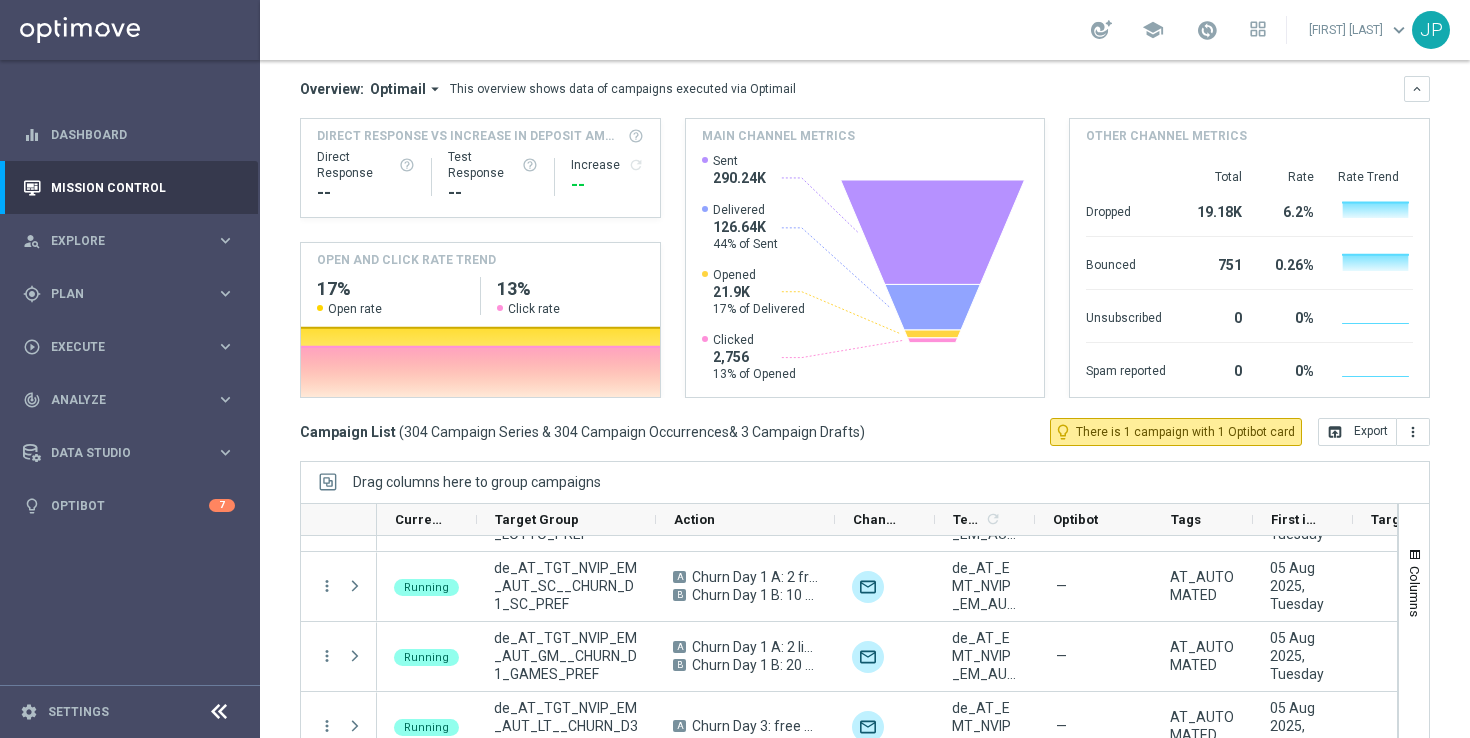 click on "school
James Parr  keyboard_arrow_down
JP" at bounding box center [865, 30] 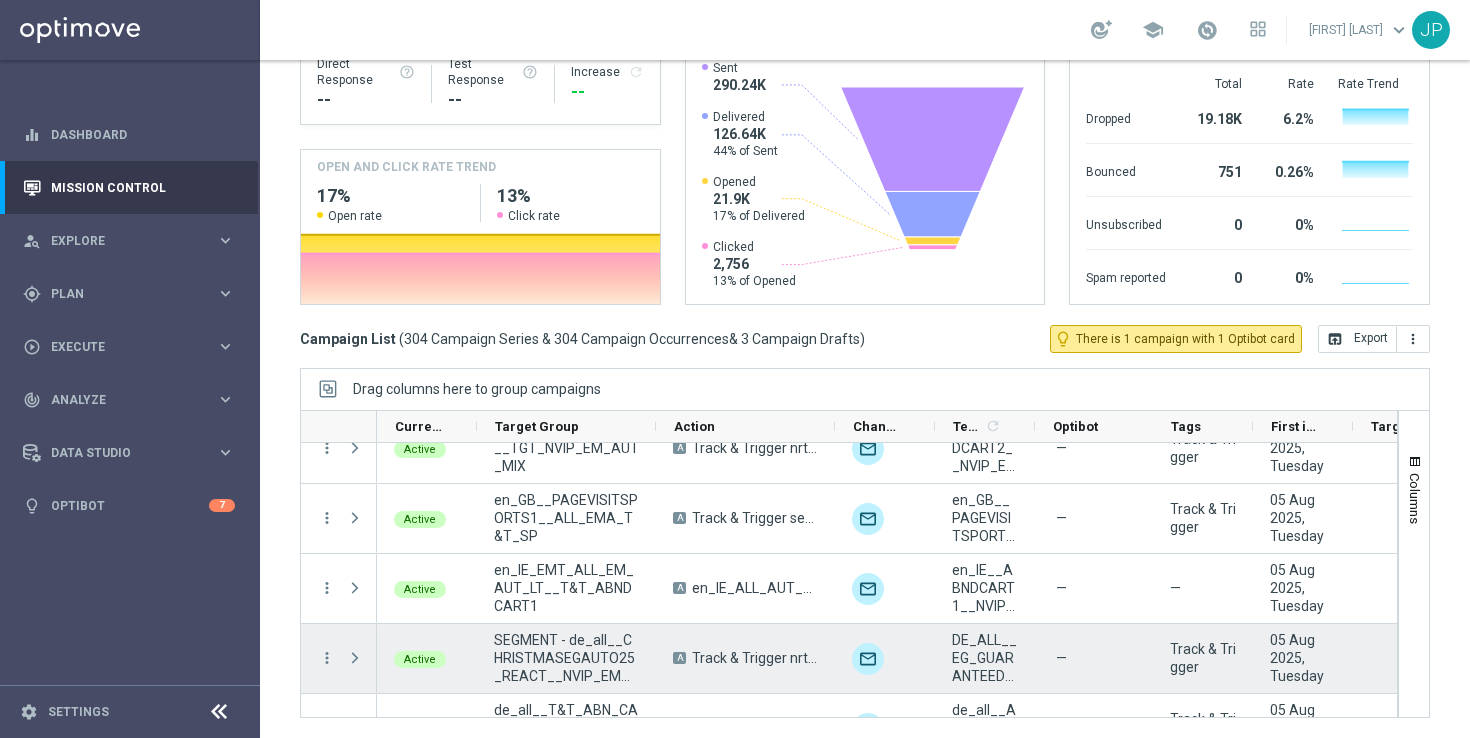 scroll, scrollTop: 0, scrollLeft: 0, axis: both 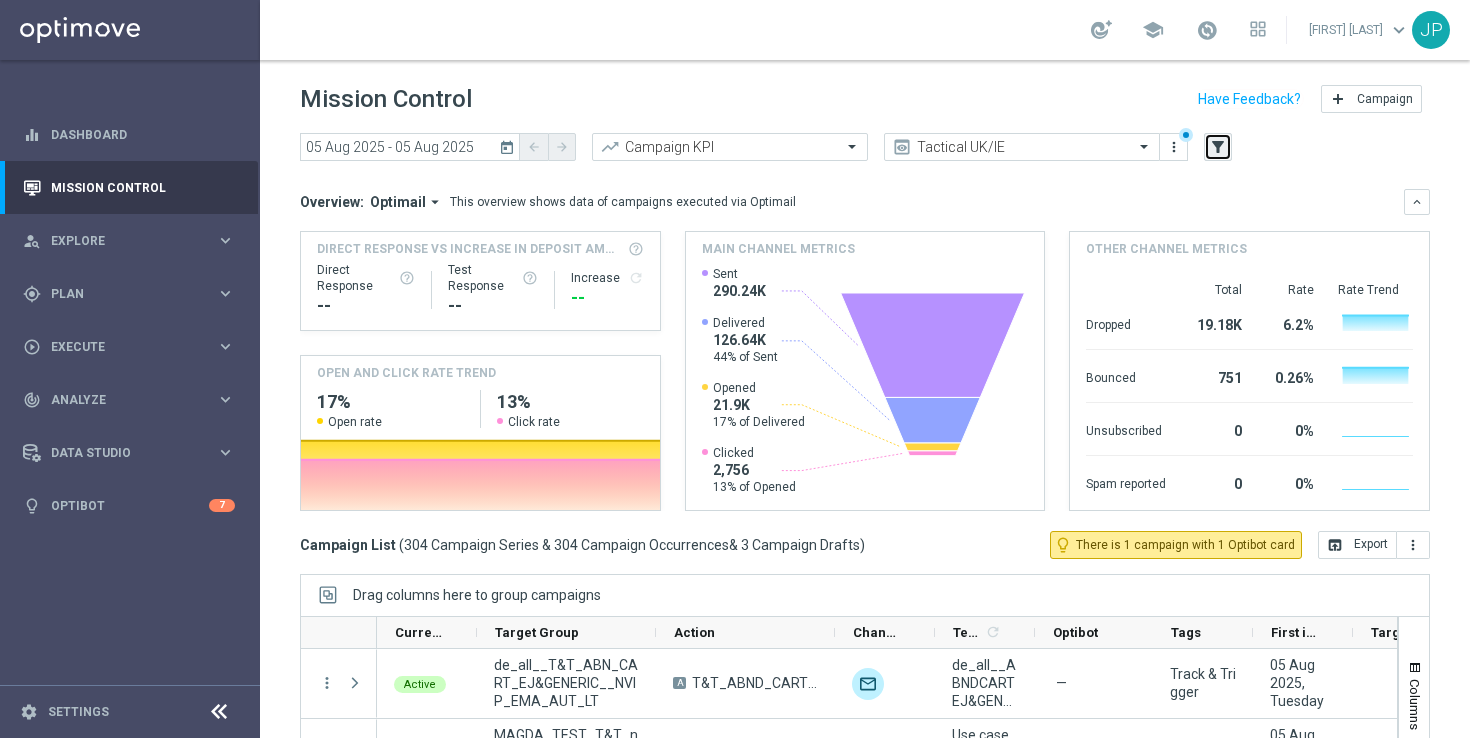 click on "filter_alt" at bounding box center [1218, 147] 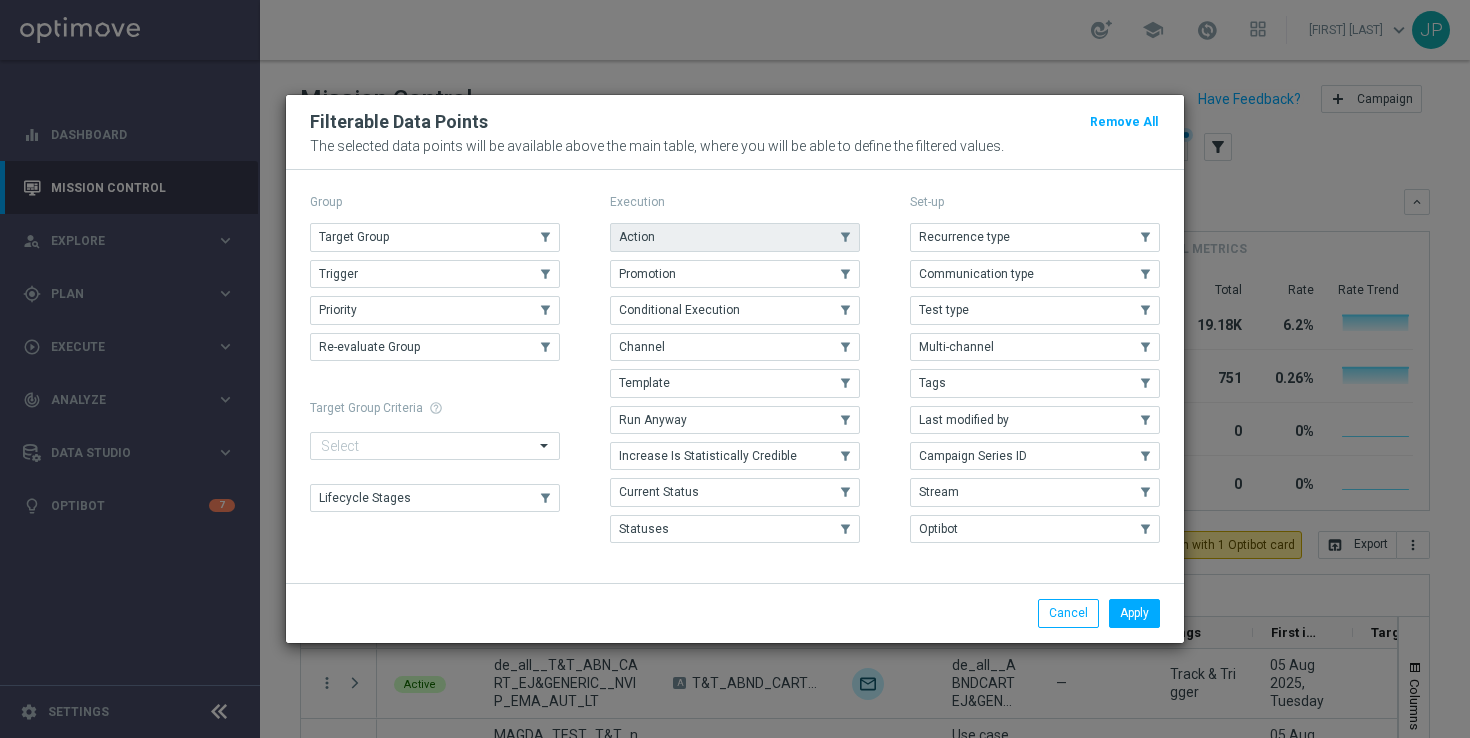 click on "Action" at bounding box center [735, 237] 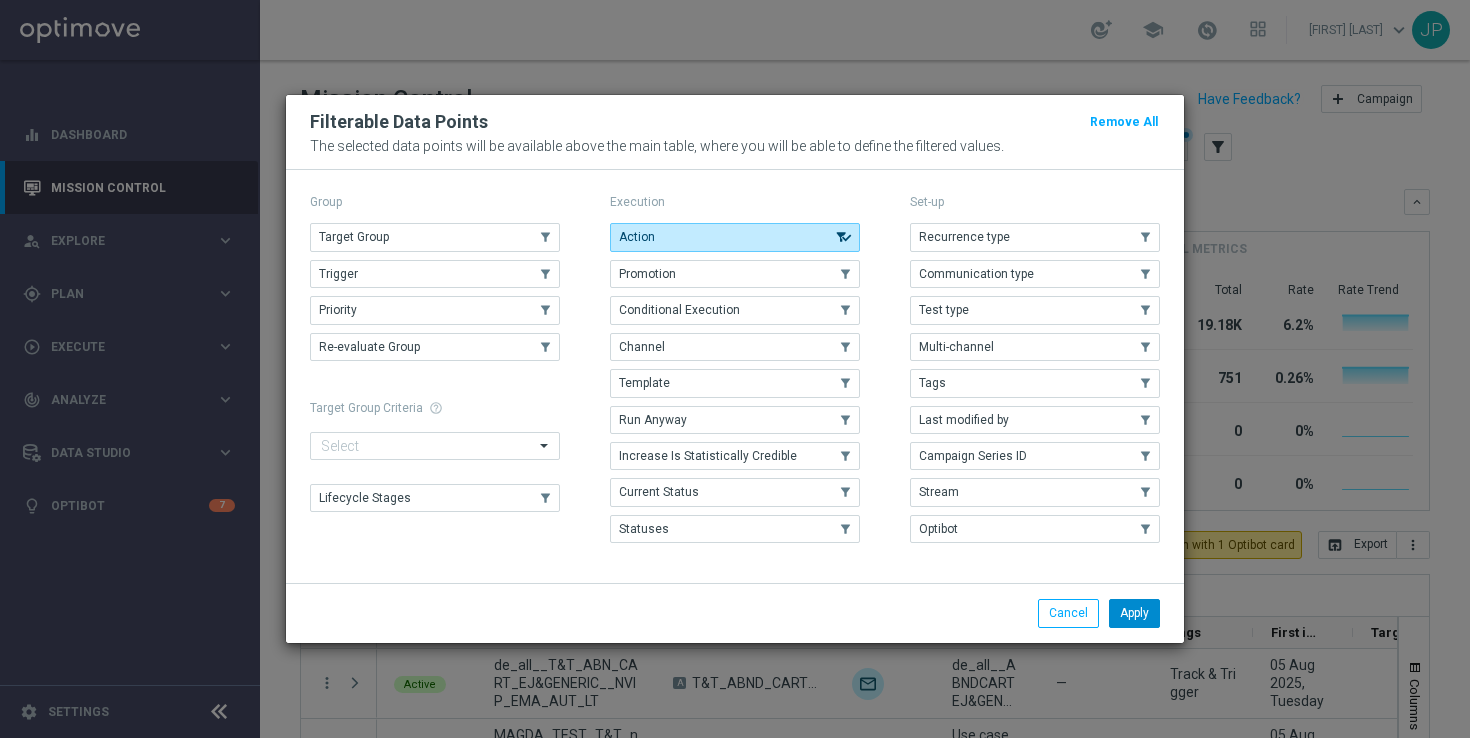 click on "Apply" at bounding box center (1134, 613) 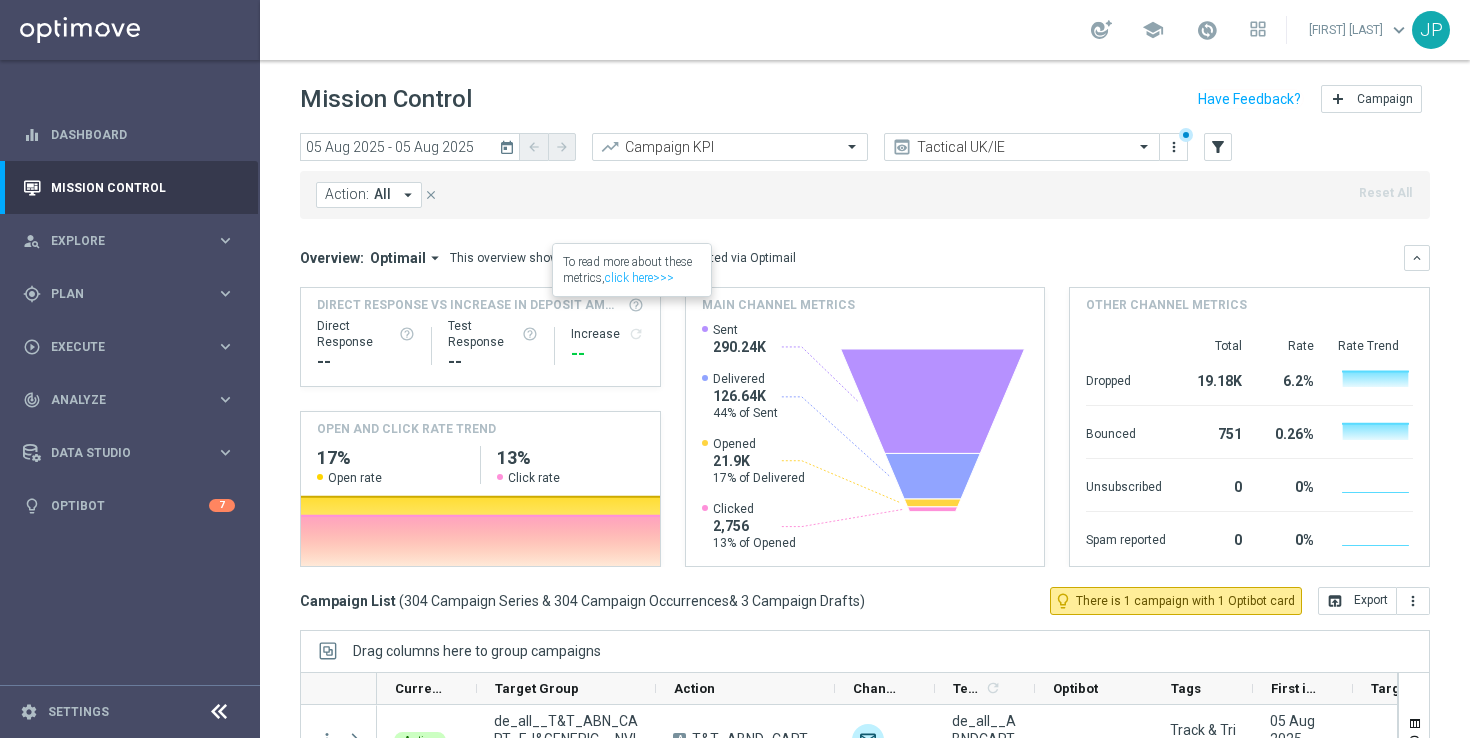click on "arrow_drop_down" at bounding box center (408, 195) 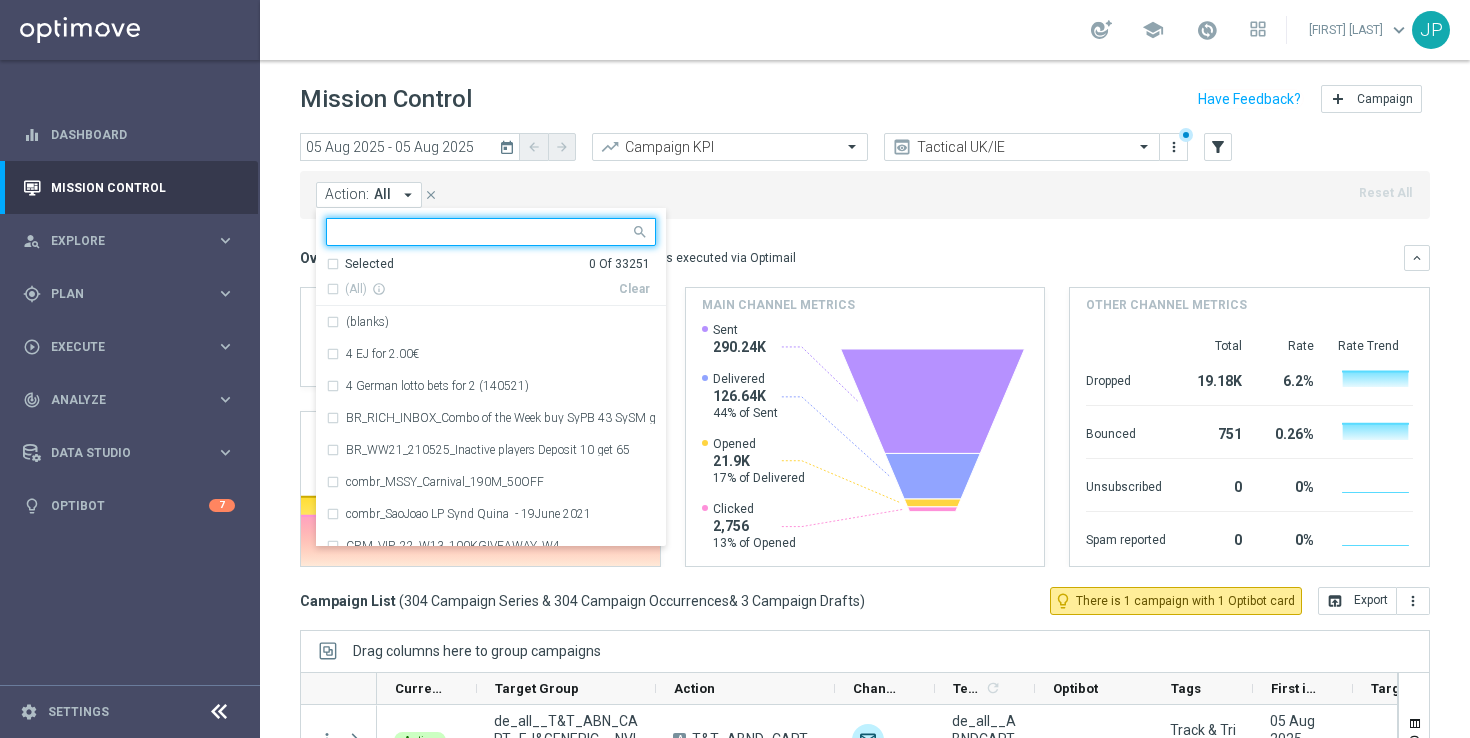 click at bounding box center (483, 232) 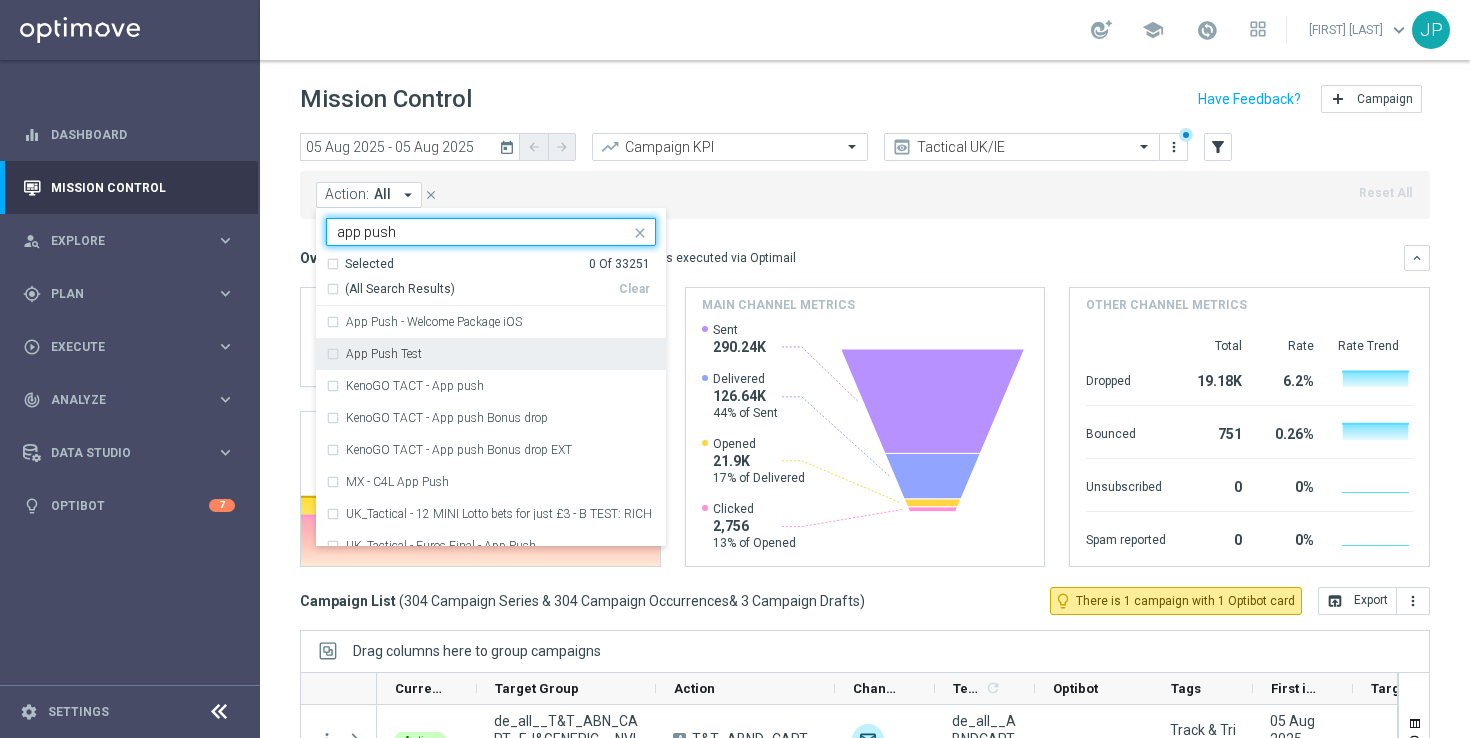 click on "App Push Test" at bounding box center [384, 354] 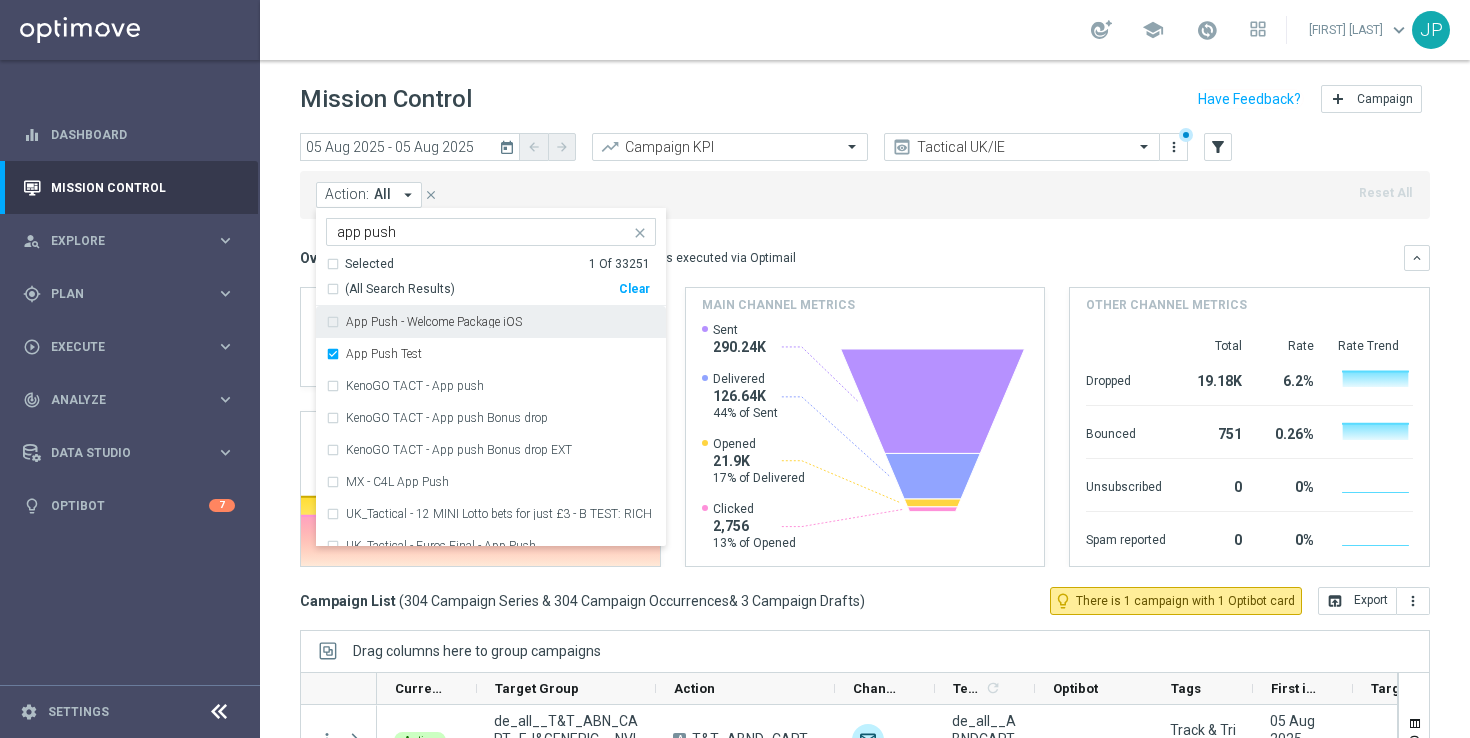click on "Action:
All
arrow_drop_down
App Push Test  app push  Selected   1 Of 33251  (All Search Results)   Clear  App Push - Welcome Package iOS App Push Test KenoGO TACT - App push KenoGO TACT - App push Bonus drop KenoGO TACT - App push Bonus drop EXT MX - C4L App Push UK_Tactical - 12 MINI Lotto bets for just £3 - B TEST: RICH INBOX WITH APP PUSH UK_Tactical - Euros Final - App Push UK_Tactical - New Game Release - App push legacy UK_Tactical - New Game Release - App push new Welcome Package - Day 5 - Reminder App Push
close
close
Reset All" 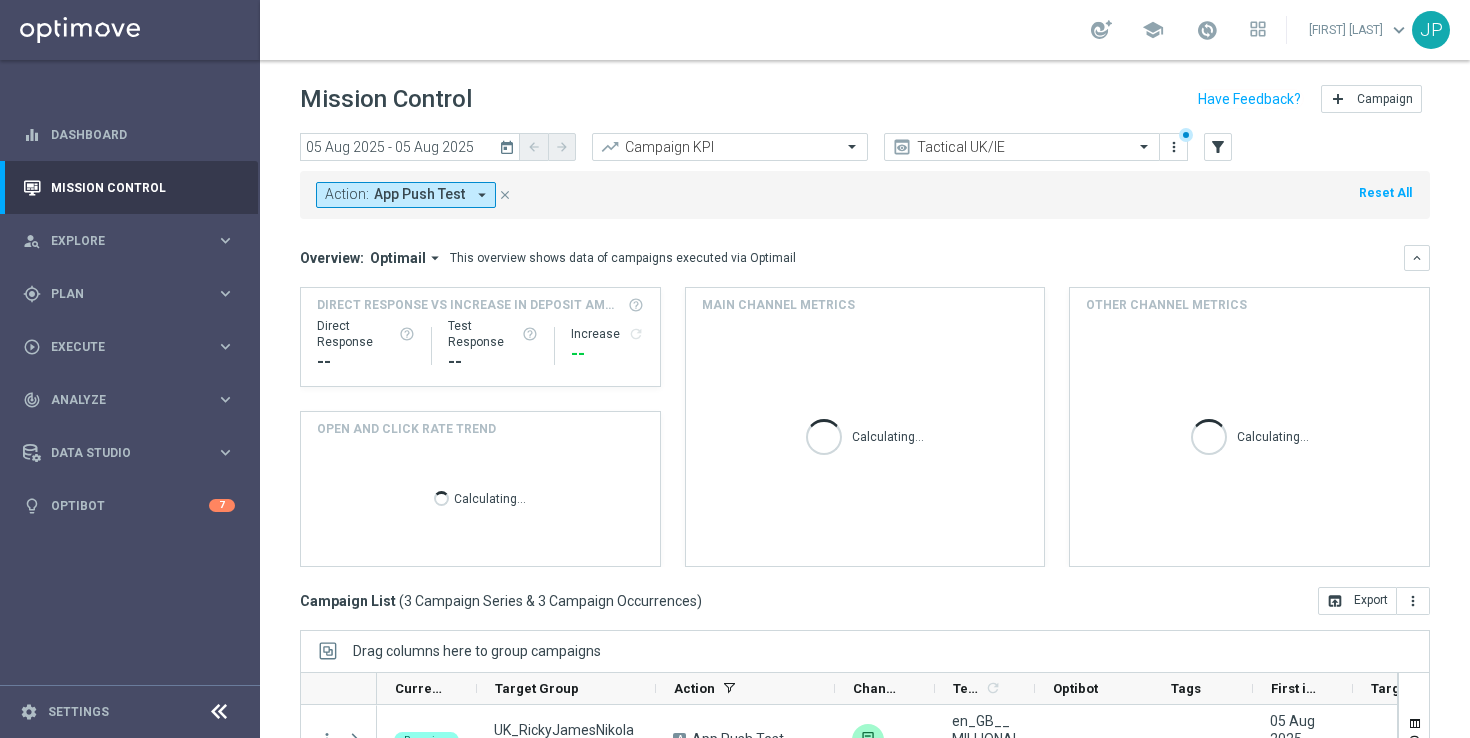 scroll, scrollTop: 262, scrollLeft: 0, axis: vertical 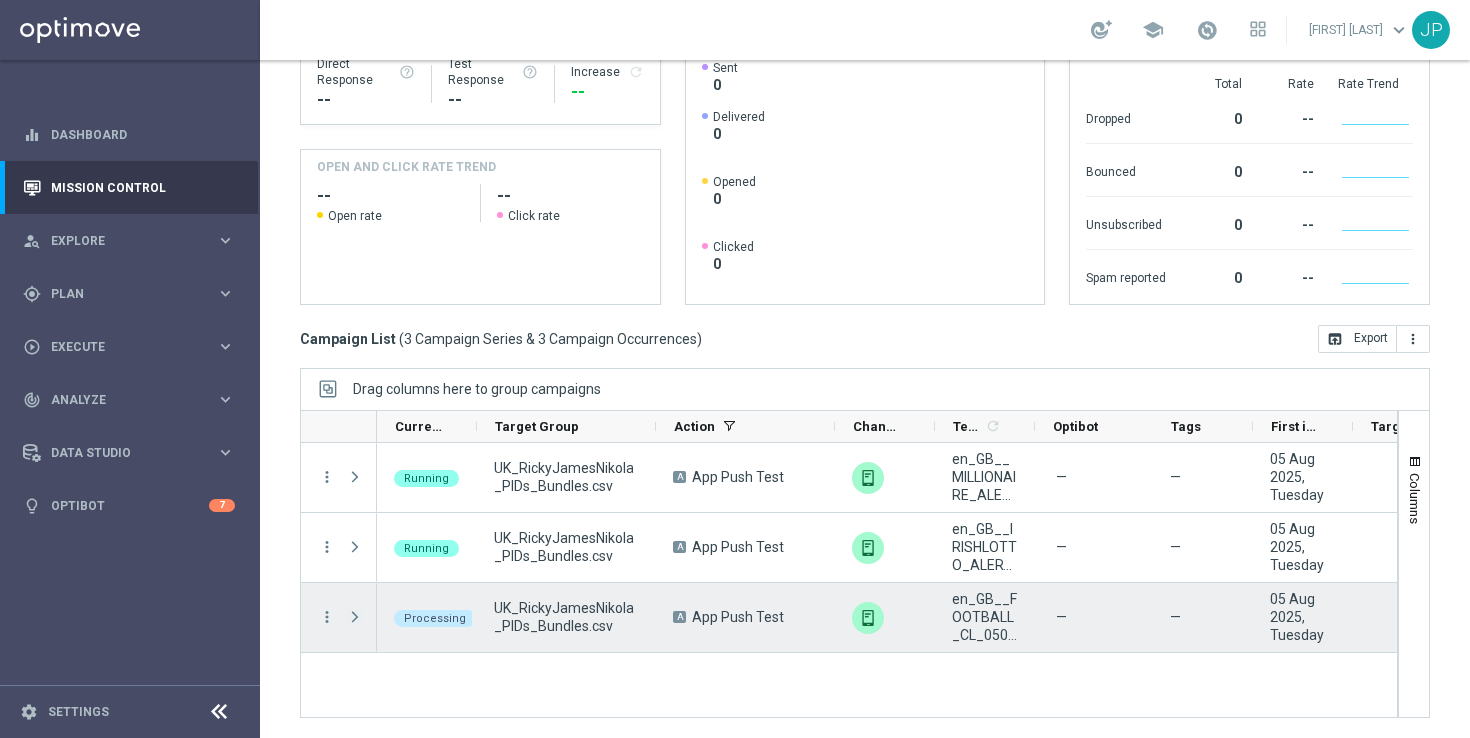 click at bounding box center [355, 617] 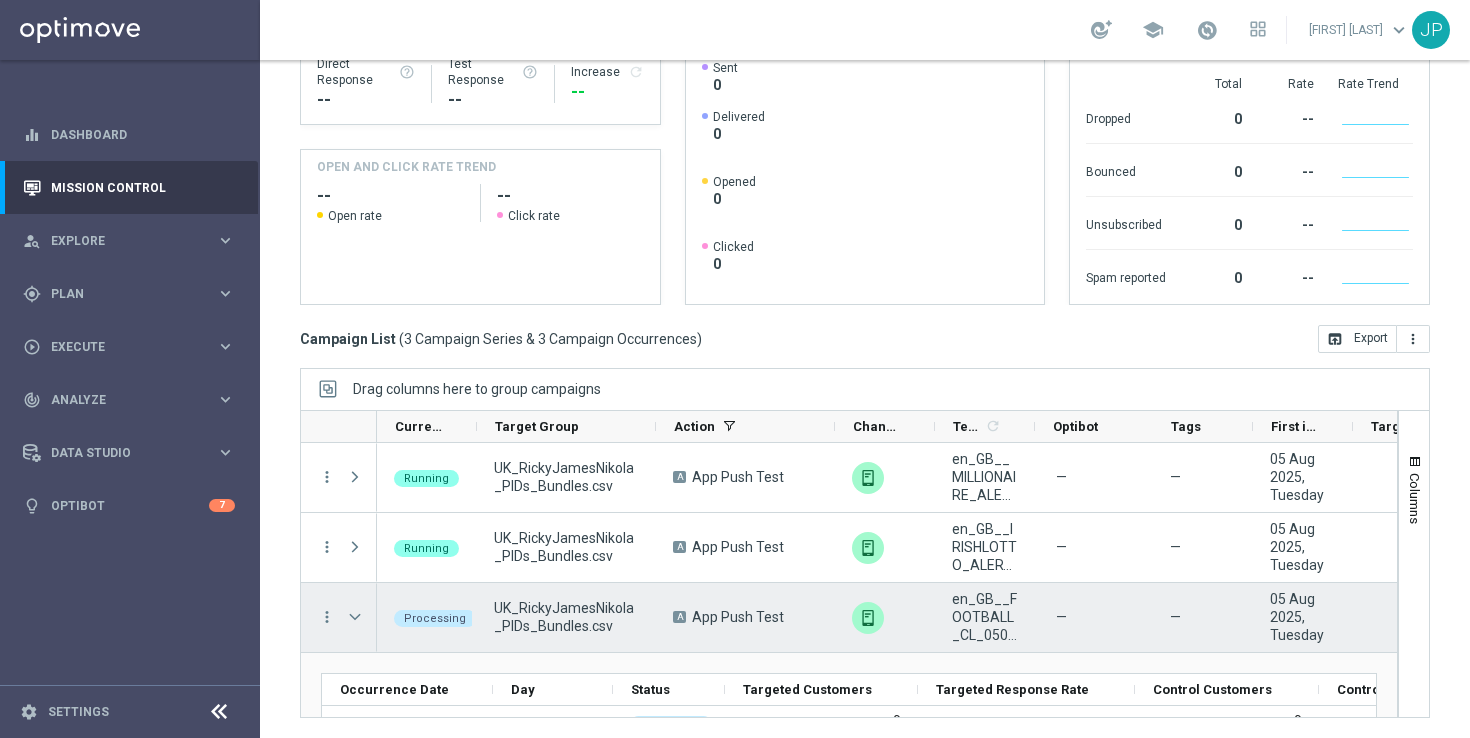 scroll, scrollTop: 65, scrollLeft: 0, axis: vertical 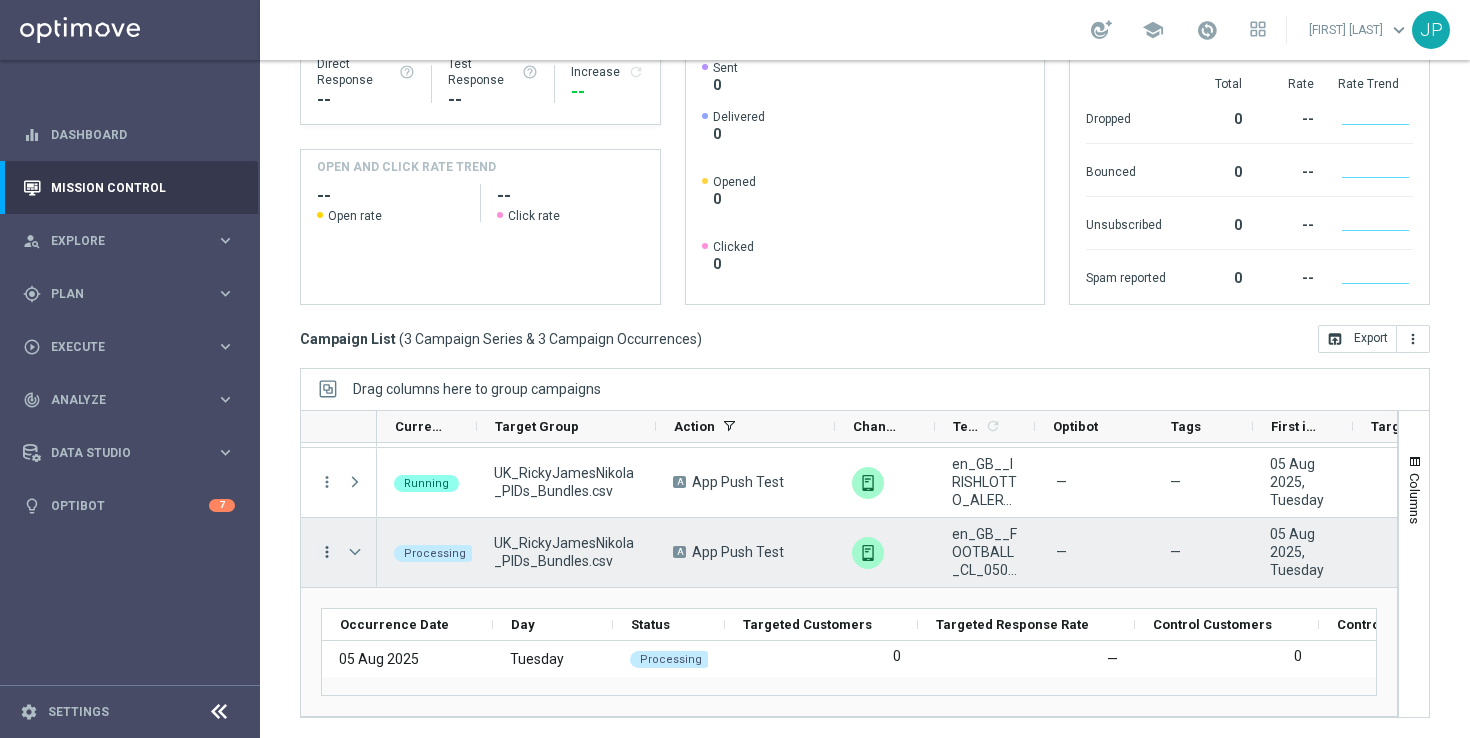 click on "more_vert" at bounding box center [327, 552] 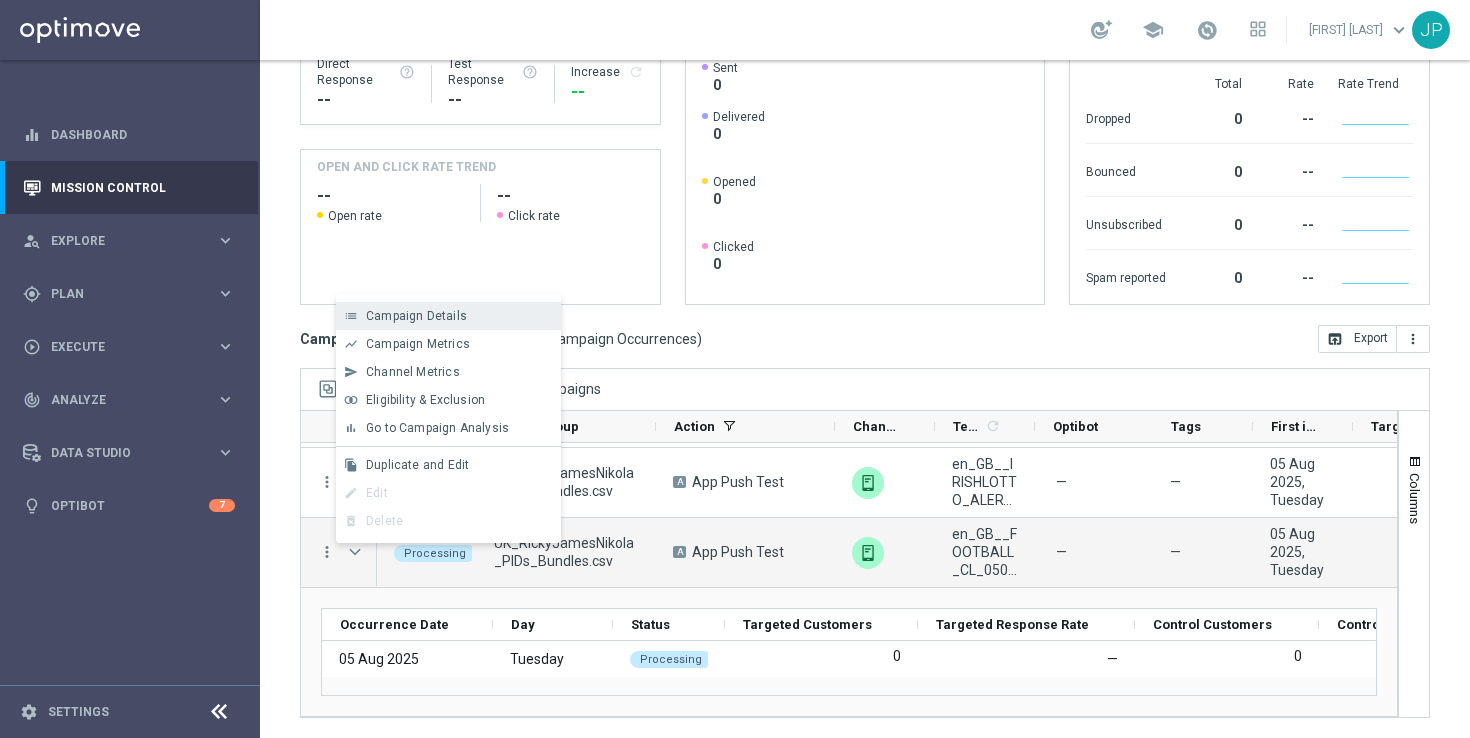 click on "Campaign Details" at bounding box center [416, 316] 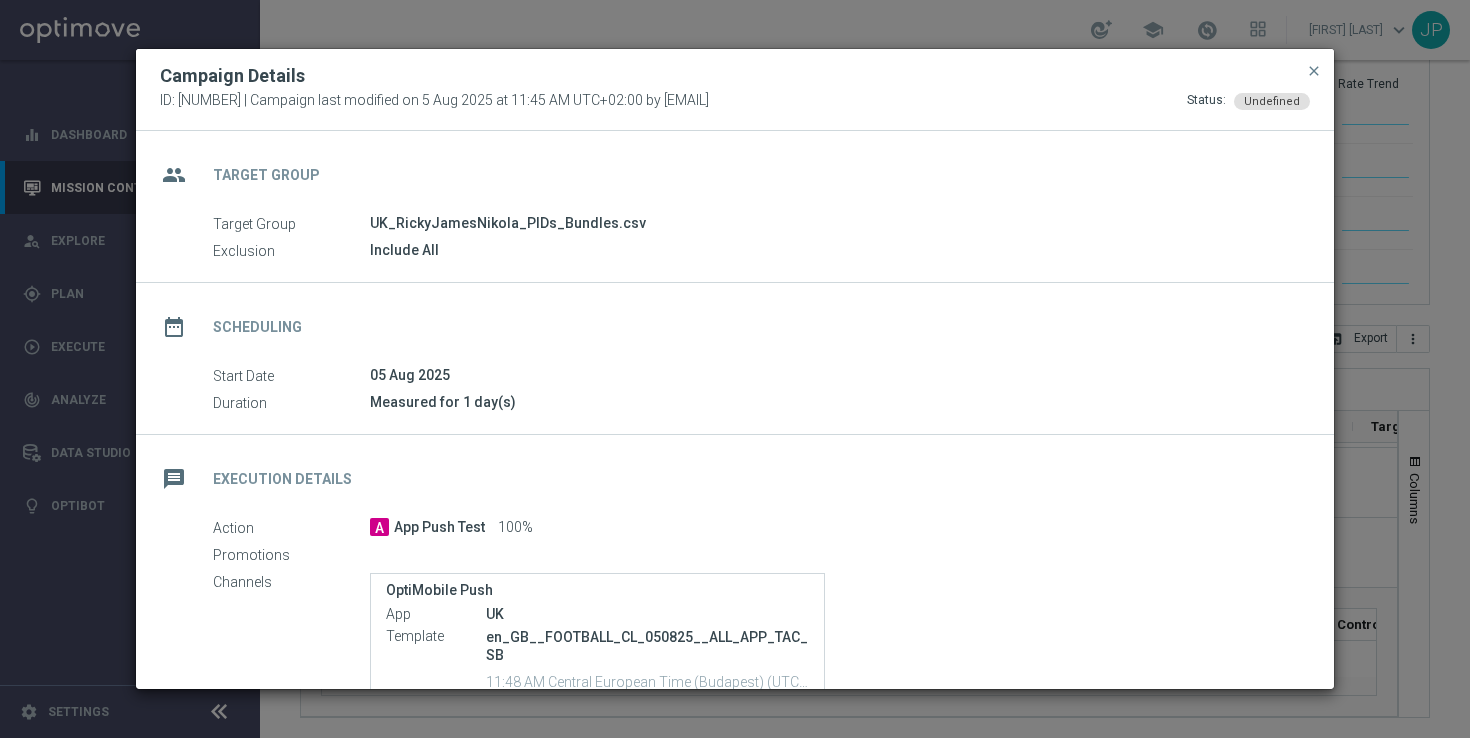 scroll, scrollTop: 118, scrollLeft: 0, axis: vertical 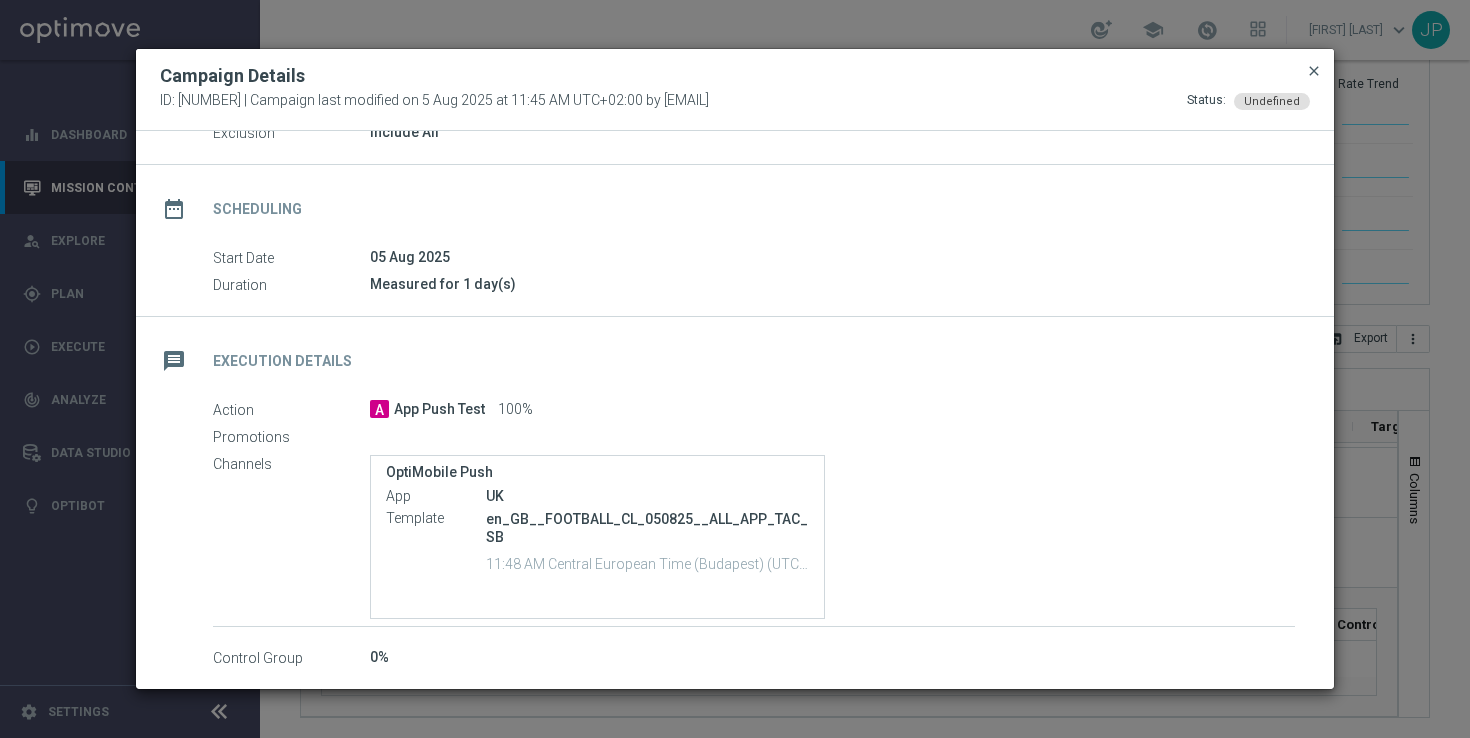 click on "close" 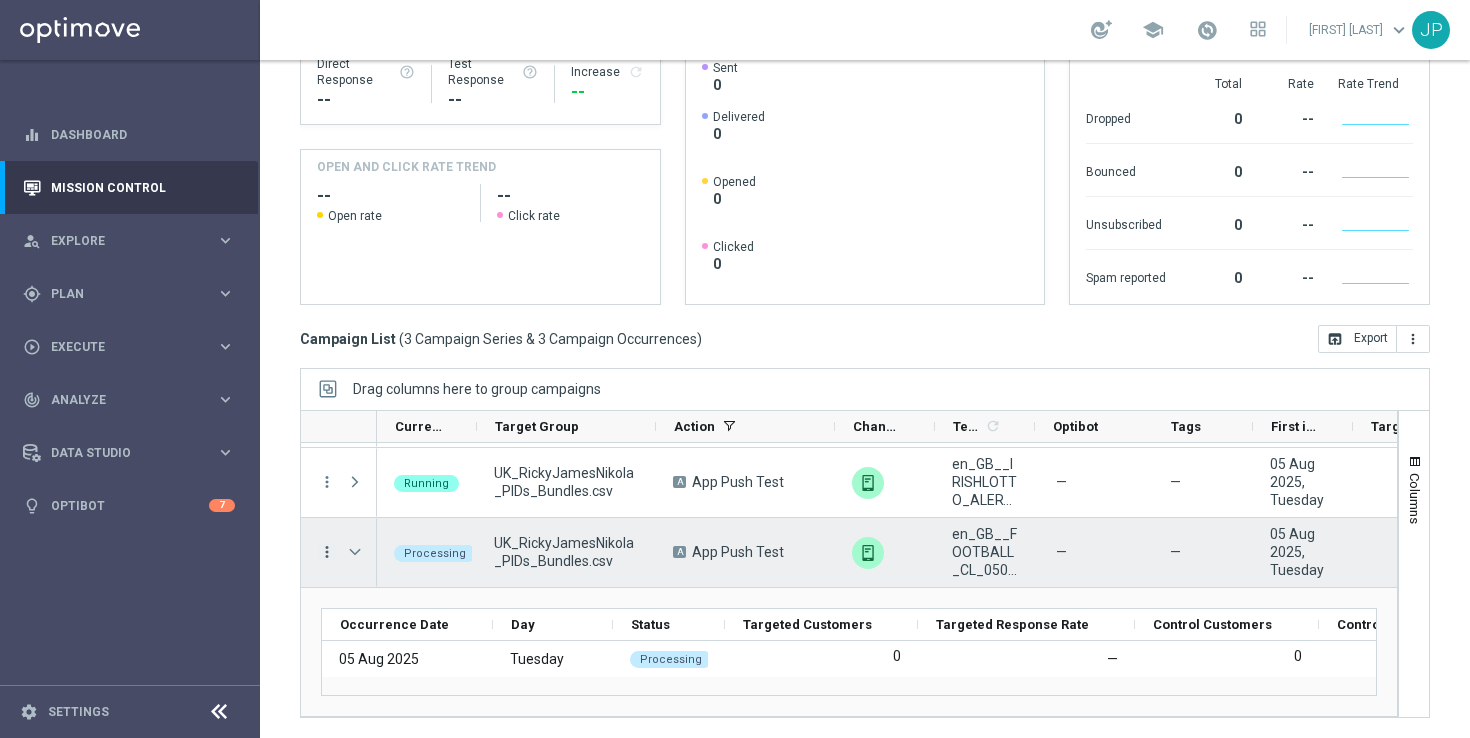 click on "more_vert" at bounding box center [327, 552] 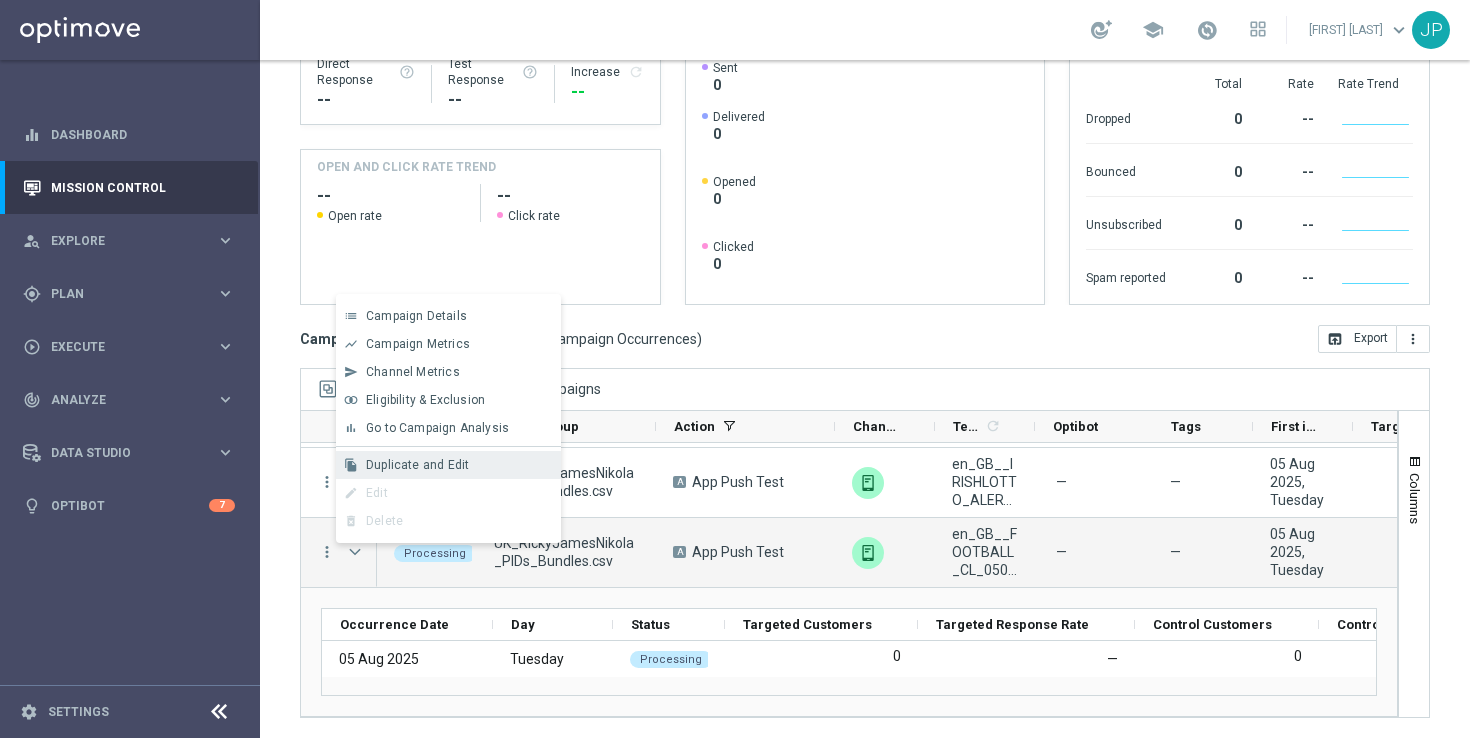 click on "Duplicate and Edit" at bounding box center (417, 465) 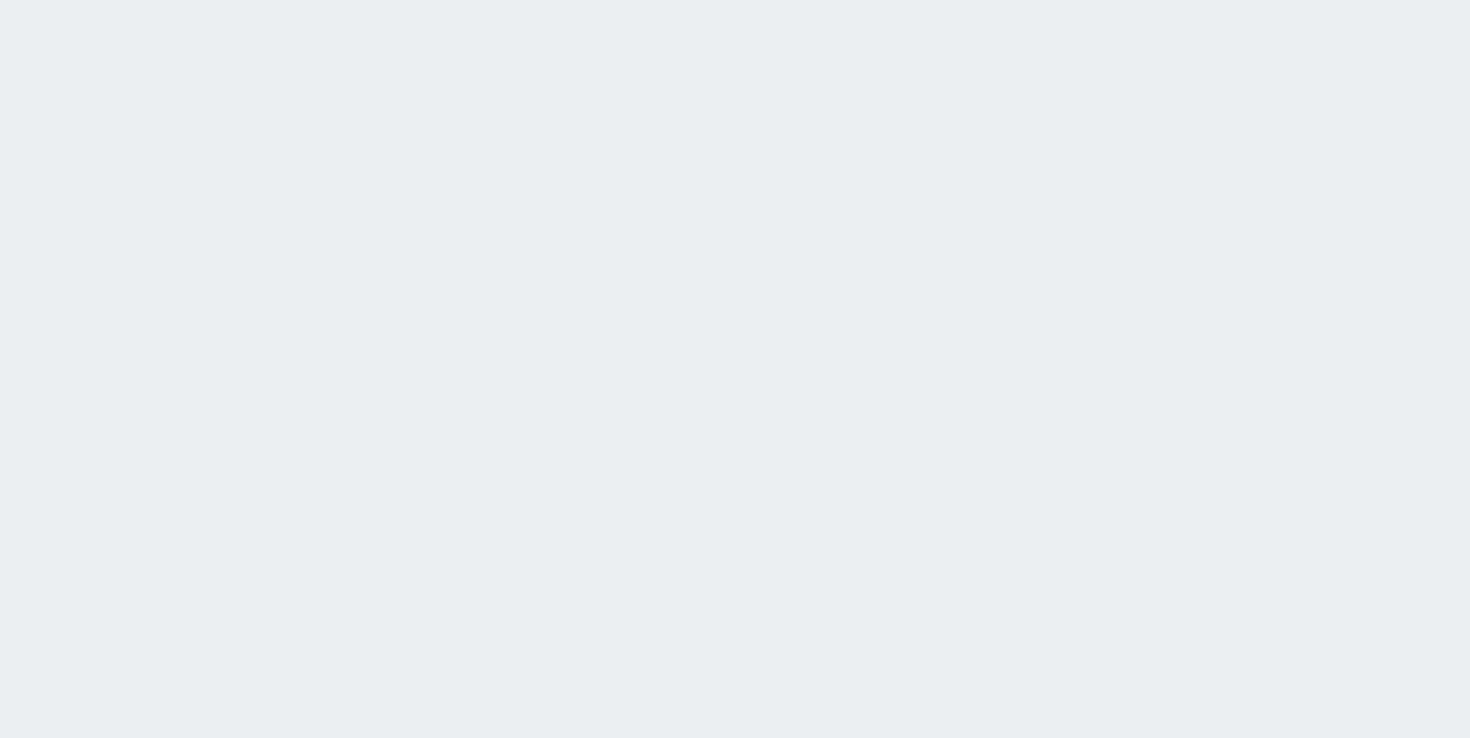 scroll, scrollTop: 0, scrollLeft: 0, axis: both 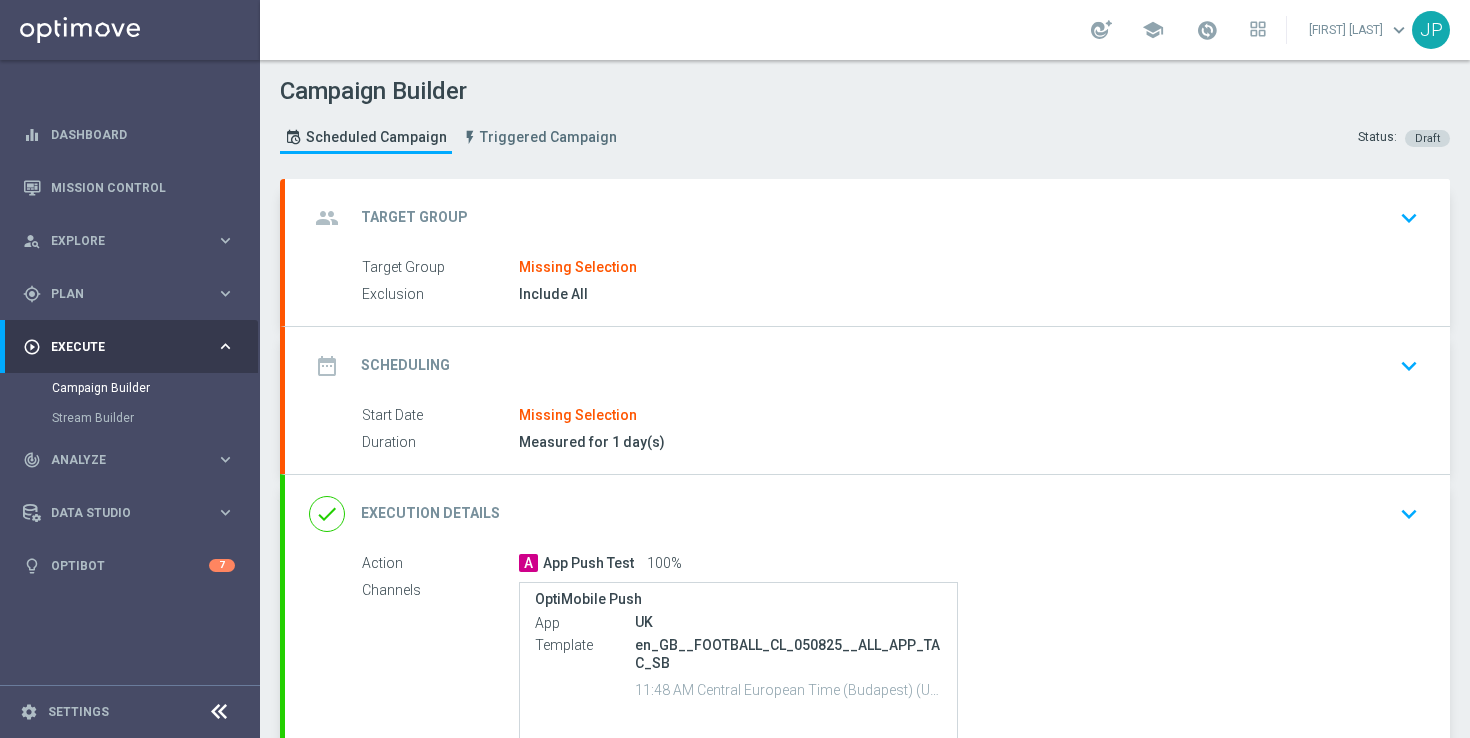 click on "Target Group
Missing Selection" 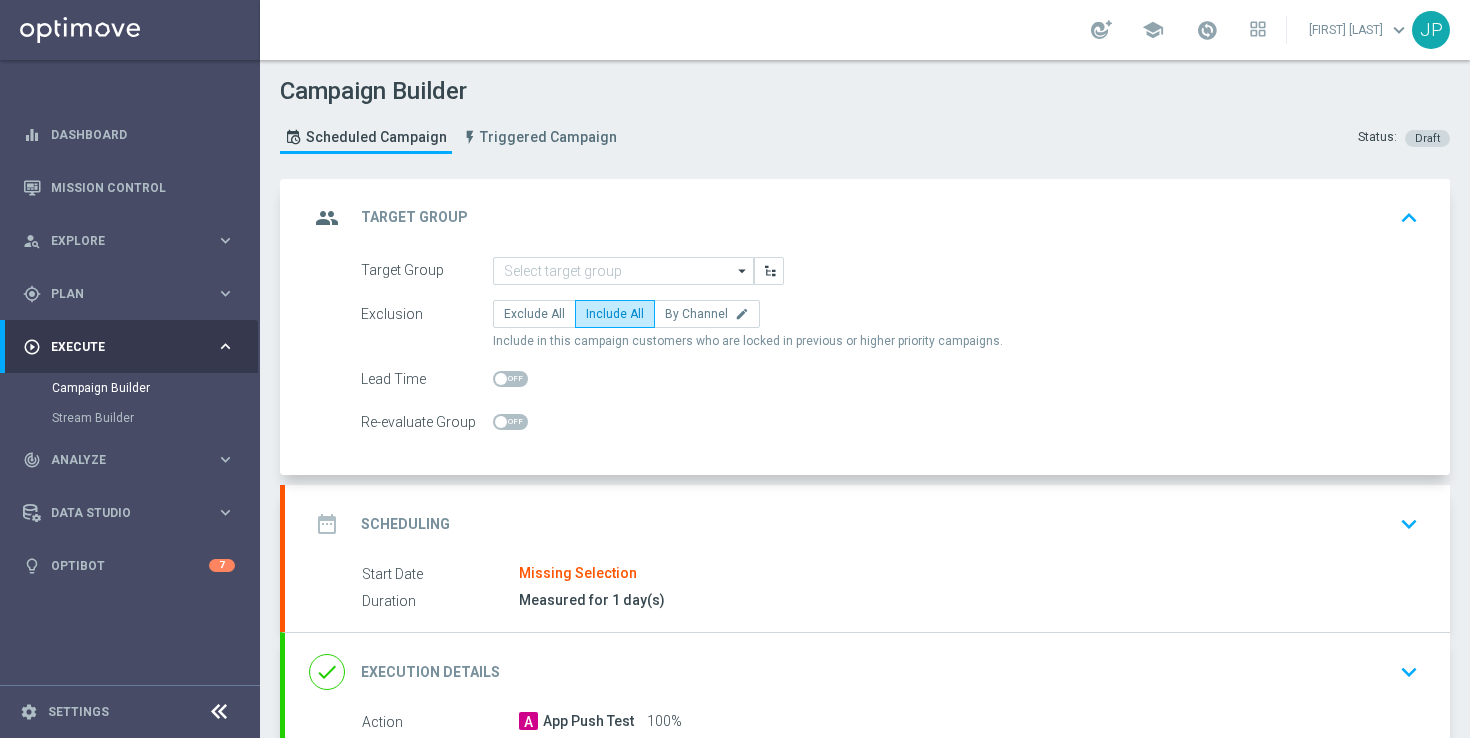 click on "arrow_drop_down" 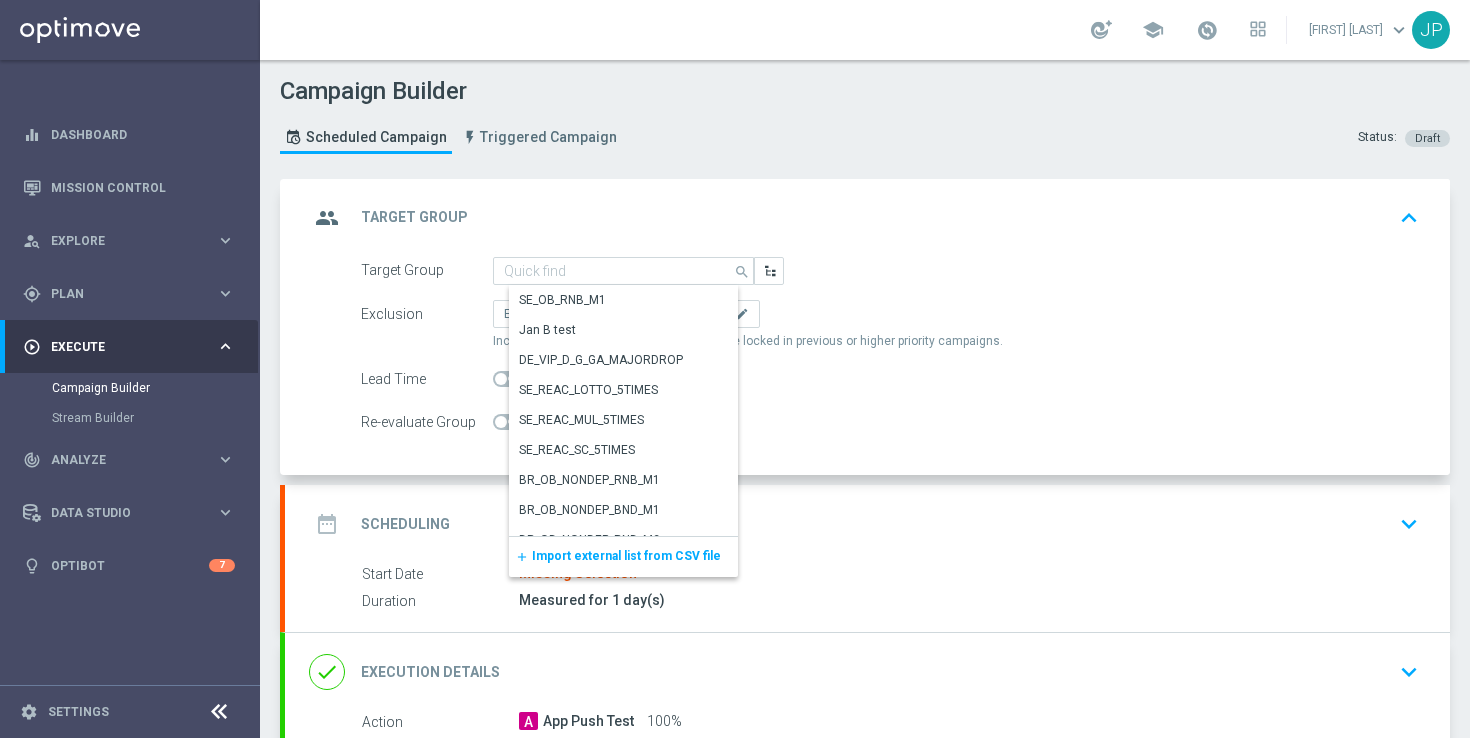 click on "Import external list from CSV file" 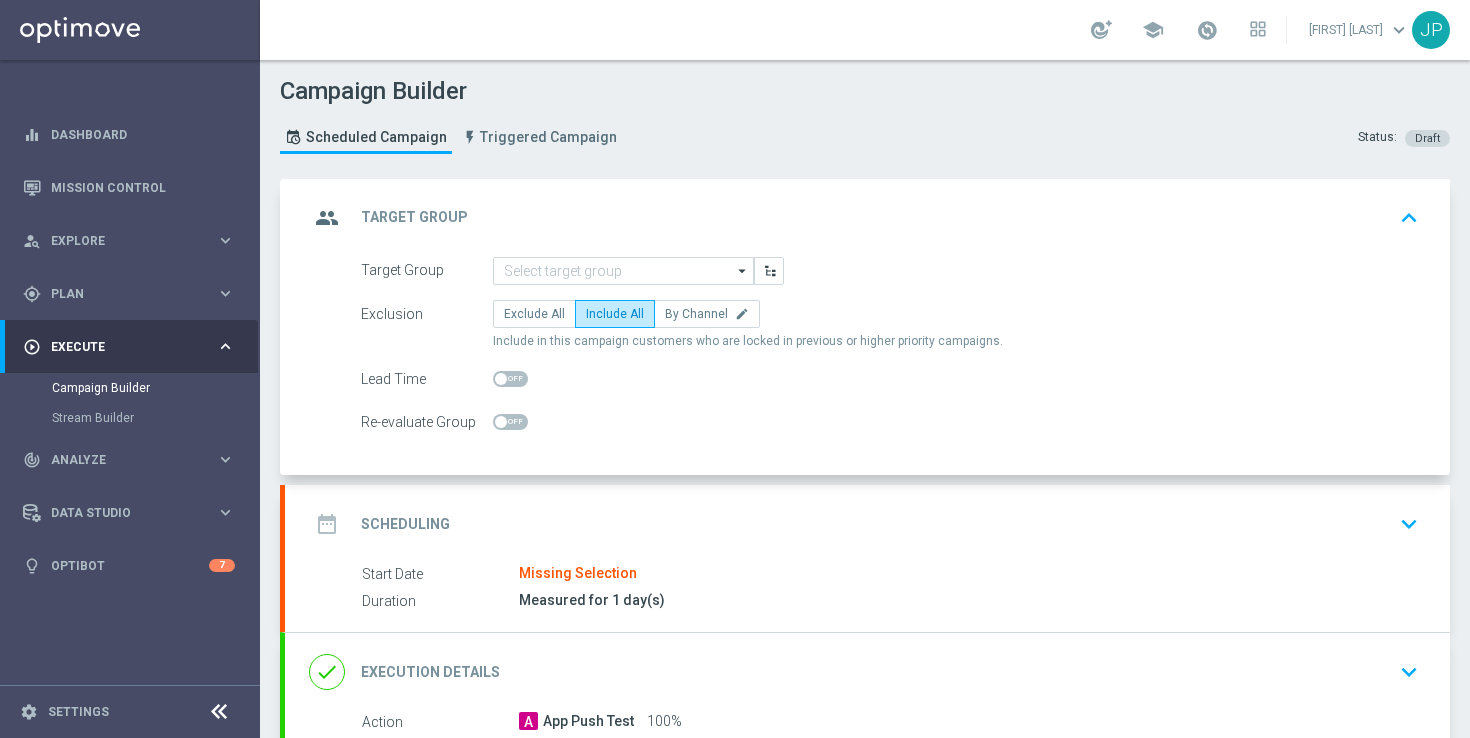 click on "date_range
Scheduling
keyboard_arrow_down" 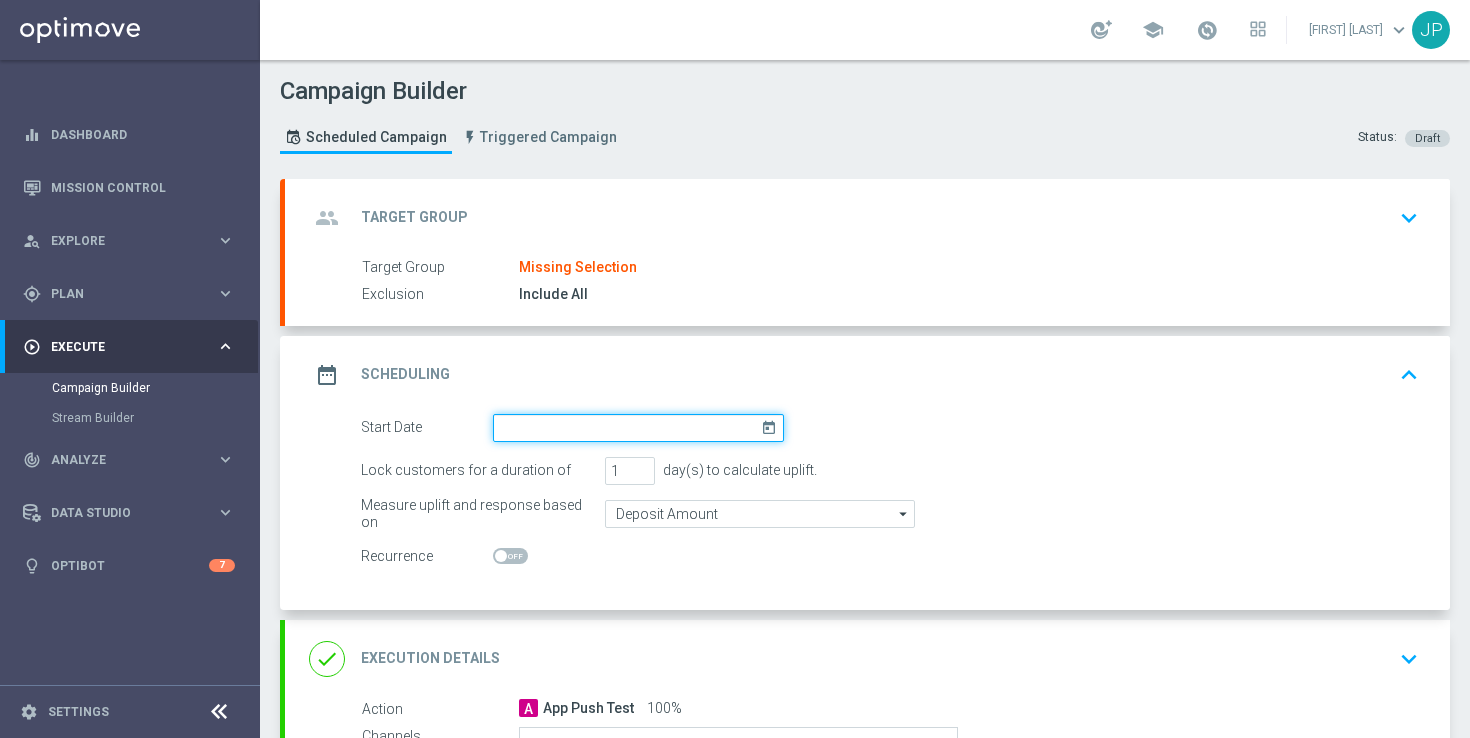 click 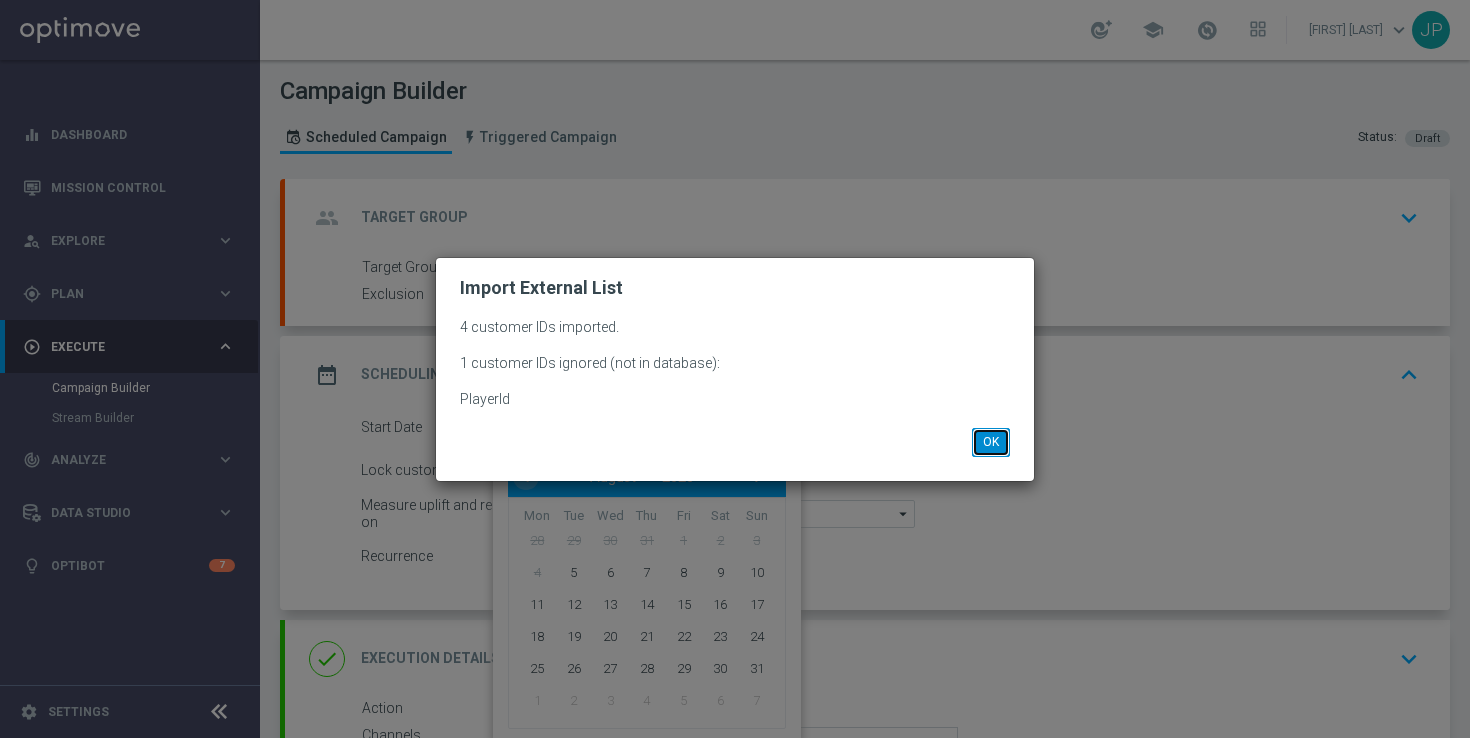 click on "OK" 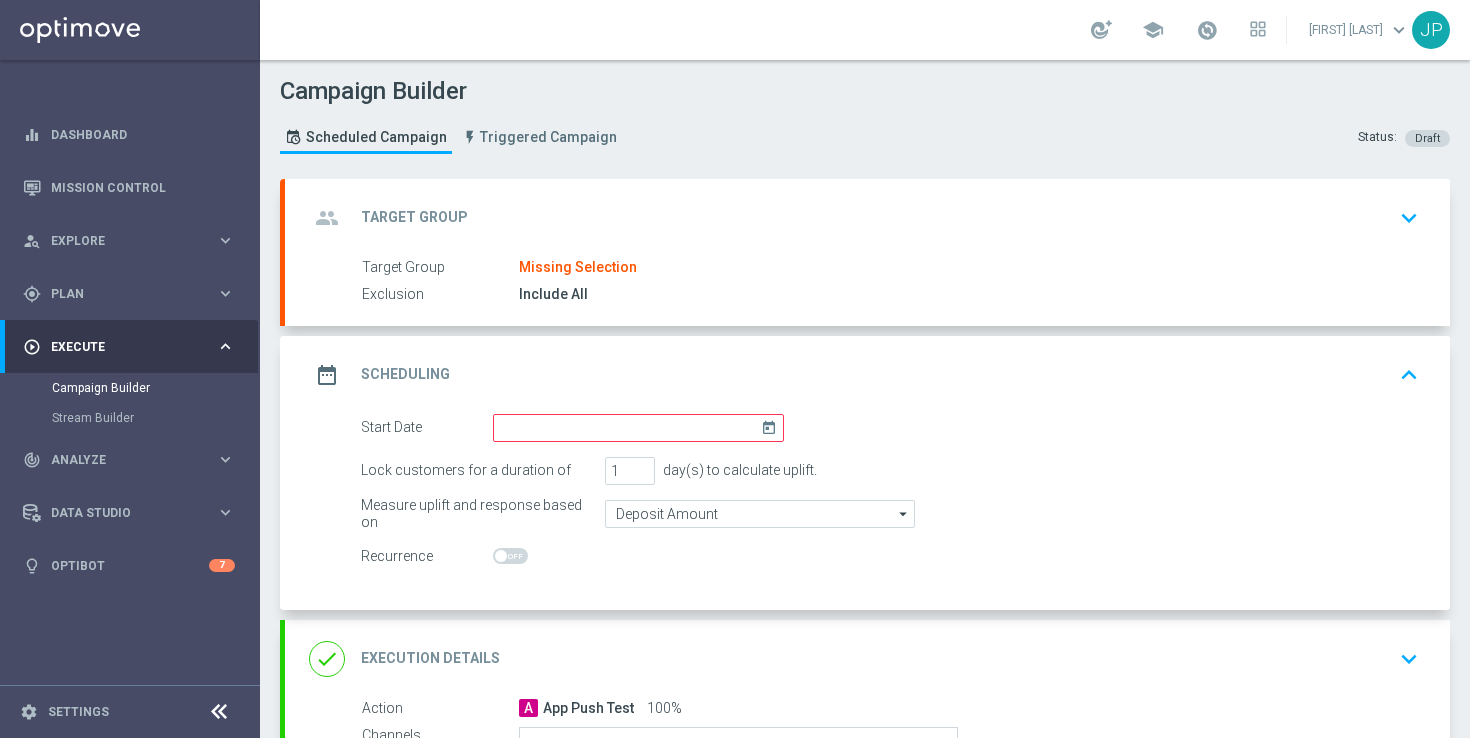 click on "Start Date
today
Lock customers for a duration of
1
day(s) to calculate uplift.
Measure uplift and response based on
Deposit Amount
Deposit Amount
arrow_drop_down" 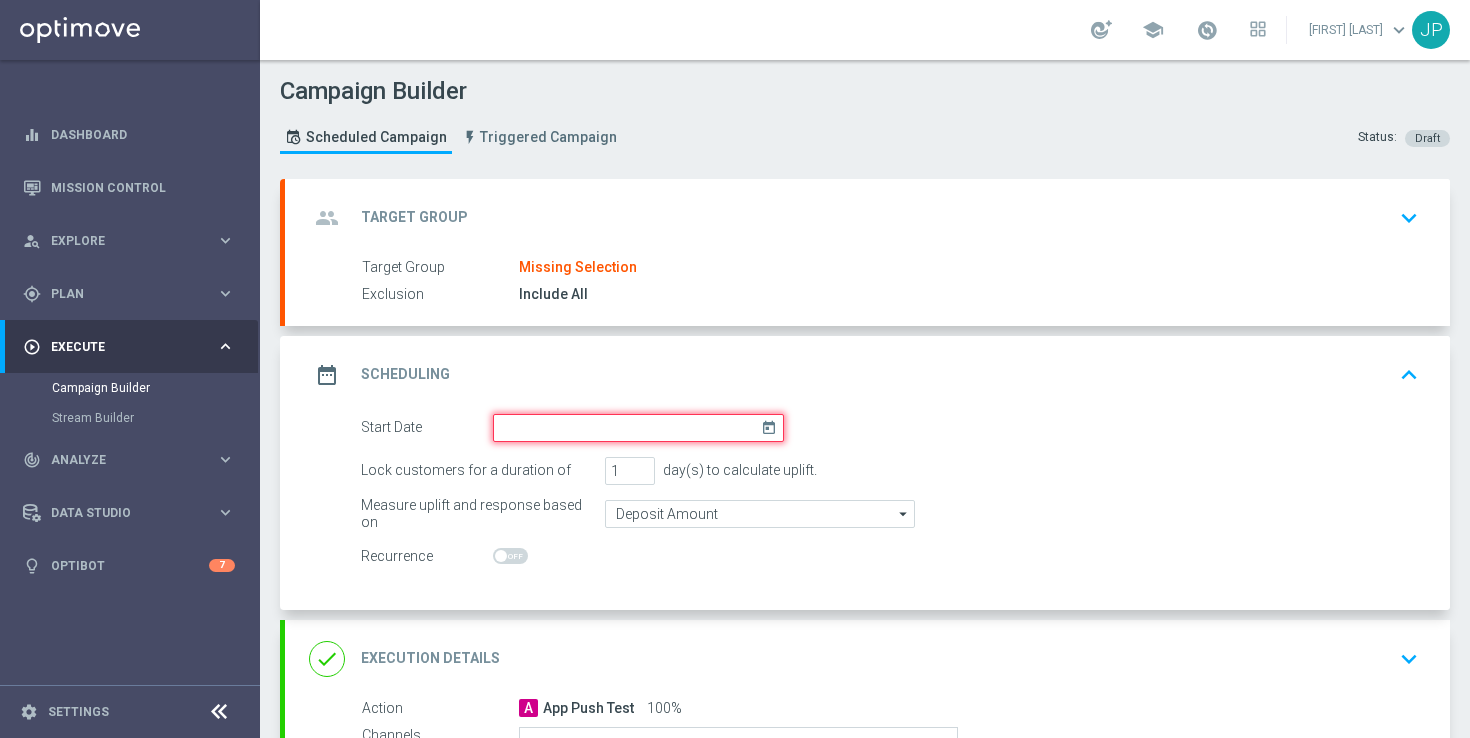 click 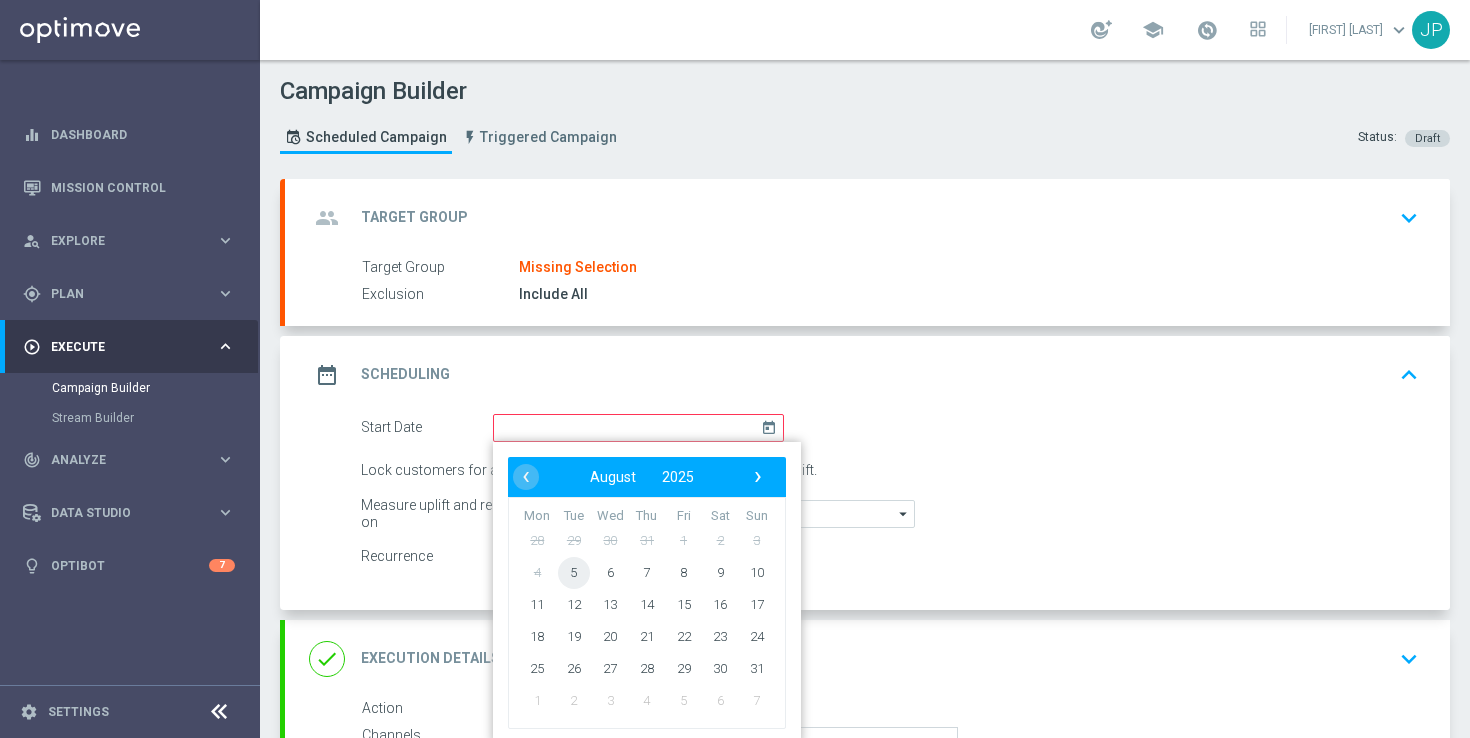 click on "5" 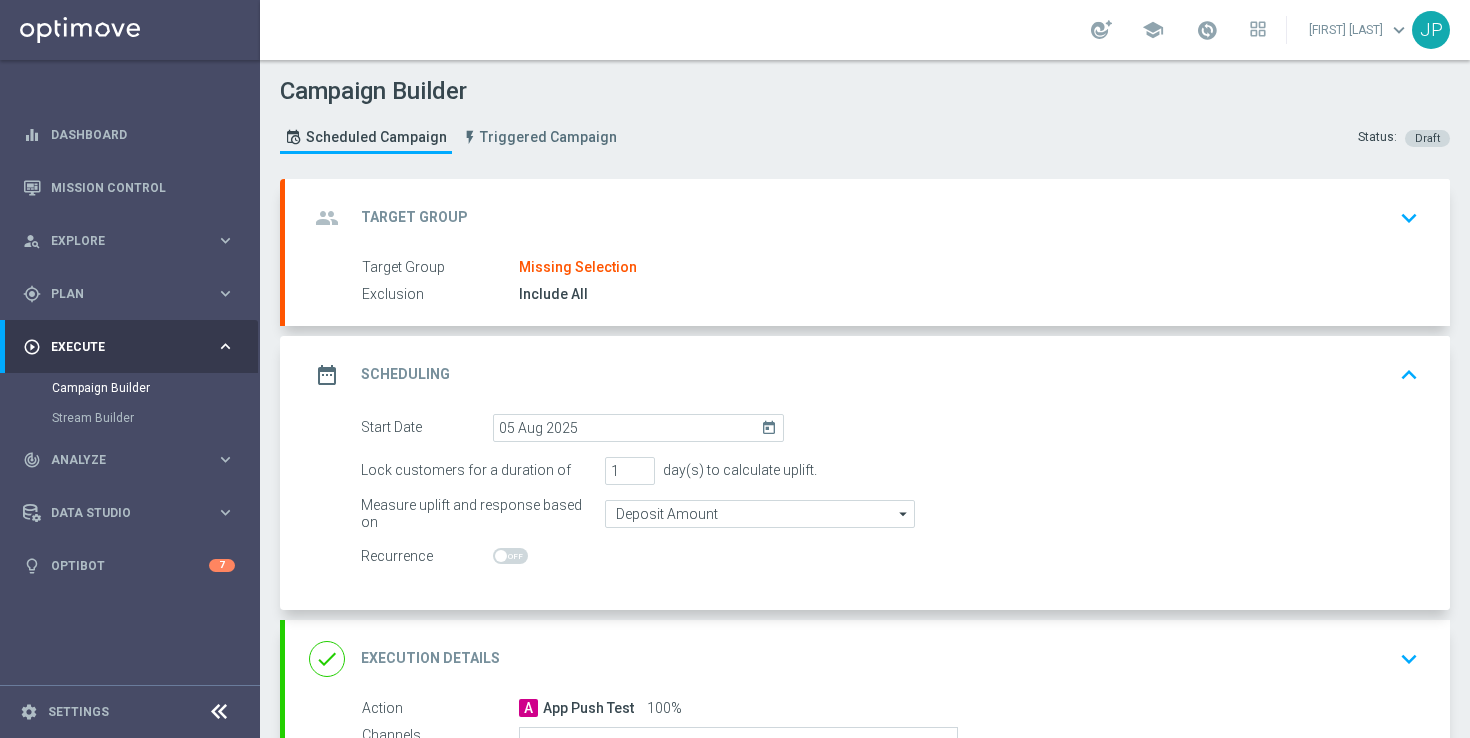 click on "Measure uplift and response based on
Deposit Amount
Deposit Amount
arrow_drop_down
Show Selected
0 of NaN
Bingo Games Stake Amount" 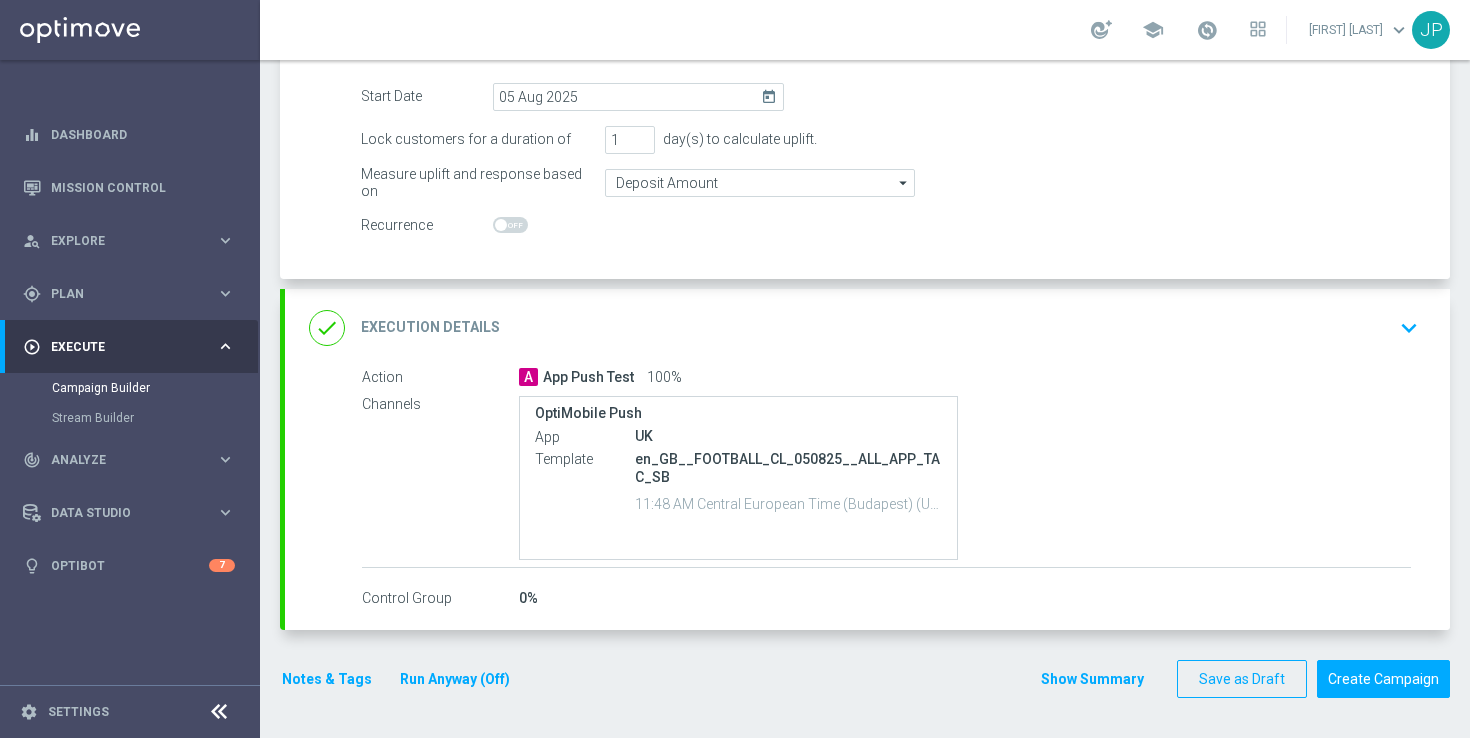 click on "done
Execution Details
keyboard_arrow_down" 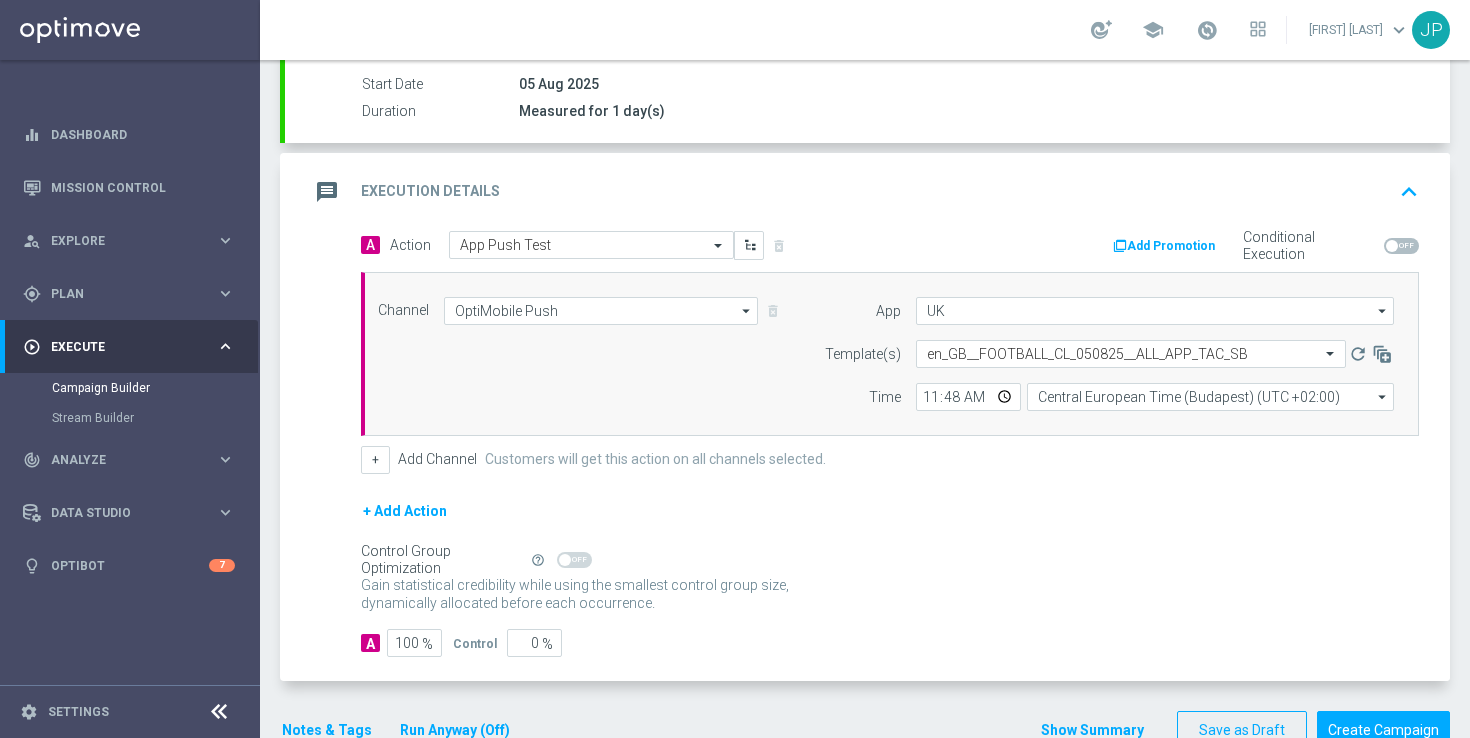 scroll, scrollTop: 312, scrollLeft: 0, axis: vertical 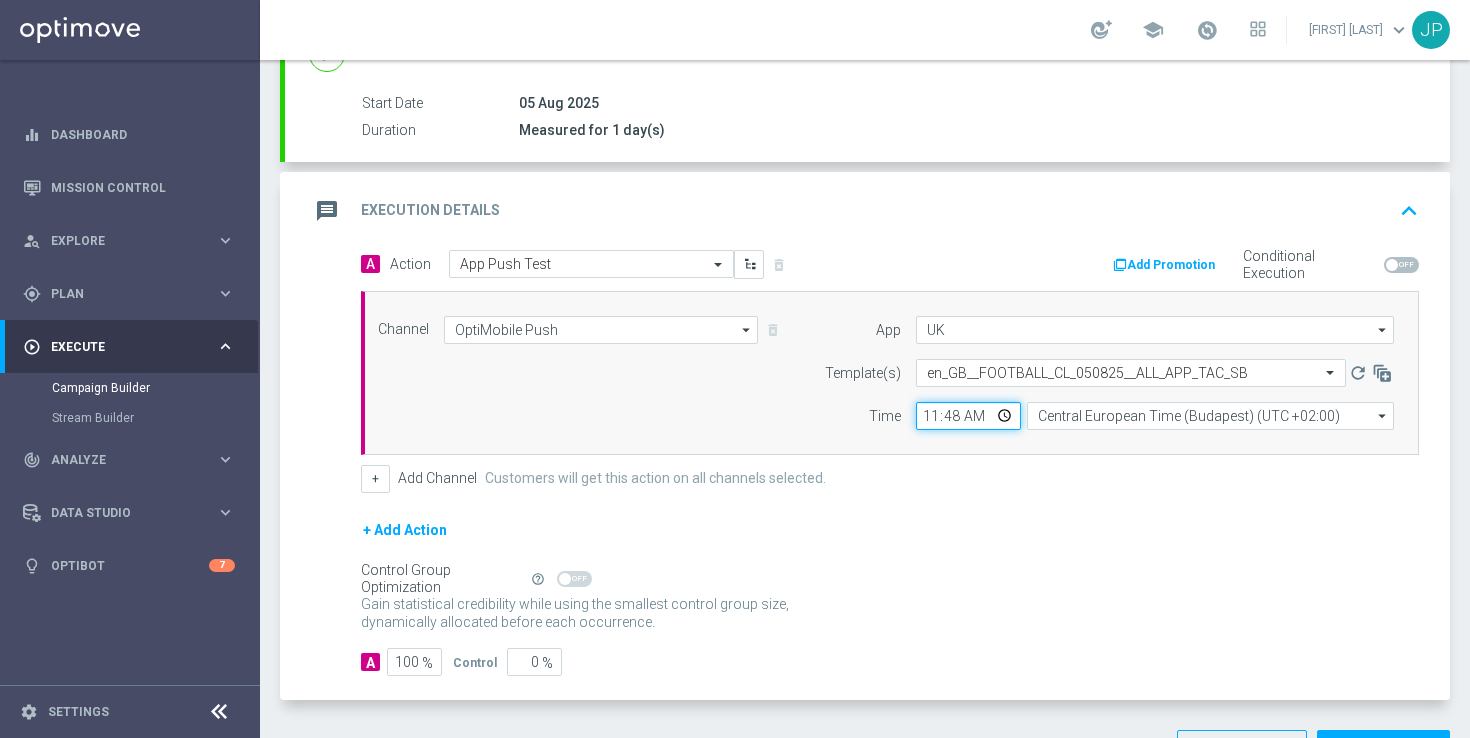 click on "11:48" 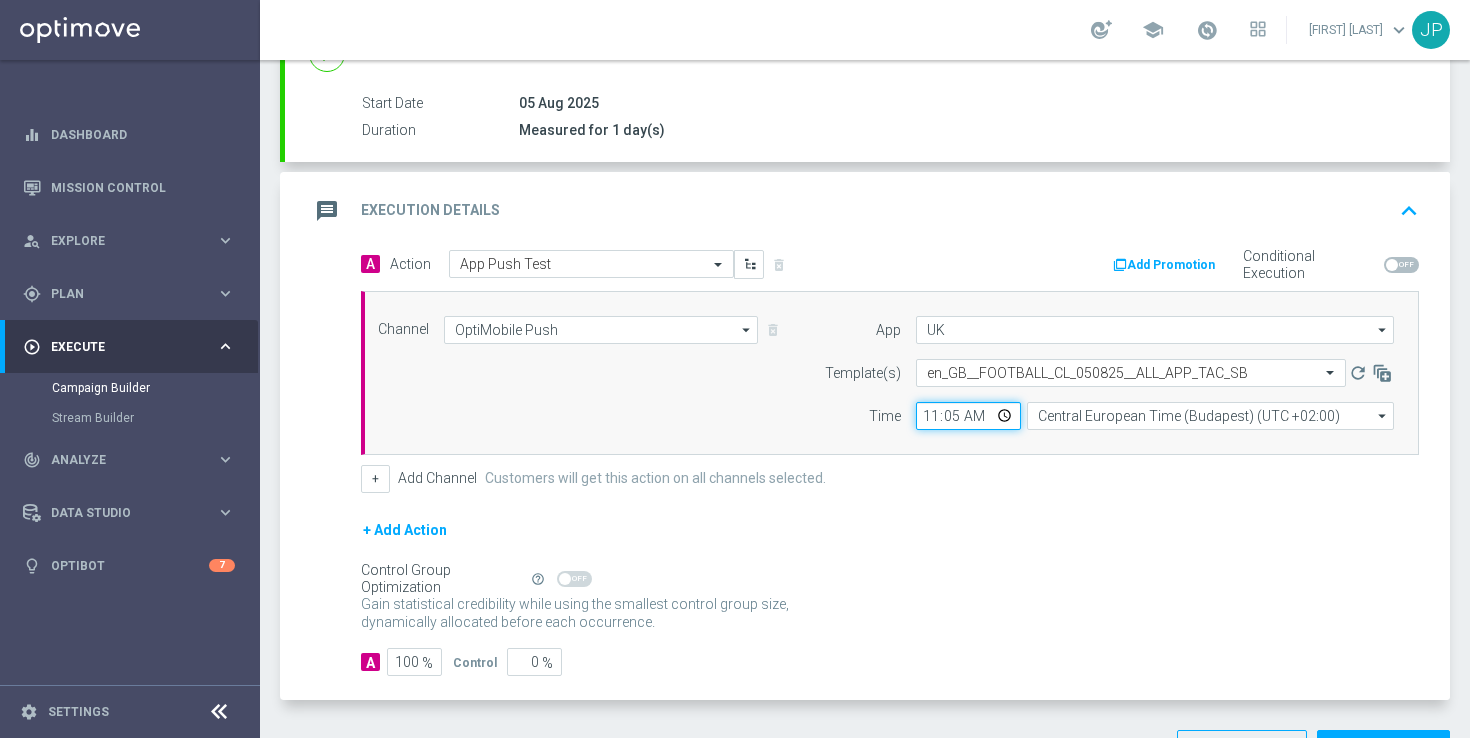 type on "11:55" 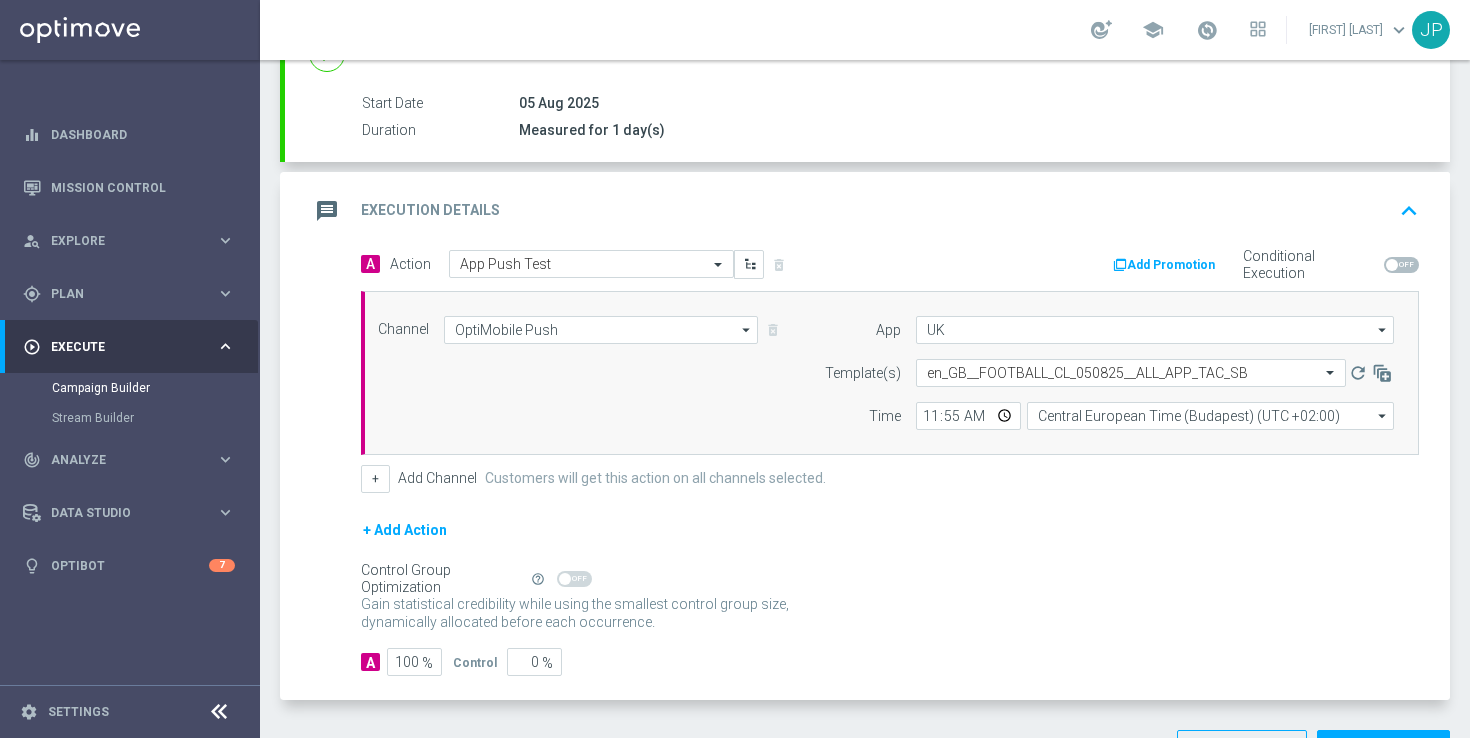 click on "+ Add Action" 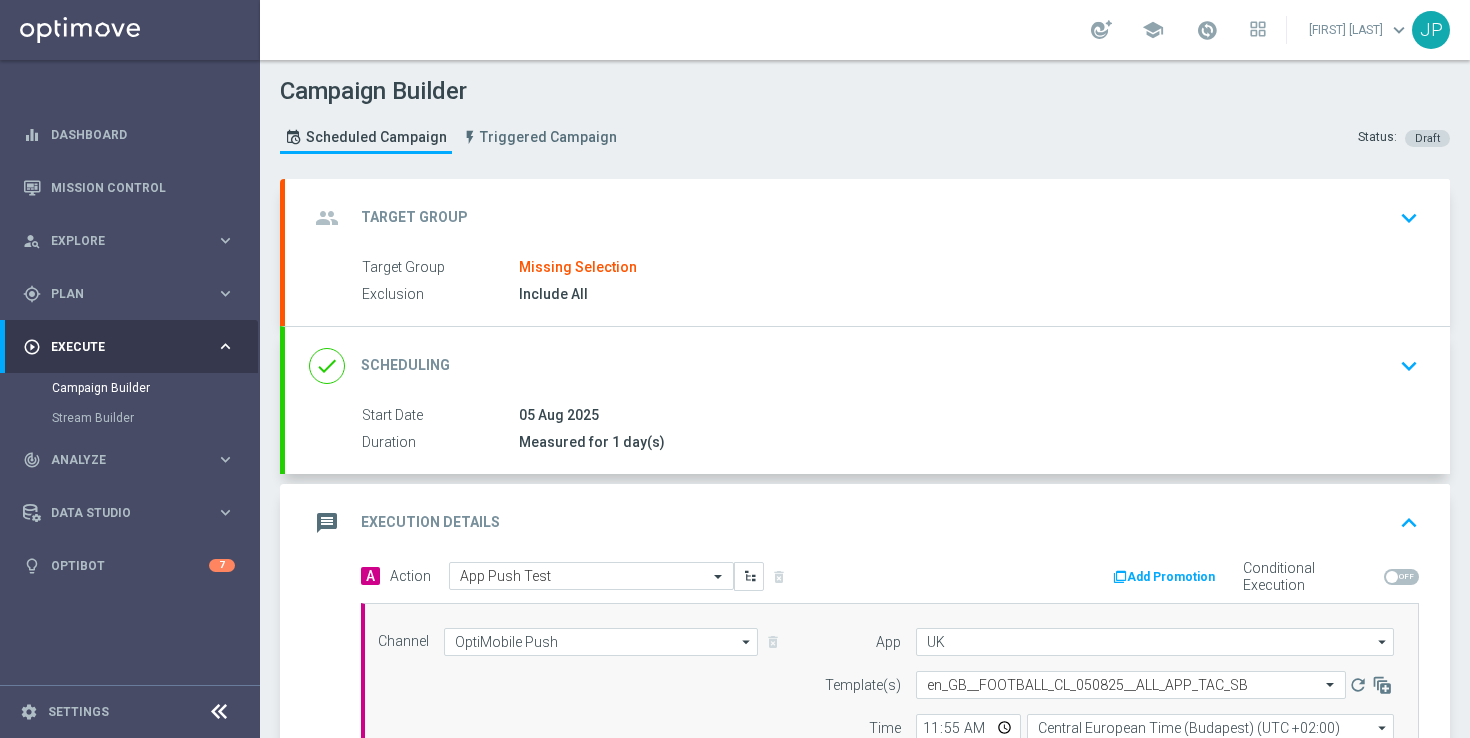 click on "group
Target Group
keyboard_arrow_down" 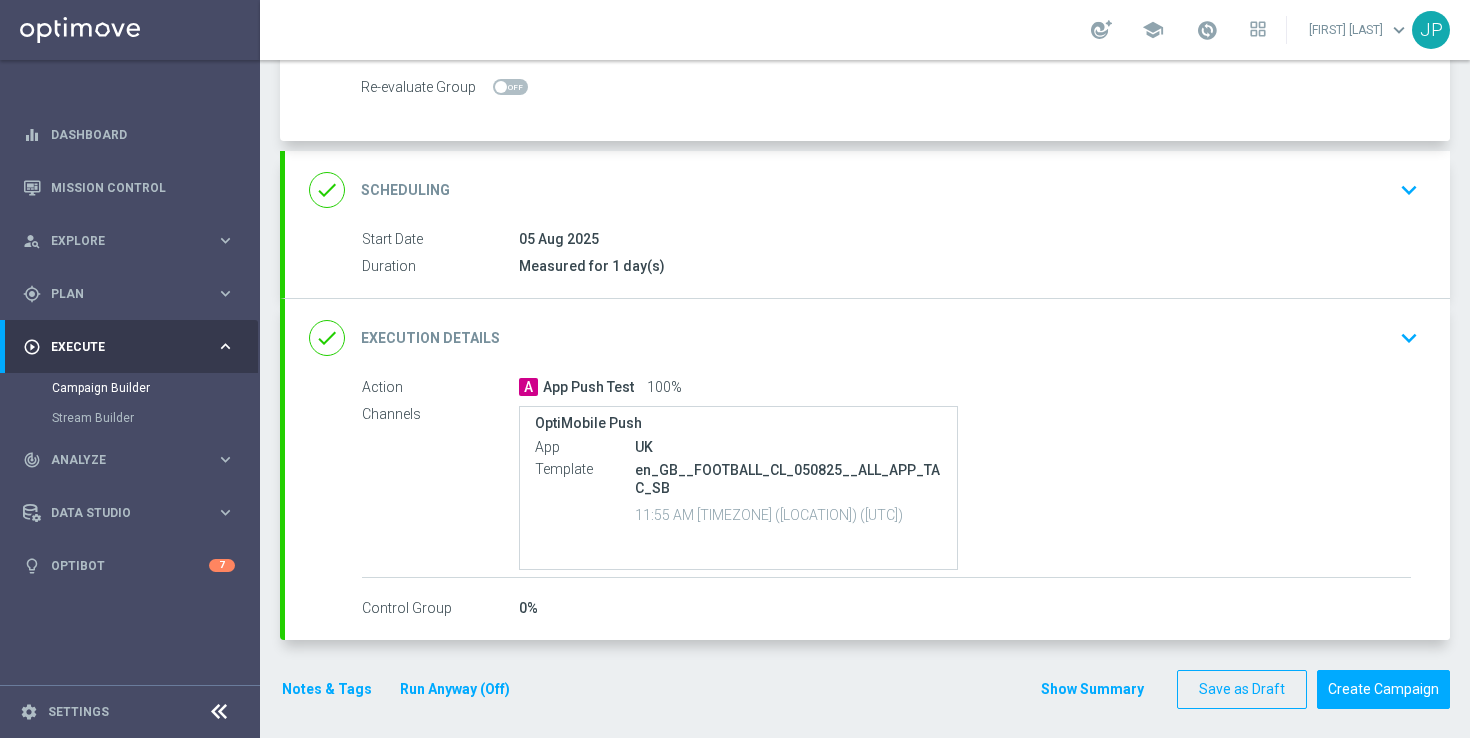 scroll, scrollTop: 353, scrollLeft: 0, axis: vertical 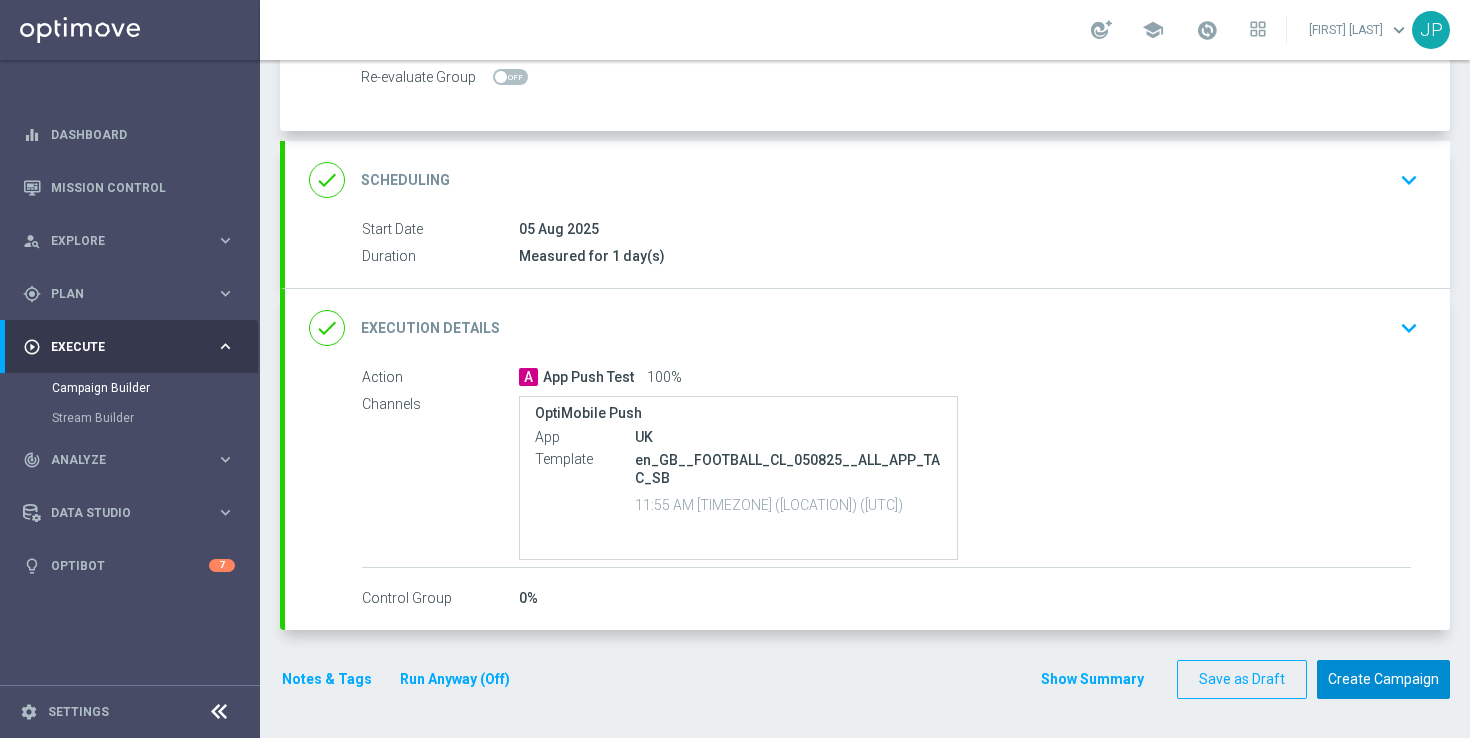 click on "Create Campaign" 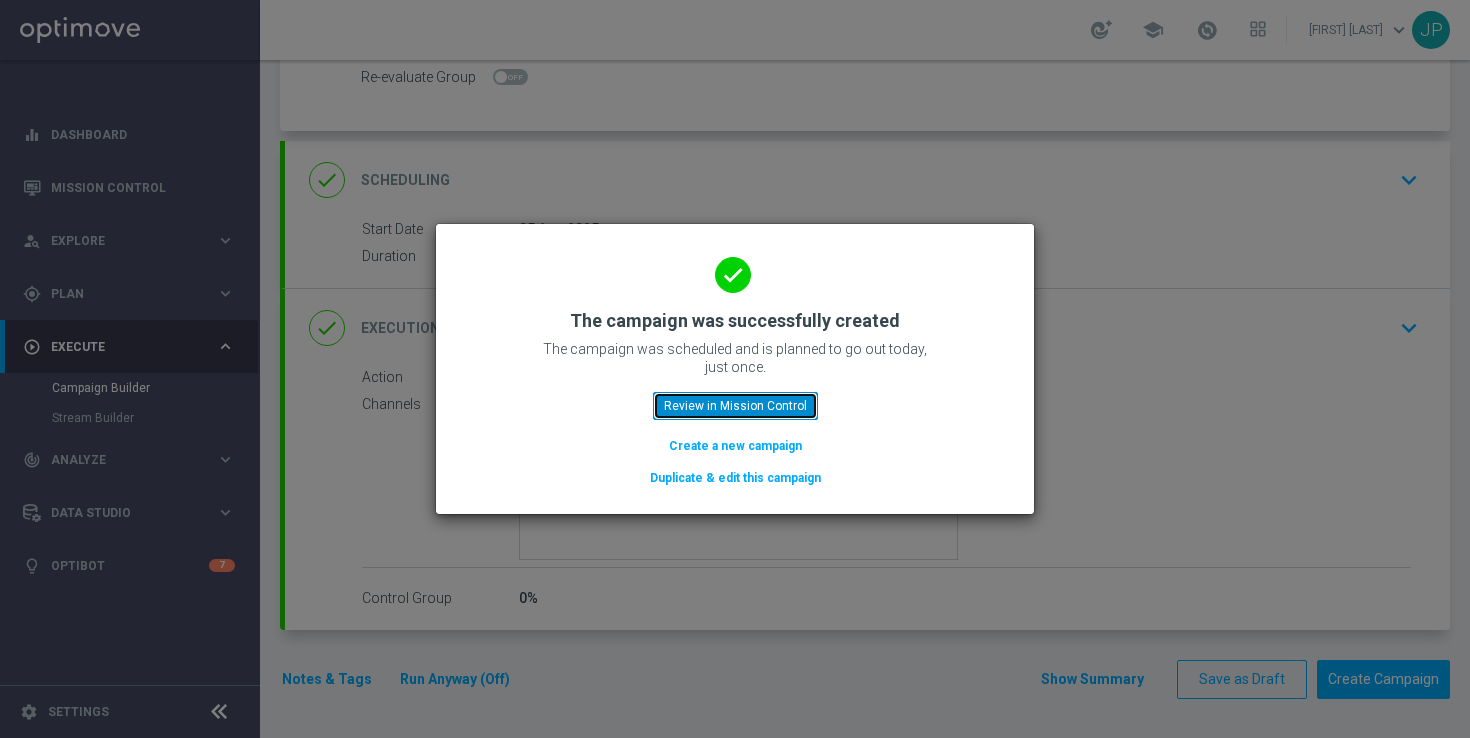click on "Review in Mission Control" 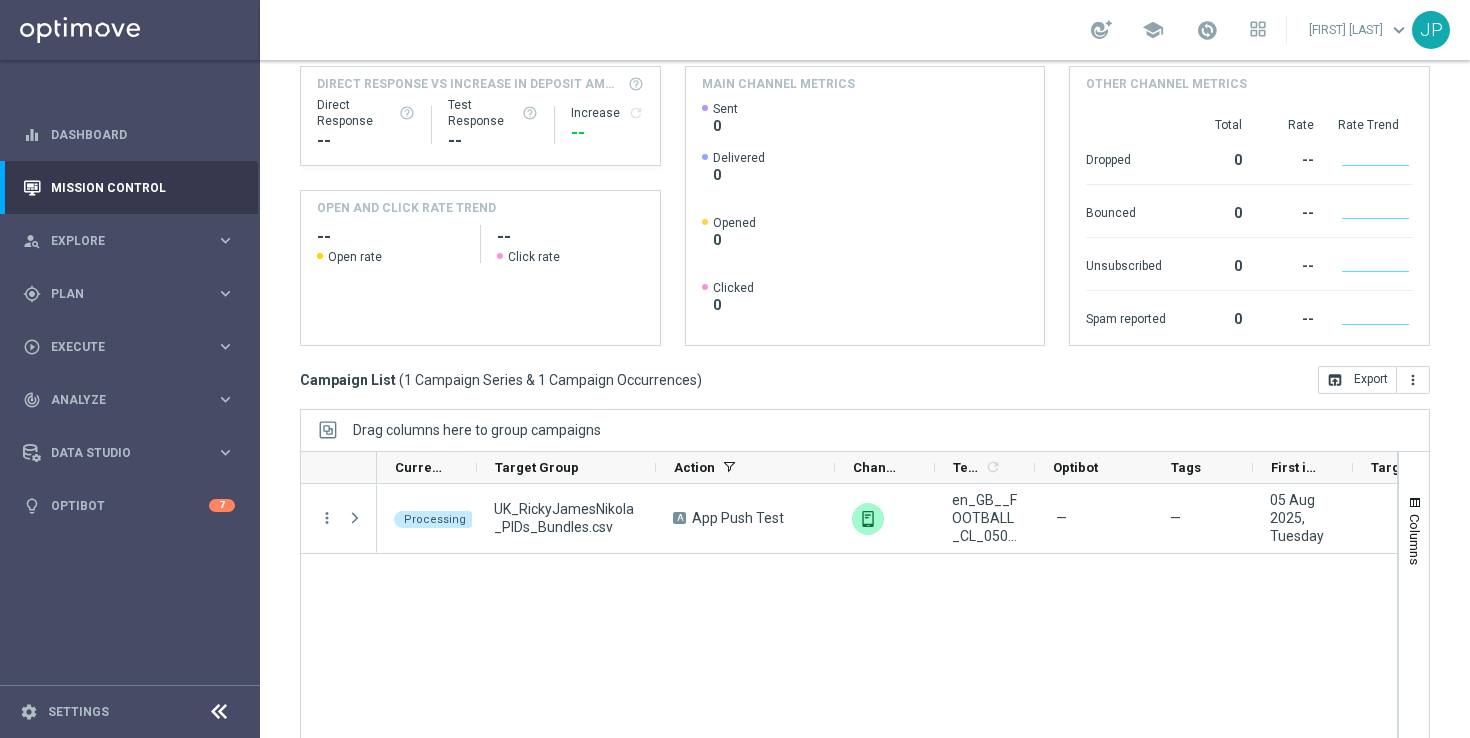 scroll, scrollTop: 262, scrollLeft: 0, axis: vertical 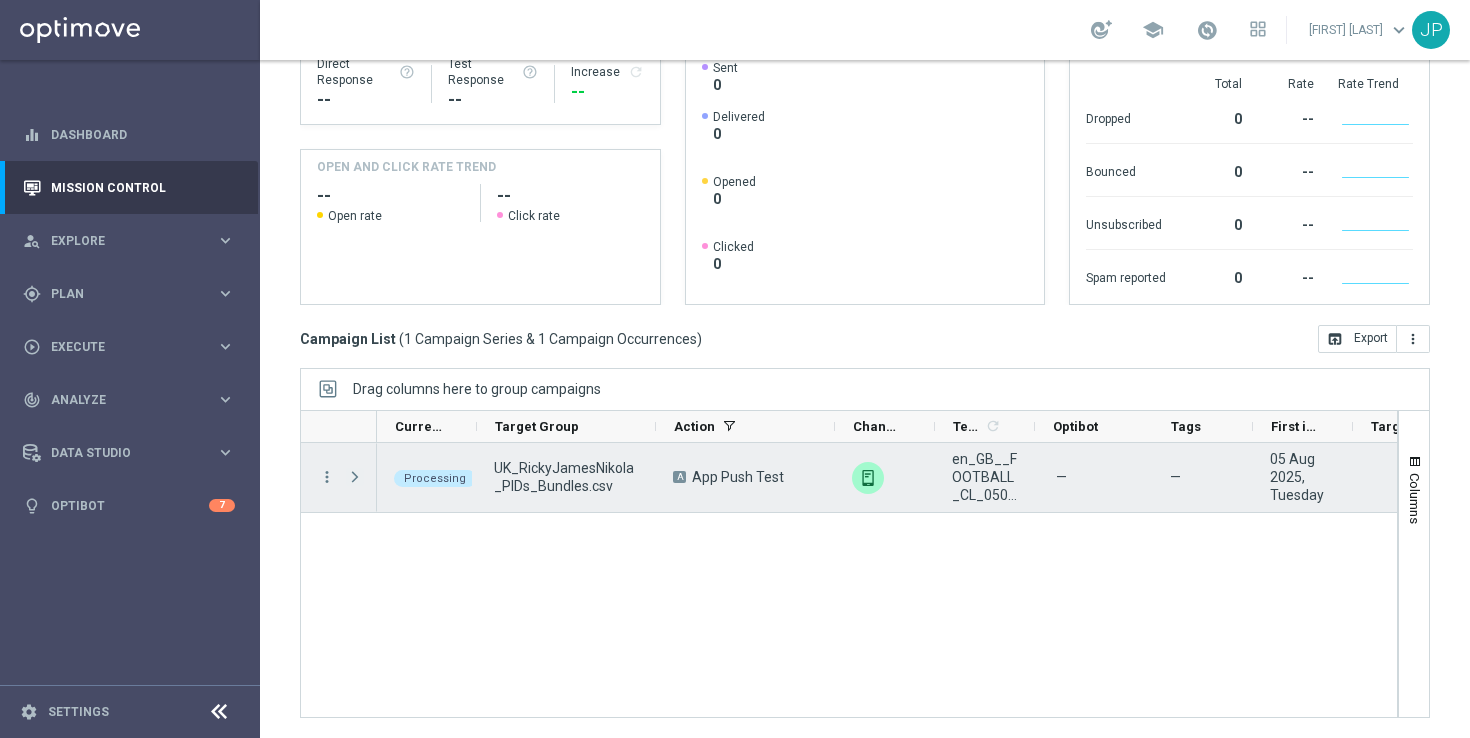 click at bounding box center [355, 477] 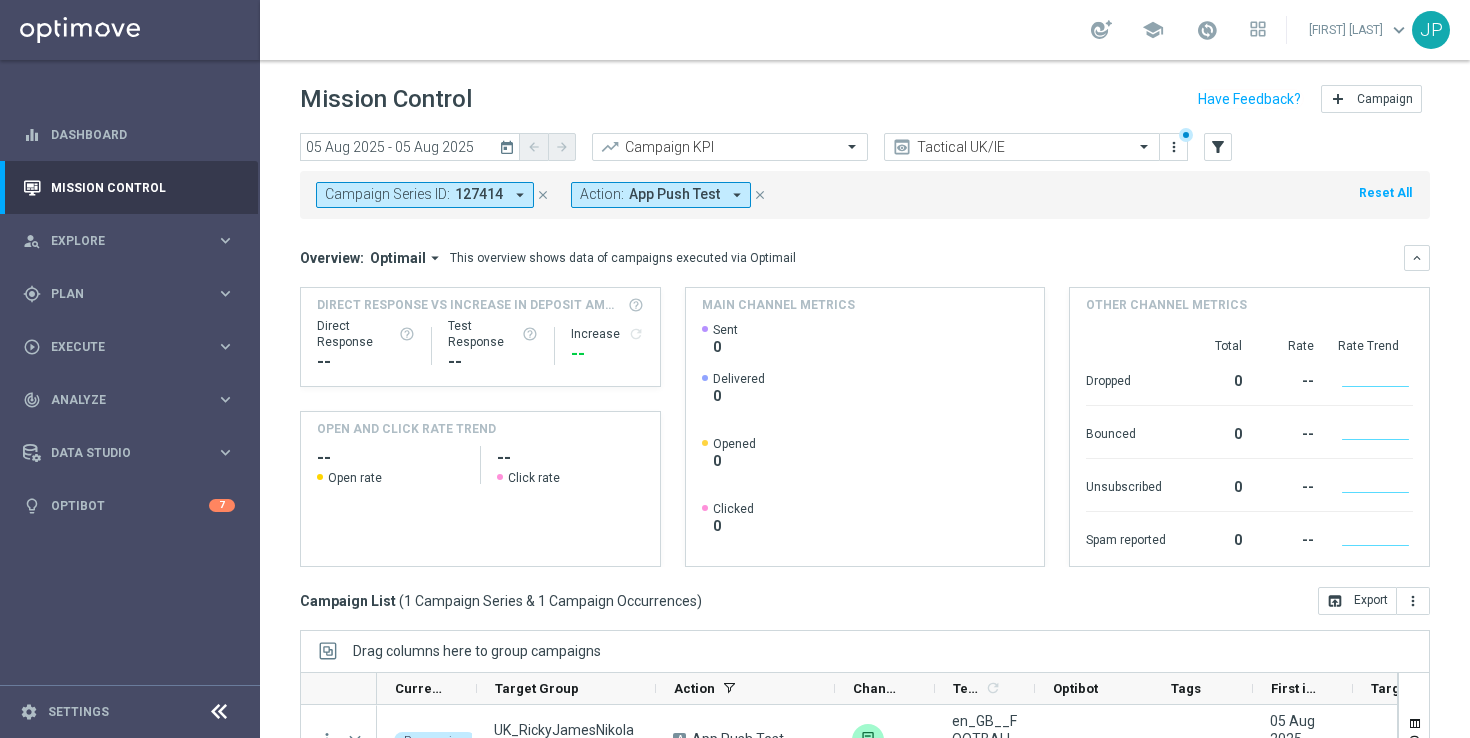 scroll, scrollTop: 262, scrollLeft: 0, axis: vertical 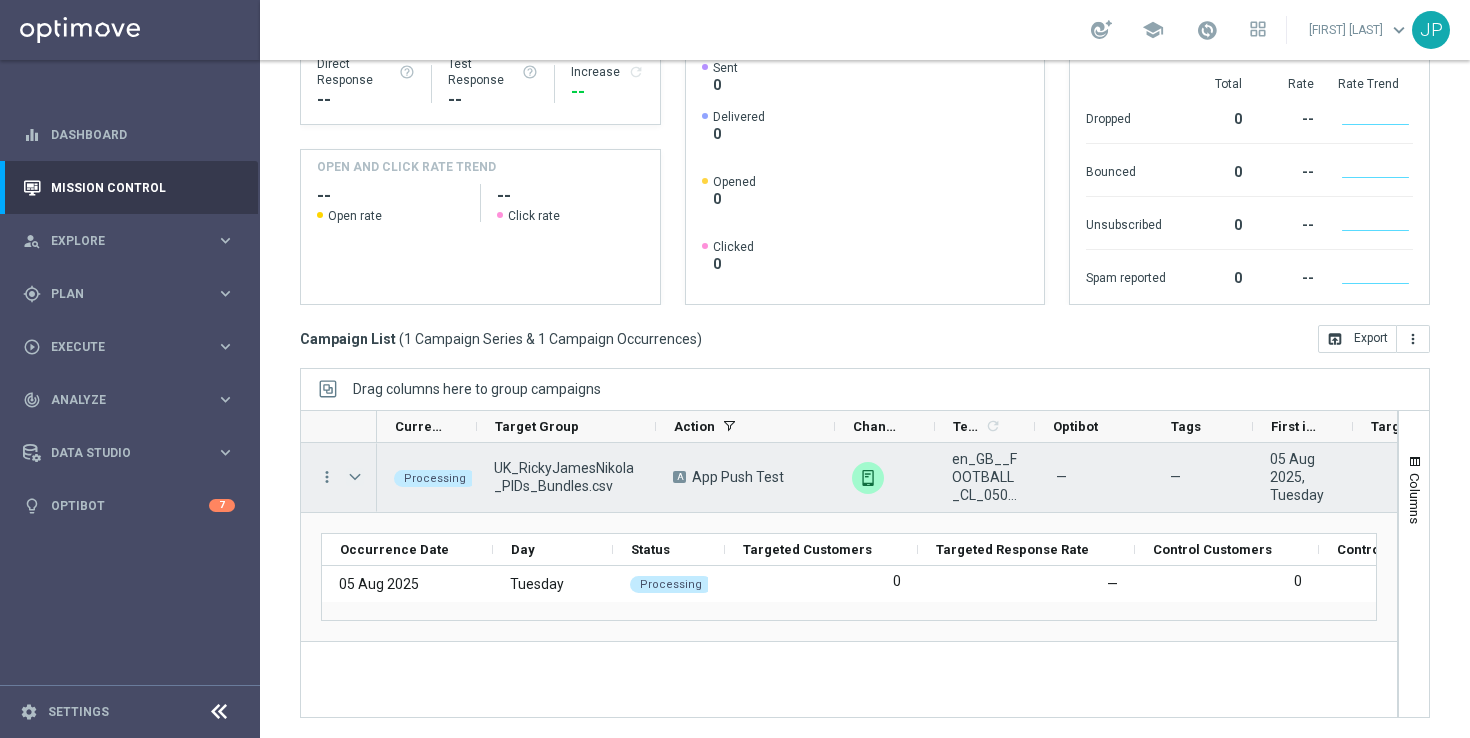 click at bounding box center [355, 477] 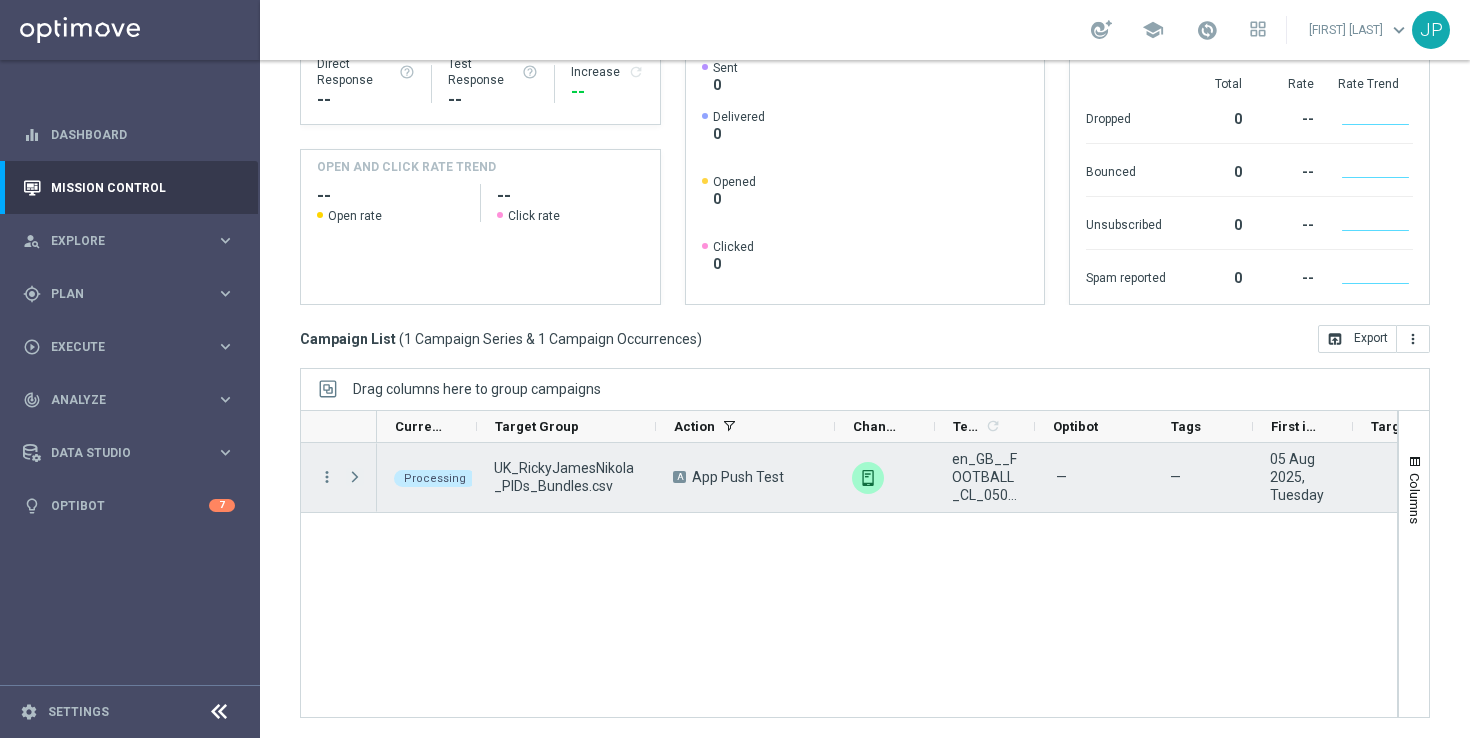 click at bounding box center [355, 477] 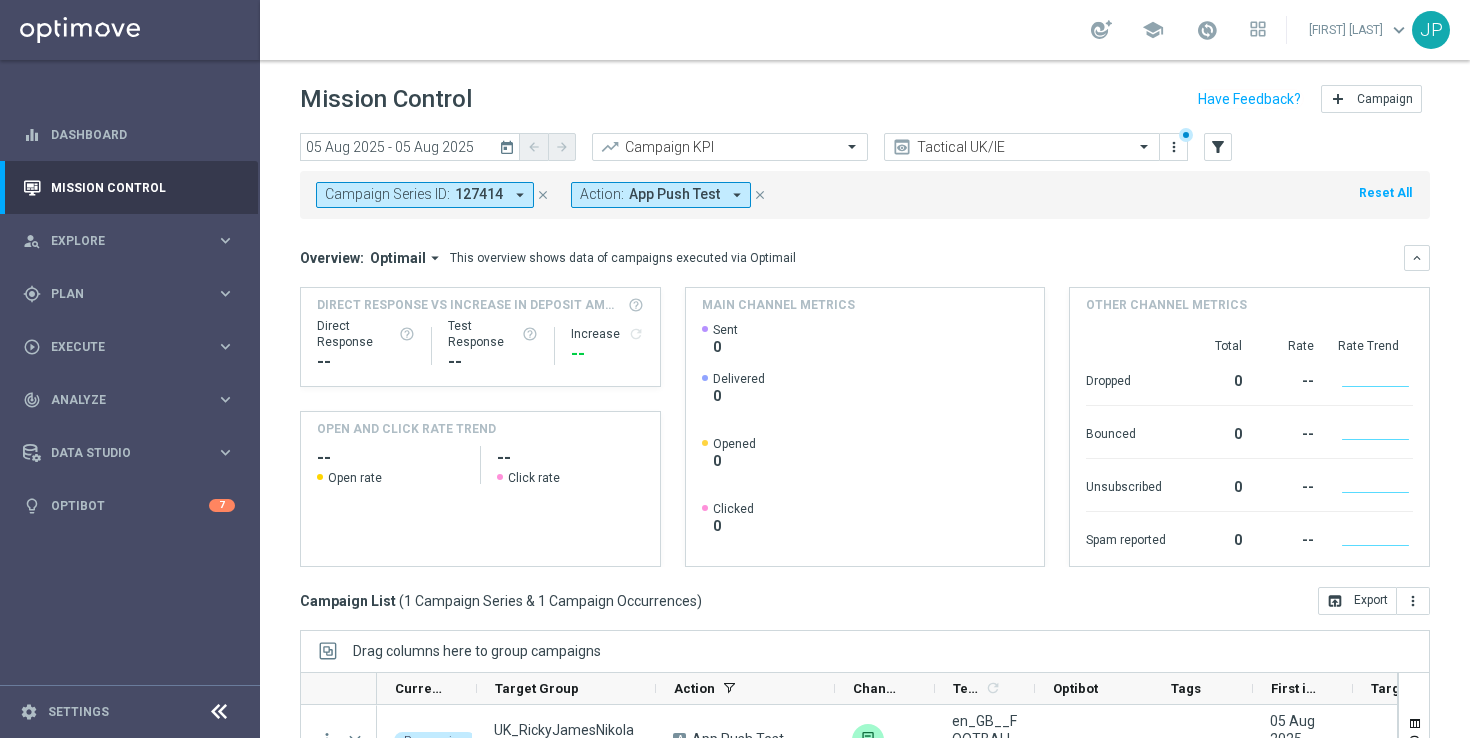 scroll, scrollTop: 262, scrollLeft: 0, axis: vertical 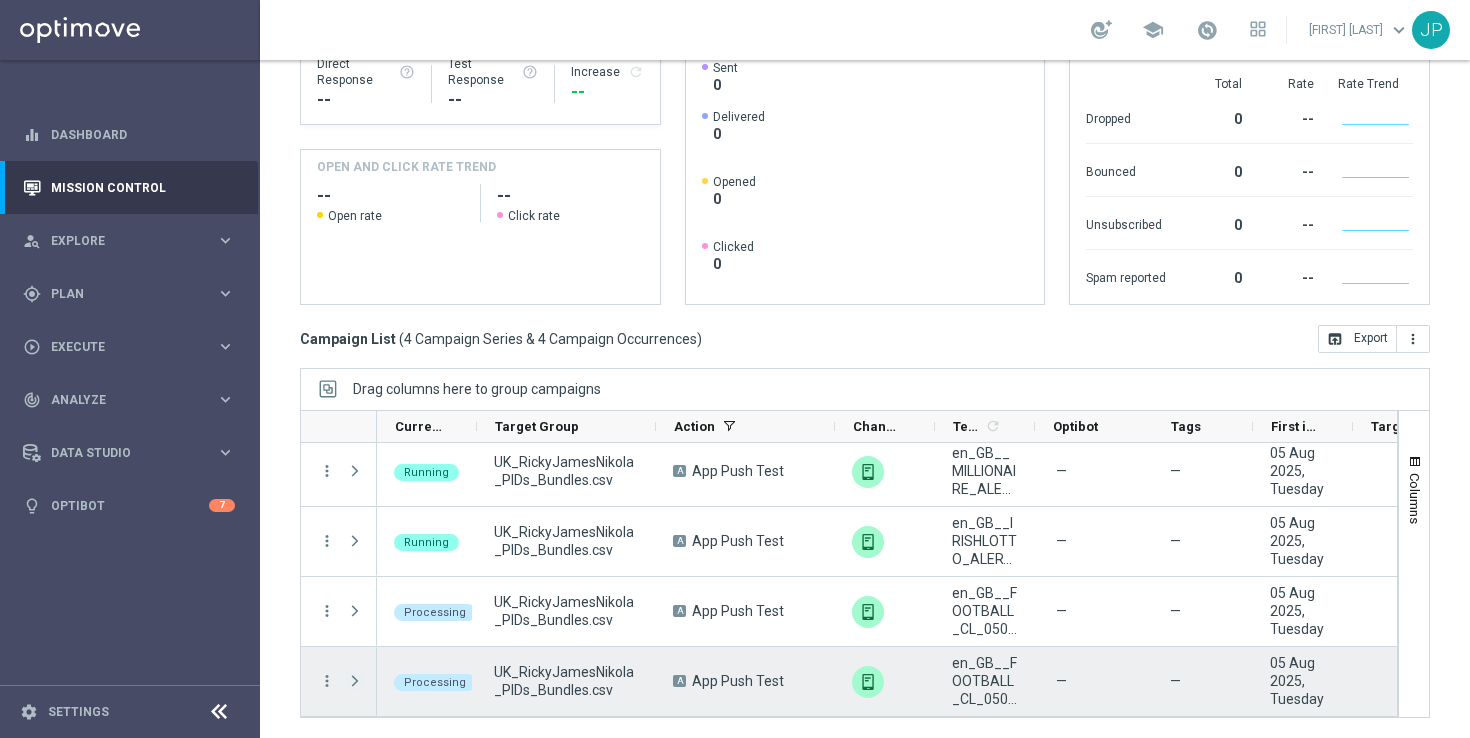 click at bounding box center (355, 681) 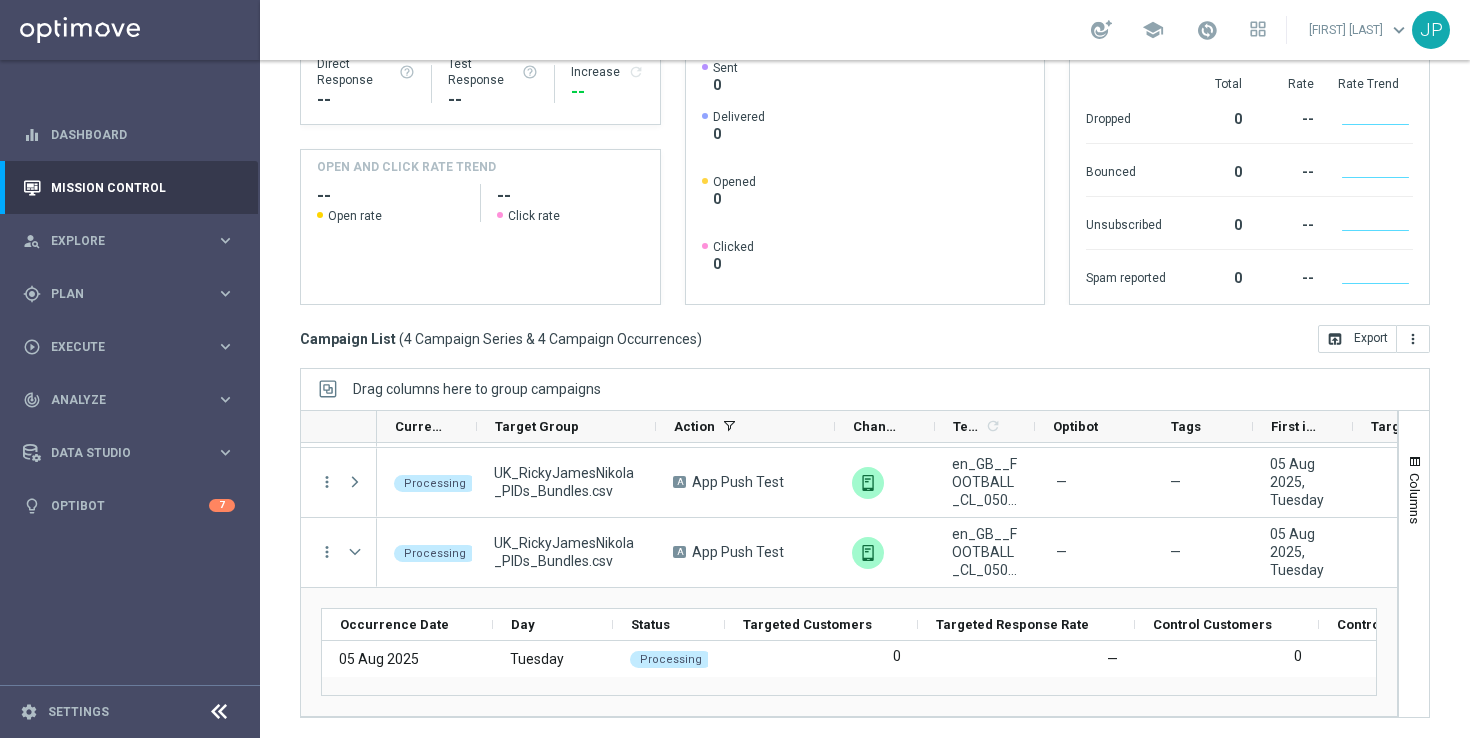 scroll, scrollTop: 135, scrollLeft: 0, axis: vertical 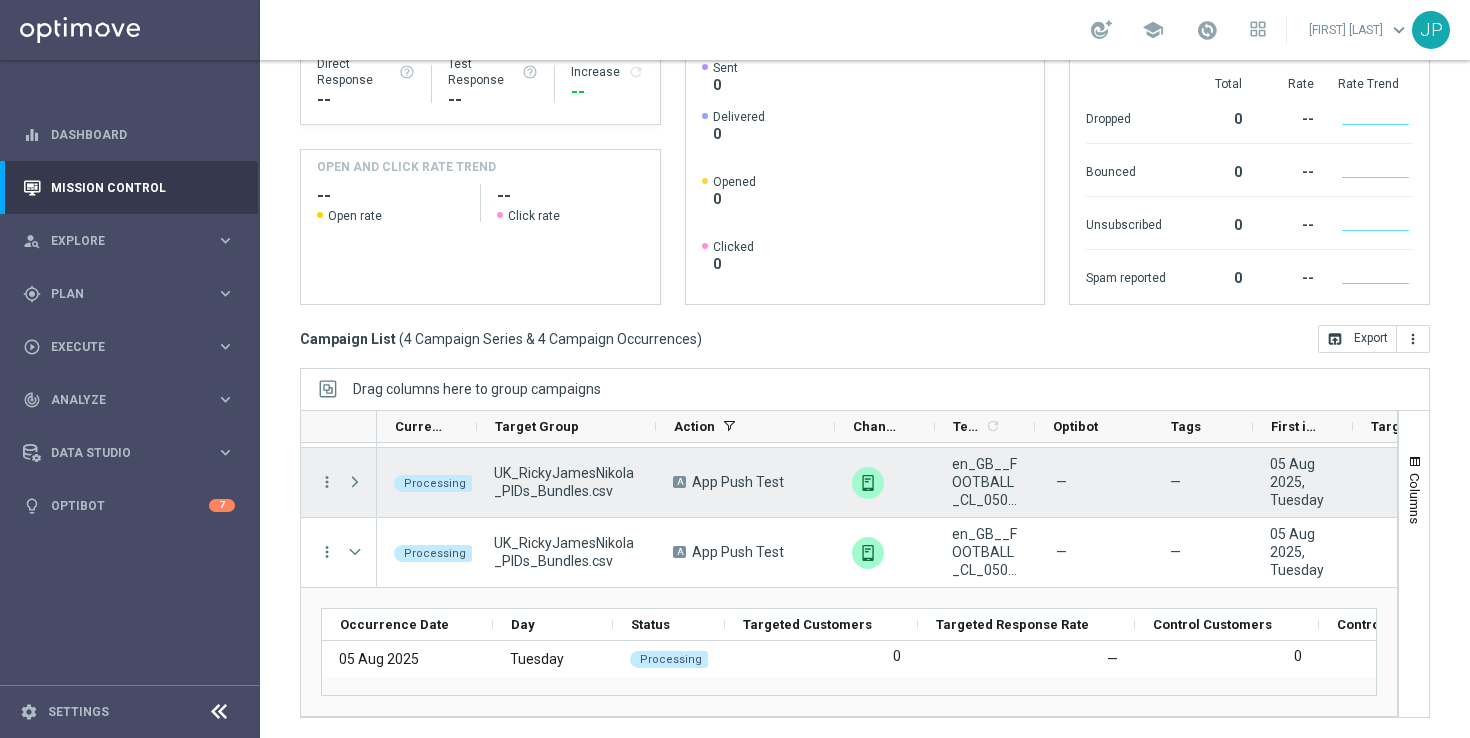 click at bounding box center (357, 482) 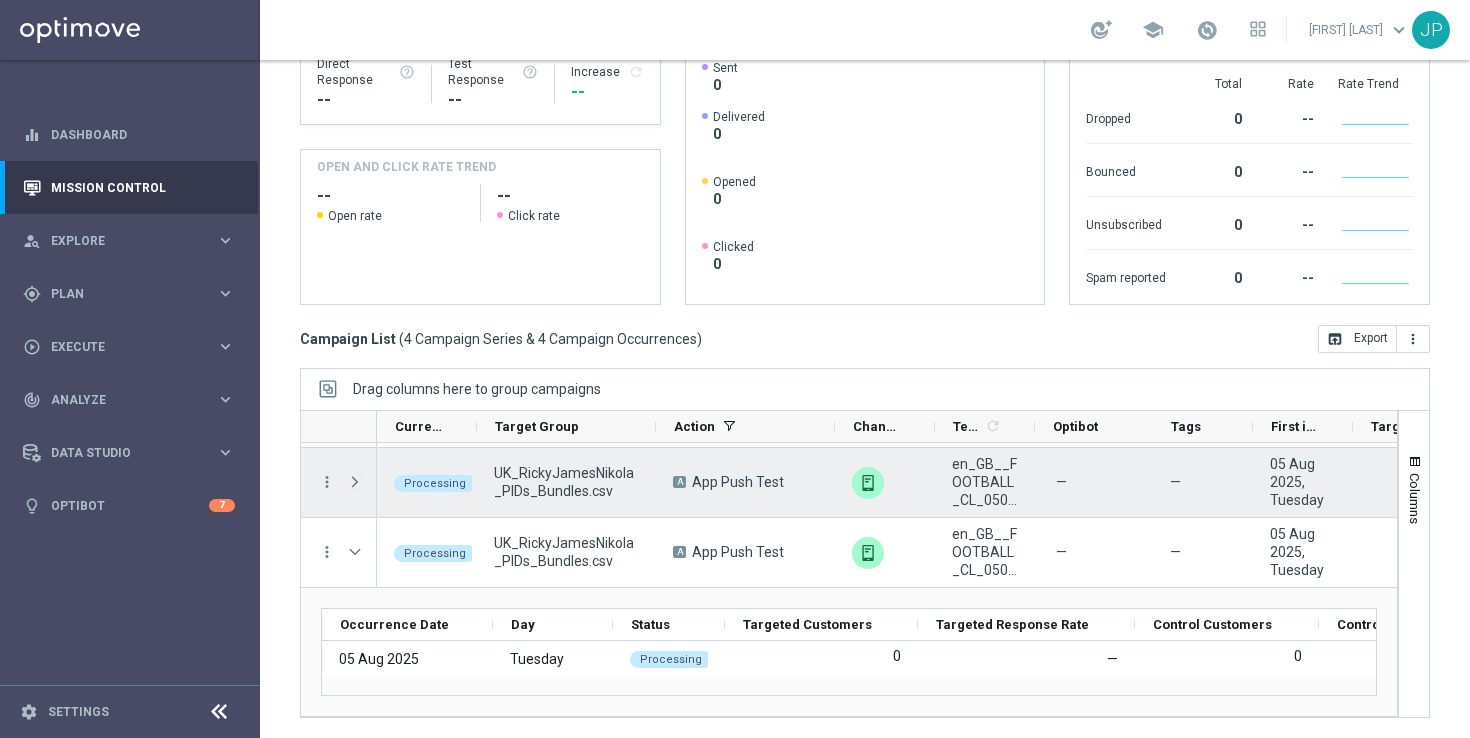 click at bounding box center (355, 482) 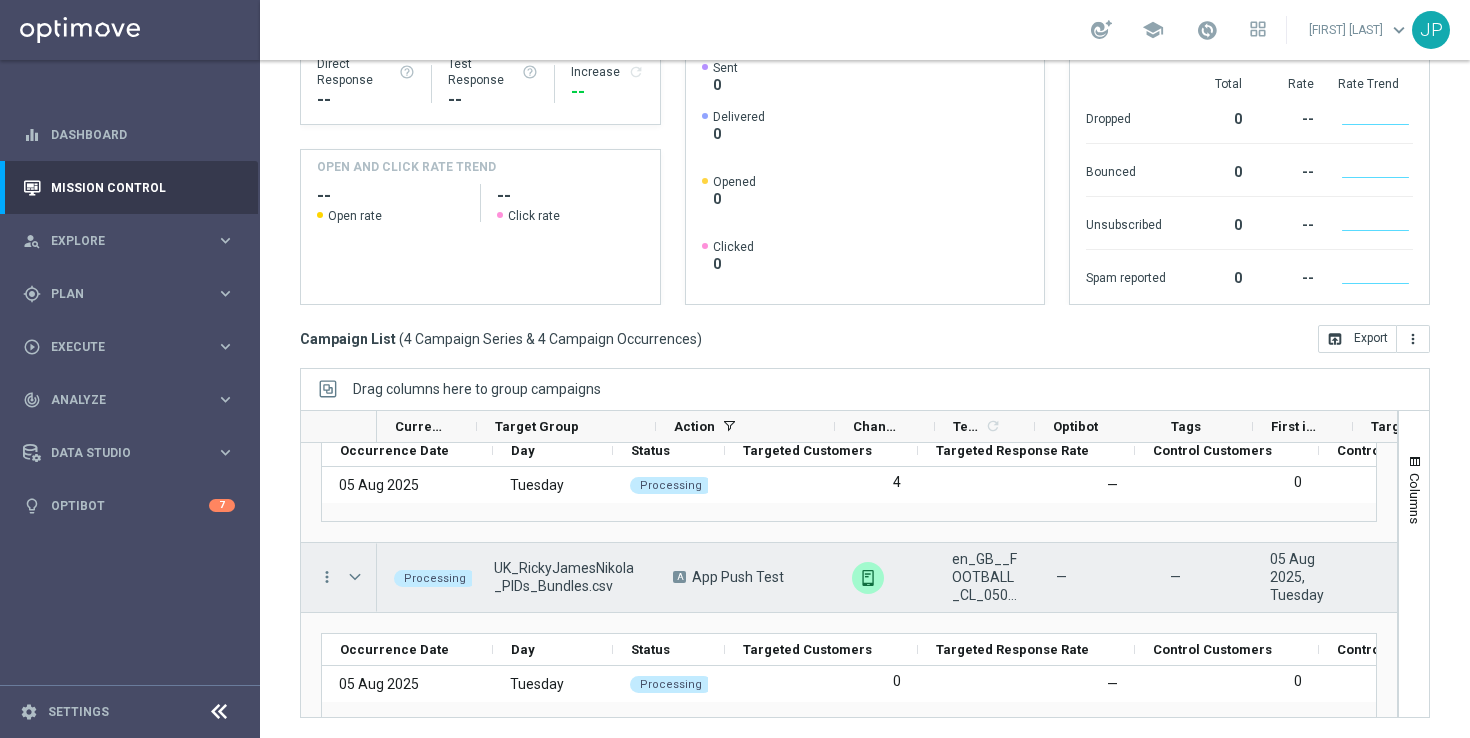 scroll, scrollTop: 264, scrollLeft: 0, axis: vertical 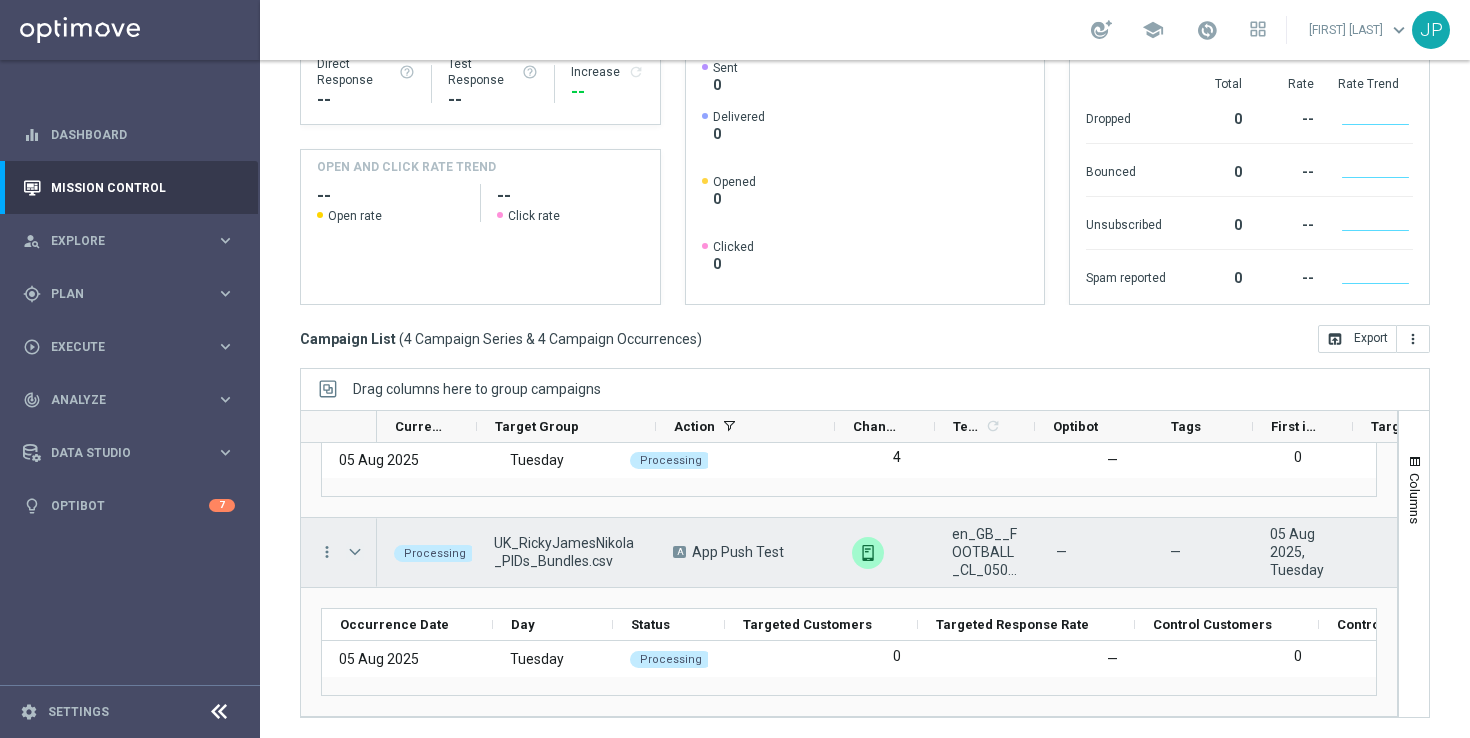 click at bounding box center (355, 552) 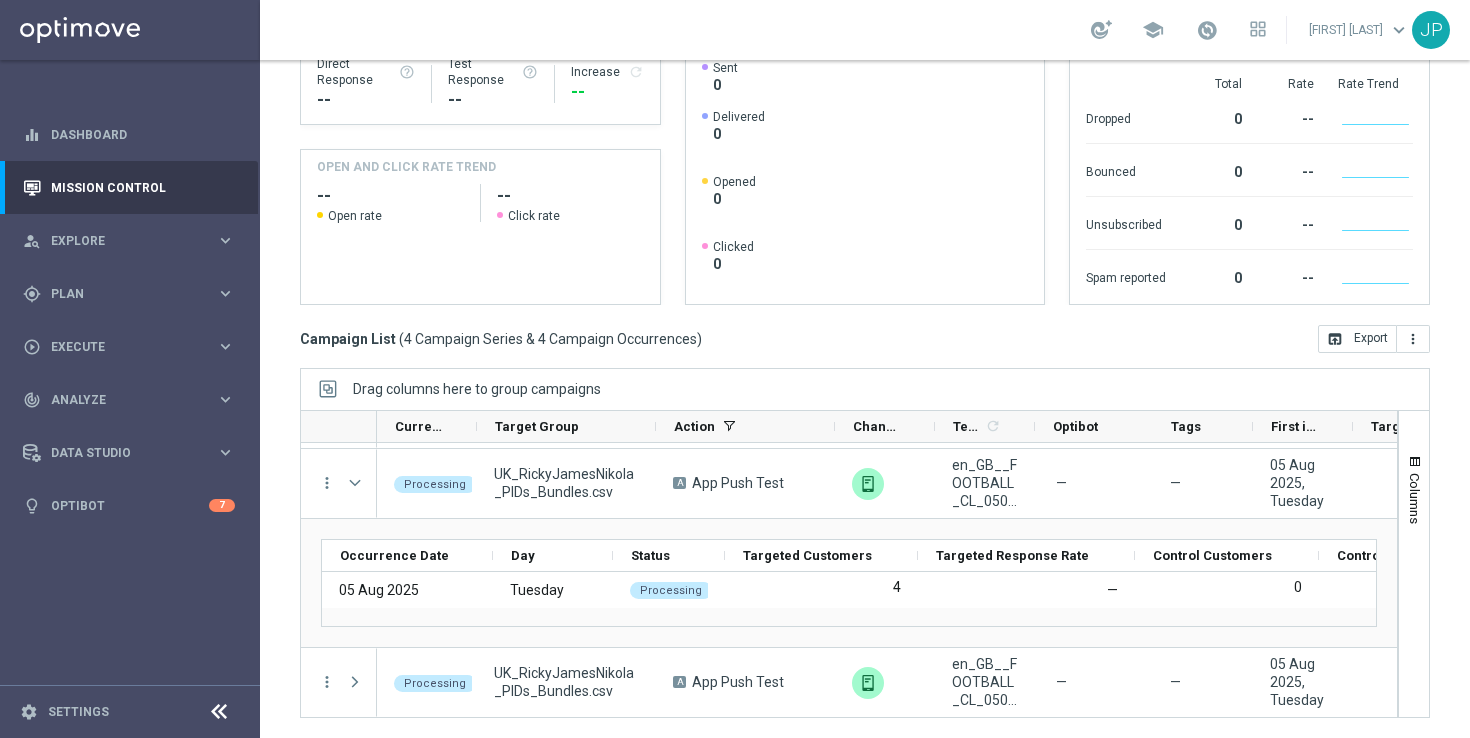 scroll, scrollTop: 131, scrollLeft: 0, axis: vertical 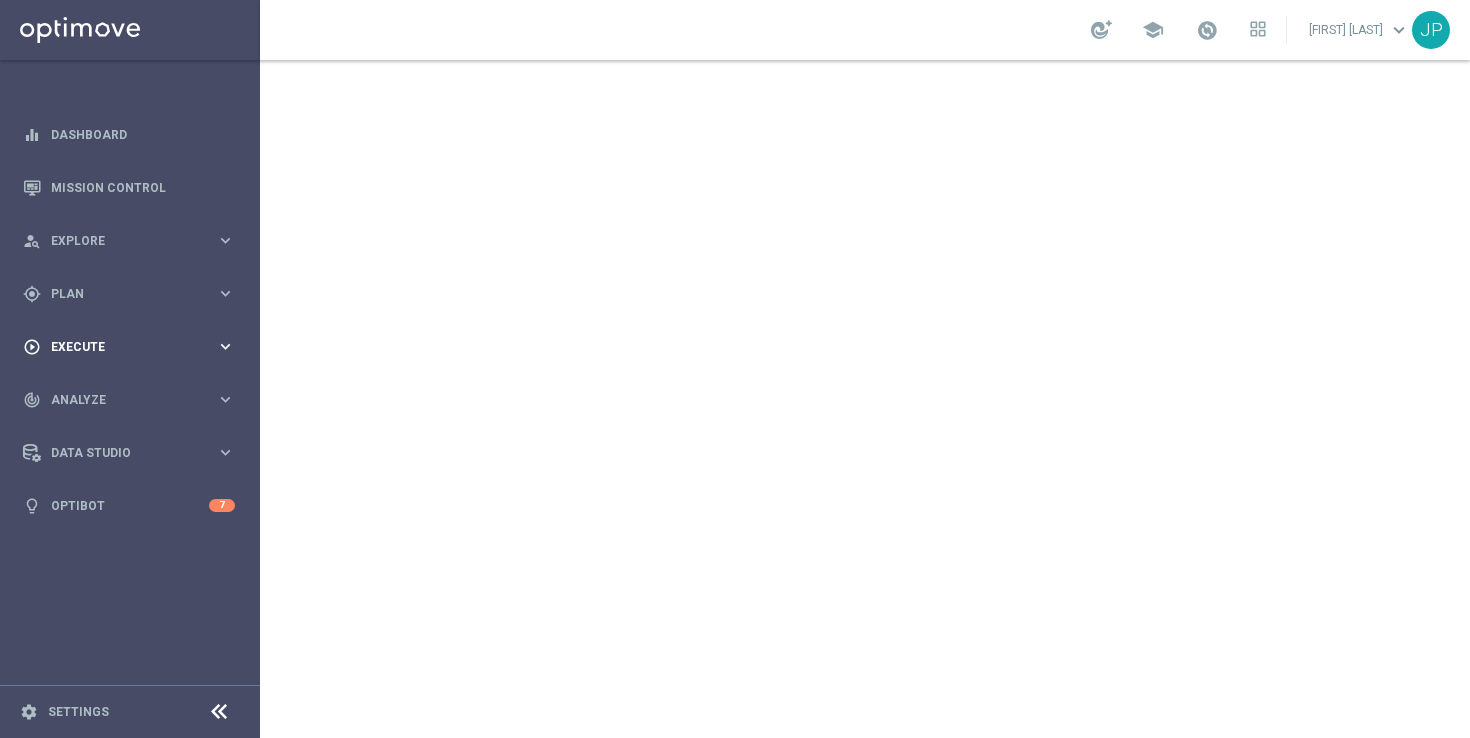 click on "Execute" at bounding box center (133, 347) 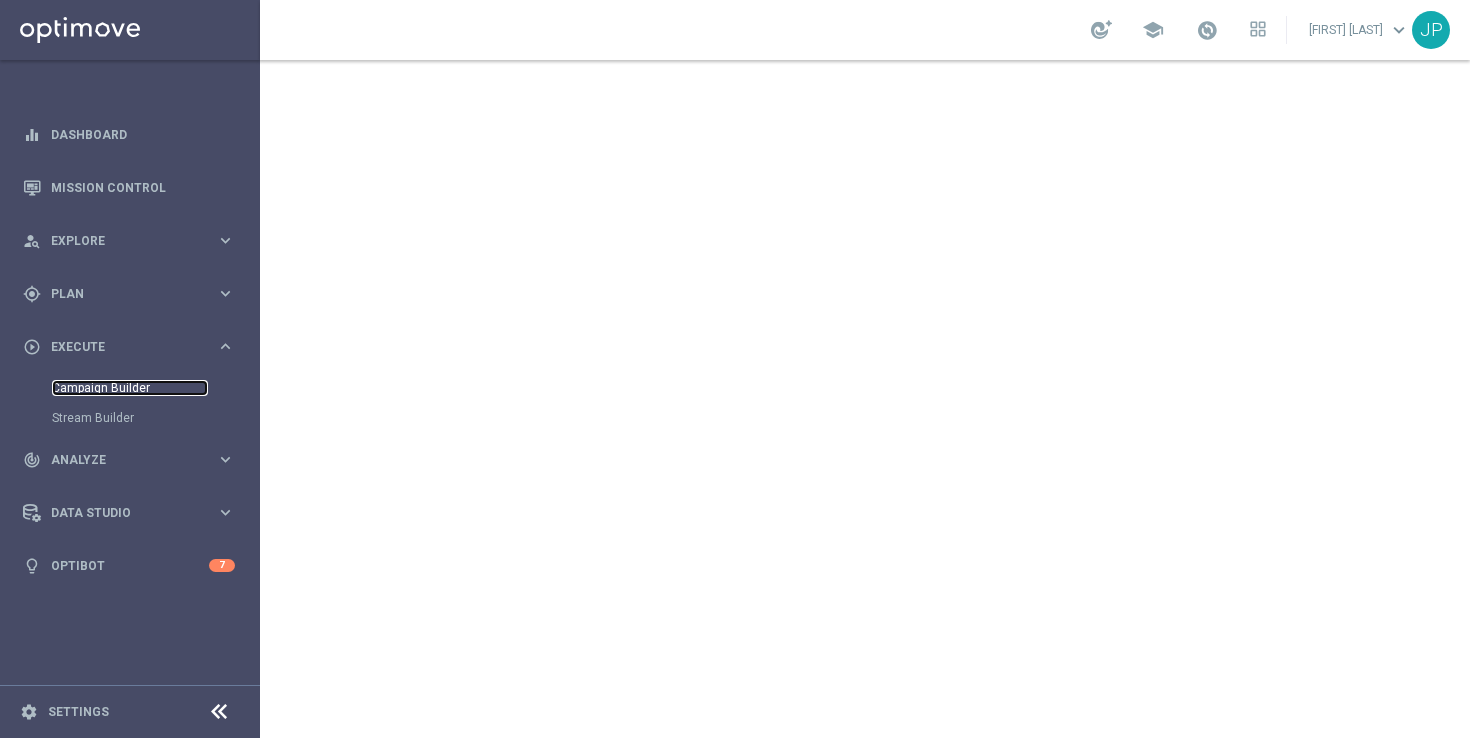 click on "Campaign Builder" at bounding box center (130, 388) 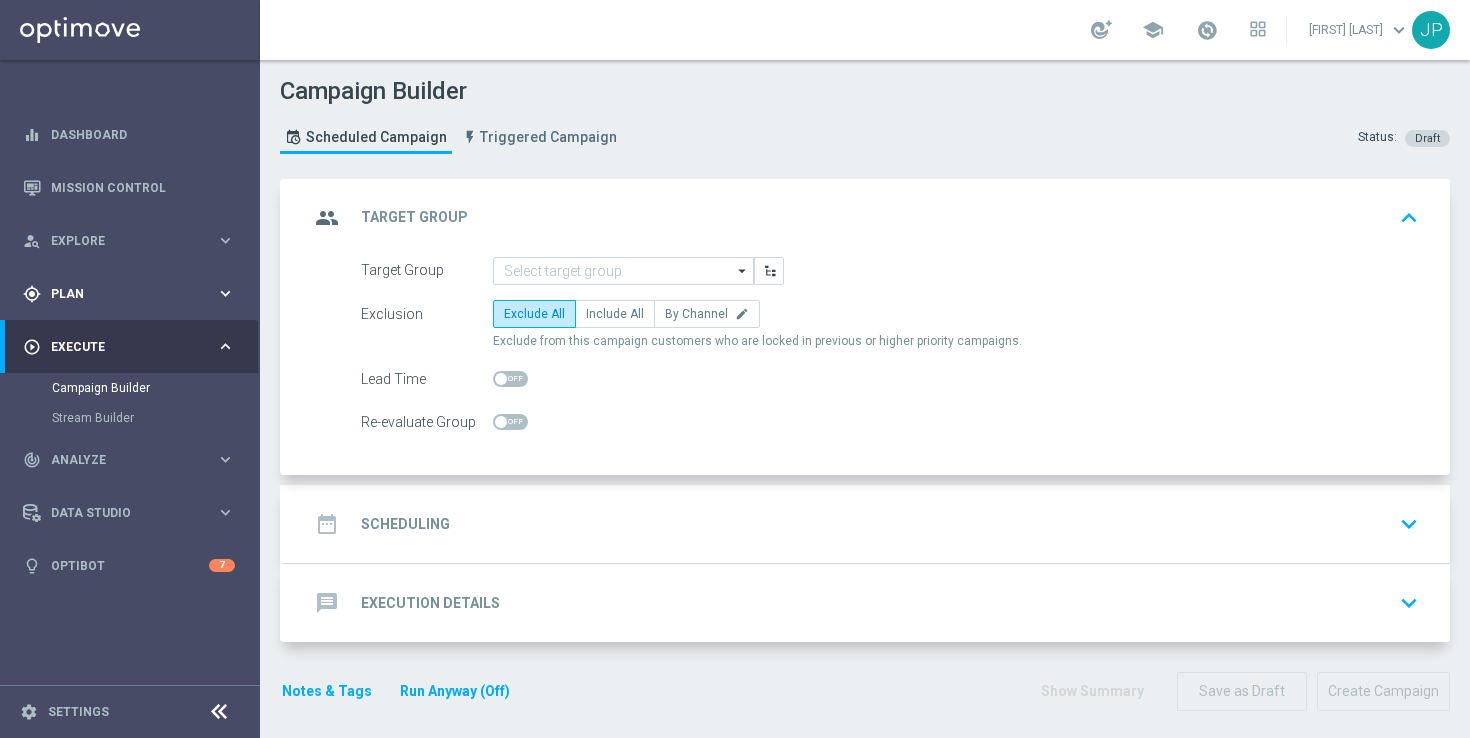 click on "Plan" at bounding box center [133, 294] 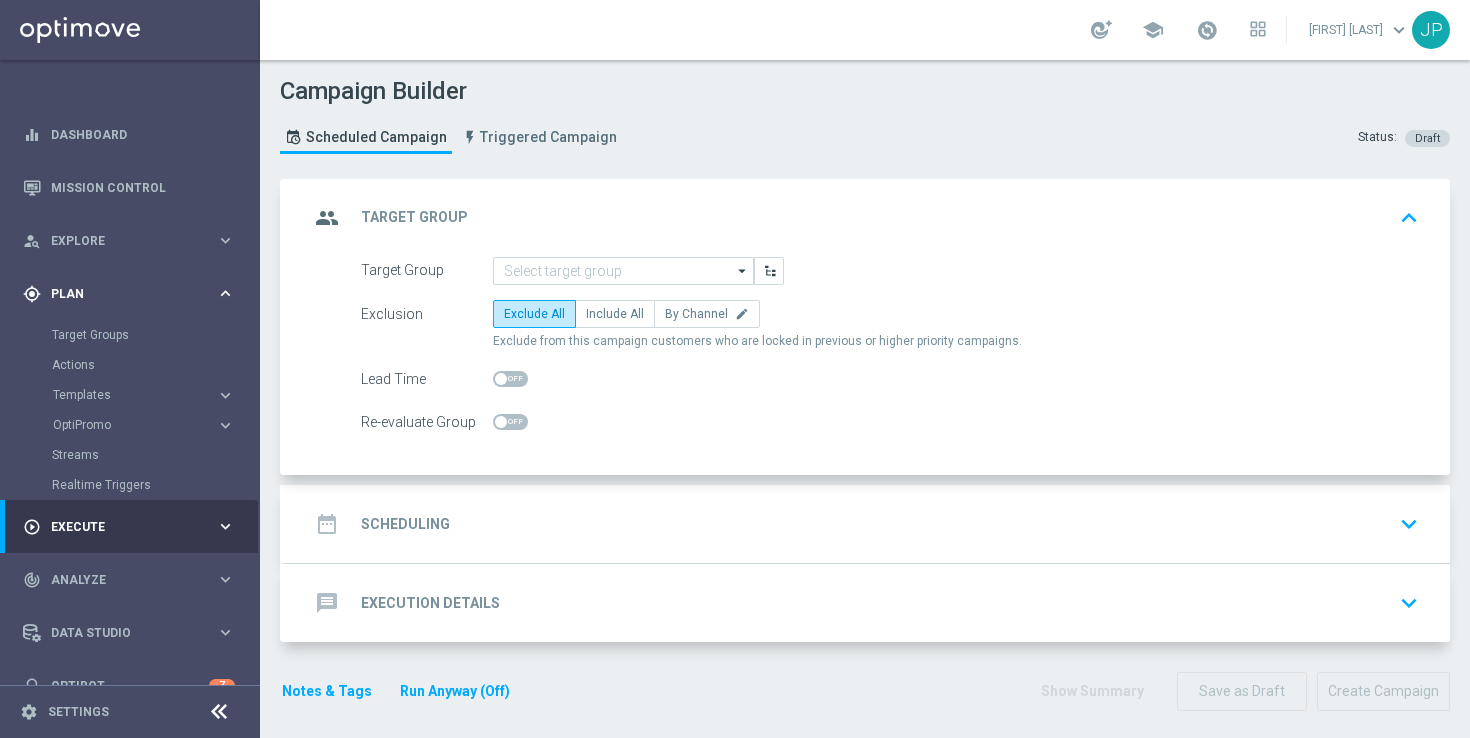 type 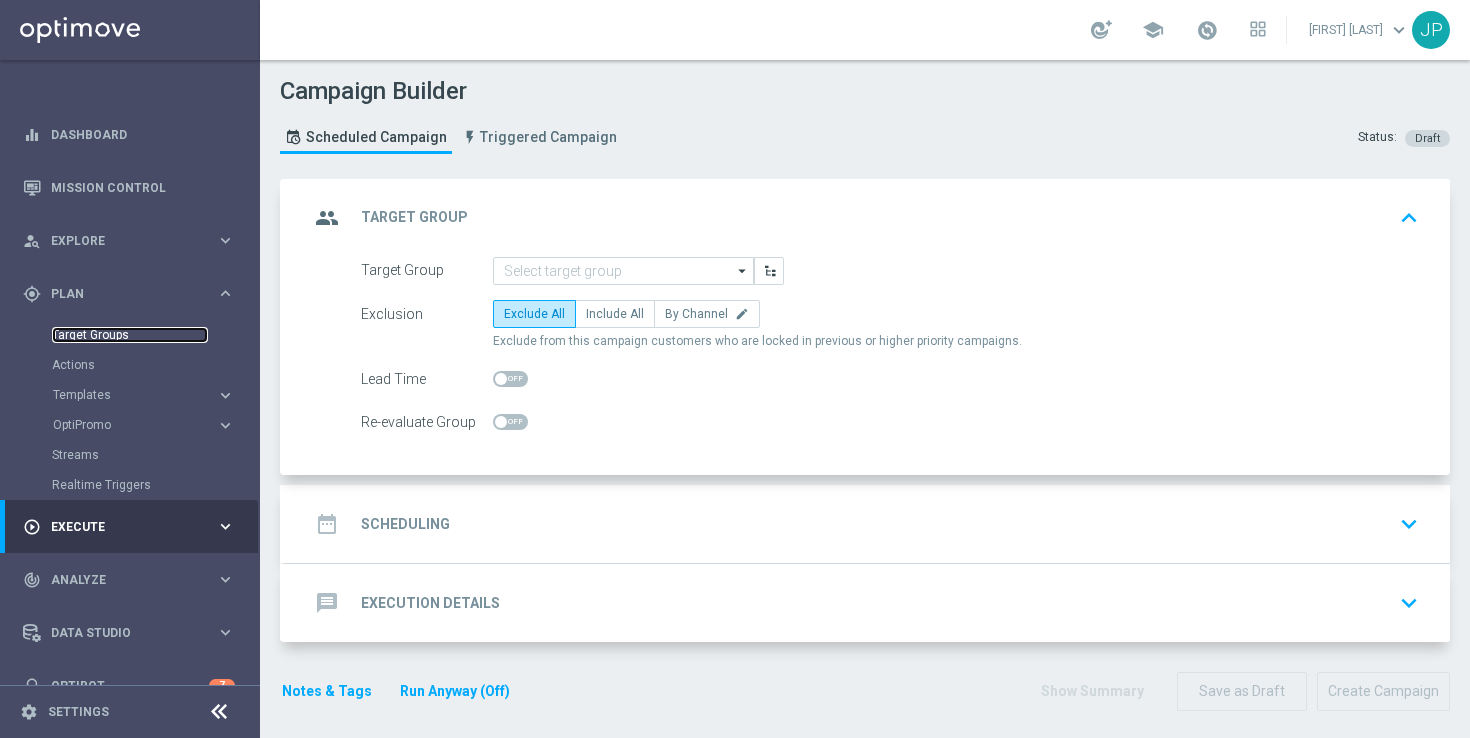 click on "Target Groups" at bounding box center [130, 335] 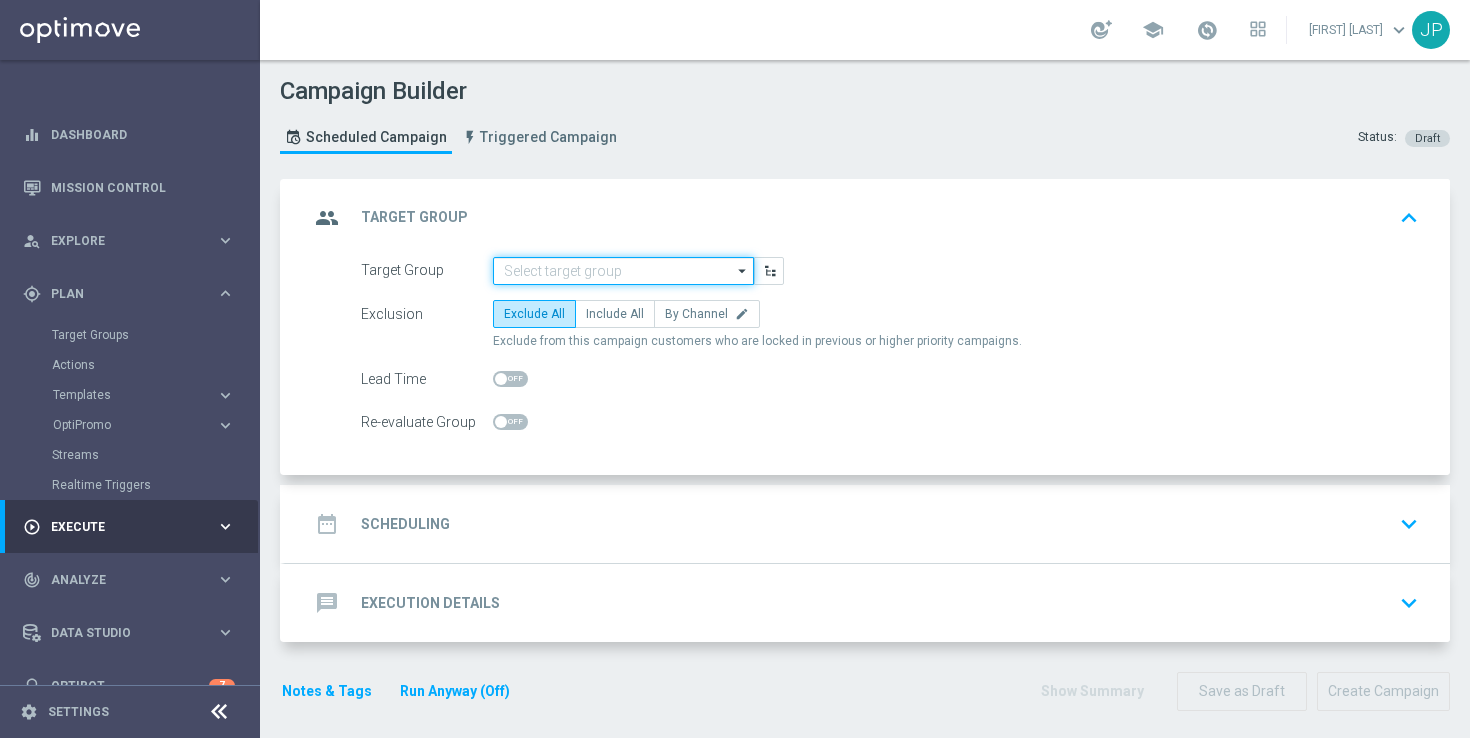 click 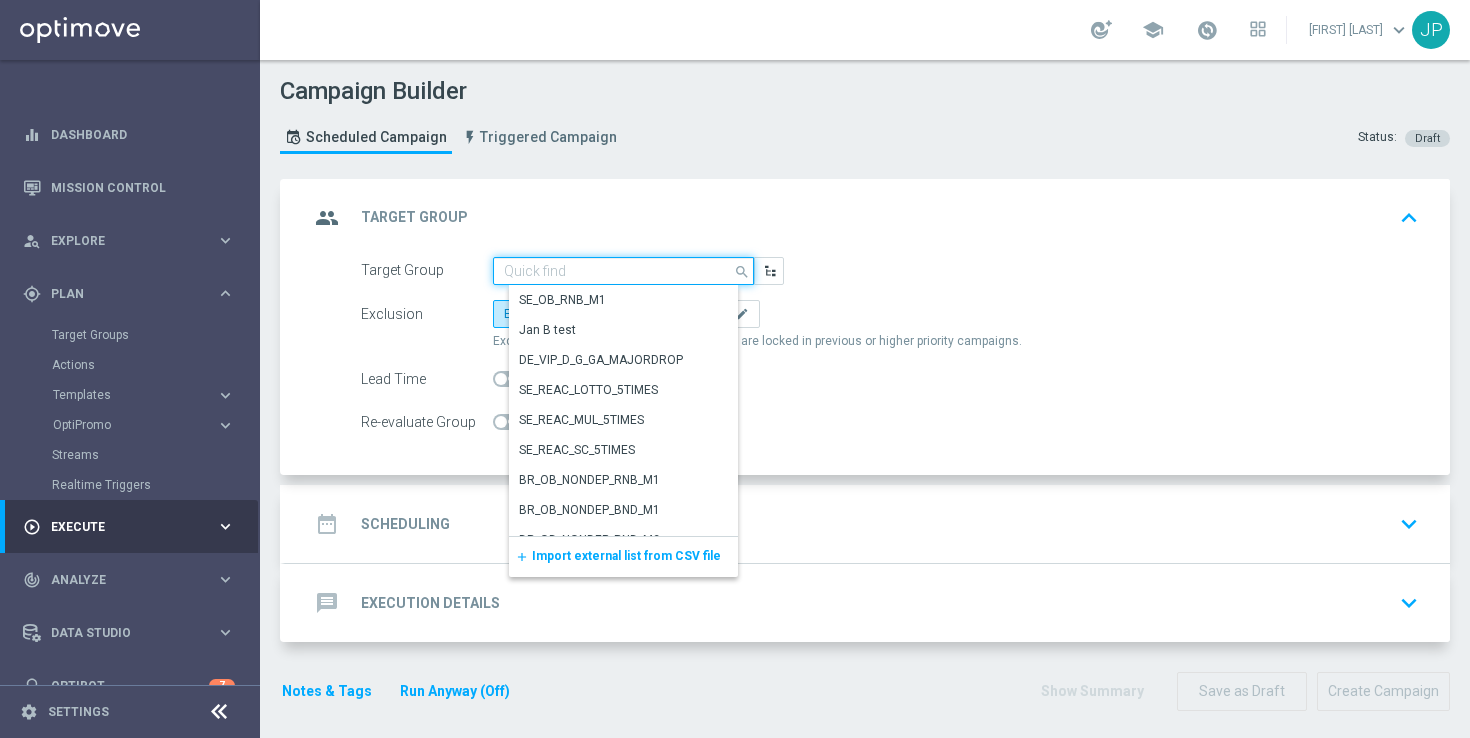 paste on "UK_SPORTSBOOK_APP" 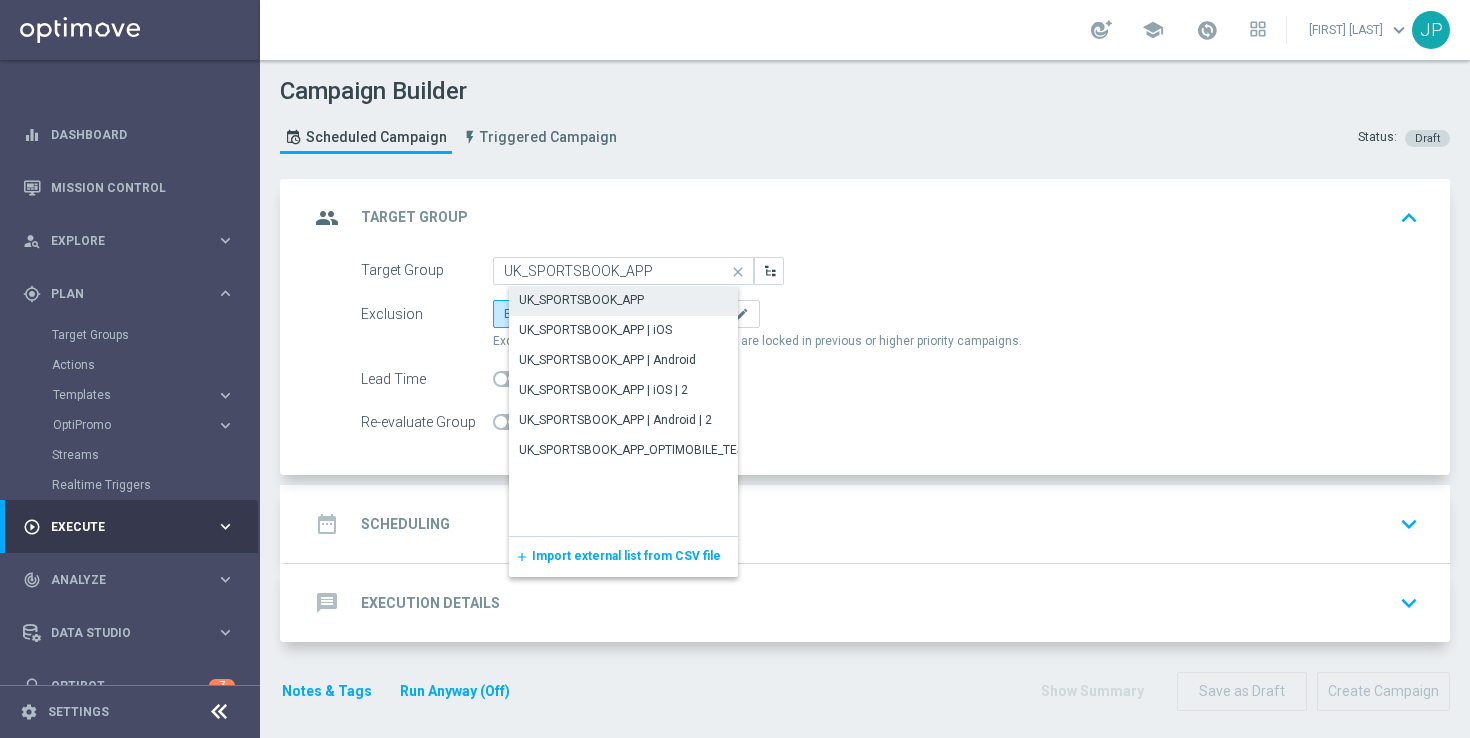 click on "UK_SPORTSBOOK_APP" 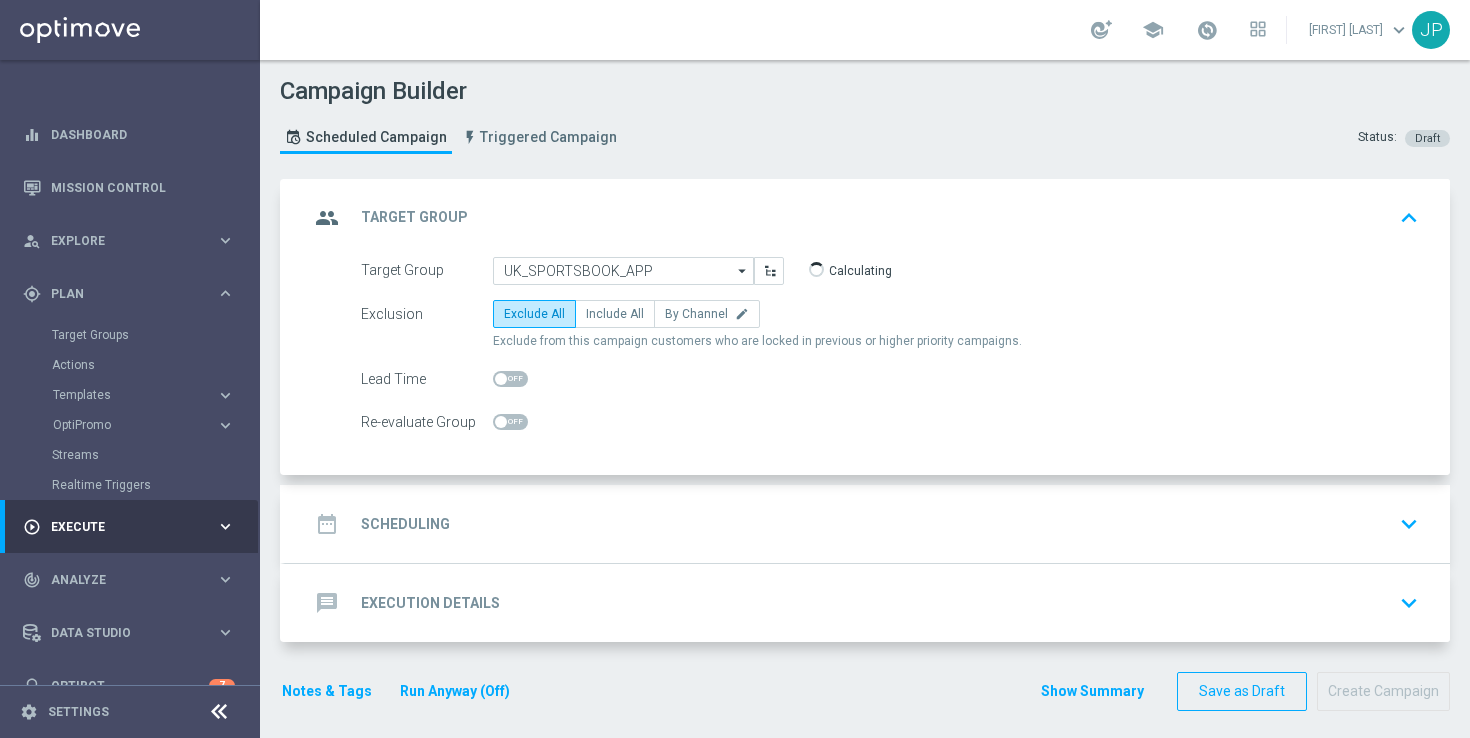 type on "UK_SPORTSBOOK_APP" 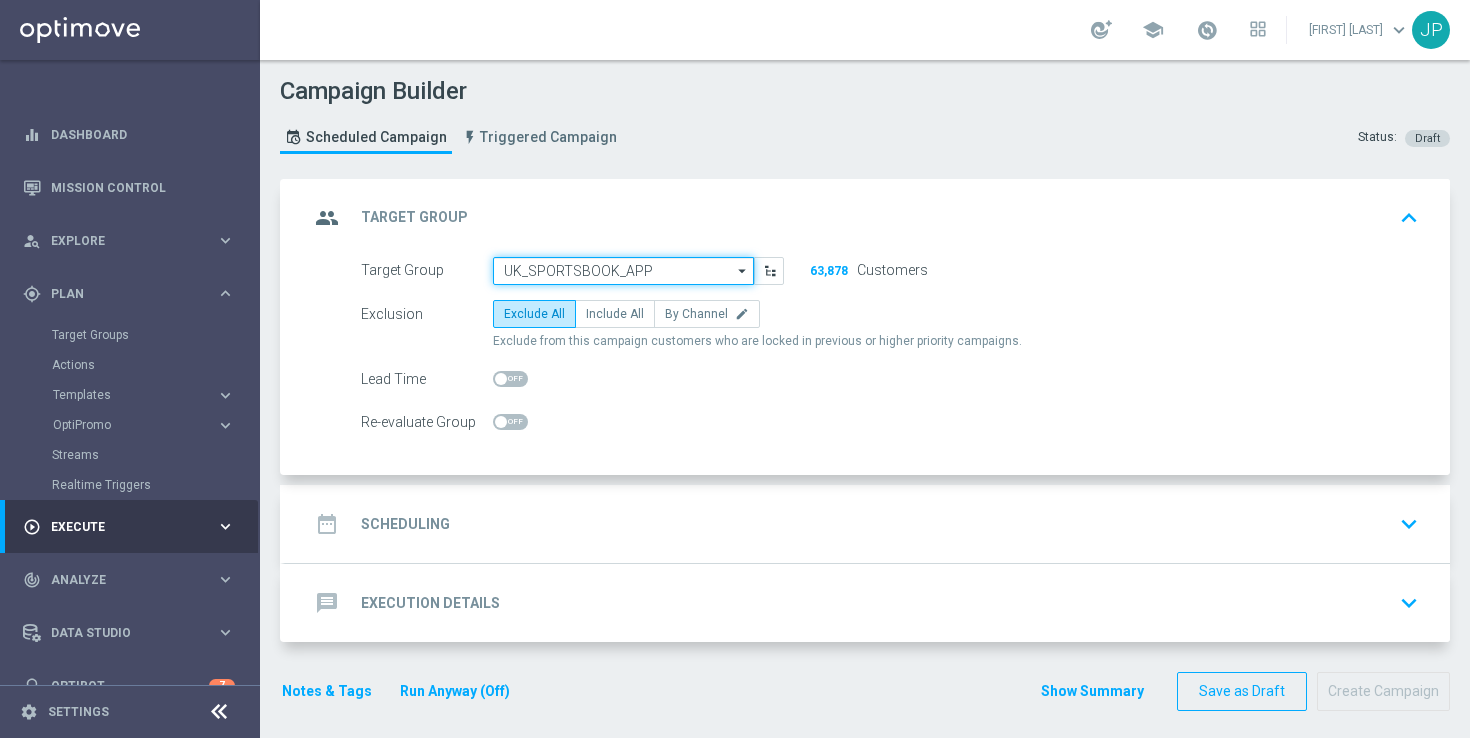 click on "UK_SPORTSBOOK_APP" 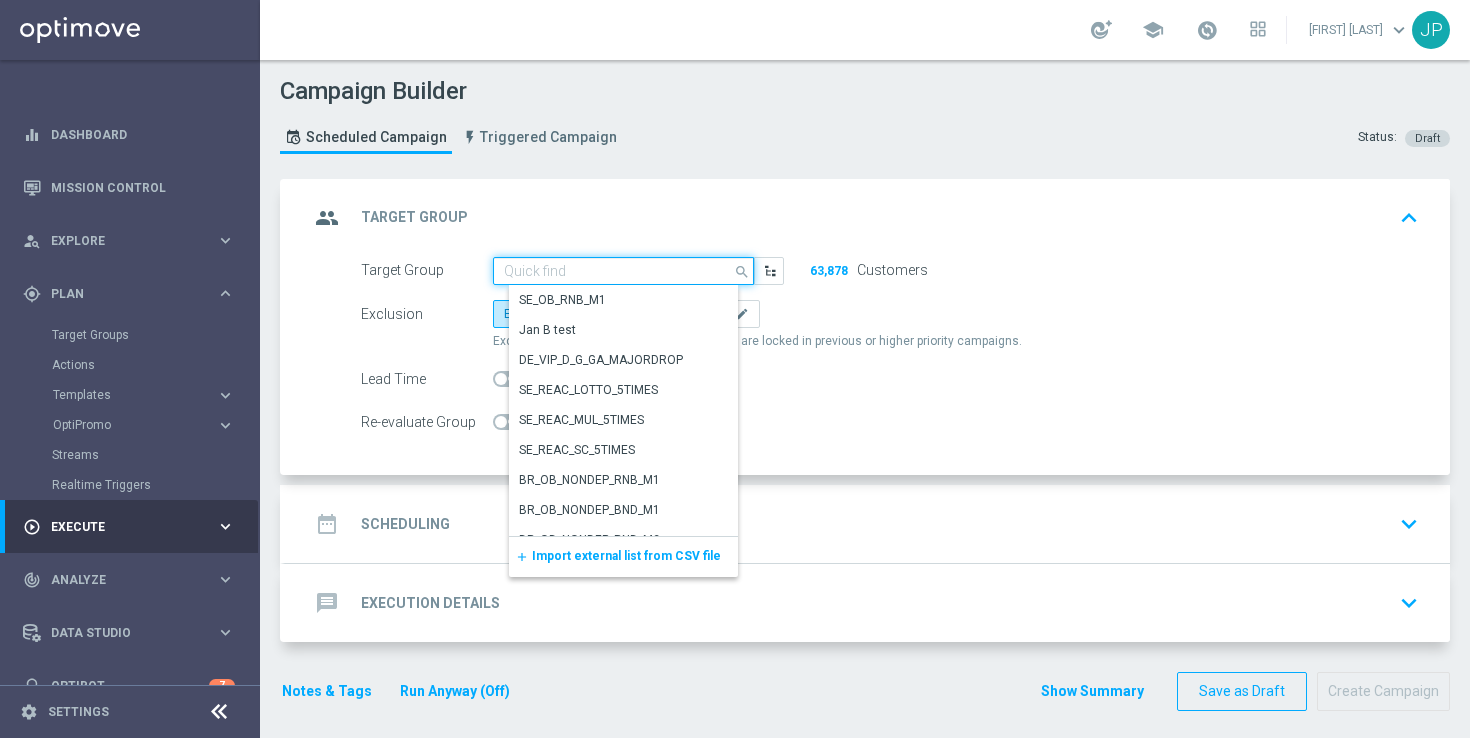 paste on "UK_SPORTSBOOK_APP" 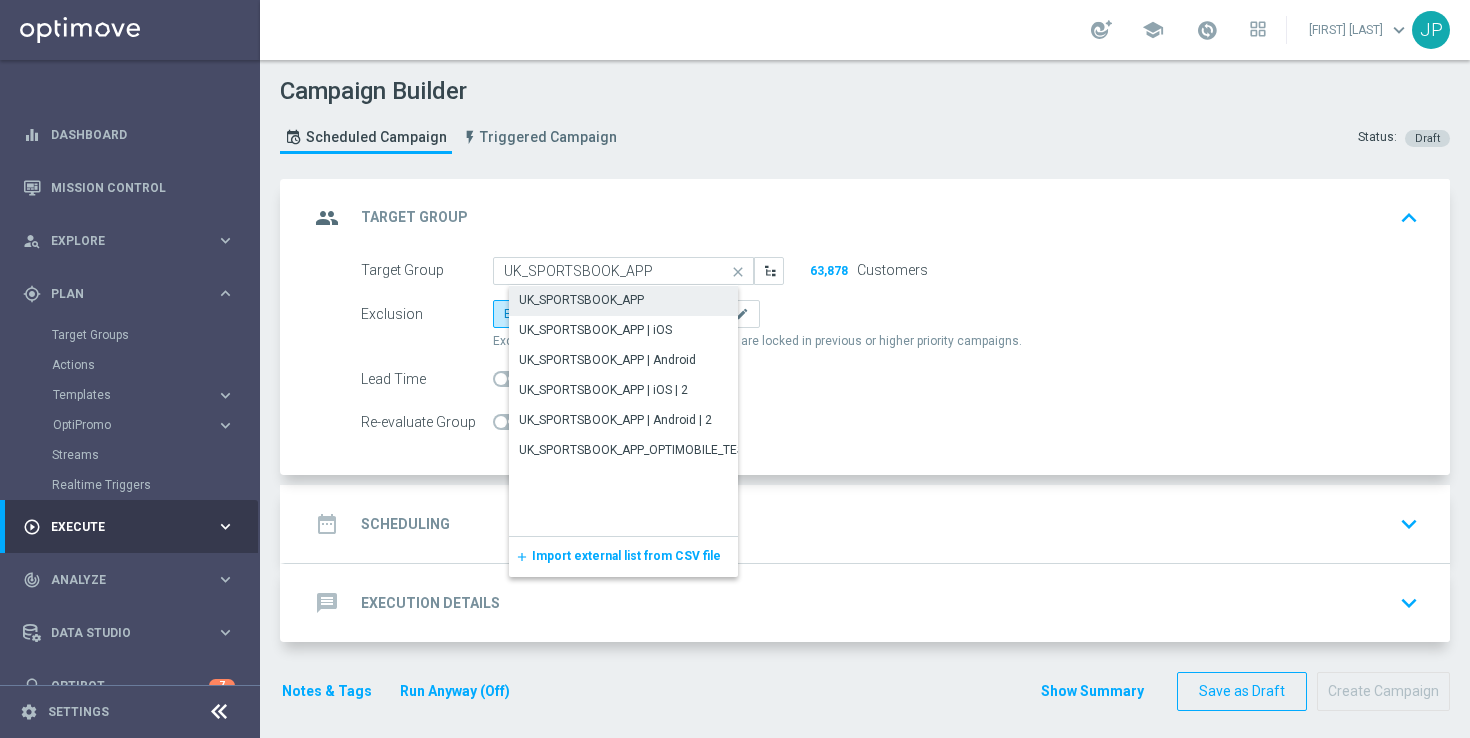 click on "UK_SPORTSBOOK_APP" 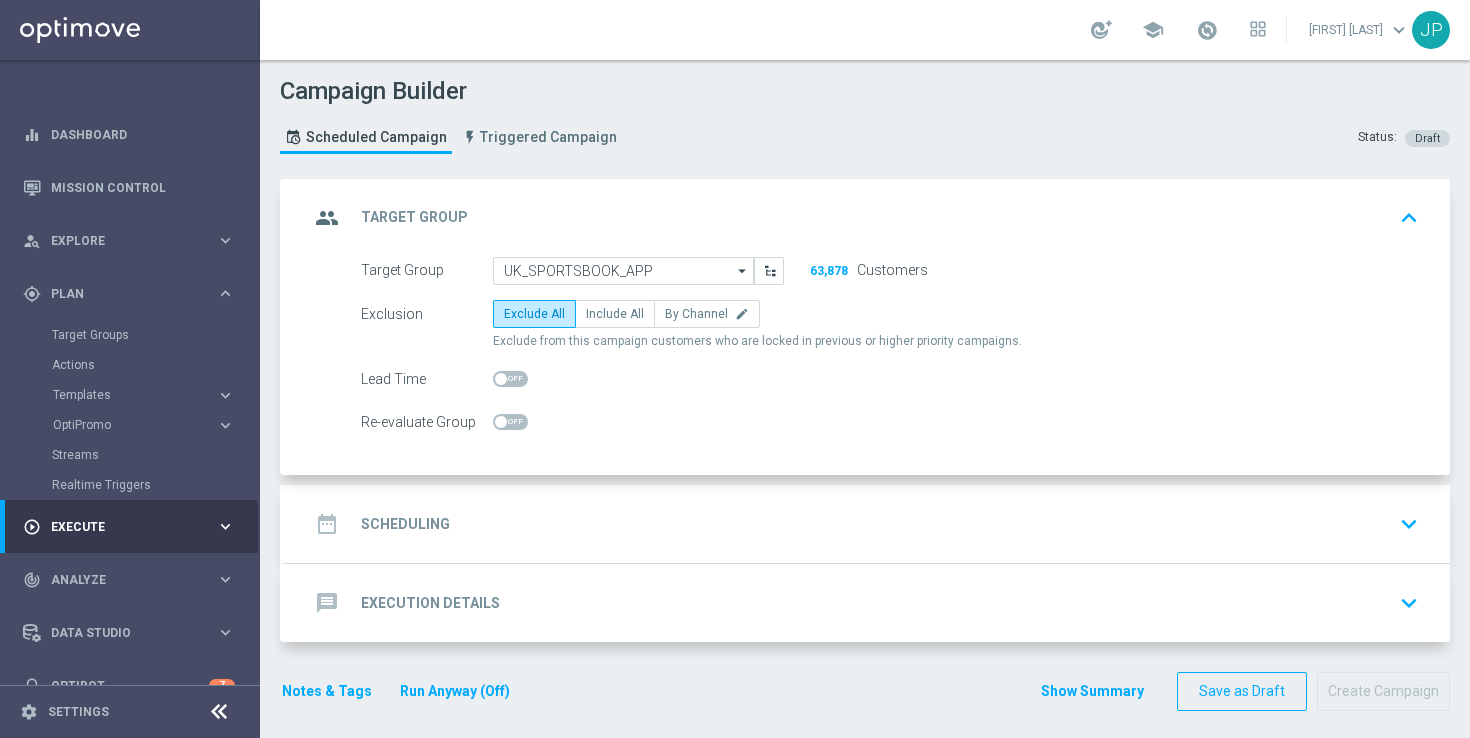 click on "Re-evaluate Group" 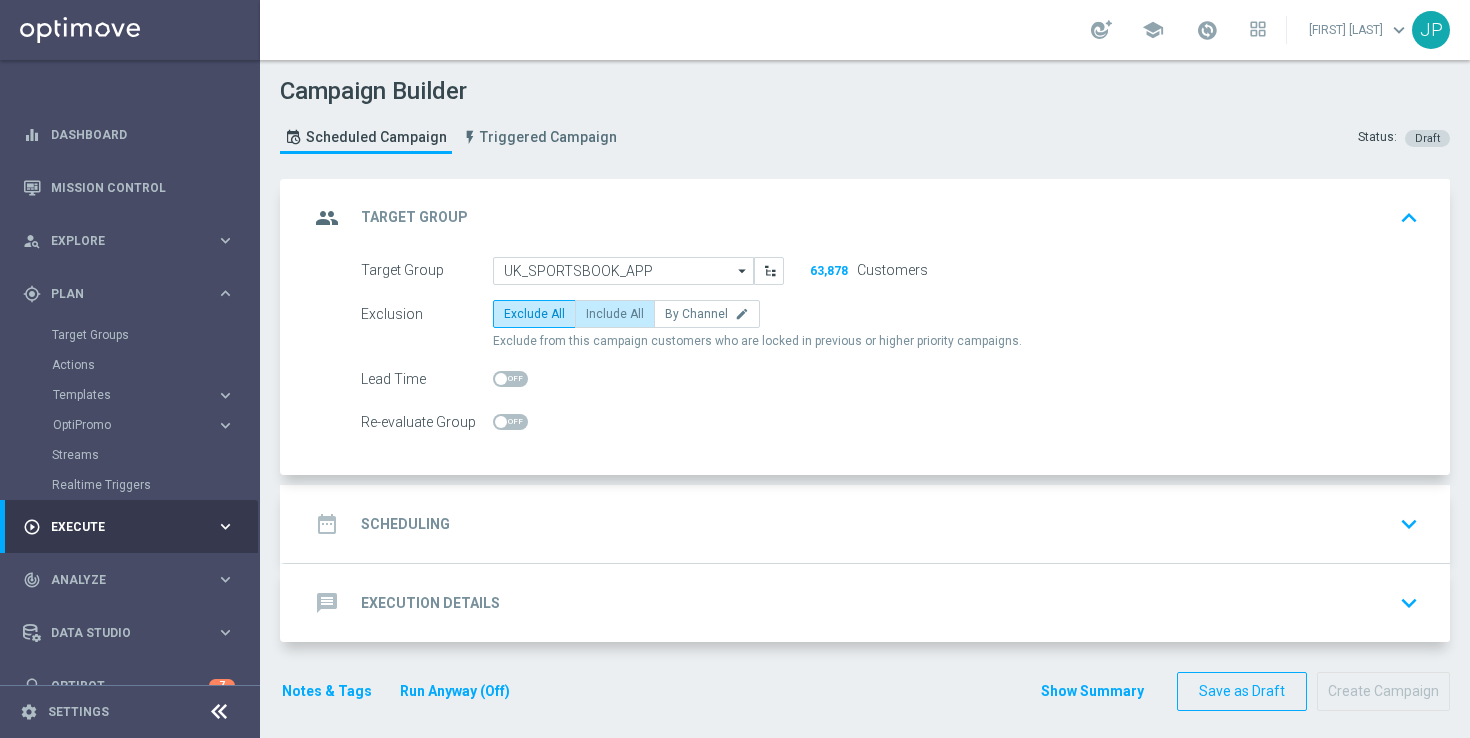click on "Include All" 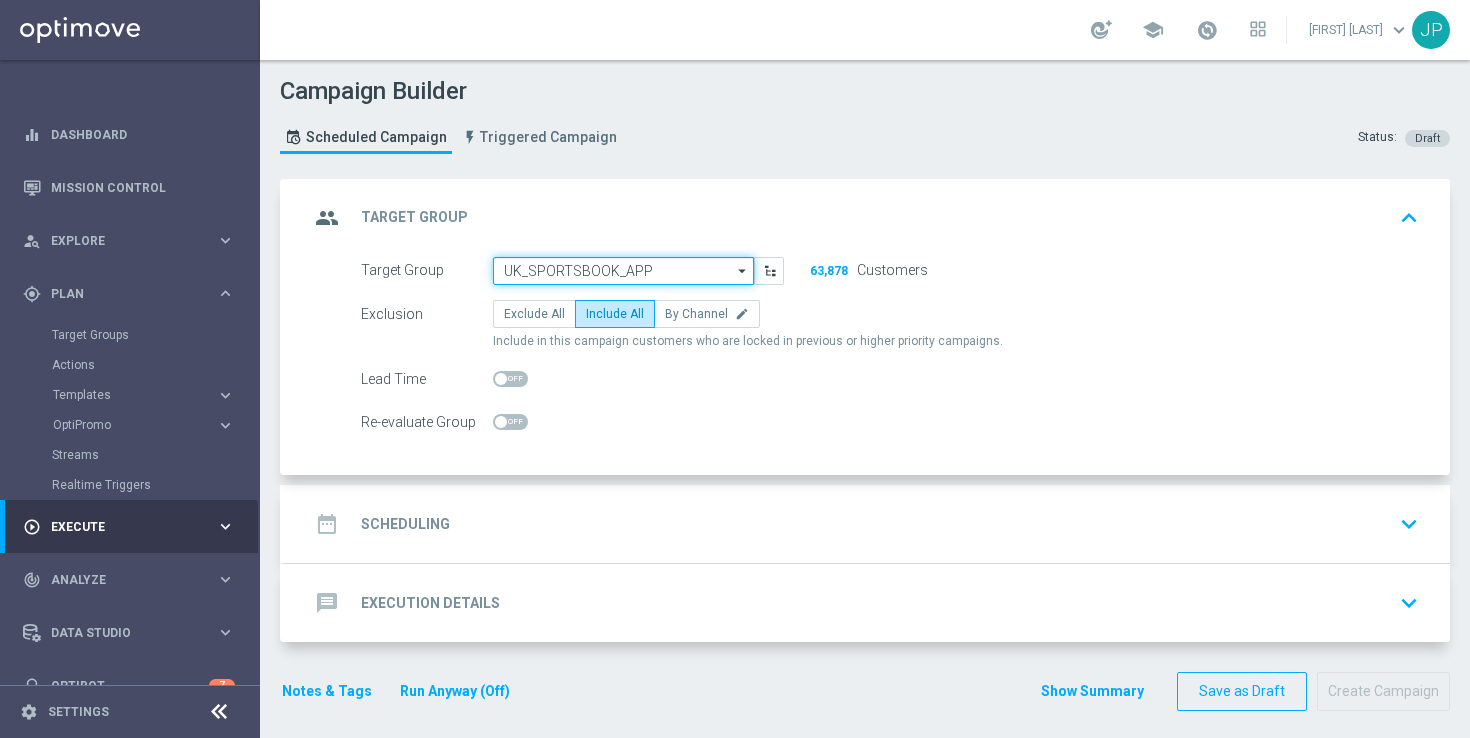 click on "UK_SPORTSBOOK_APP" 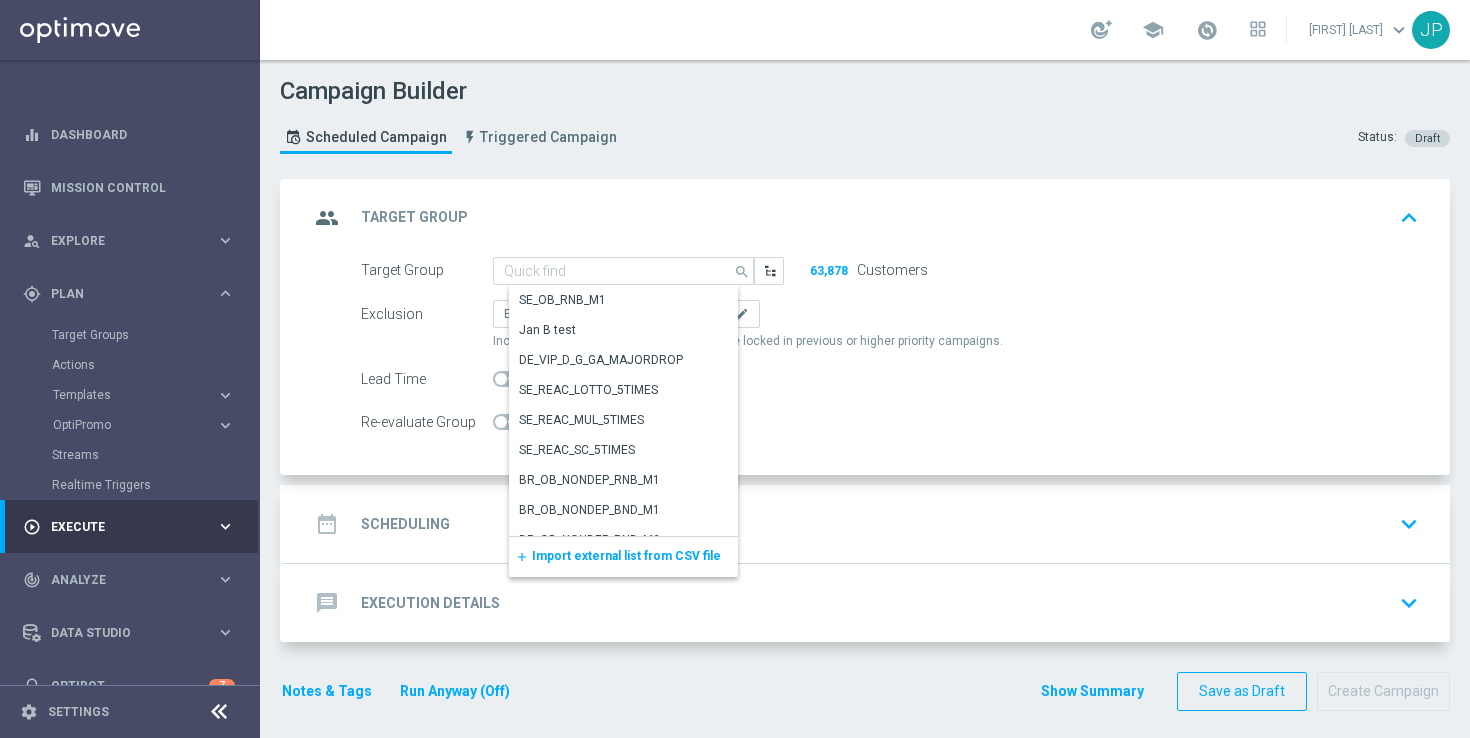 click on "Exclusion
Exclude All
Include All
By Channel
edit" 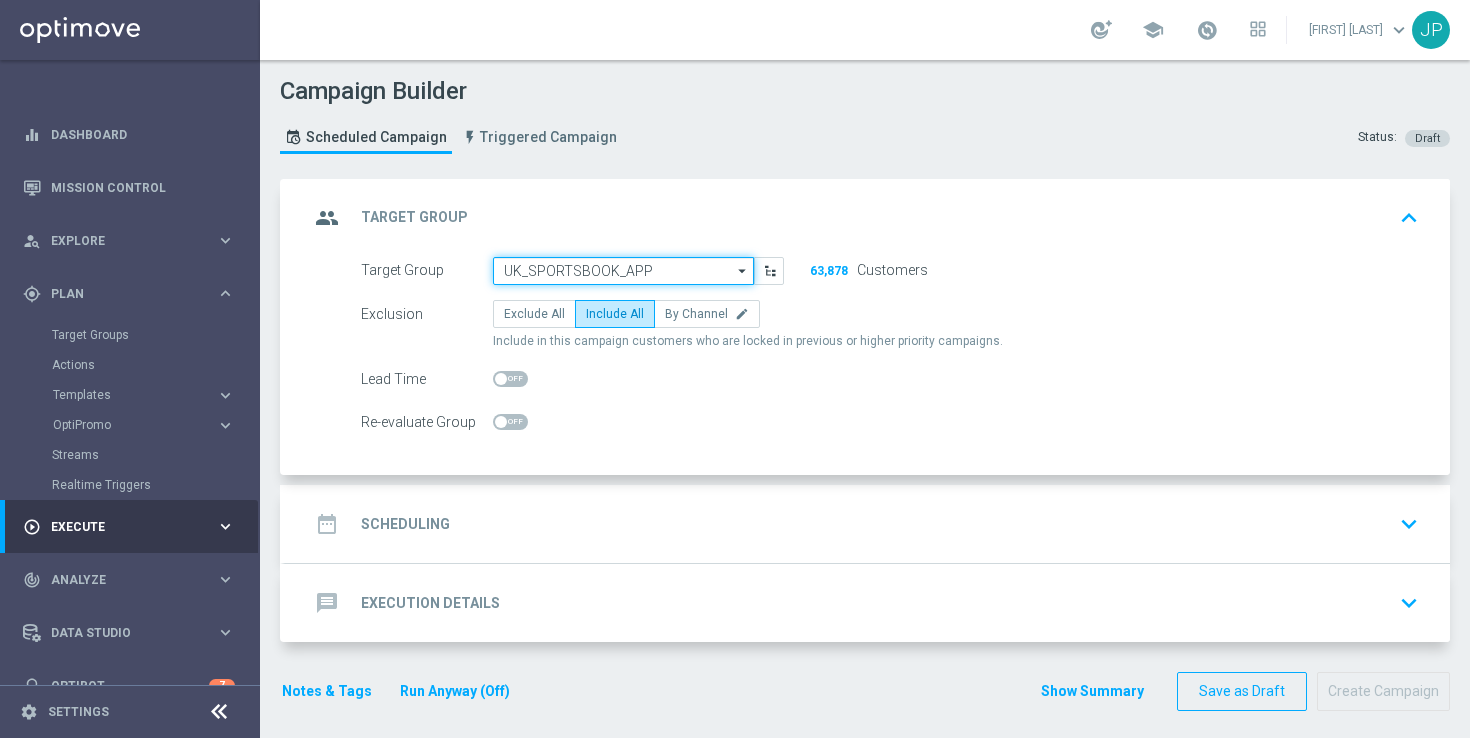 click on "UK_SPORTSBOOK_APP" 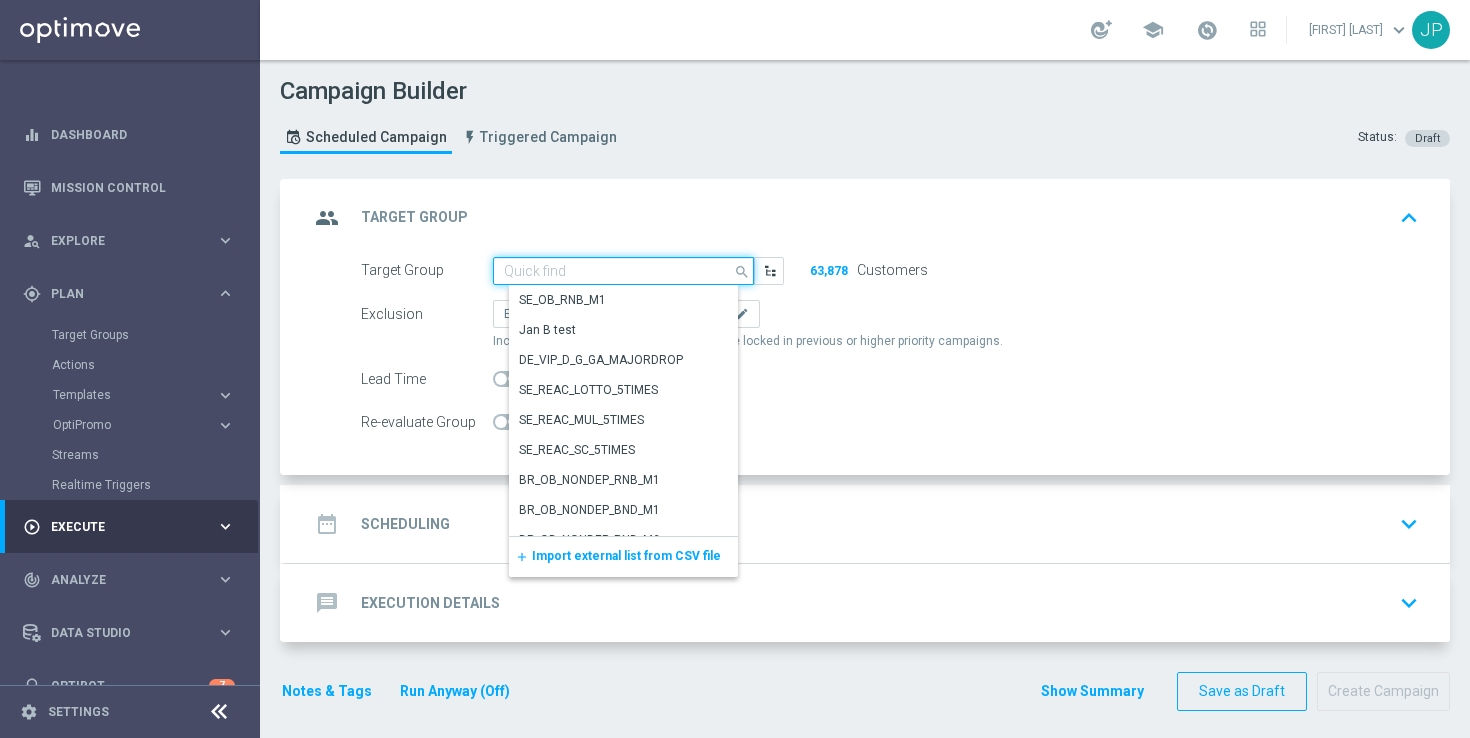 click 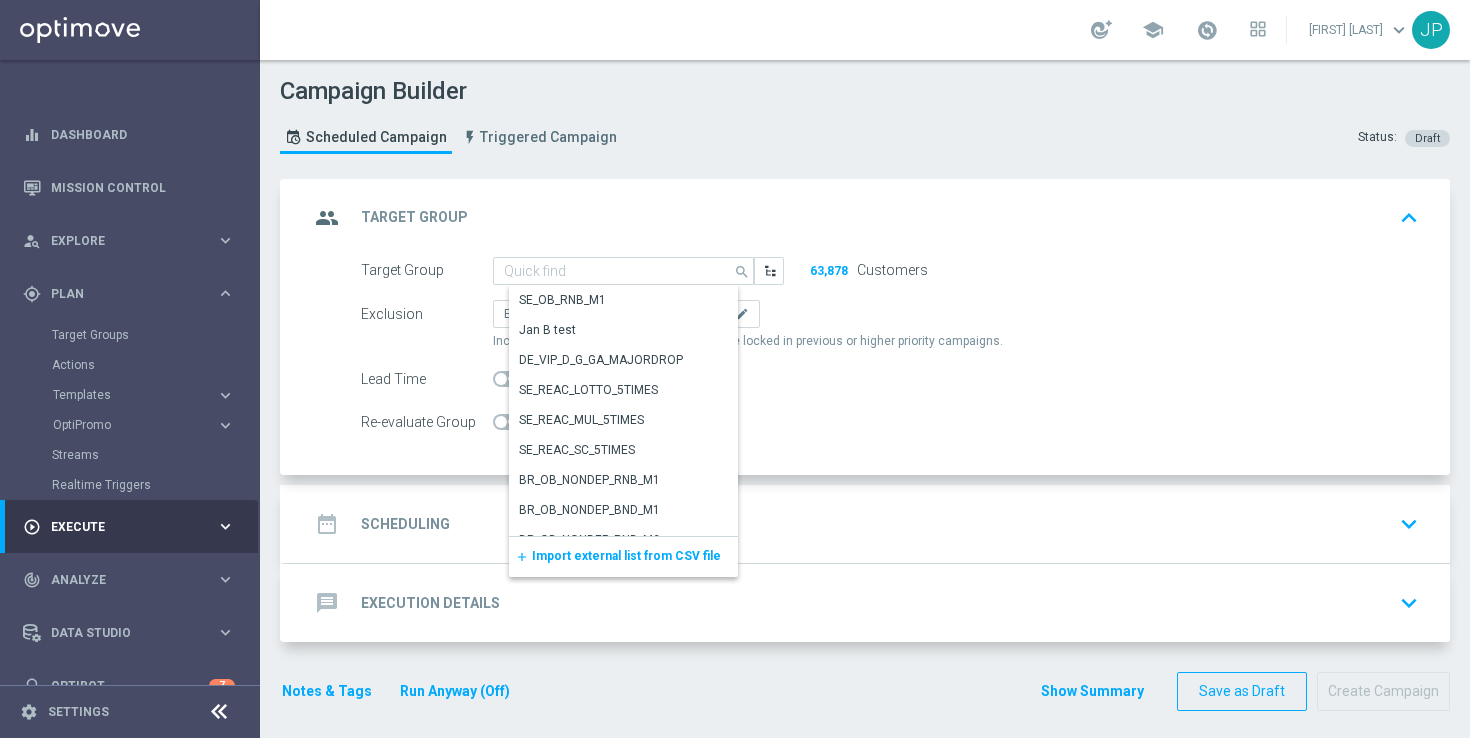 click on "Include in this campaign customers who are locked in previous or higher priority campaigns." 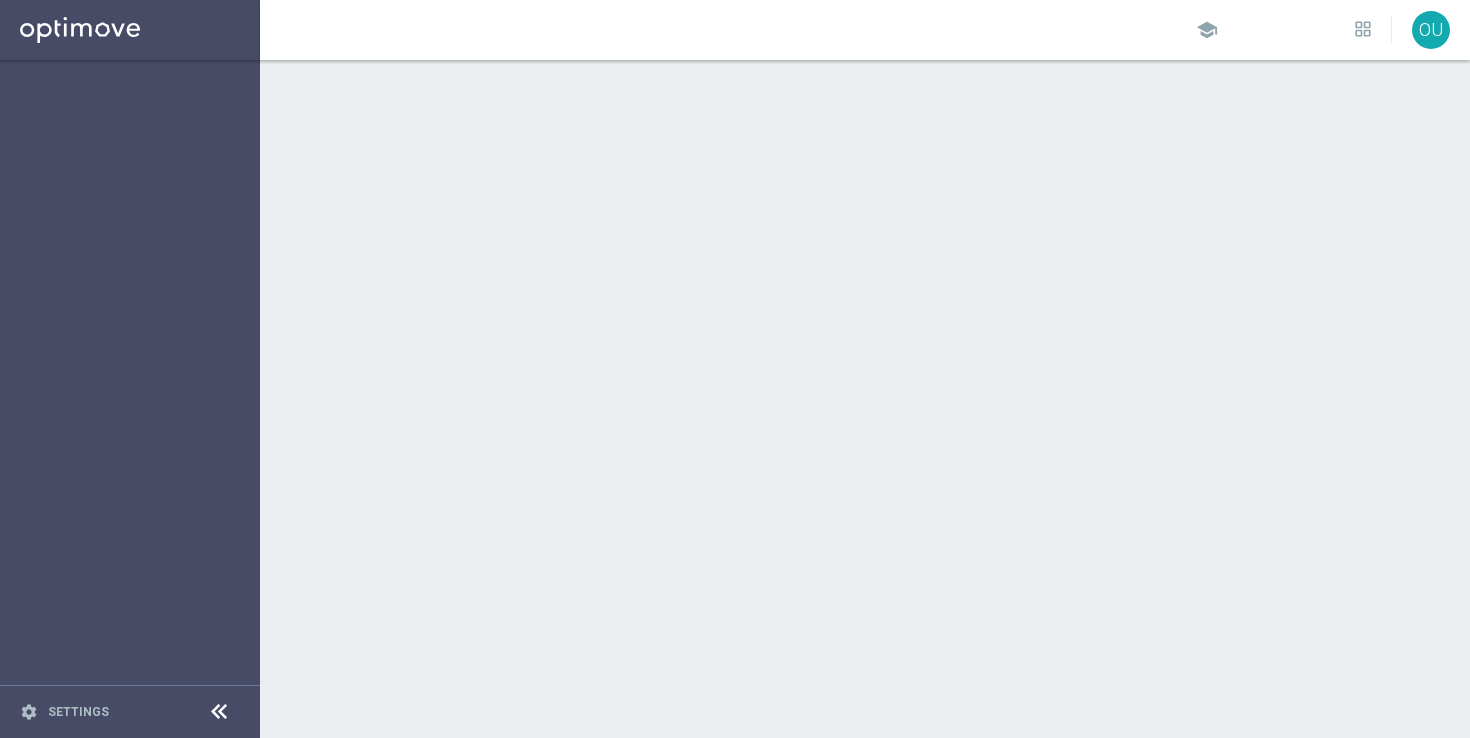 scroll, scrollTop: 0, scrollLeft: 0, axis: both 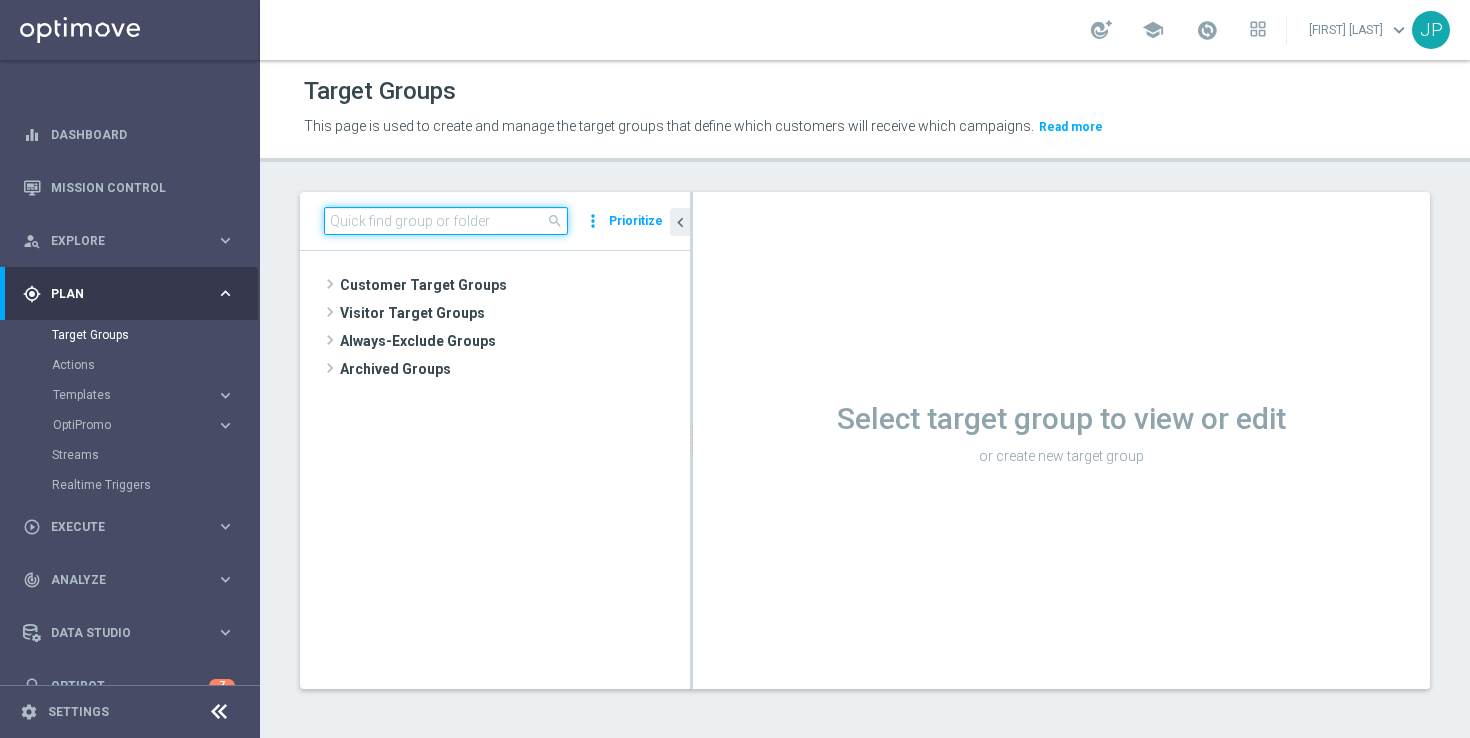 click at bounding box center [446, 221] 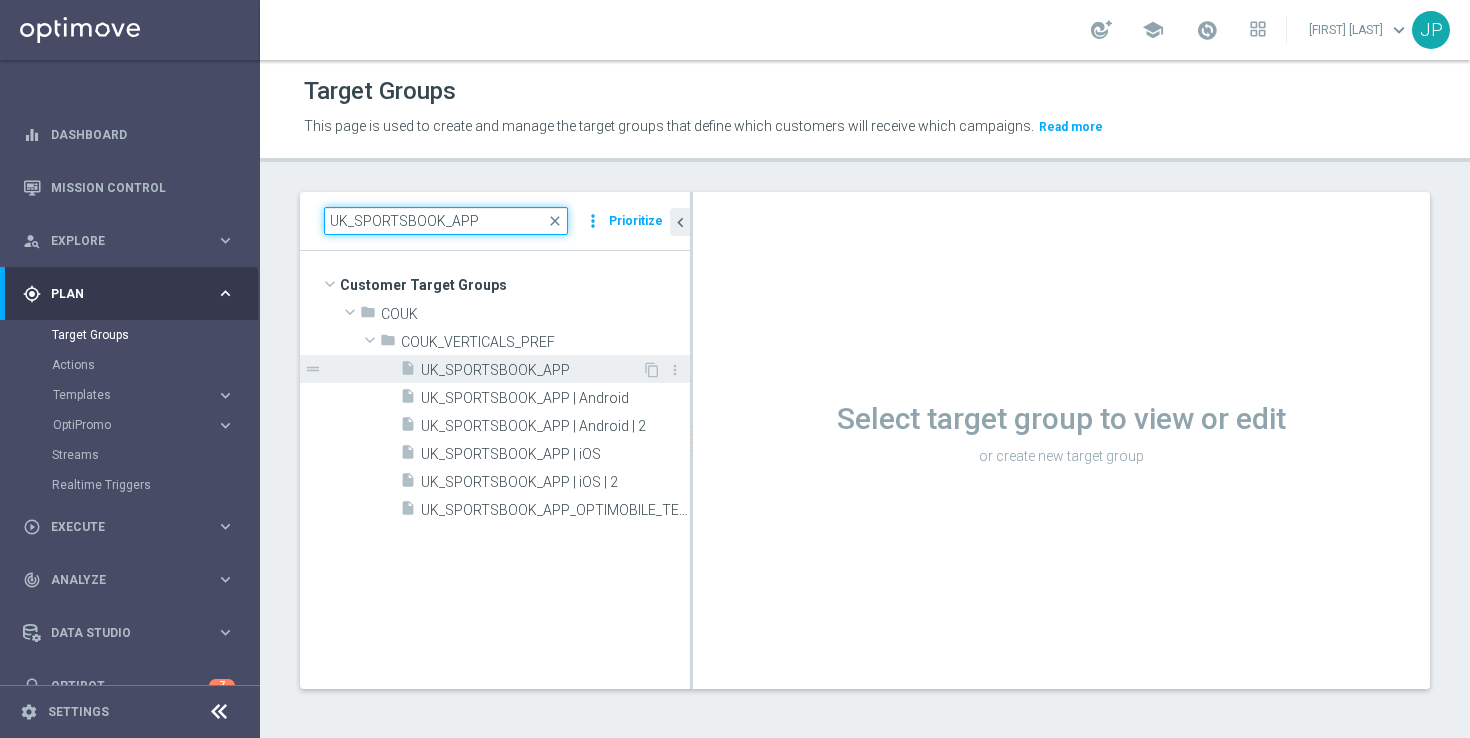 type on "UK_SPORTSBOOK_APP" 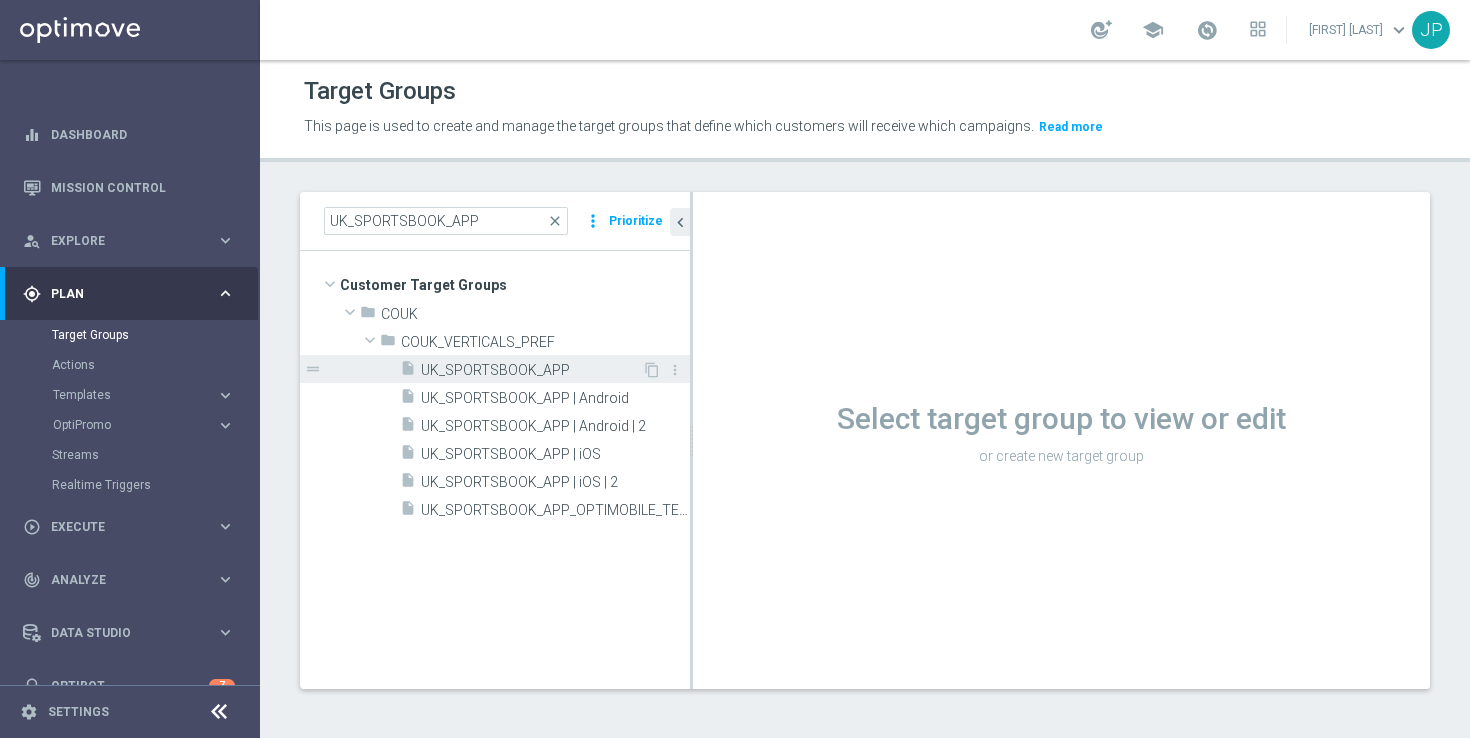 click on "UK_SPORTSBOOK_APP" at bounding box center [531, 370] 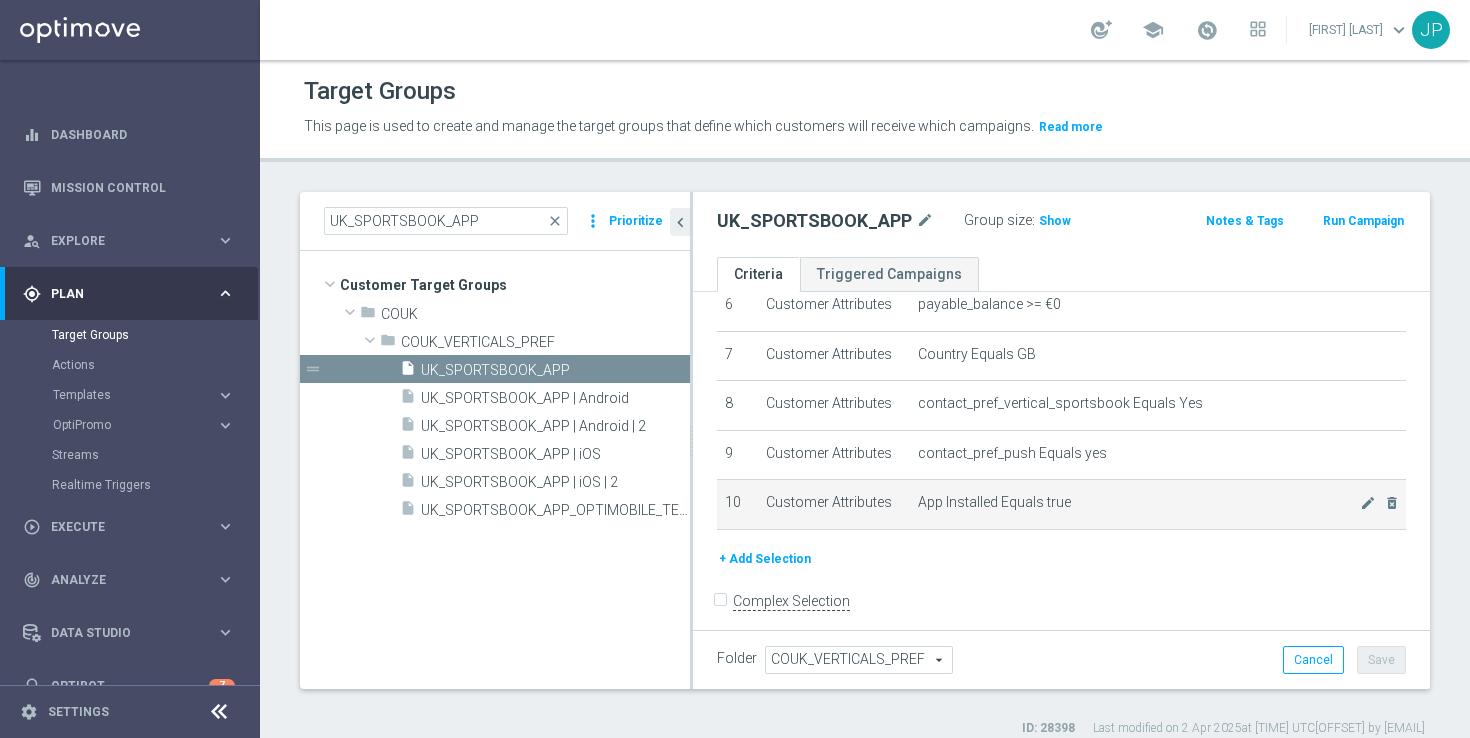 scroll, scrollTop: 341, scrollLeft: 0, axis: vertical 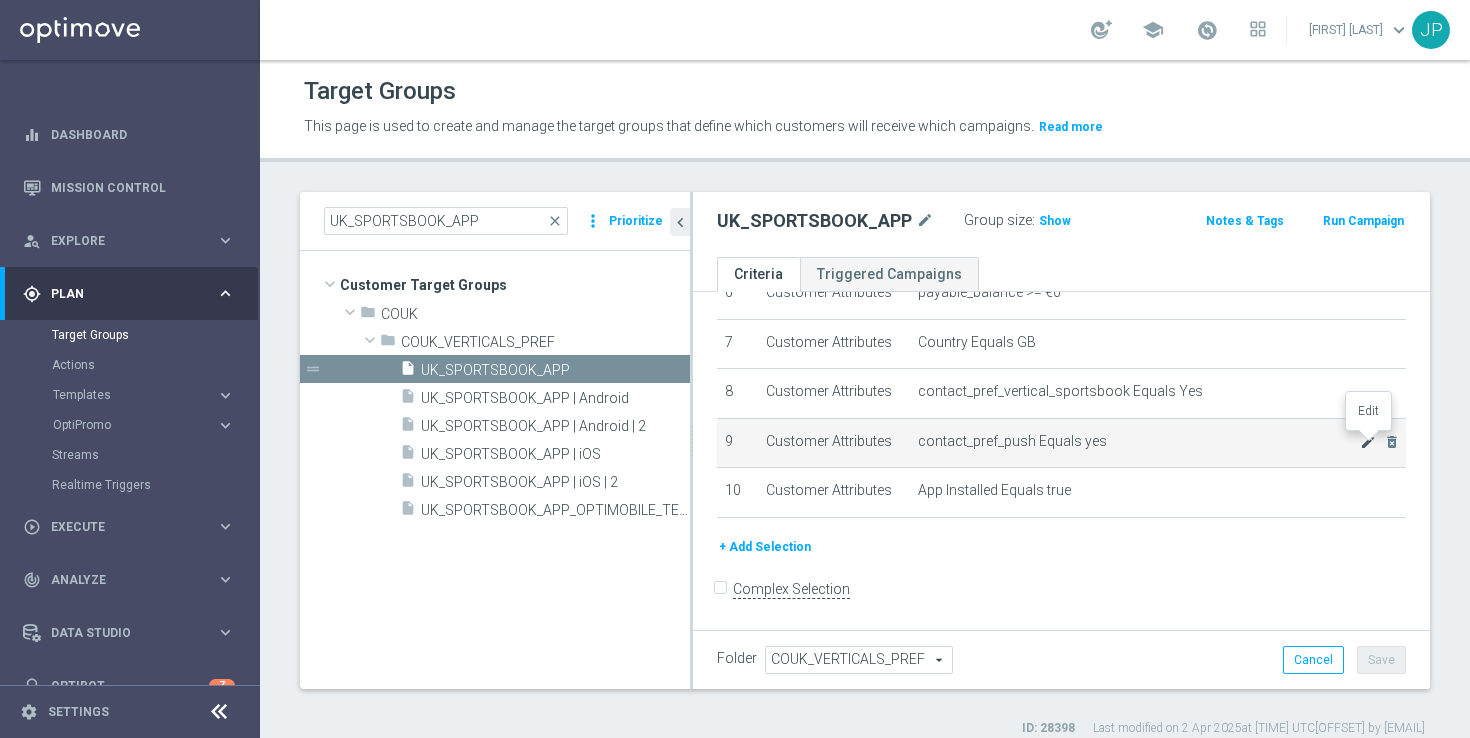 click on "mode_edit" 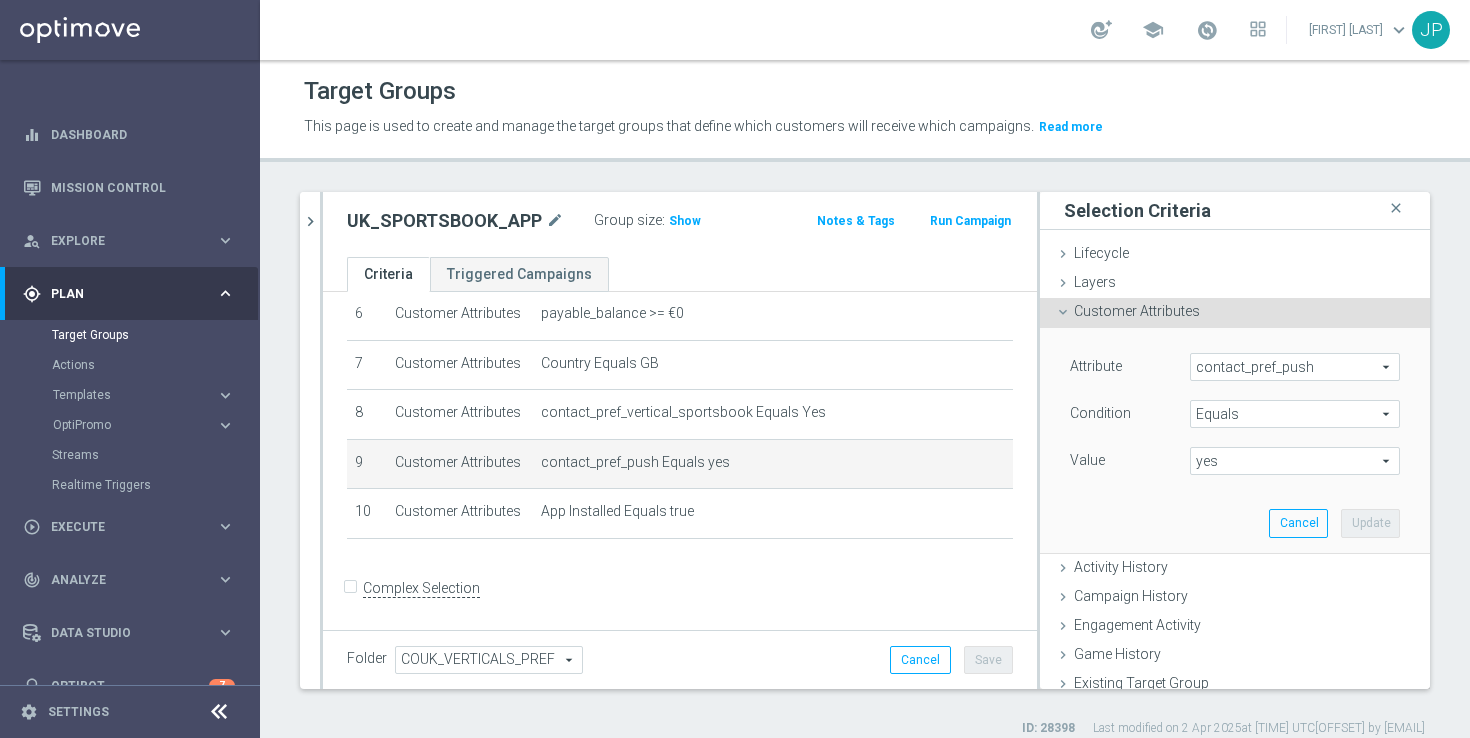 click on "contact_pref_push" at bounding box center [1295, 367] 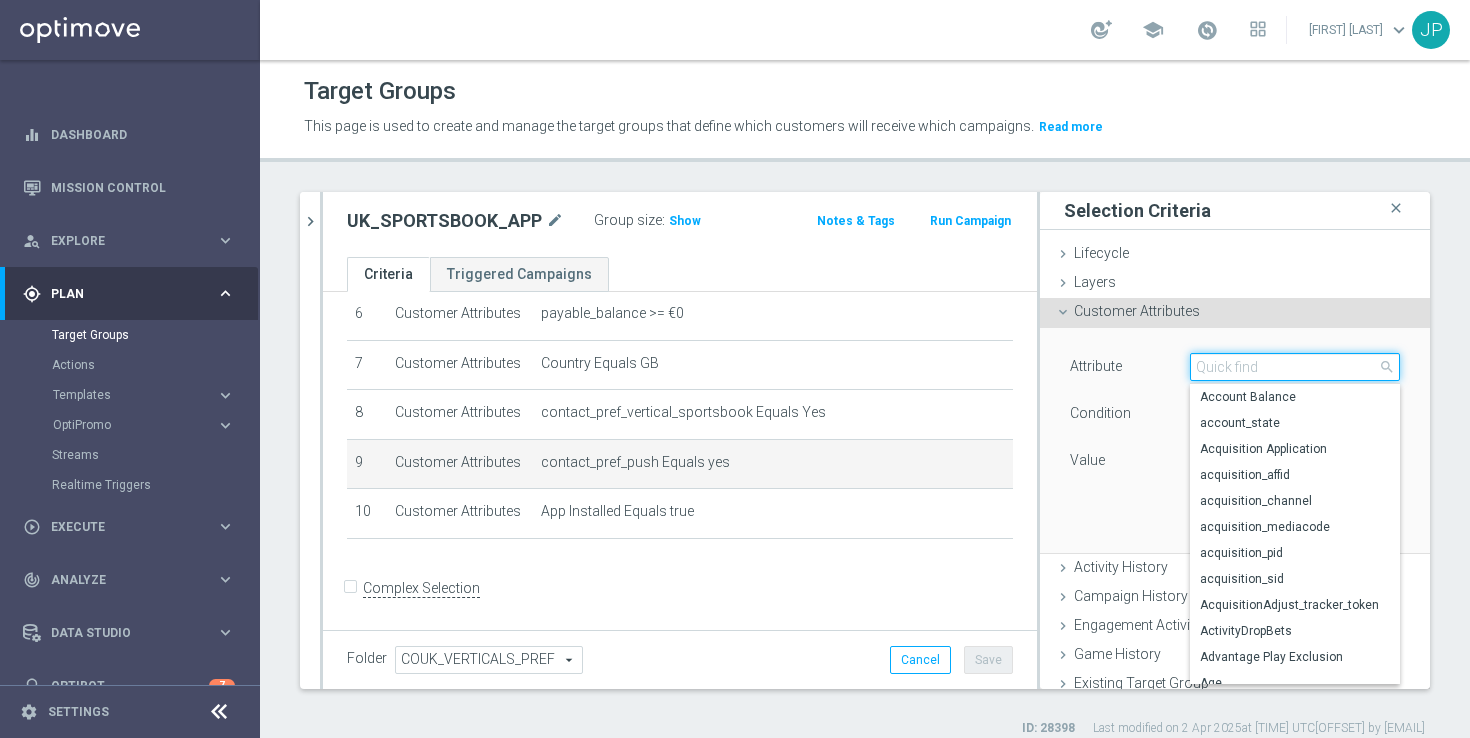 click at bounding box center [1295, 367] 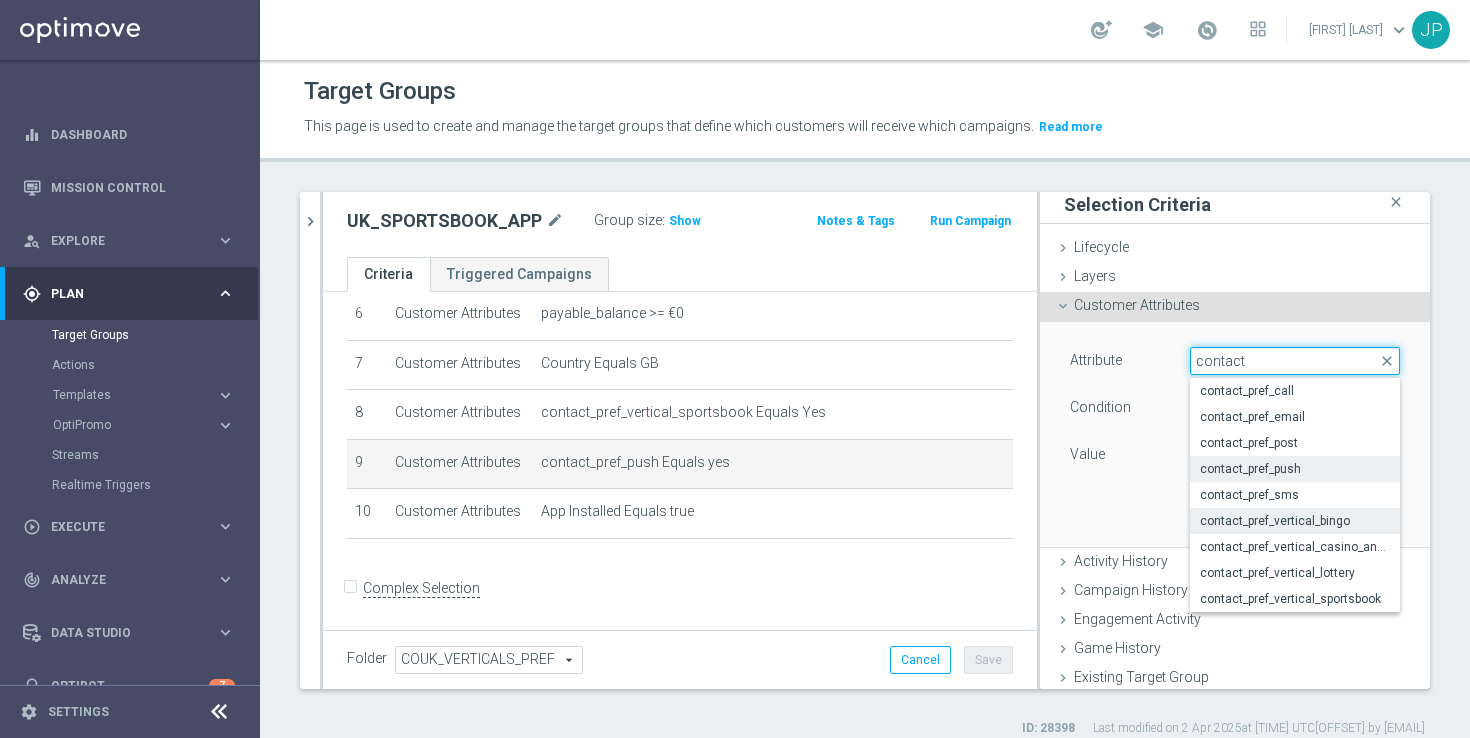 scroll, scrollTop: 7, scrollLeft: 0, axis: vertical 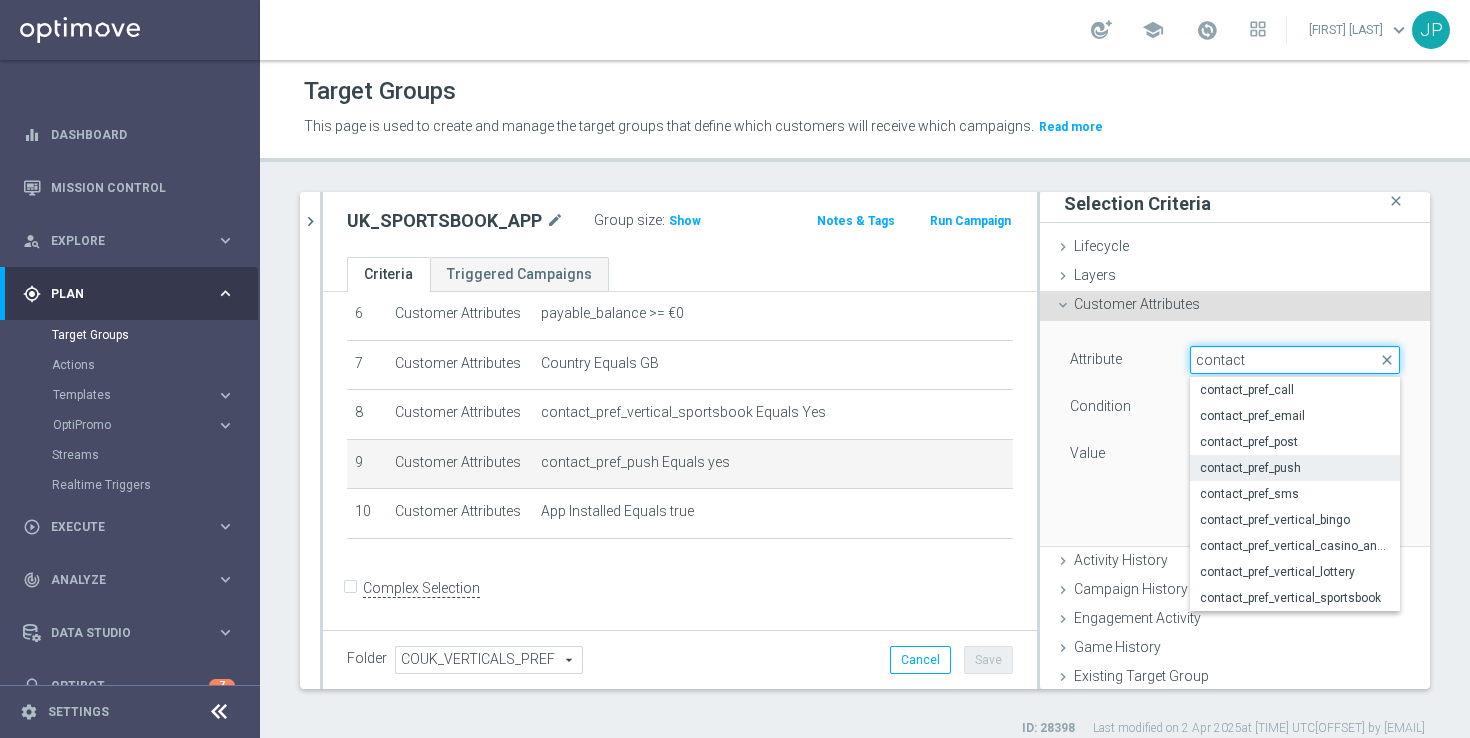 type on "contact" 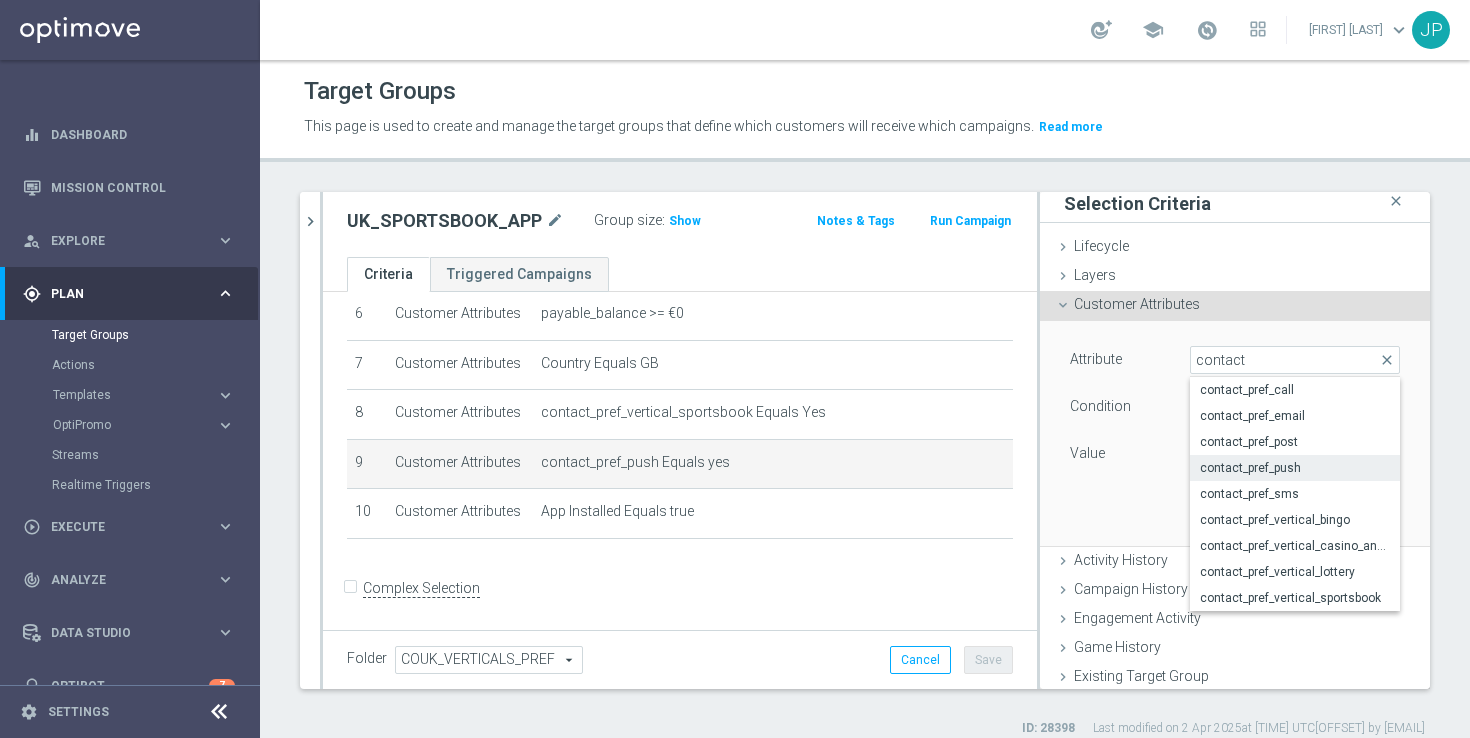 click on "Target Groups" 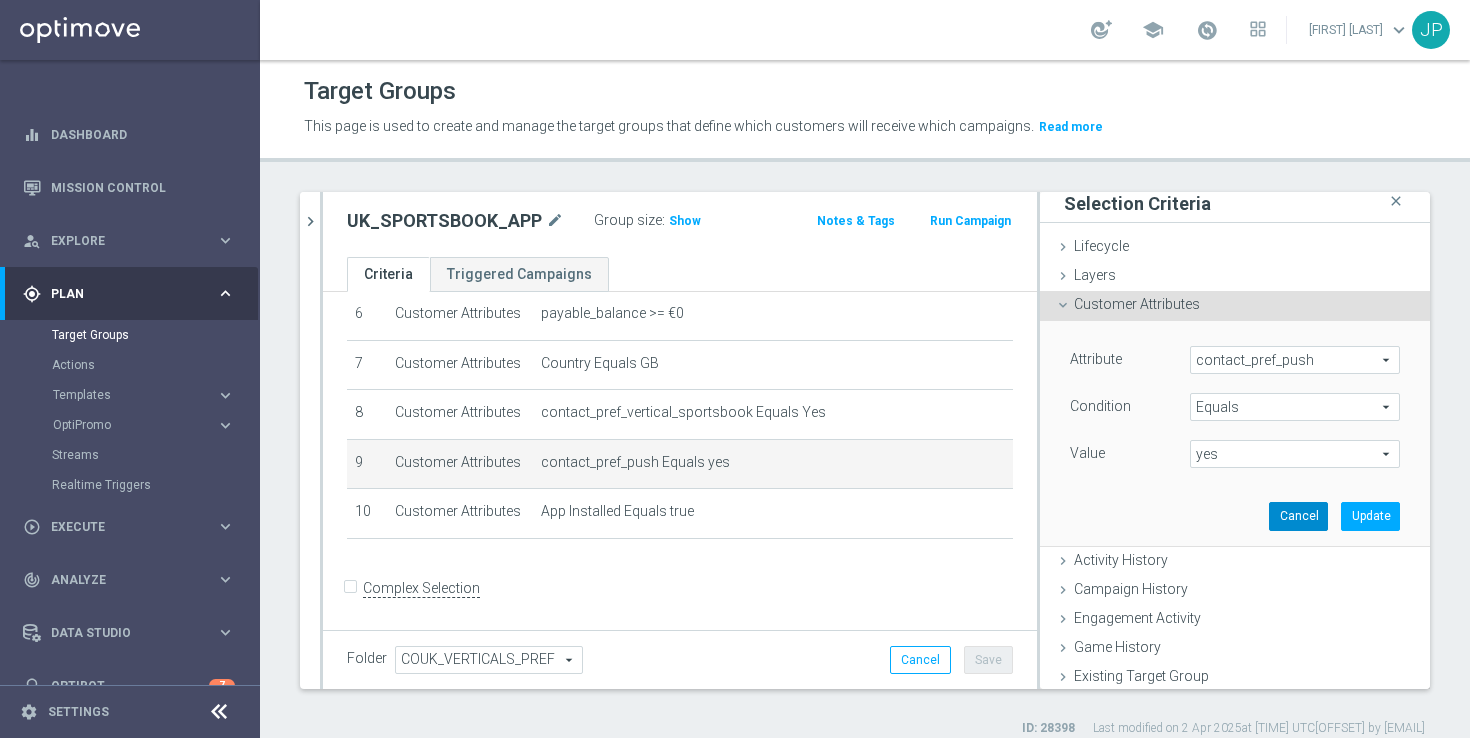 click on "Cancel" at bounding box center (1298, 516) 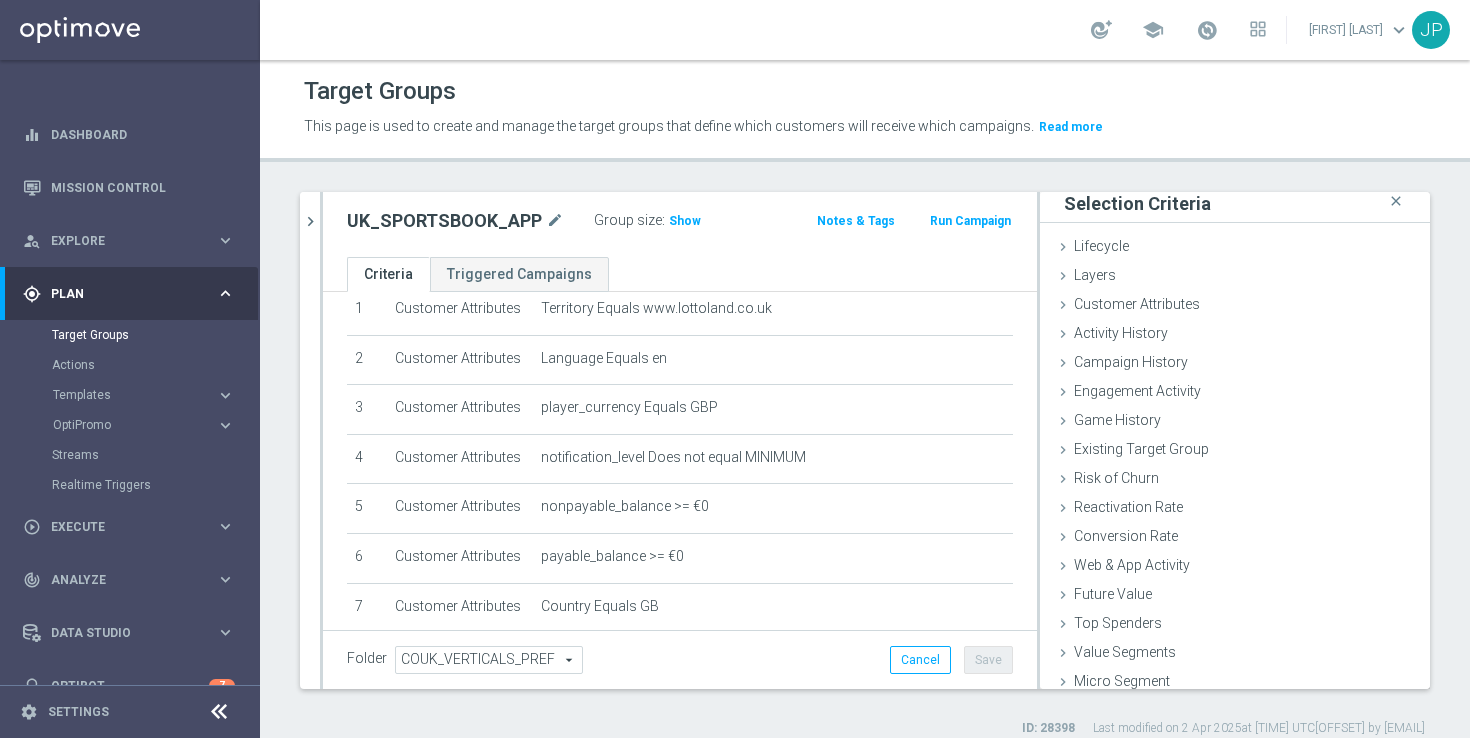 scroll, scrollTop: 0, scrollLeft: 0, axis: both 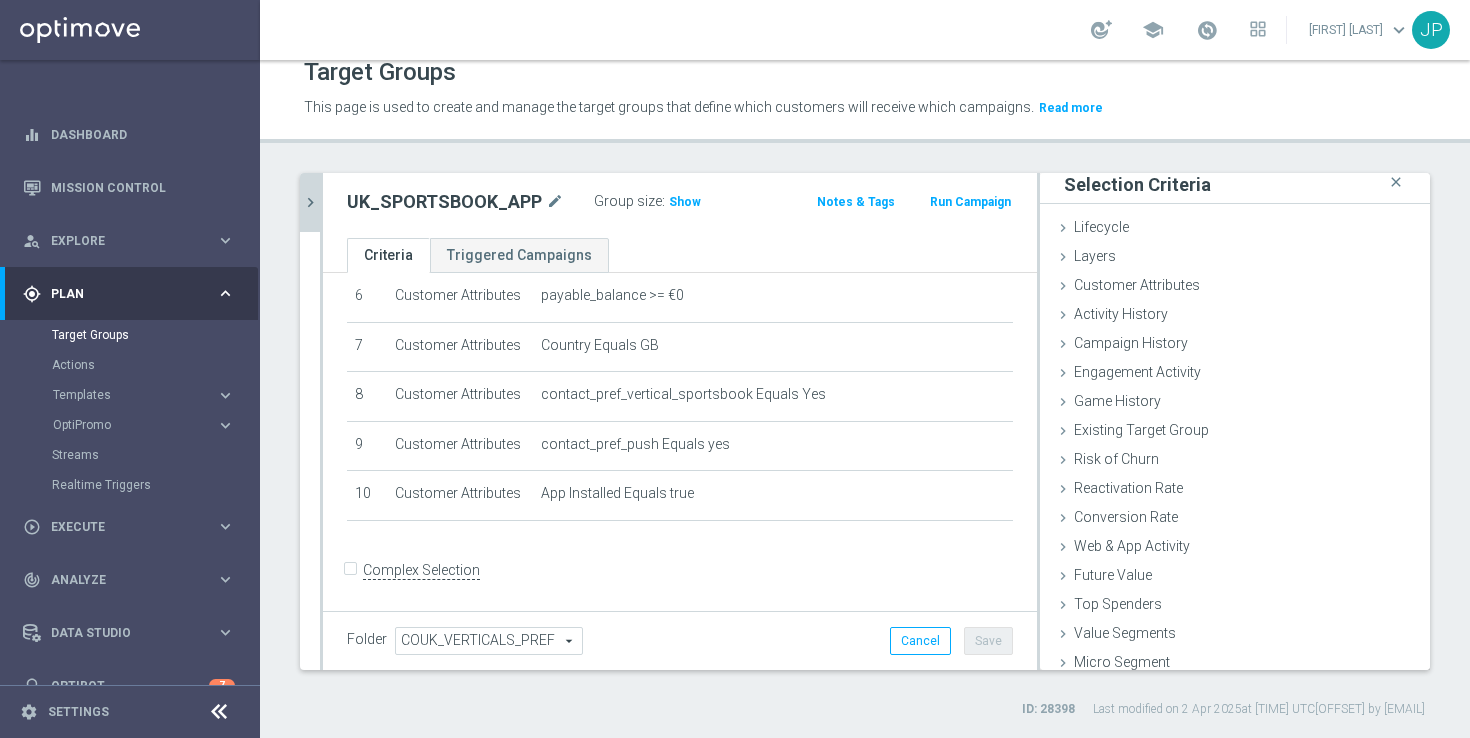 click on "chevron_right" 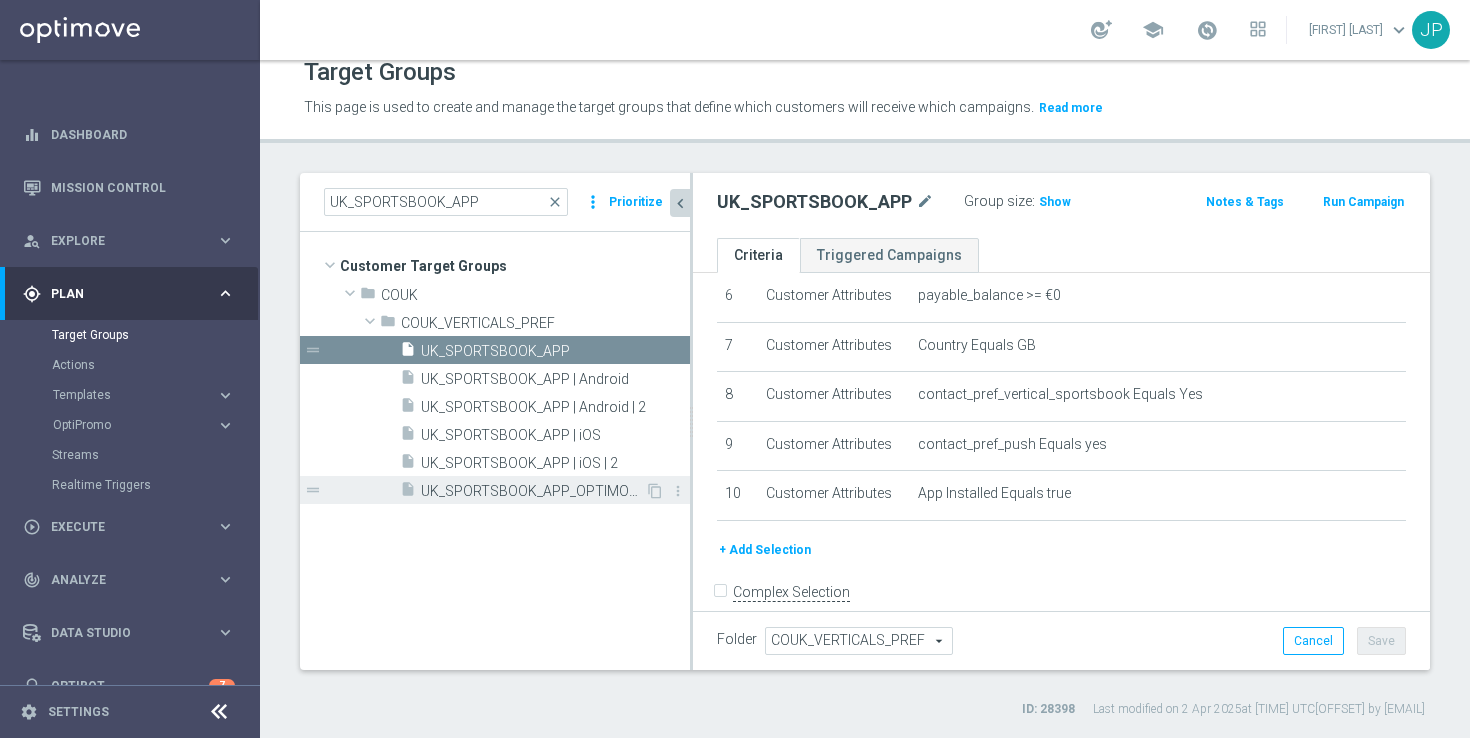 click on "UK_SPORTSBOOK_APP_OPTIMOBILE_TEST" at bounding box center (533, 491) 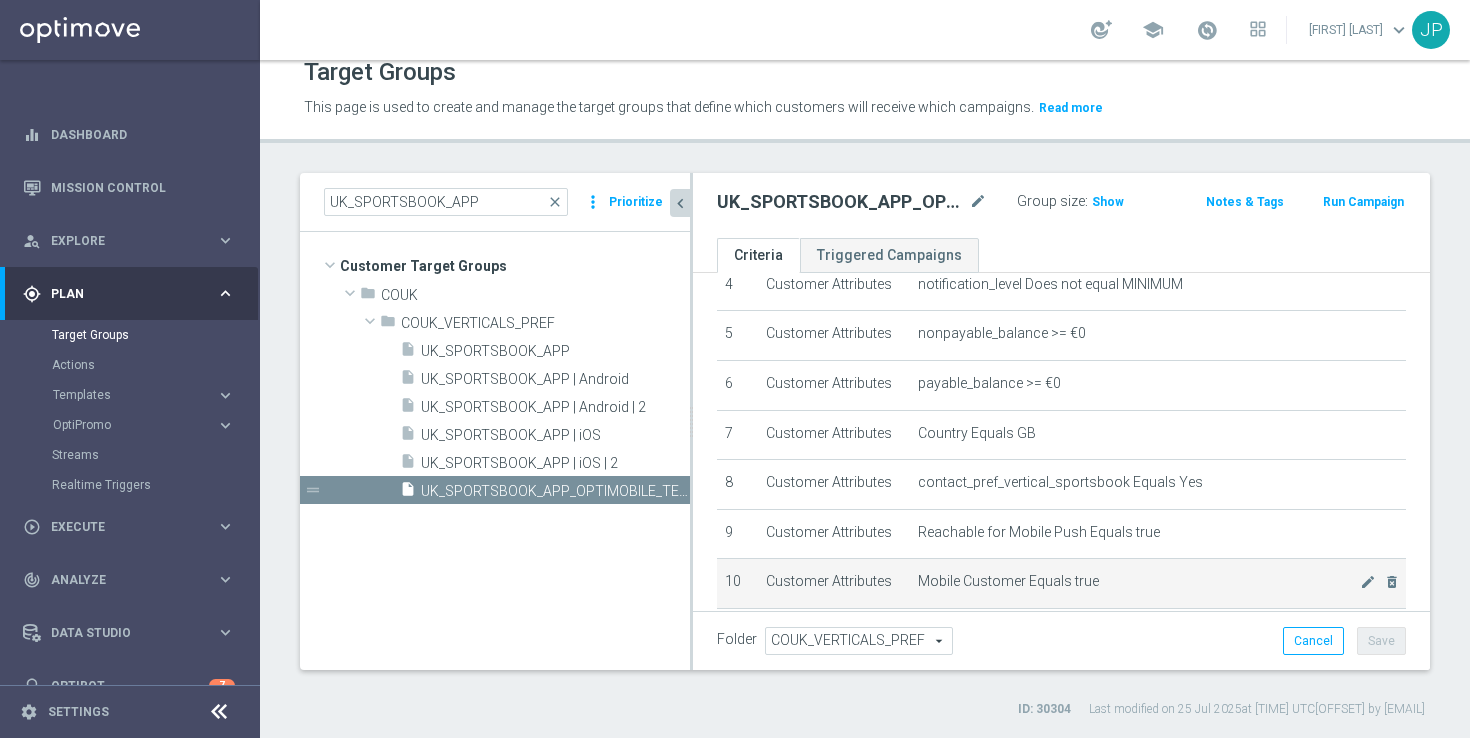 scroll, scrollTop: 319, scrollLeft: 0, axis: vertical 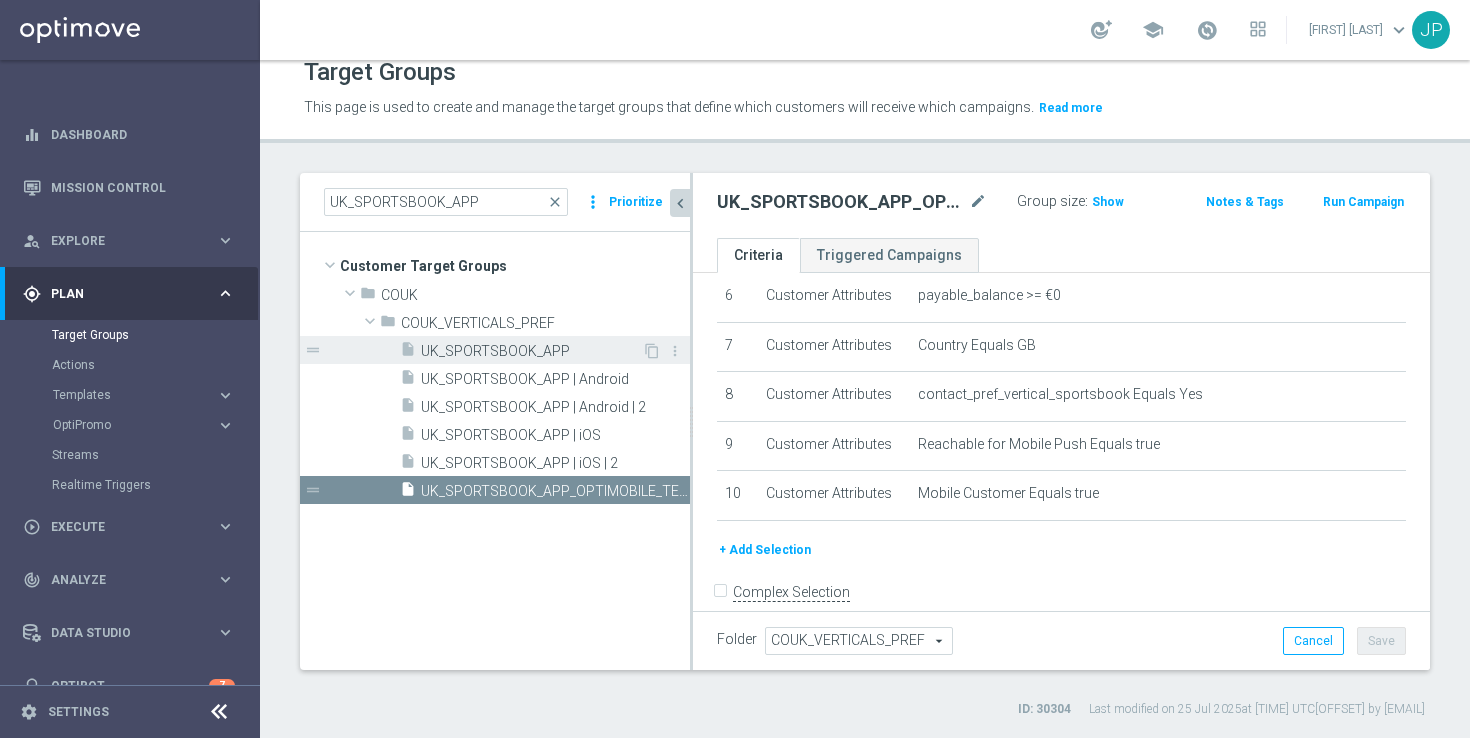 click on "UK_SPORTSBOOK_APP" at bounding box center [531, 351] 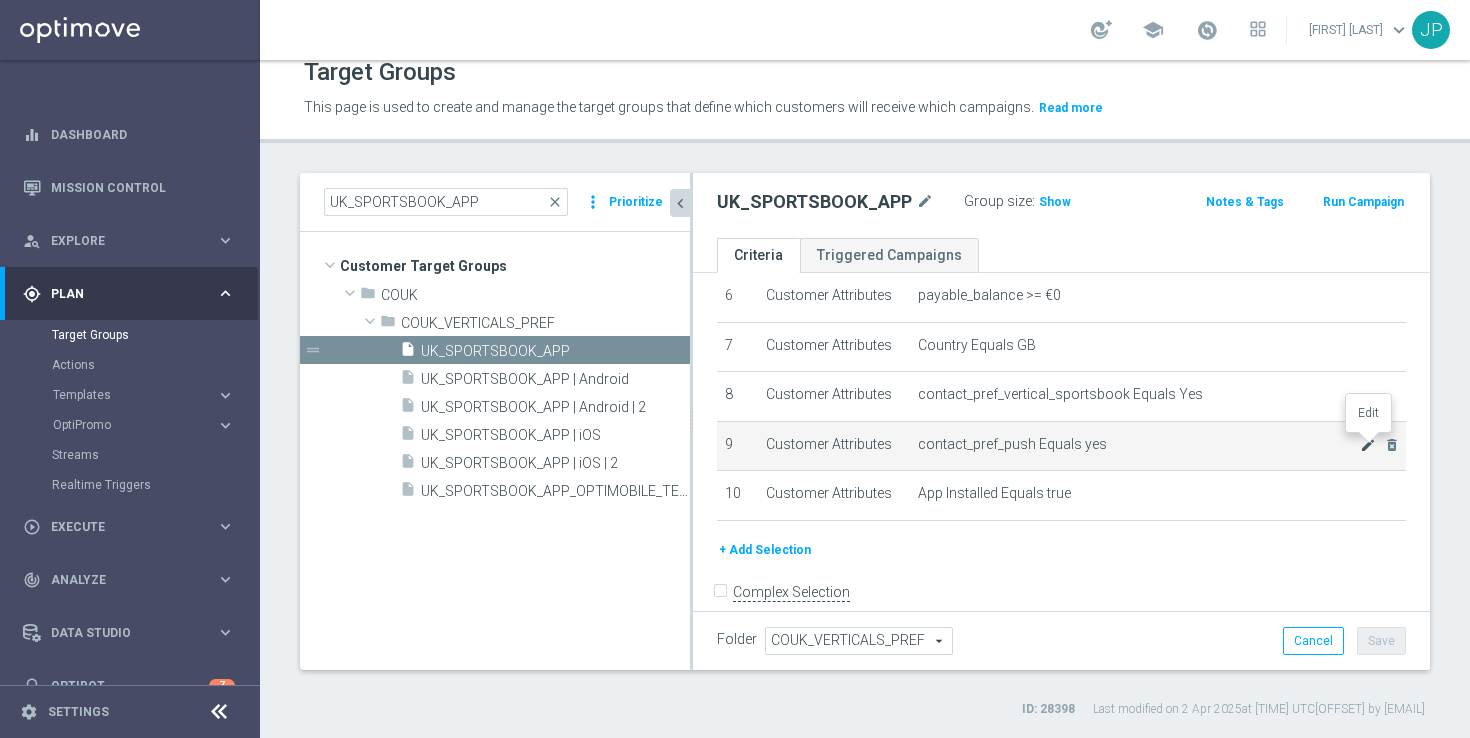 click on "mode_edit" 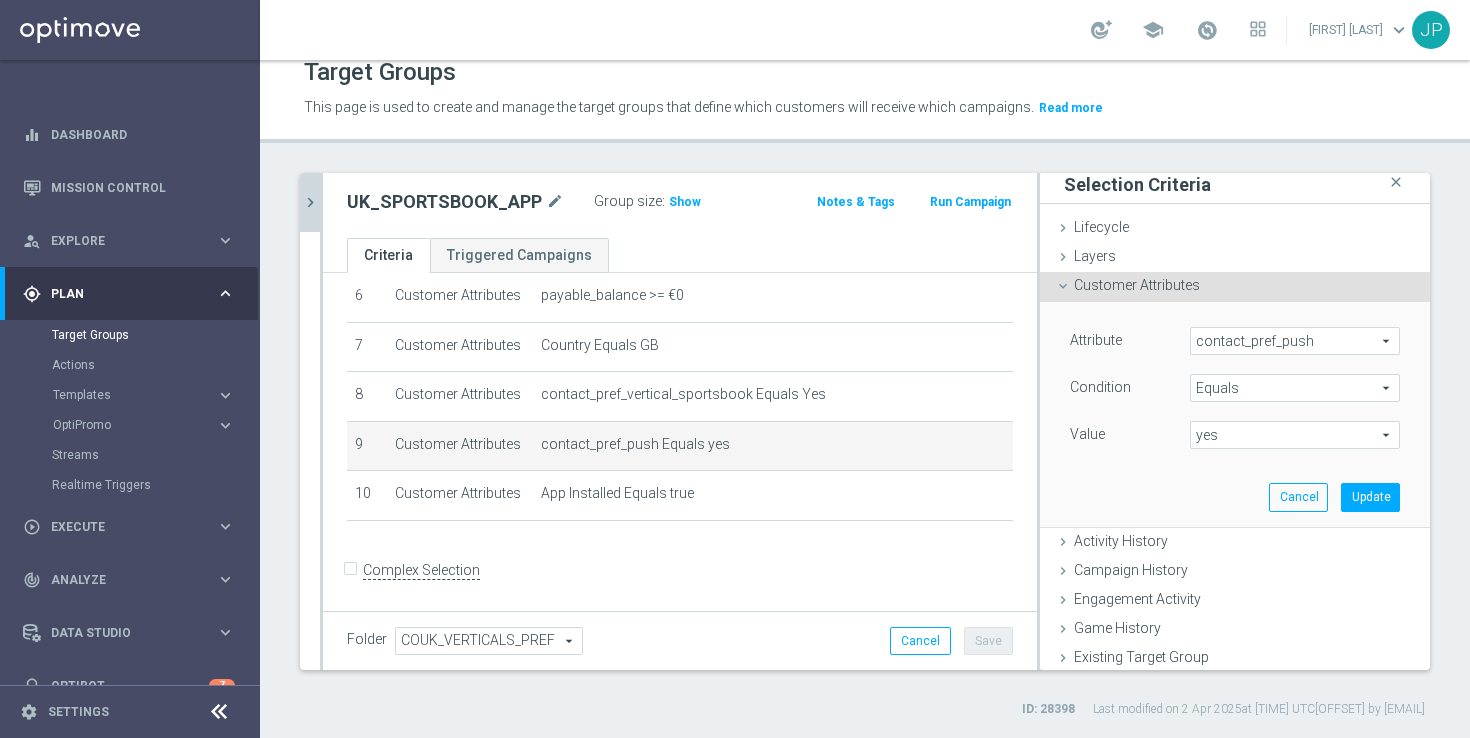 click on "contact_pref_push" at bounding box center (1295, 341) 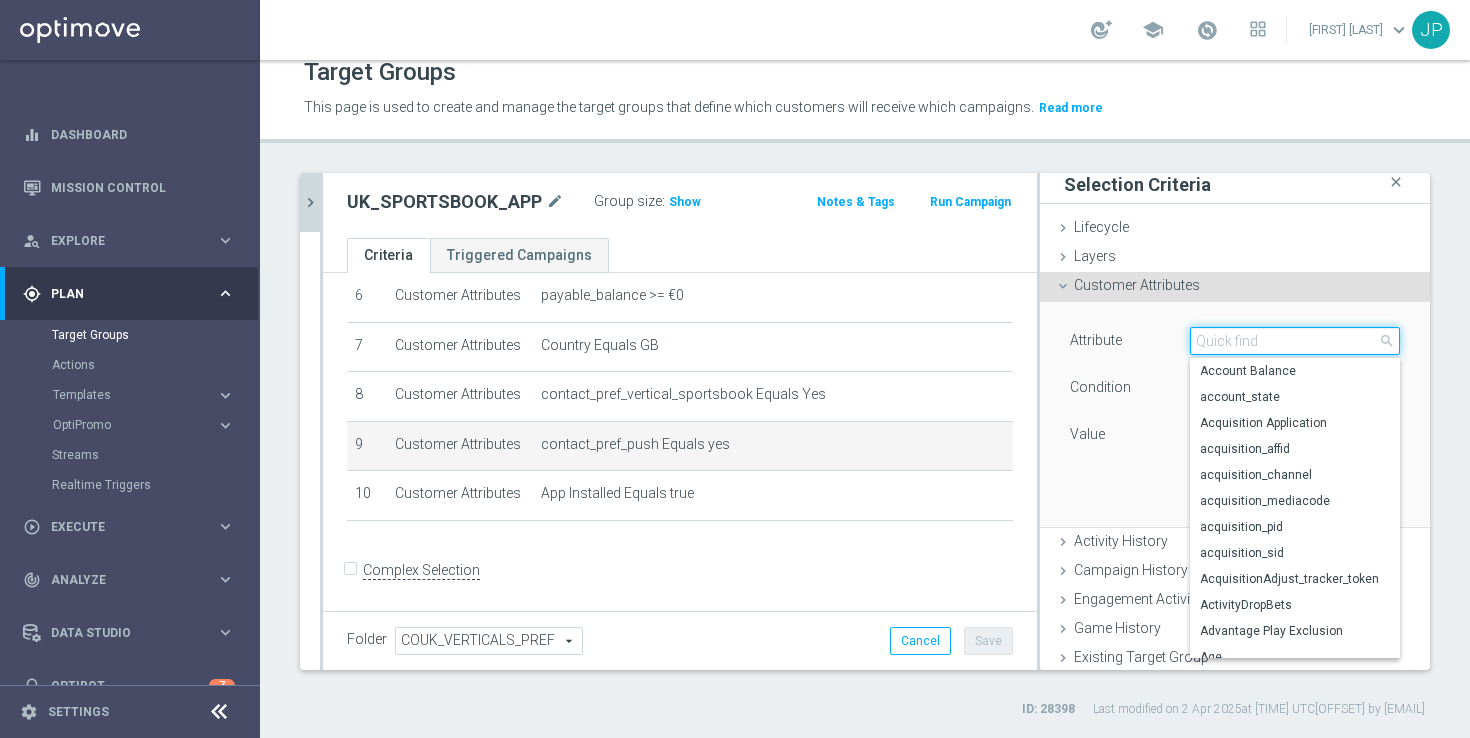 click at bounding box center (1295, 341) 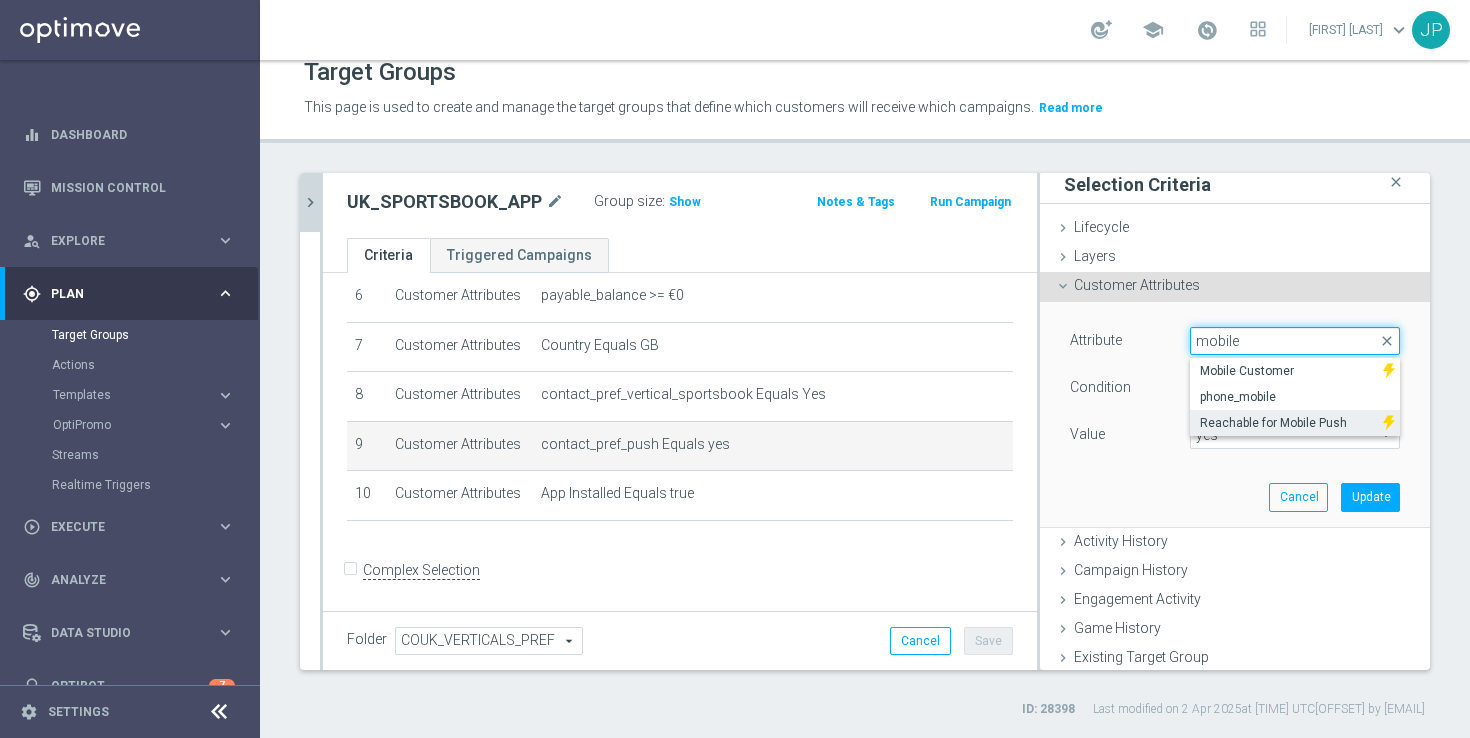 type on "mobile" 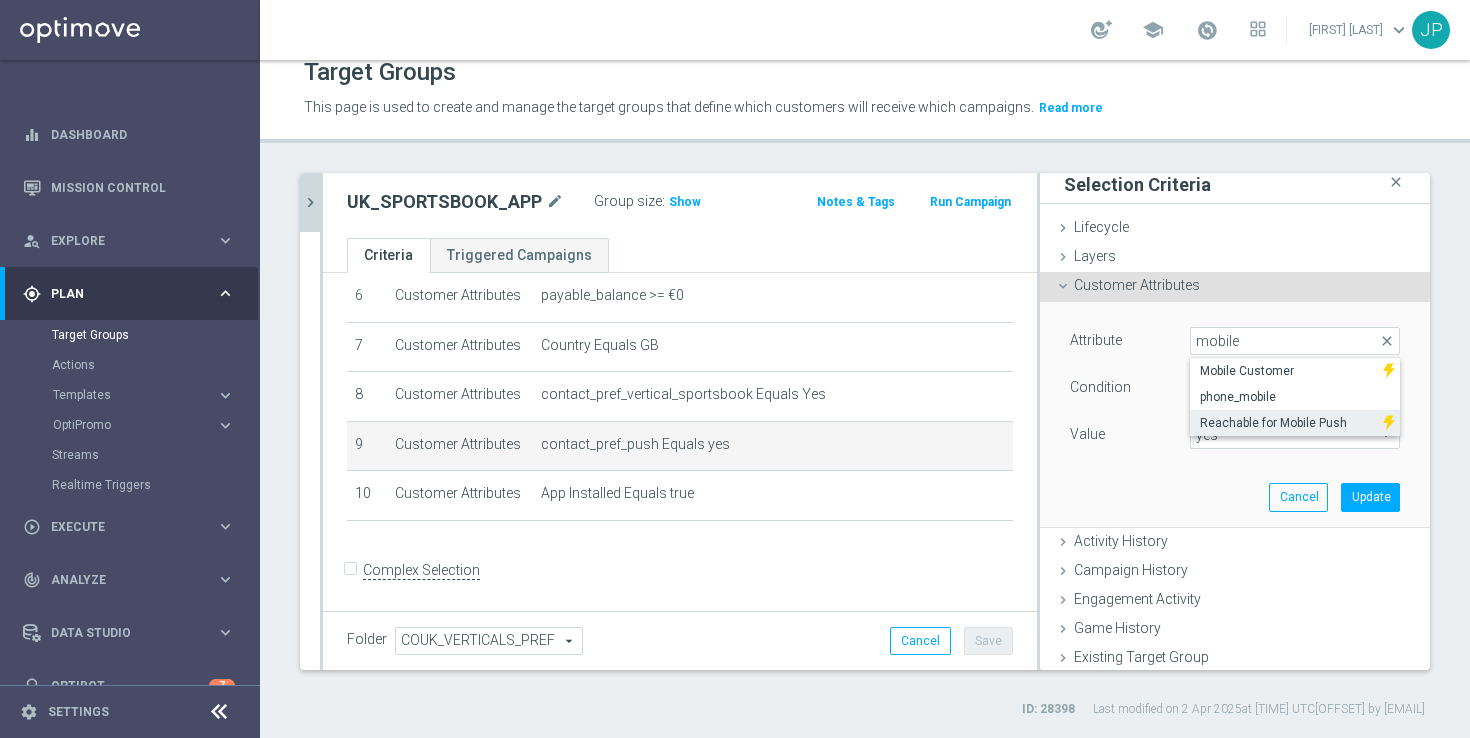 click on "Reachable for Mobile Push" at bounding box center [1286, 423] 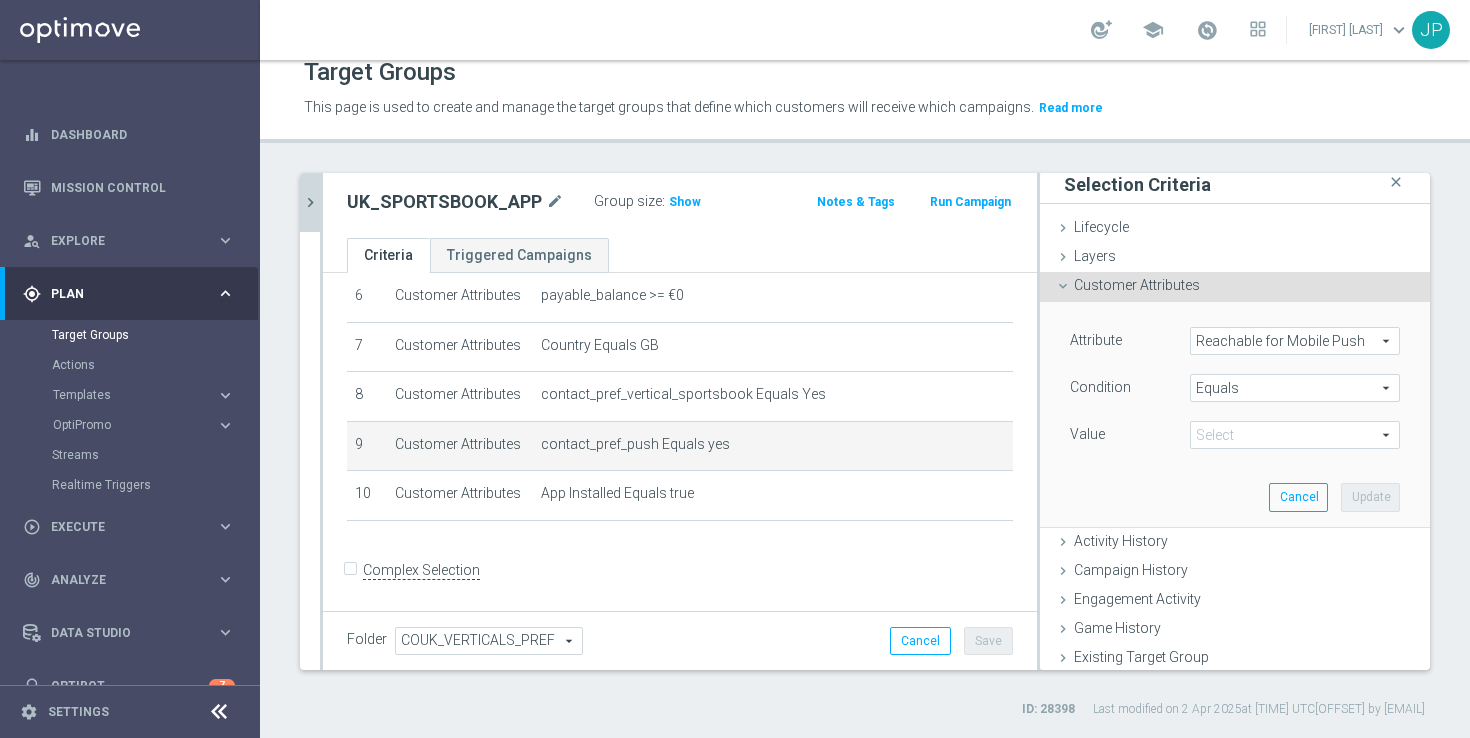 click on "yes" at bounding box center (1295, 435) 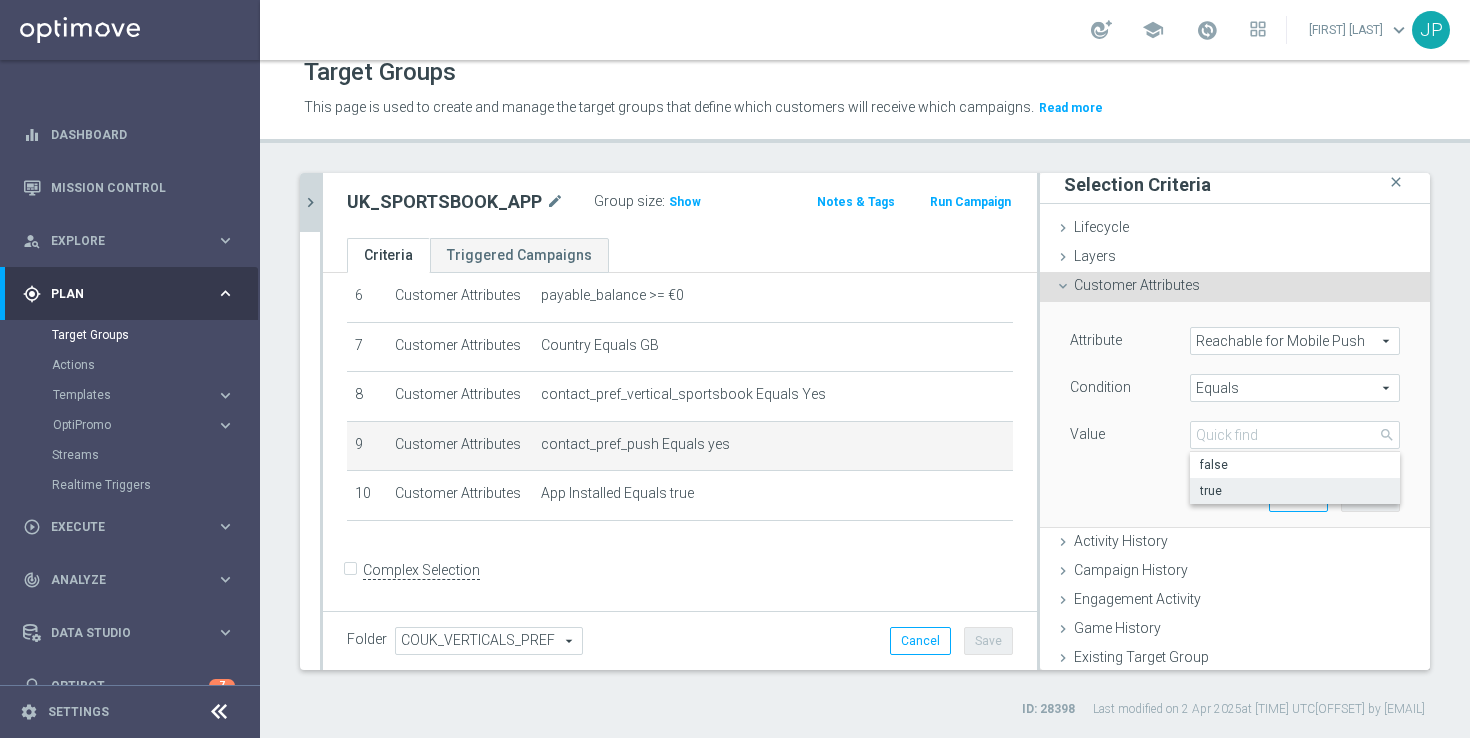 click on "true" at bounding box center [1295, 491] 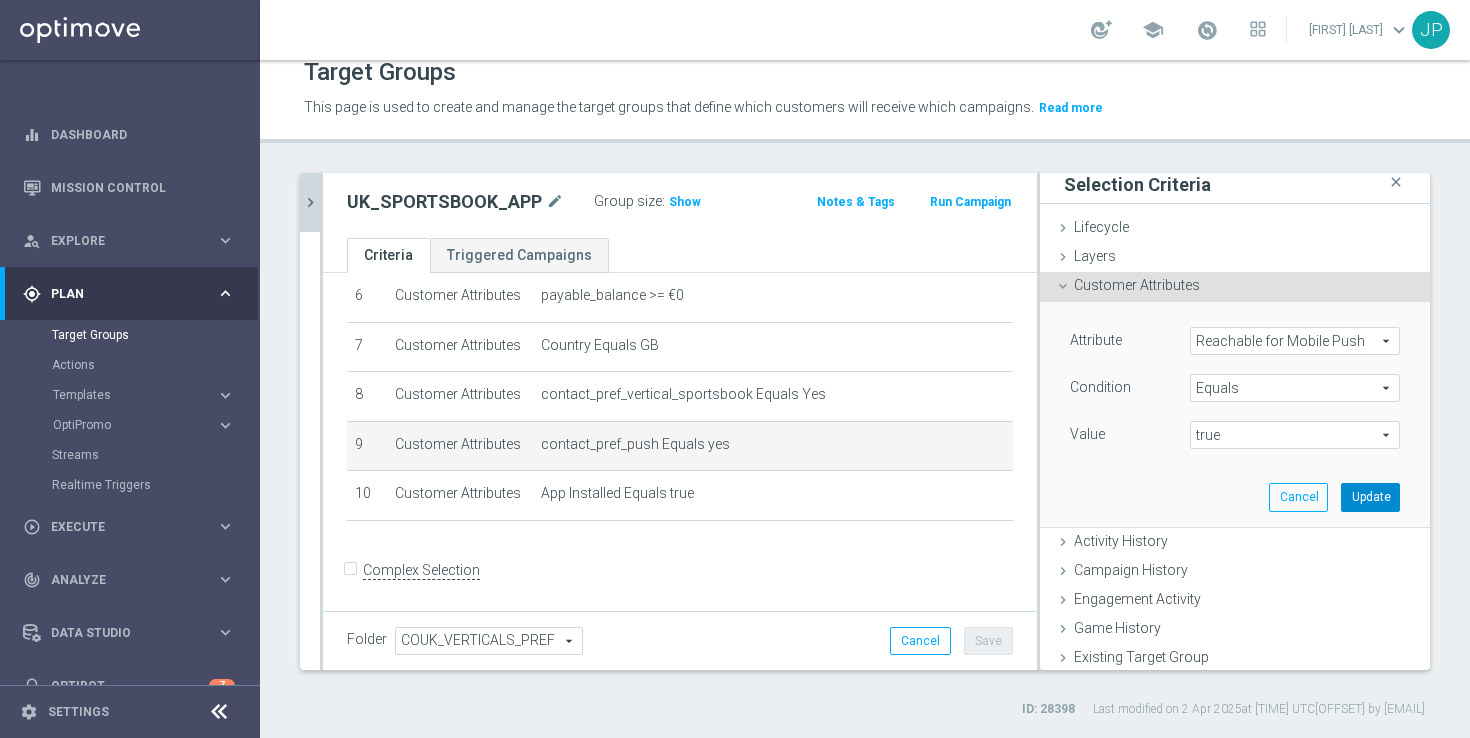 click on "Update" at bounding box center (1370, 497) 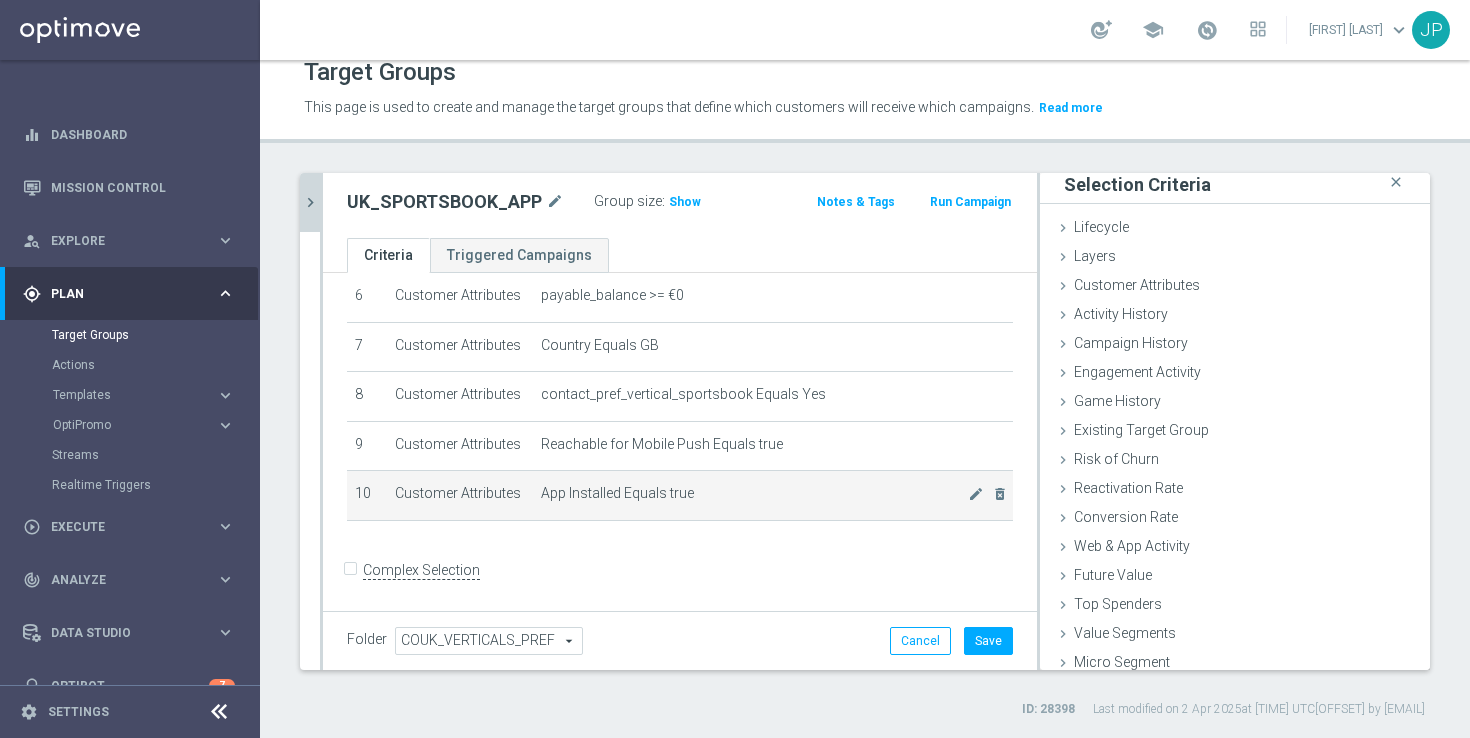 click on "App Installed Equals  true" 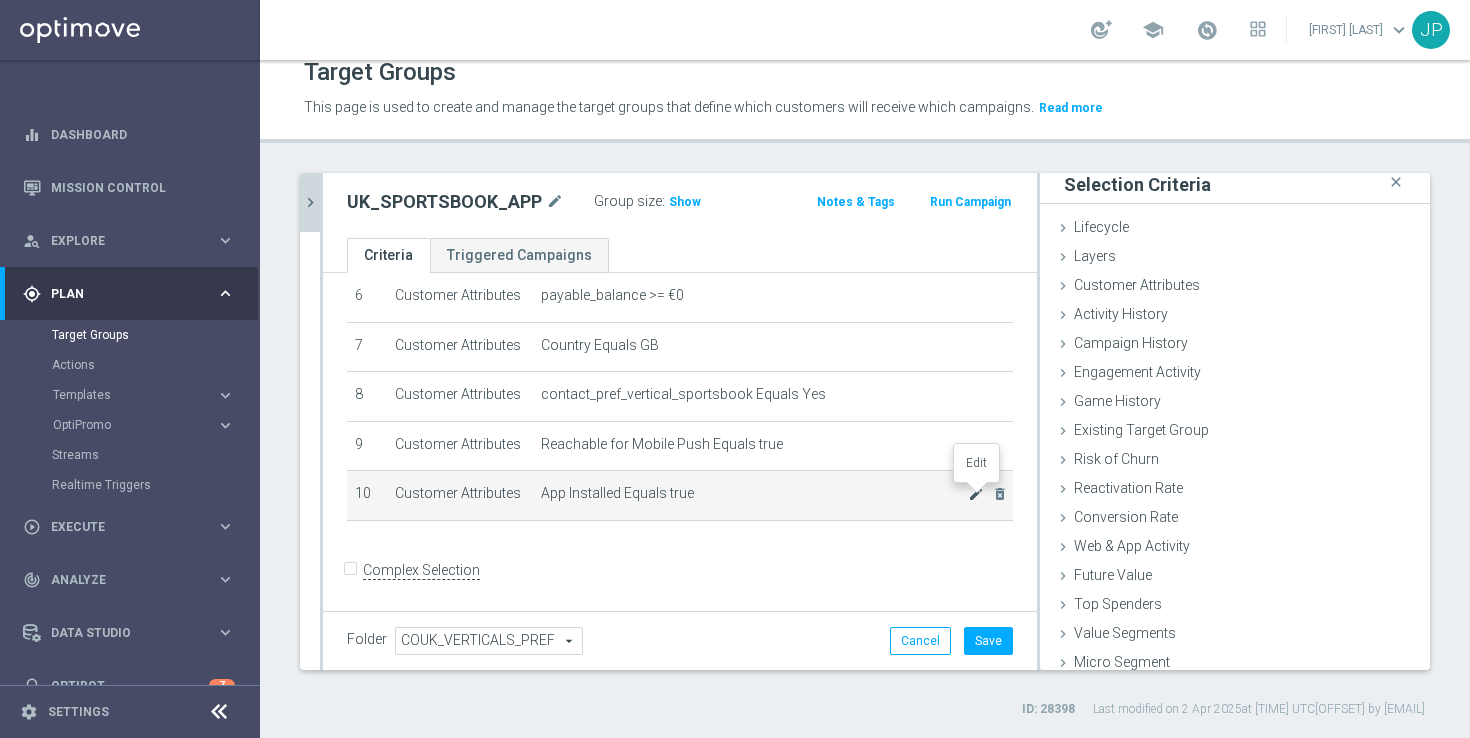 click on "mode_edit" 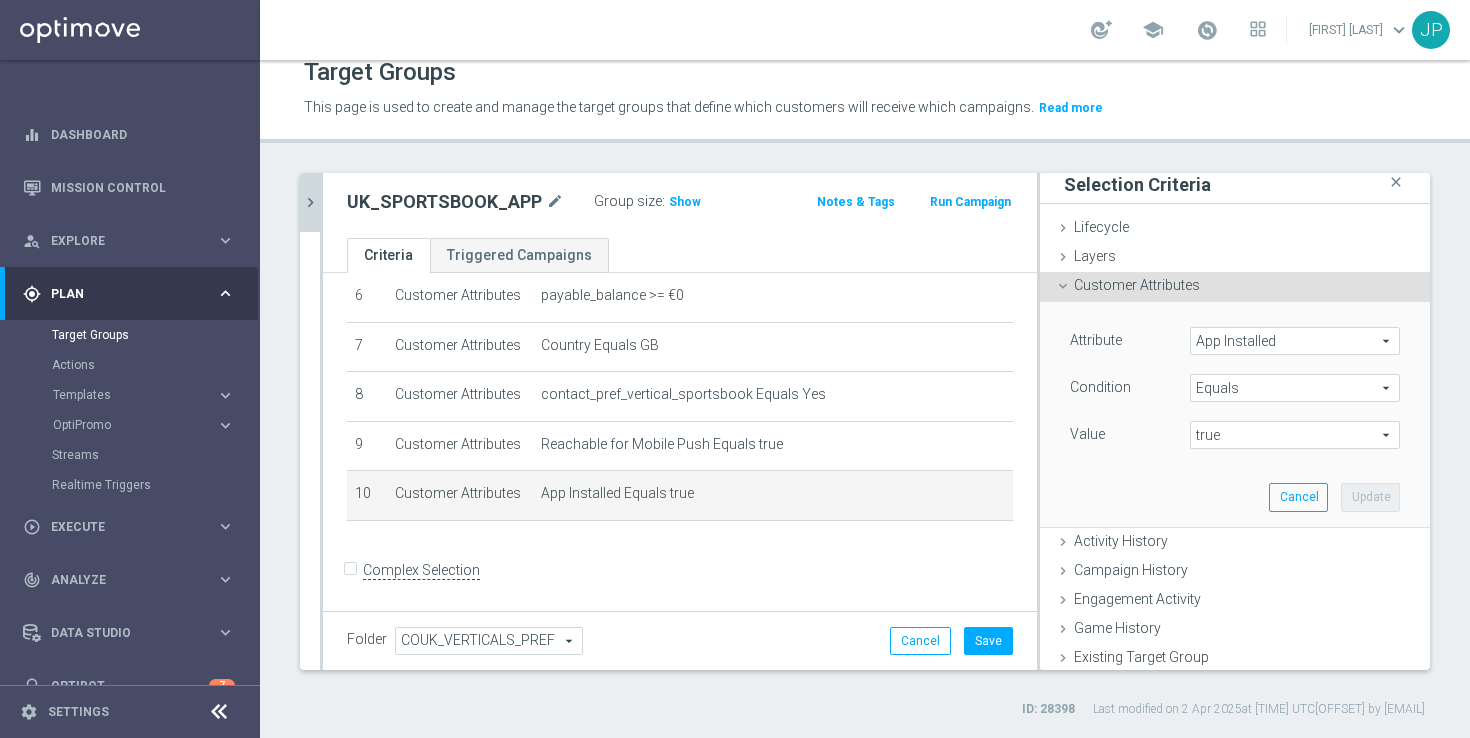 click on "App Installed" at bounding box center [1295, 341] 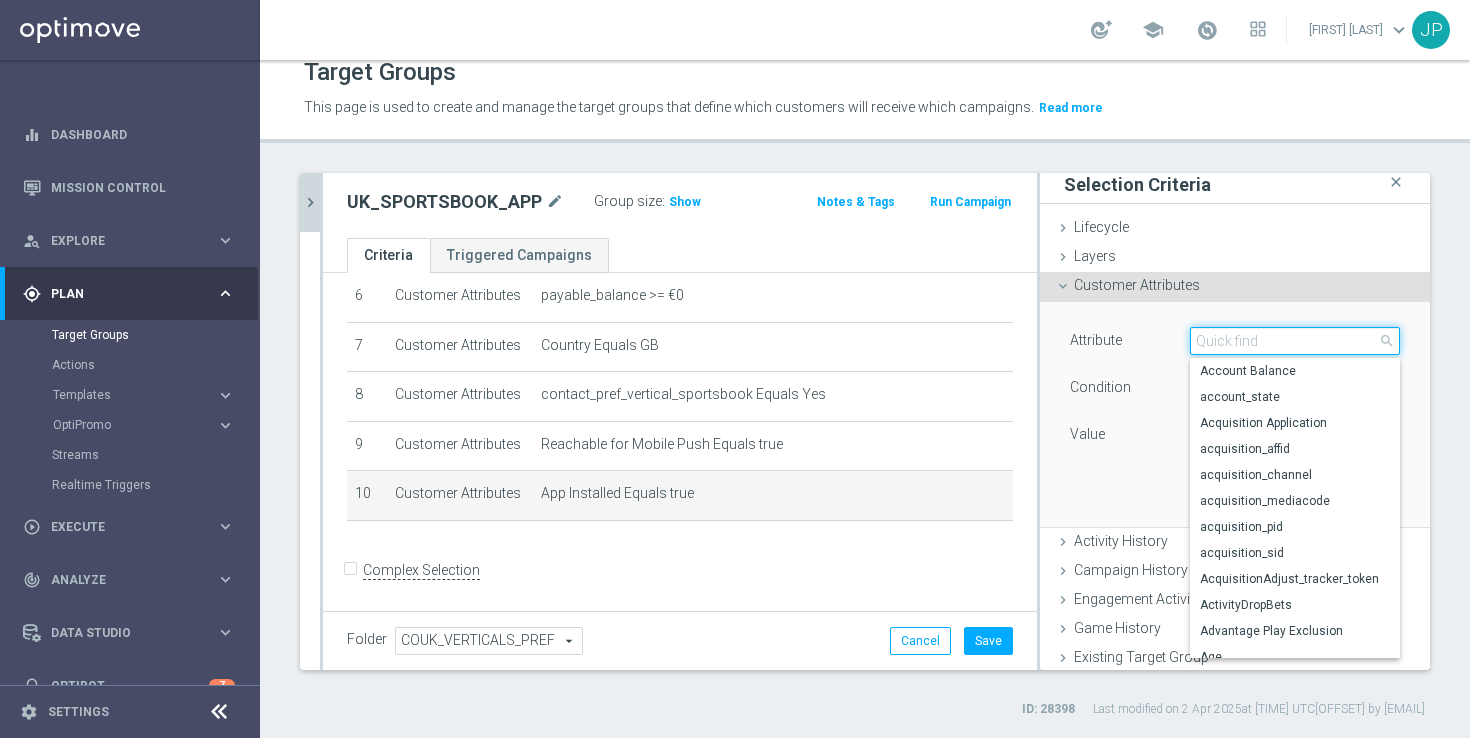 click at bounding box center [1295, 341] 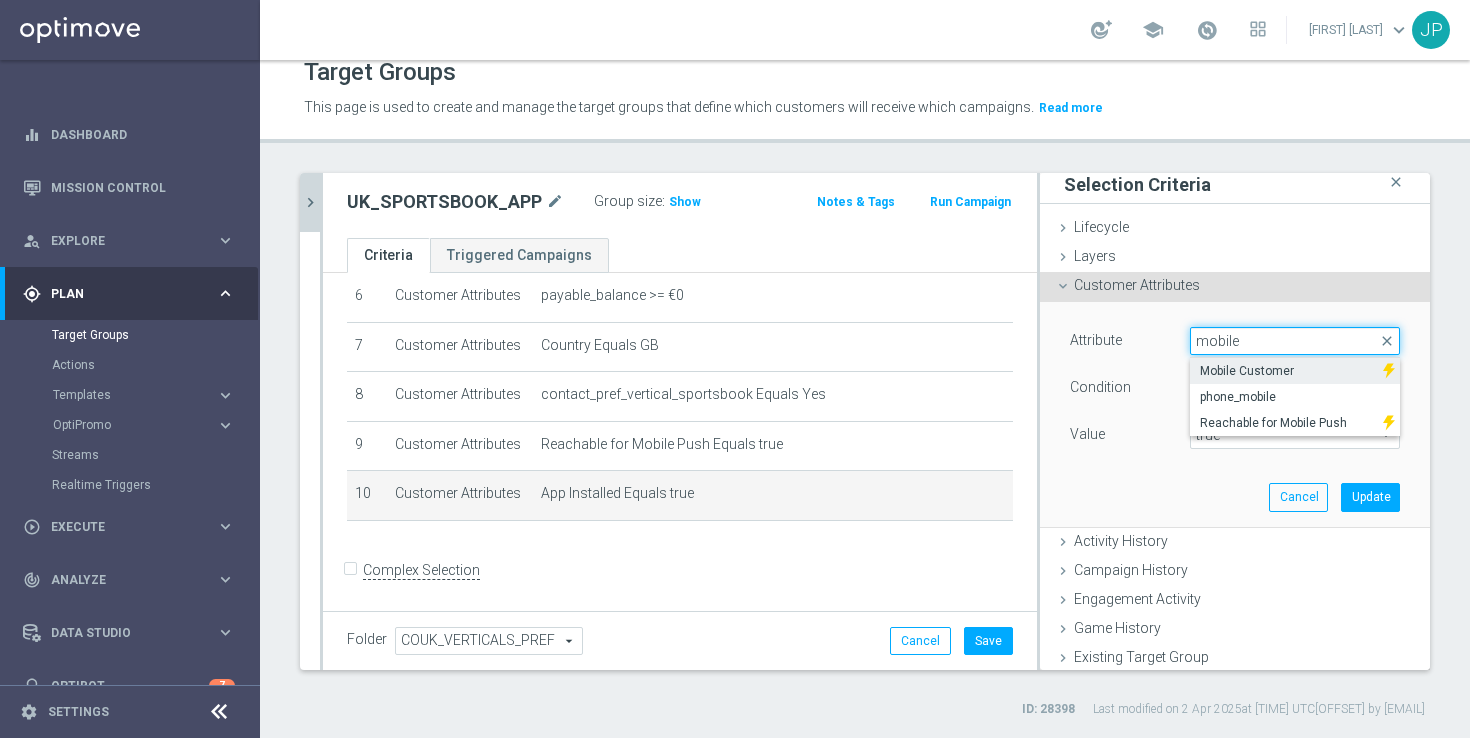 type on "mobile" 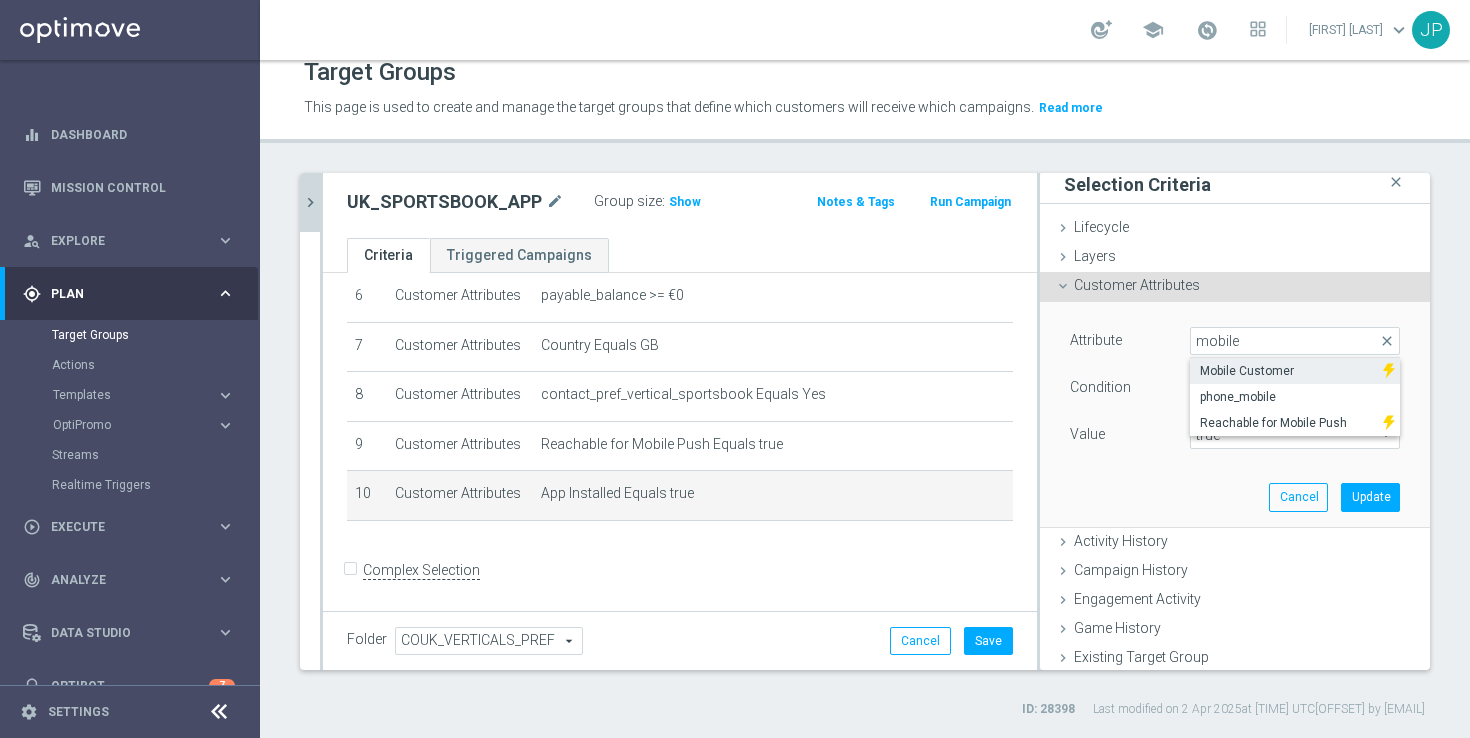 click on "Mobile Customer" at bounding box center (1286, 371) 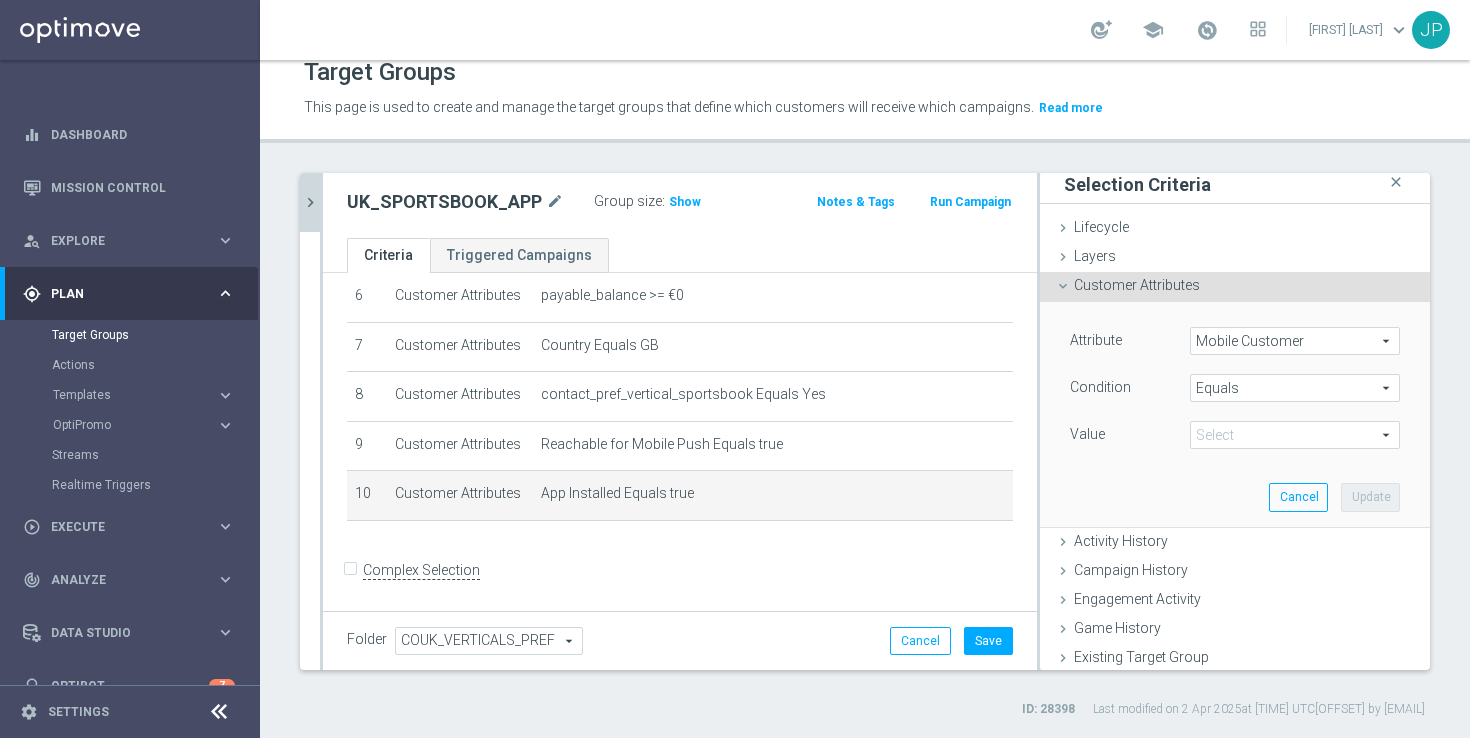 click on "true" at bounding box center (1295, 435) 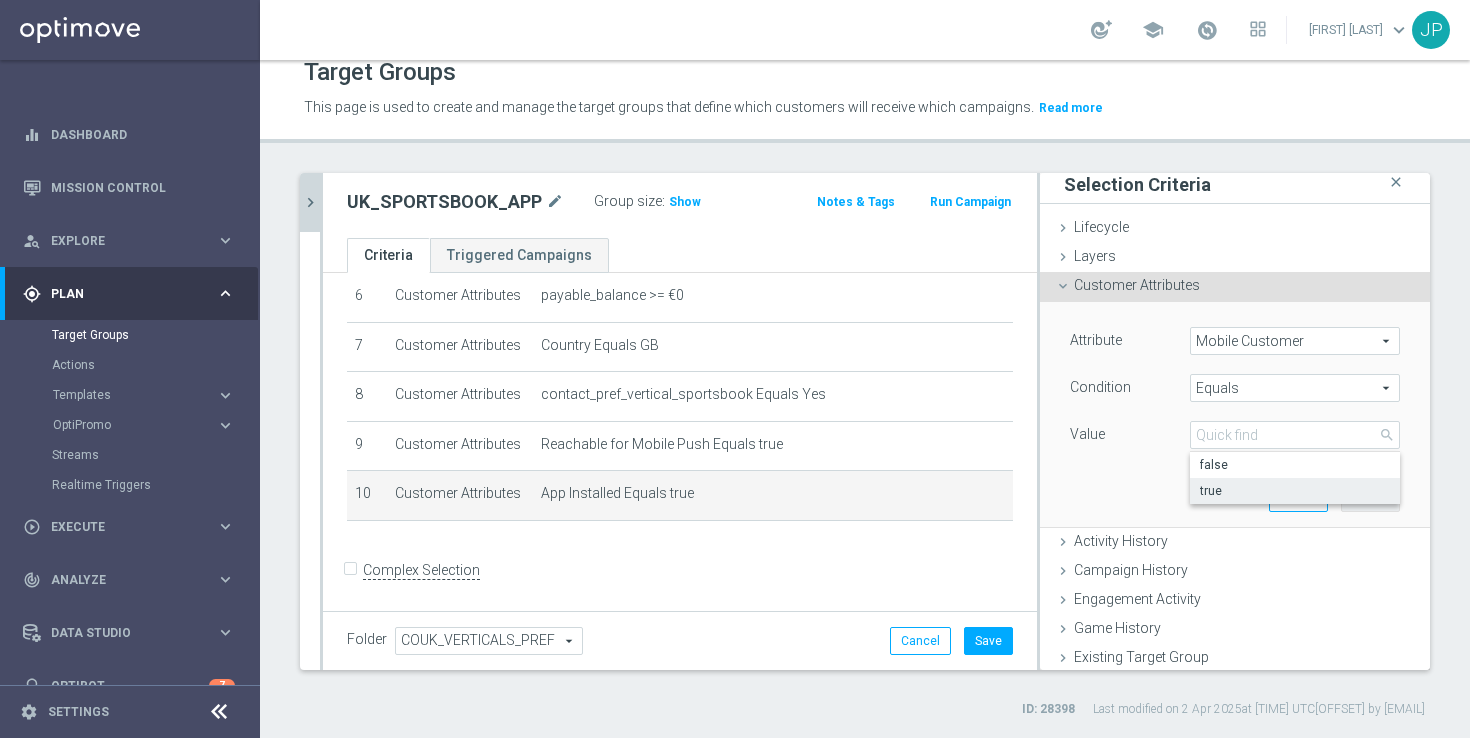 click on "true" at bounding box center (1295, 491) 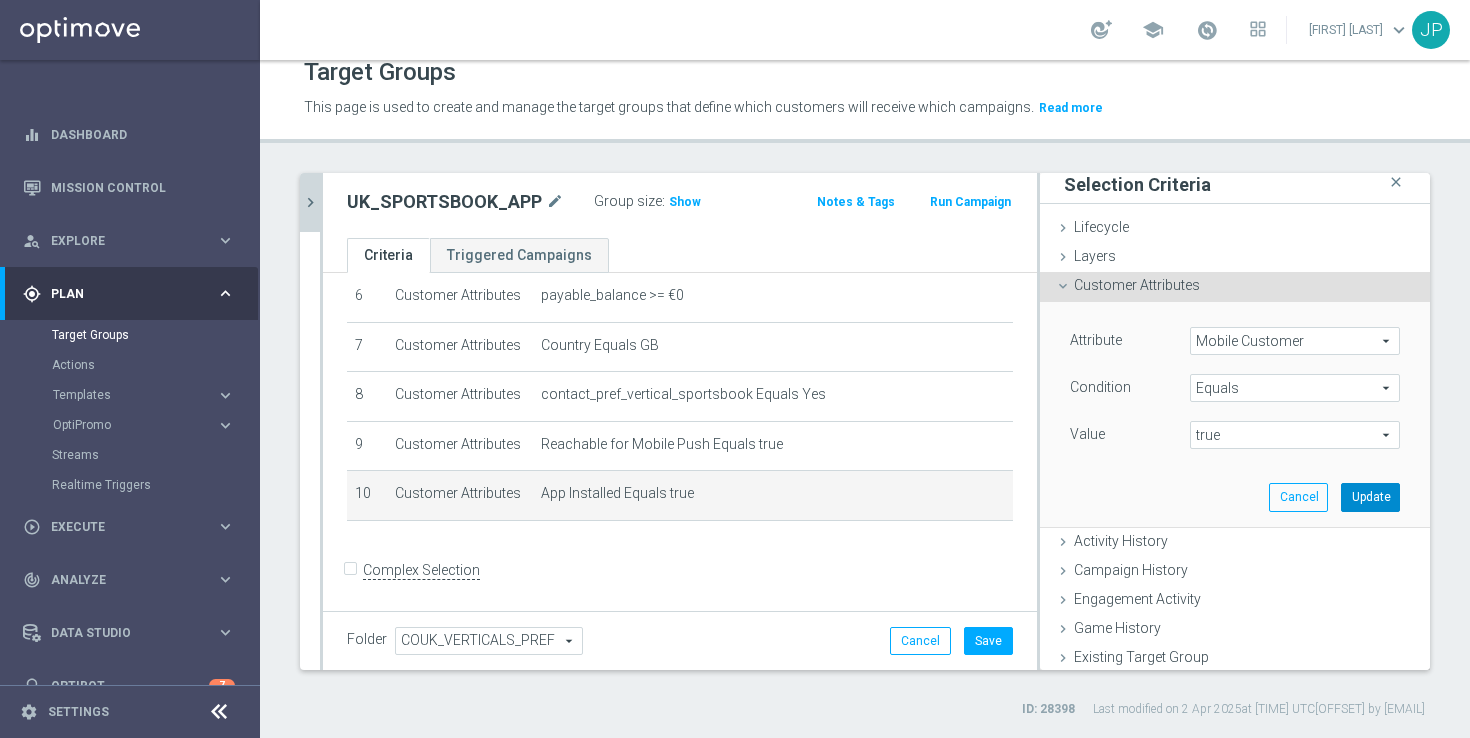 click on "Update" at bounding box center [1370, 497] 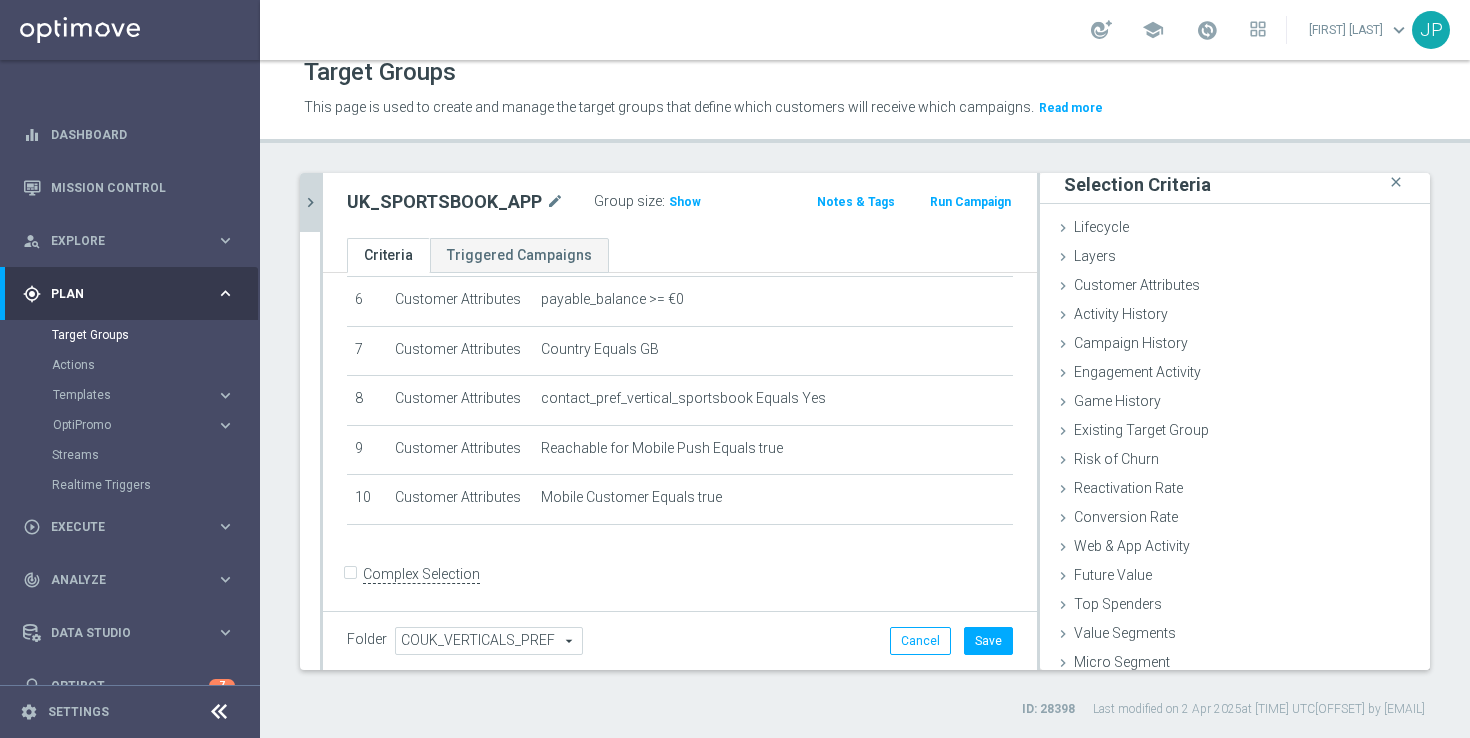 scroll, scrollTop: 319, scrollLeft: 0, axis: vertical 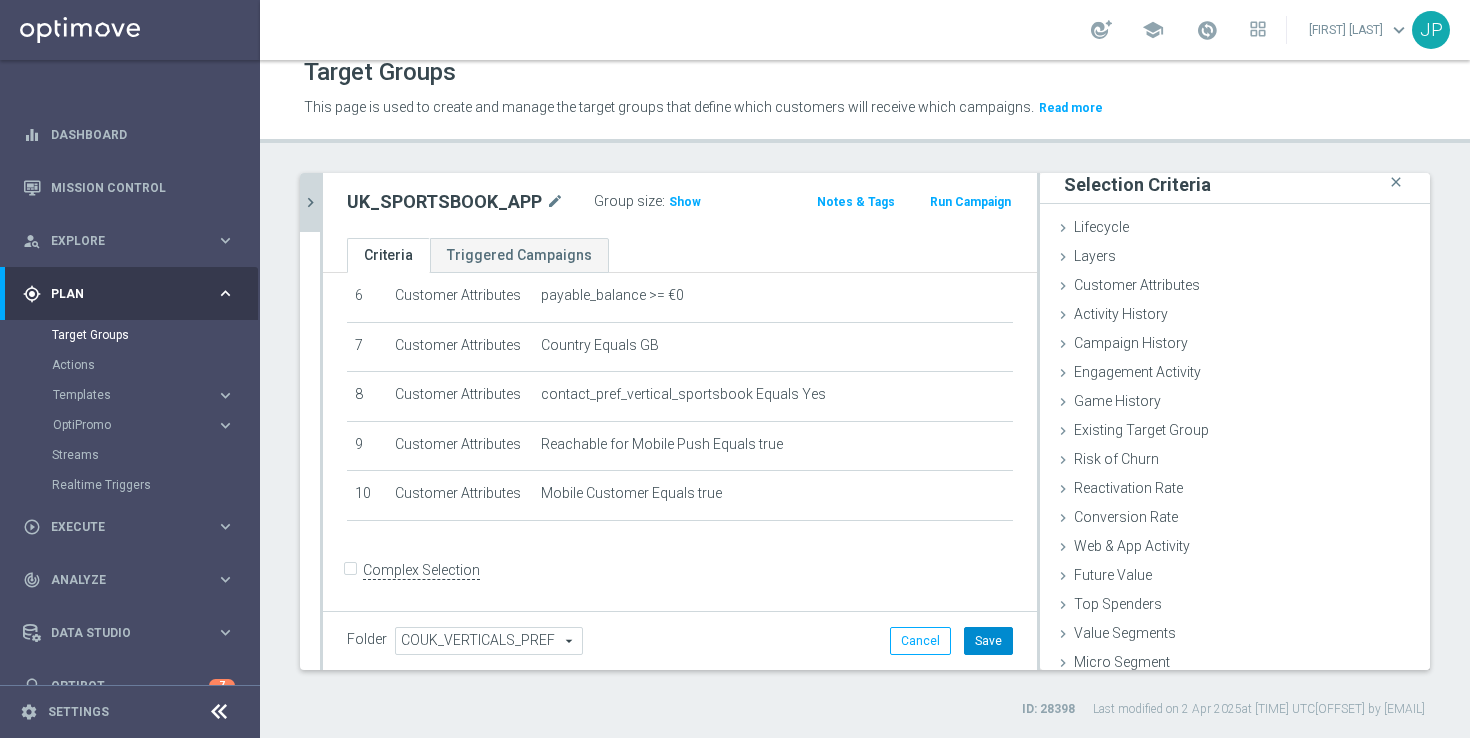 click on "Save" 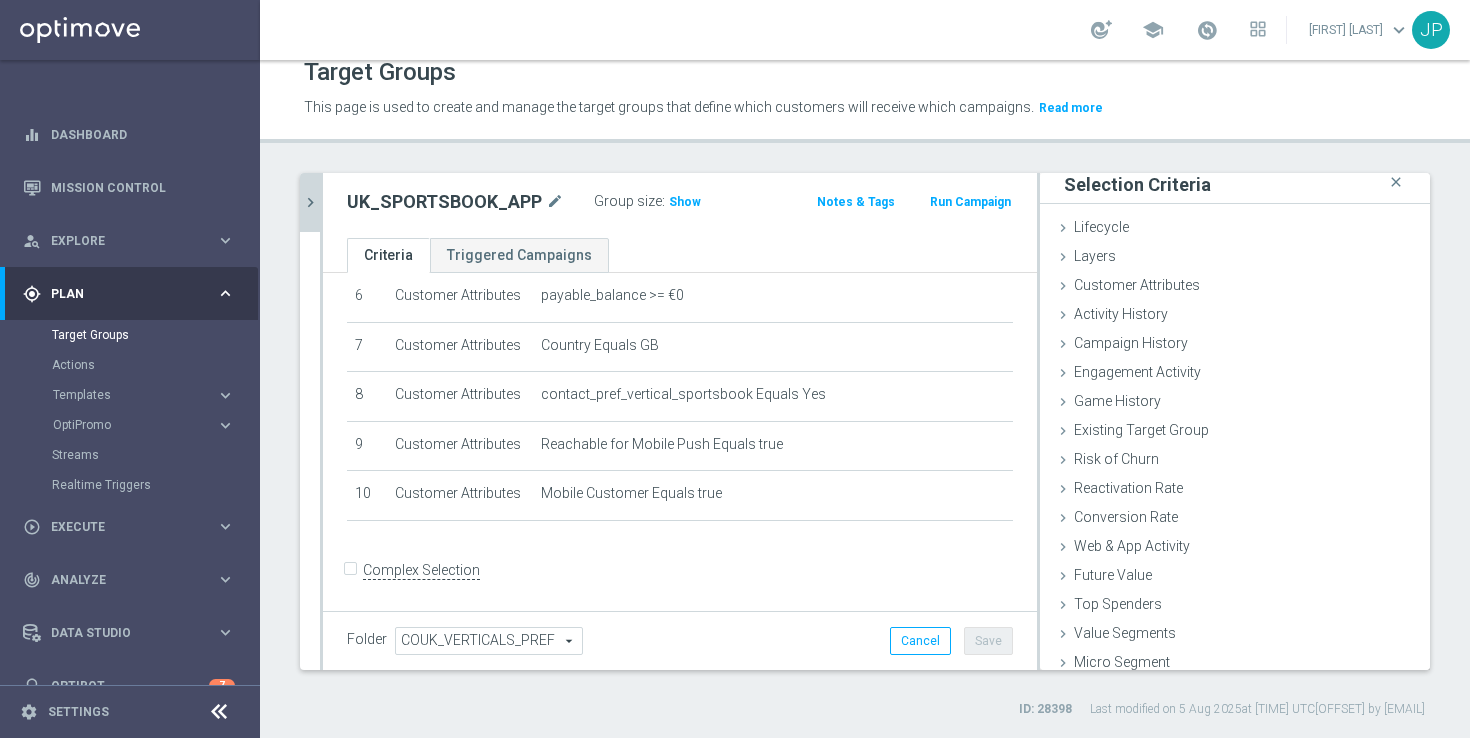 click on "chevron_right" 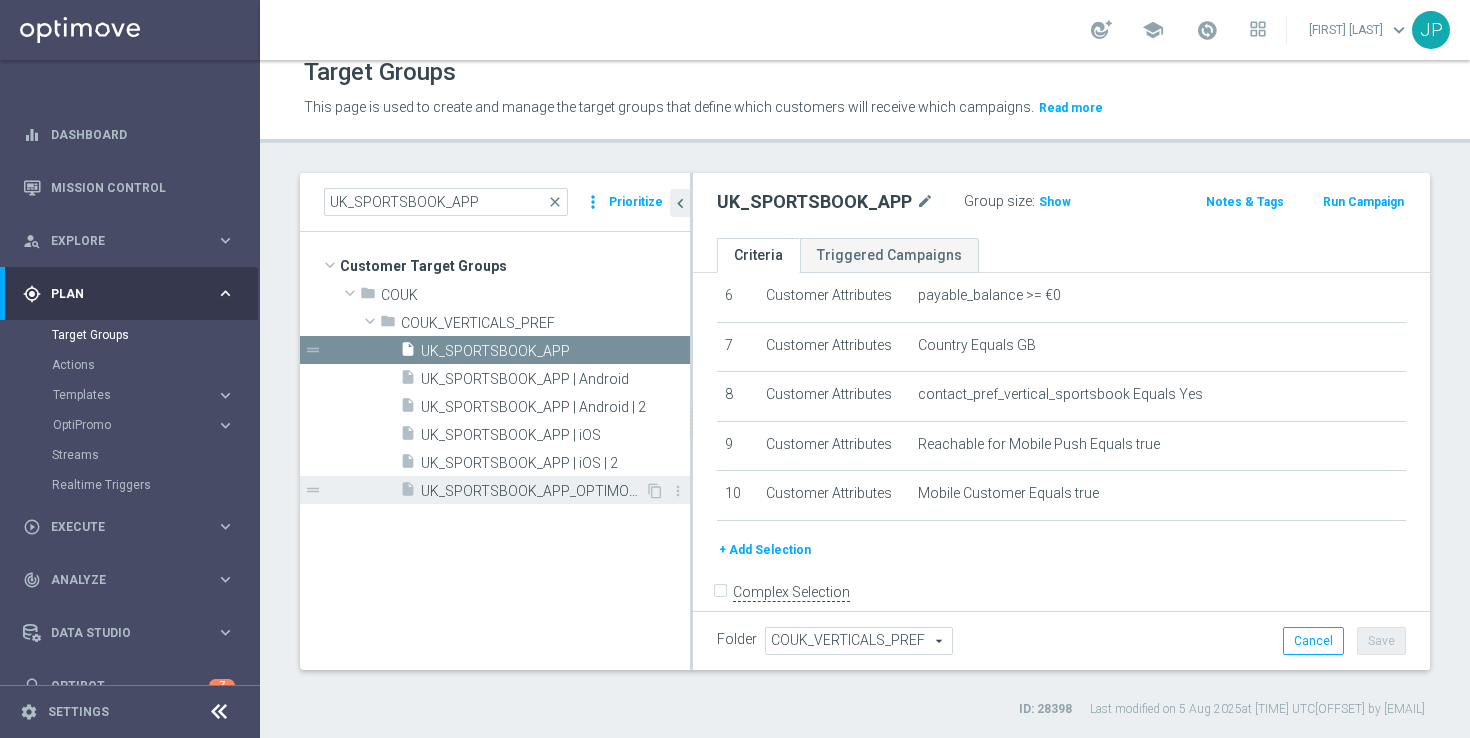 click on "insert_drive_file
UK_SPORTSBOOK_APP_OPTIMOBILE_TEST" at bounding box center [522, 490] 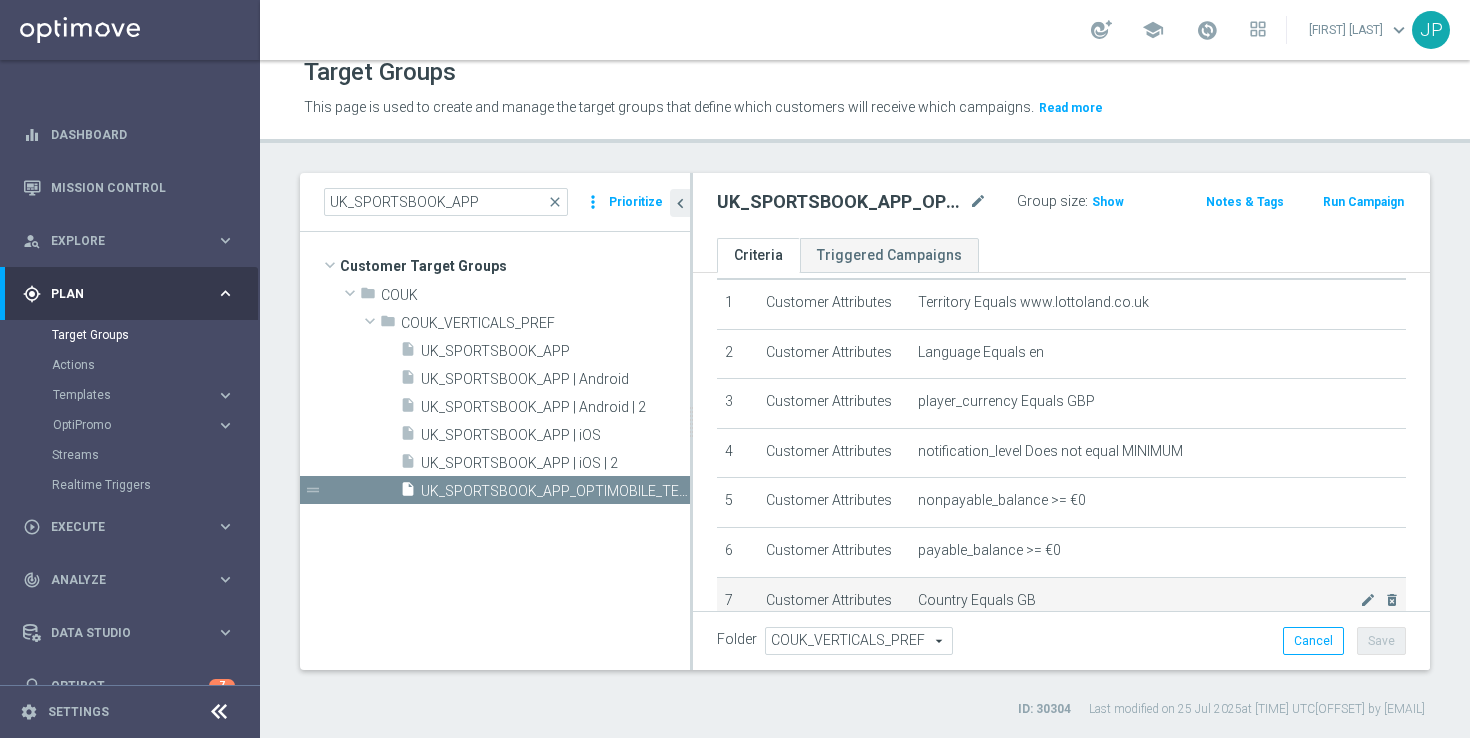 scroll, scrollTop: 0, scrollLeft: 0, axis: both 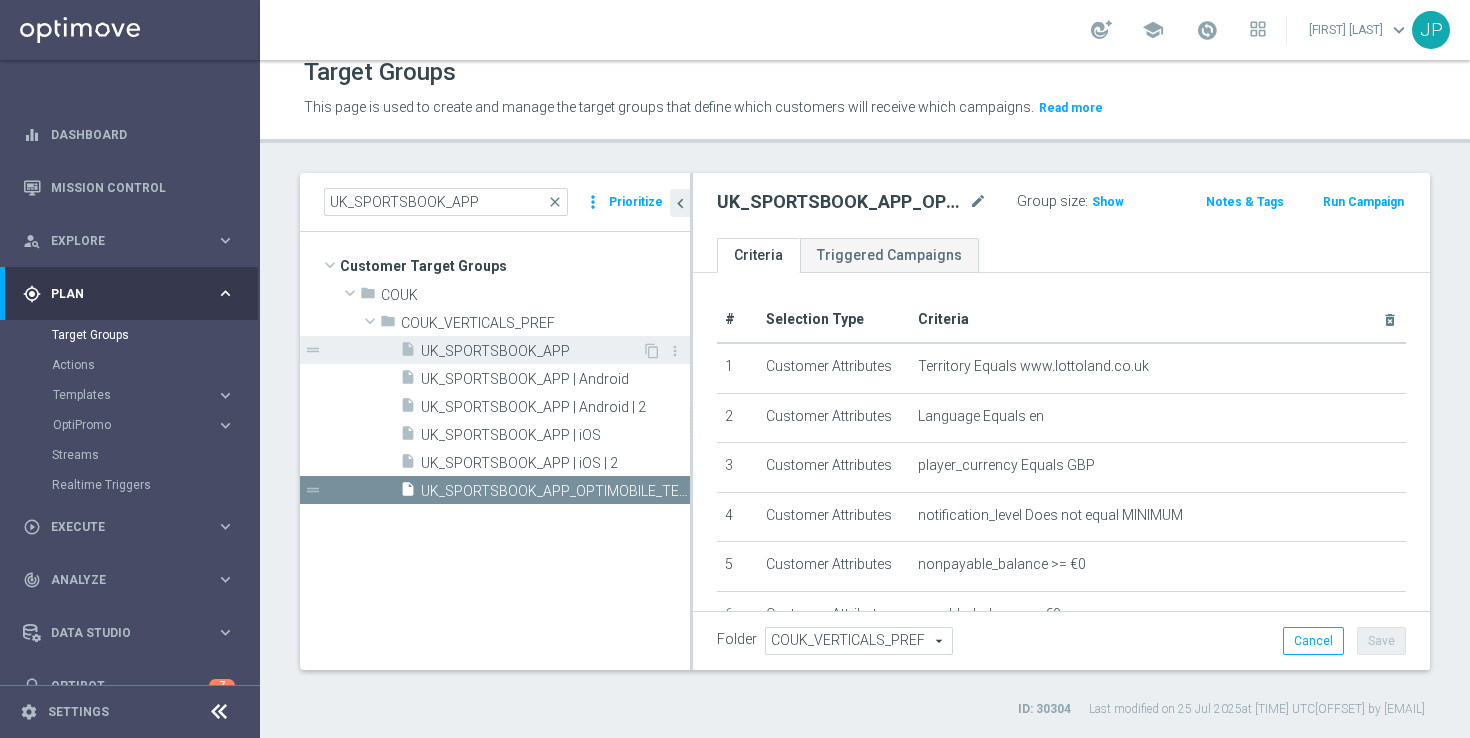click on "UK_SPORTSBOOK_APP" at bounding box center (531, 351) 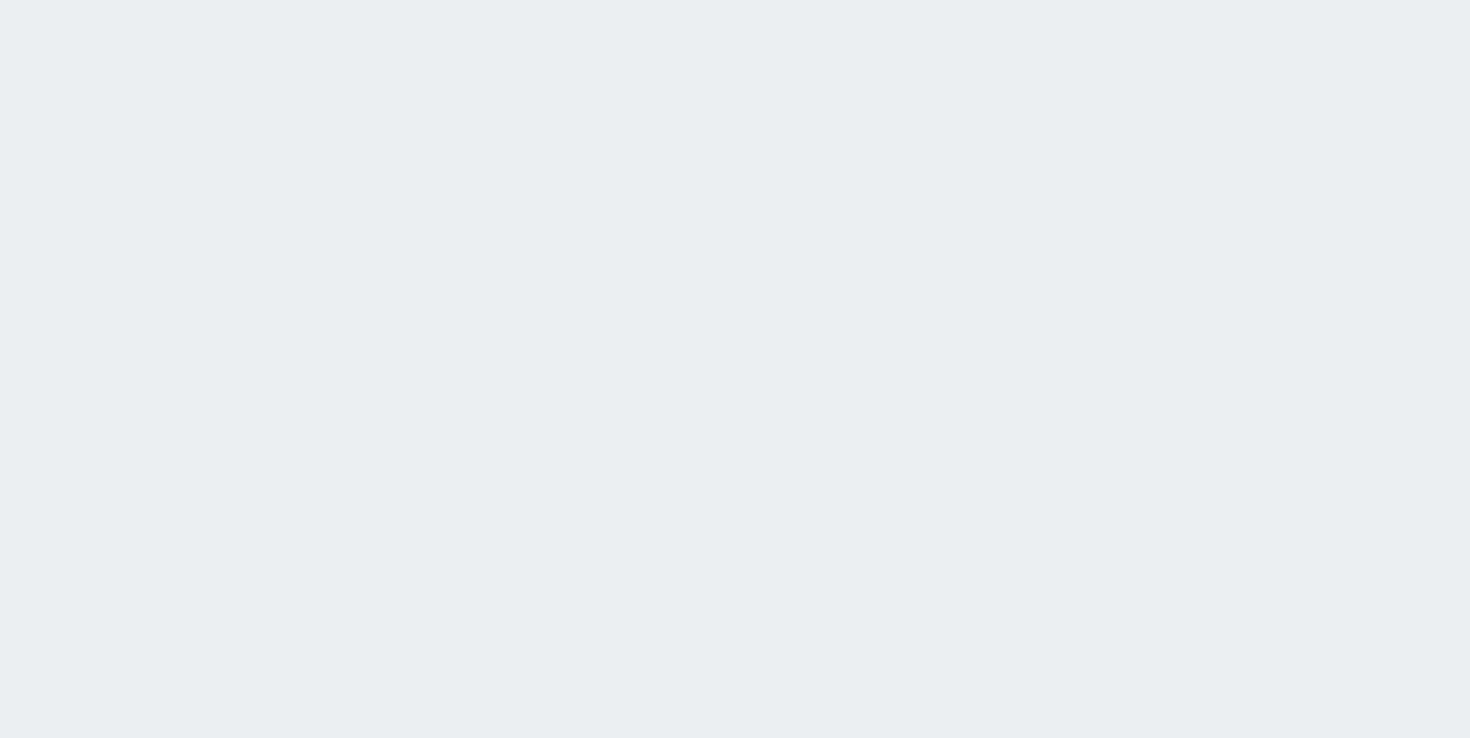 scroll, scrollTop: 0, scrollLeft: 0, axis: both 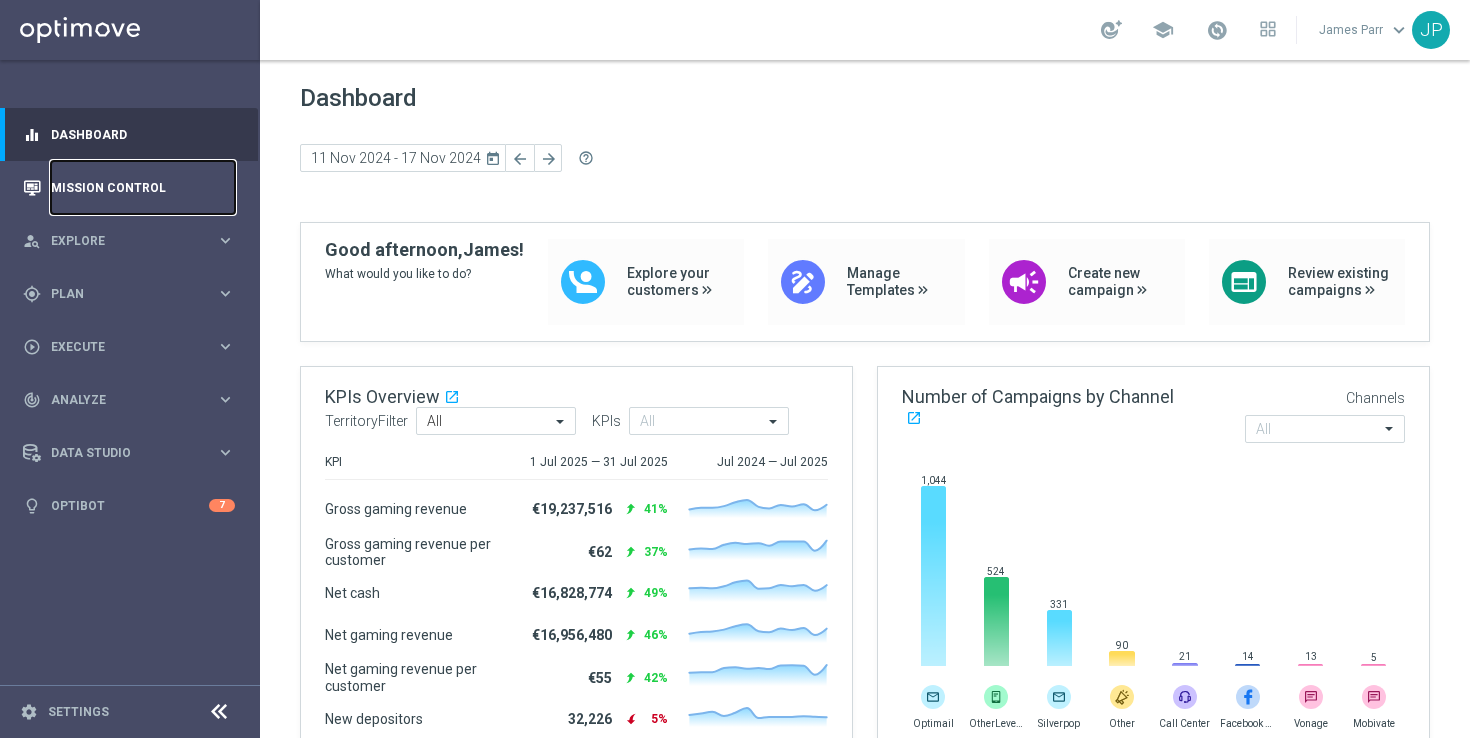 click on "Mission Control" at bounding box center [143, 187] 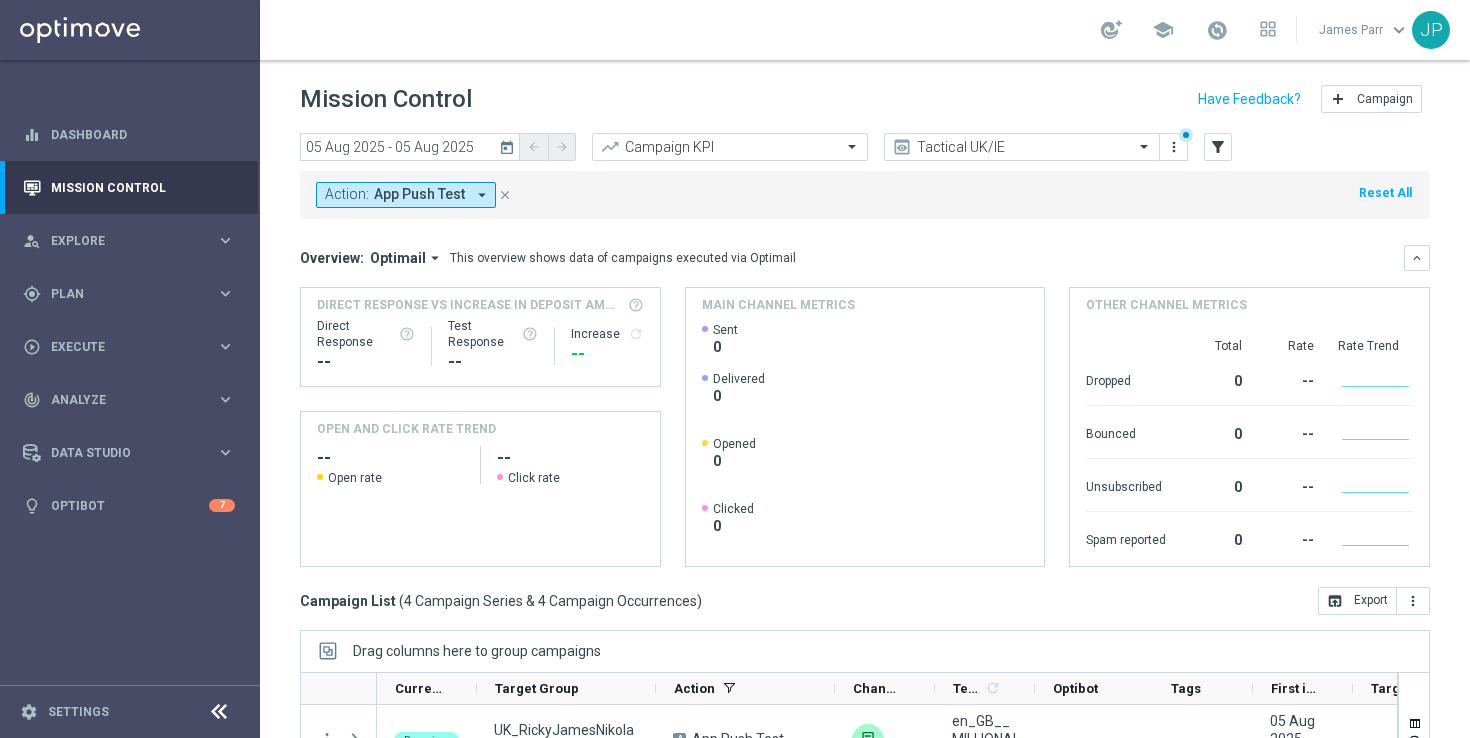 click on "today" 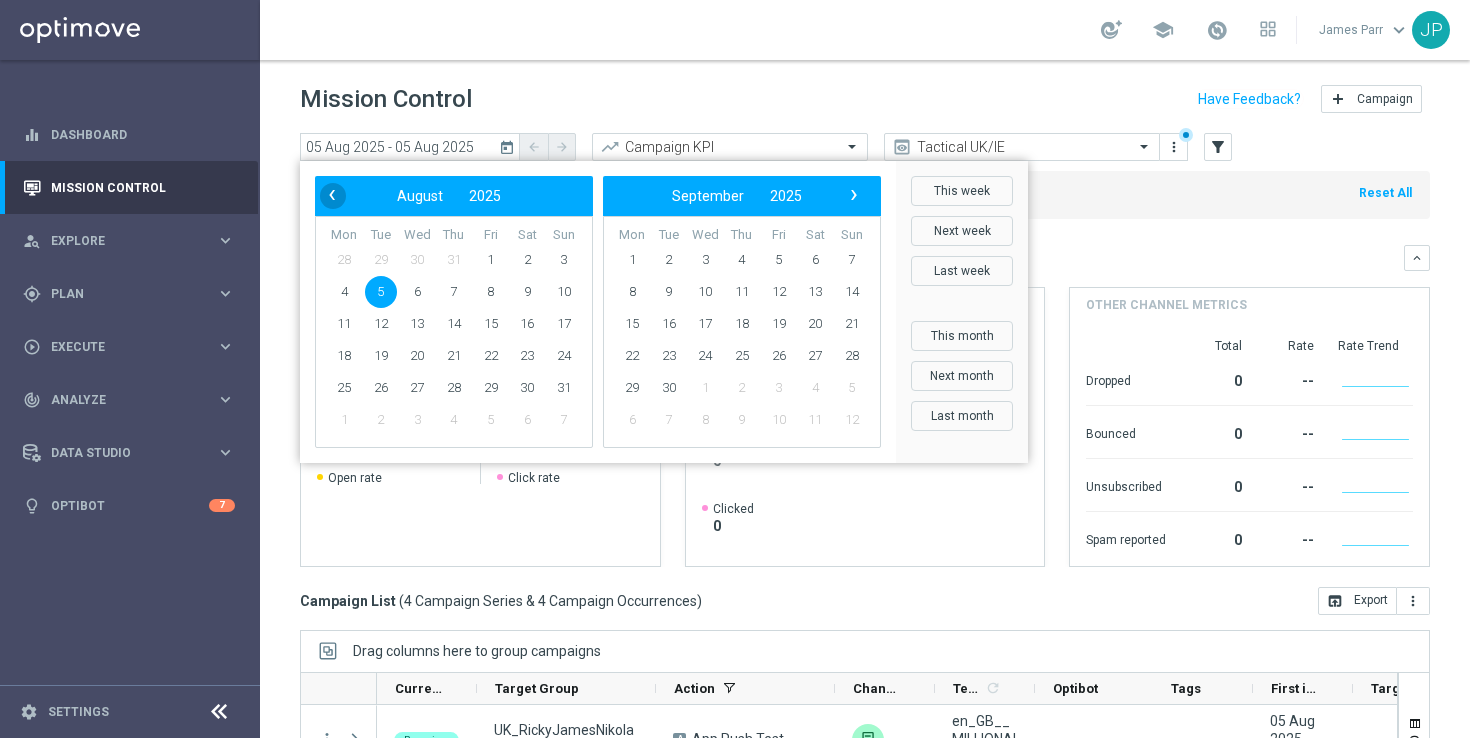 click on "‹" 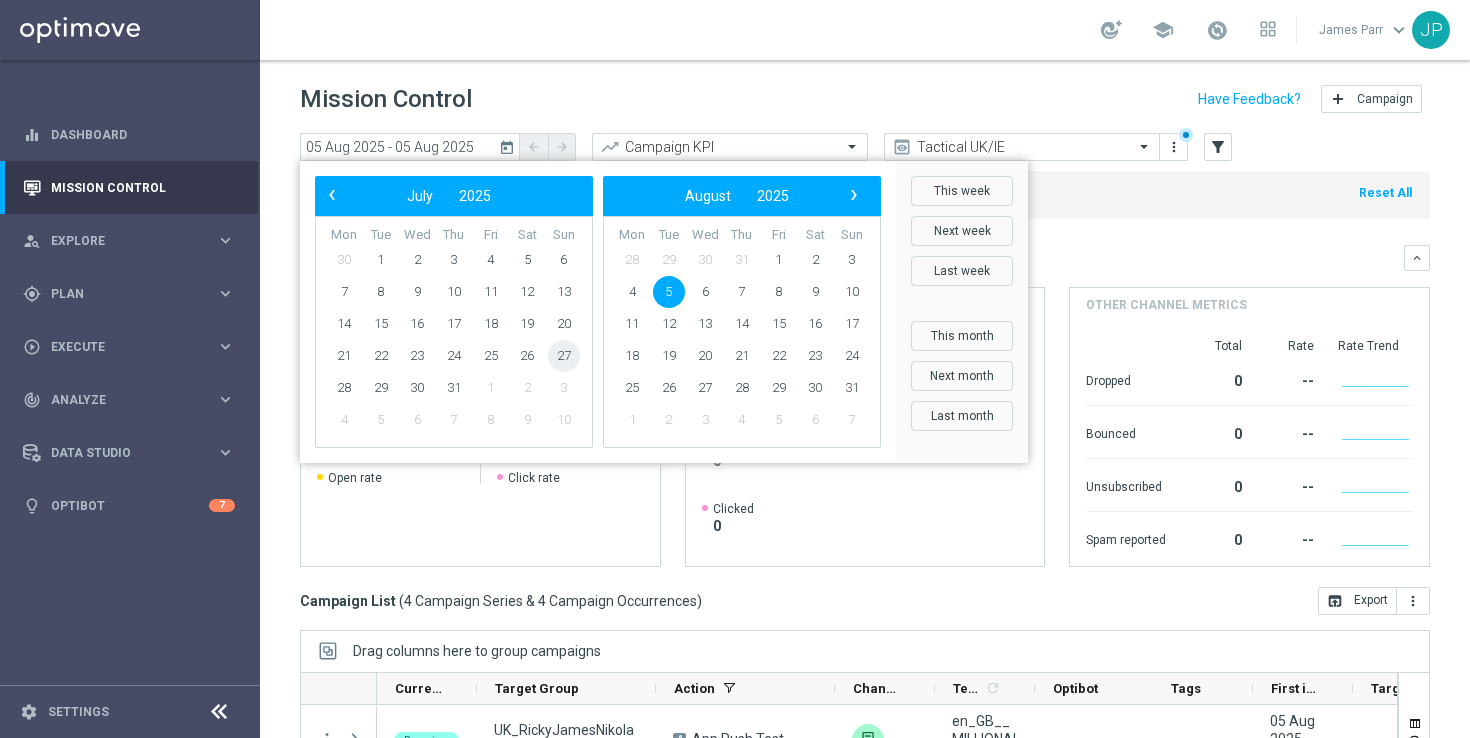 click on "27" 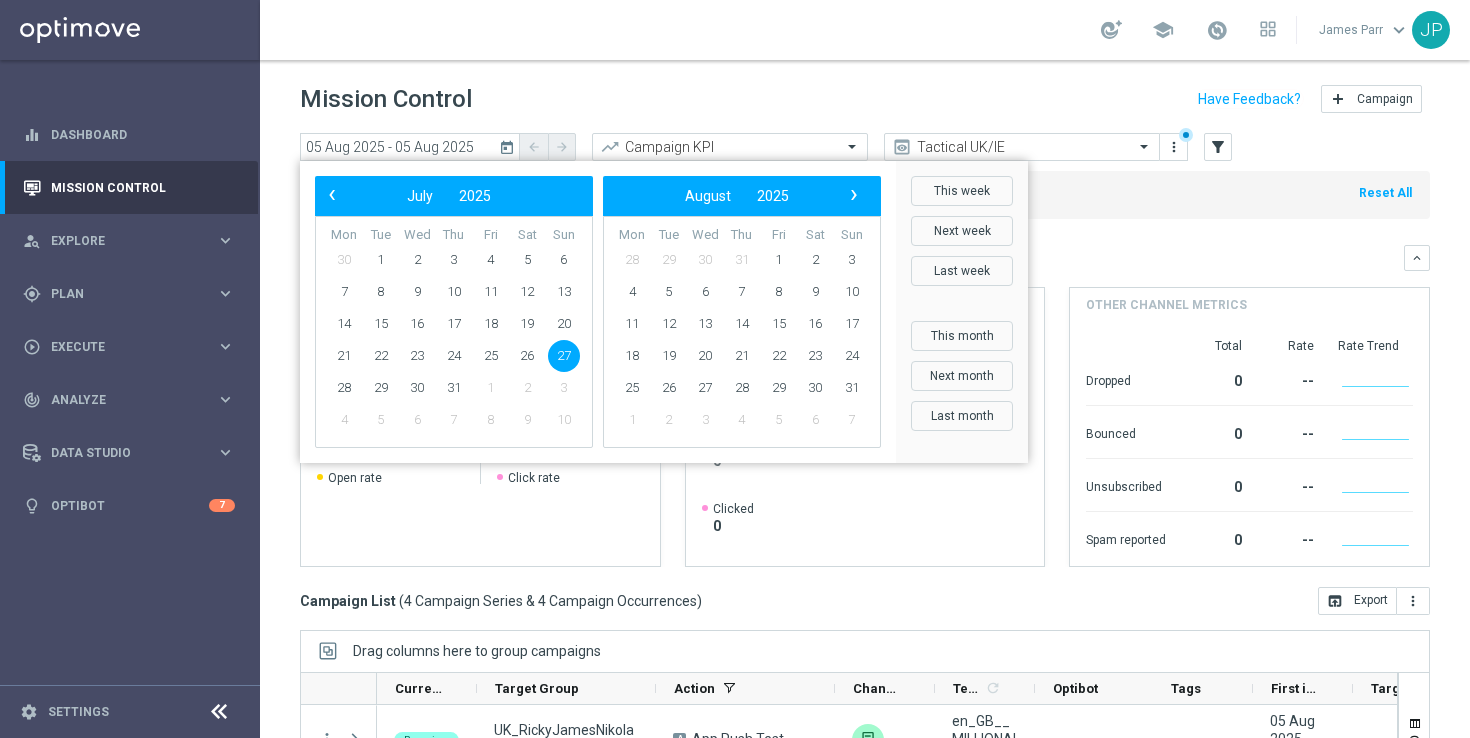 click on "27" 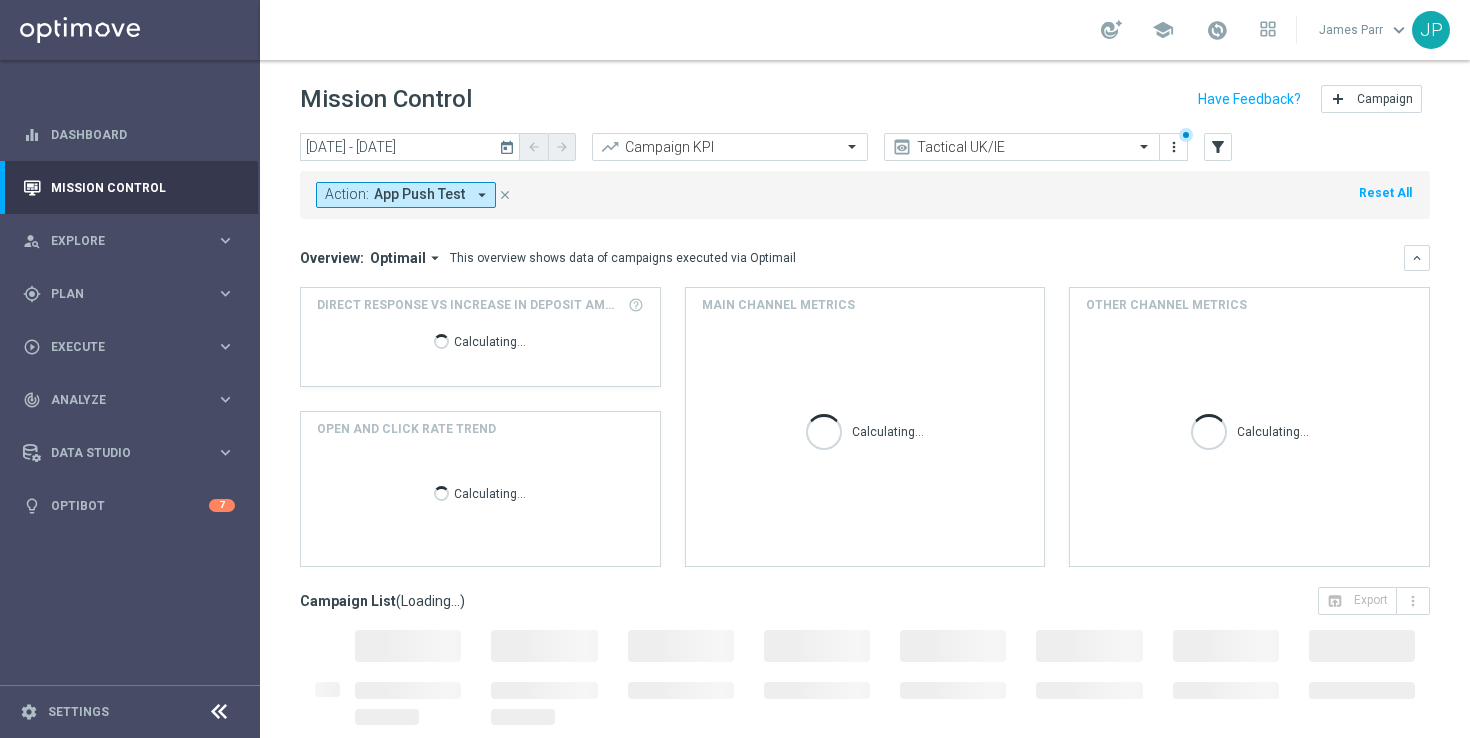 click on "close" 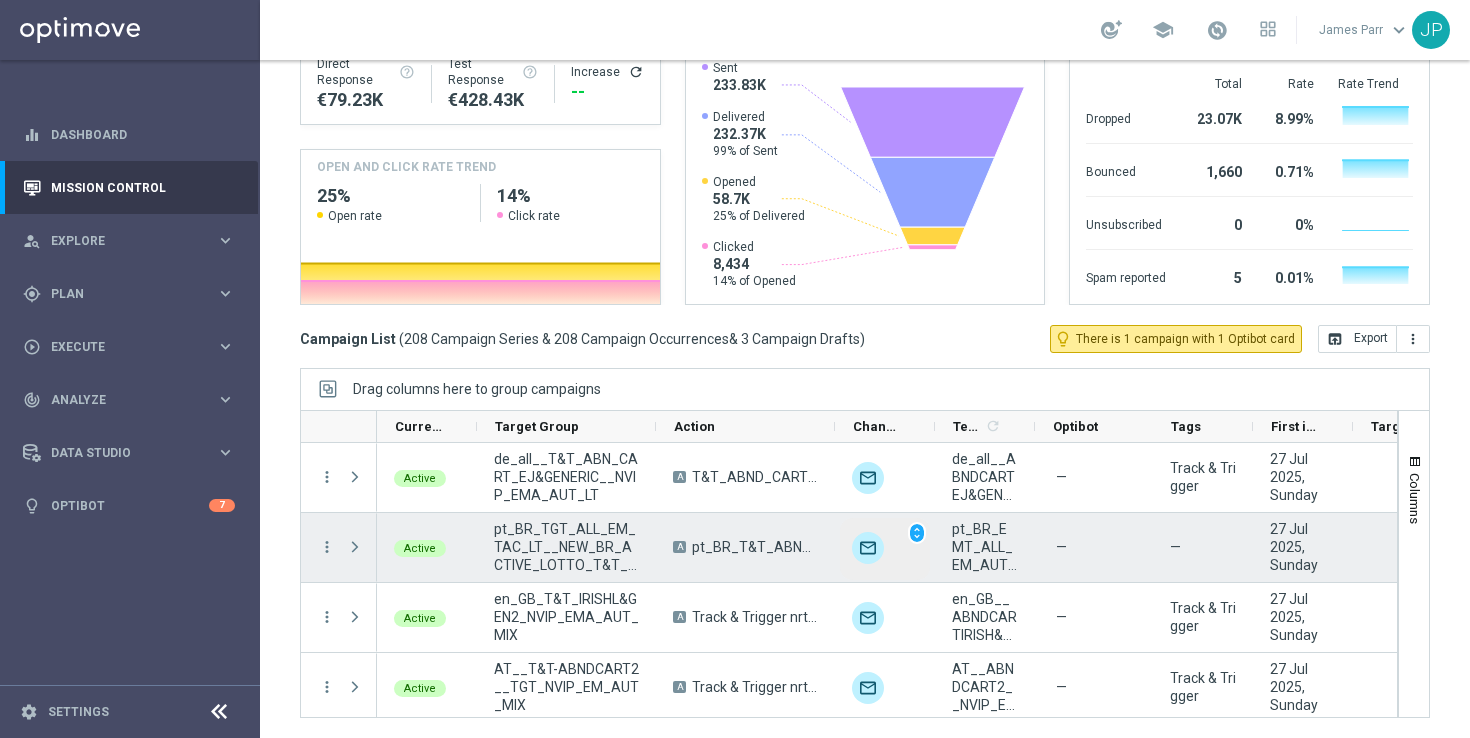scroll, scrollTop: 0, scrollLeft: 0, axis: both 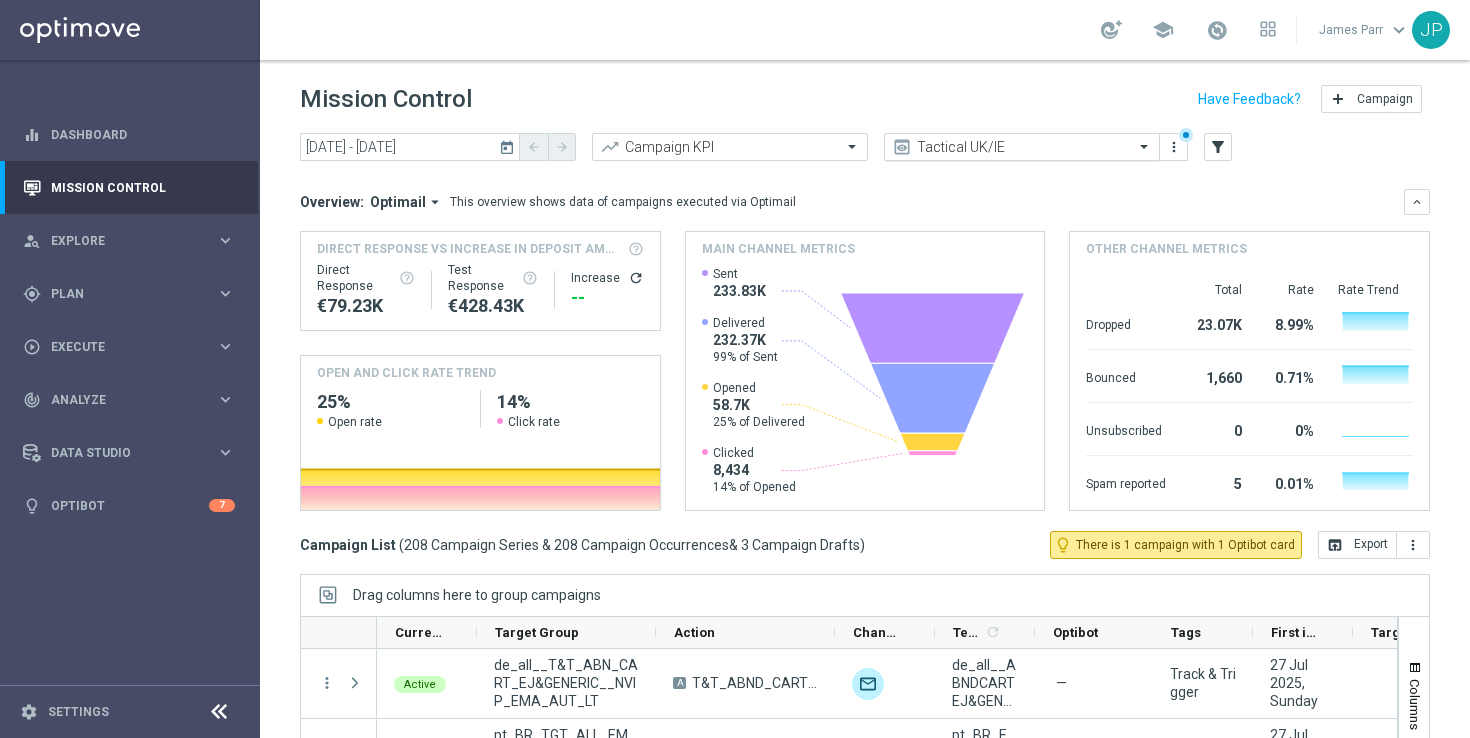 click 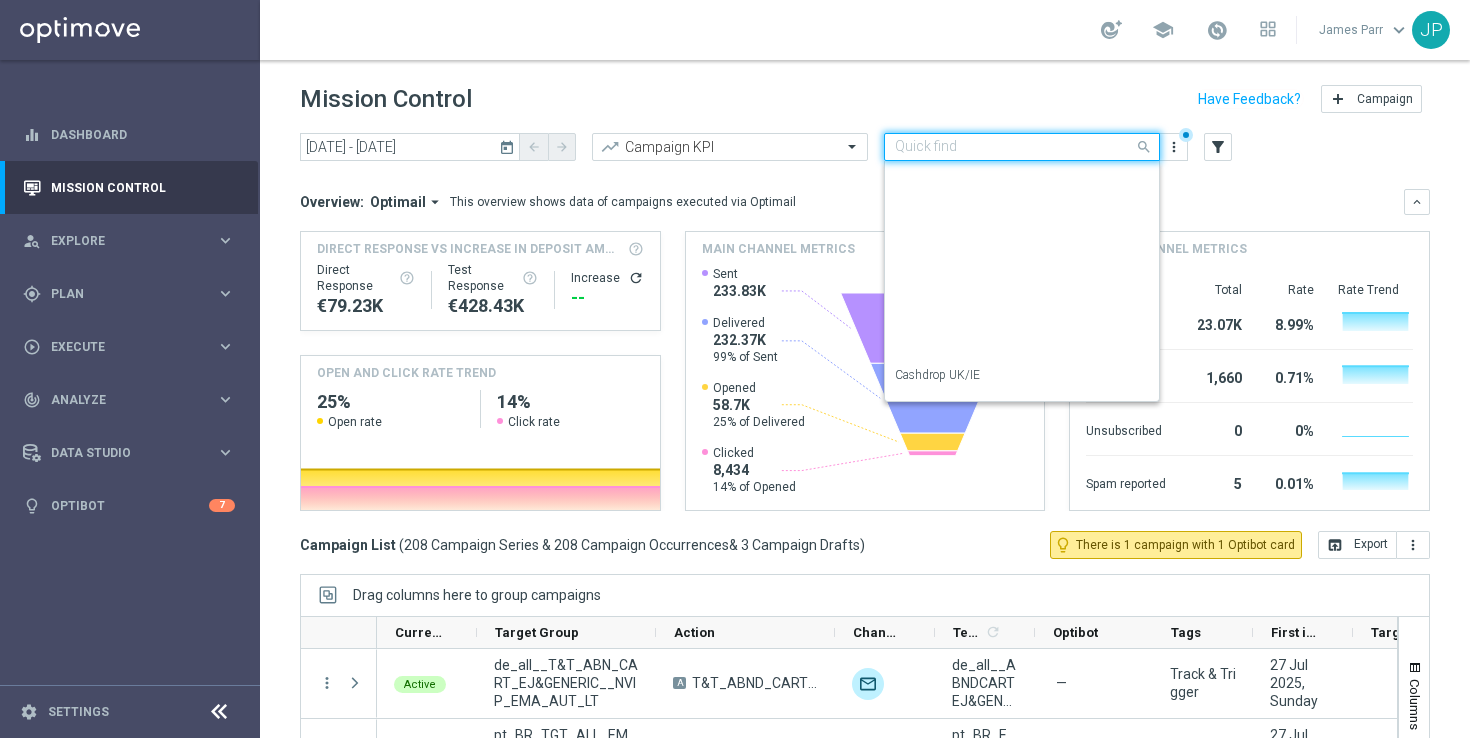scroll, scrollTop: 354, scrollLeft: 0, axis: vertical 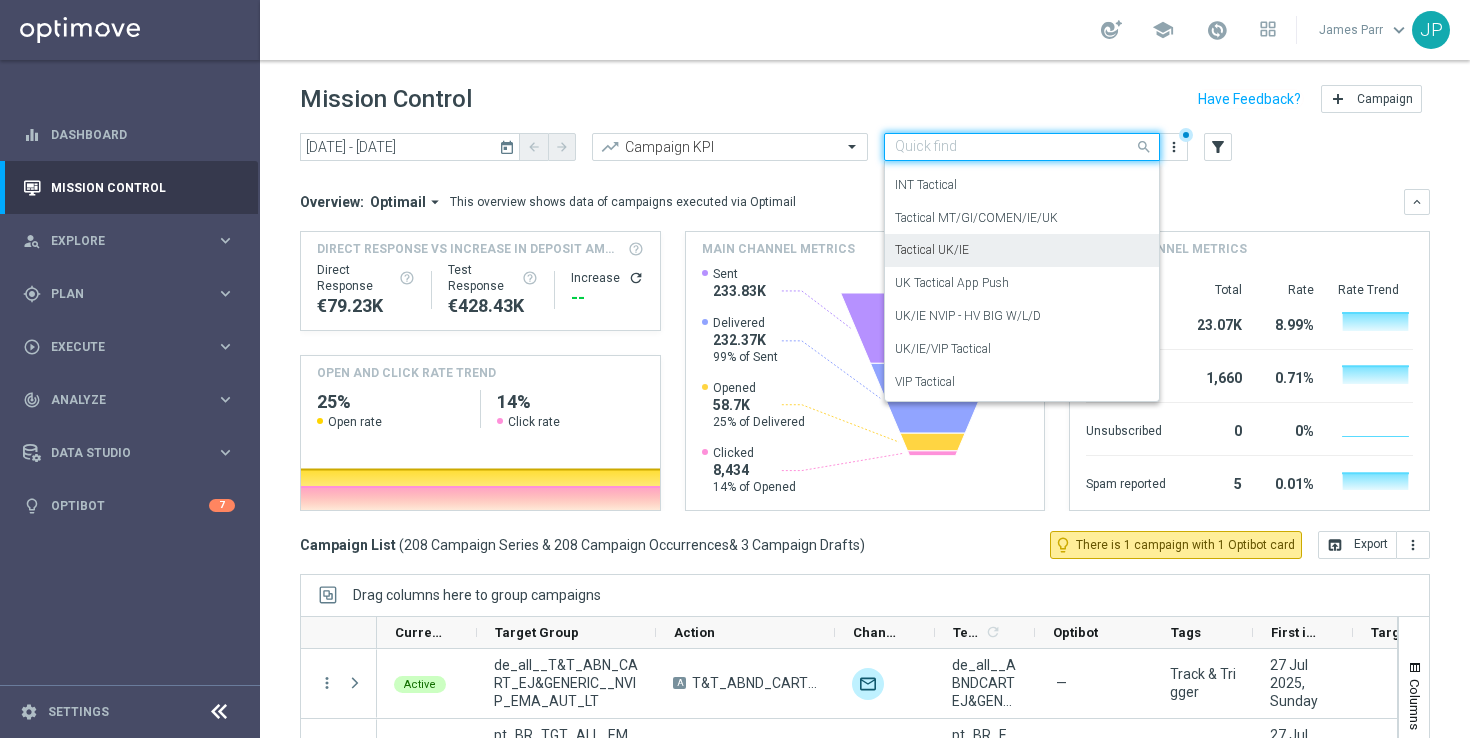 click on "Tactical UK/IE" at bounding box center [1022, 250] 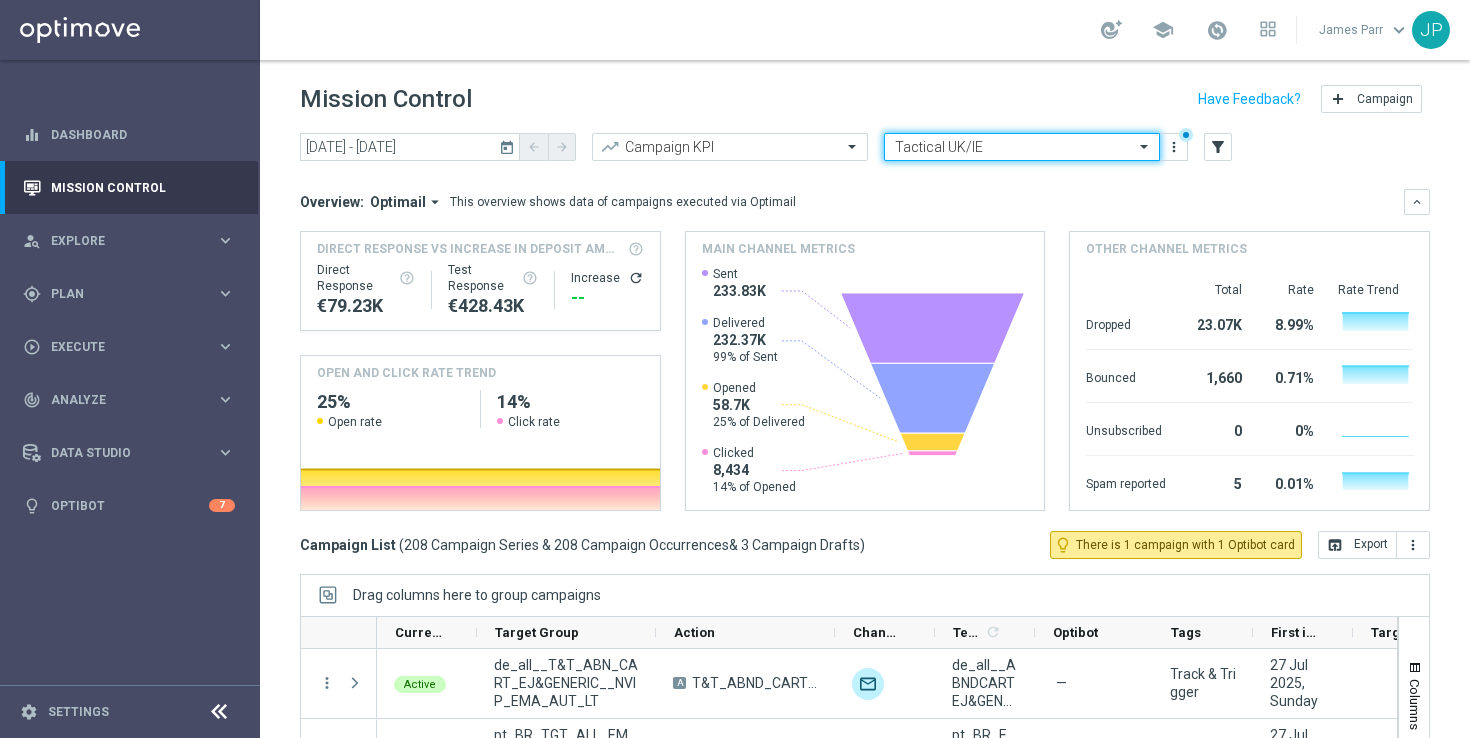 click on "Overview:
Optimail
arrow_drop_down
This overview shows data of campaigns executed via Optimail
keyboard_arrow_down
Direct Response VS Increase In Deposit Amount
Direct Response
€79.23K
Test Response" 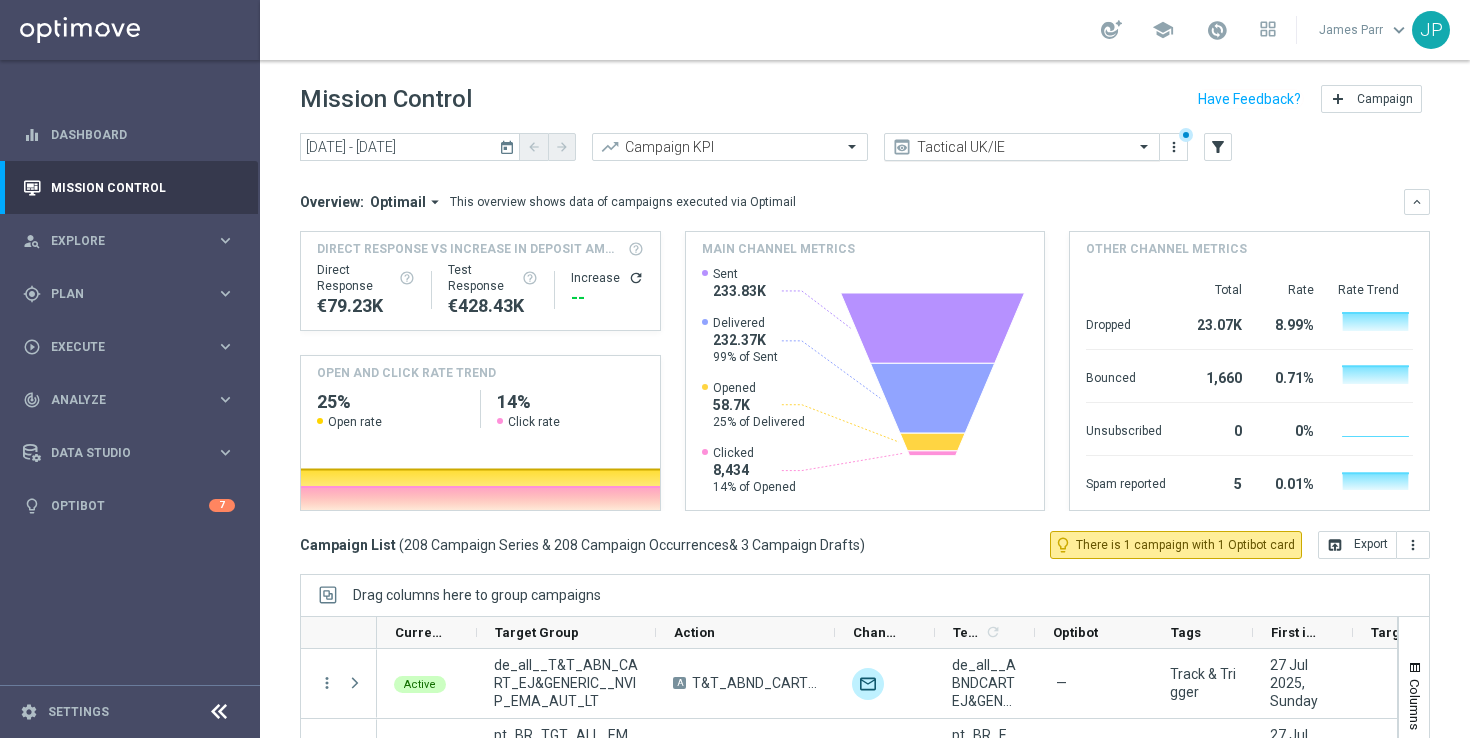 click 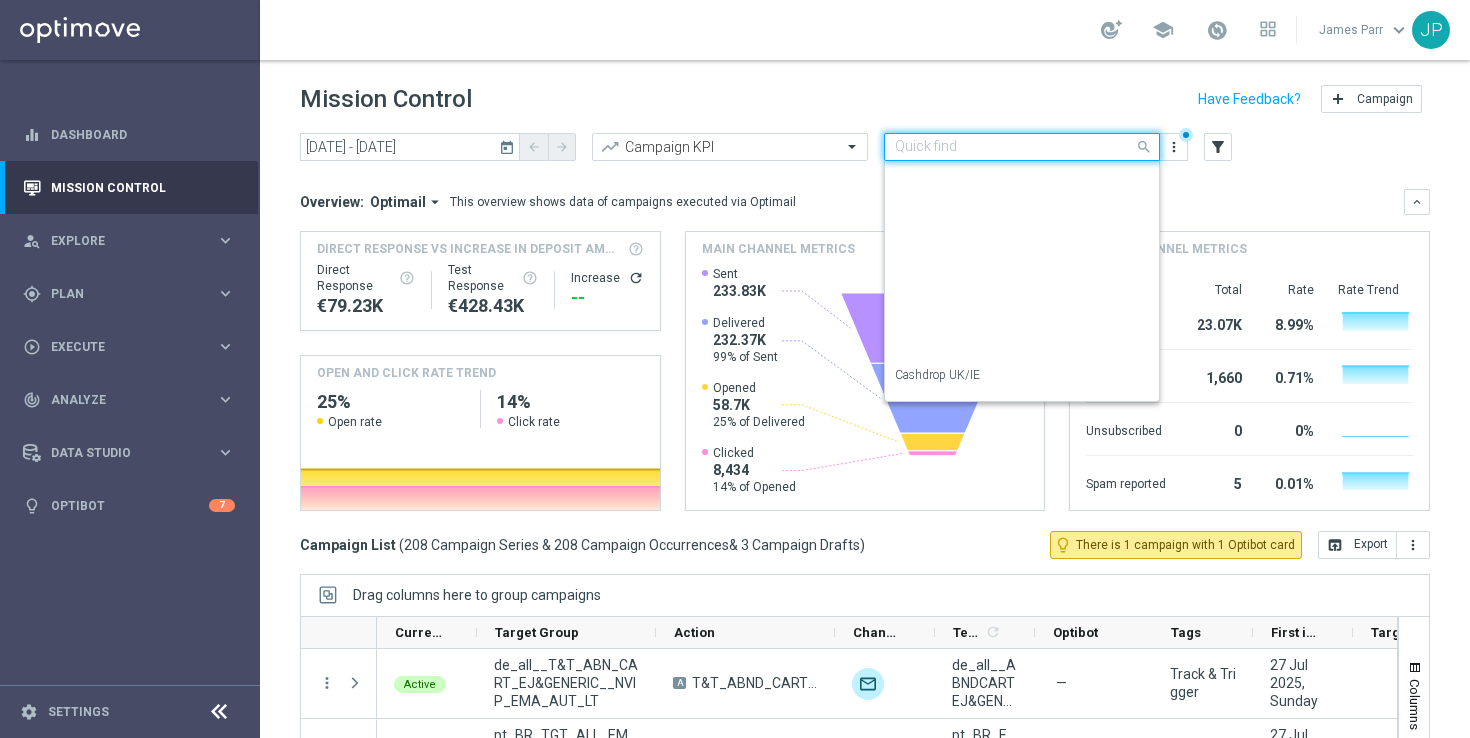 scroll, scrollTop: 354, scrollLeft: 0, axis: vertical 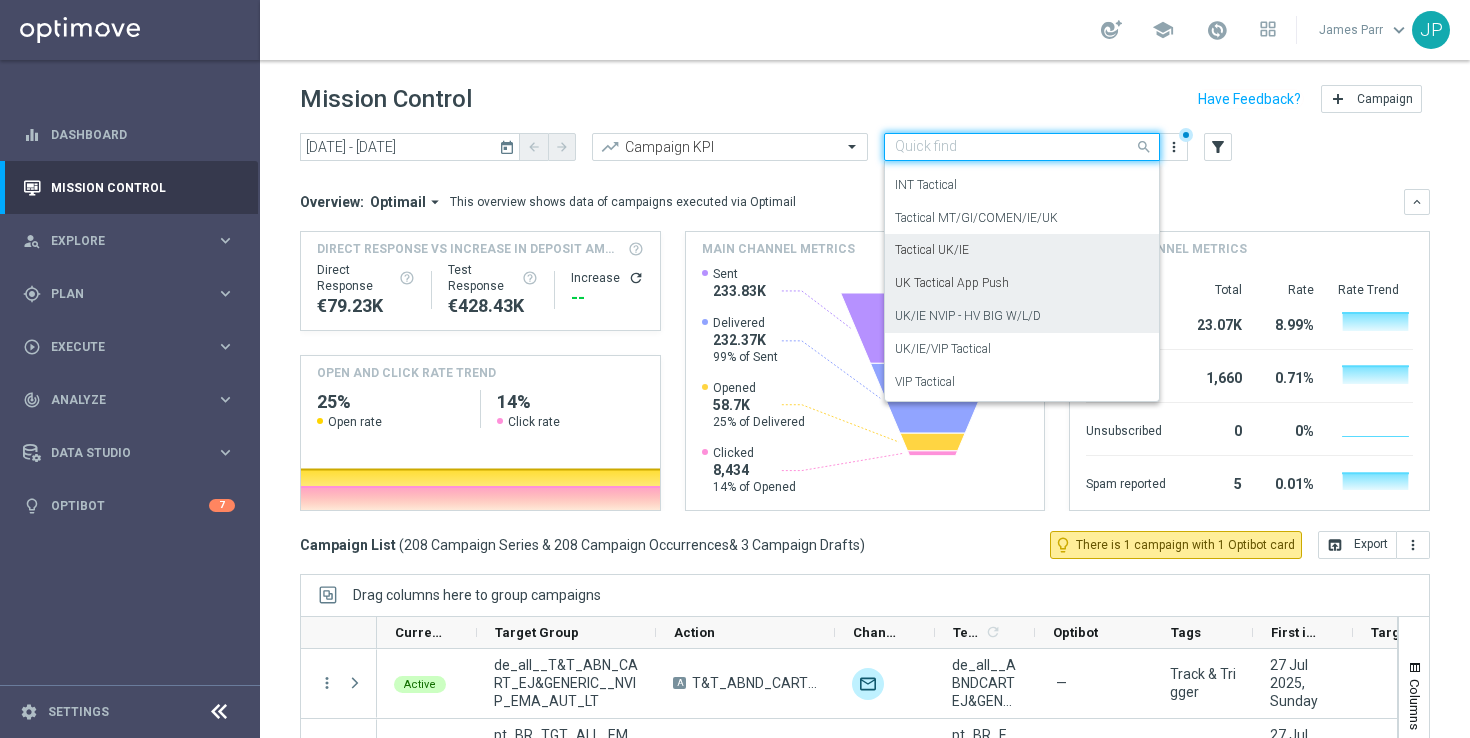 click on "UK/IE NVIP - HV BIG W/L/D" at bounding box center (1022, 316) 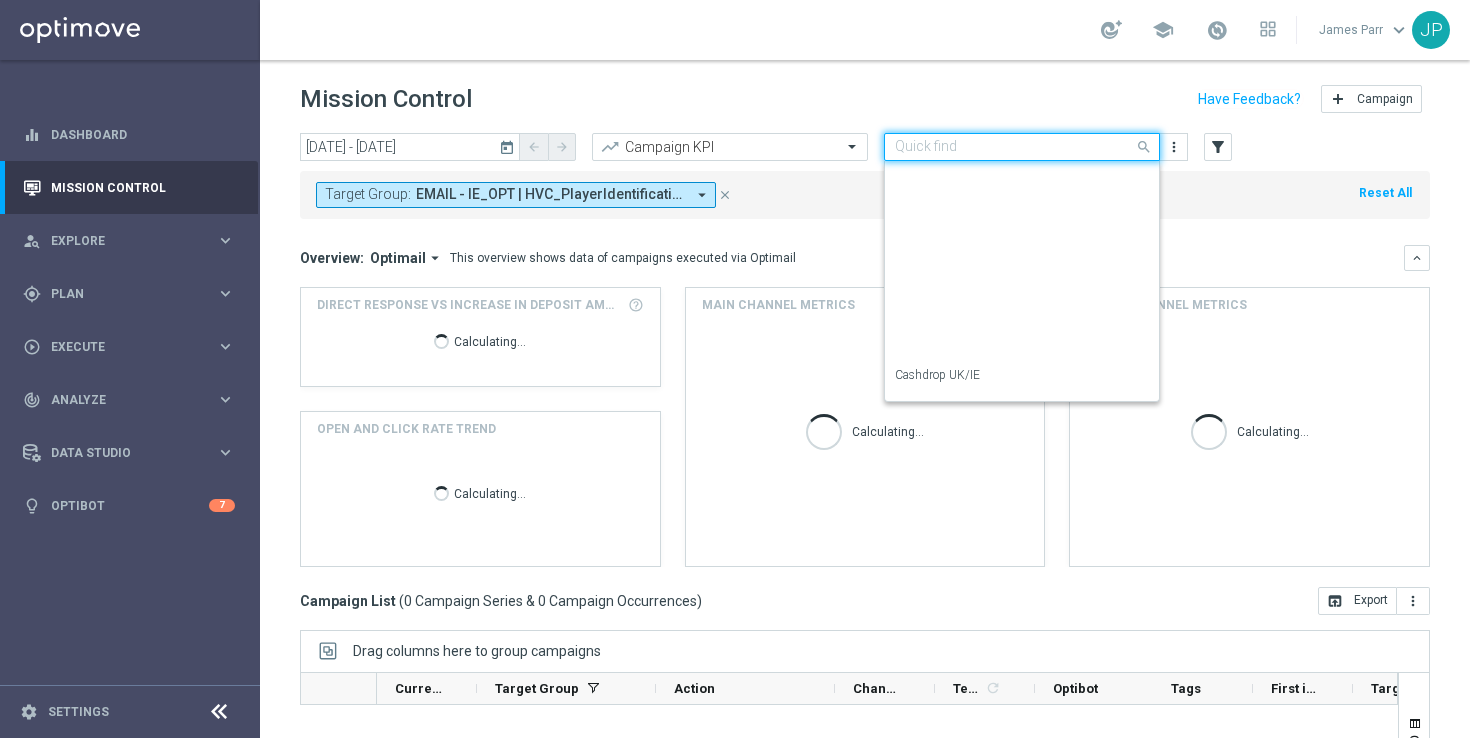 click 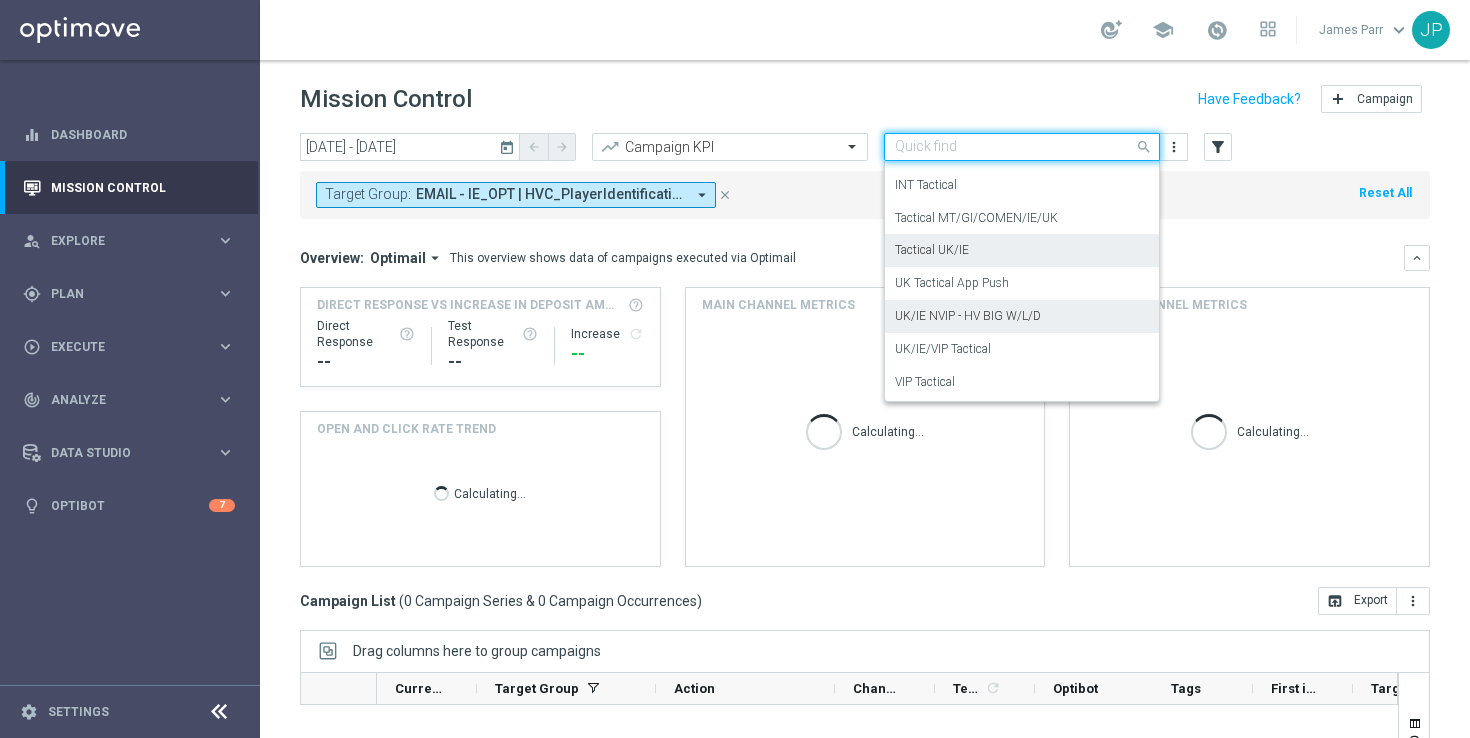 click on "Tactical UK/IE" at bounding box center [1022, 250] 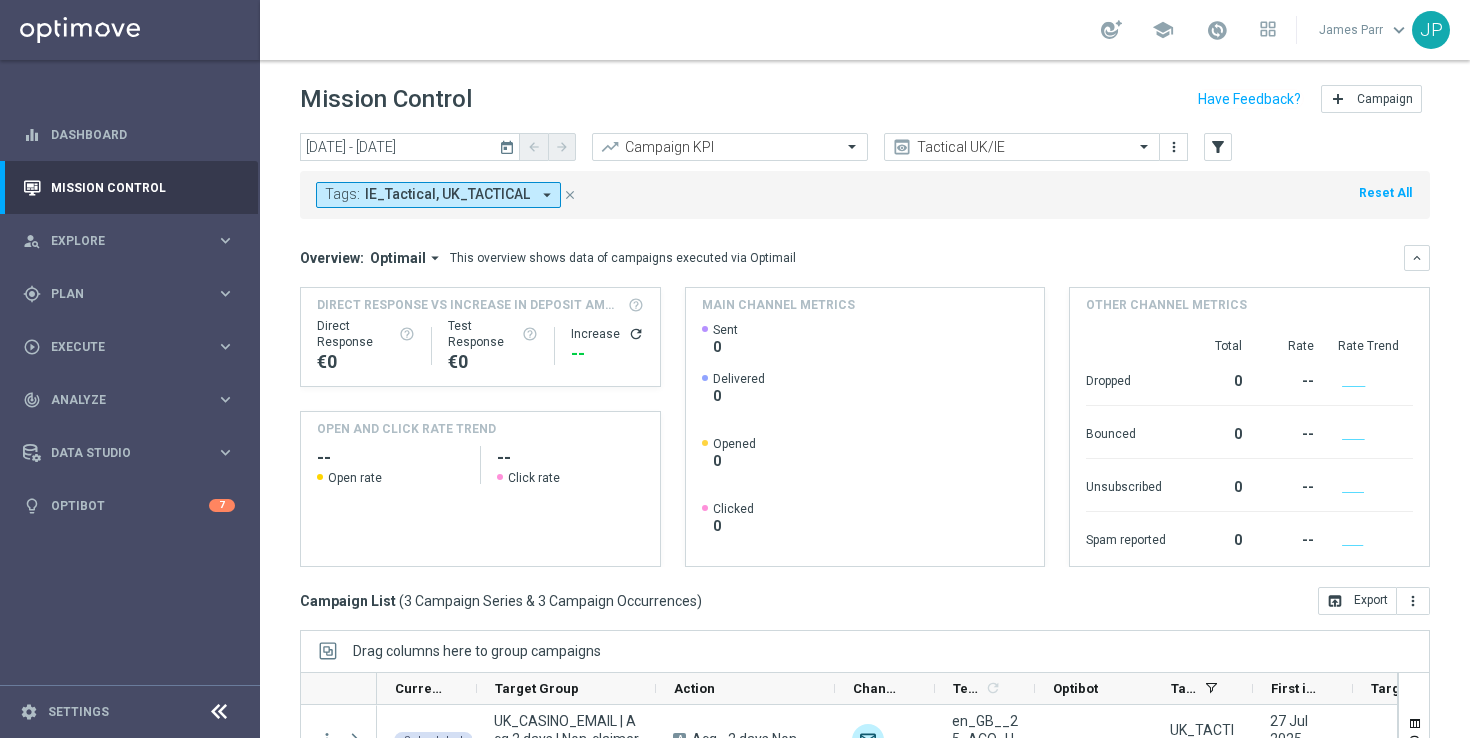 scroll, scrollTop: 262, scrollLeft: 0, axis: vertical 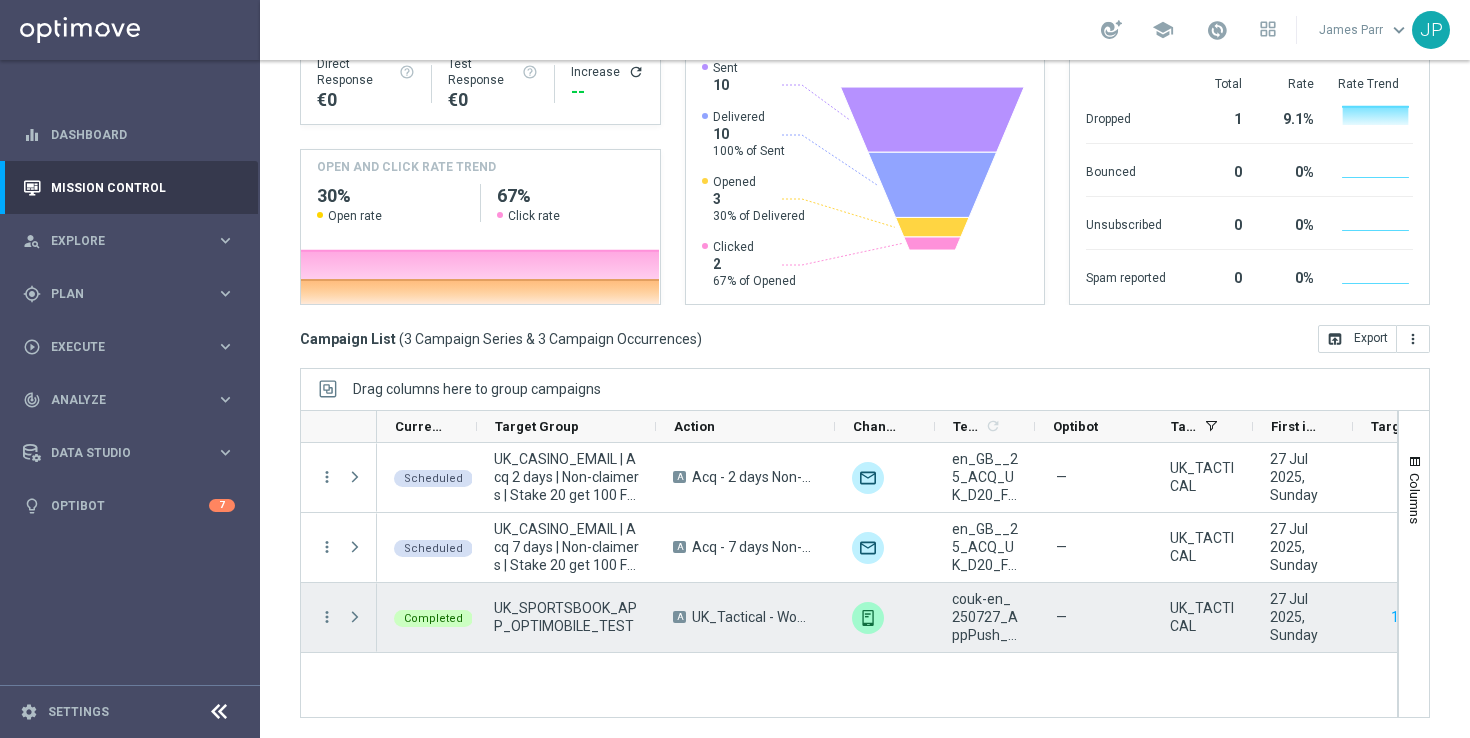 click at bounding box center (357, 617) 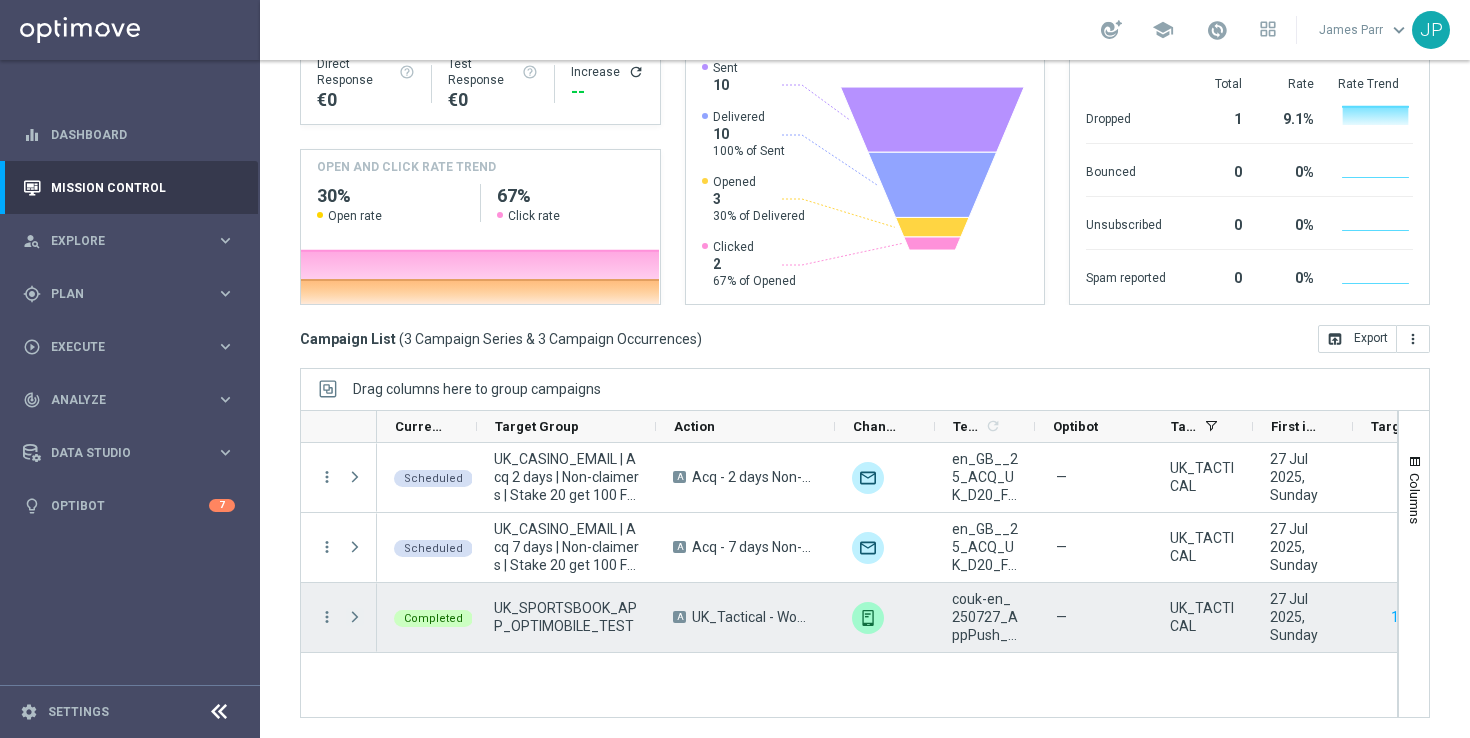 click at bounding box center [355, 617] 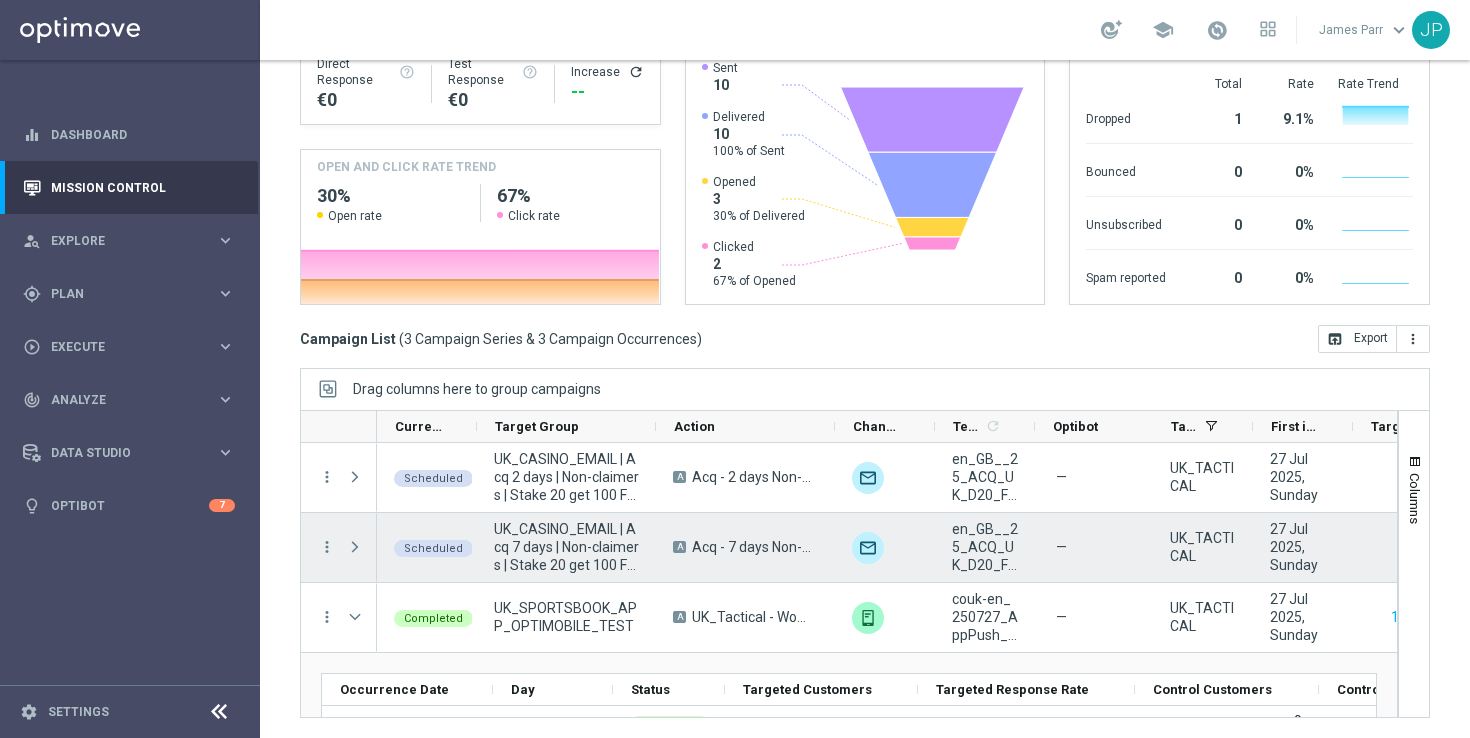 scroll, scrollTop: 65, scrollLeft: 0, axis: vertical 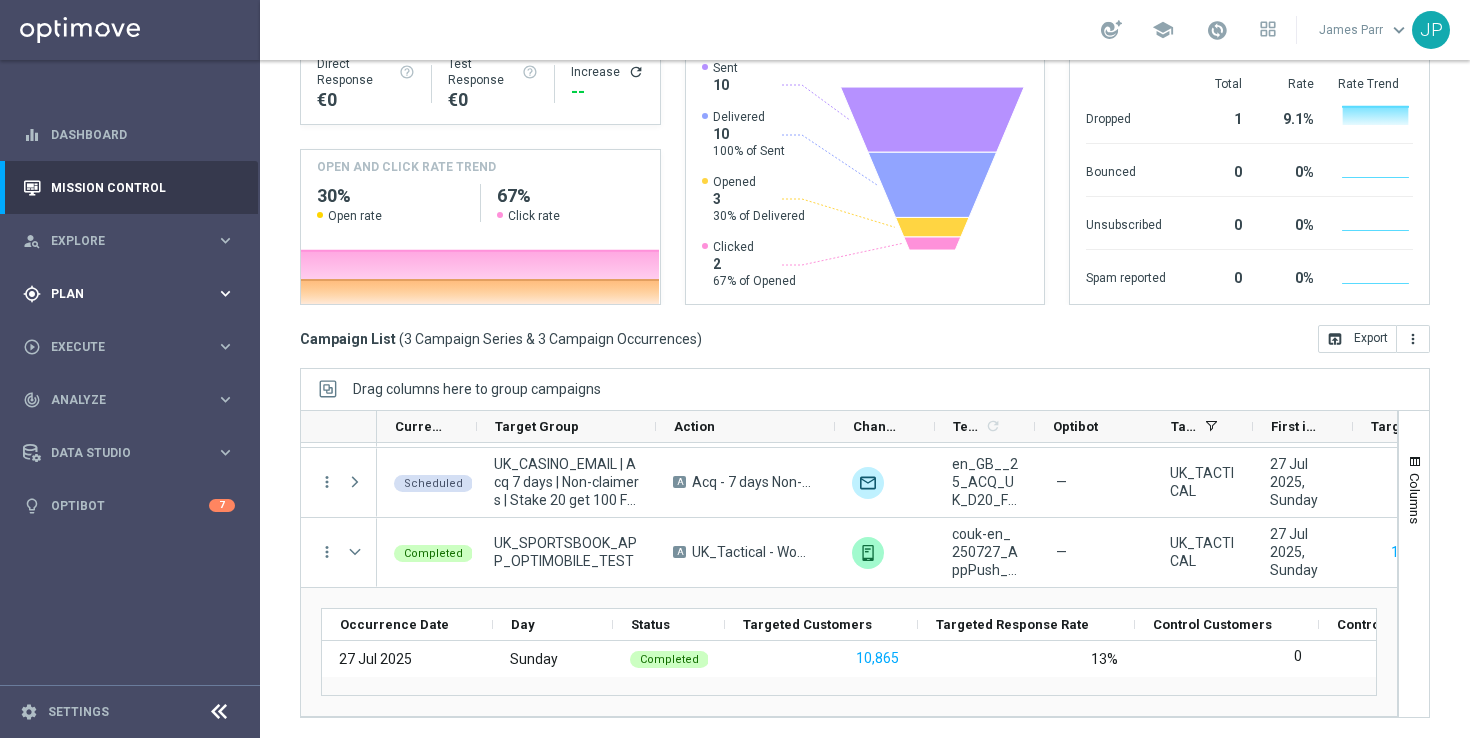click on "gps_fixed
Plan
keyboard_arrow_right" at bounding box center (129, 293) 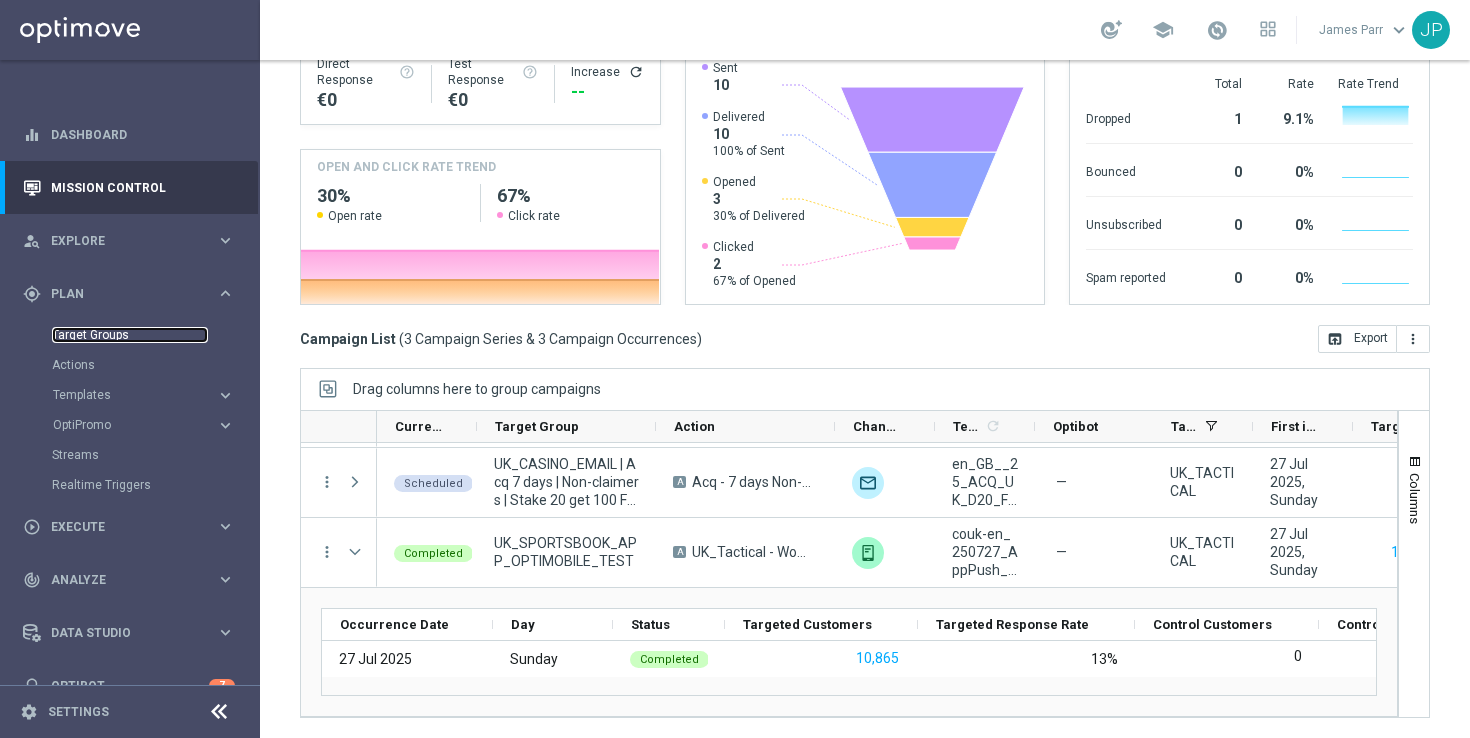 click on "Target Groups" at bounding box center (130, 335) 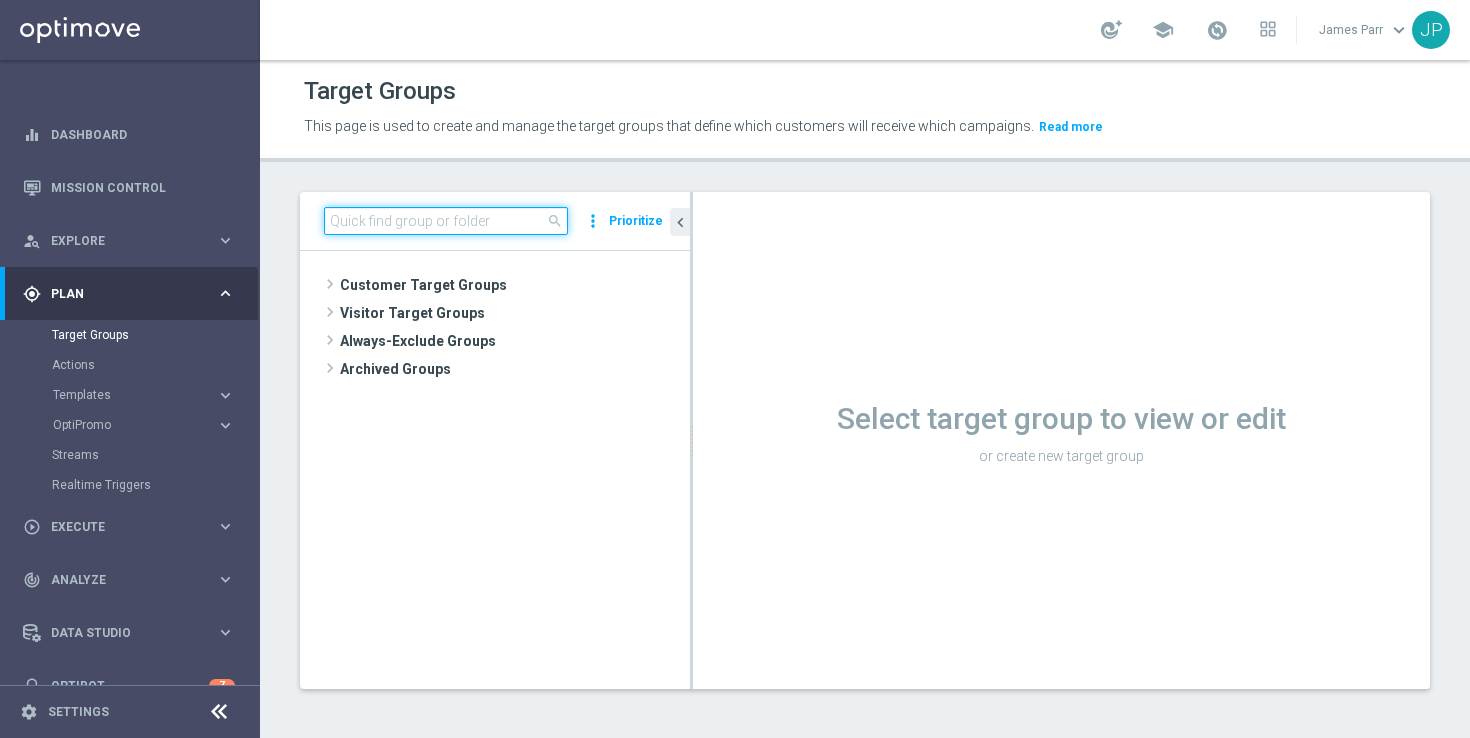 click at bounding box center (446, 221) 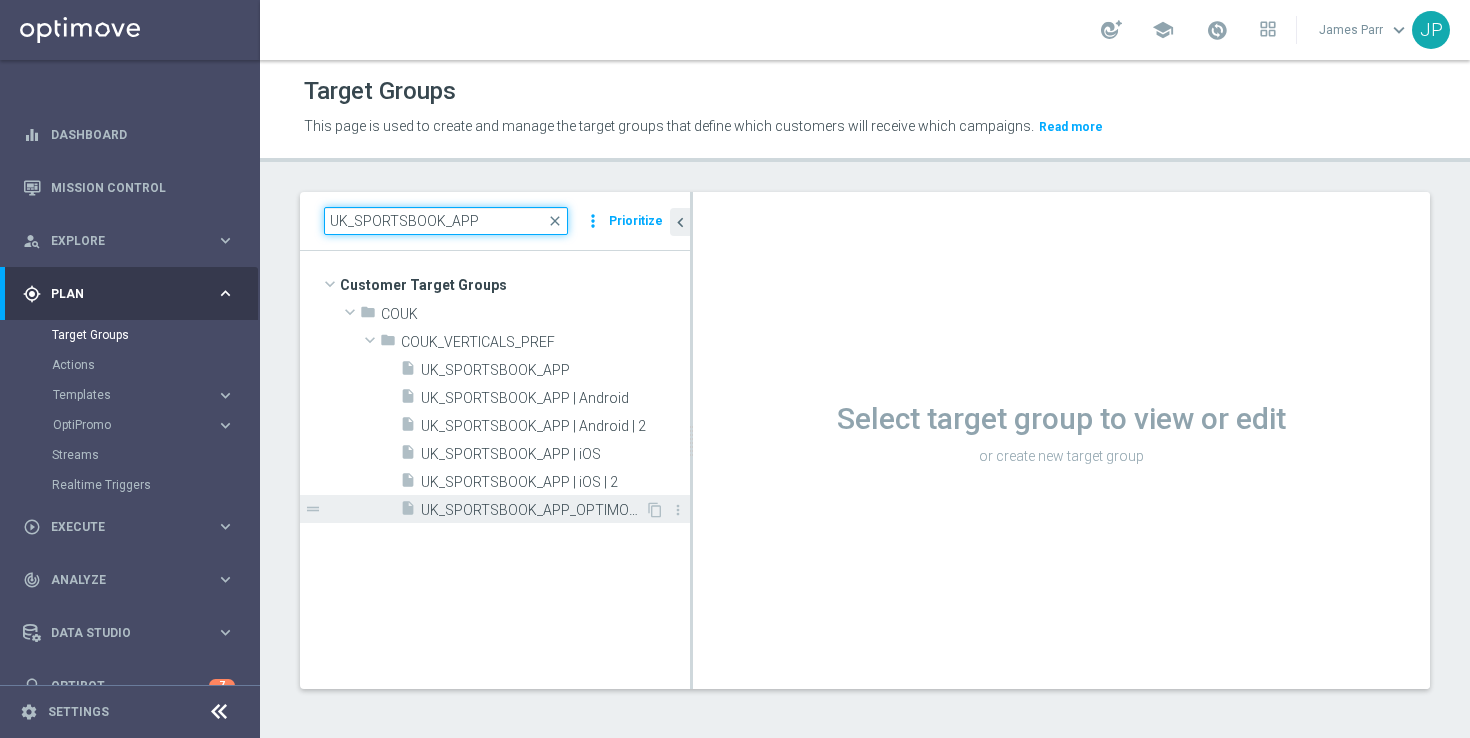 type on "UK_SPORTSBOOK_APP" 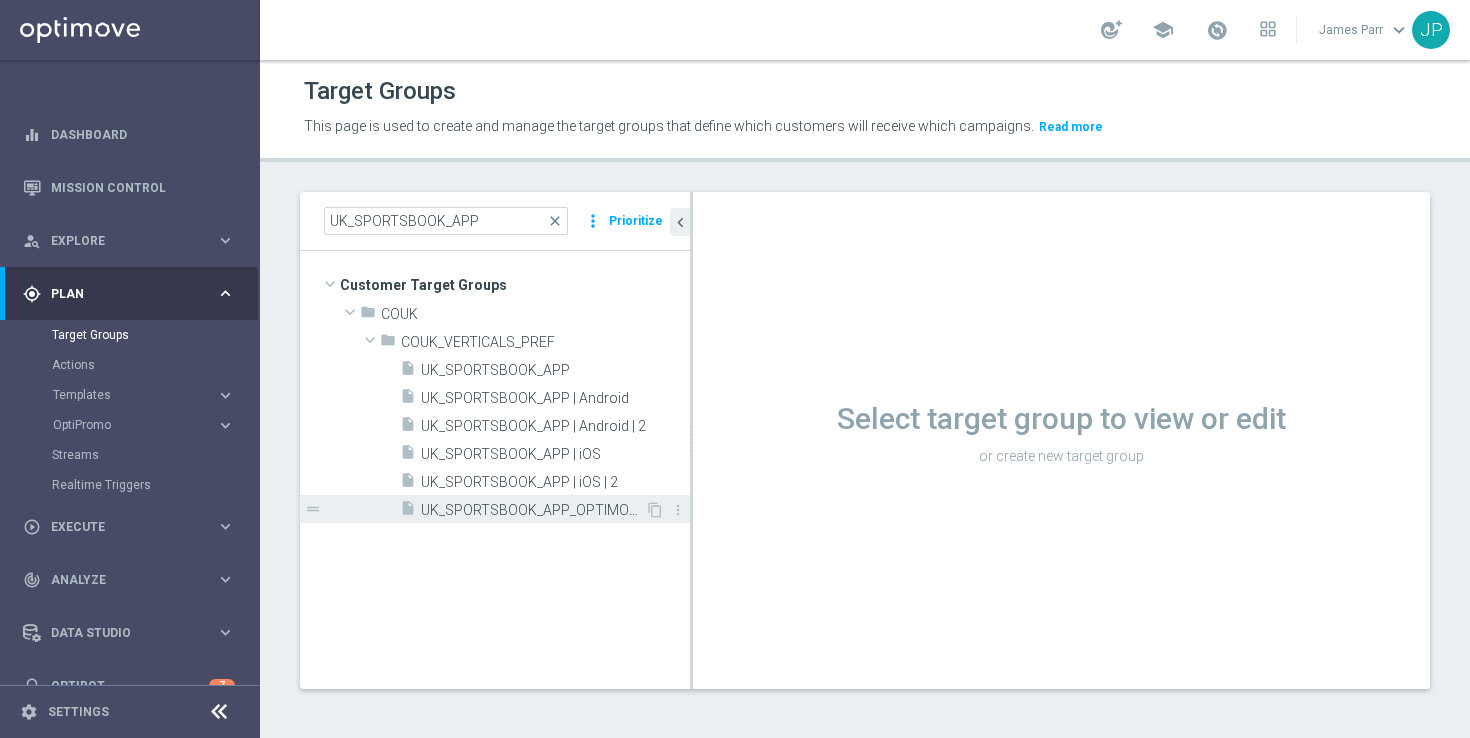 click on "UK_SPORTSBOOK_APP_OPTIMOBILE_TEST" at bounding box center [533, 510] 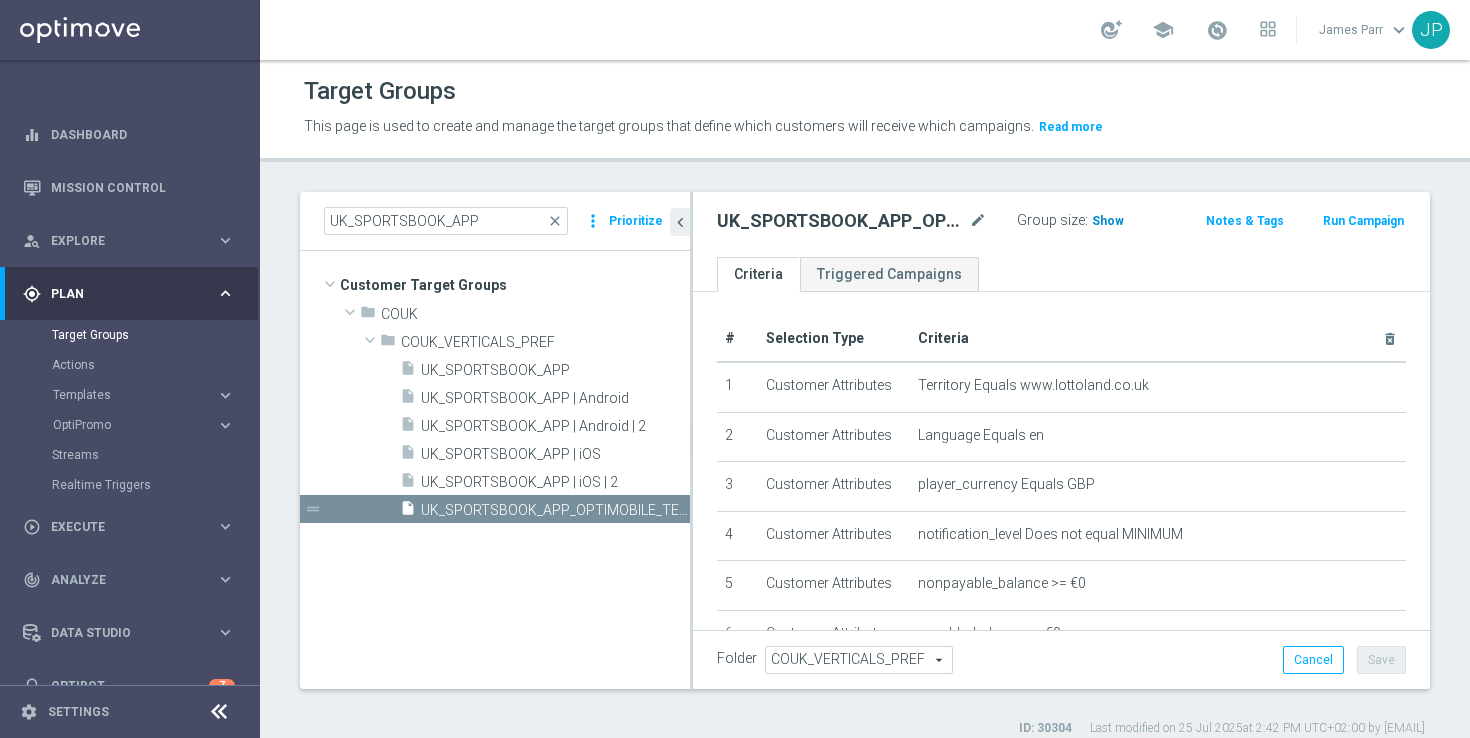 click on "Show" 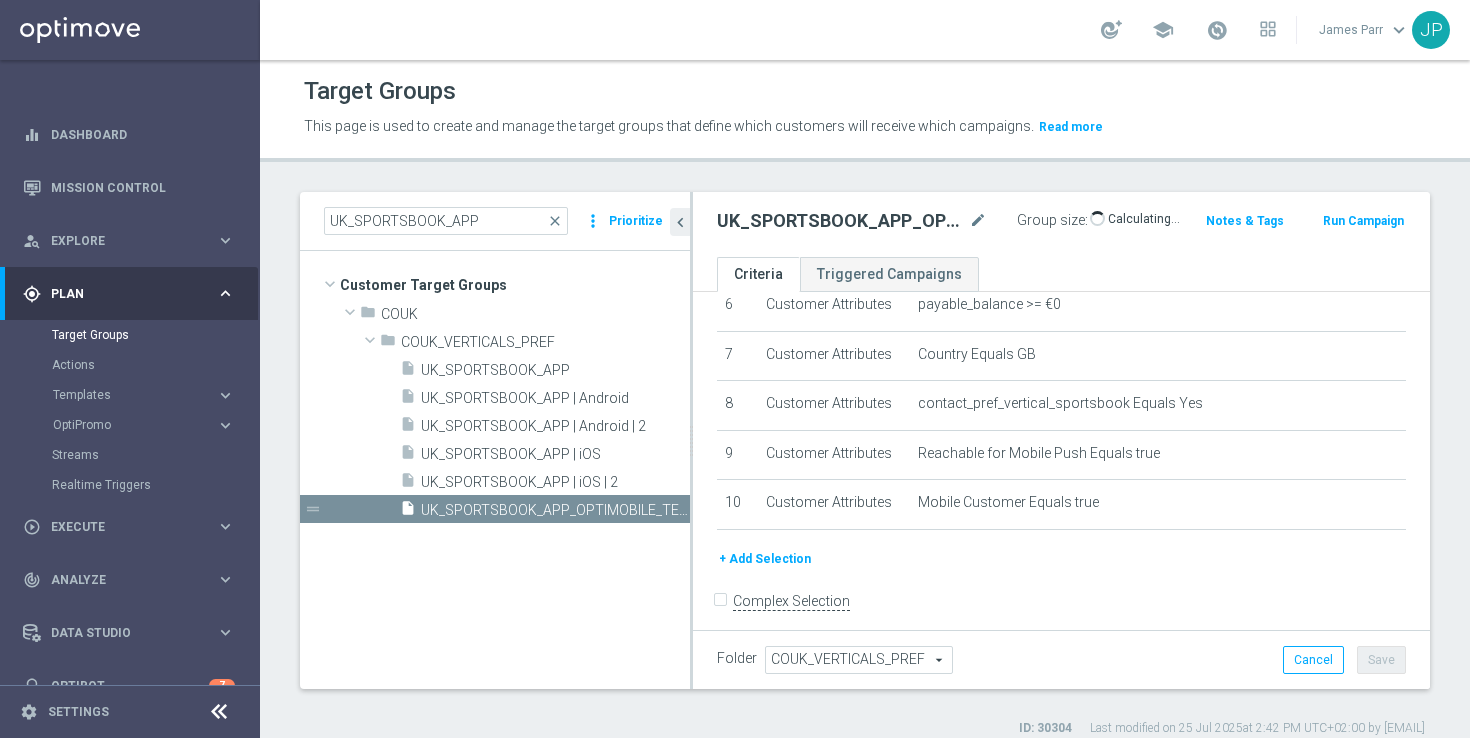 scroll, scrollTop: 341, scrollLeft: 0, axis: vertical 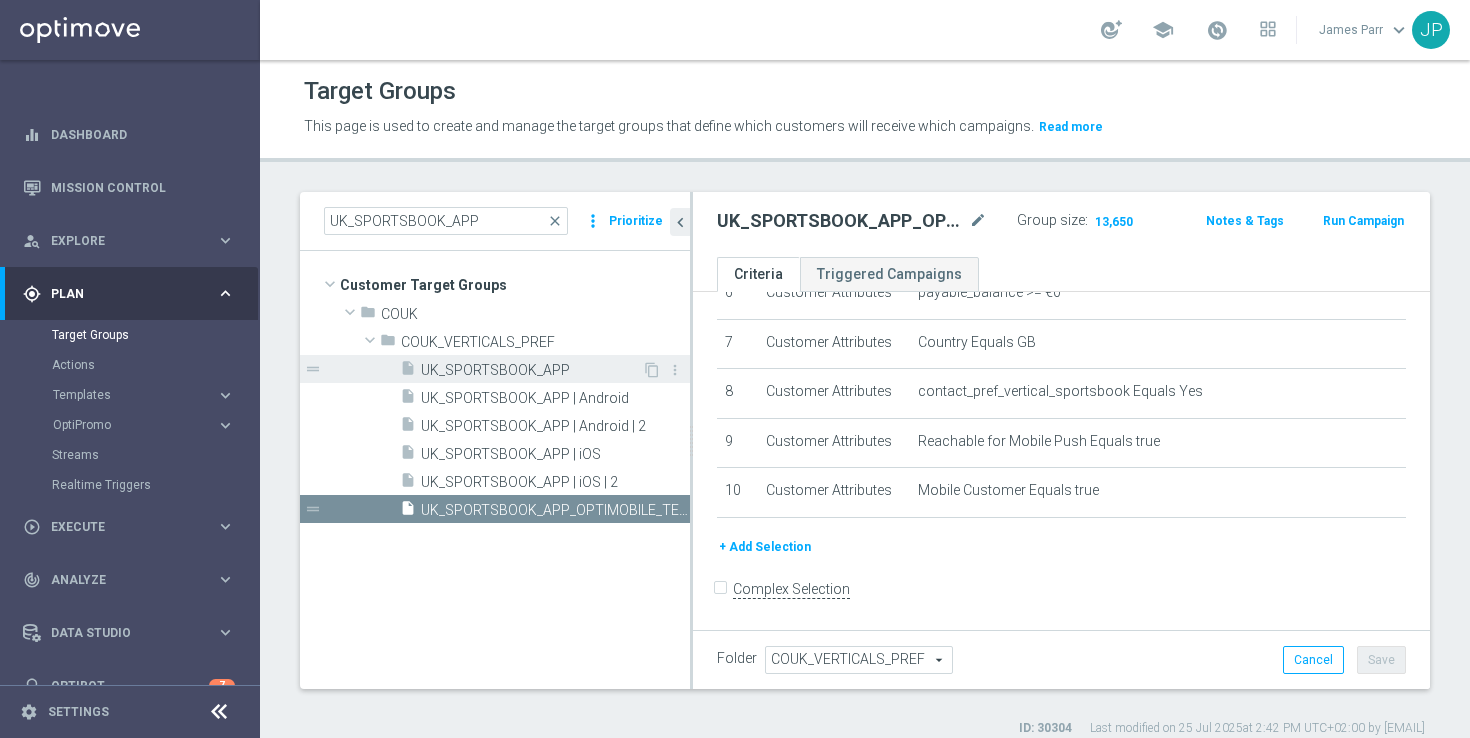 click on "UK_SPORTSBOOK_APP" at bounding box center [531, 370] 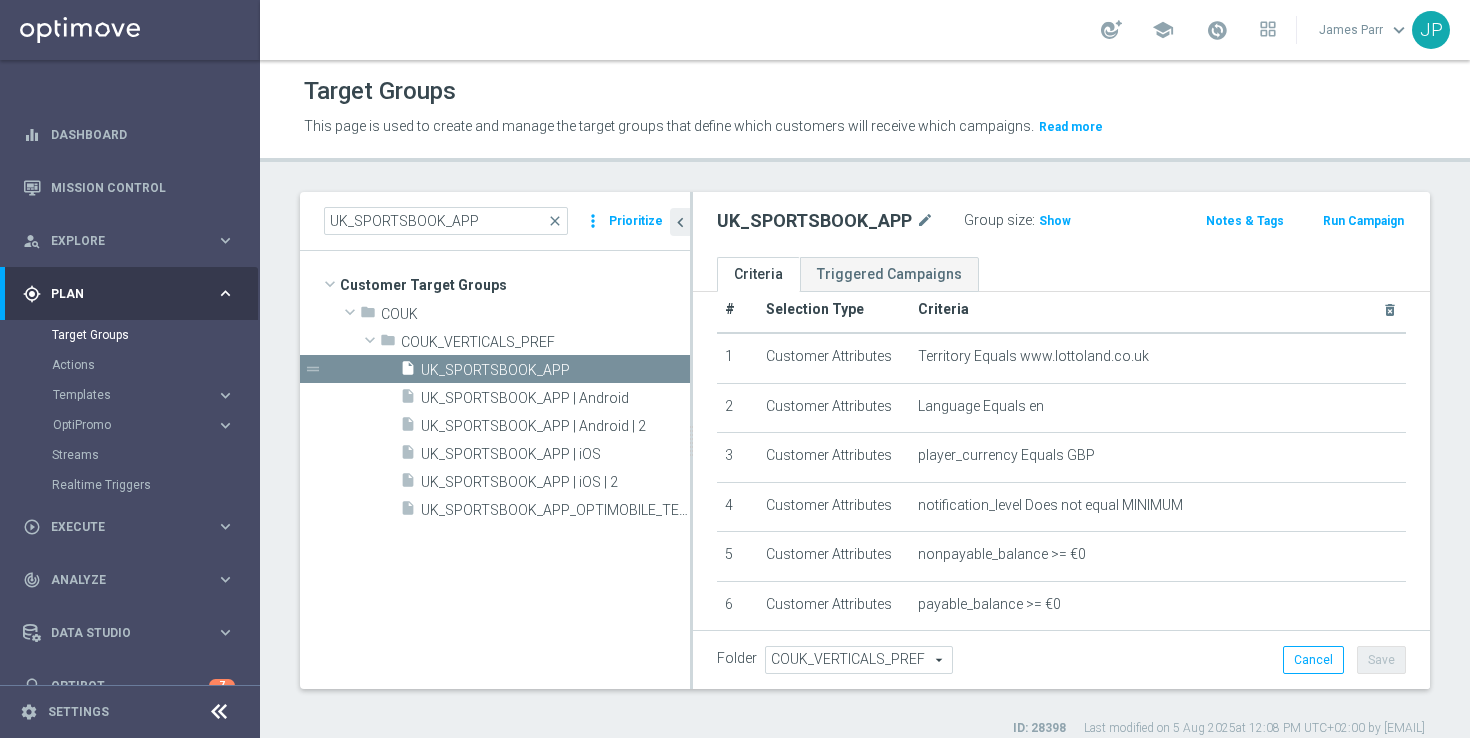 scroll, scrollTop: 0, scrollLeft: 0, axis: both 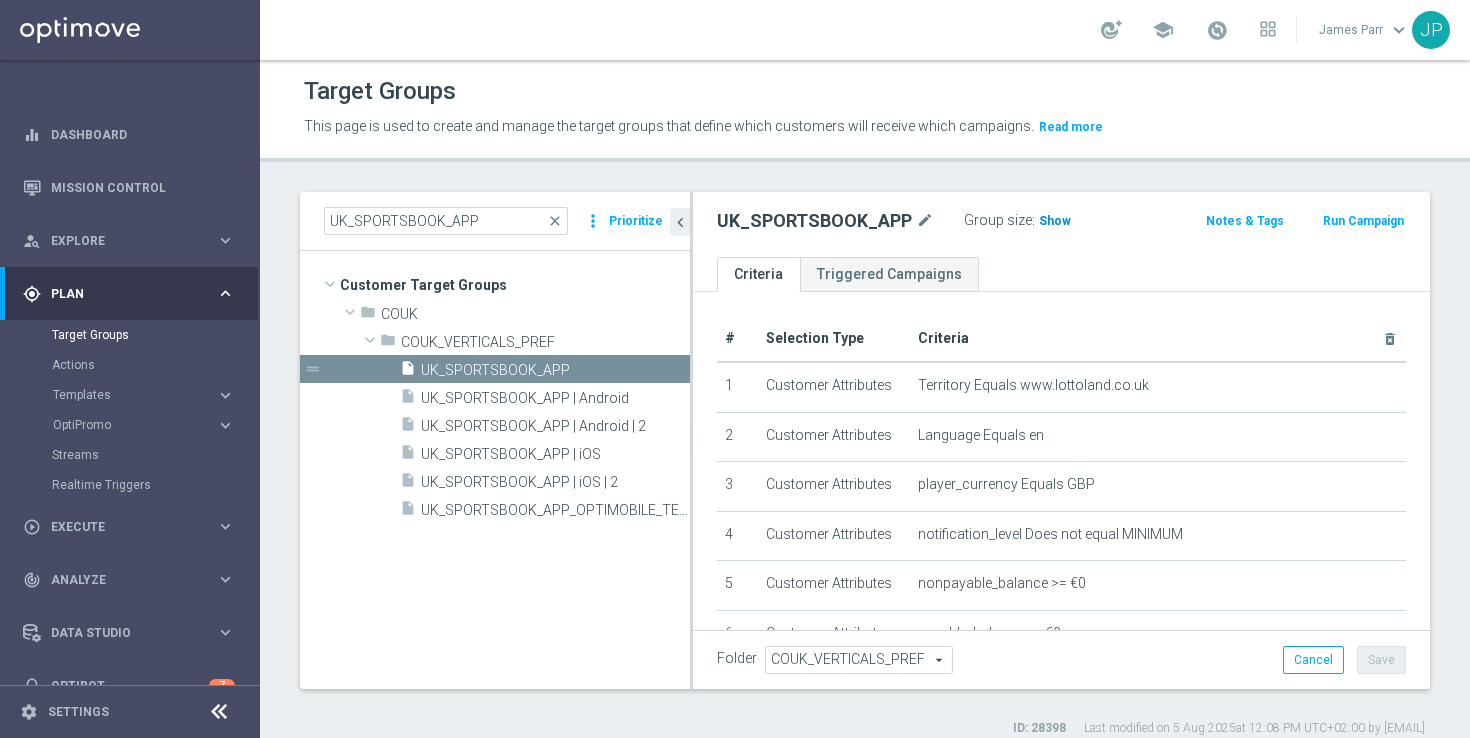 click on "Show" 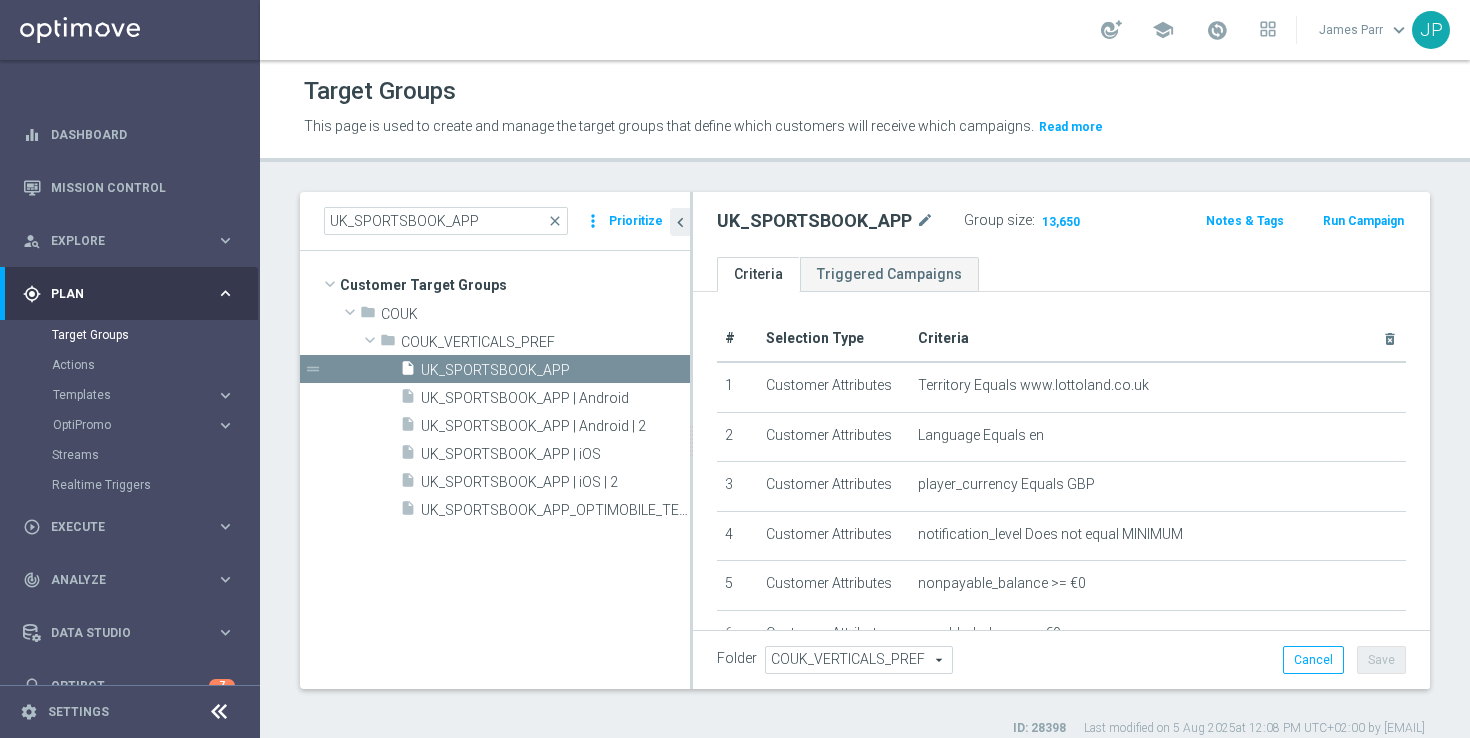 click on "Plan" at bounding box center (133, 294) 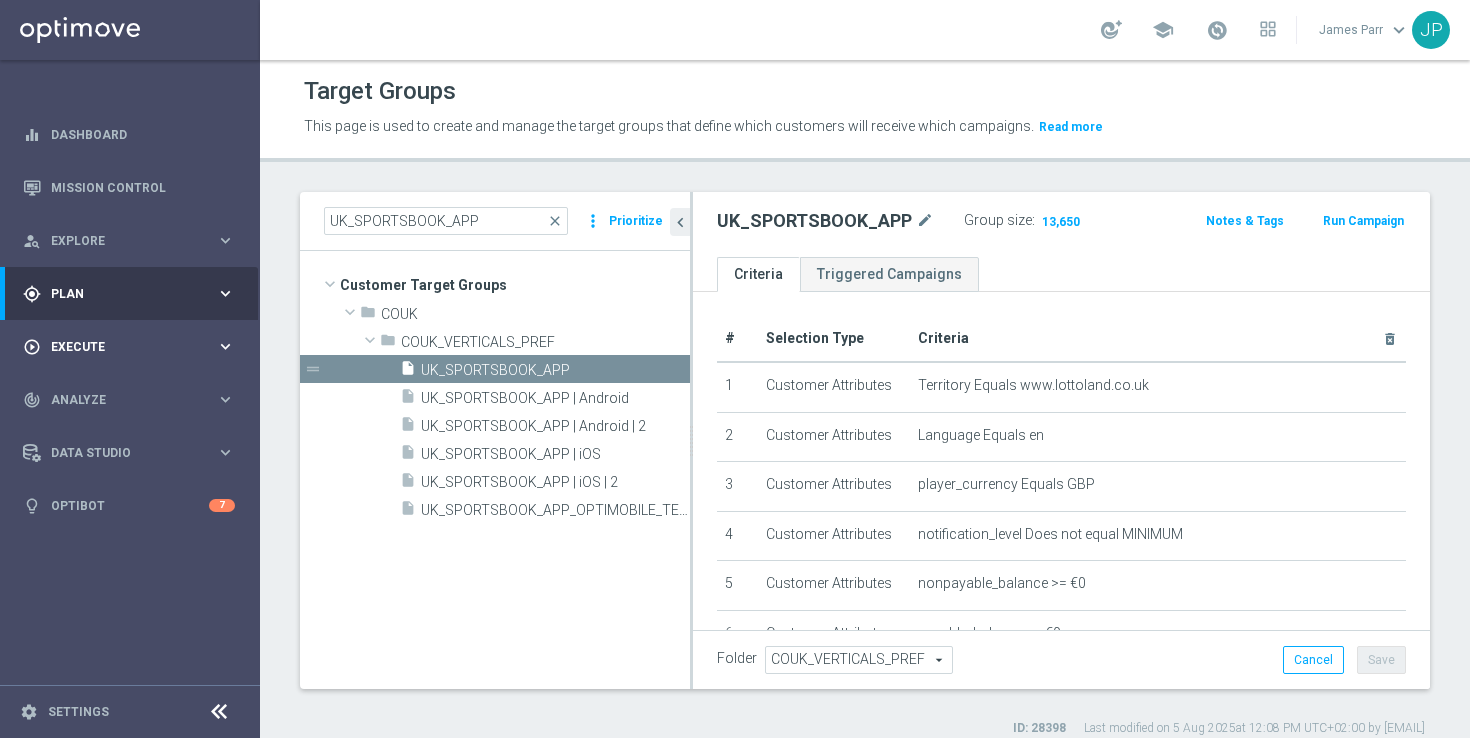 click on "Execute" at bounding box center (133, 347) 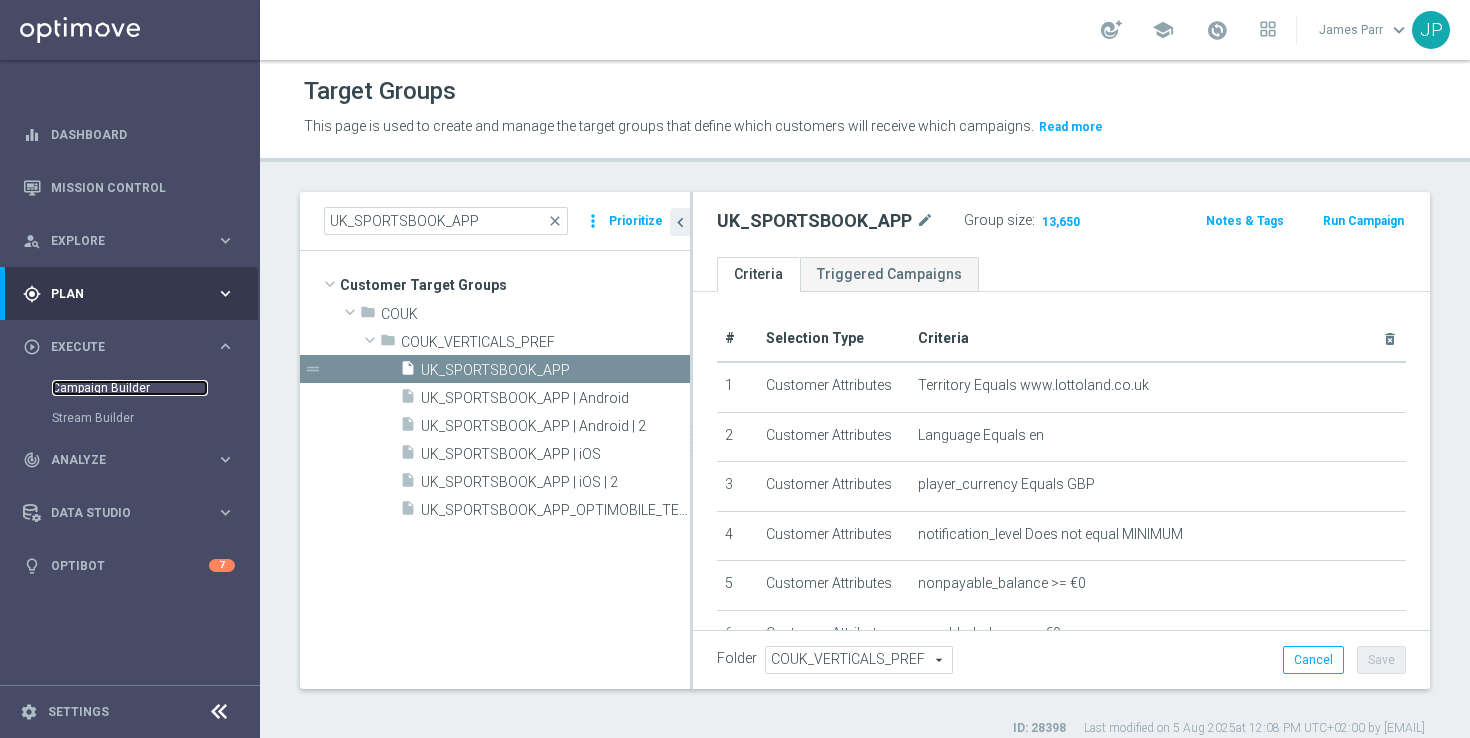 click on "Campaign Builder" at bounding box center [130, 388] 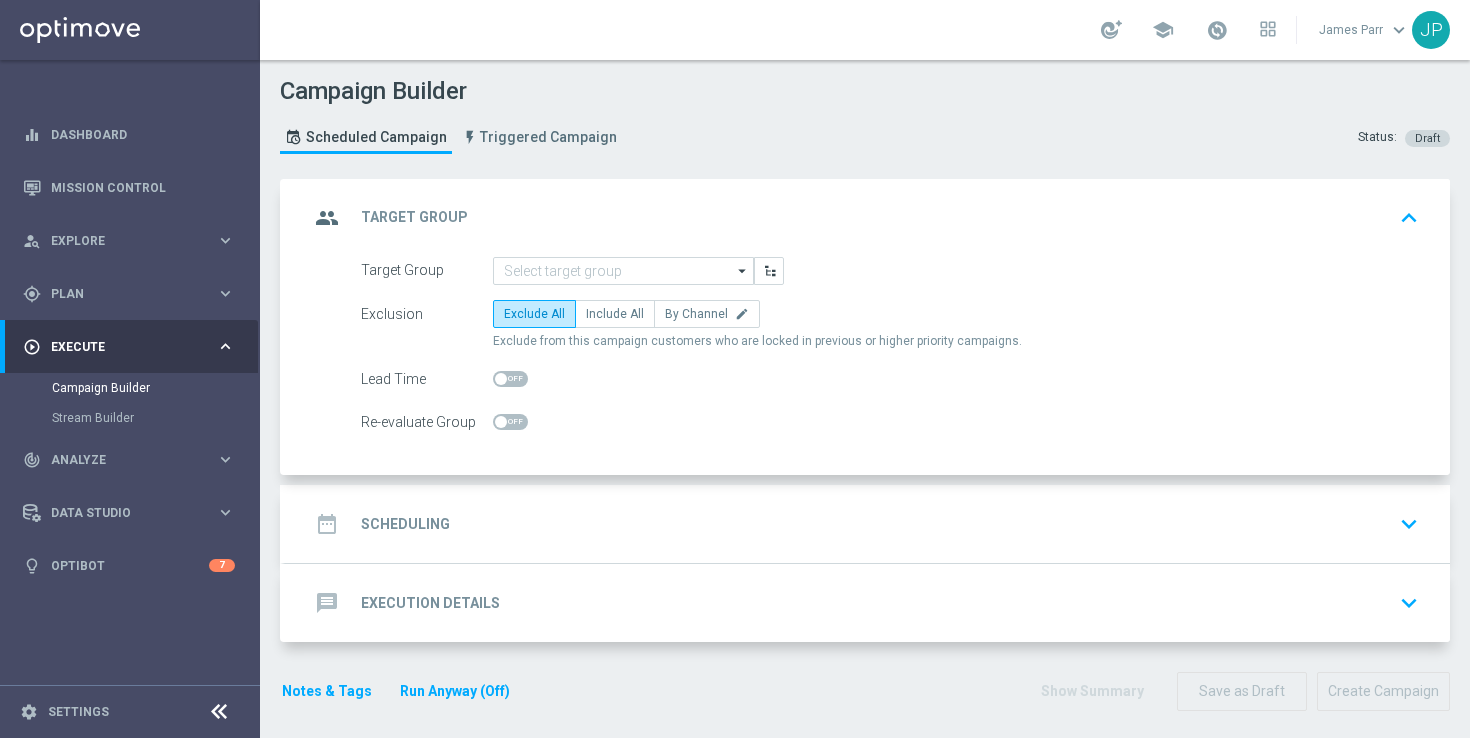 click on "arrow_drop_down" 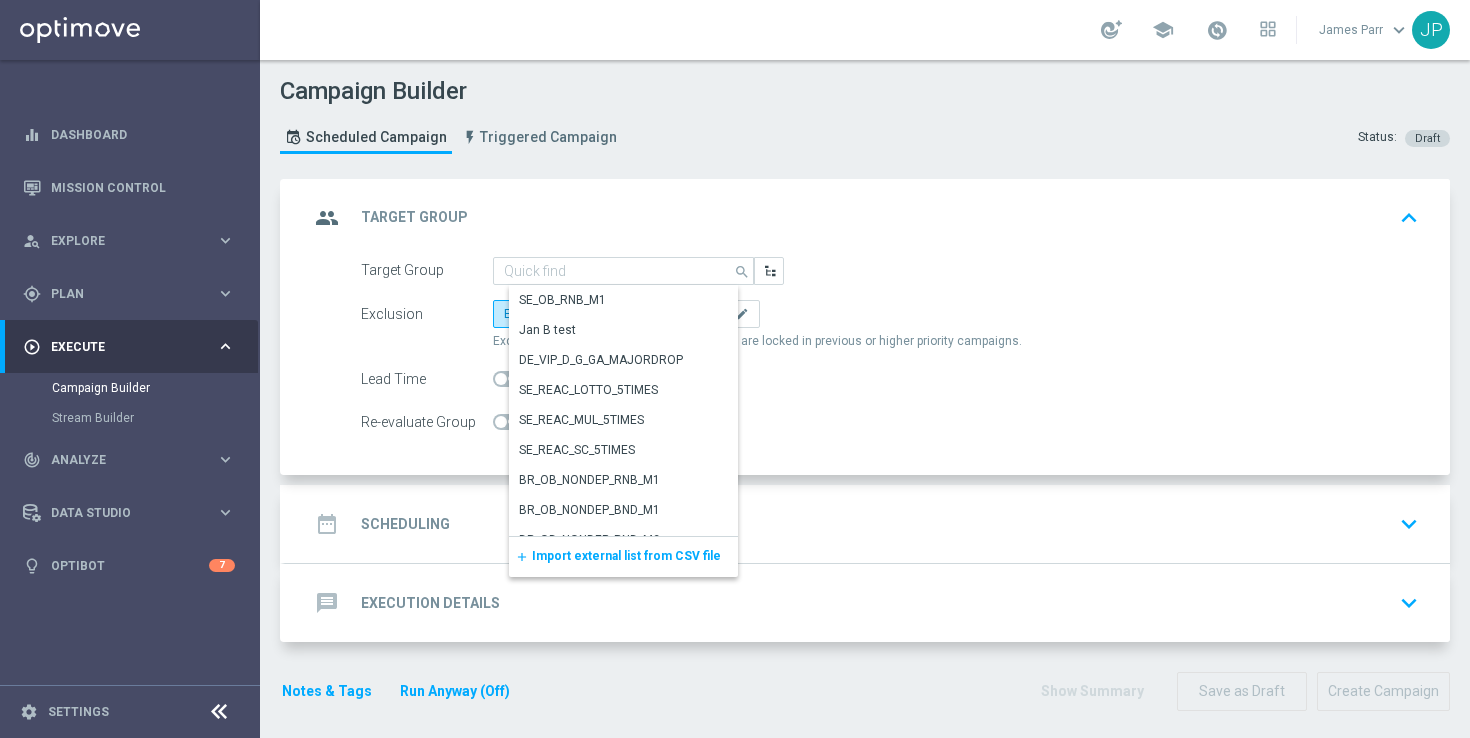 click on "Import external list from CSV file" 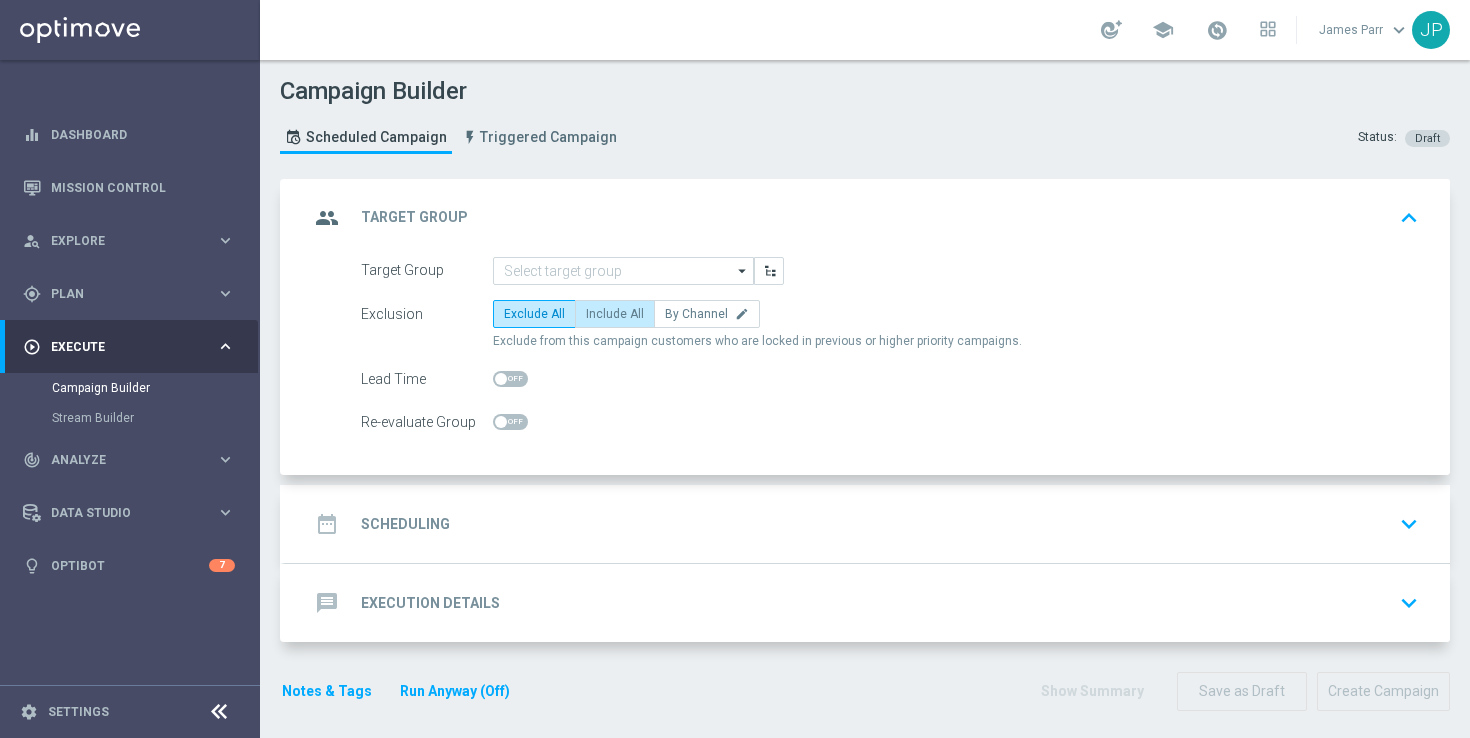 click on "Include All" 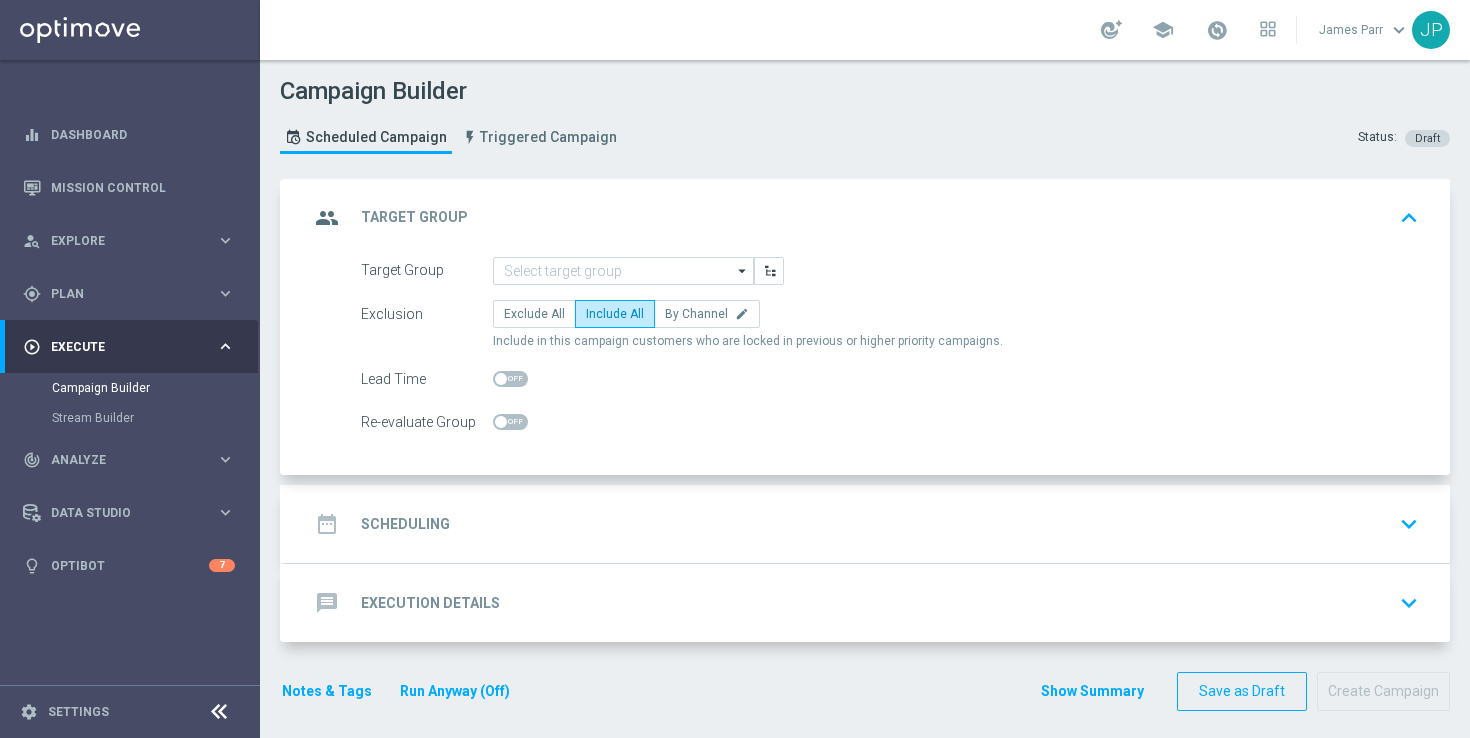 click on "date_range
Scheduling
keyboard_arrow_down" 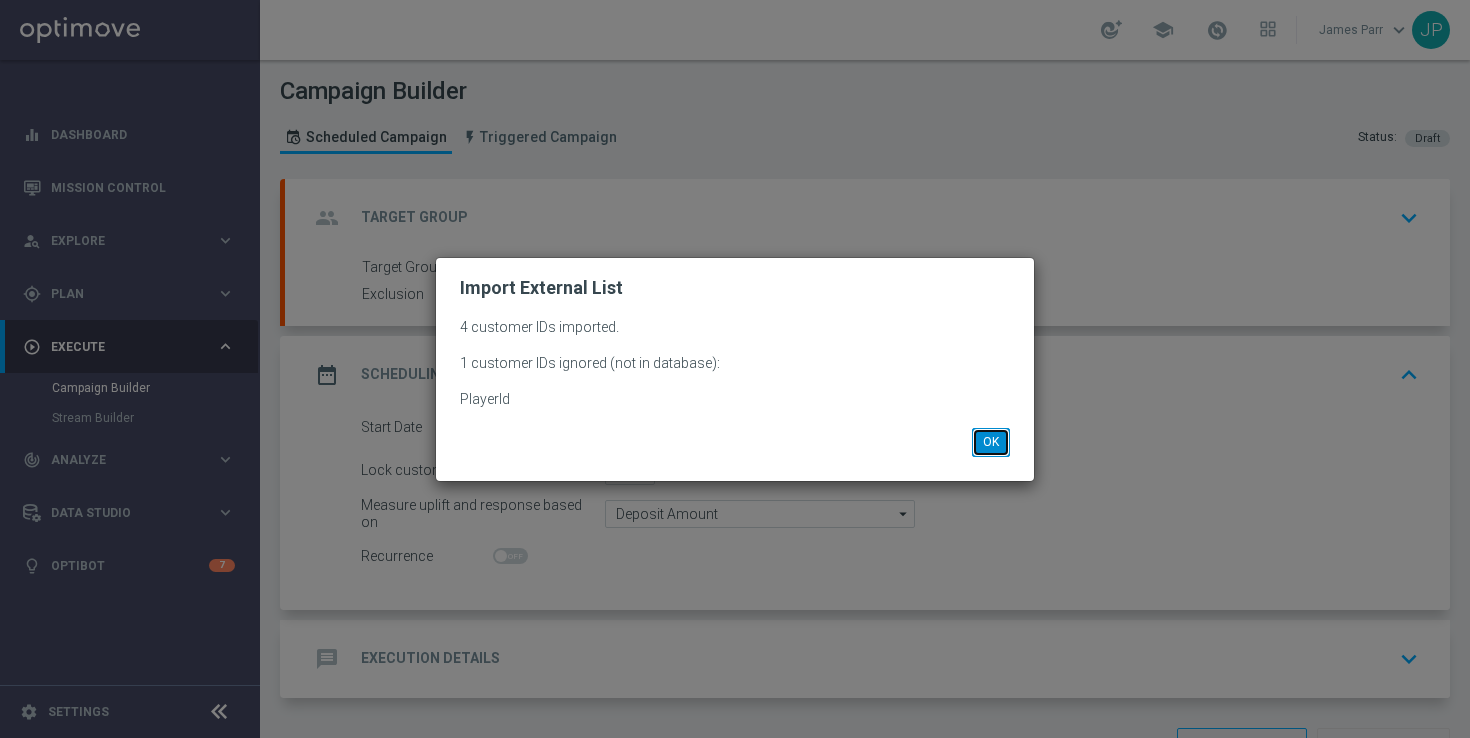 click on "OK" 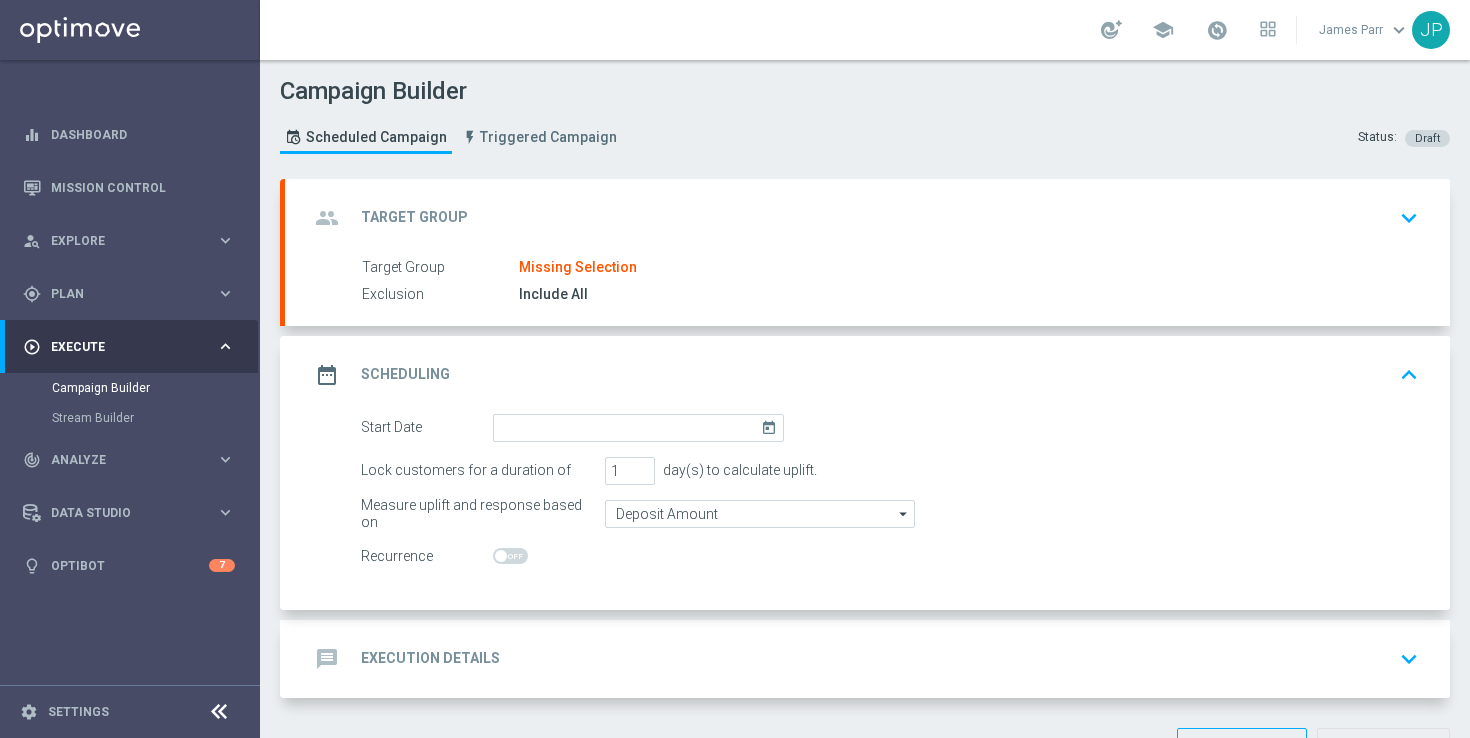 click on "today" 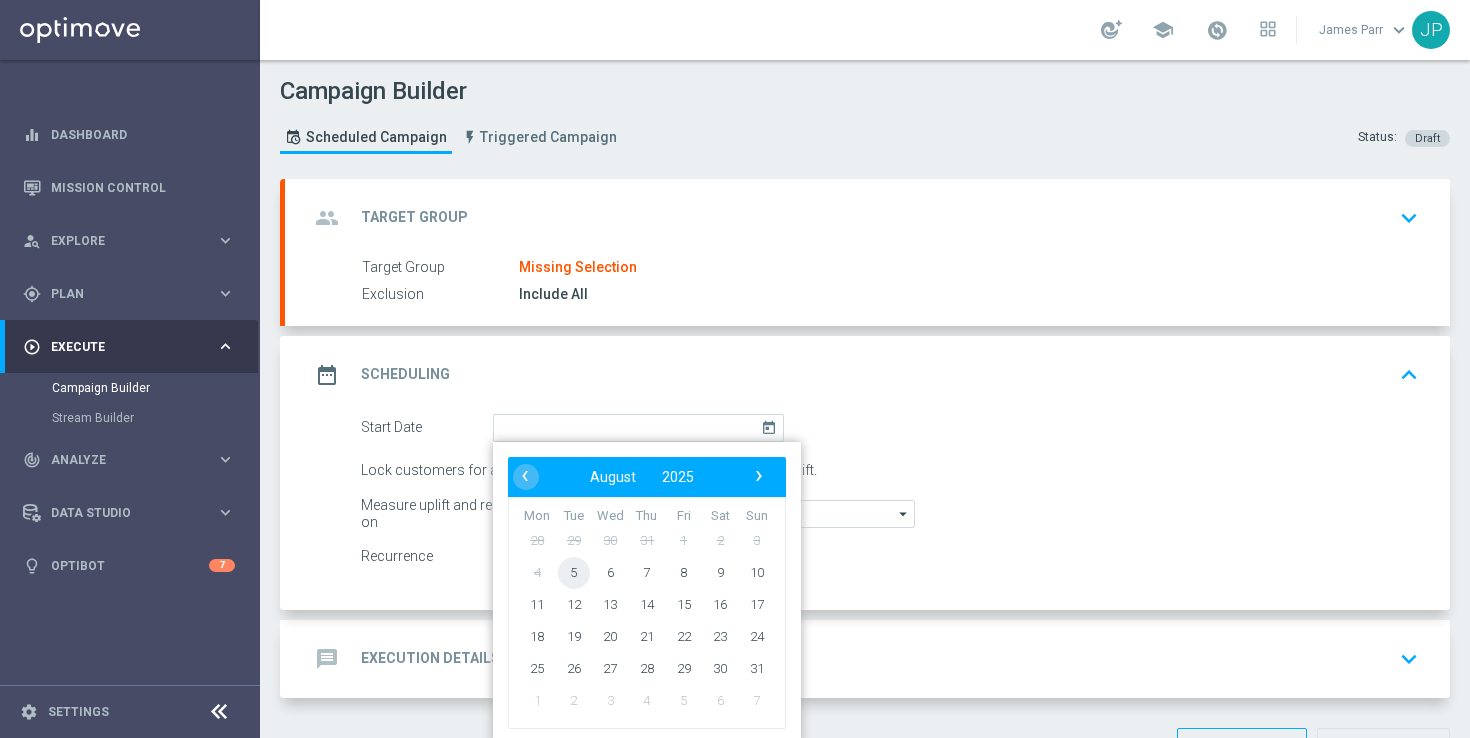 click on "5" 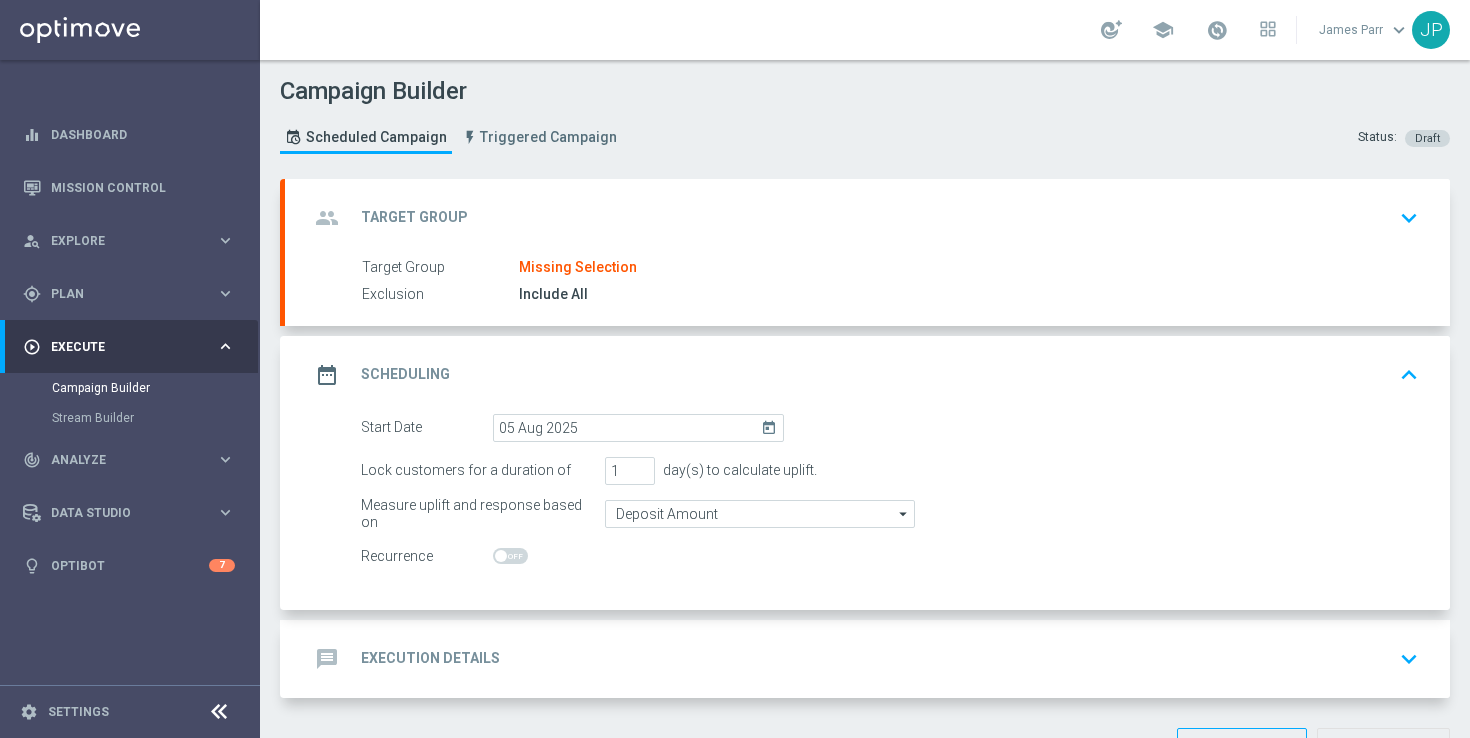 scroll, scrollTop: 68, scrollLeft: 0, axis: vertical 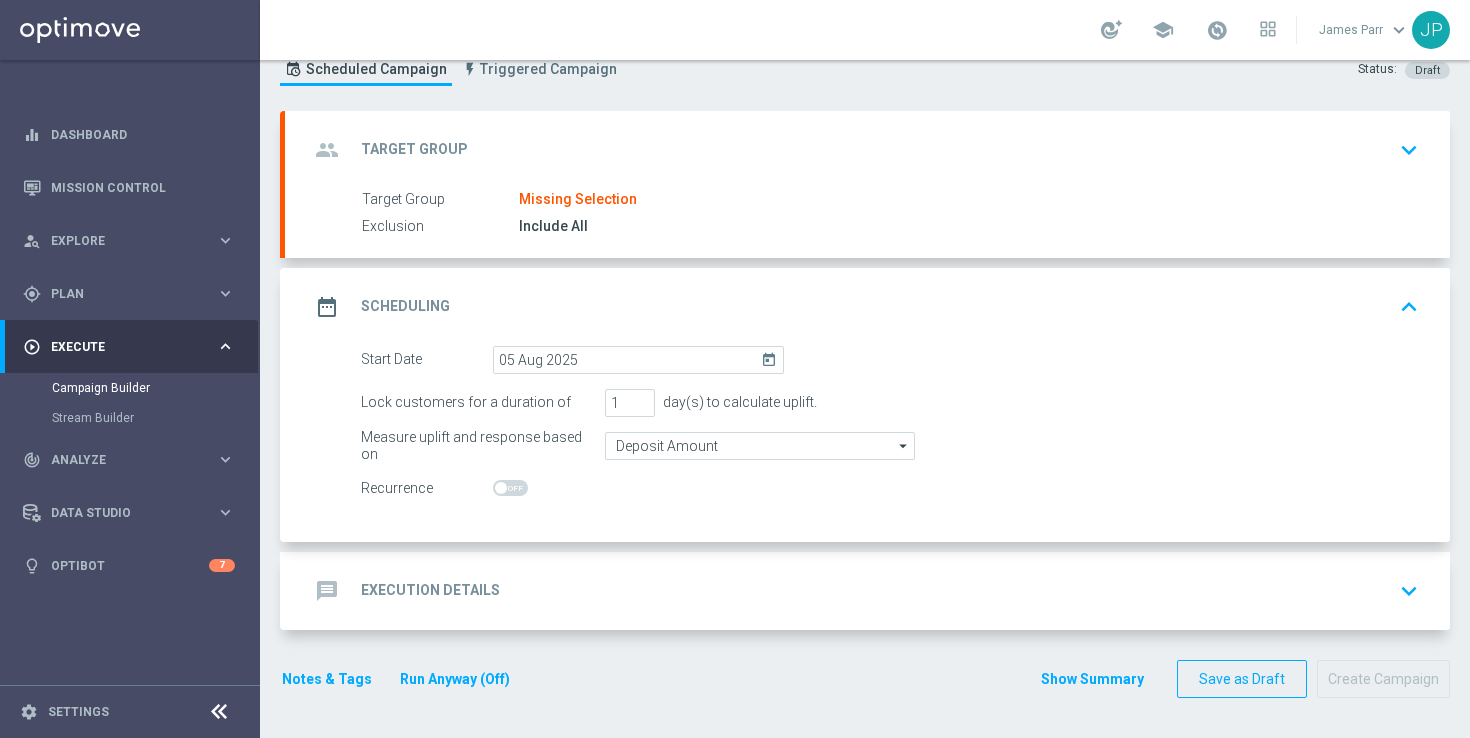 click on "message
Execution Details
keyboard_arrow_down" 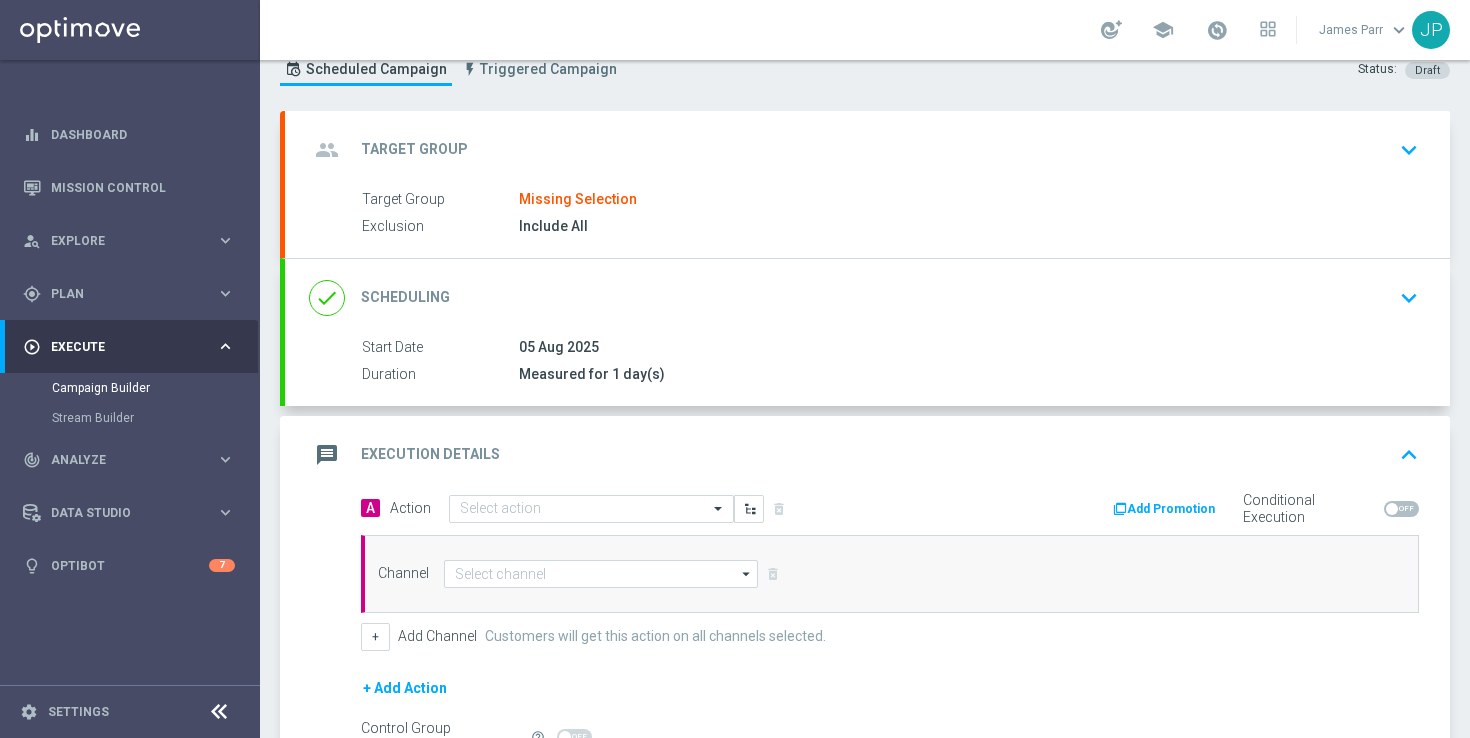 scroll, scrollTop: 223, scrollLeft: 0, axis: vertical 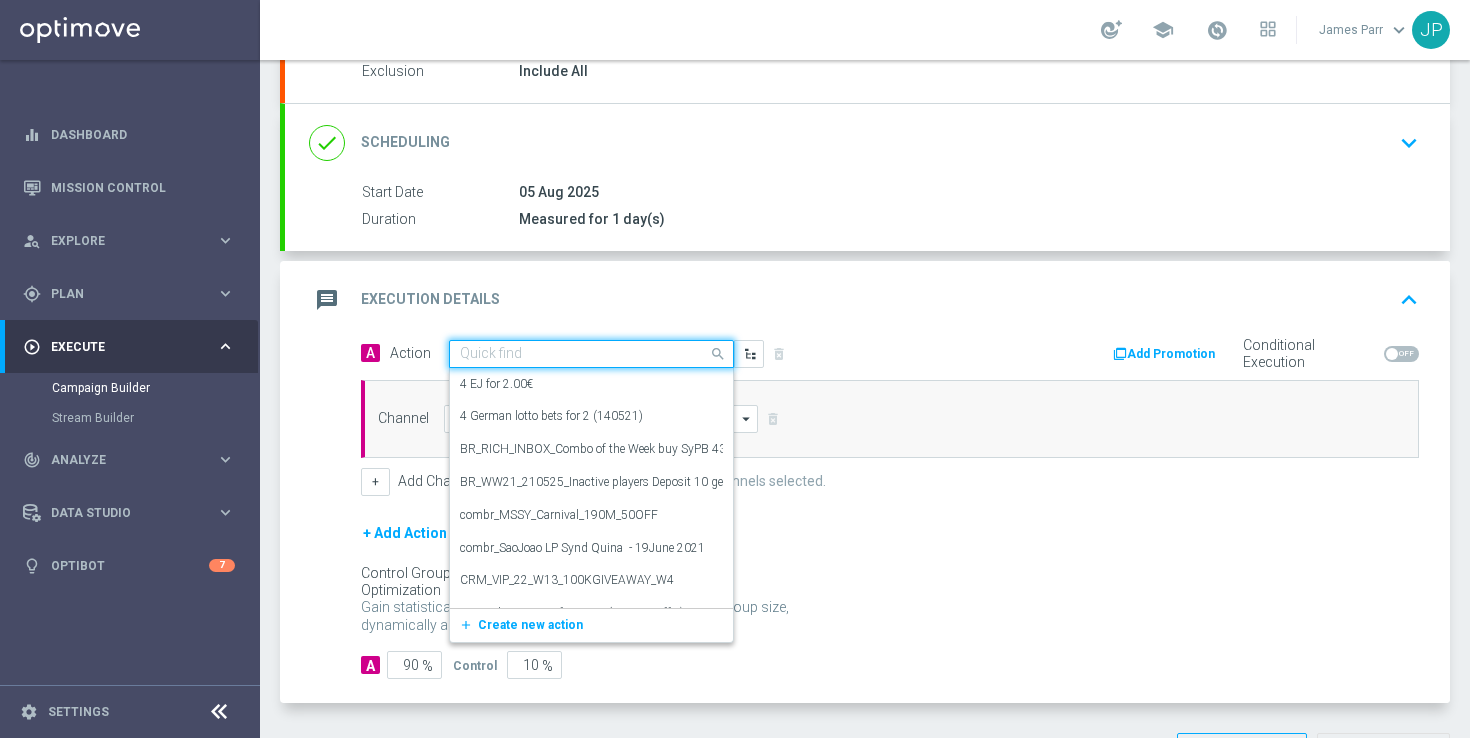 click 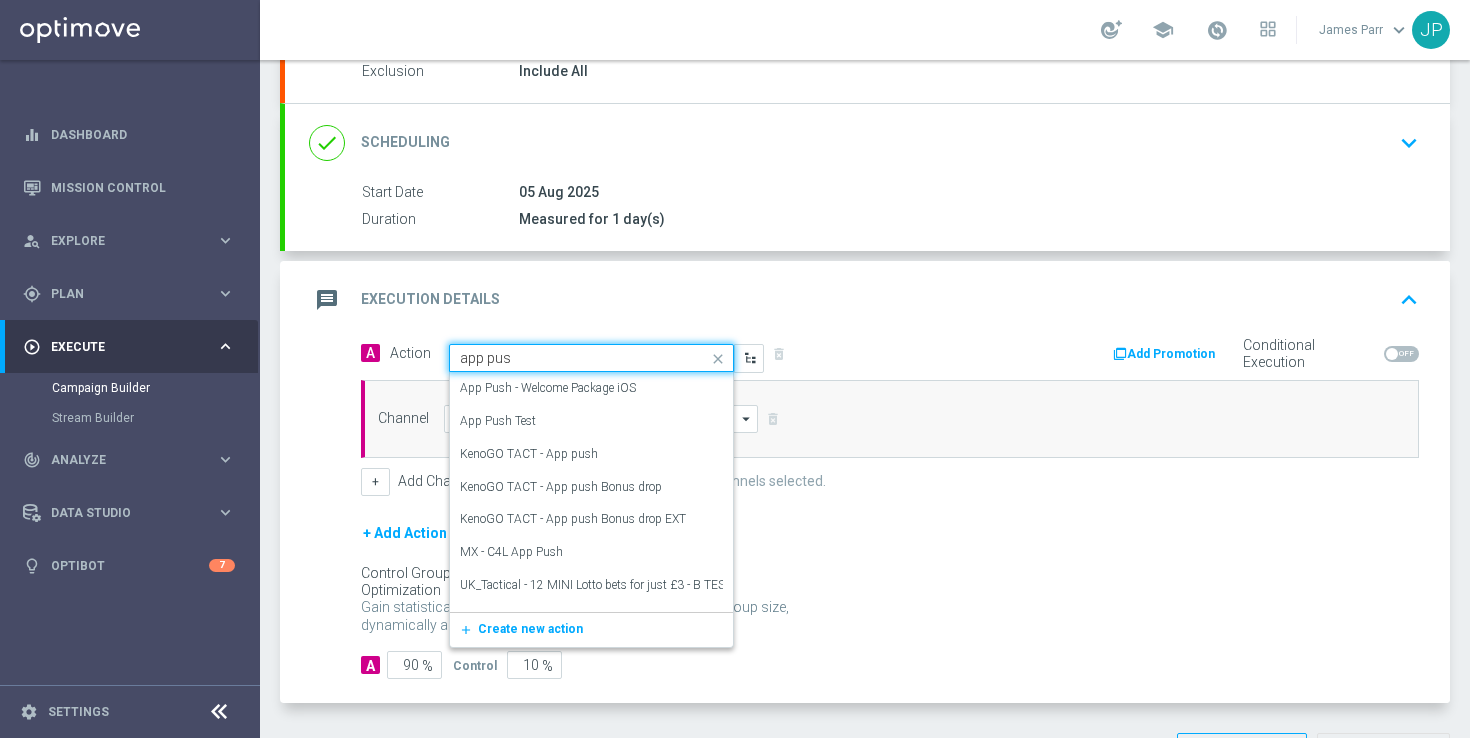 type on "app push" 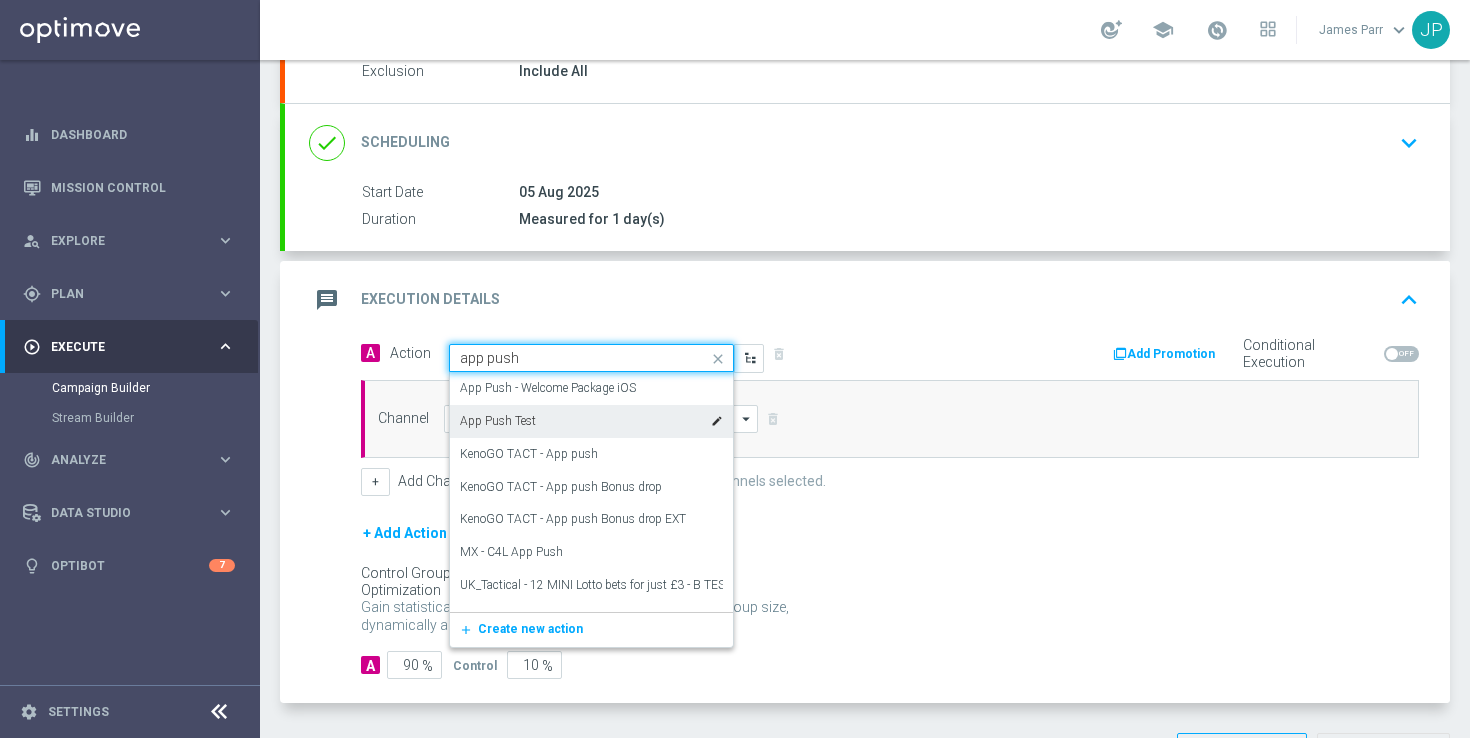 click on "App Push Test edit" at bounding box center (591, 421) 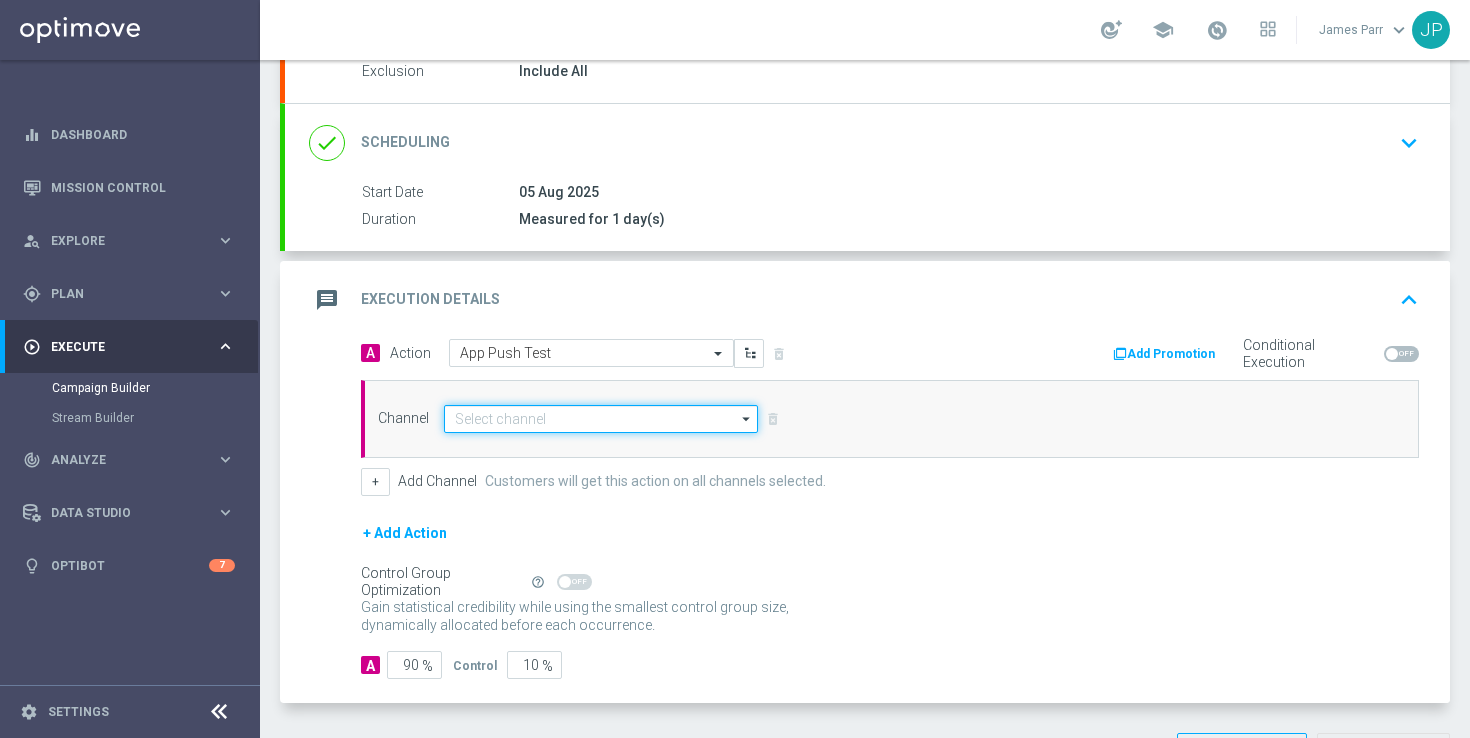 click 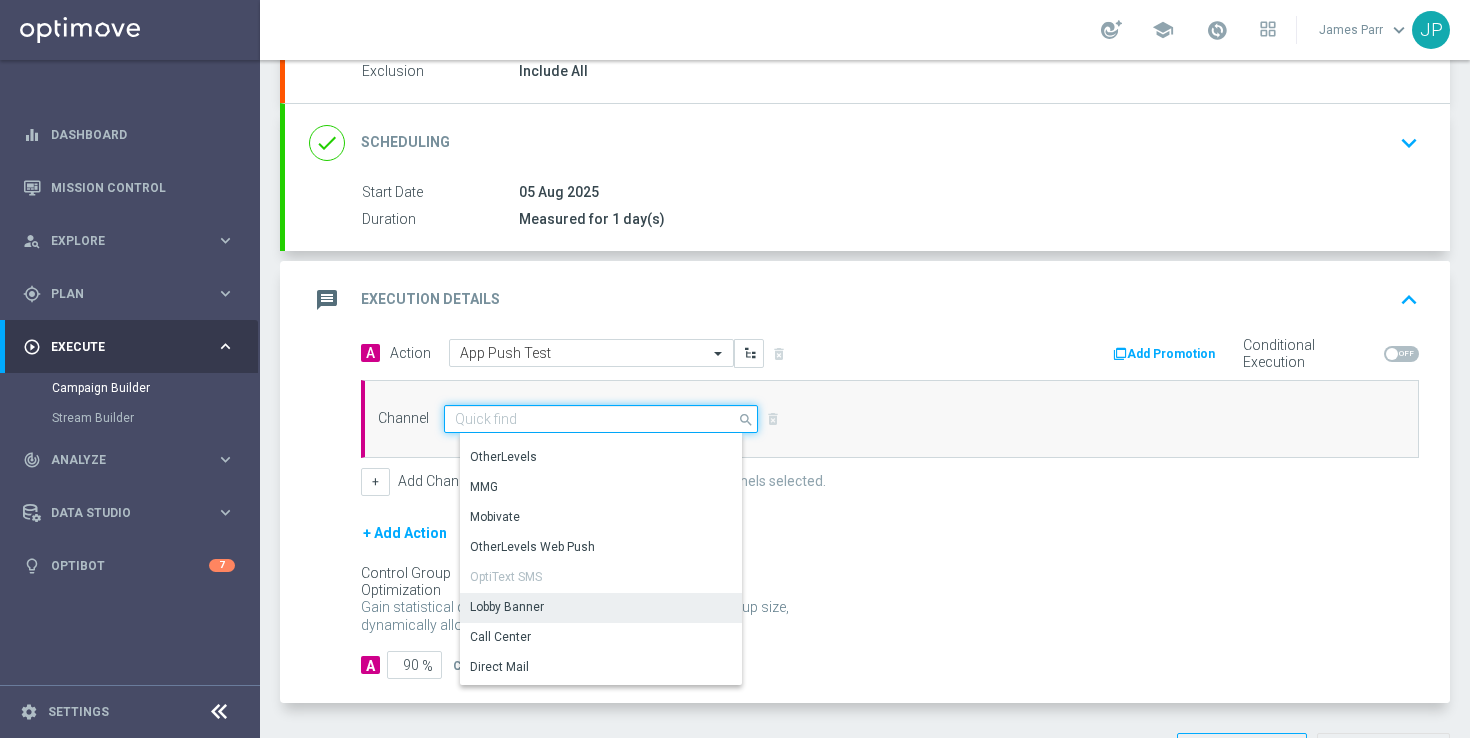 scroll, scrollTop: 529, scrollLeft: 0, axis: vertical 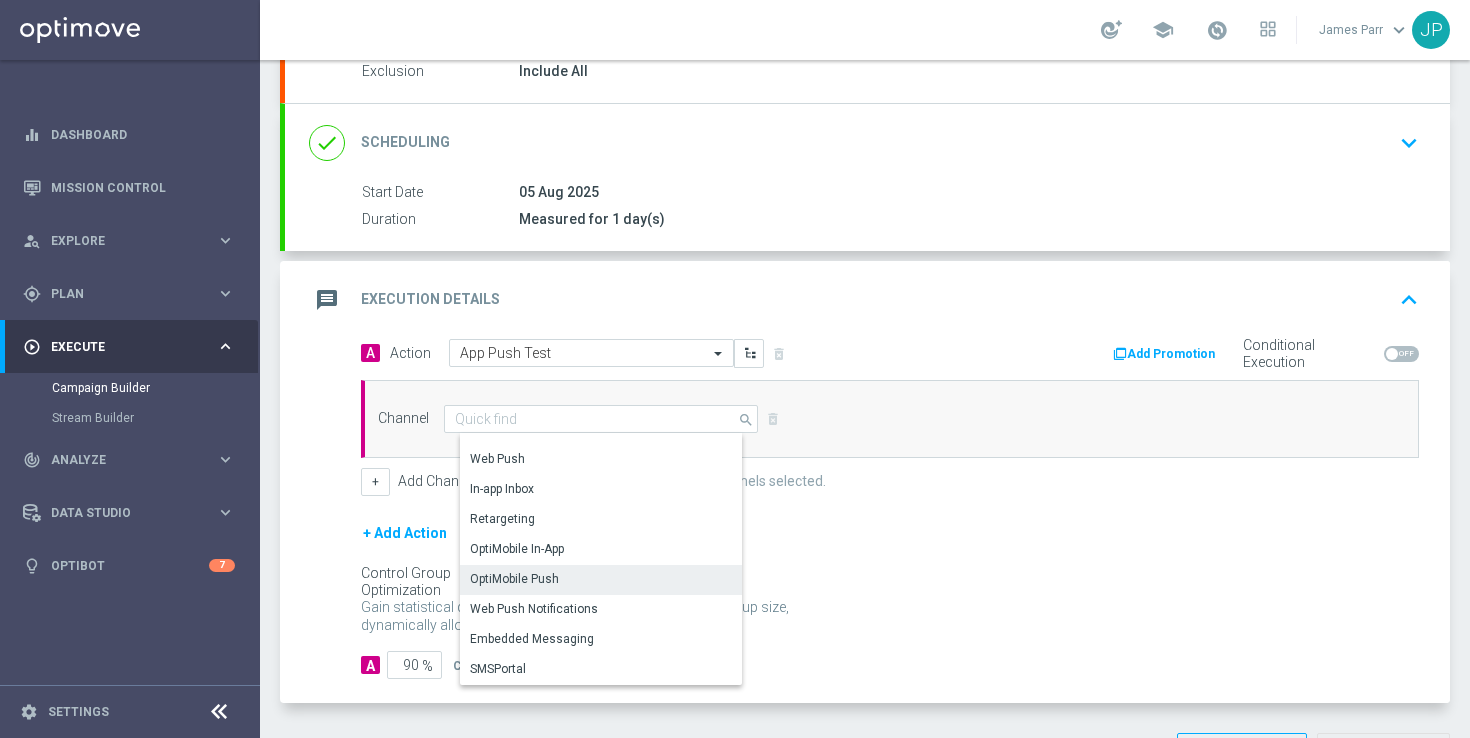 click on "OptiMobile Push" 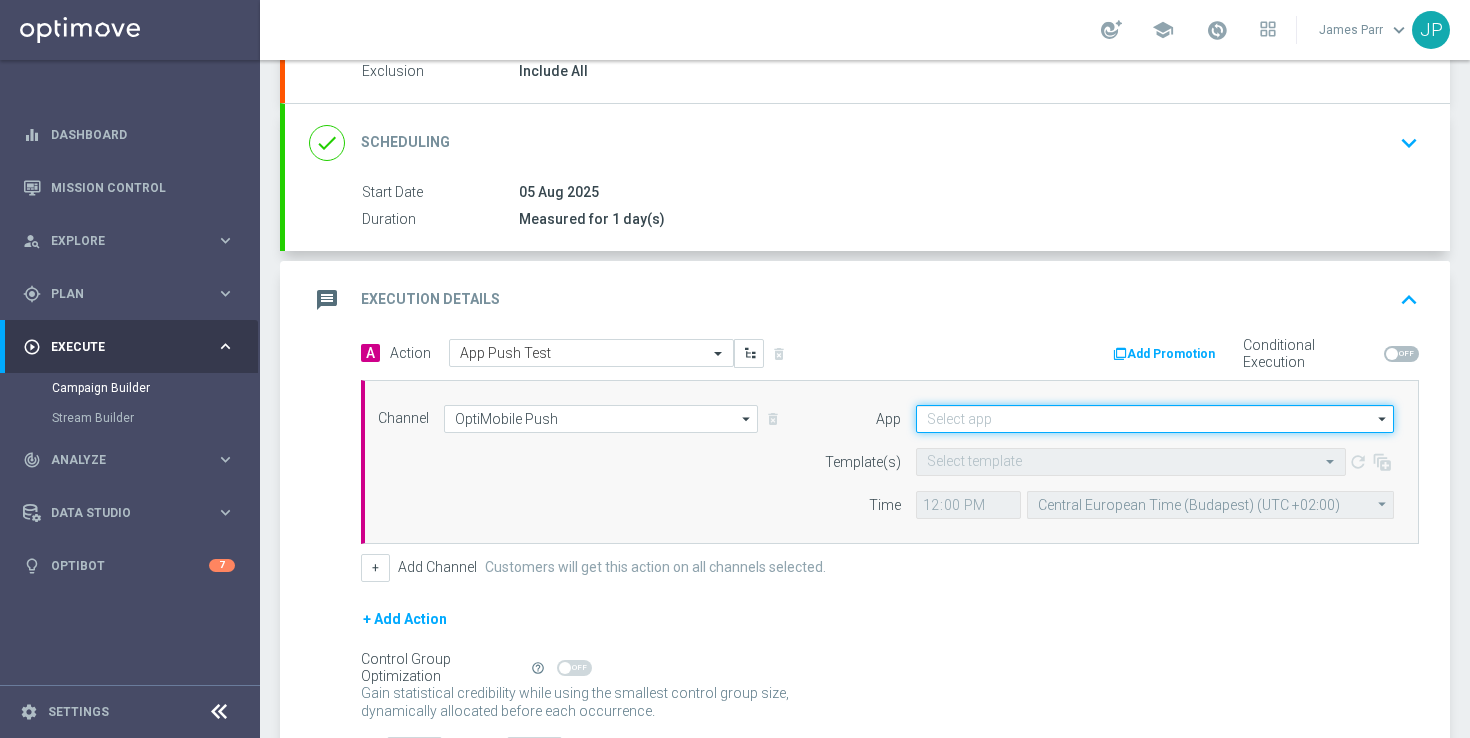 click 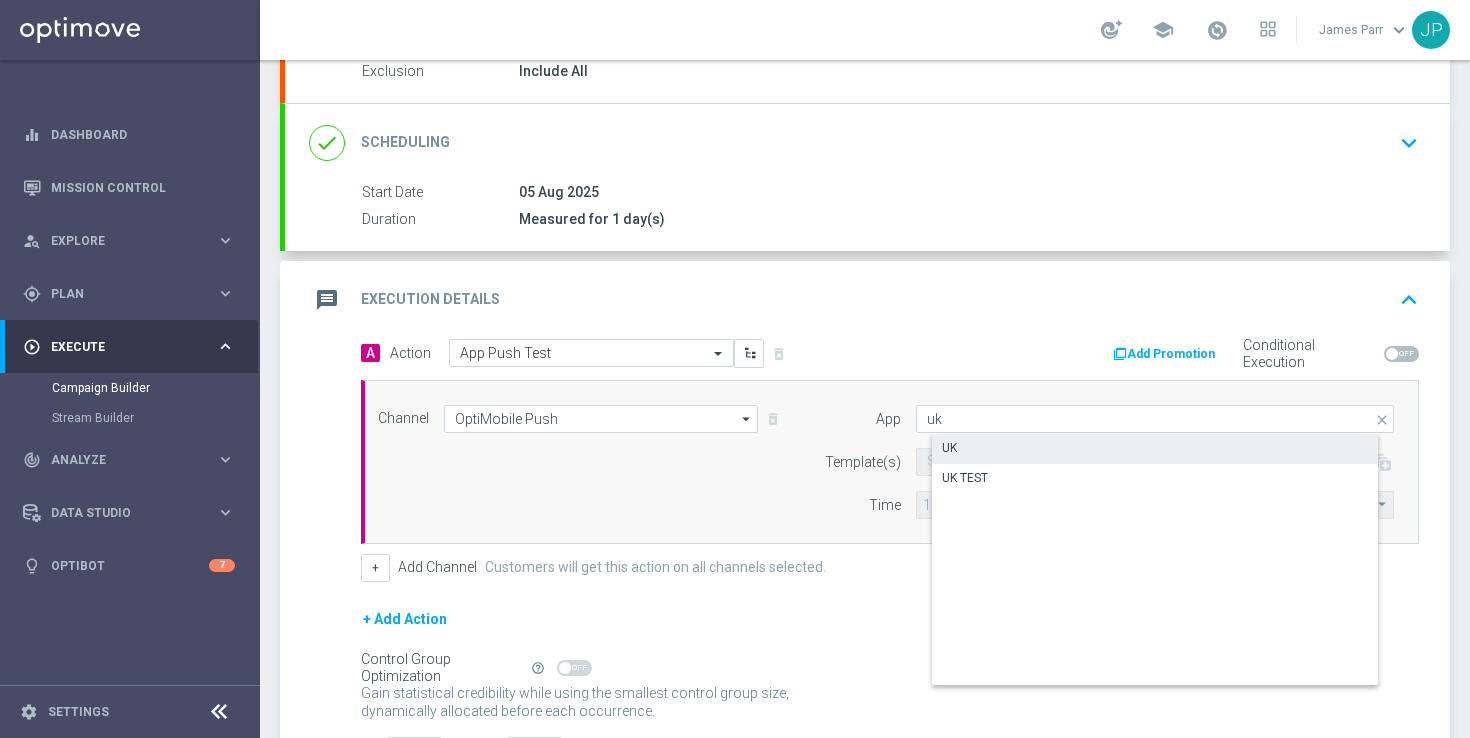 click on "UK" 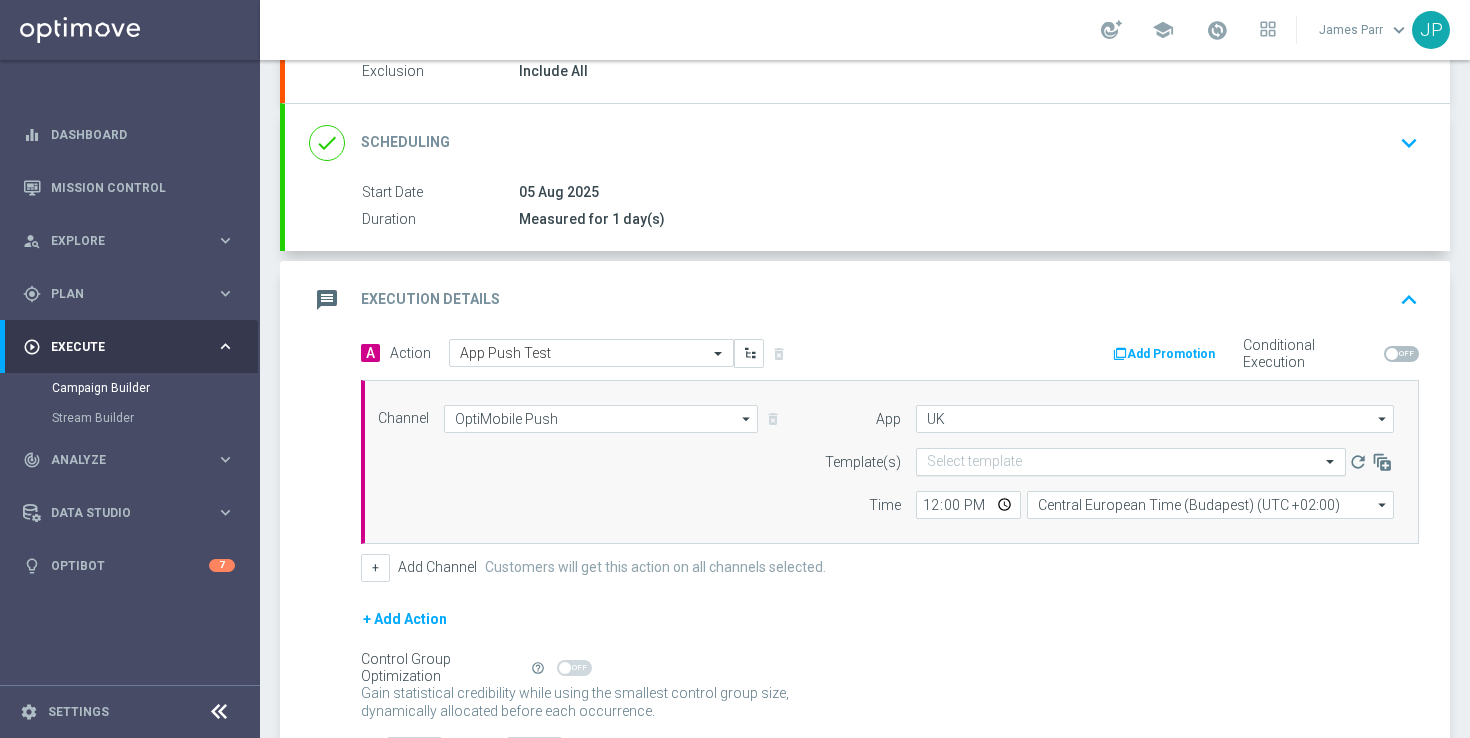 click on "Select template" 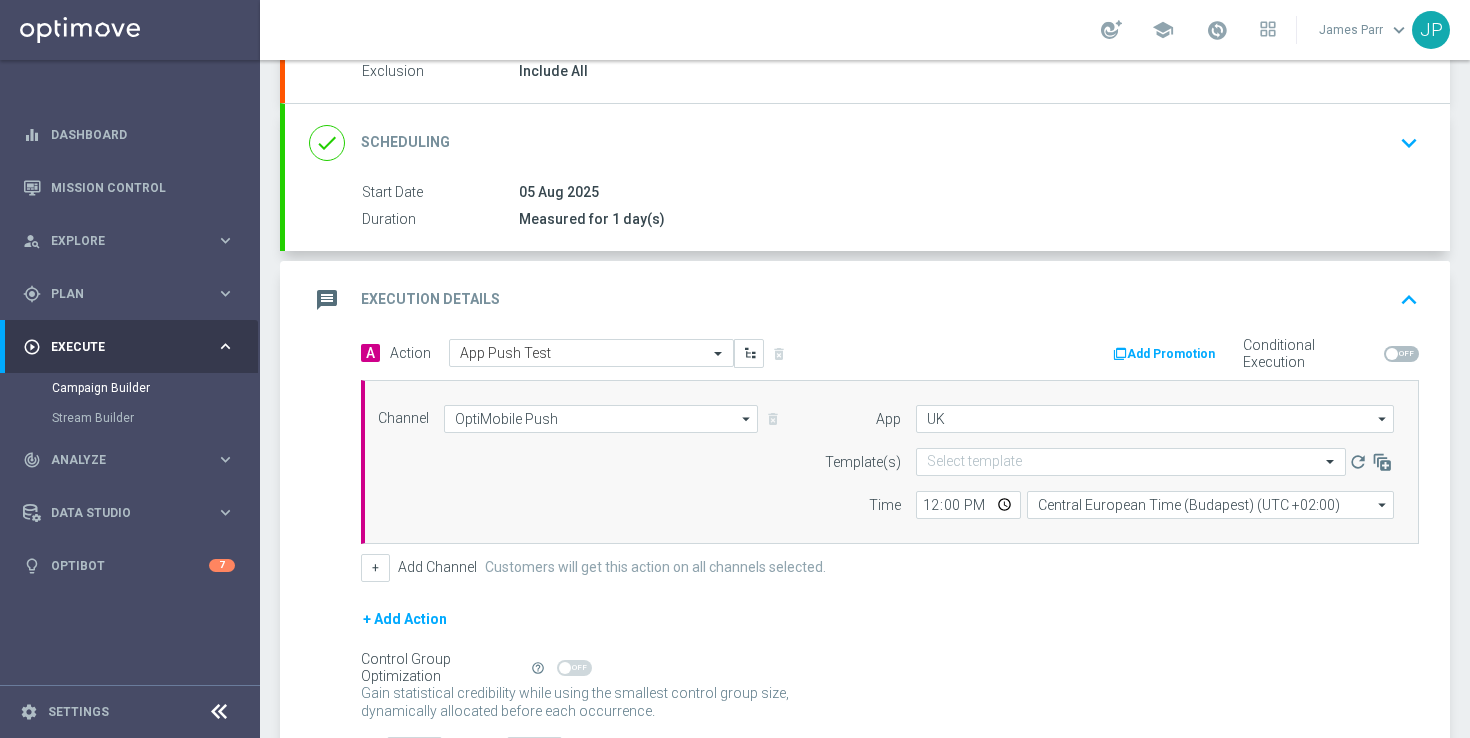 click on "Channel
OptiMobile Push
OptiMobile Push
arrow_drop_down
Drag here to set row groups Drag here to set column labels
Show Selected
1 of 26
Silverpop" 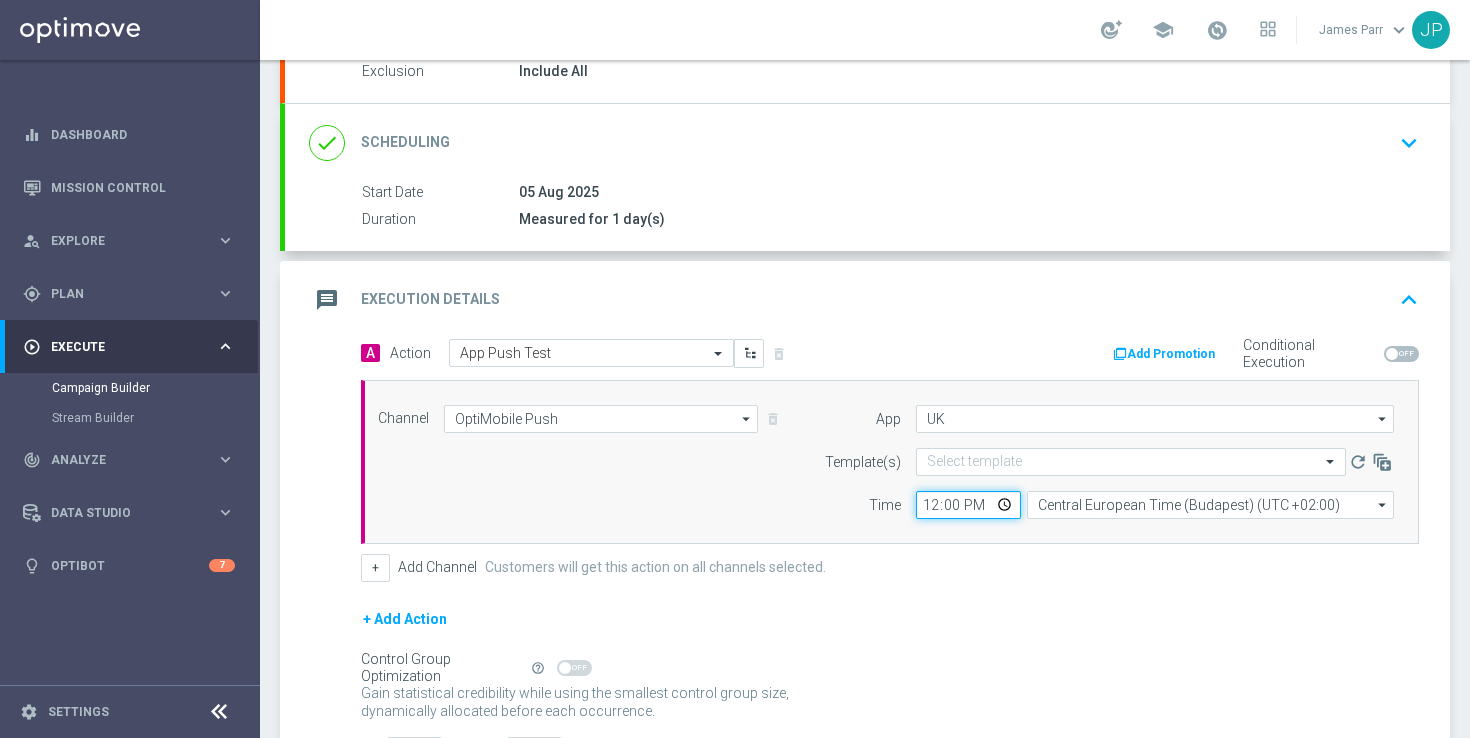 click on "12:00" 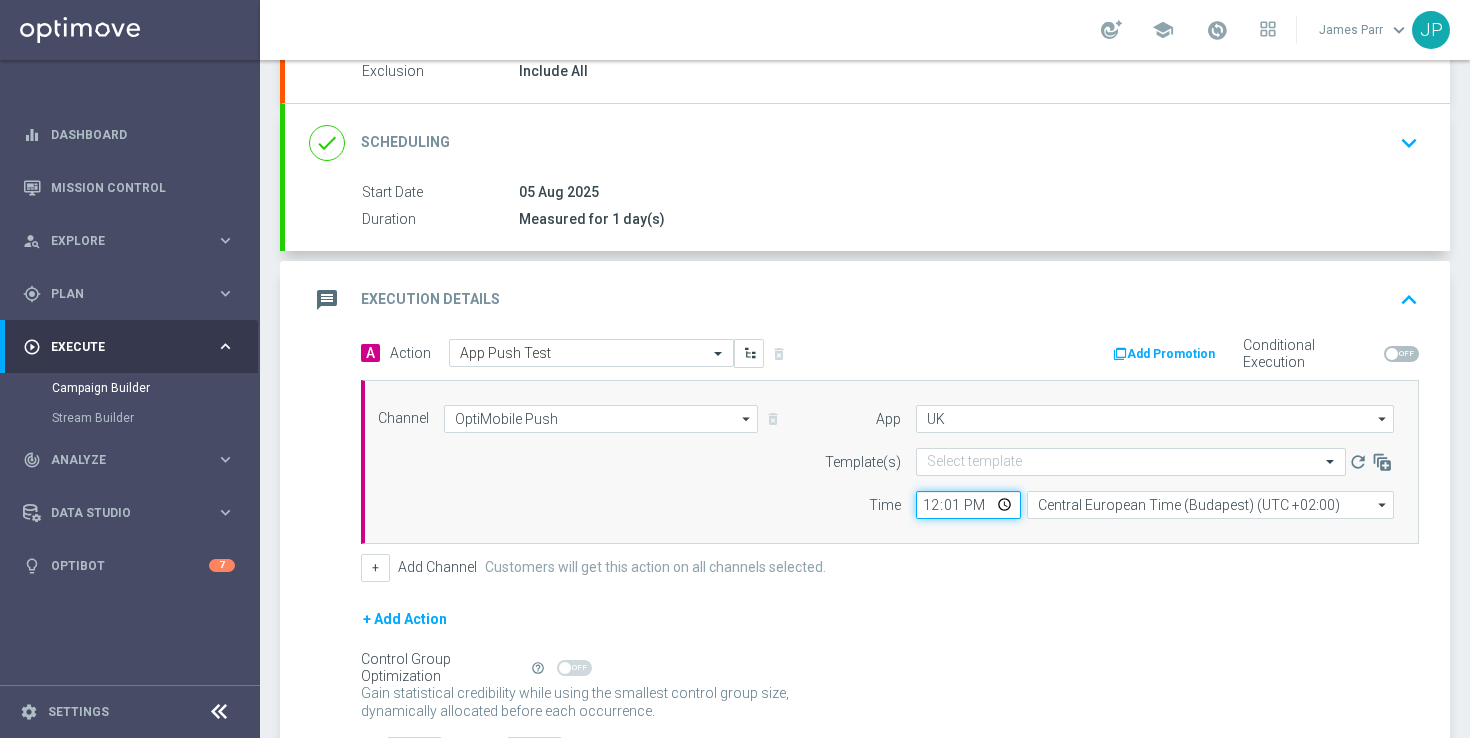 type on "12:17" 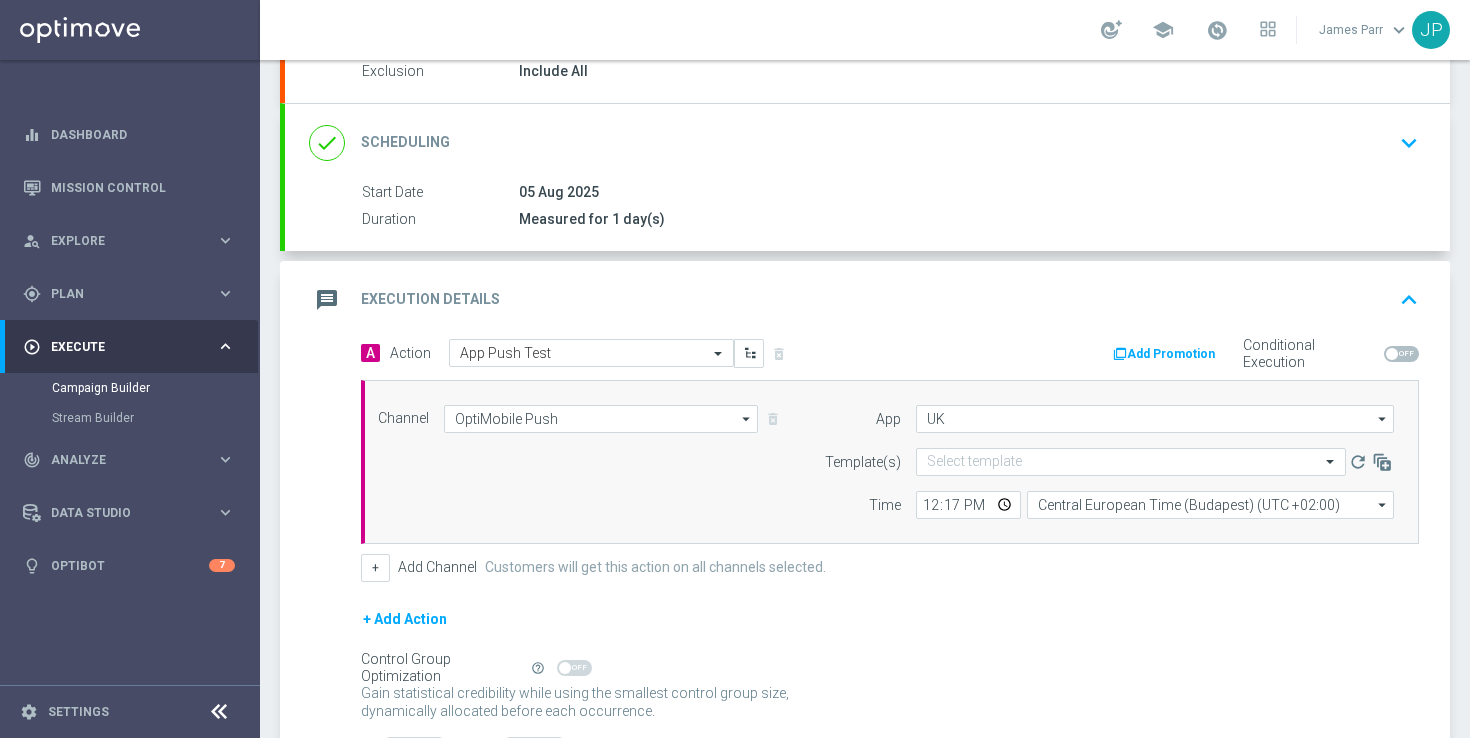 click on "+ Add Action" 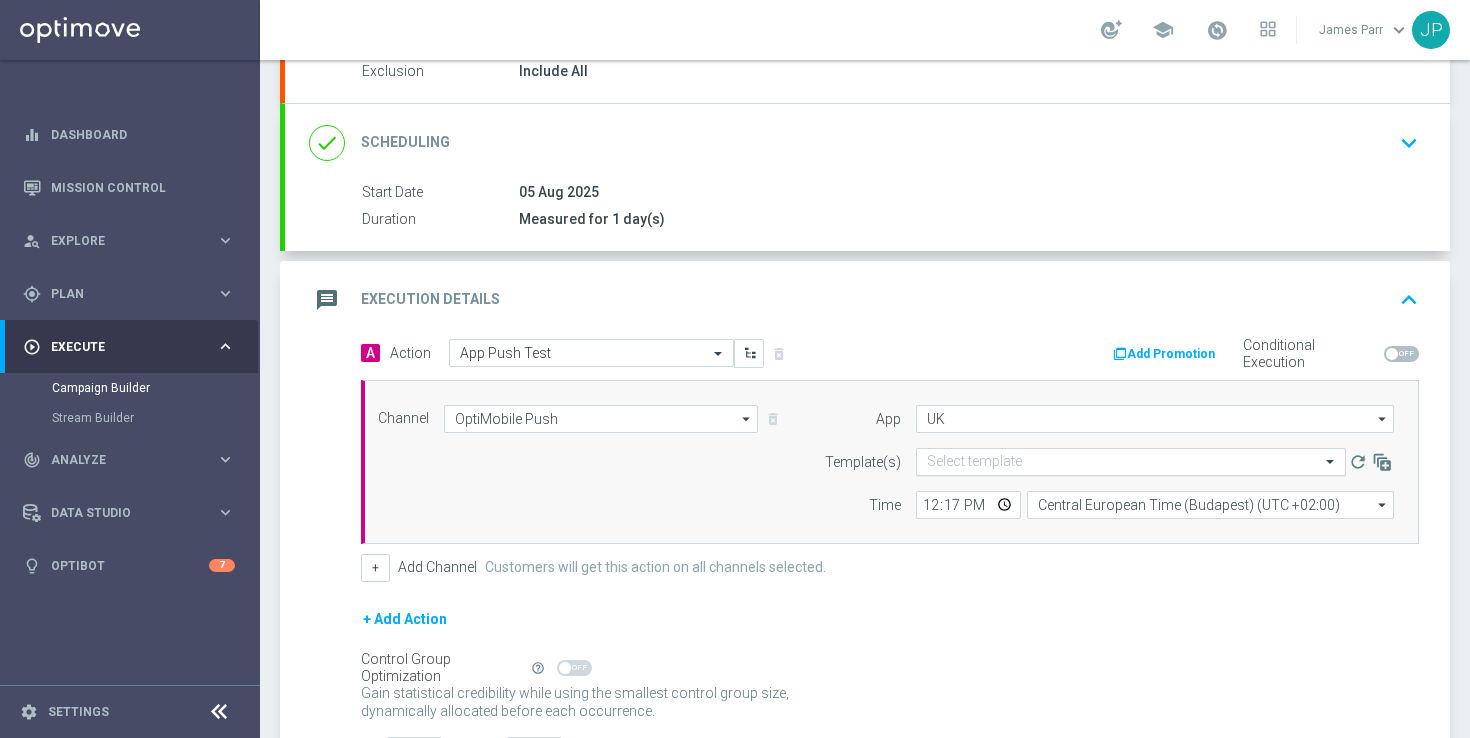 click 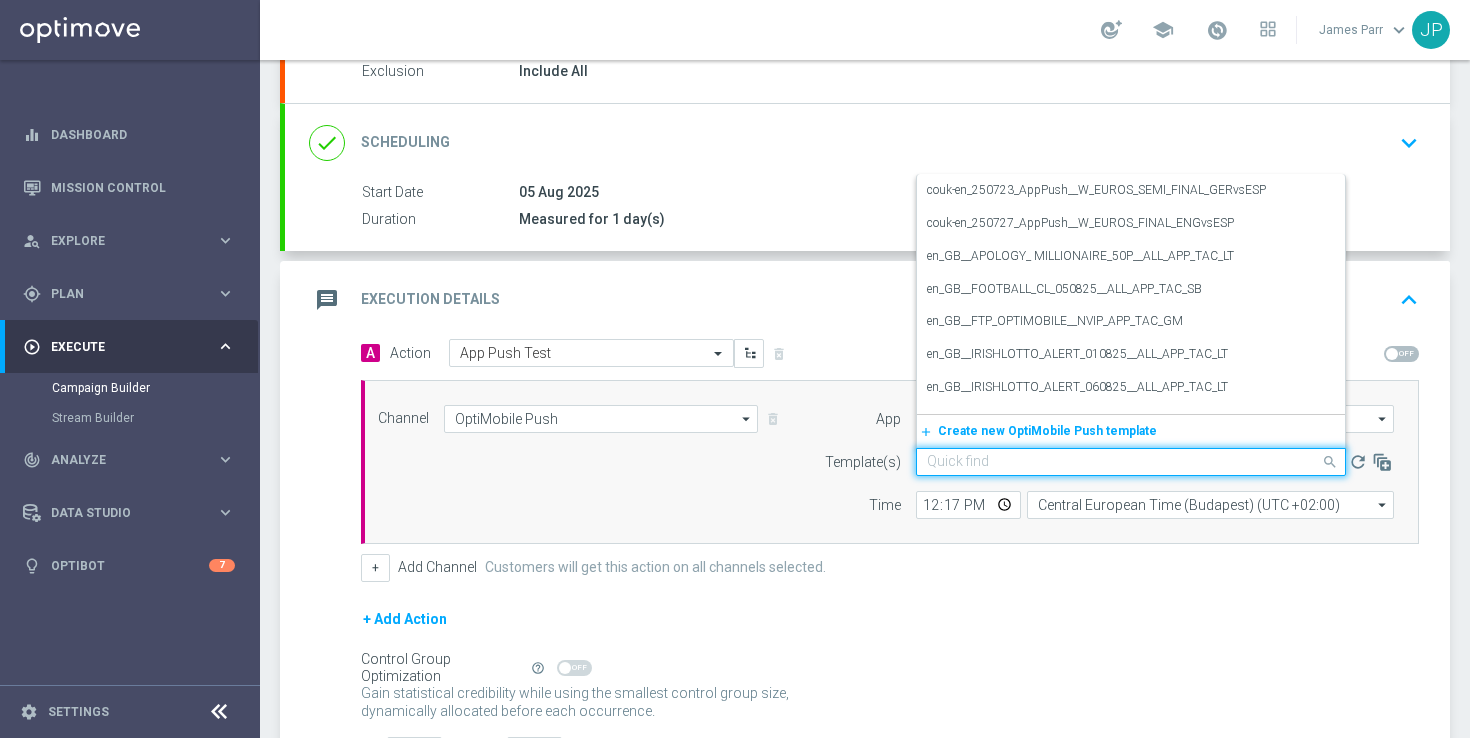 paste on "en_GB__FOOTBALL_CL_050825__ALL_APP_TAC_SB" 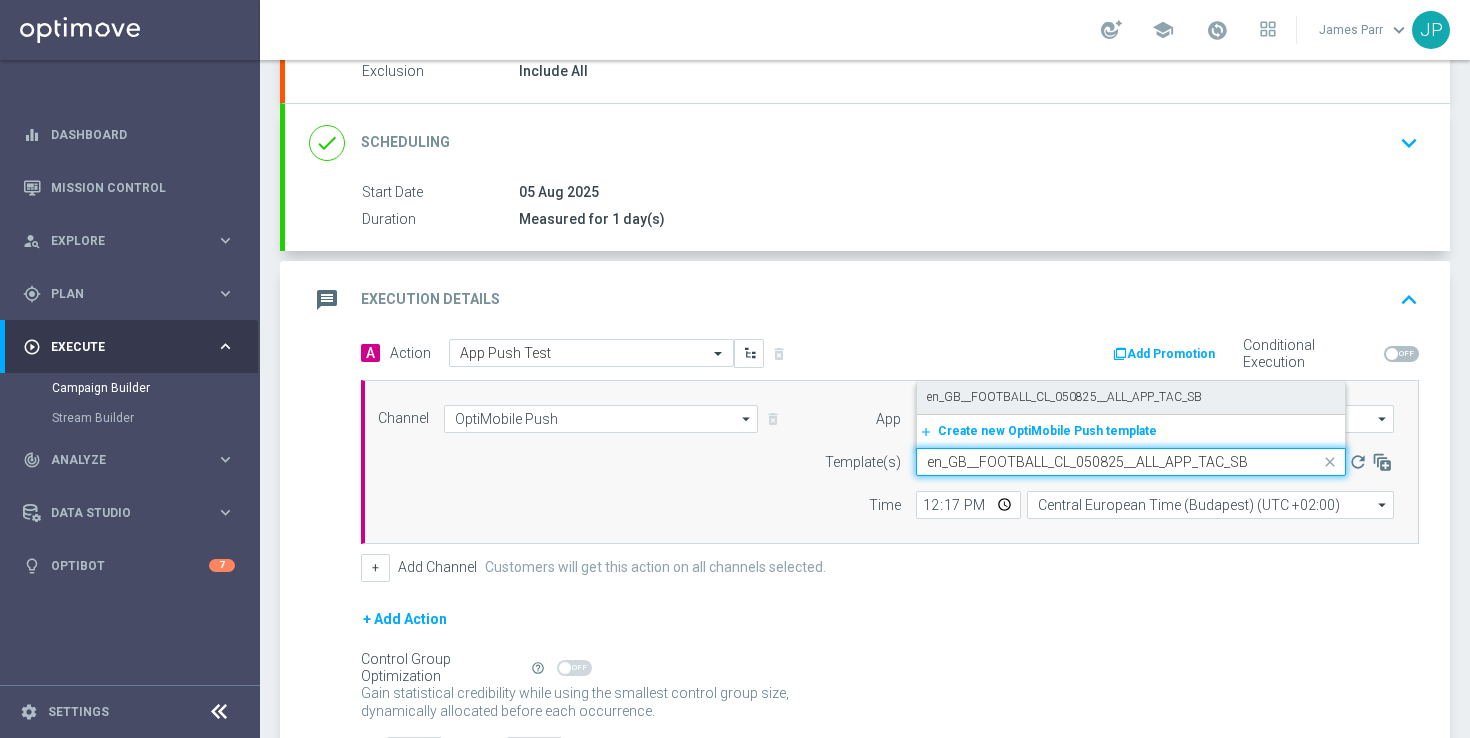 click on "en_GB__FOOTBALL_CL_050825__ALL_APP_TAC_SB" at bounding box center (1131, 397) 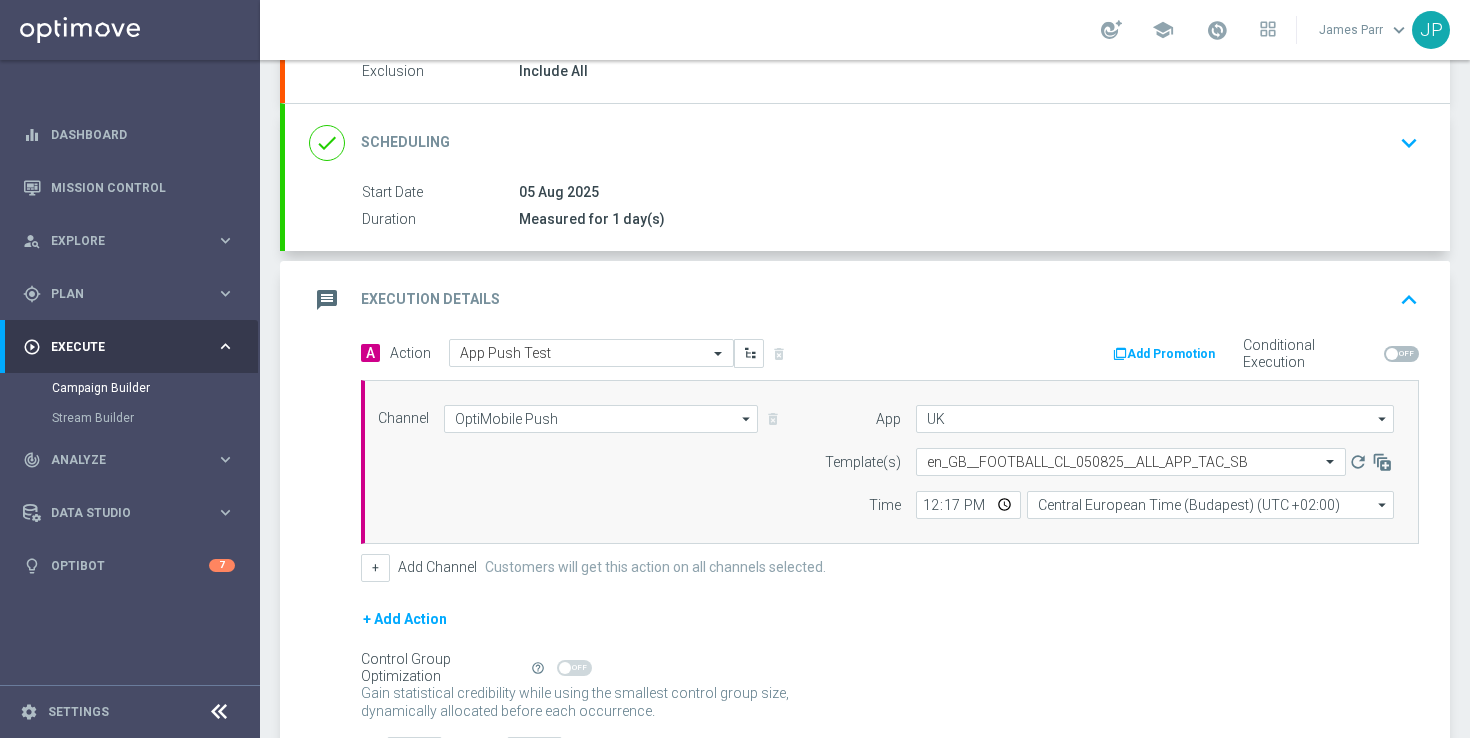 click on "+ Add Action" 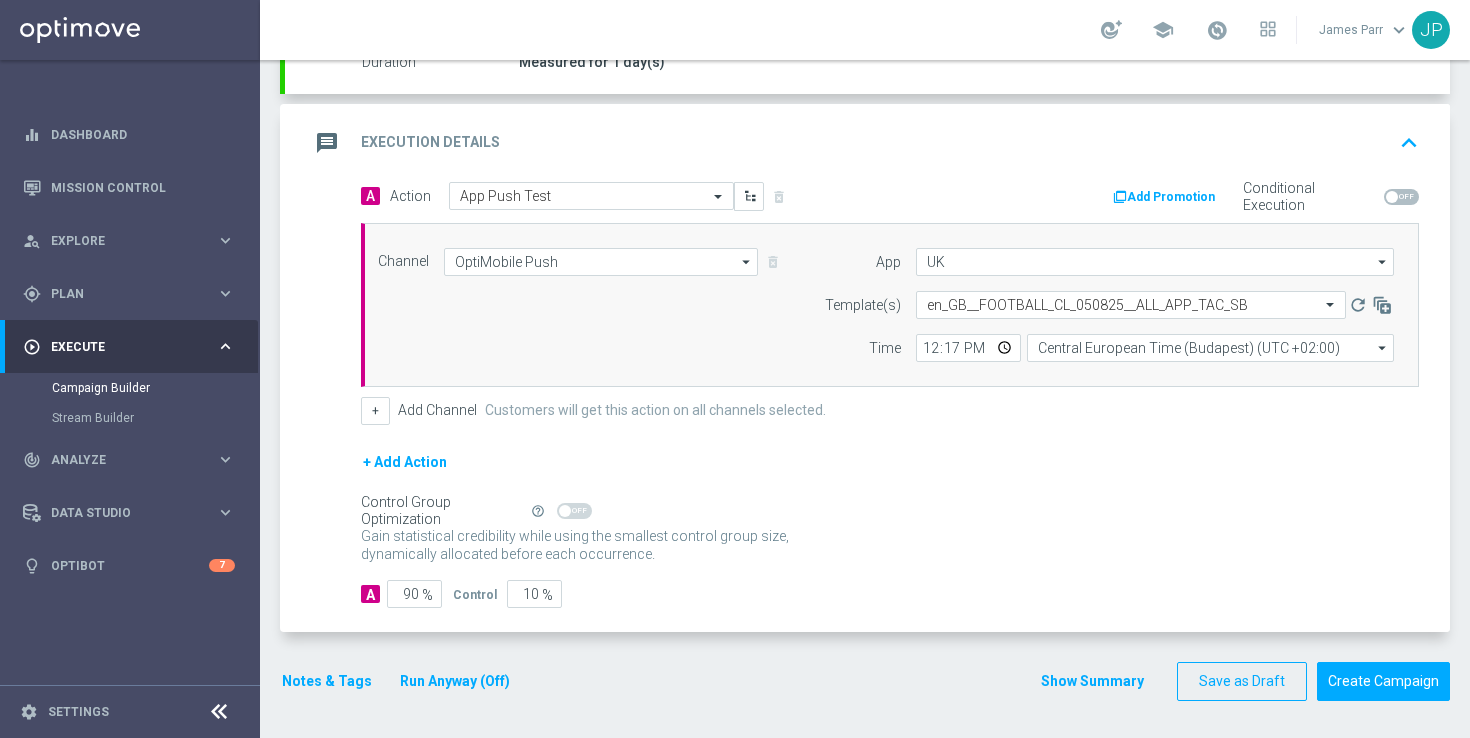 scroll, scrollTop: 383, scrollLeft: 0, axis: vertical 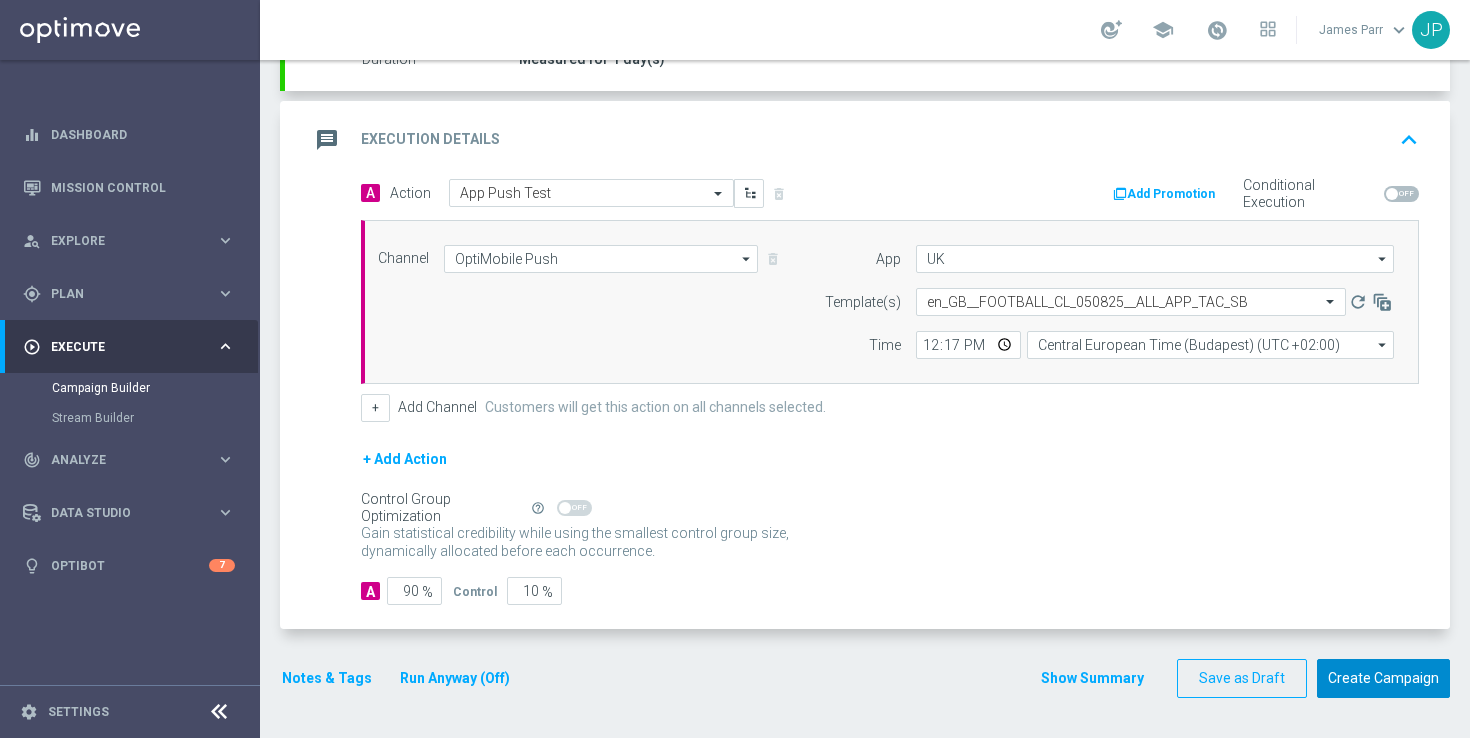 click on "Create Campaign" 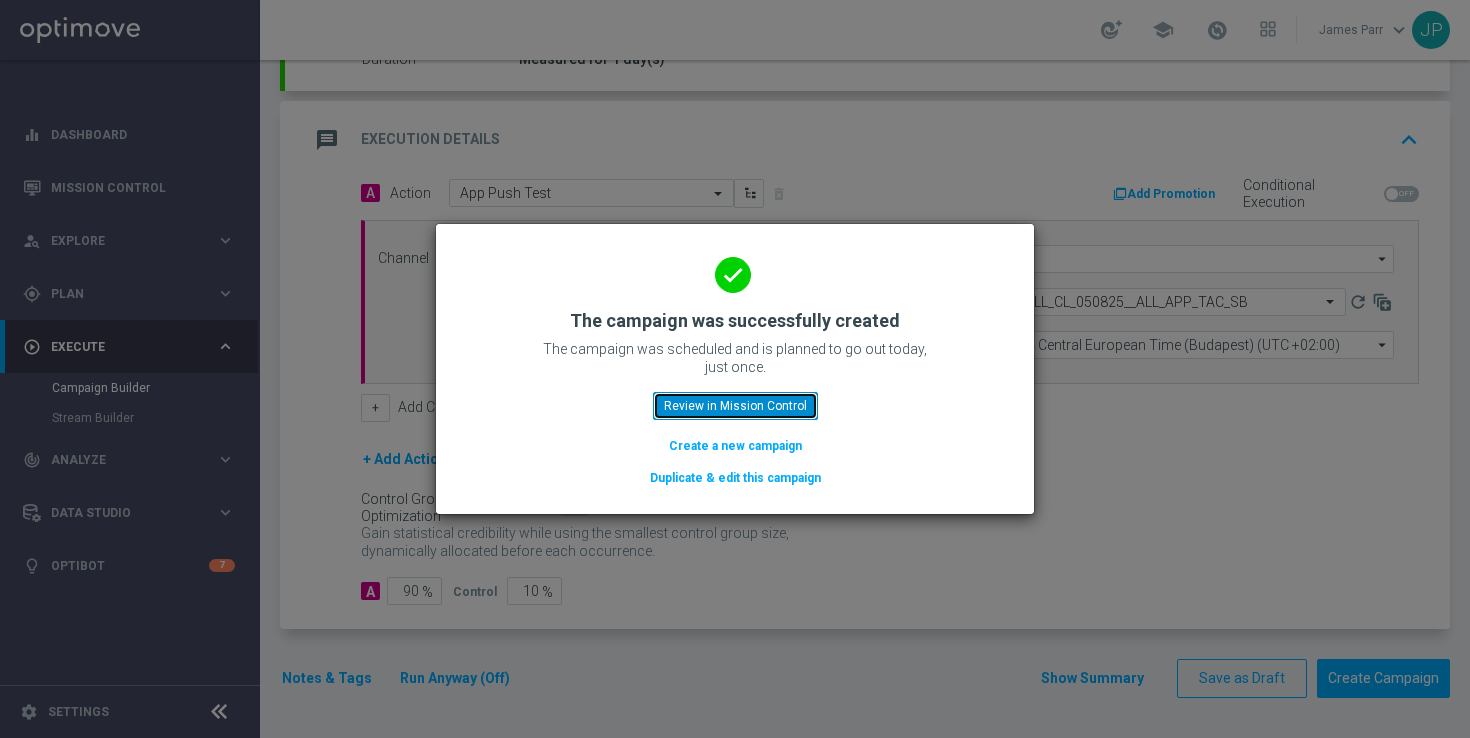 click on "Review in Mission Control" 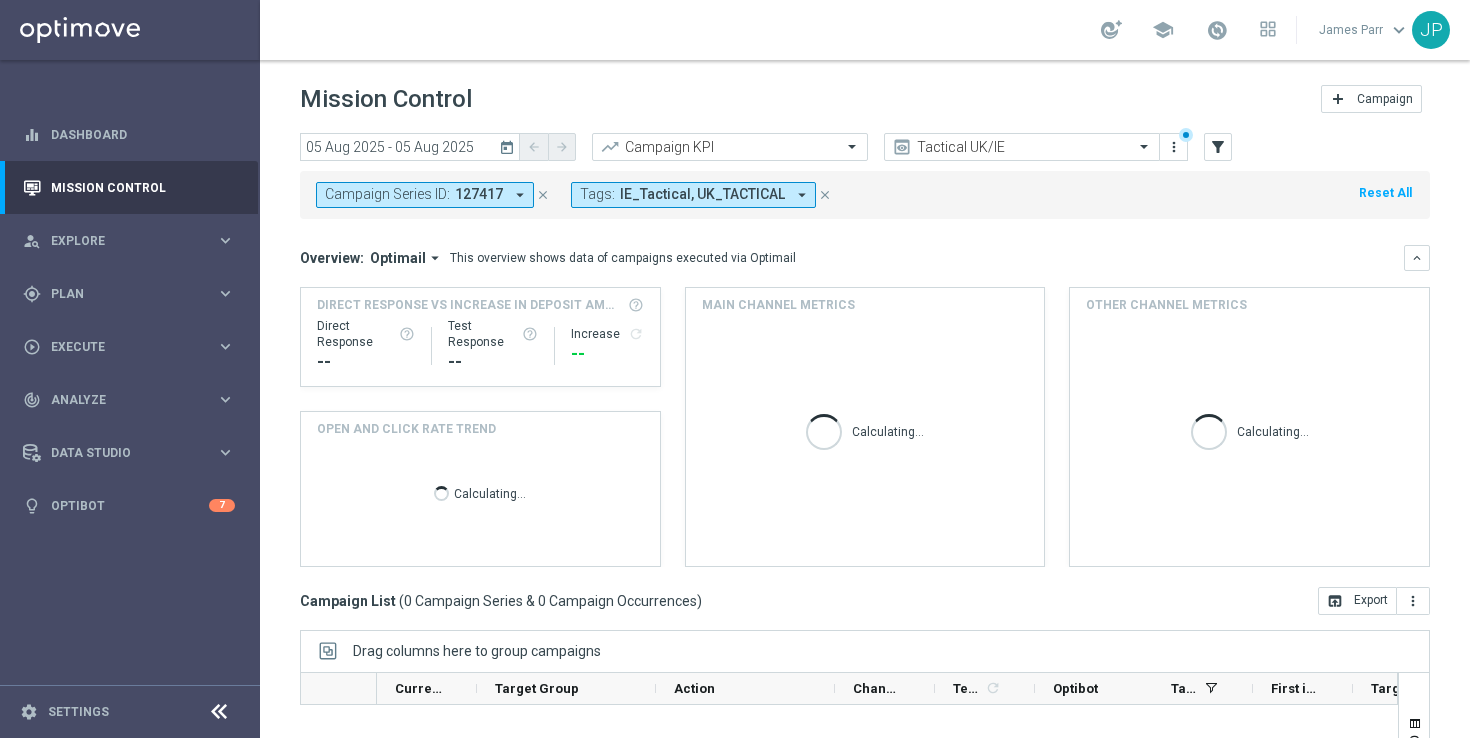 scroll, scrollTop: 262, scrollLeft: 0, axis: vertical 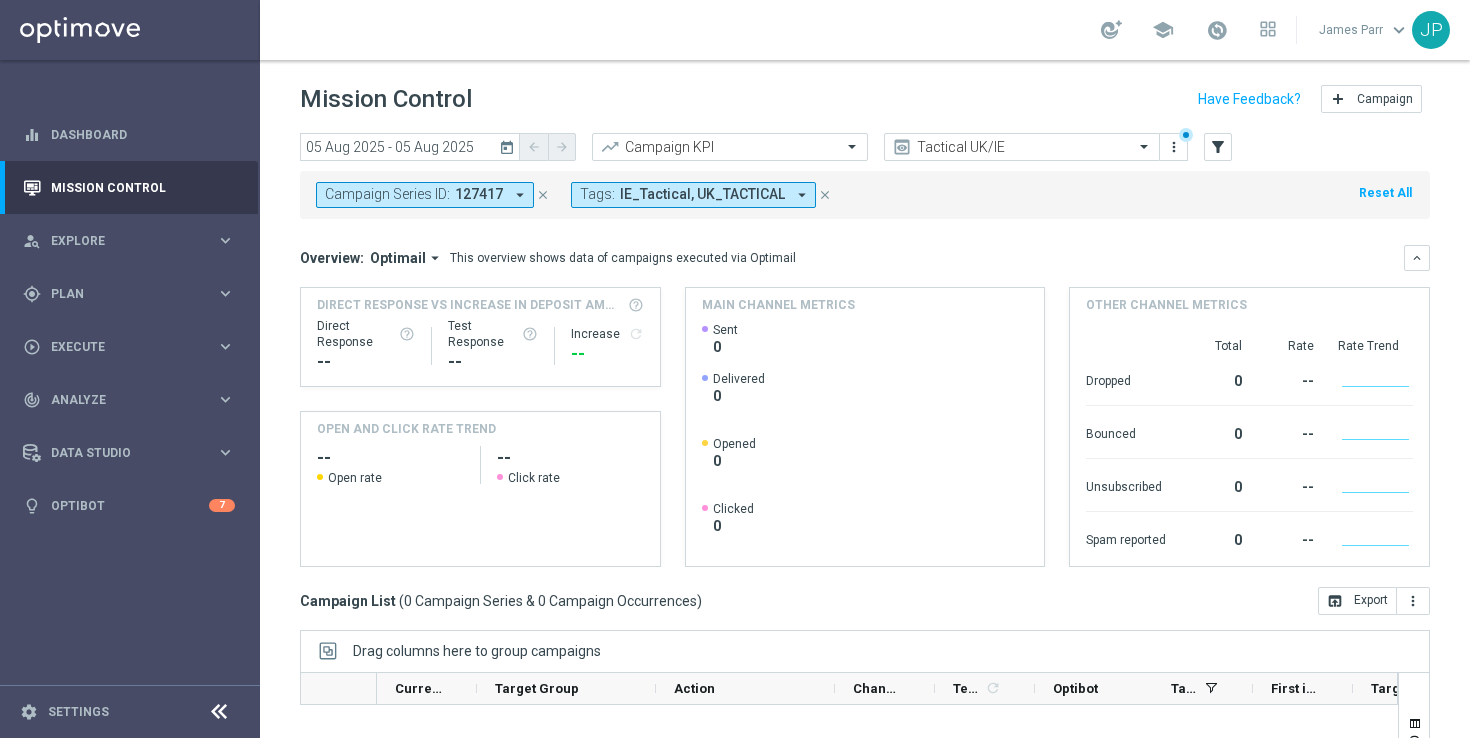 click on "close" 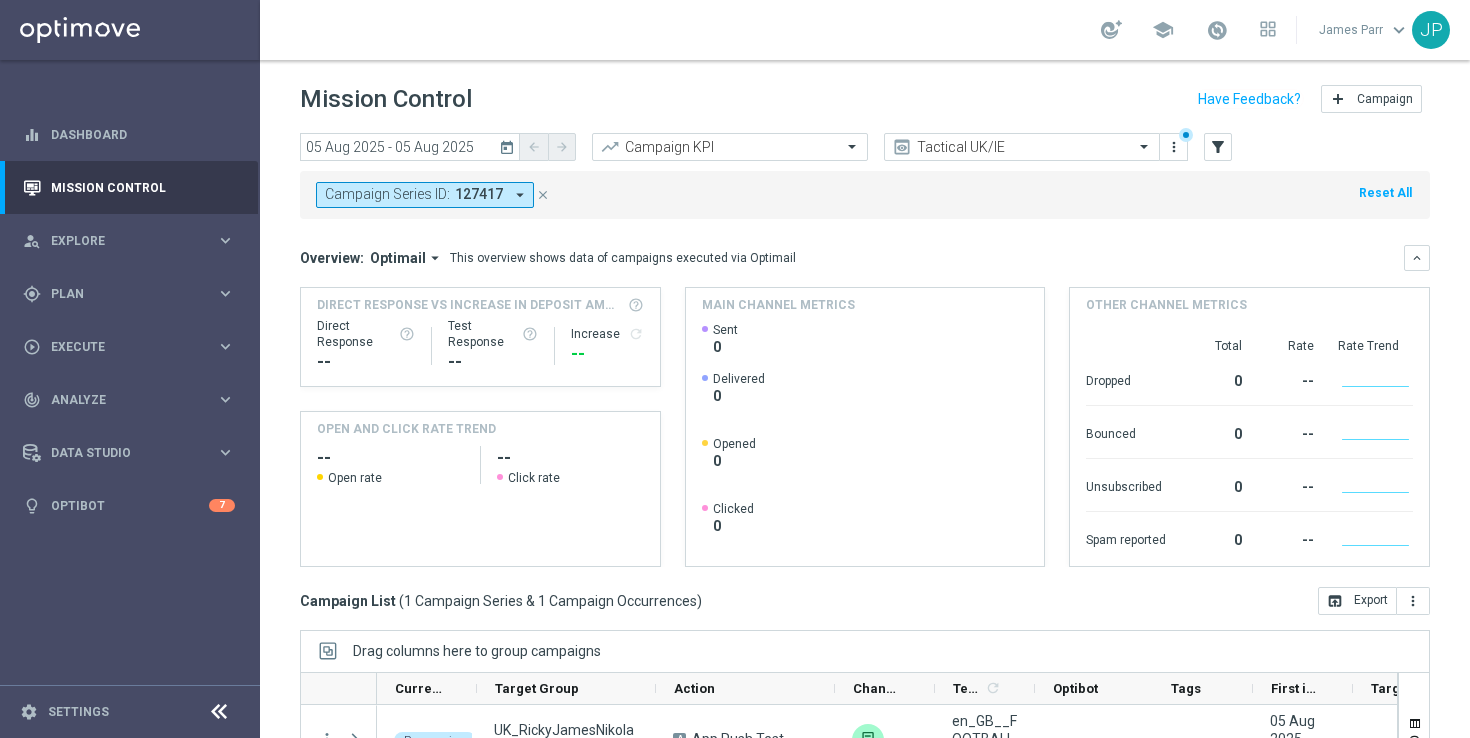 scroll, scrollTop: 2, scrollLeft: 0, axis: vertical 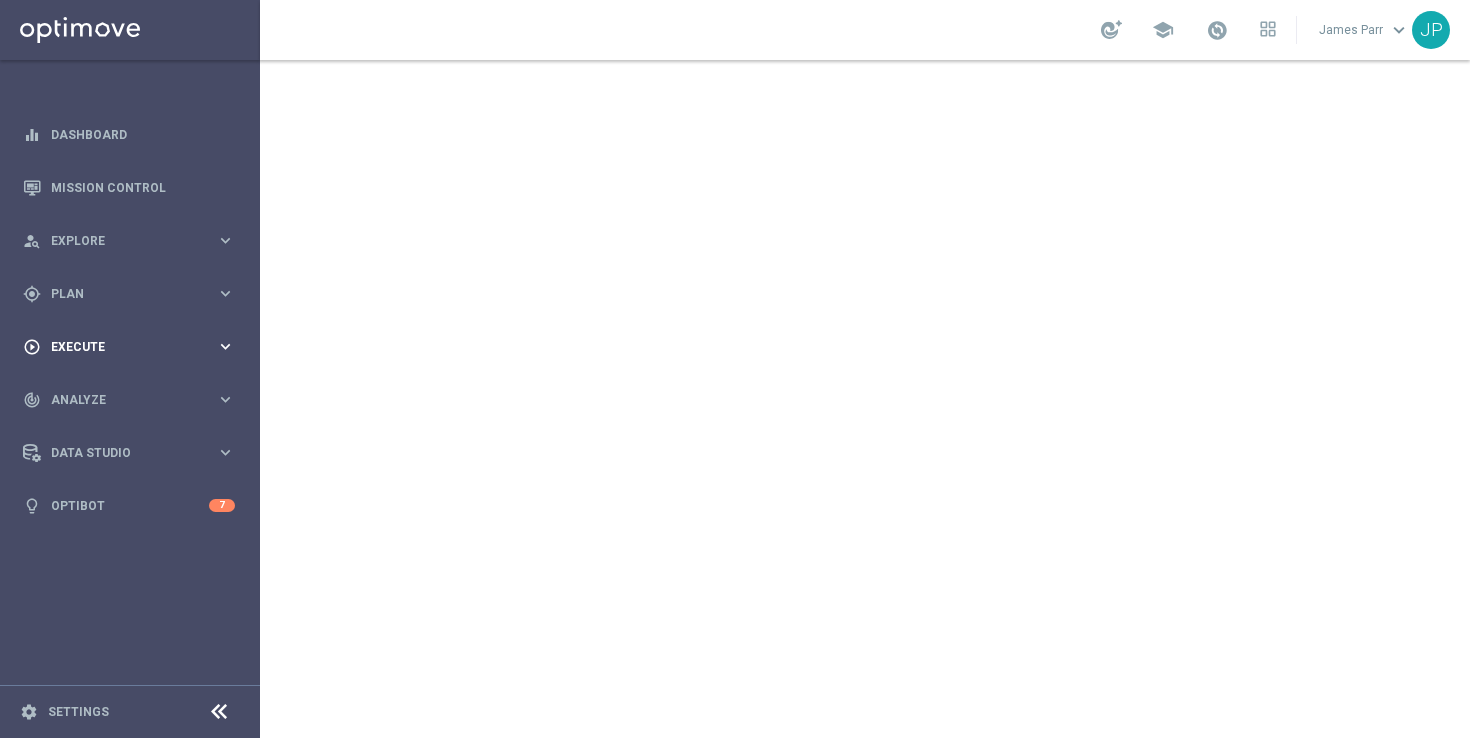 click on "play_circle_outline
Execute" at bounding box center [119, 347] 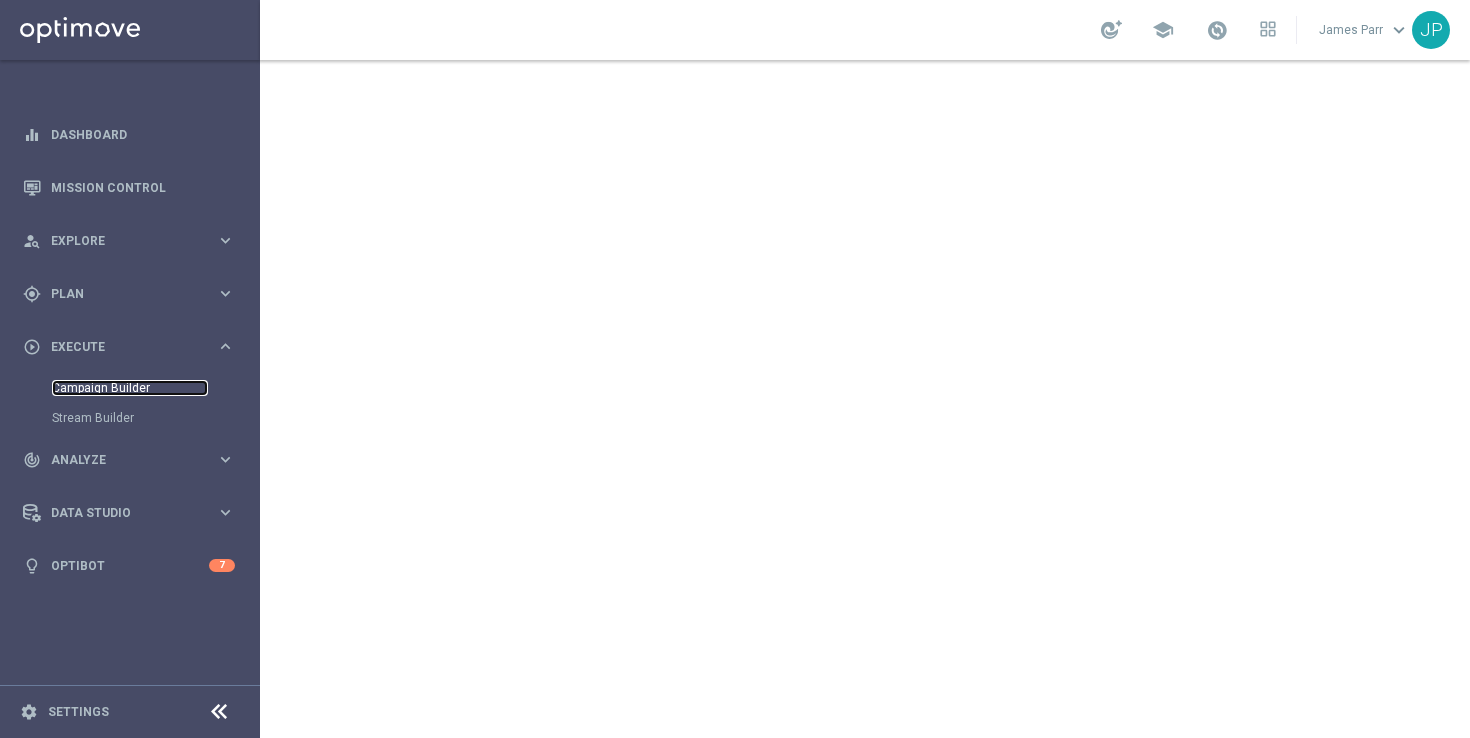 click on "Campaign Builder" at bounding box center [130, 388] 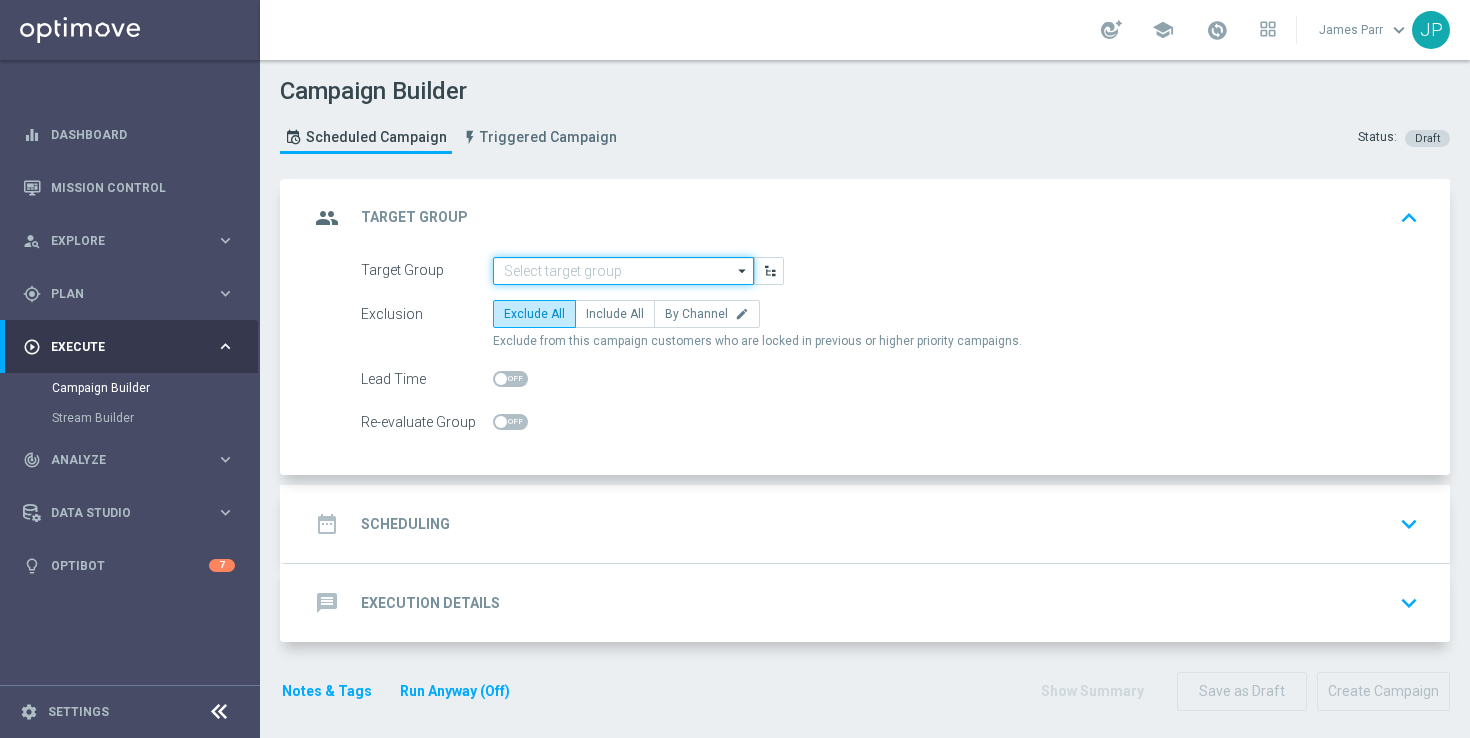 click 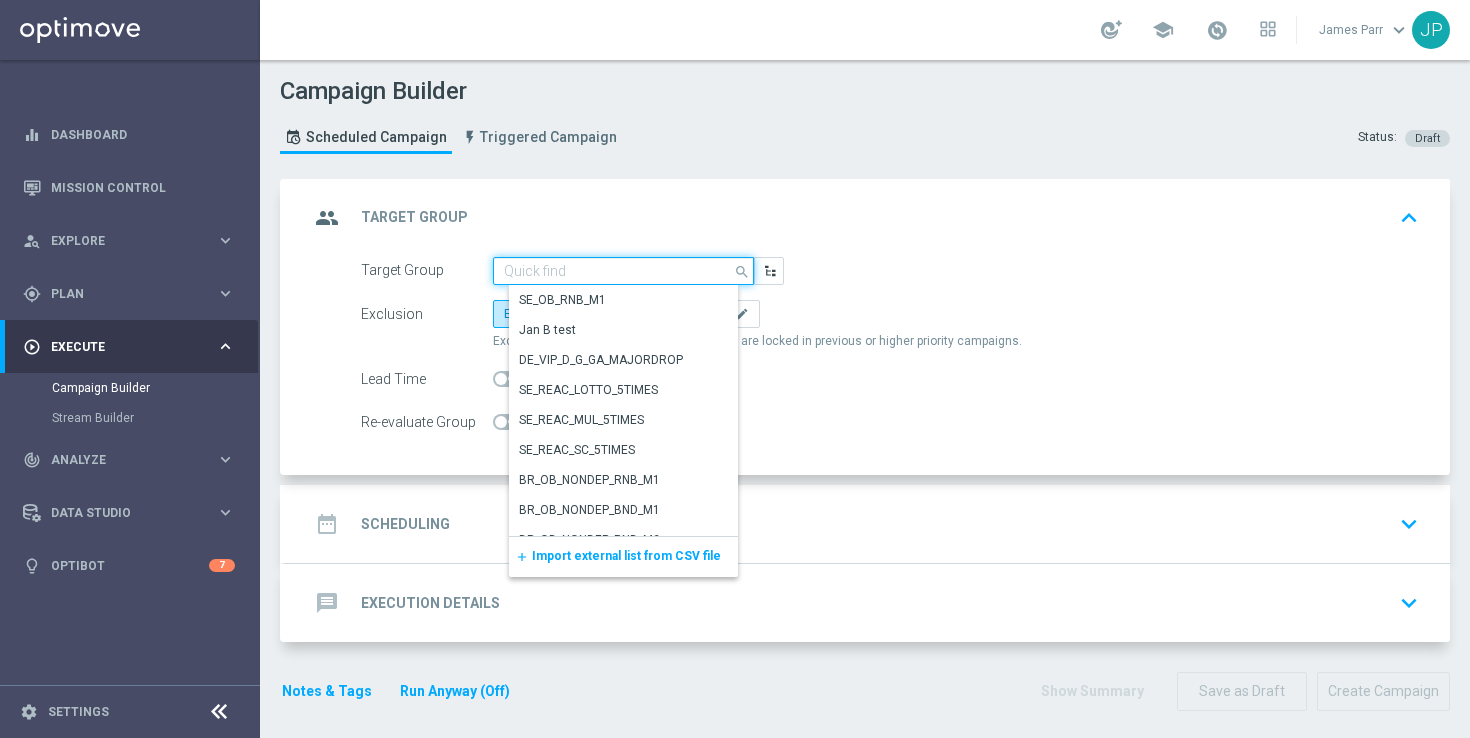 paste on "UK_SPORTSBOOK_APP" 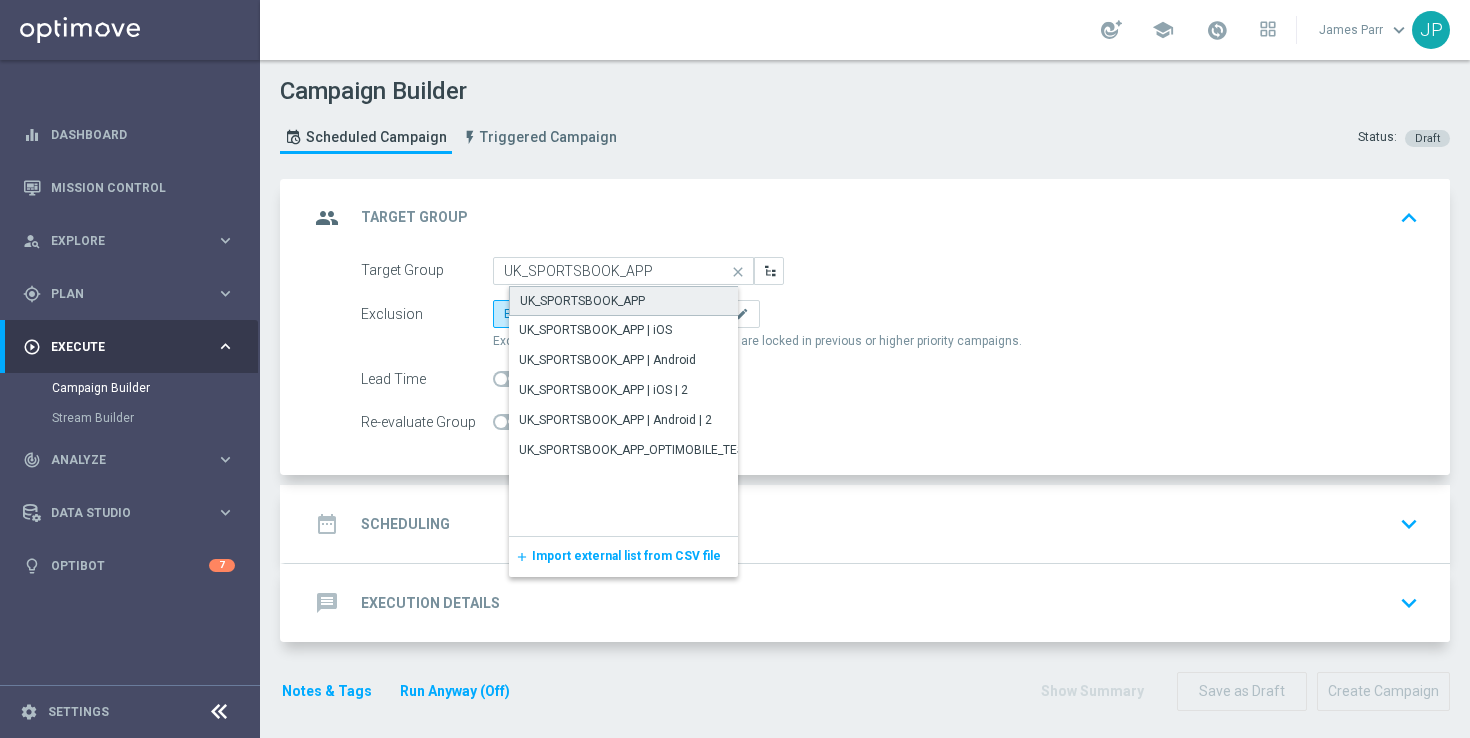click on "UK_SPORTSBOOK_APP" 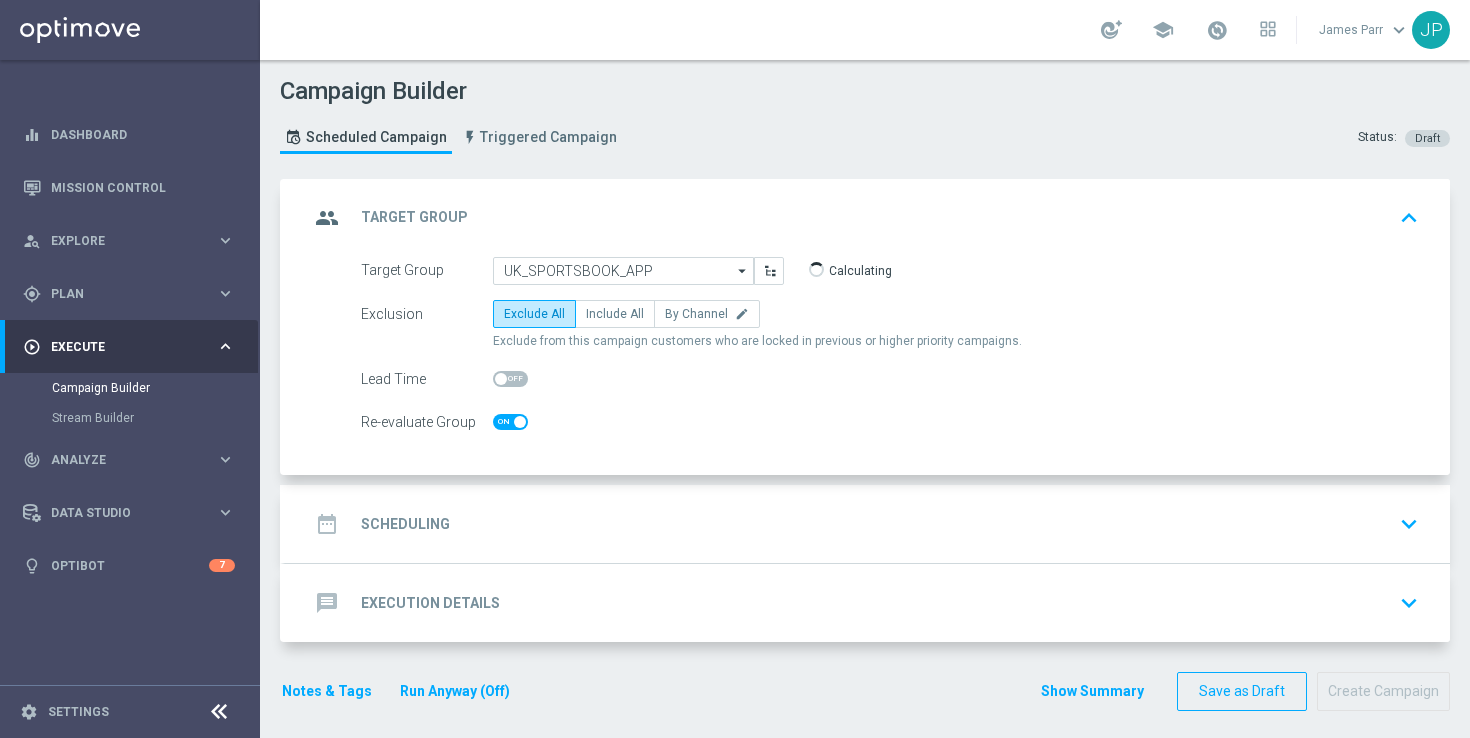 checkbox on "true" 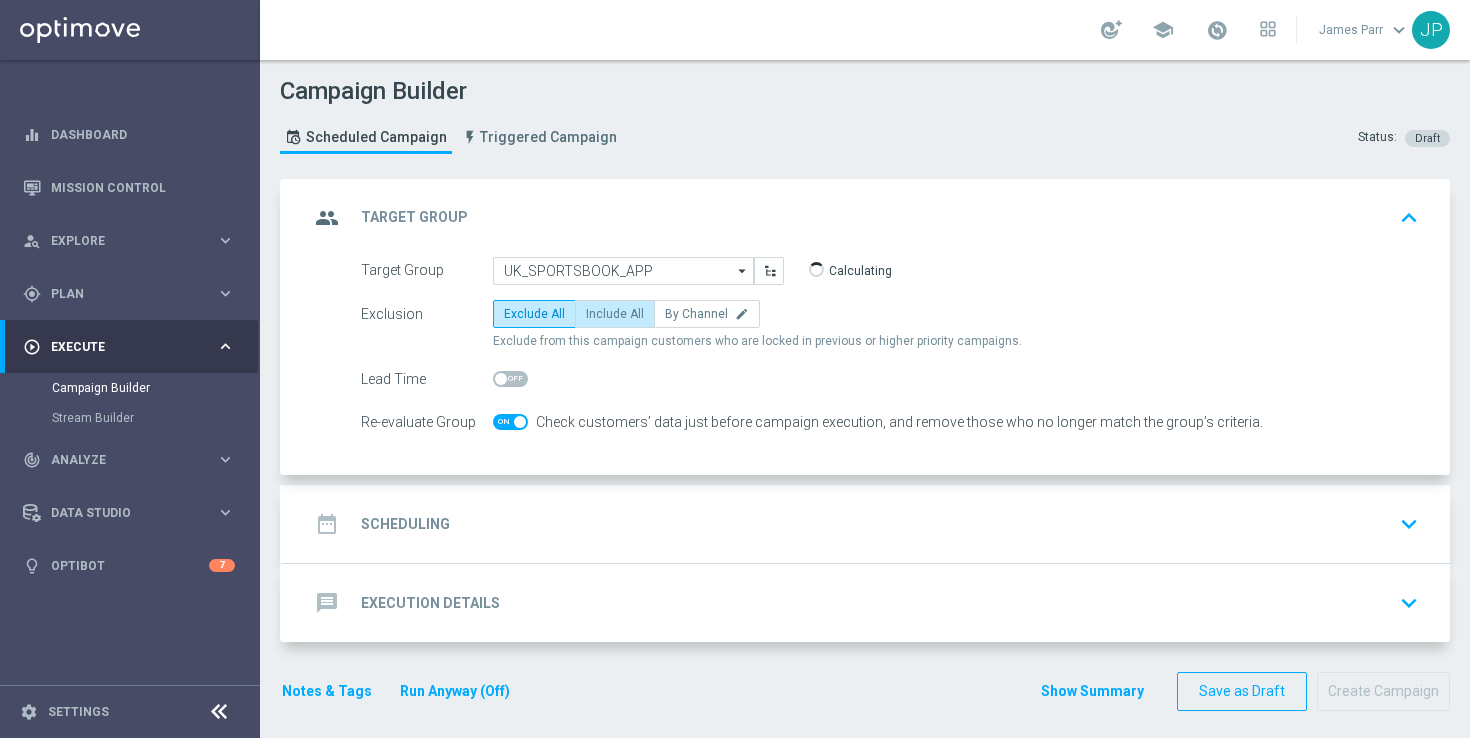 click on "Include All" 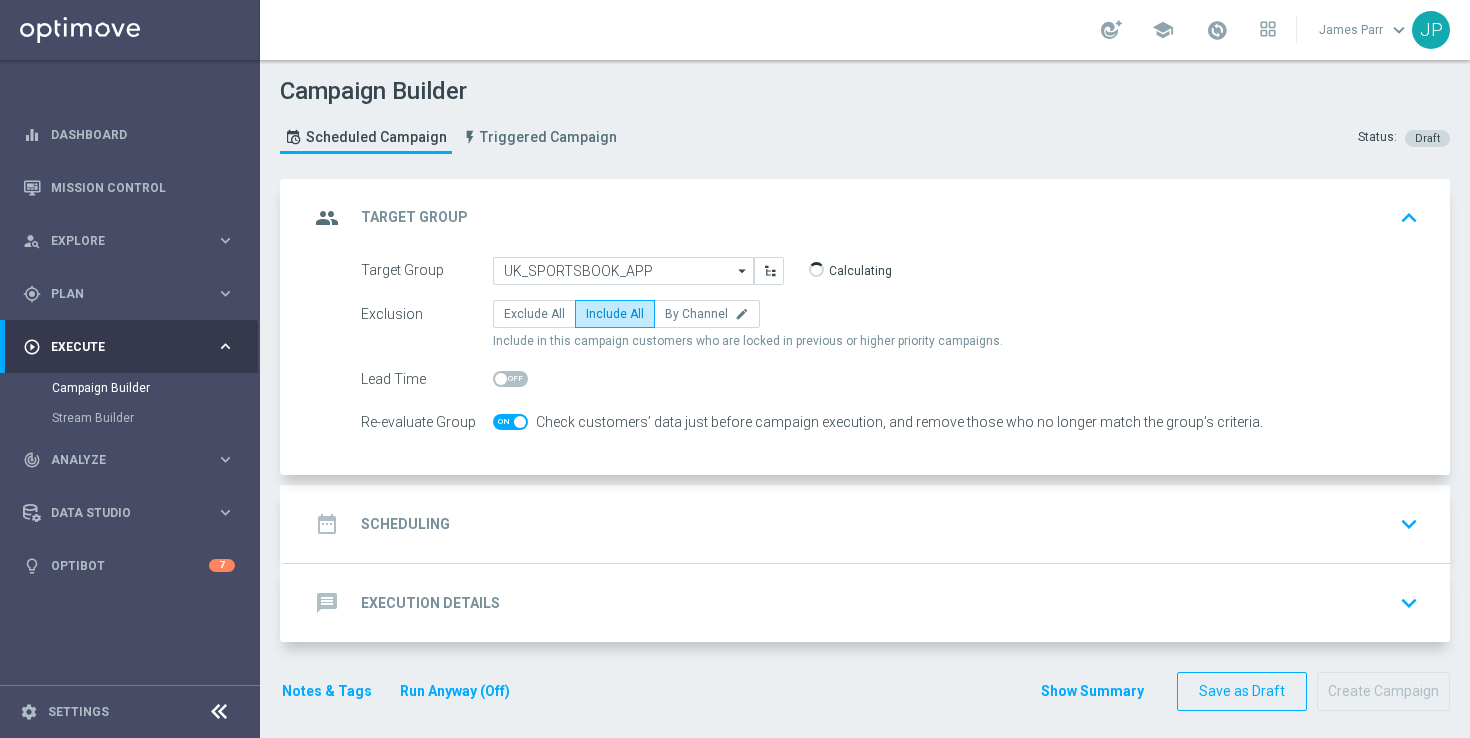 click 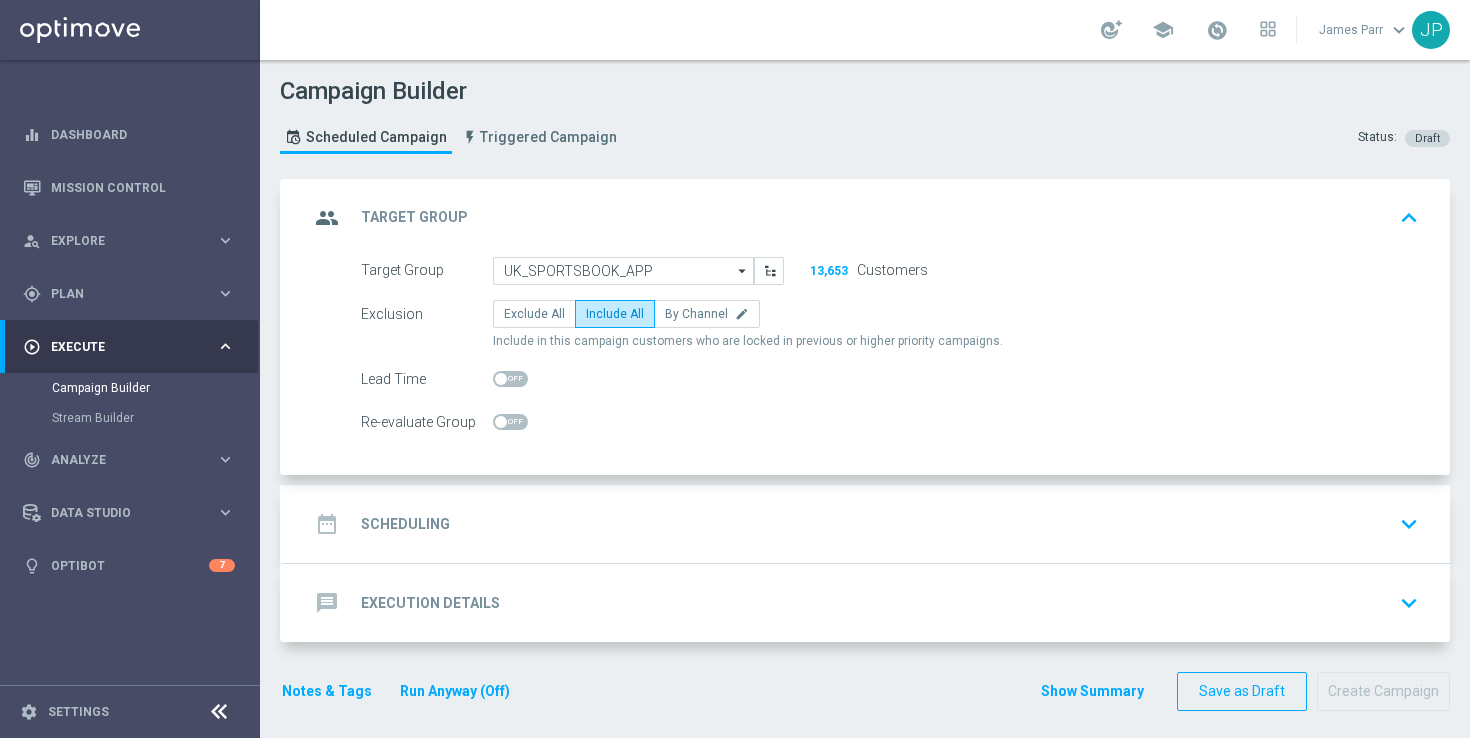 click on "date_range
Scheduling
keyboard_arrow_down" 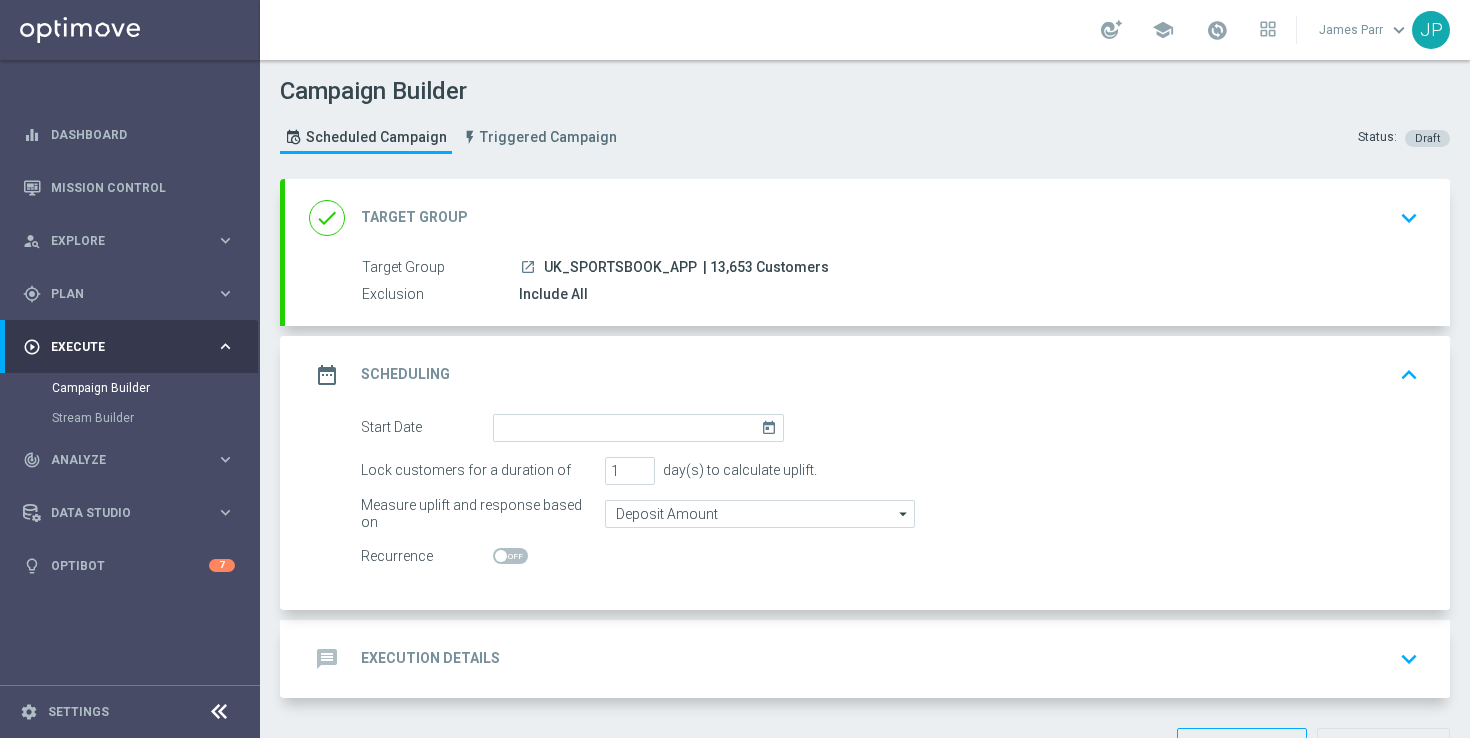scroll, scrollTop: 68, scrollLeft: 0, axis: vertical 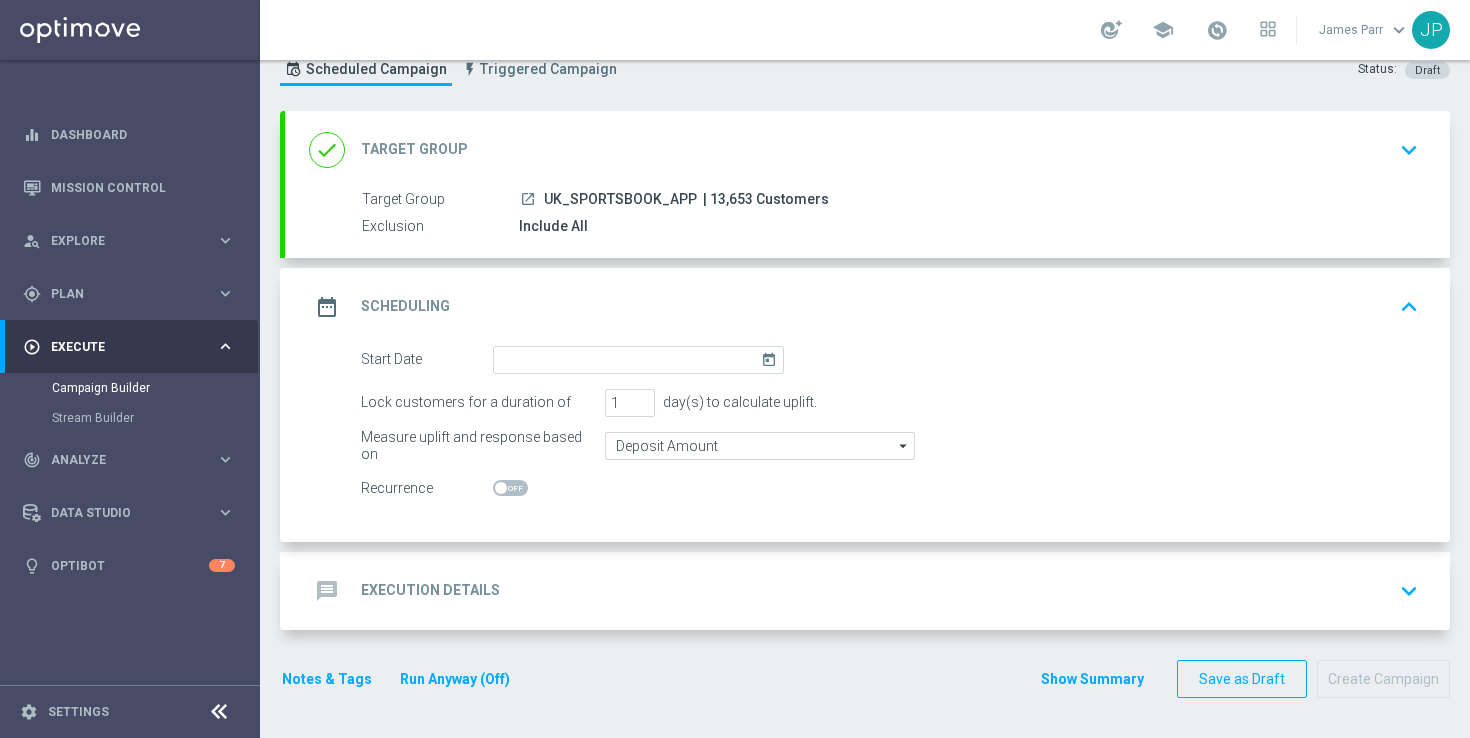 click on "today" 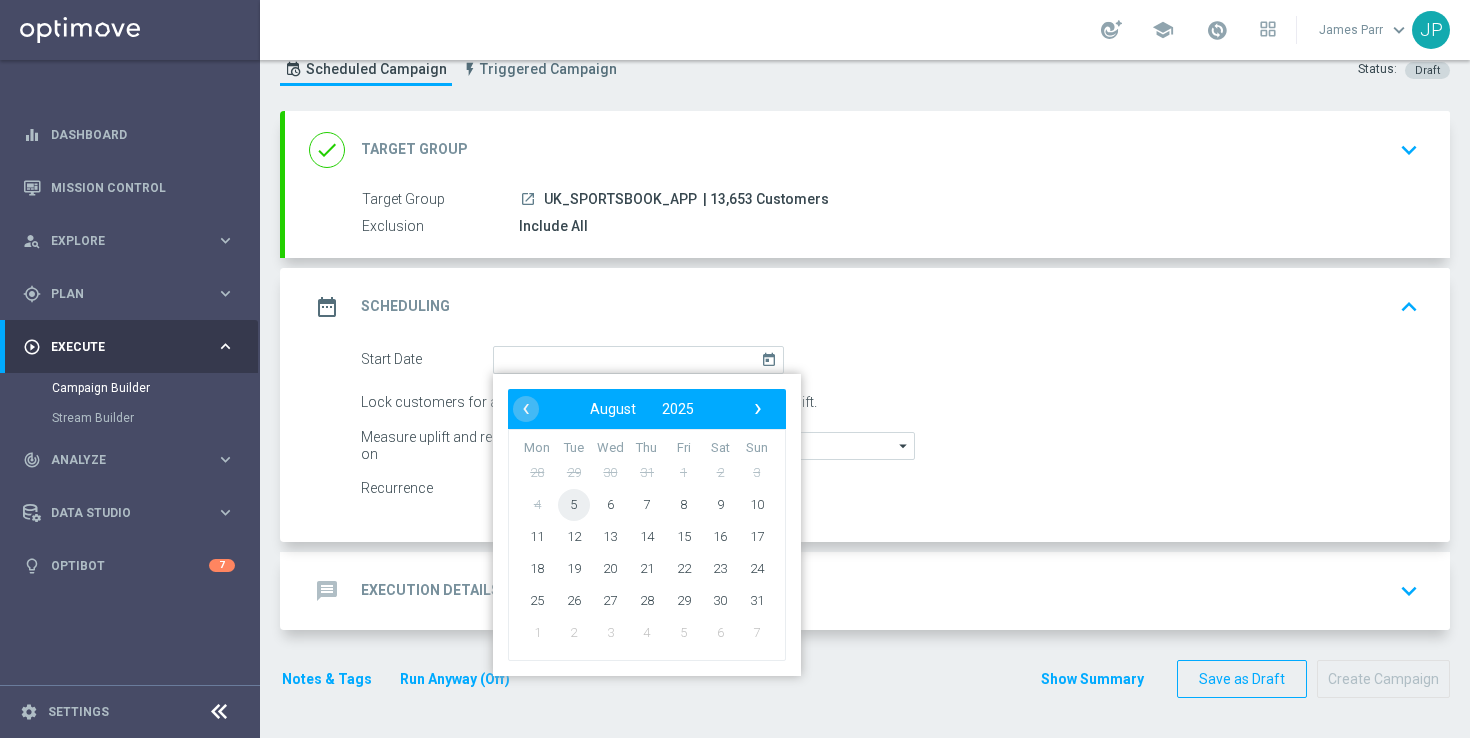 click on "5" 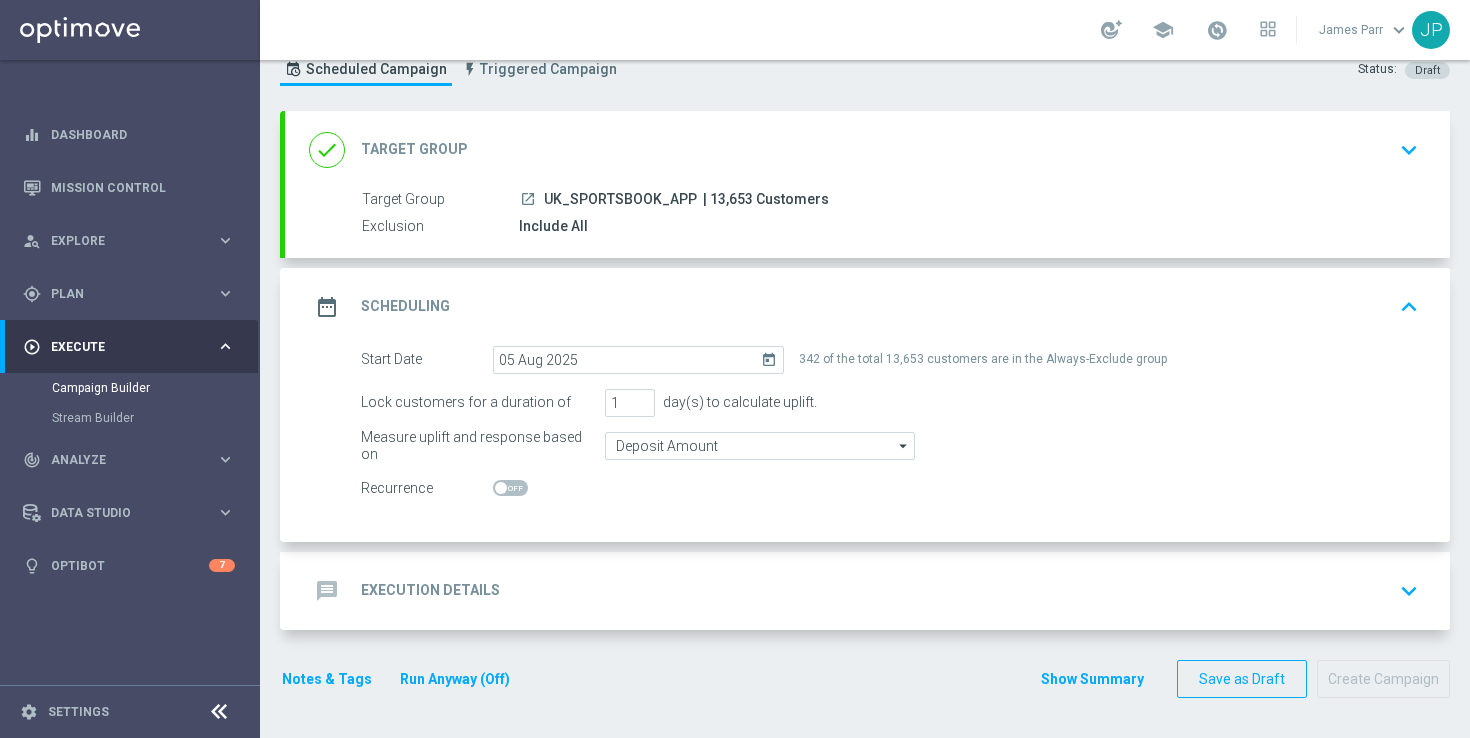 click on "message
Execution Details
keyboard_arrow_down" 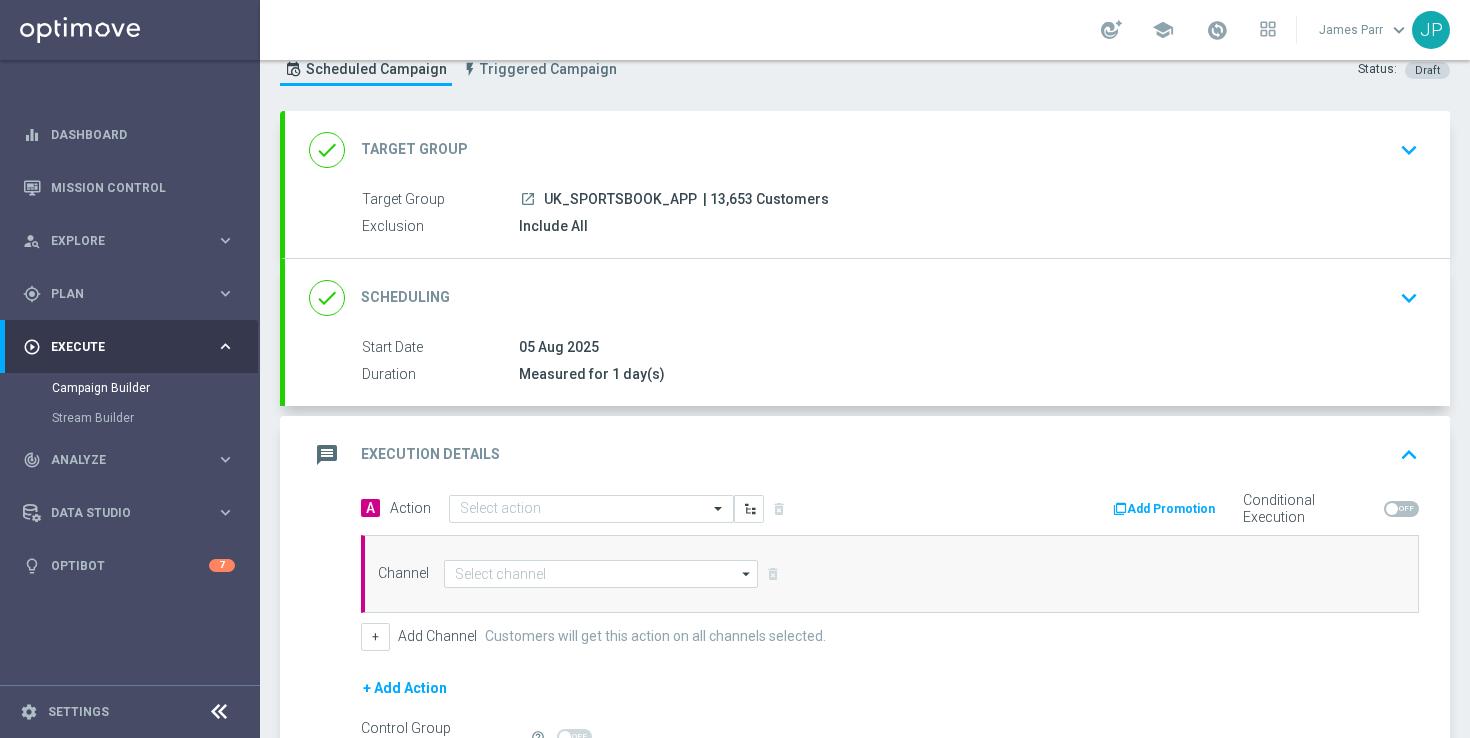 scroll, scrollTop: 297, scrollLeft: 0, axis: vertical 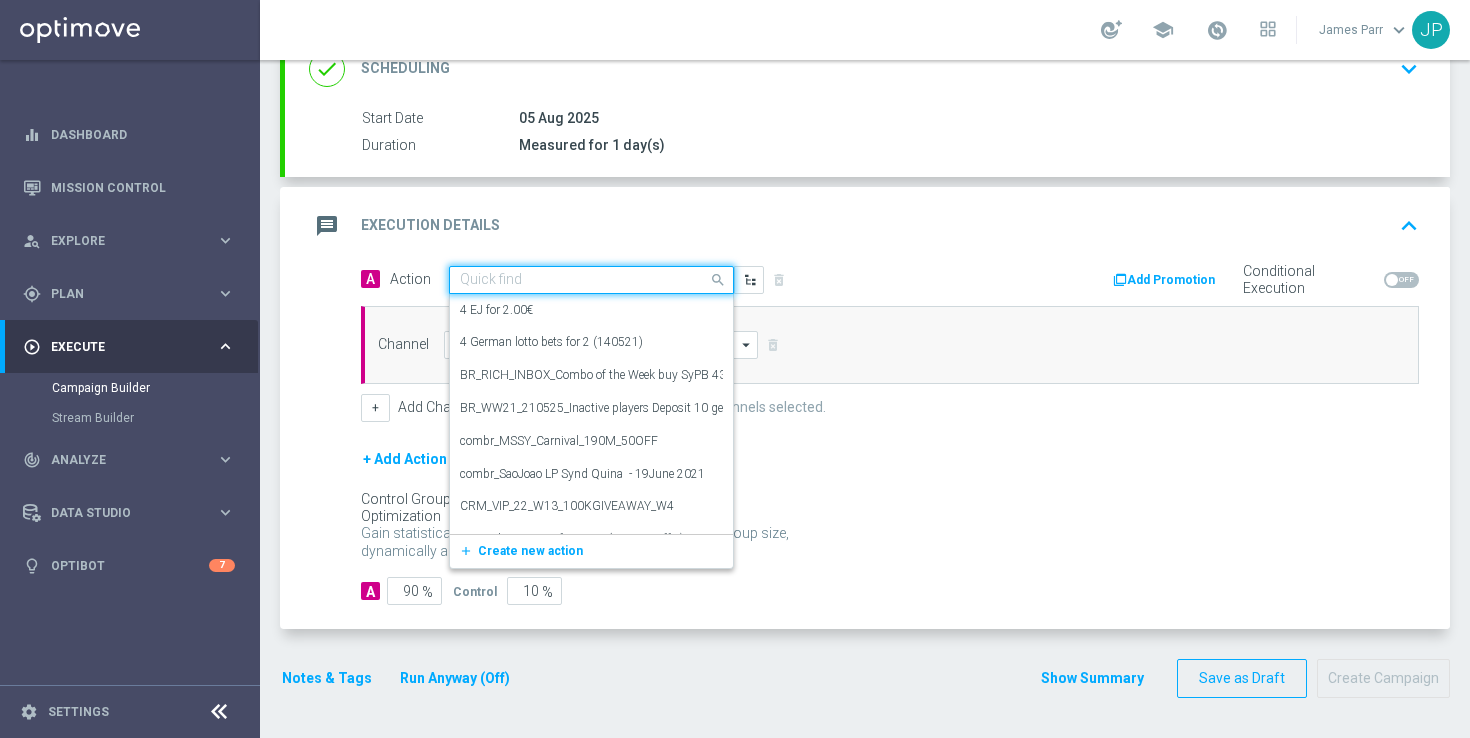 click 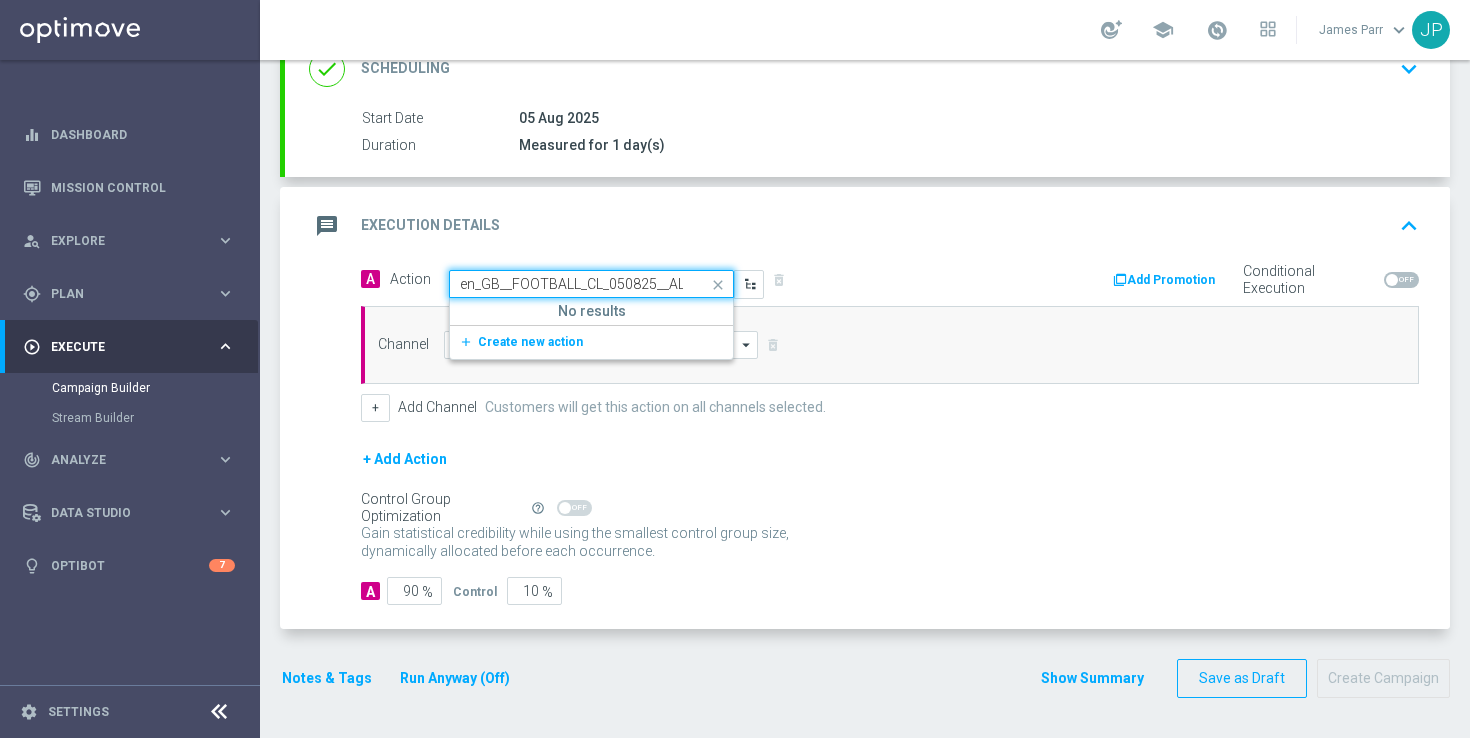 scroll, scrollTop: 0, scrollLeft: 92, axis: horizontal 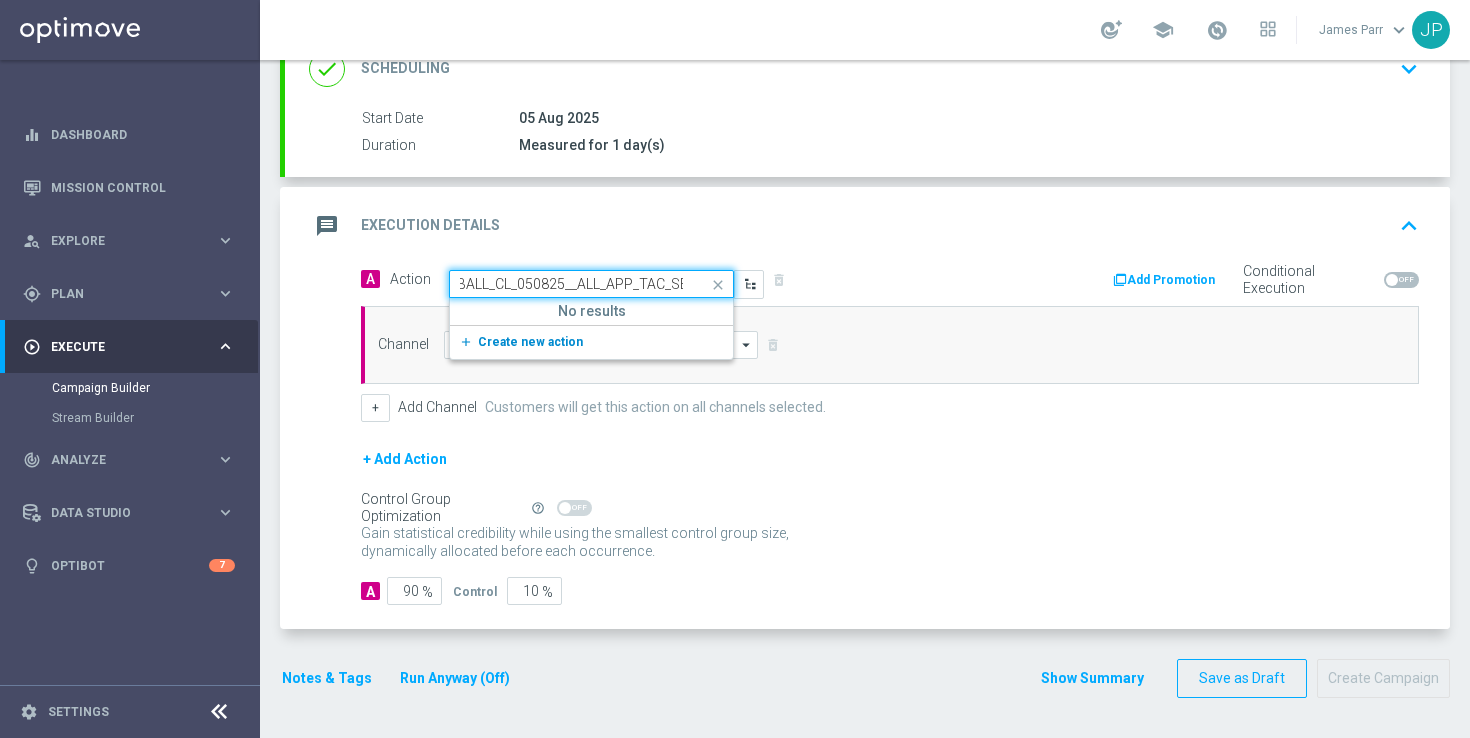 click on "Create new action" at bounding box center (530, 342) 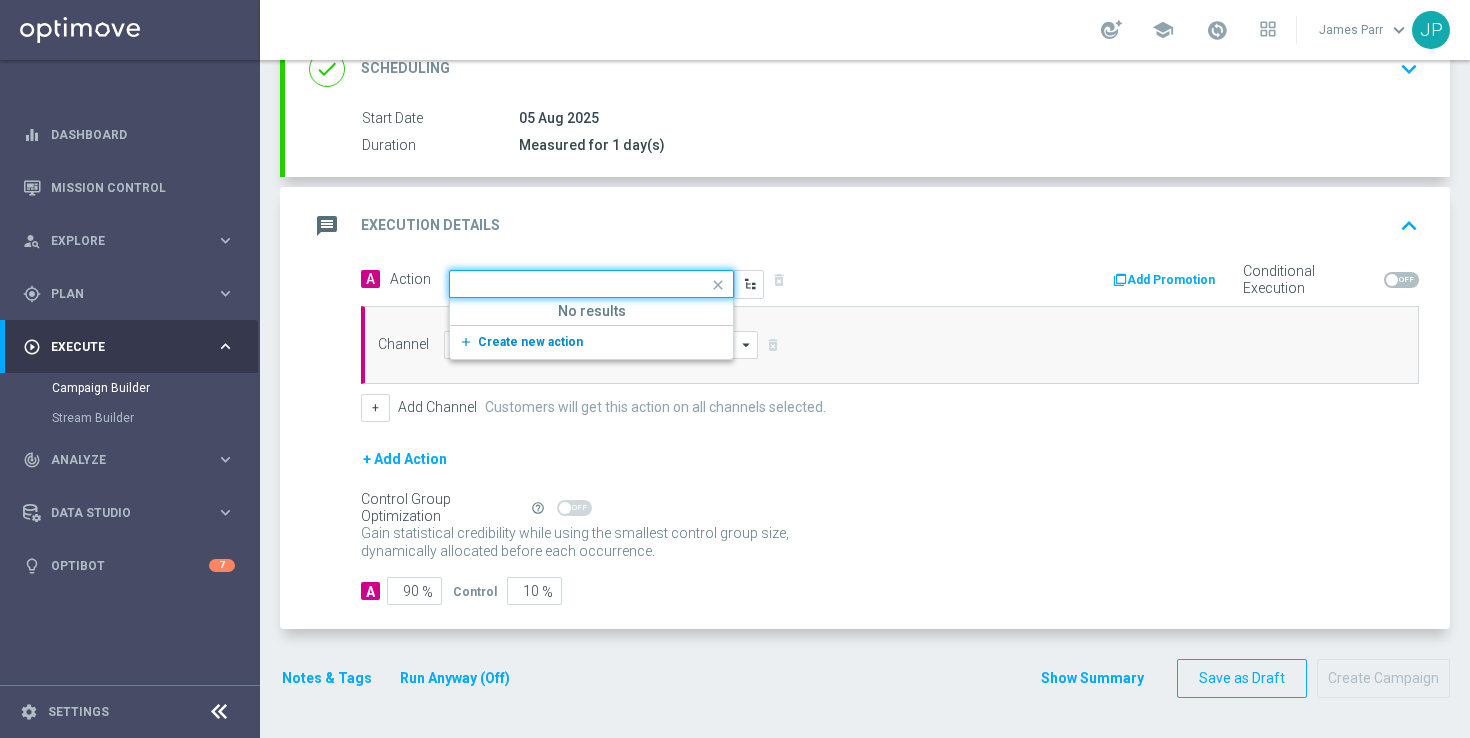 scroll, scrollTop: 0, scrollLeft: 0, axis: both 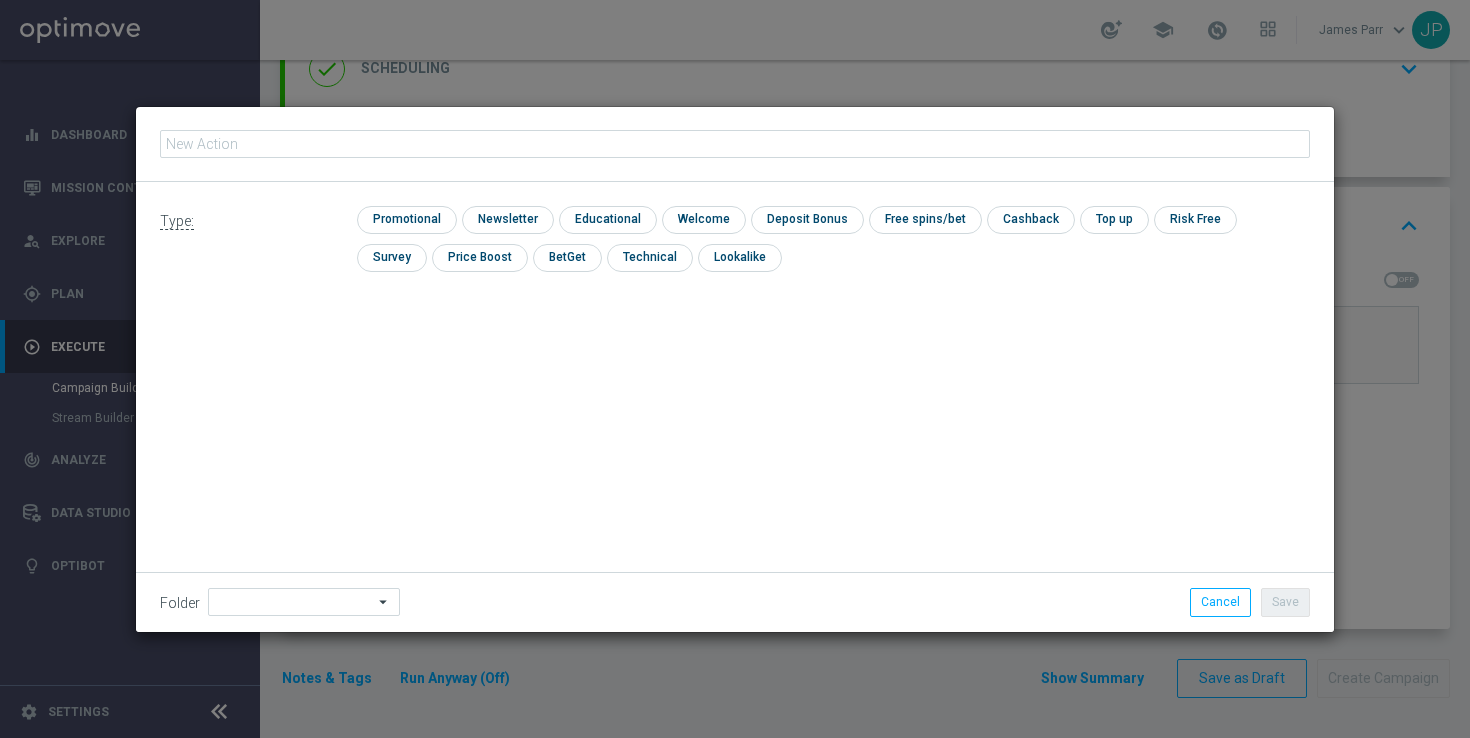 type on "en_GB__FOOTBALL_CL_050825__ALL_APP_TAC_SB" 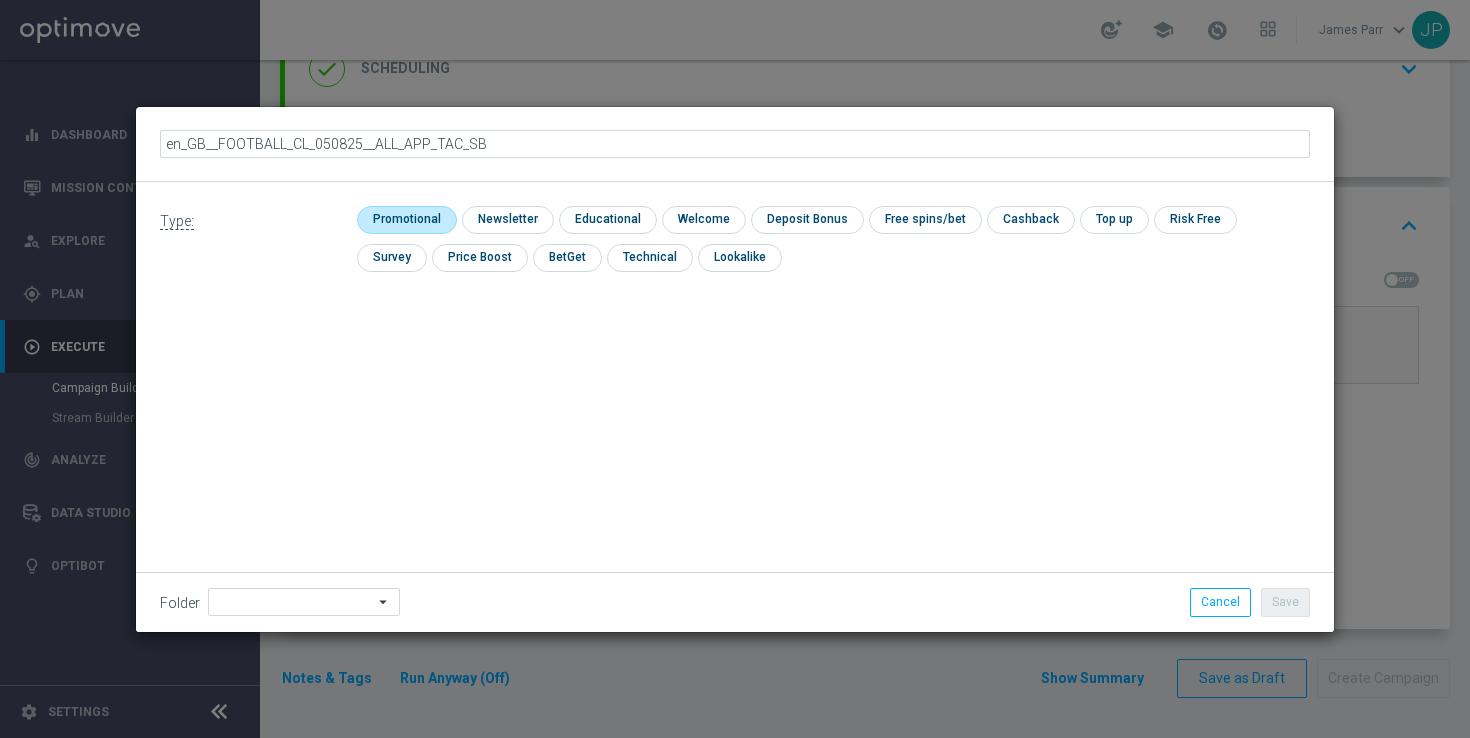 click 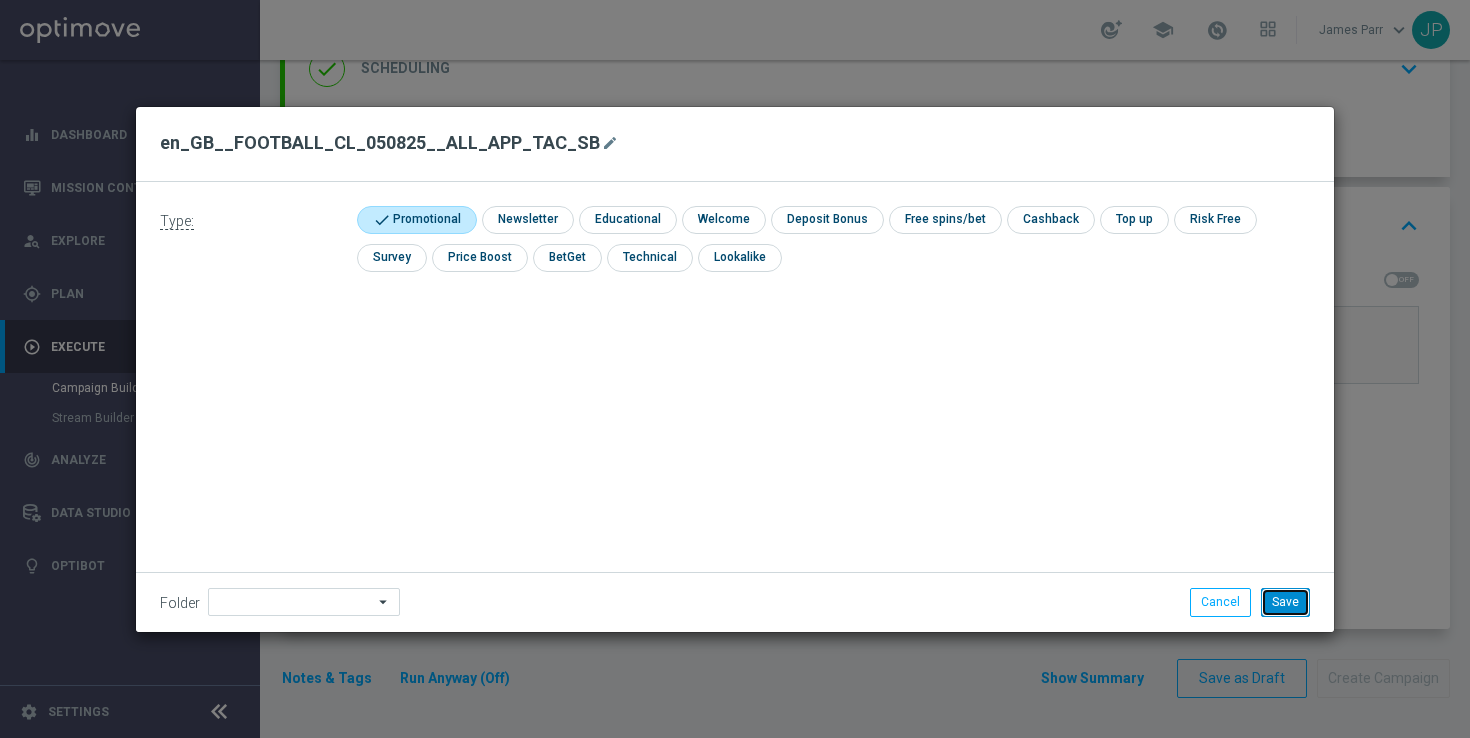 click on "Save" 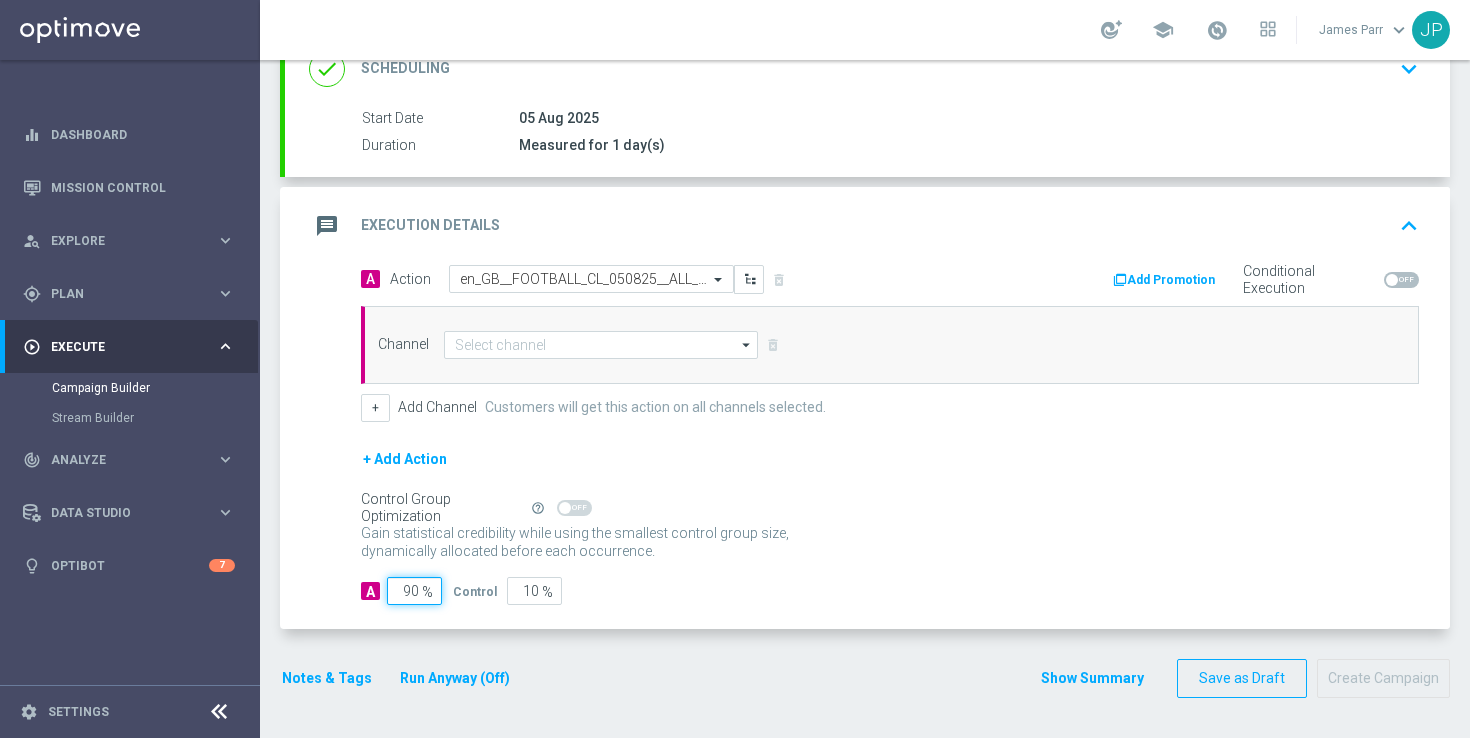 click on "90" 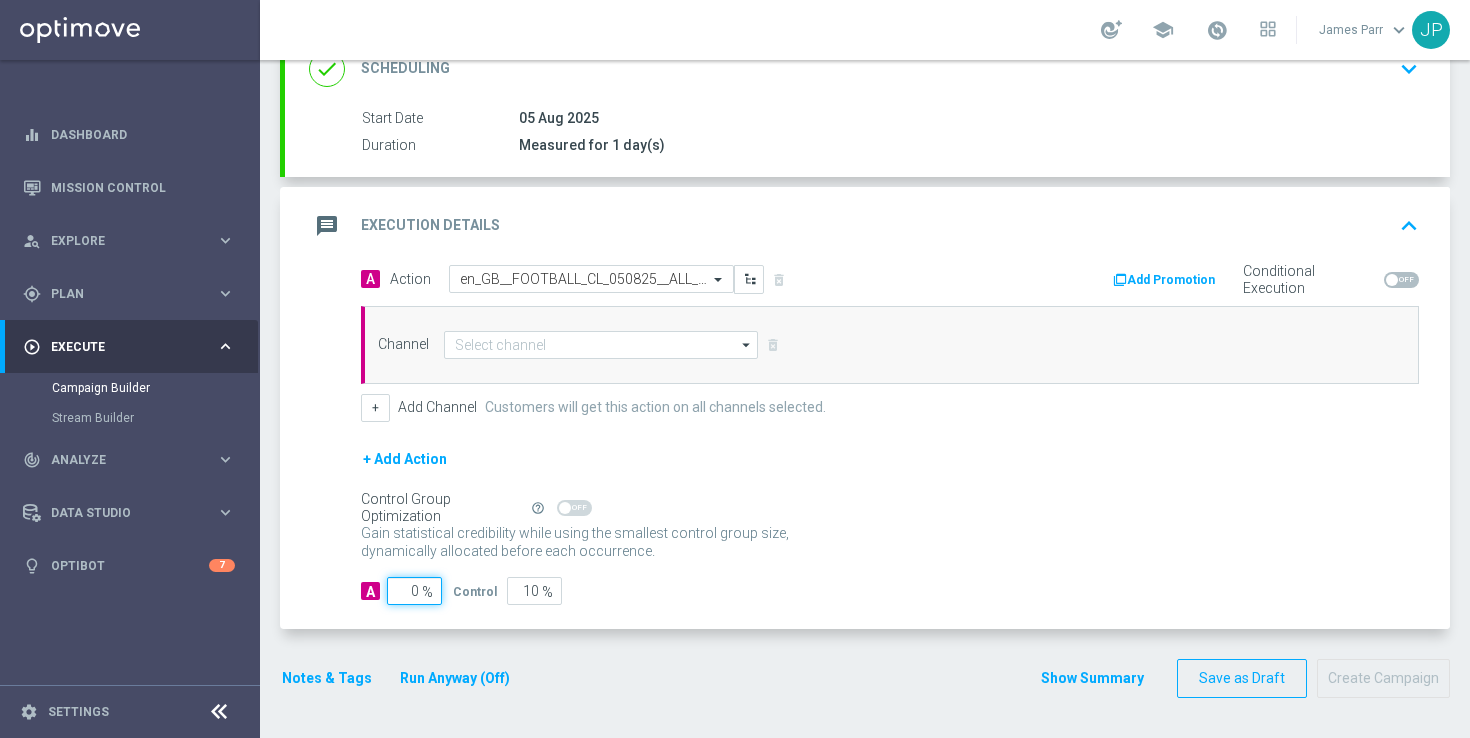 type on "100" 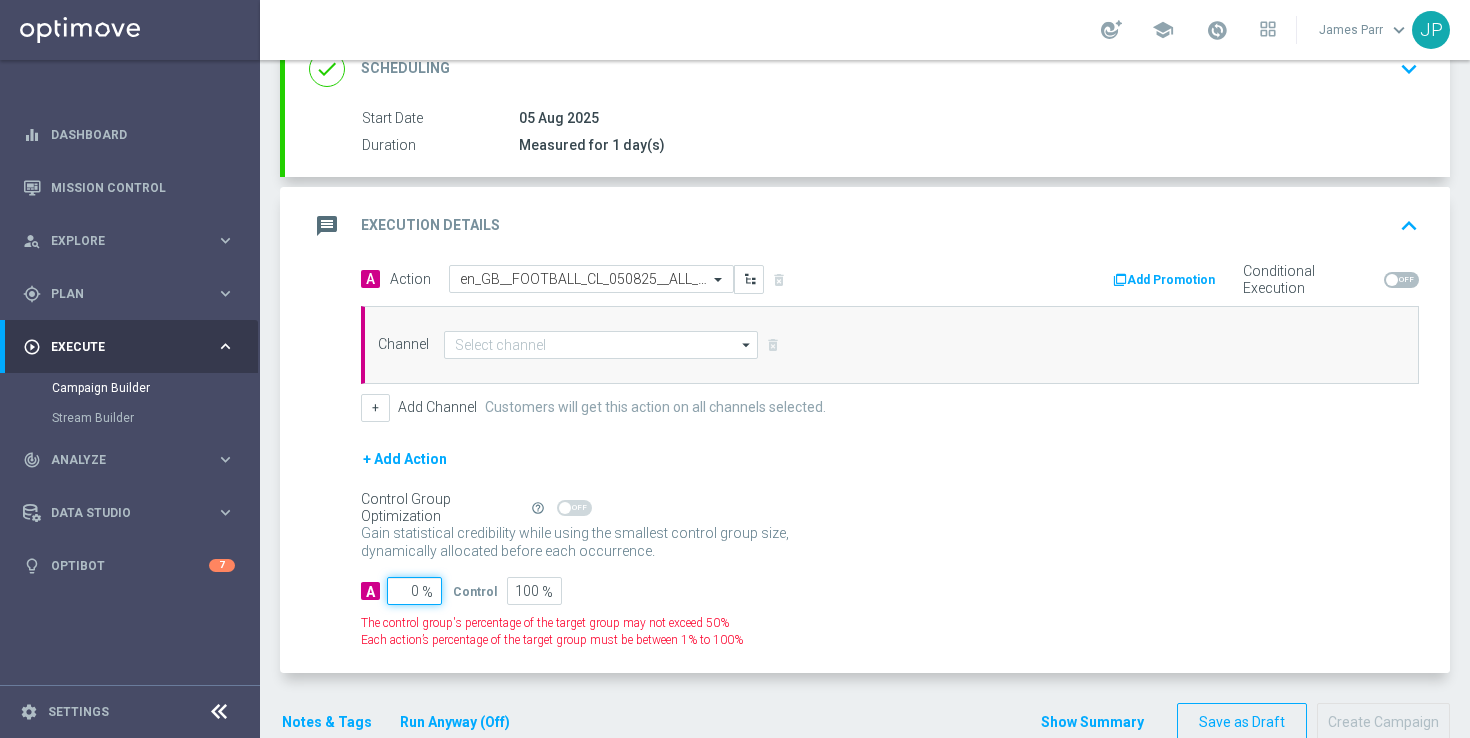 type on "10" 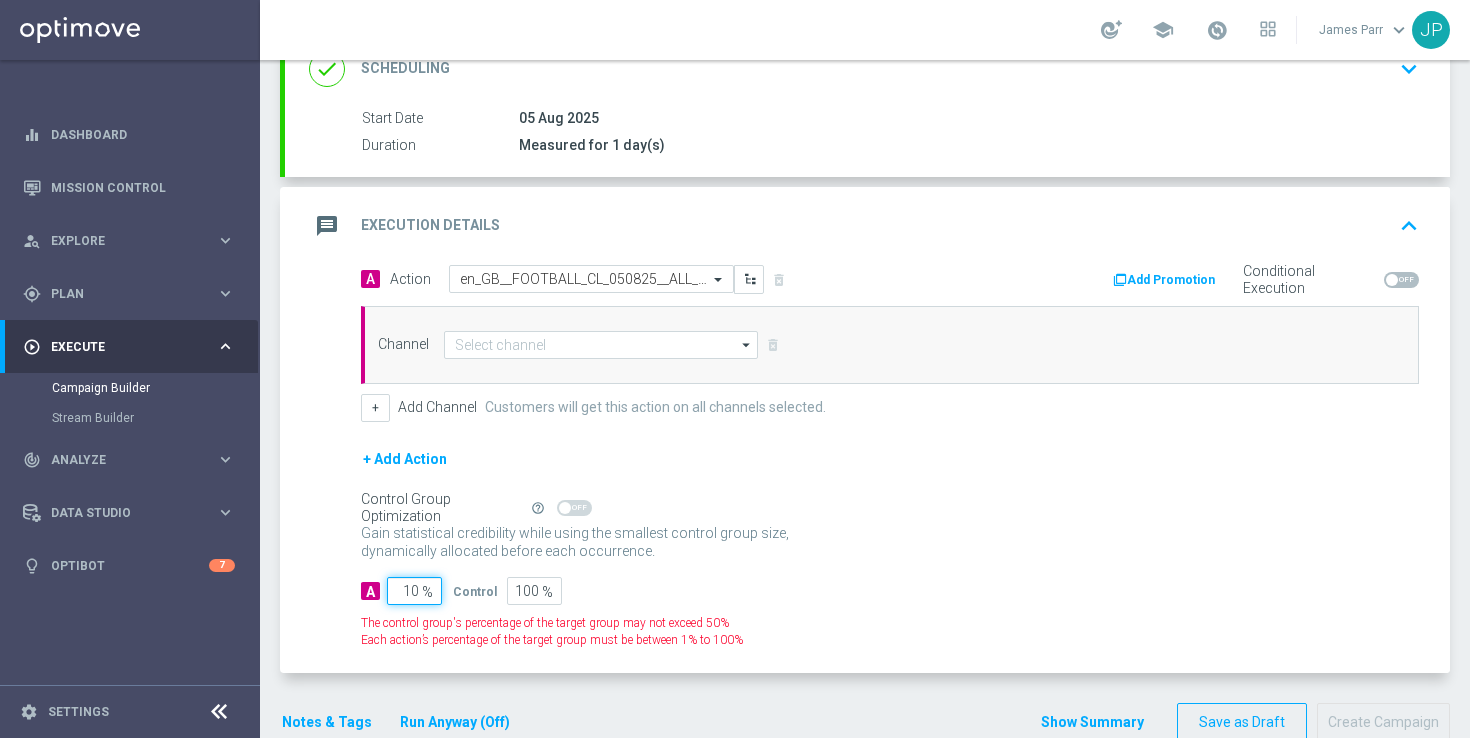 type on "90" 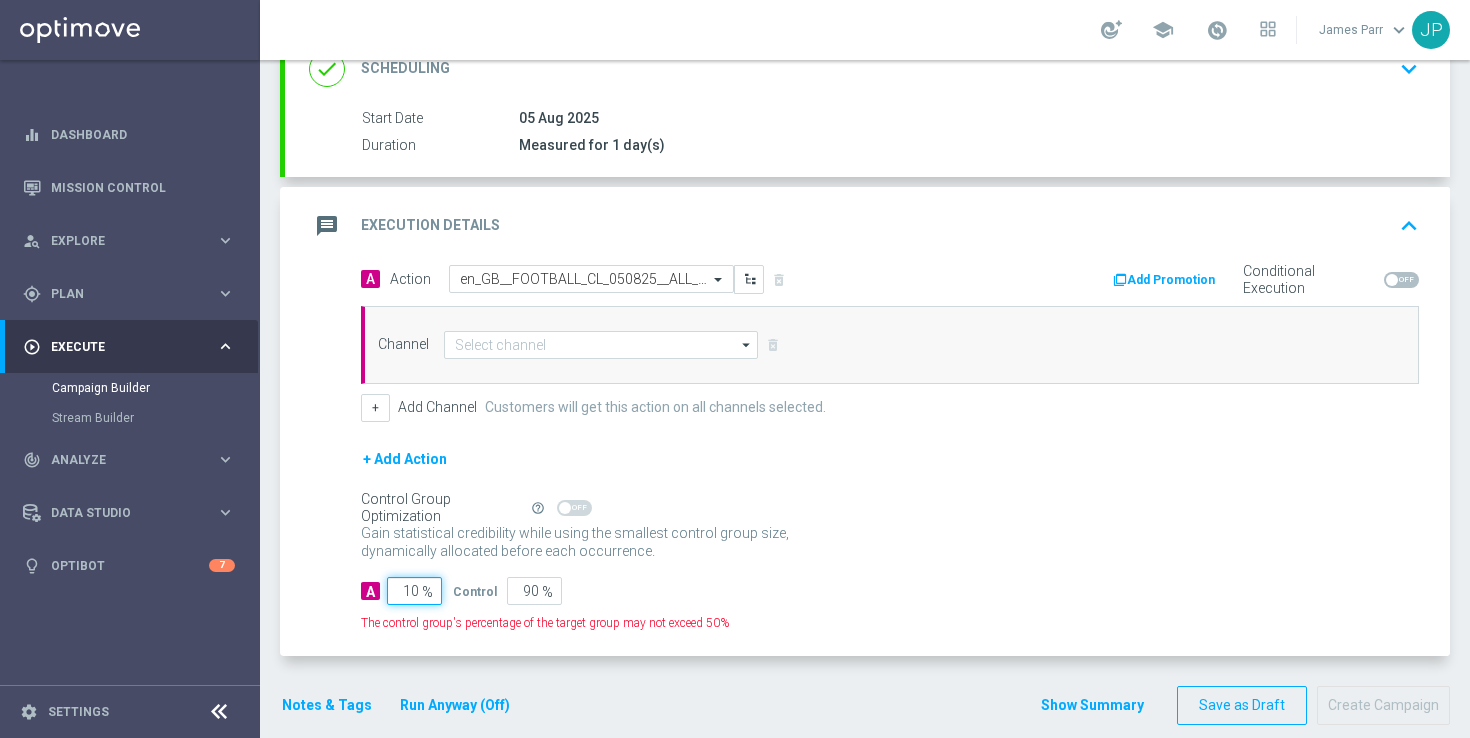type on "100" 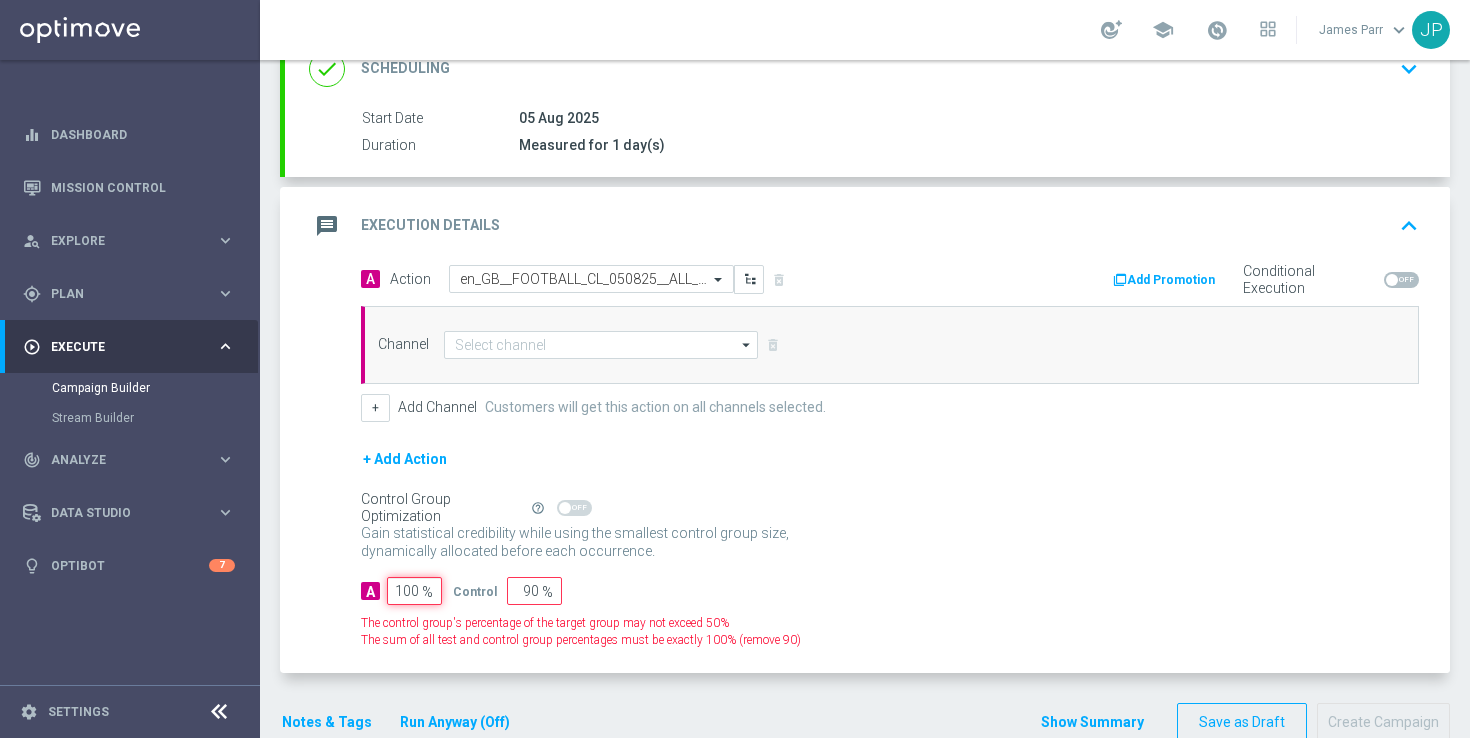 type on "0" 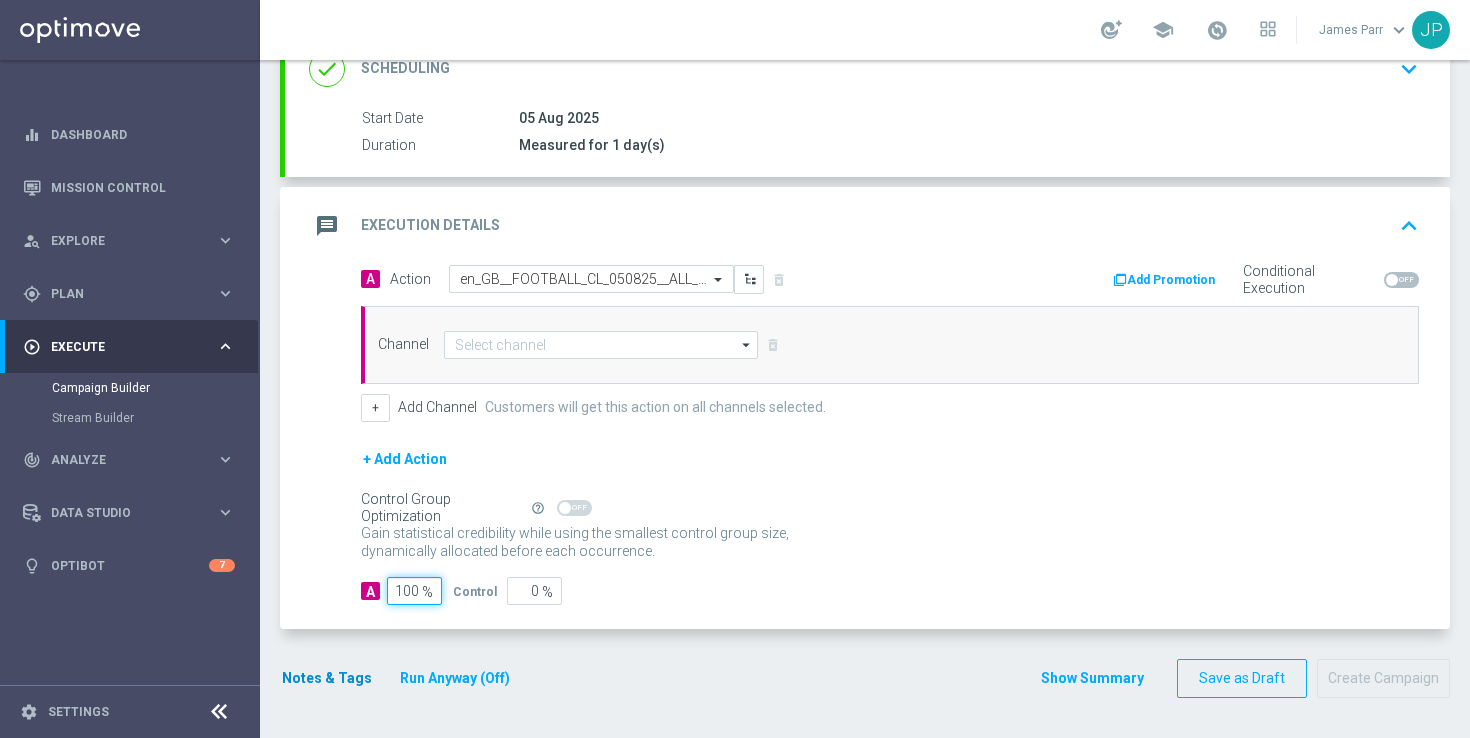 type on "100" 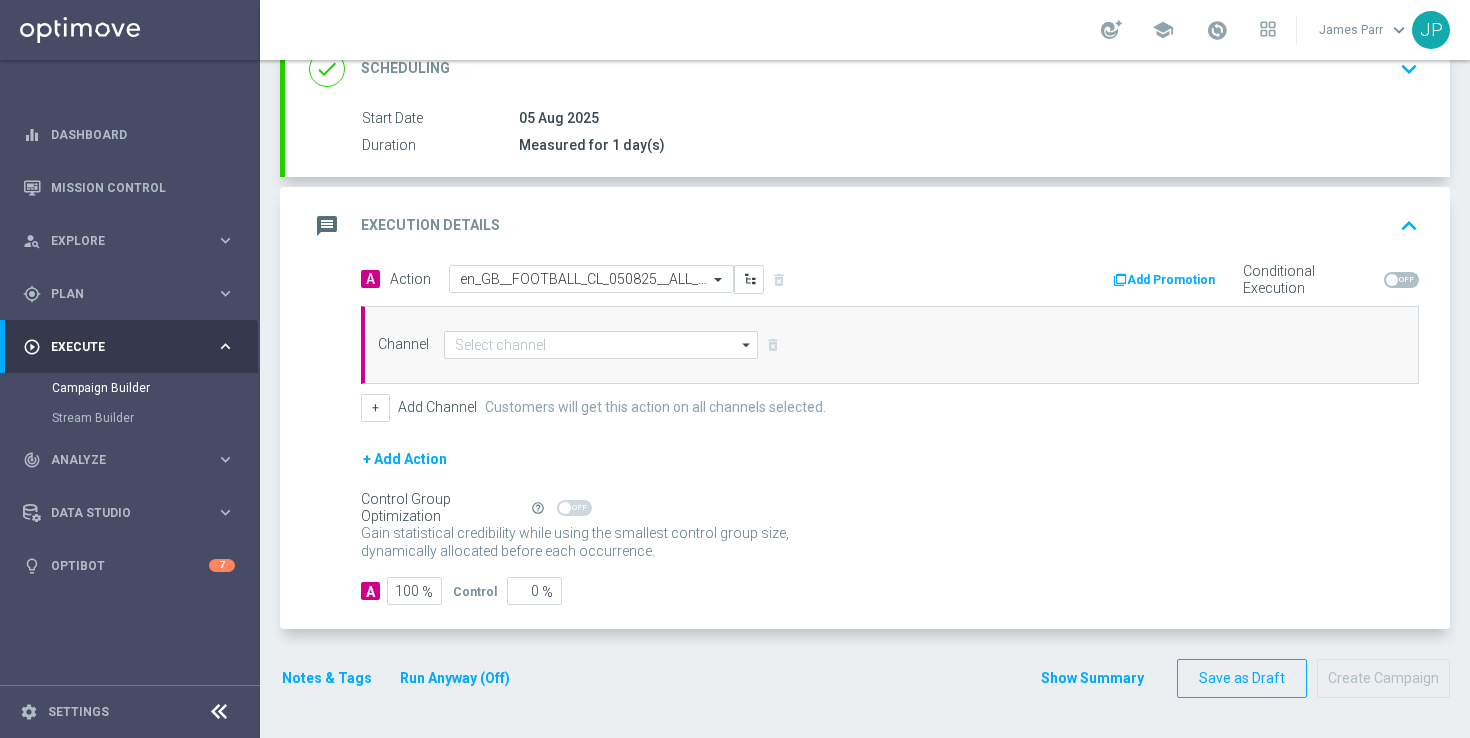 click on "Notes & Tags" 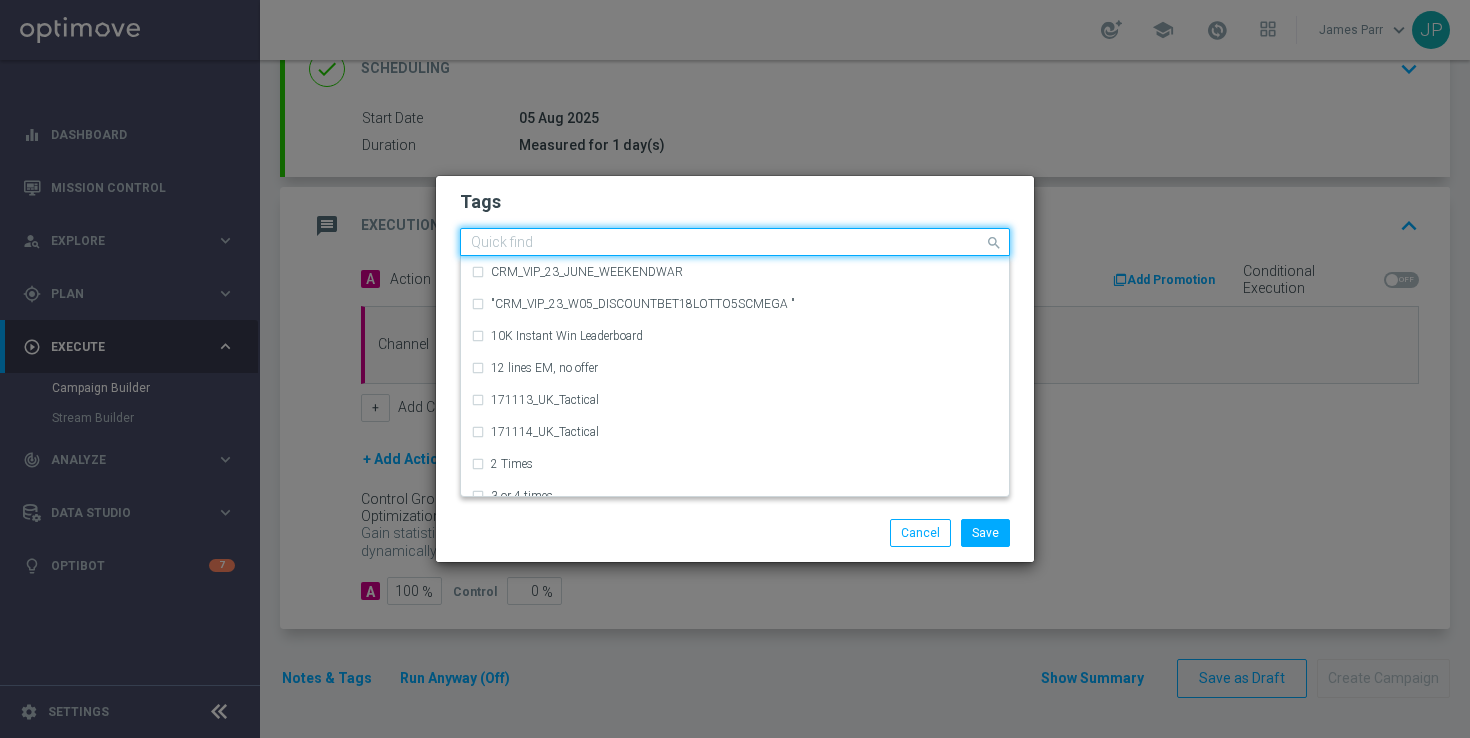 click on "Quick find" 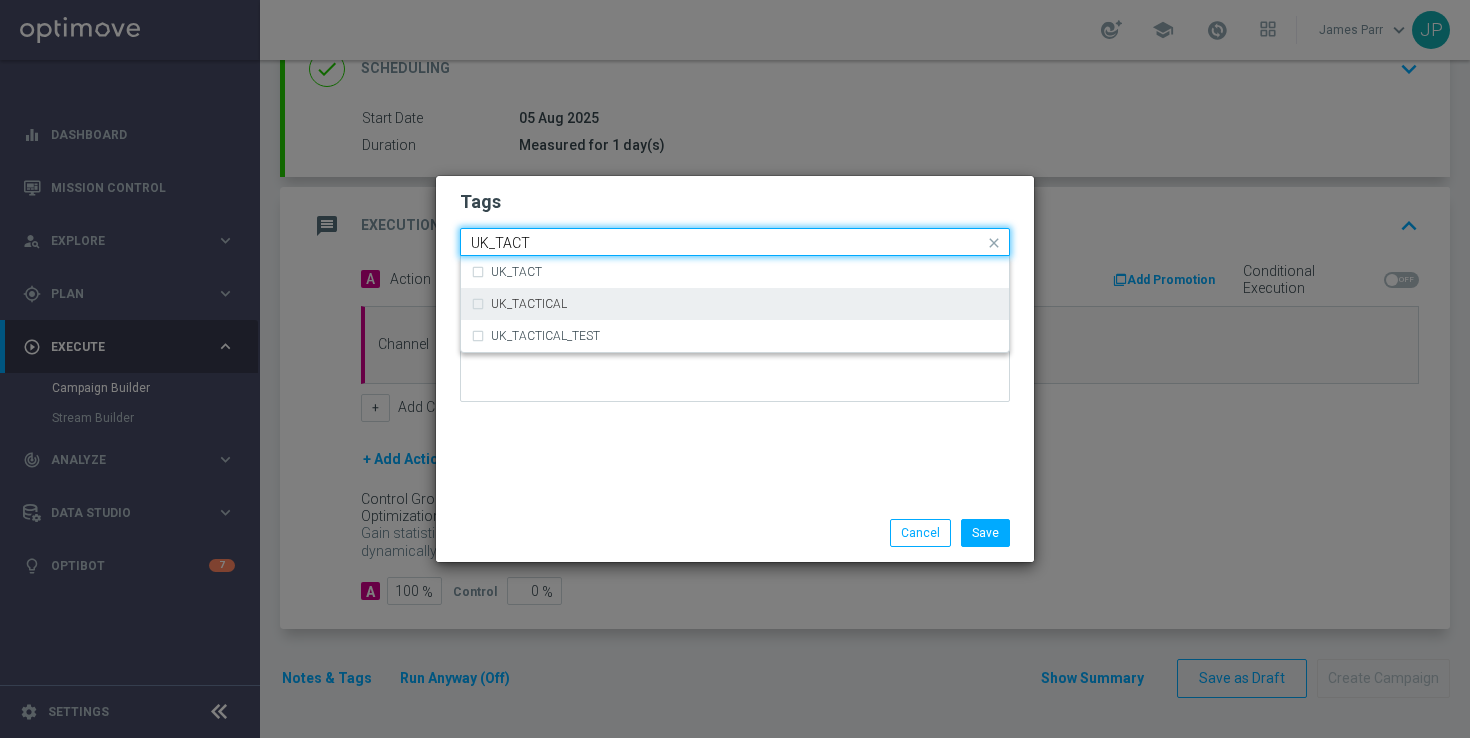 click on "UK_TACTICAL" at bounding box center [735, 304] 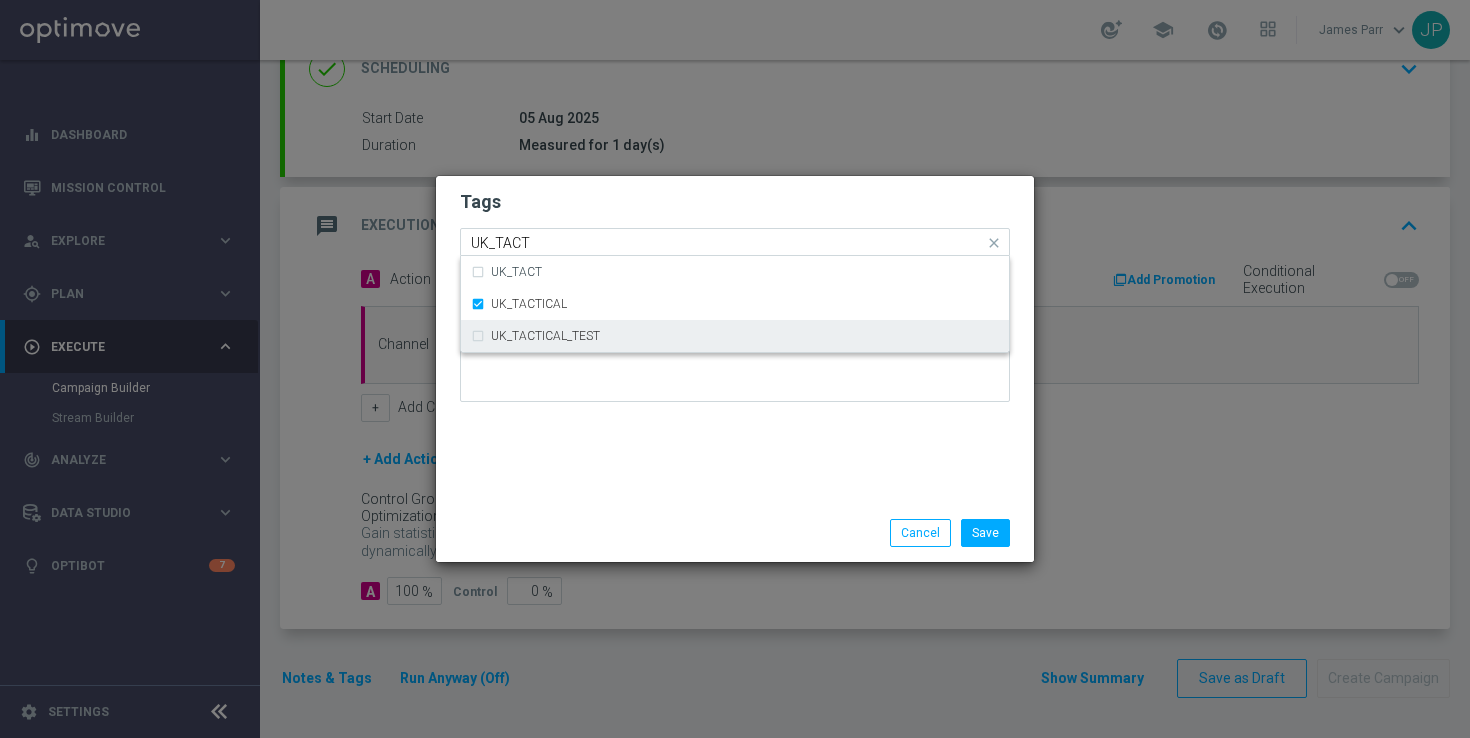 type 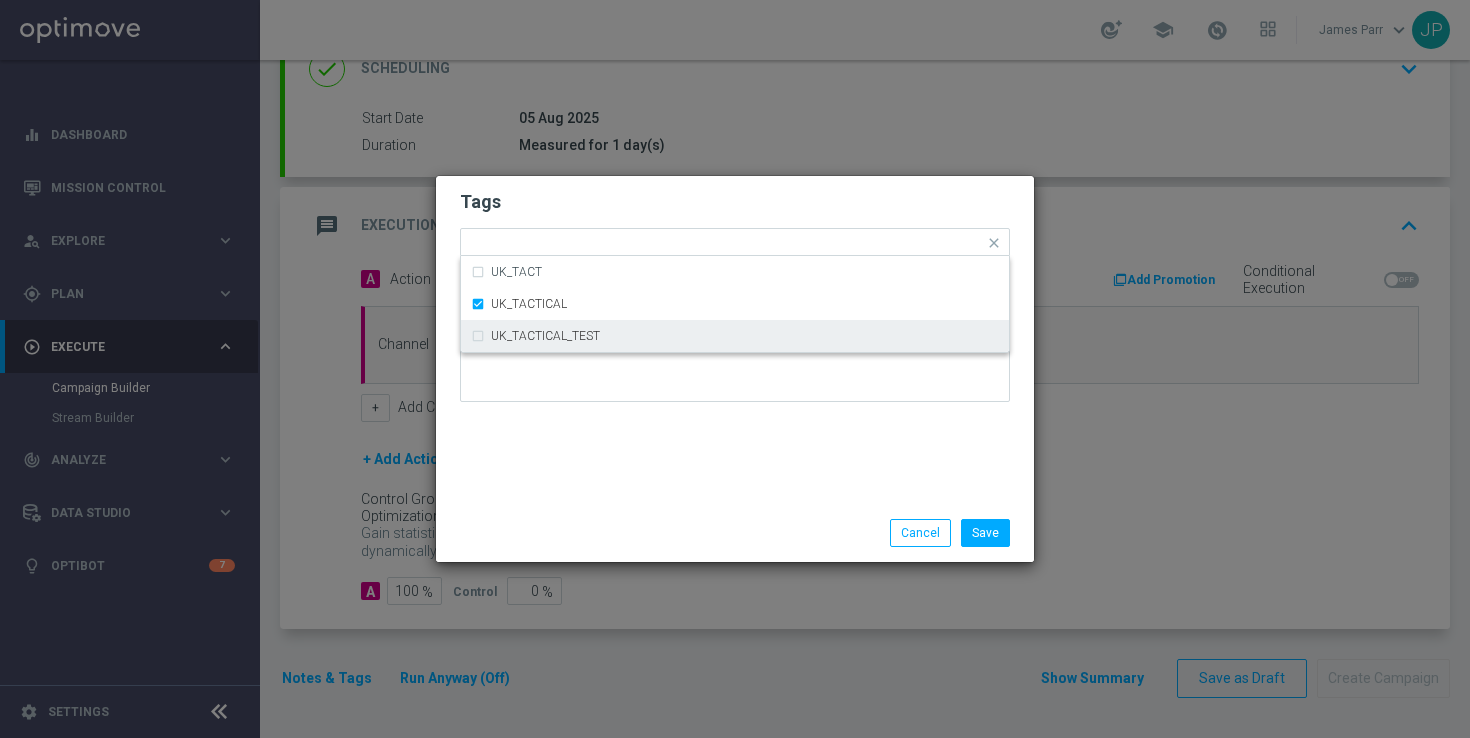 click on "Tags
Quick find × UK_TACTICAL UK_TACT UK_TACTICAL UK_TACTICAL_TEST
Notes" 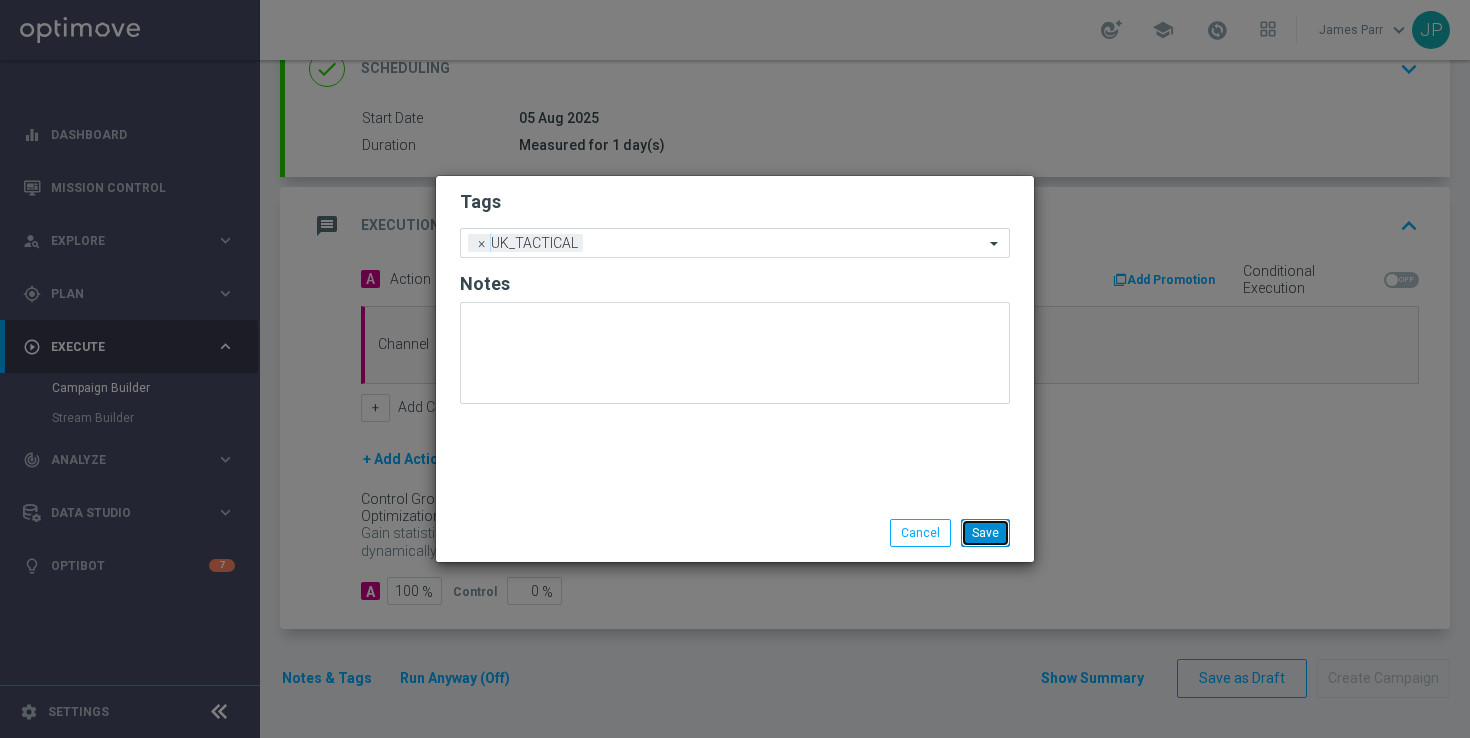 click on "Save" 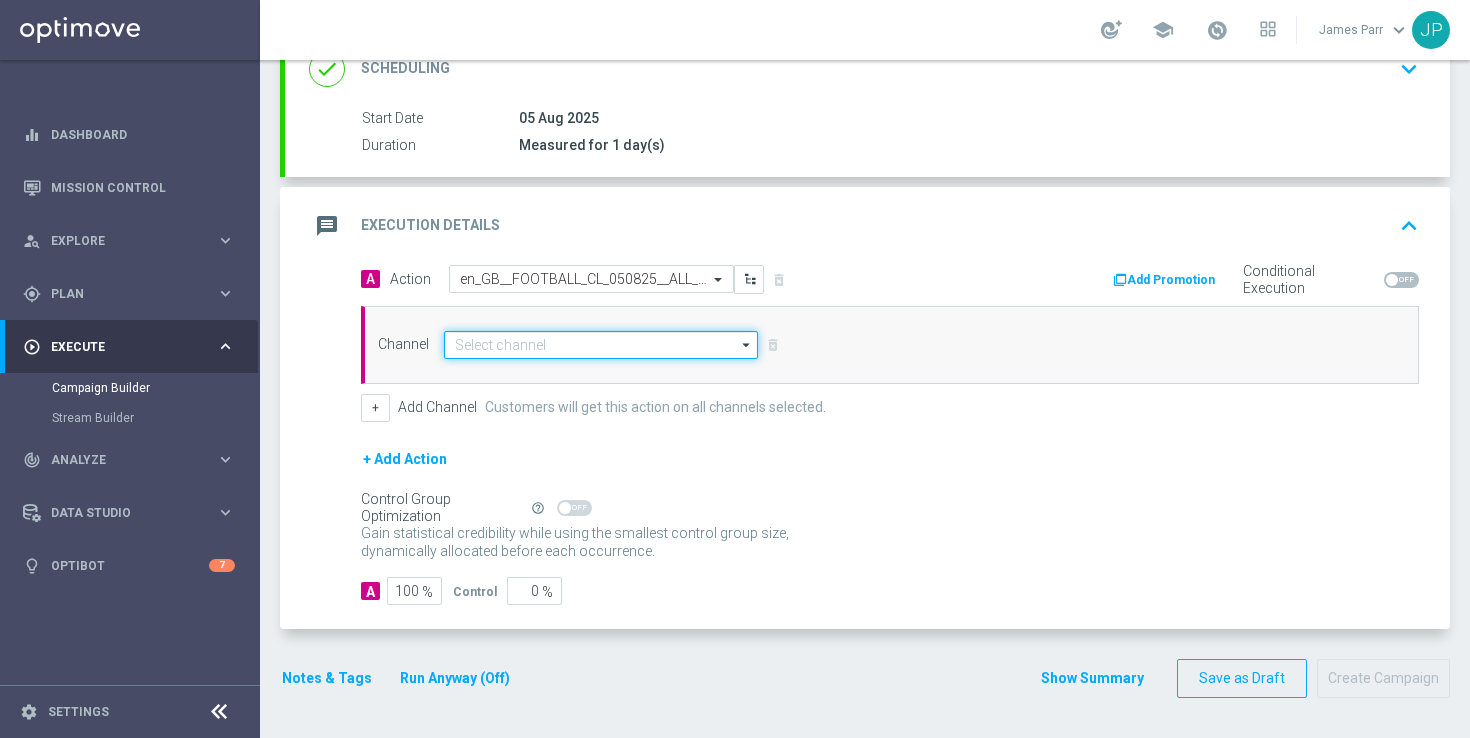 click 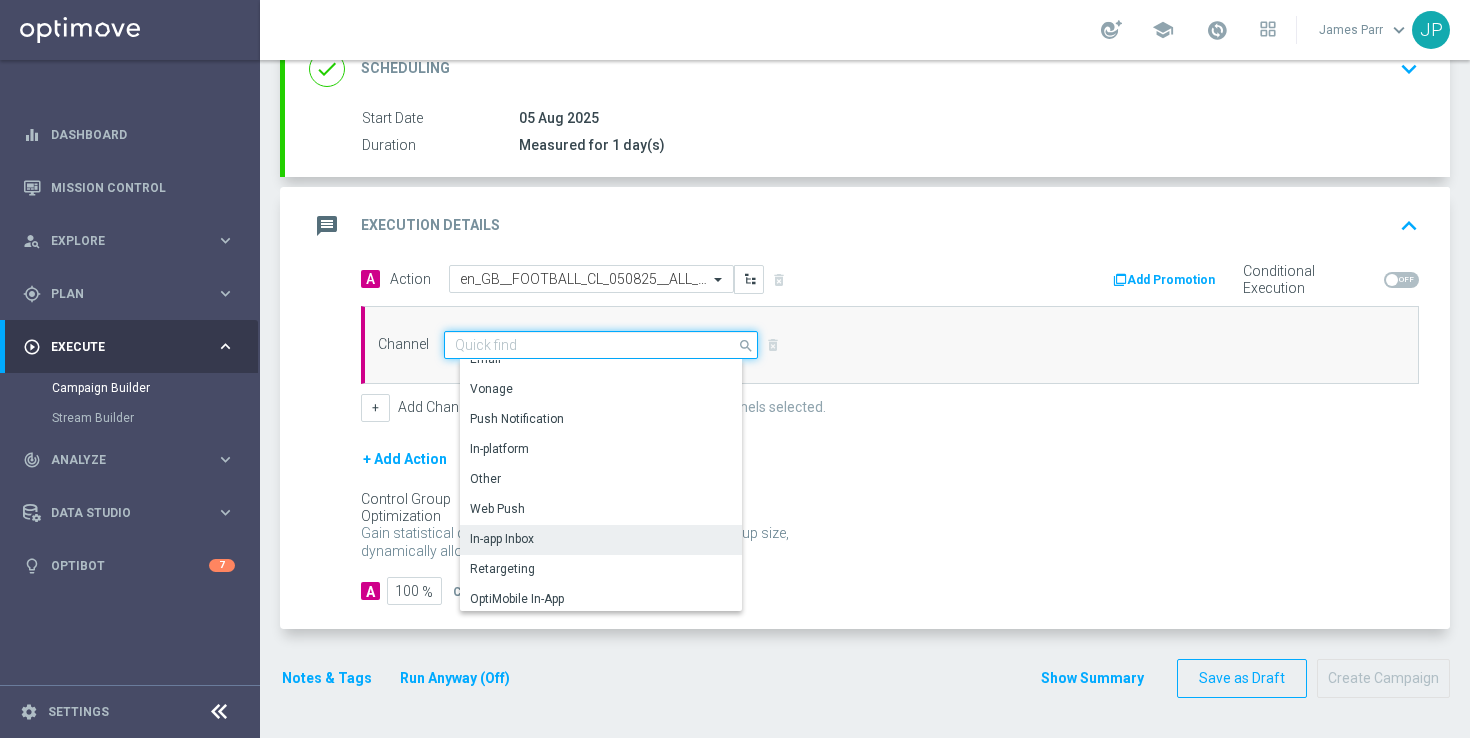 scroll, scrollTop: 529, scrollLeft: 0, axis: vertical 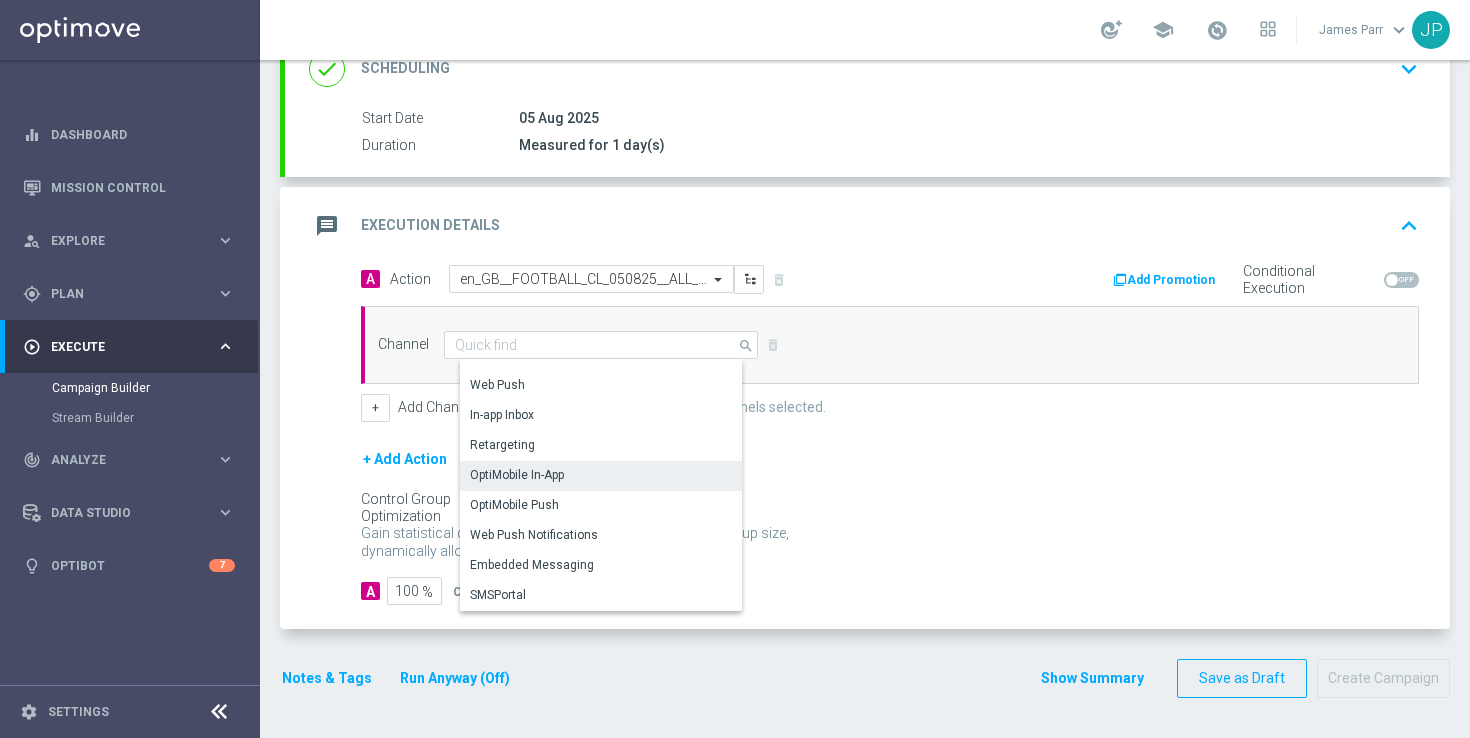 click on "OptiMobile Push" 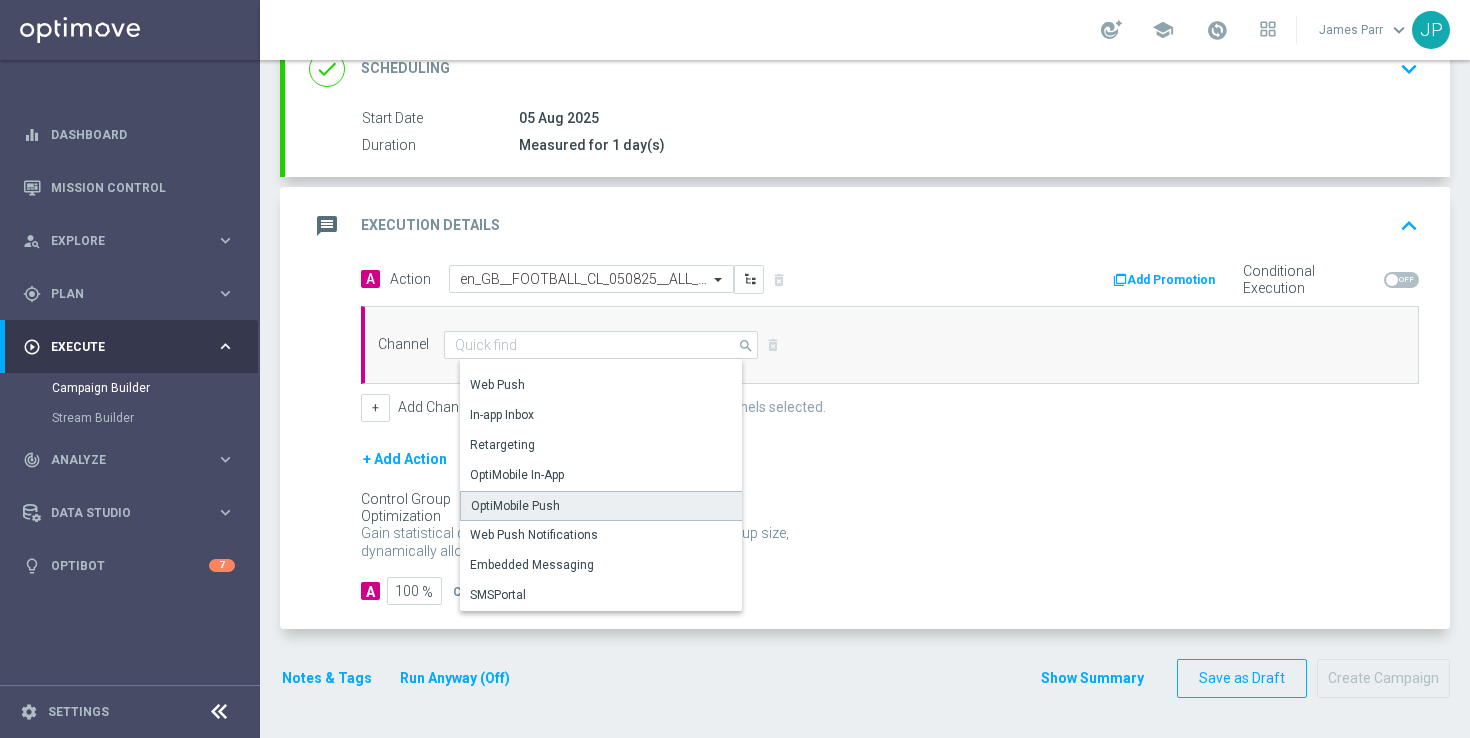type on "OptiMobile Push" 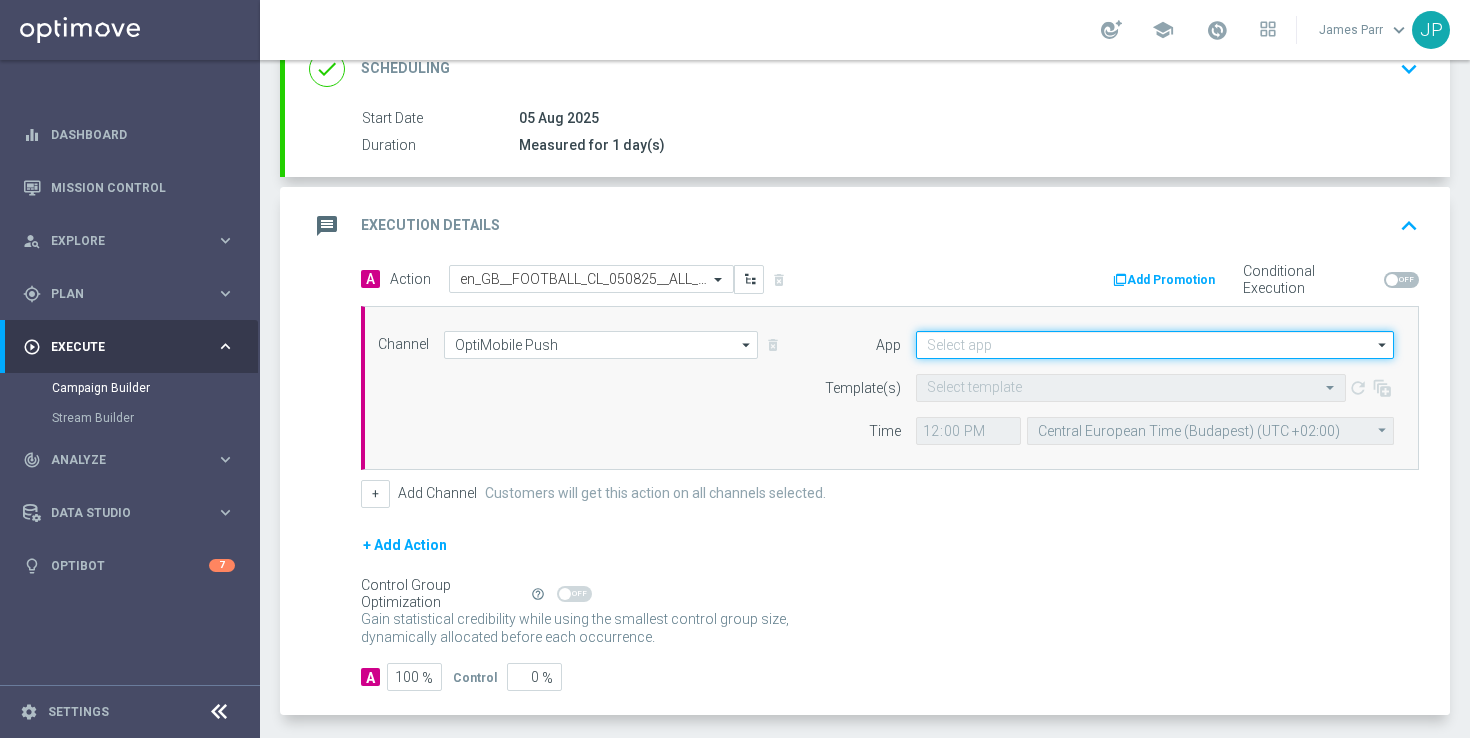 click 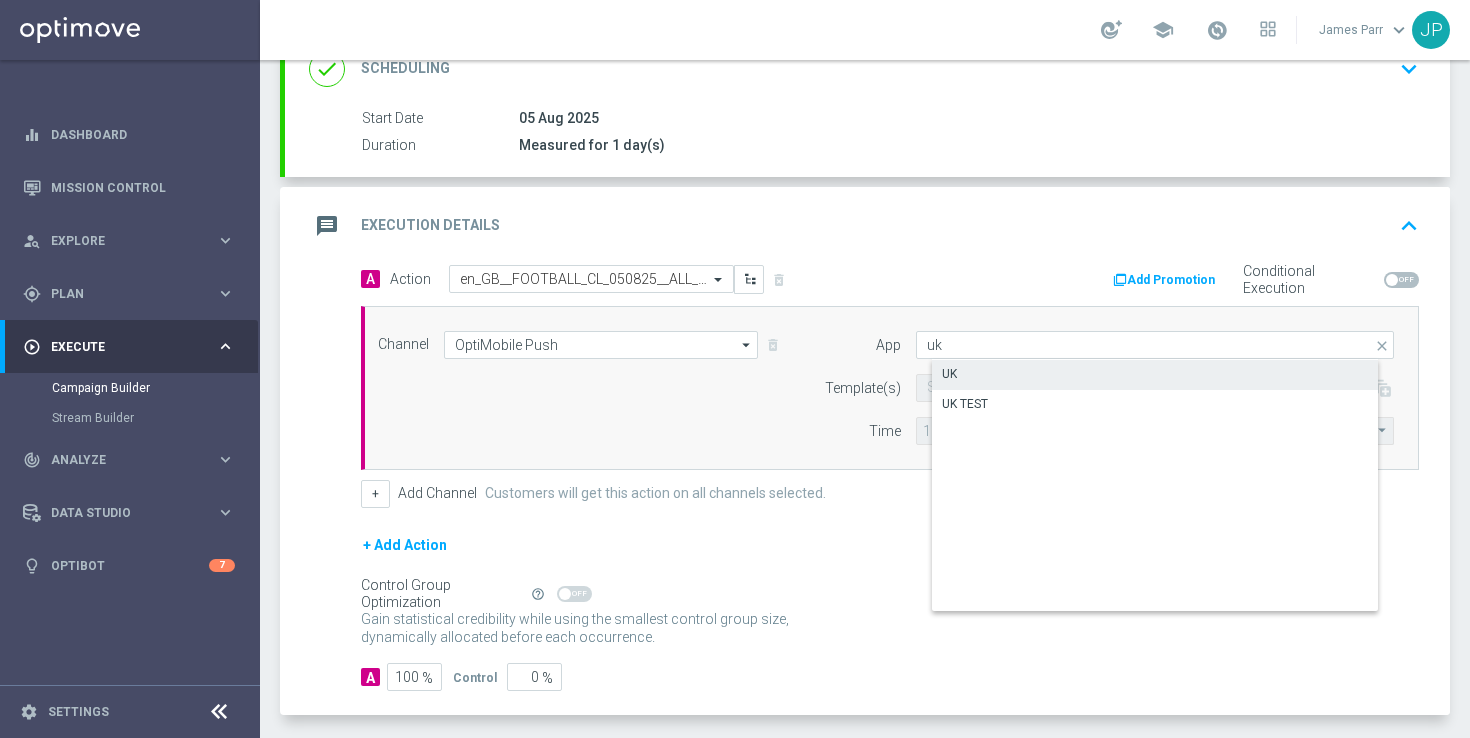 click on "UK" 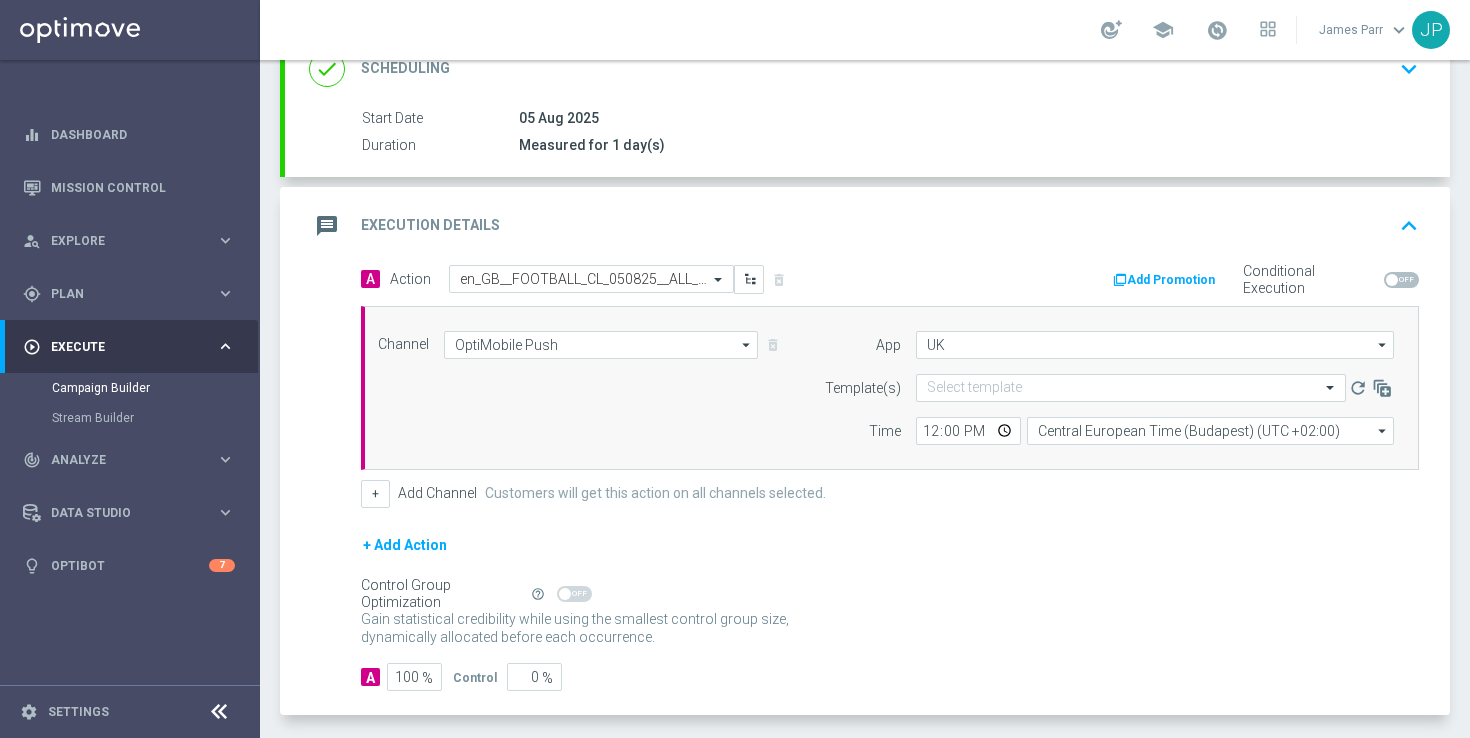 click on "Control Group Optimization
Self Optimizing Campaign
help_outline" 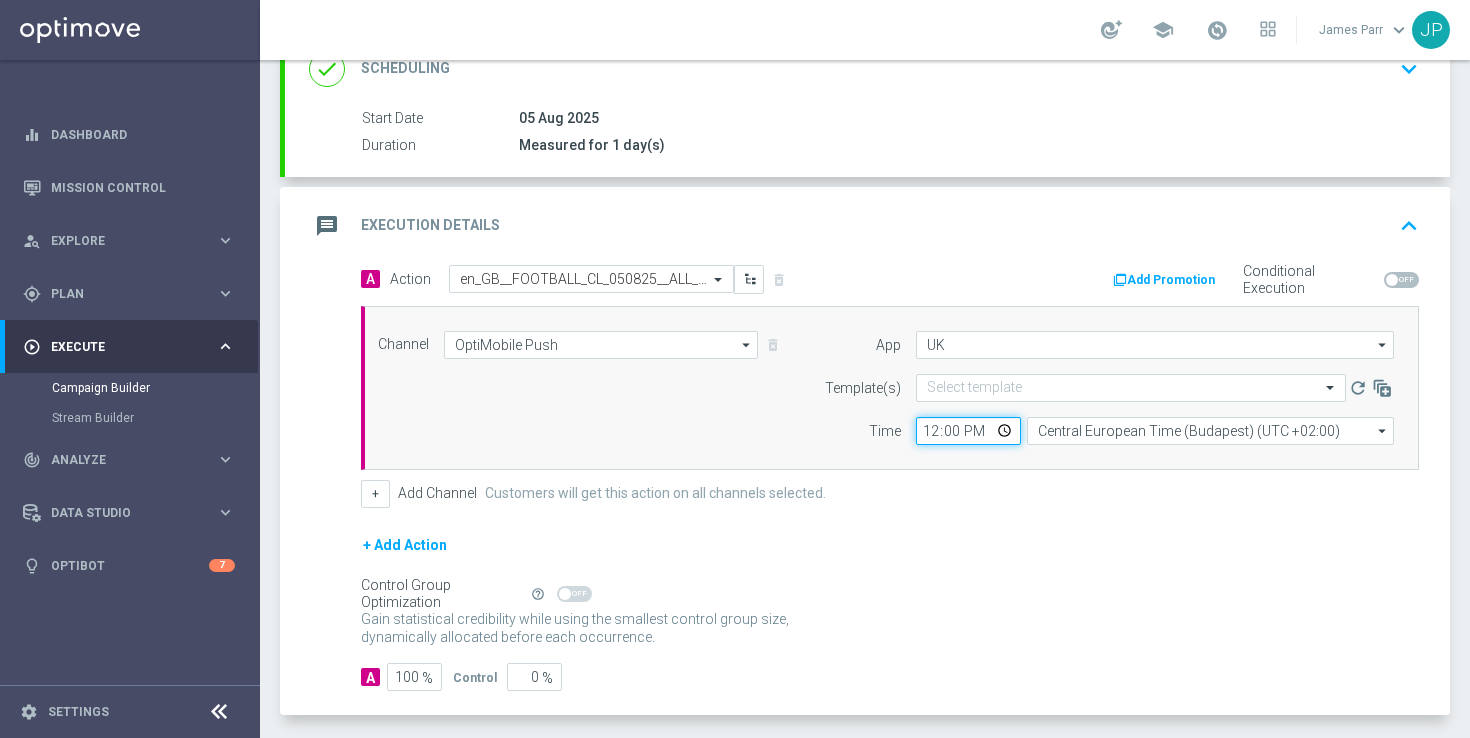 click on "12:00" 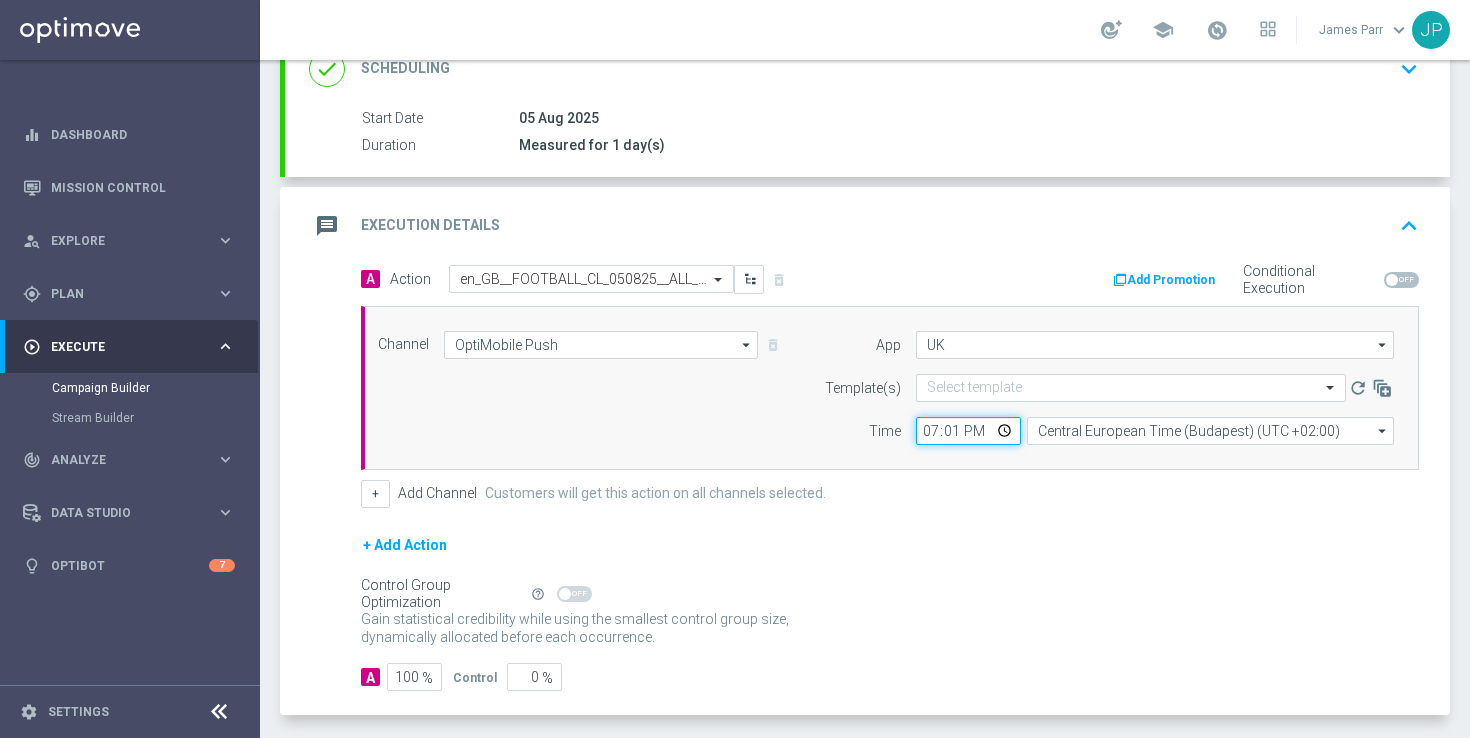 type on "19:15" 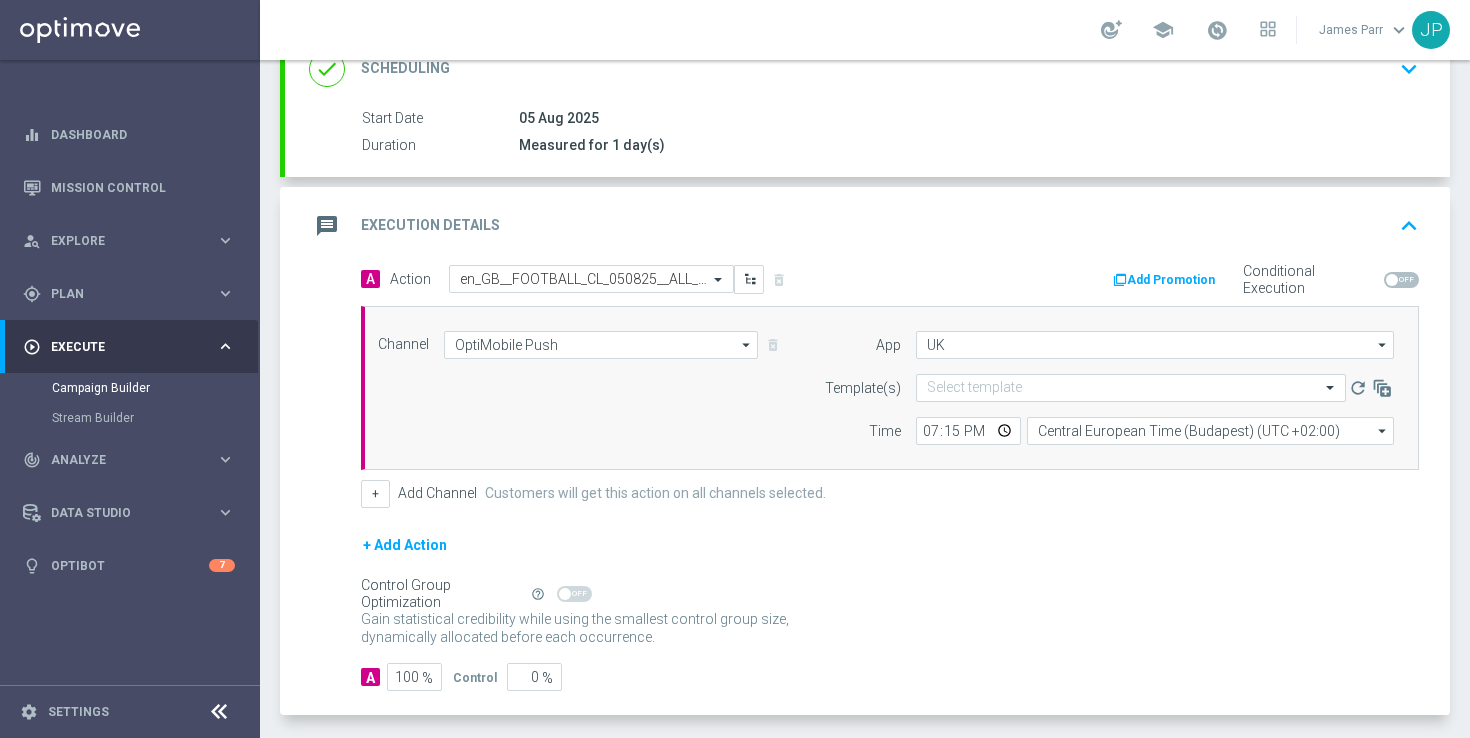 click on "+
Add Channel
Customers will get this action on all channels selected." 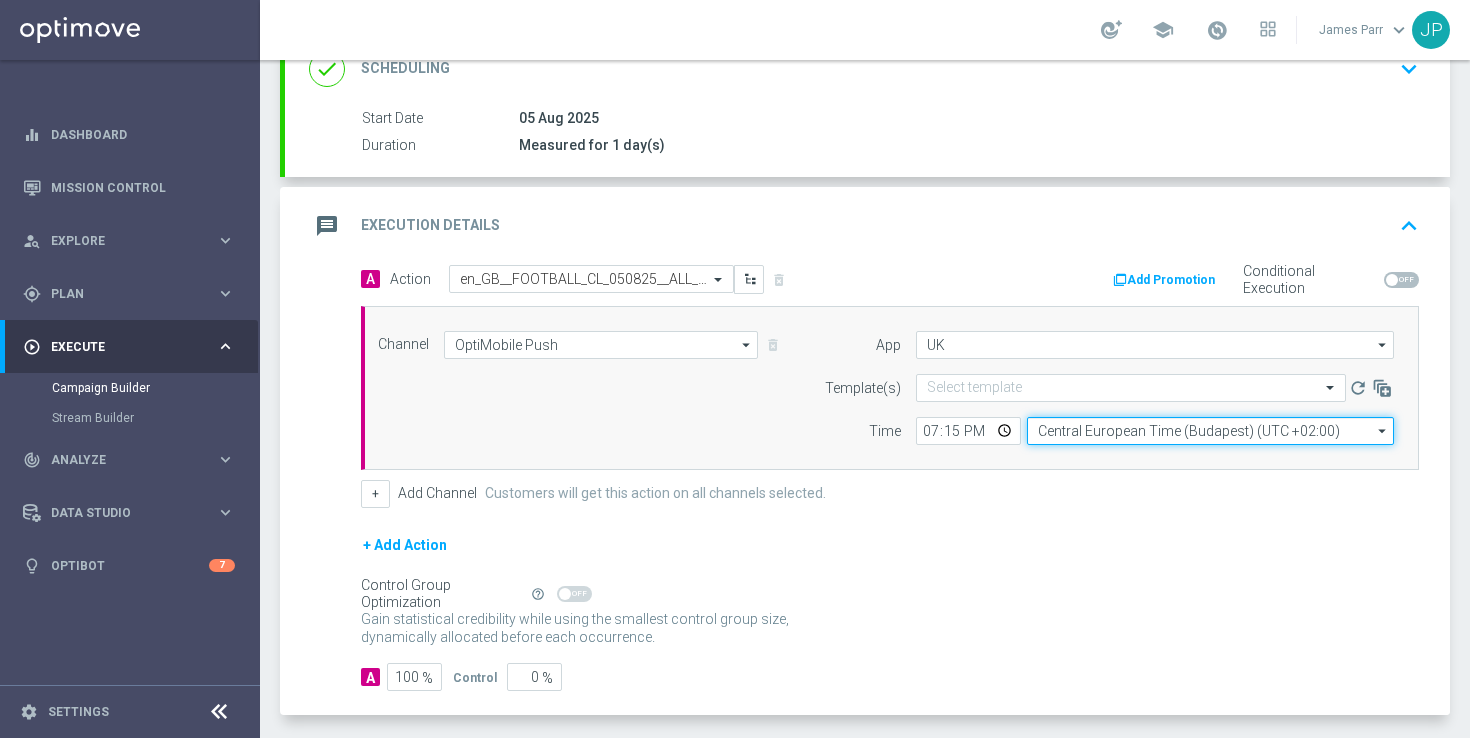 click on "Central European Time (Budapest) (UTC +02:00)" 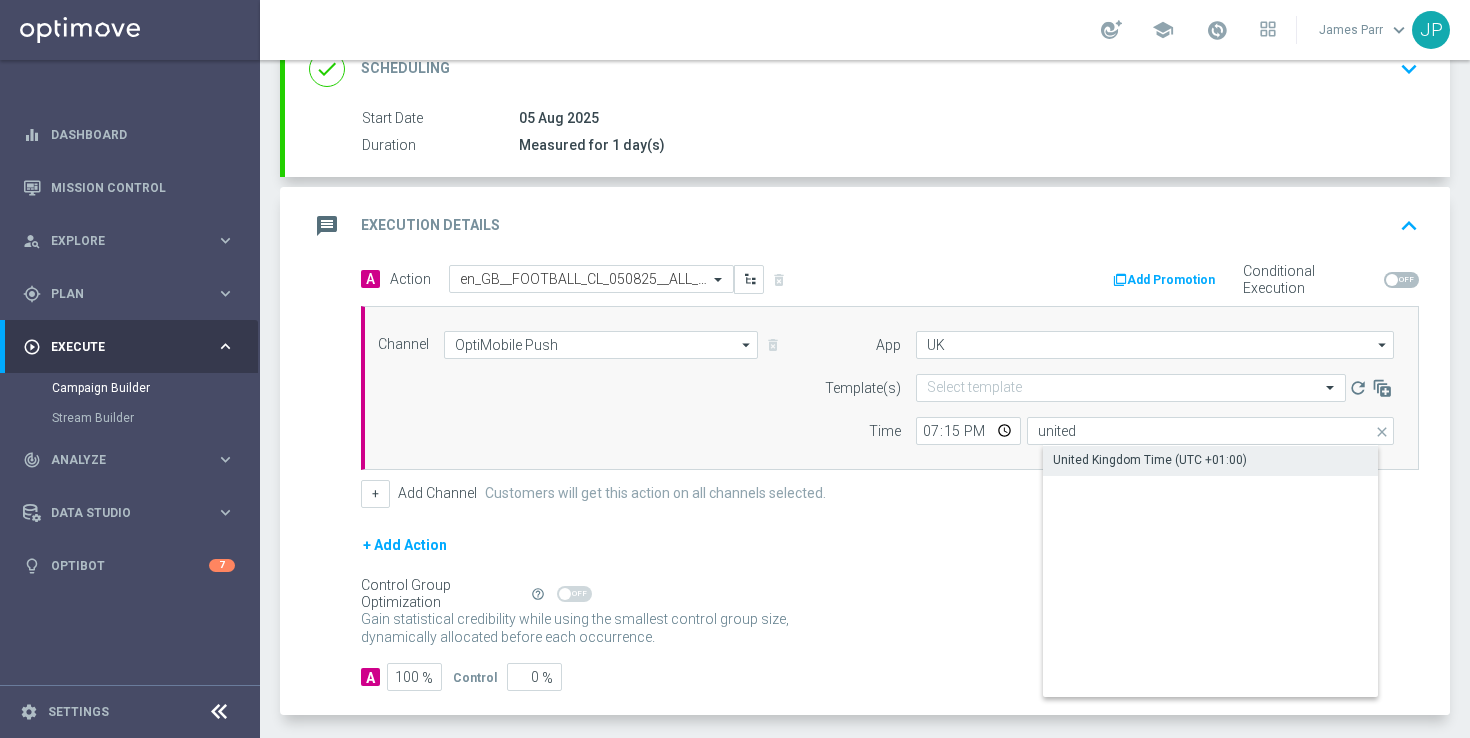 click on "United Kingdom Time (UTC +01:00)" 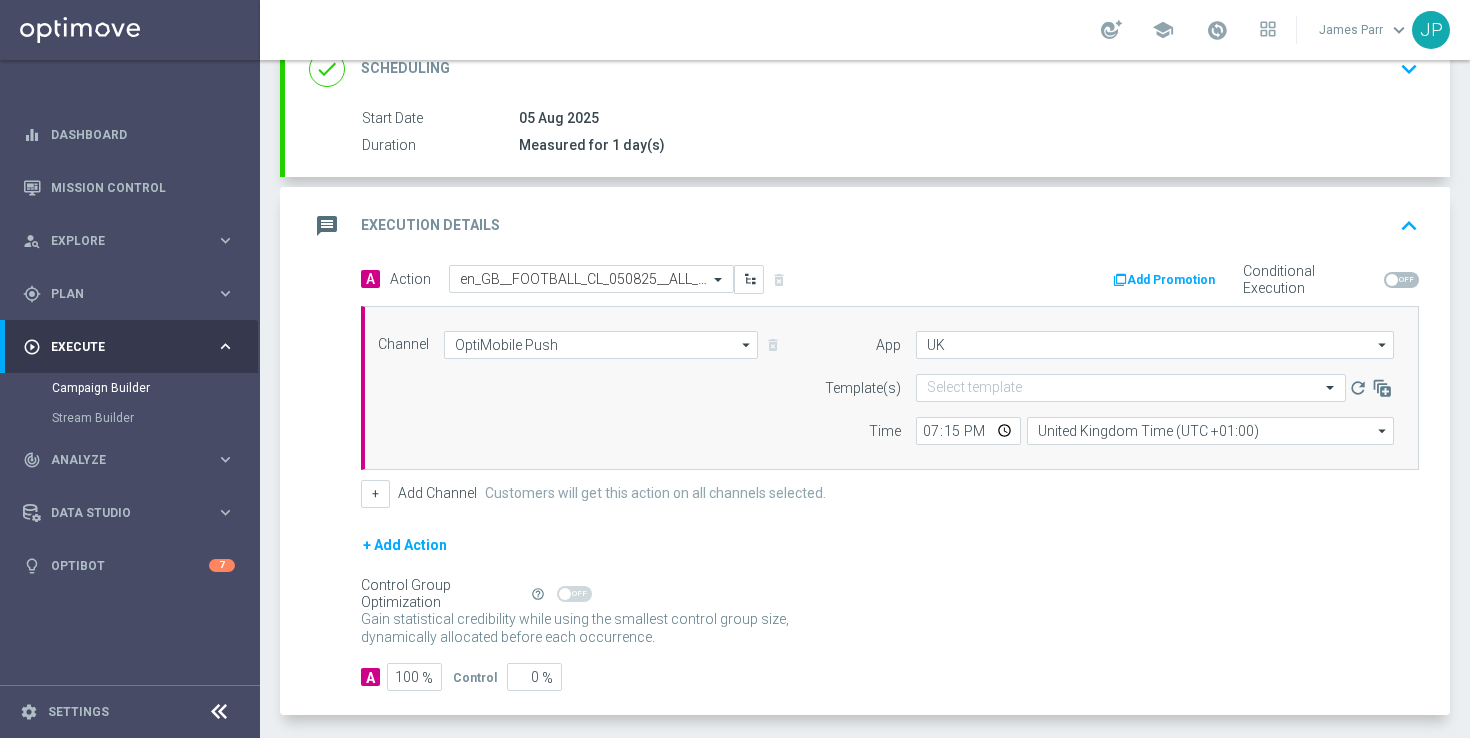 click on "+ Add Action" 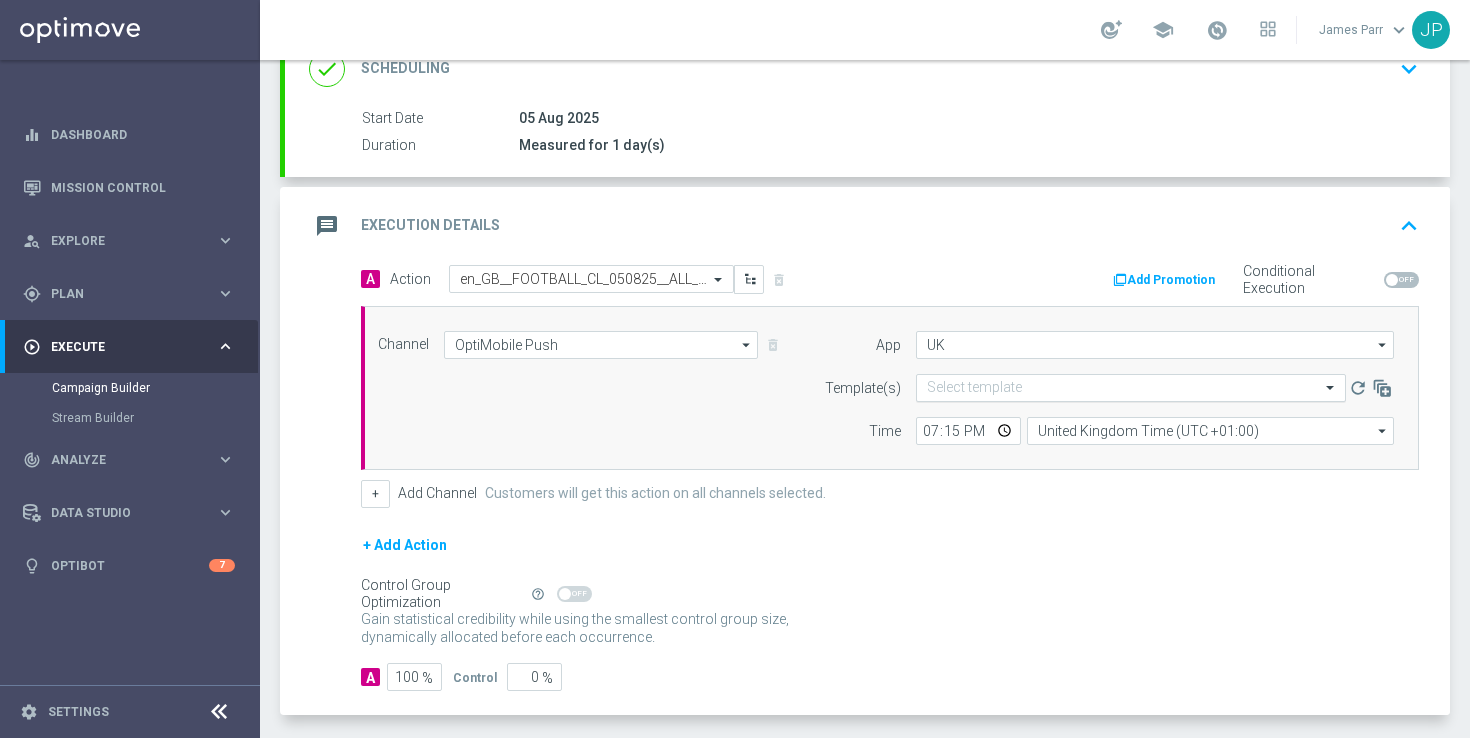 click 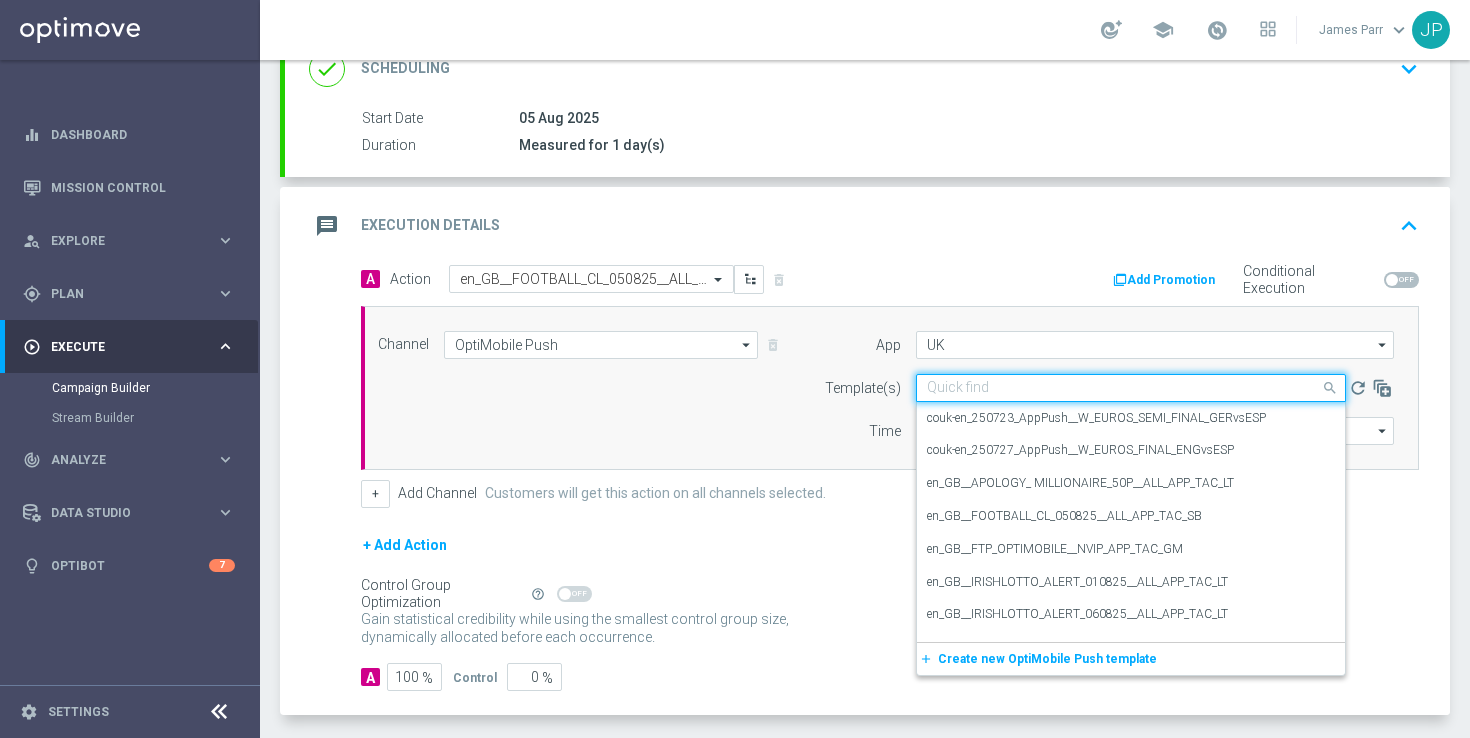 paste on "en_GB__FOOTBALL_CL_050825__ALL_APP_TAC_SB" 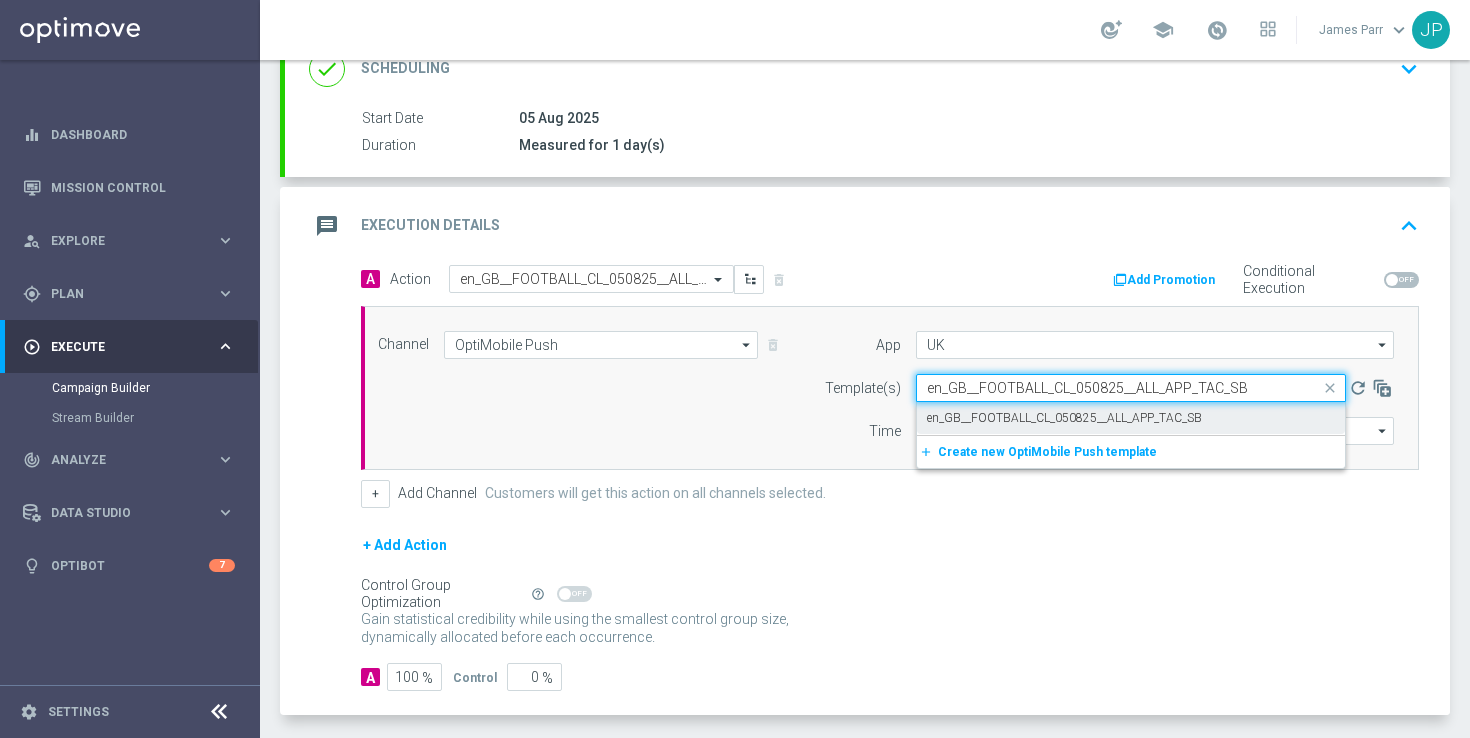 click on "en_GB__FOOTBALL_CL_050825__ALL_APP_TAC_SB" at bounding box center (1064, 418) 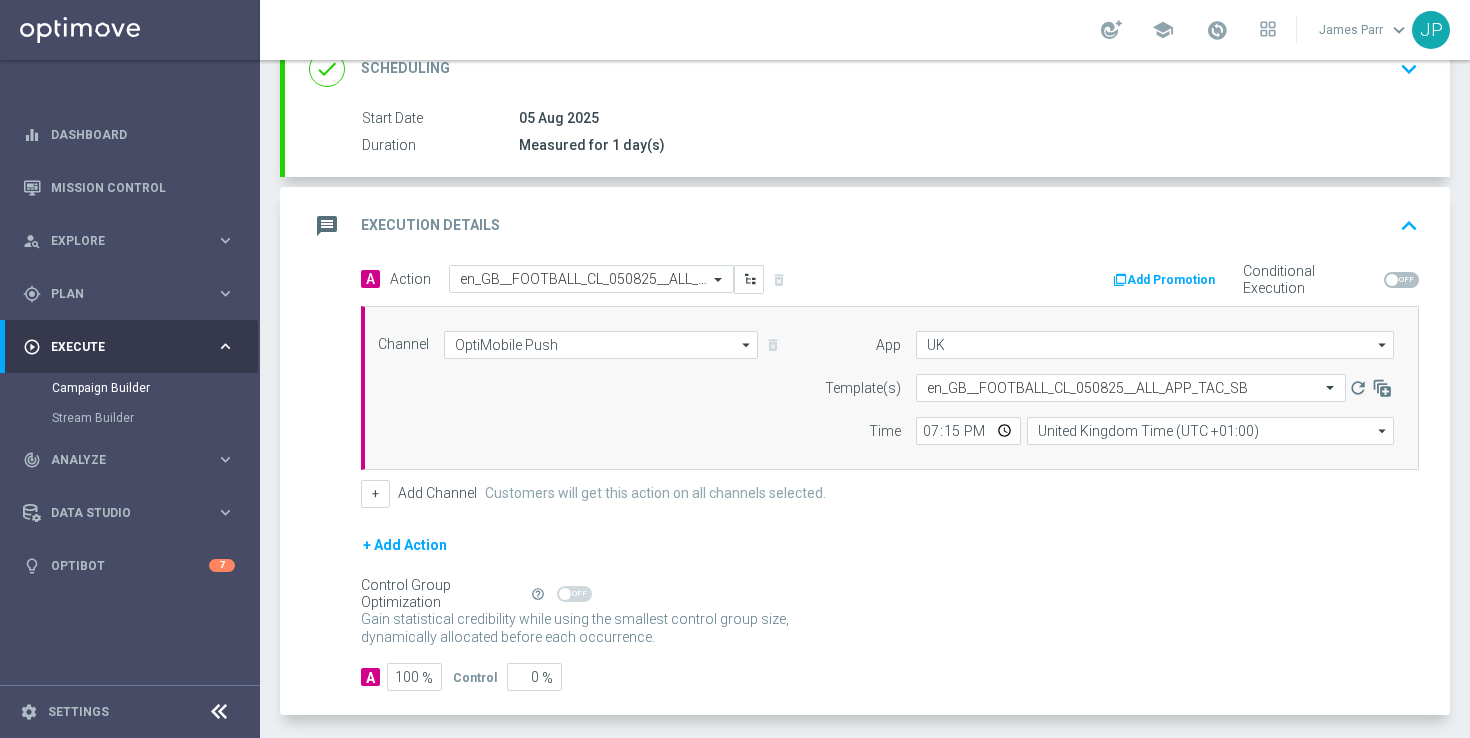 click on "+ Add Action" 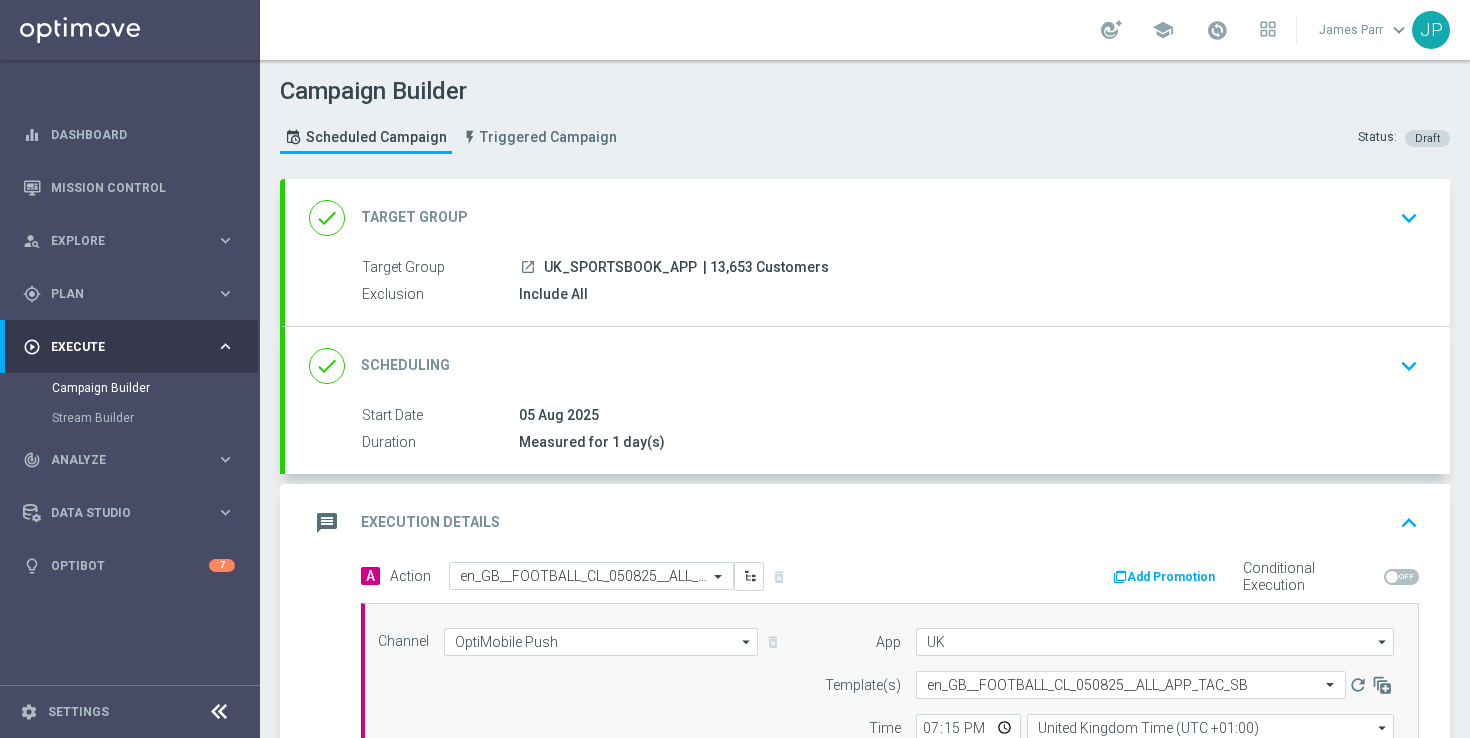 scroll, scrollTop: 383, scrollLeft: 0, axis: vertical 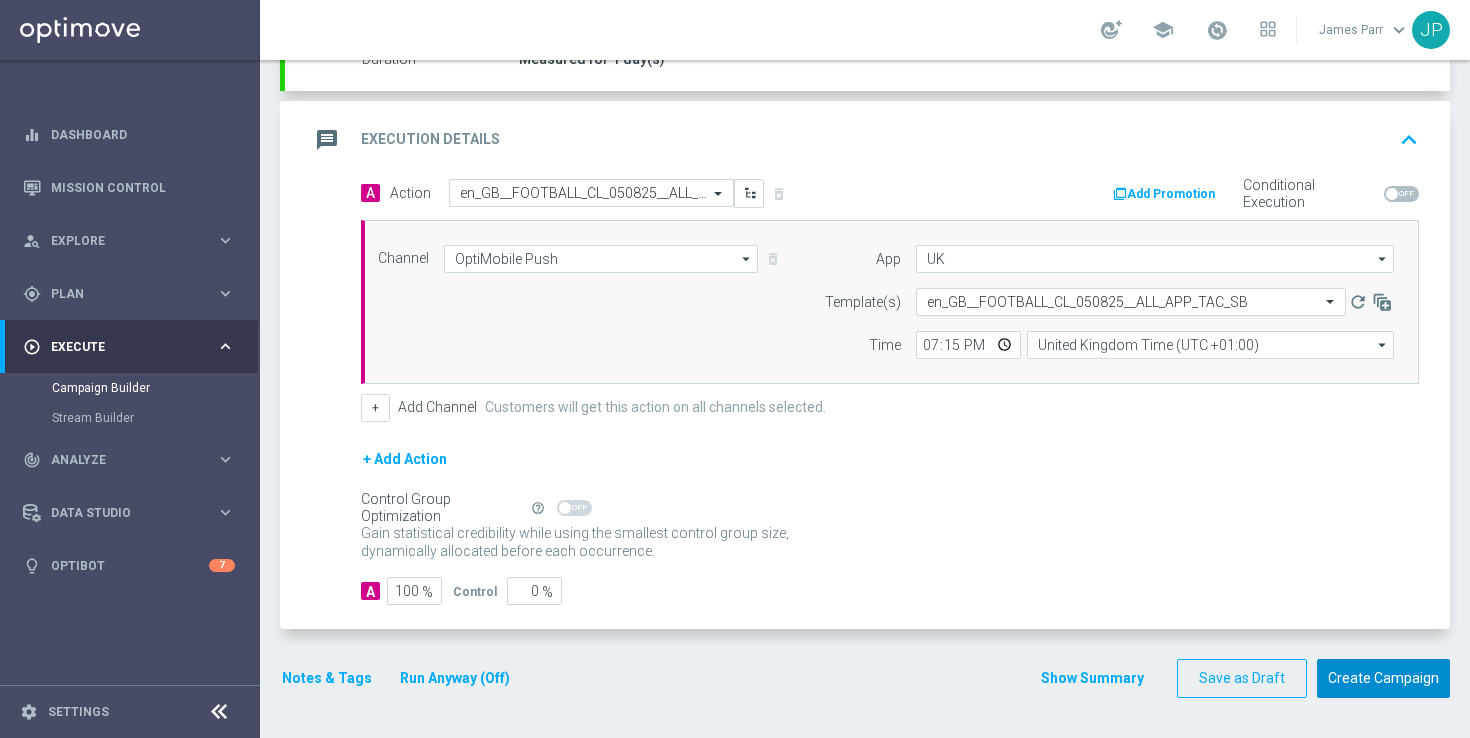 click on "Create Campaign" 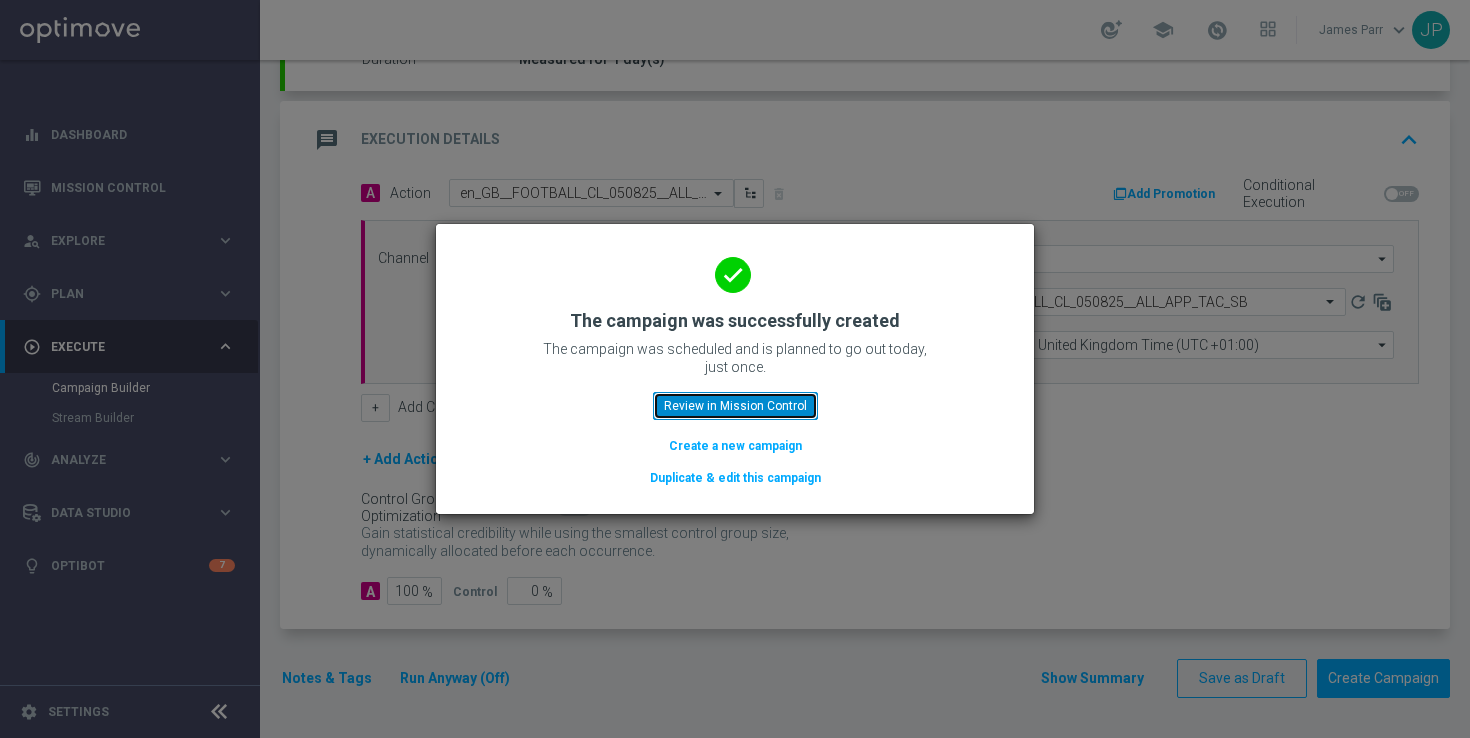 click on "Review in Mission Control" 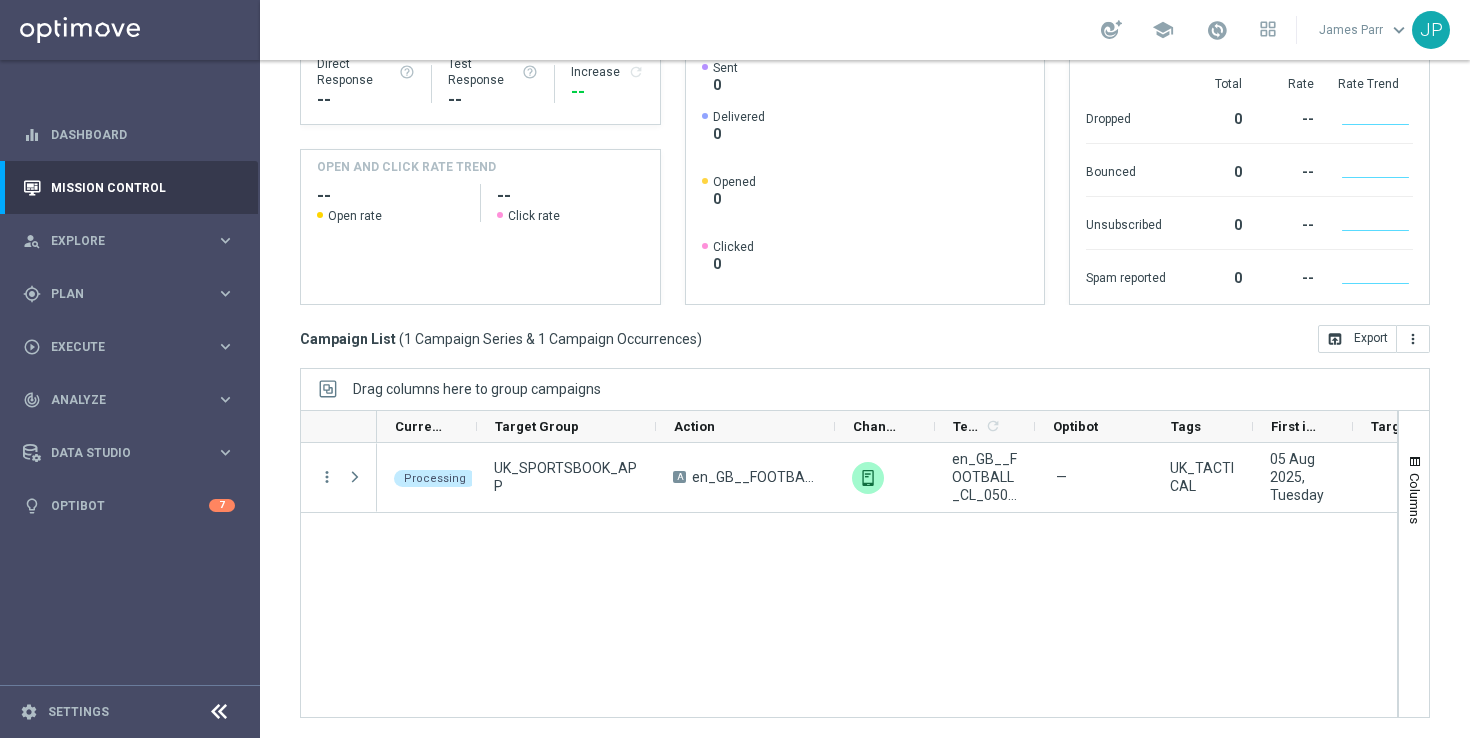scroll, scrollTop: 0, scrollLeft: 0, axis: both 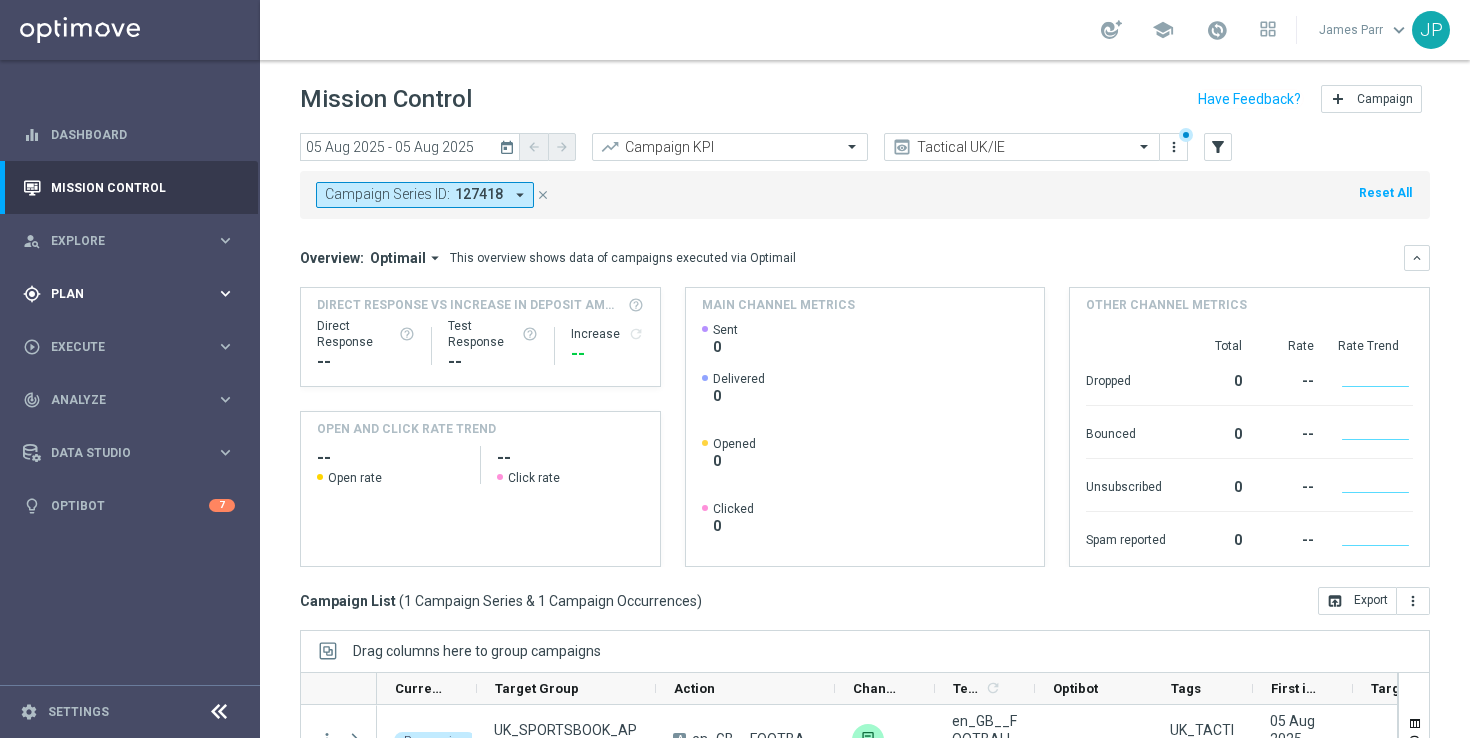 click on "gps_fixed
Plan
keyboard_arrow_right" at bounding box center [129, 293] 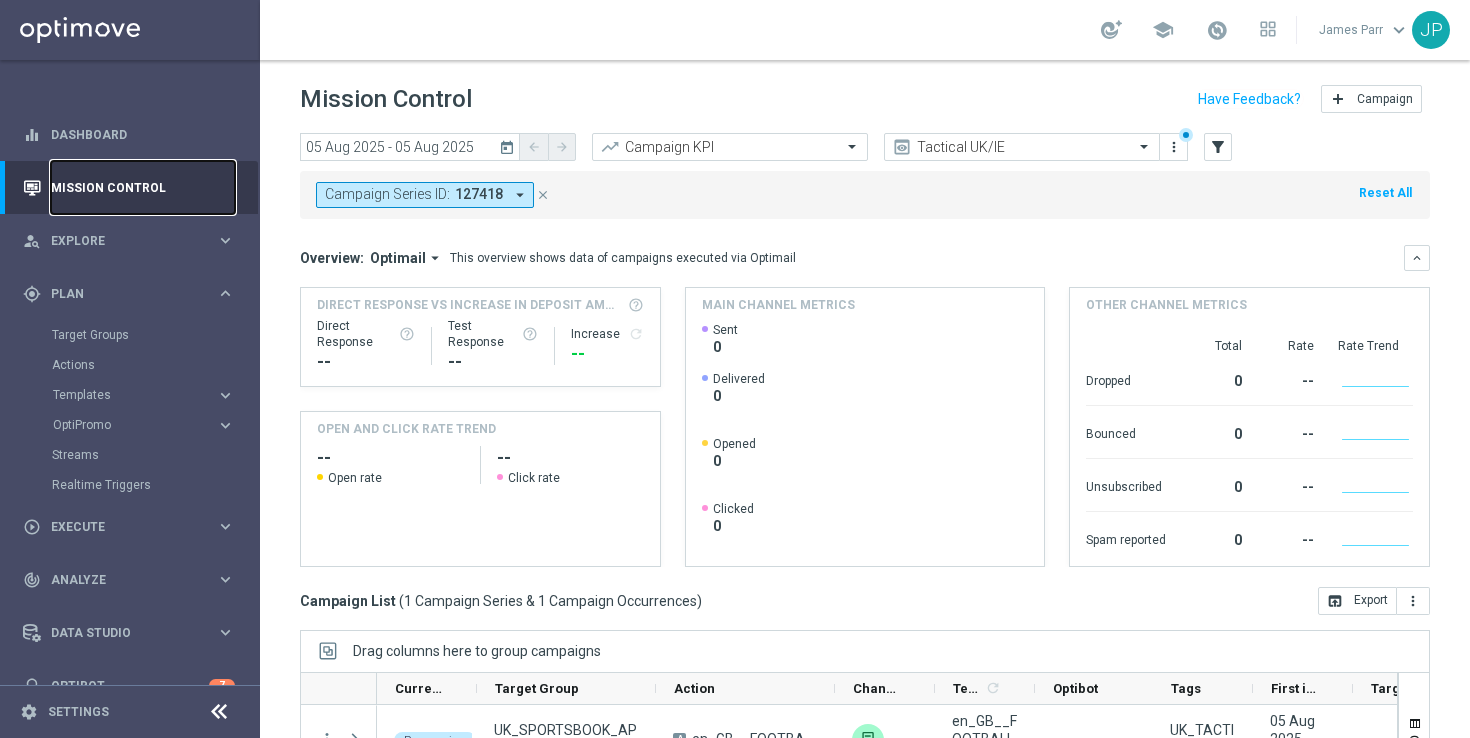 click on "Mission Control" at bounding box center (143, 187) 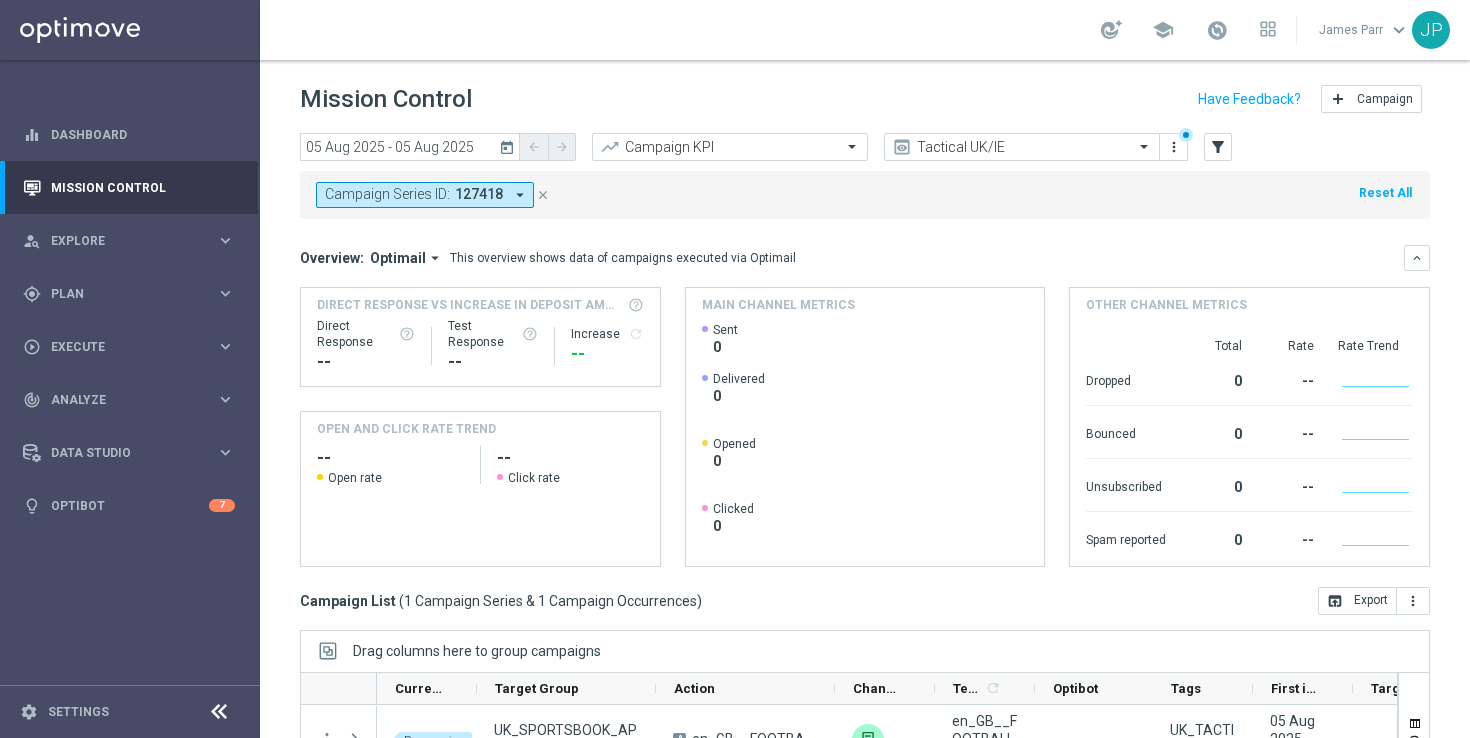 click on "close" 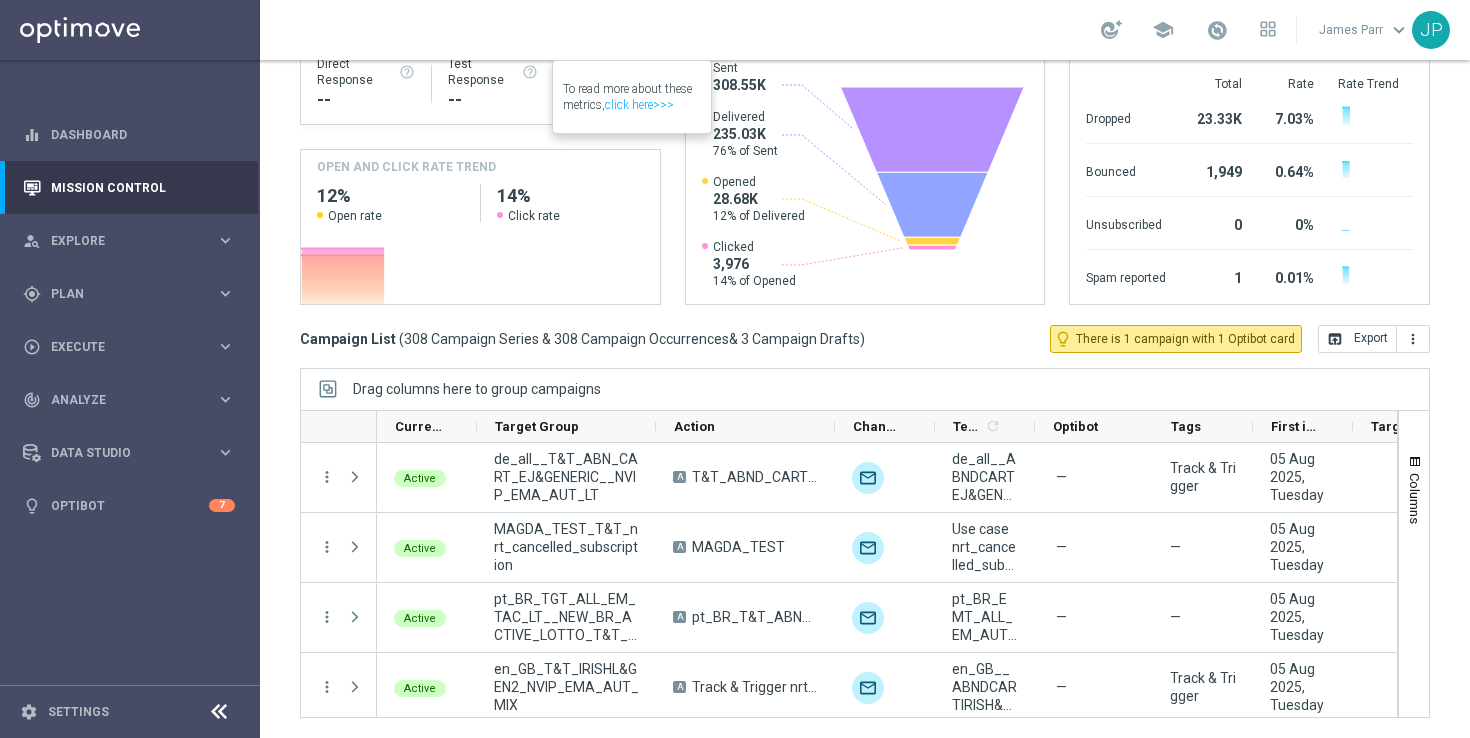 scroll, scrollTop: 0, scrollLeft: 0, axis: both 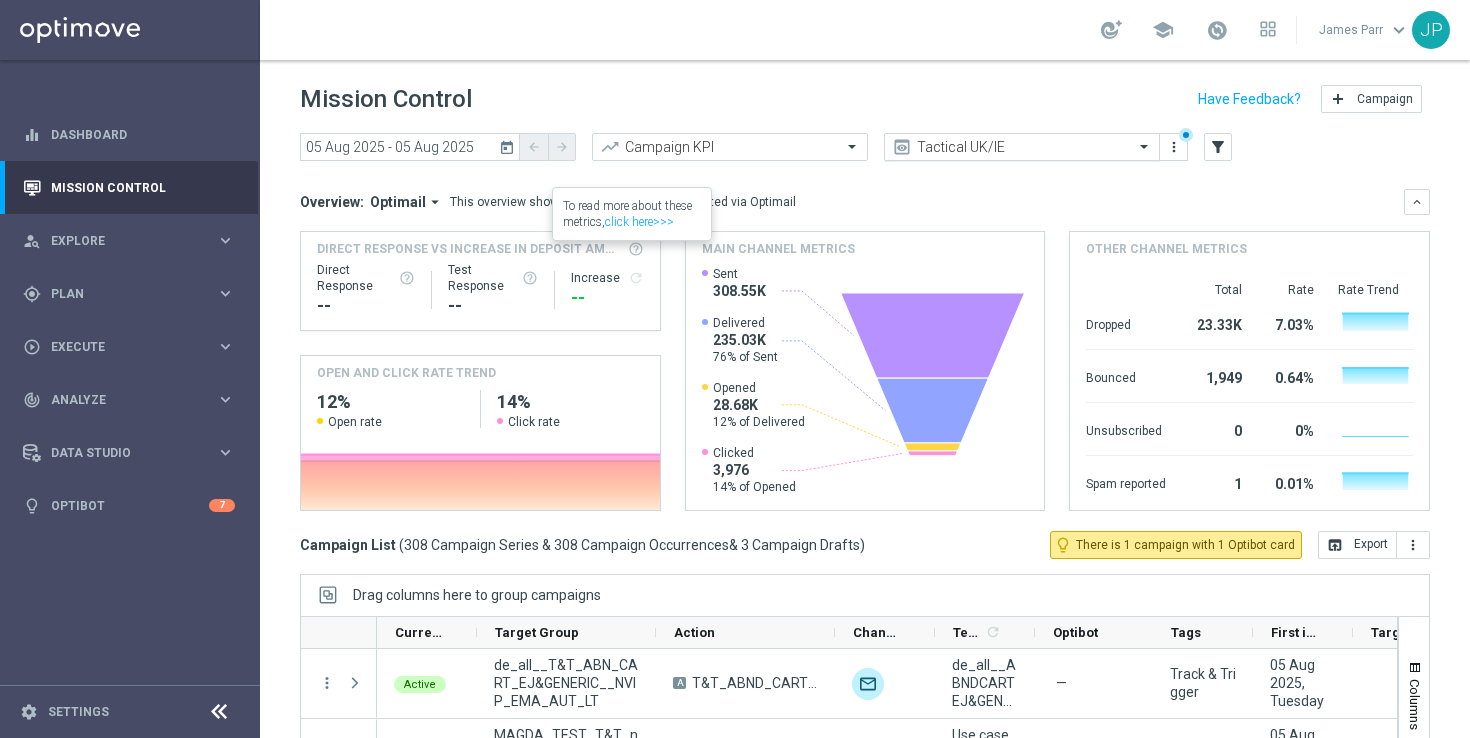 click on "Tactical UK/IE" 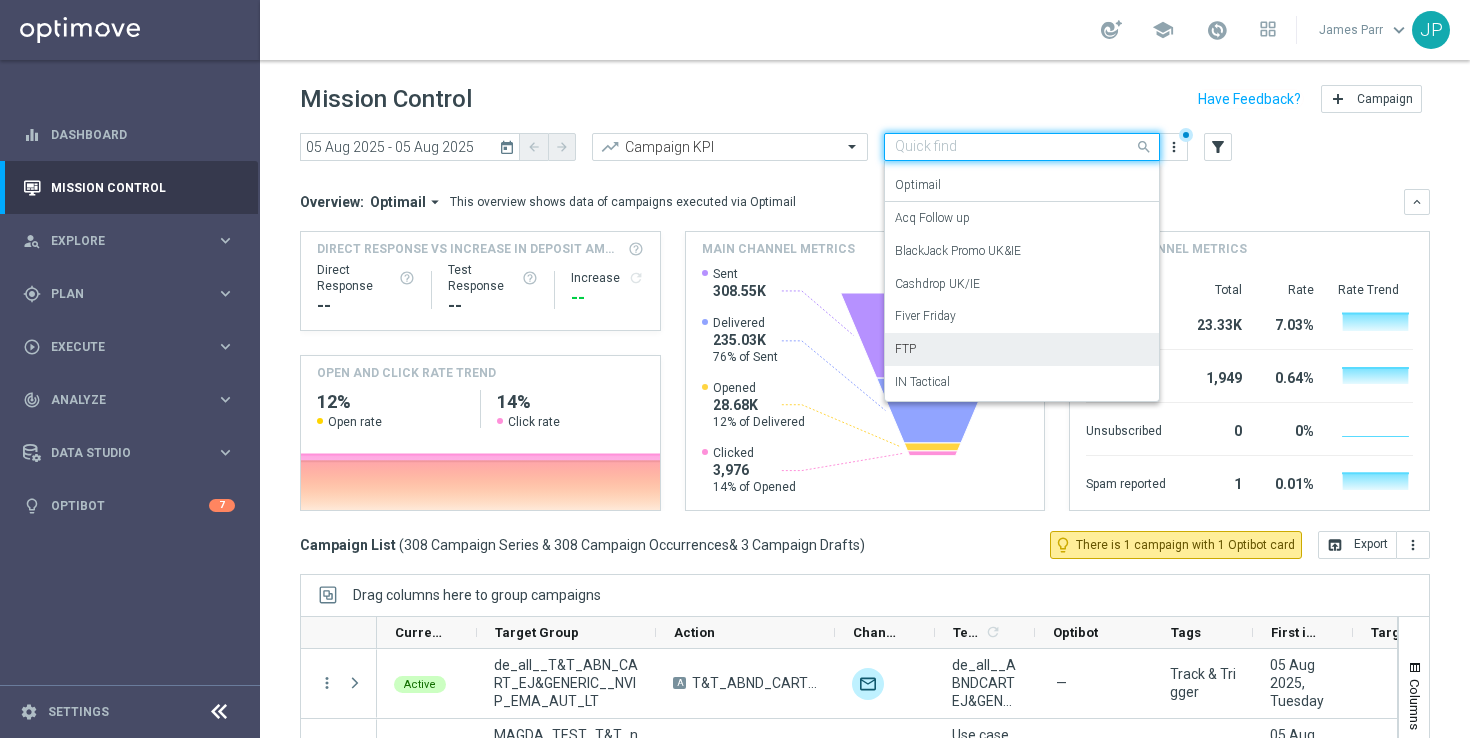 scroll, scrollTop: 0, scrollLeft: 0, axis: both 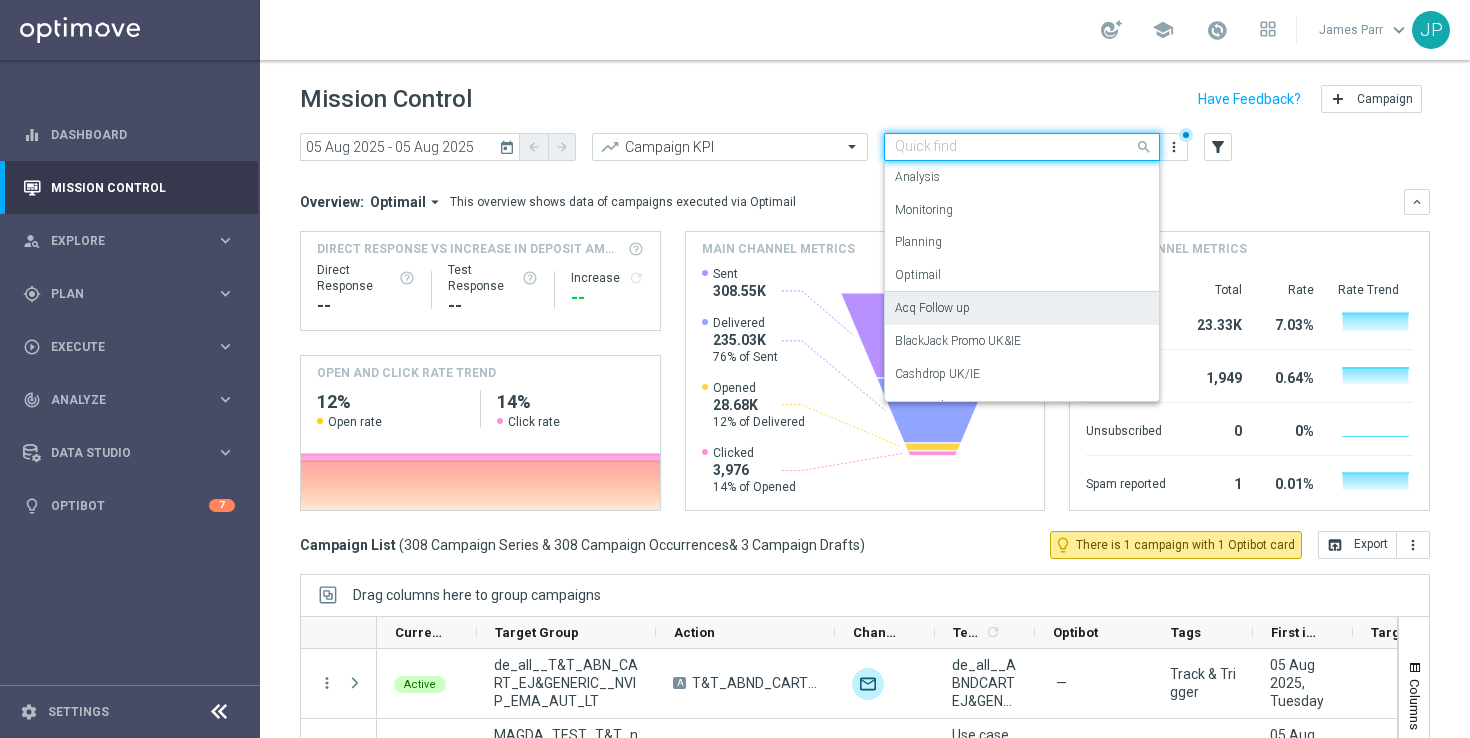 click on "Acq Follow up" at bounding box center (1022, 308) 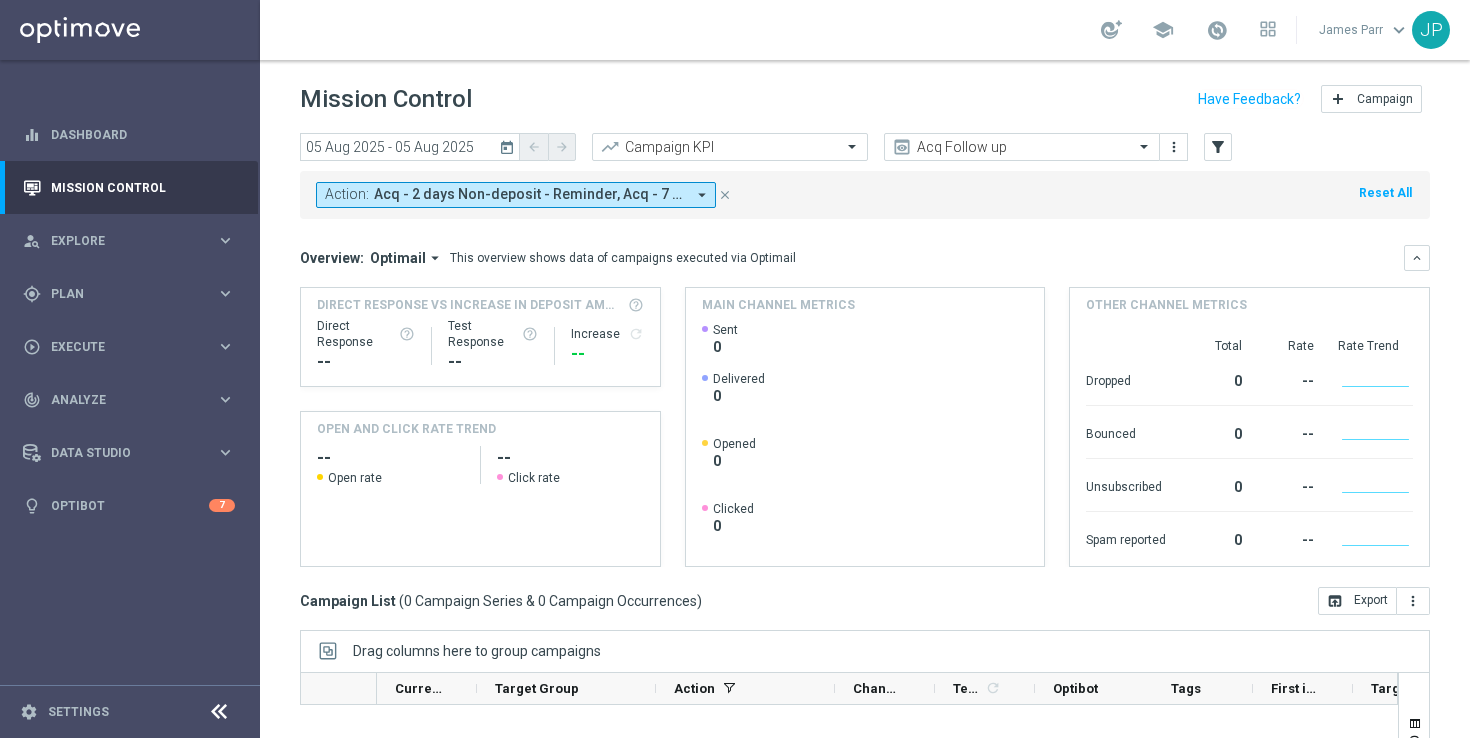 click on "Action:
Acq - 2 days Non-deposit - Reminder, Acq - 7 days Non-deposit - 20 FS BBB
arrow_drop_down
close
Reset All" 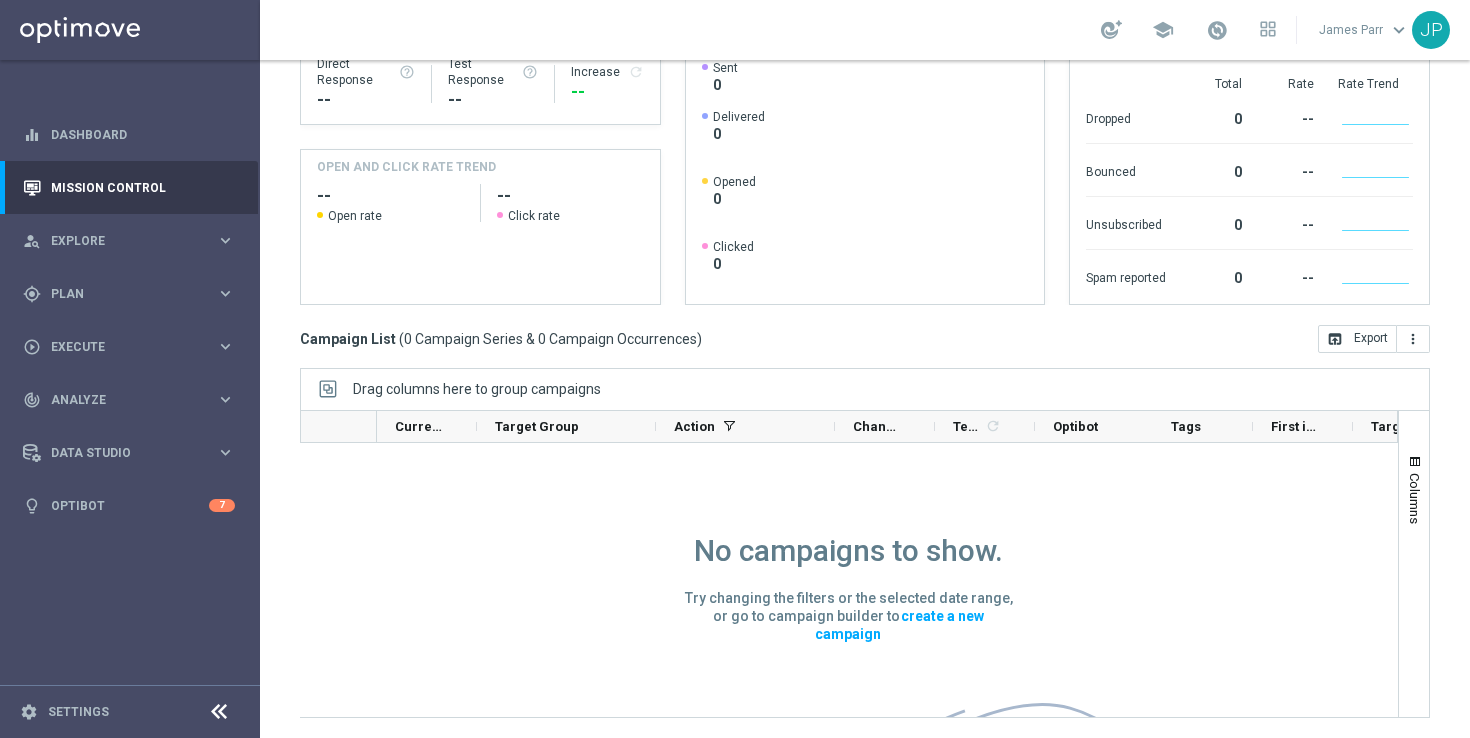 scroll, scrollTop: 0, scrollLeft: 0, axis: both 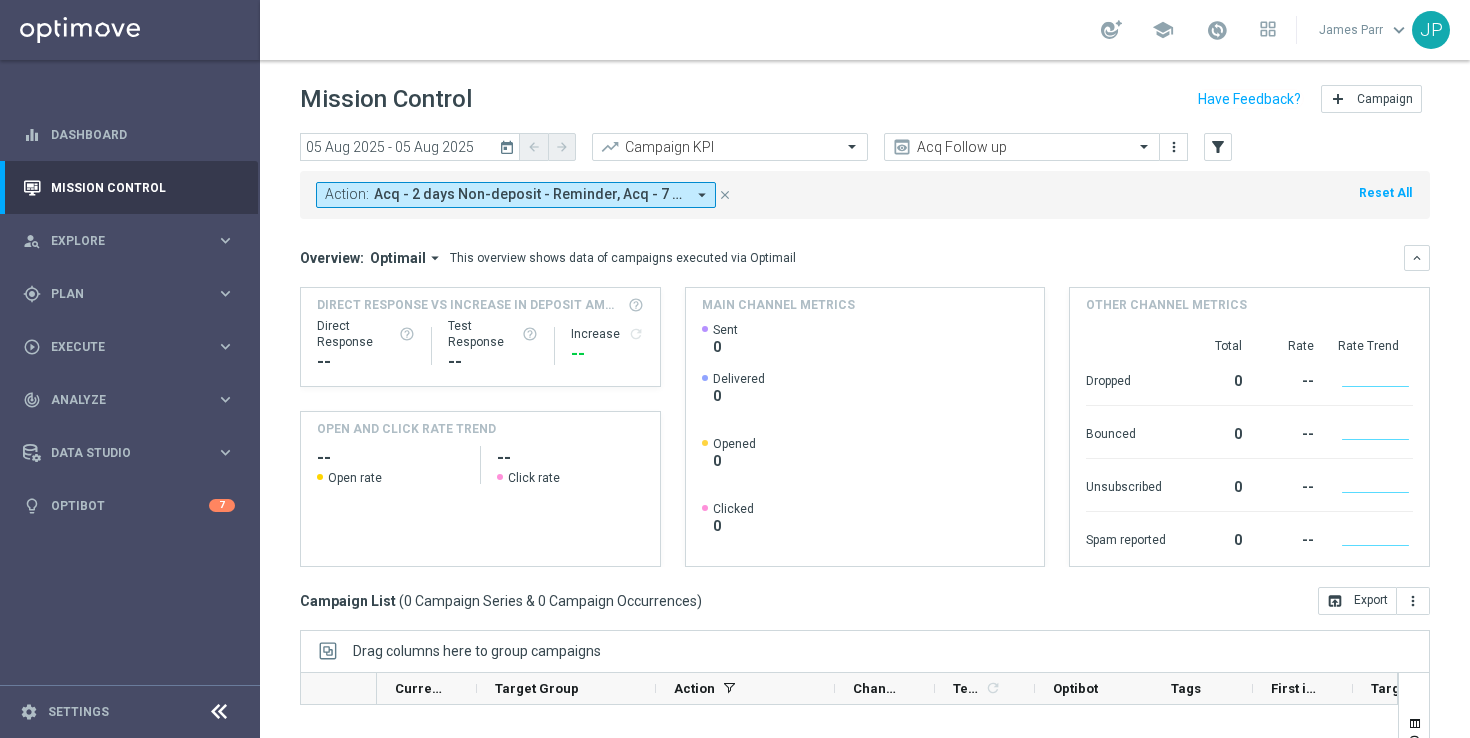 click on "today" 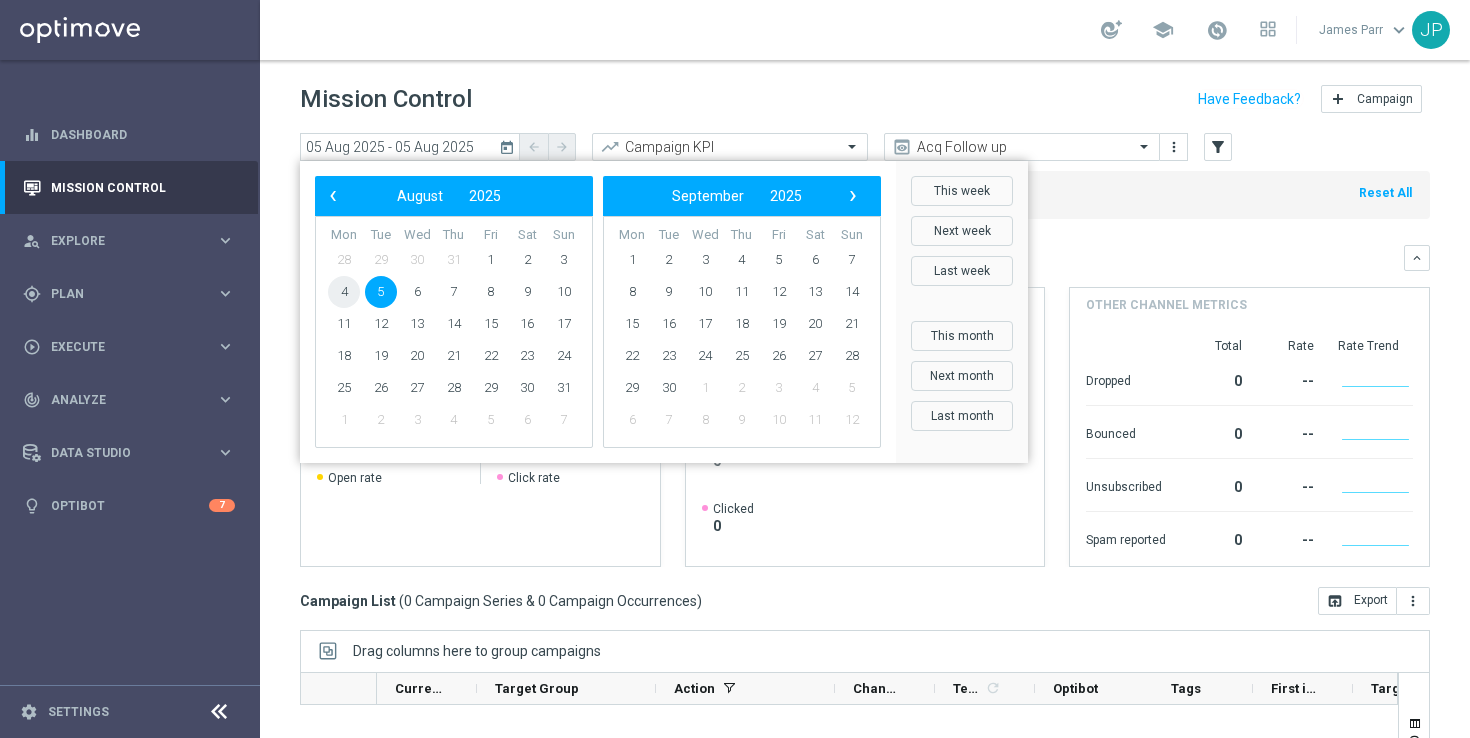 click on "4" 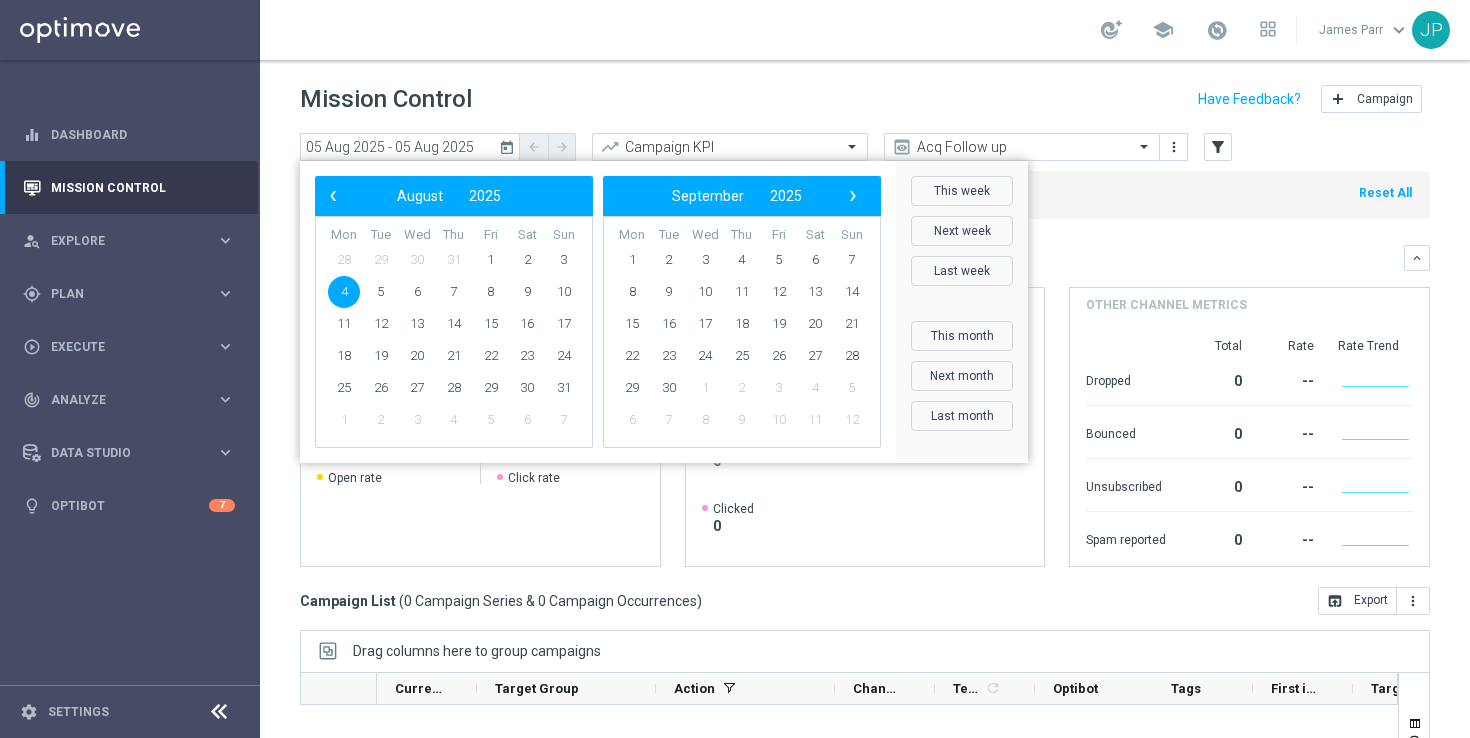 click on "4" 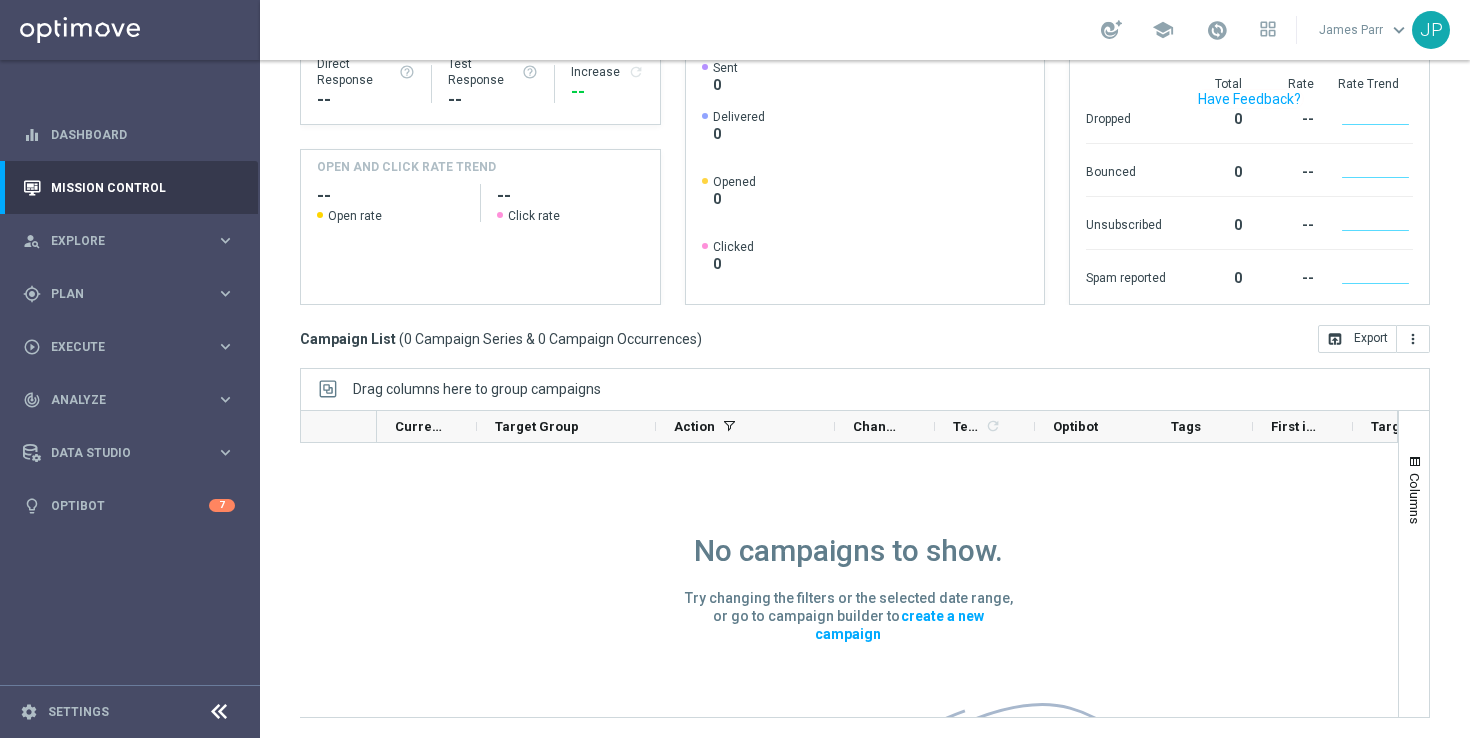 scroll, scrollTop: 0, scrollLeft: 0, axis: both 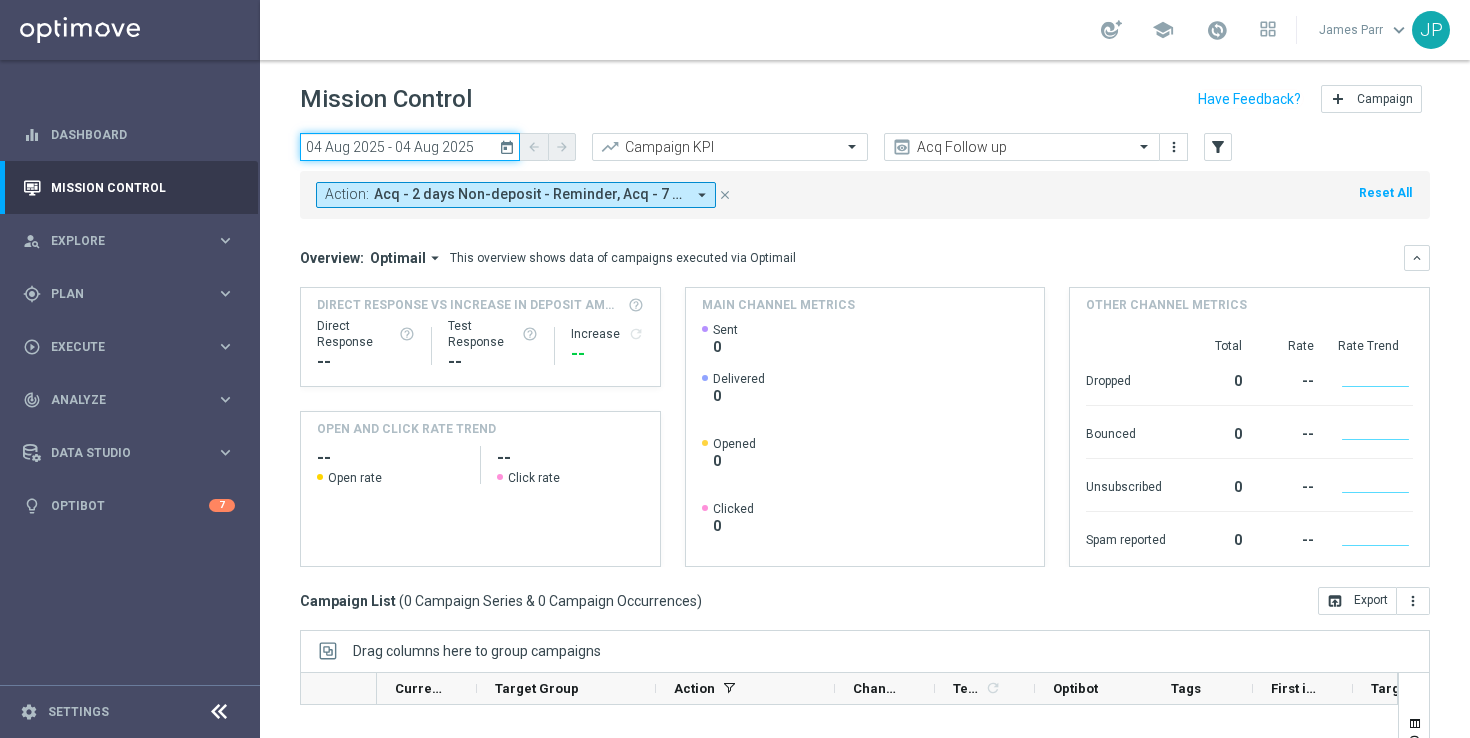 click on "04 Aug 2025 - 04 Aug 2025" 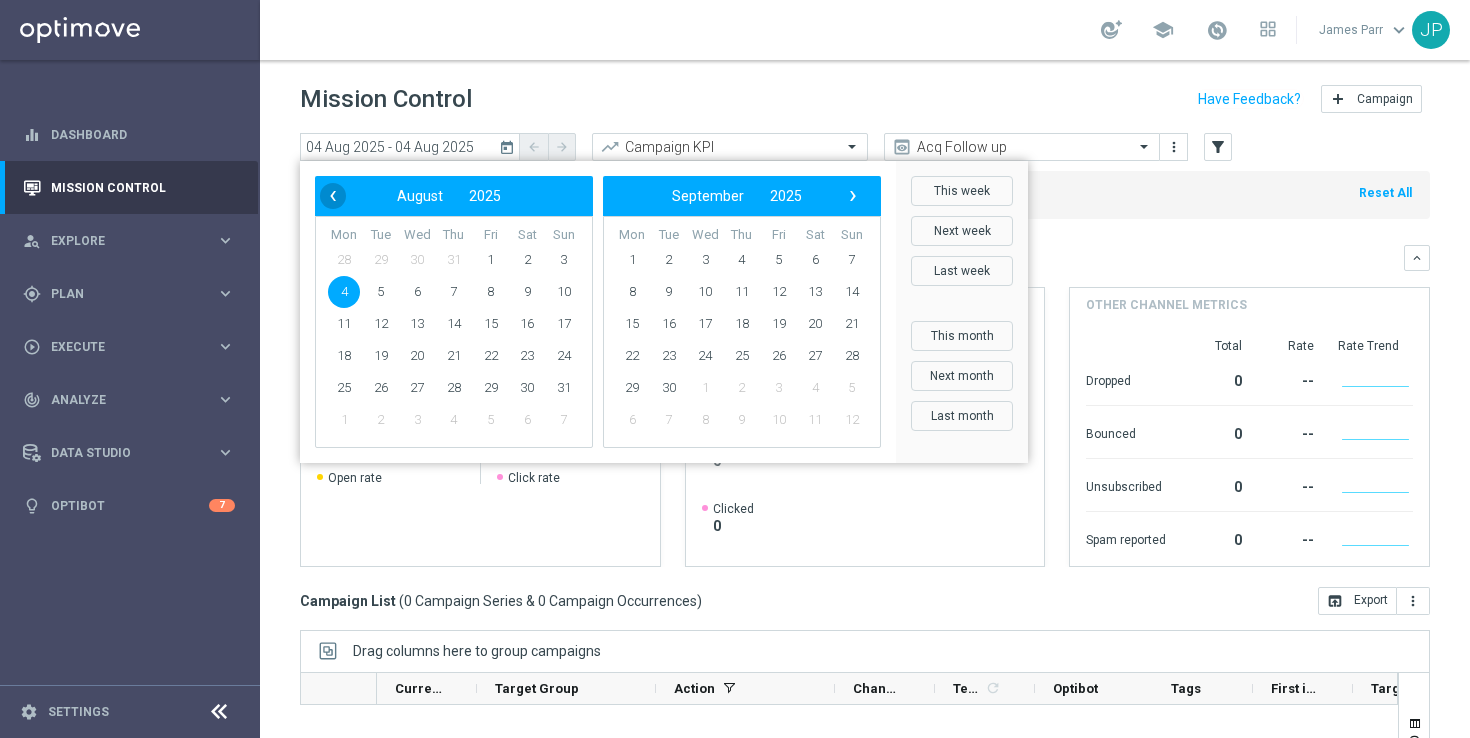 click on "‹" 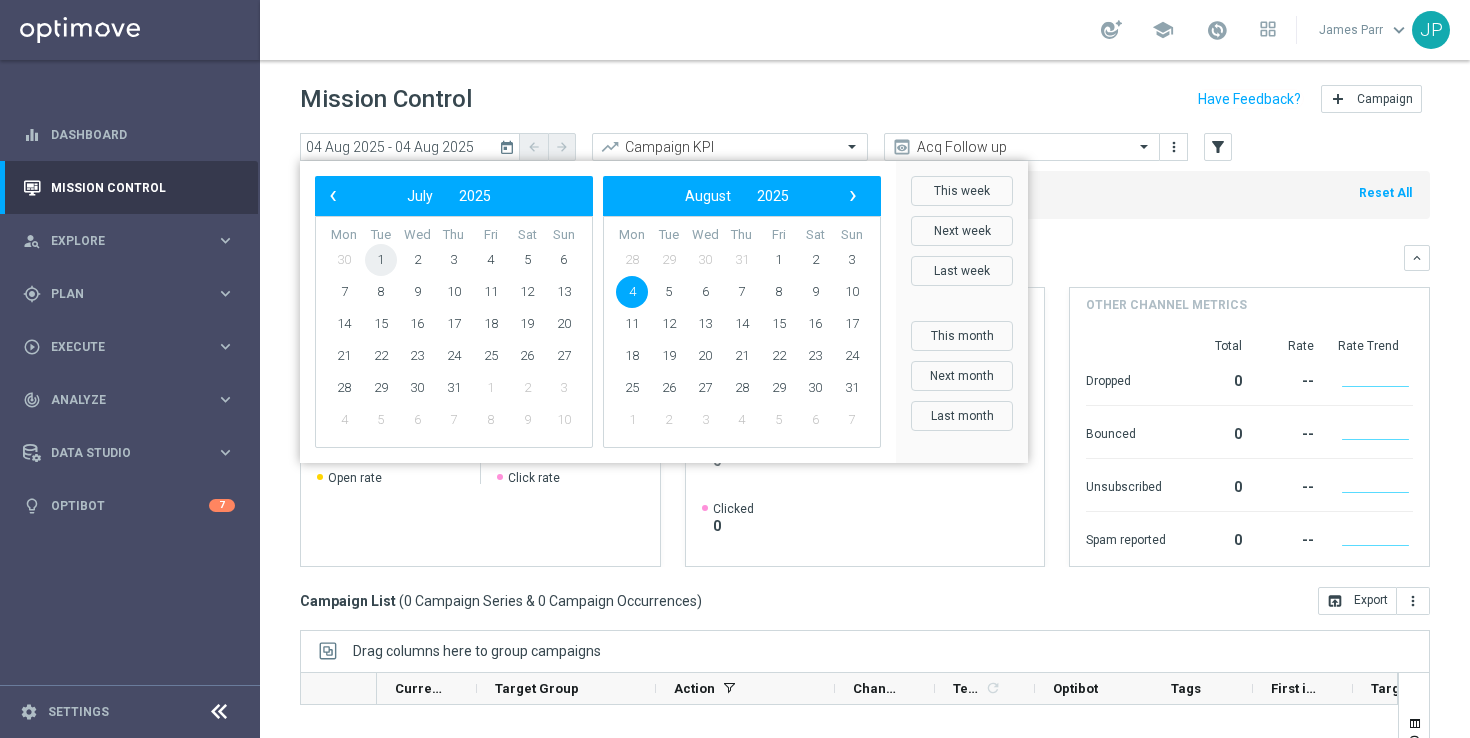 click on "1" 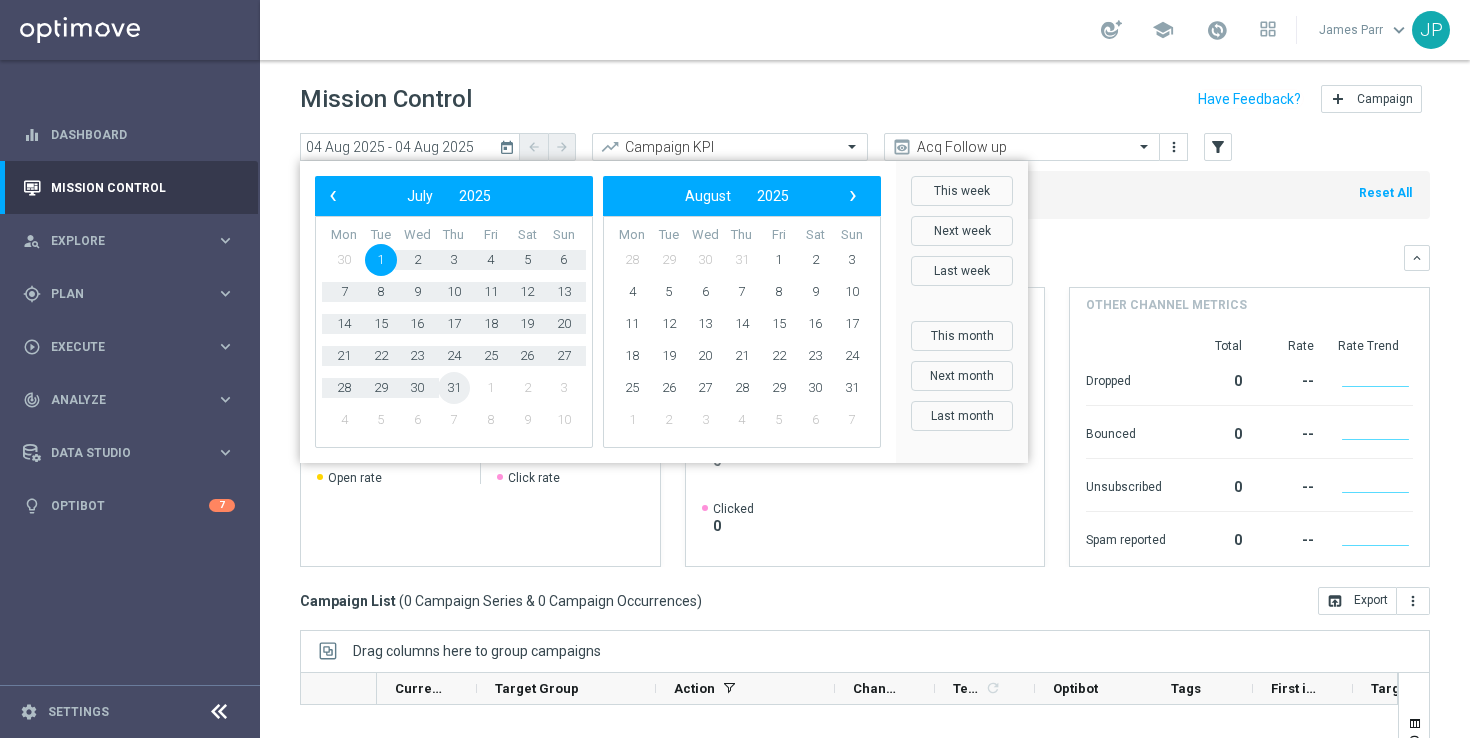 drag, startPoint x: 446, startPoint y: 371, endPoint x: 448, endPoint y: 381, distance: 10.198039 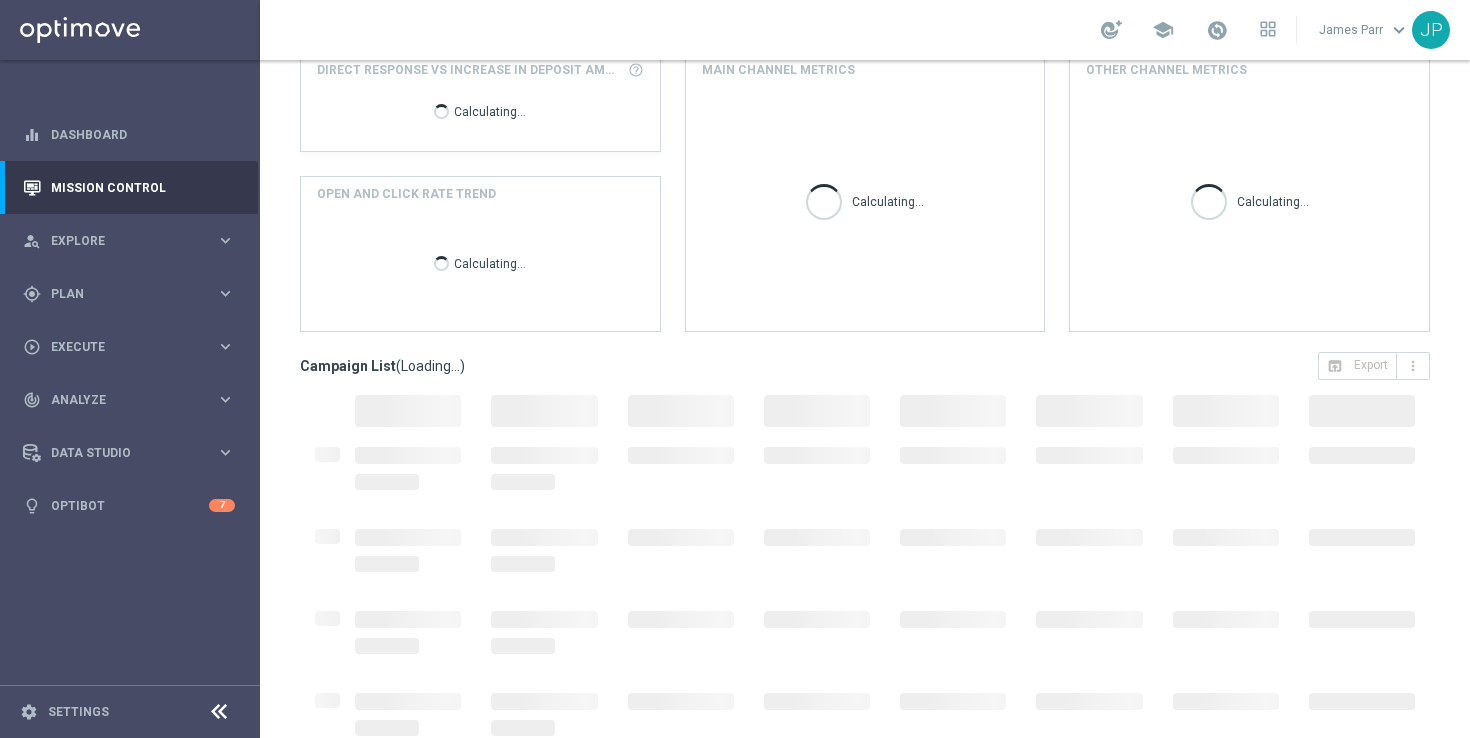 scroll, scrollTop: 262, scrollLeft: 0, axis: vertical 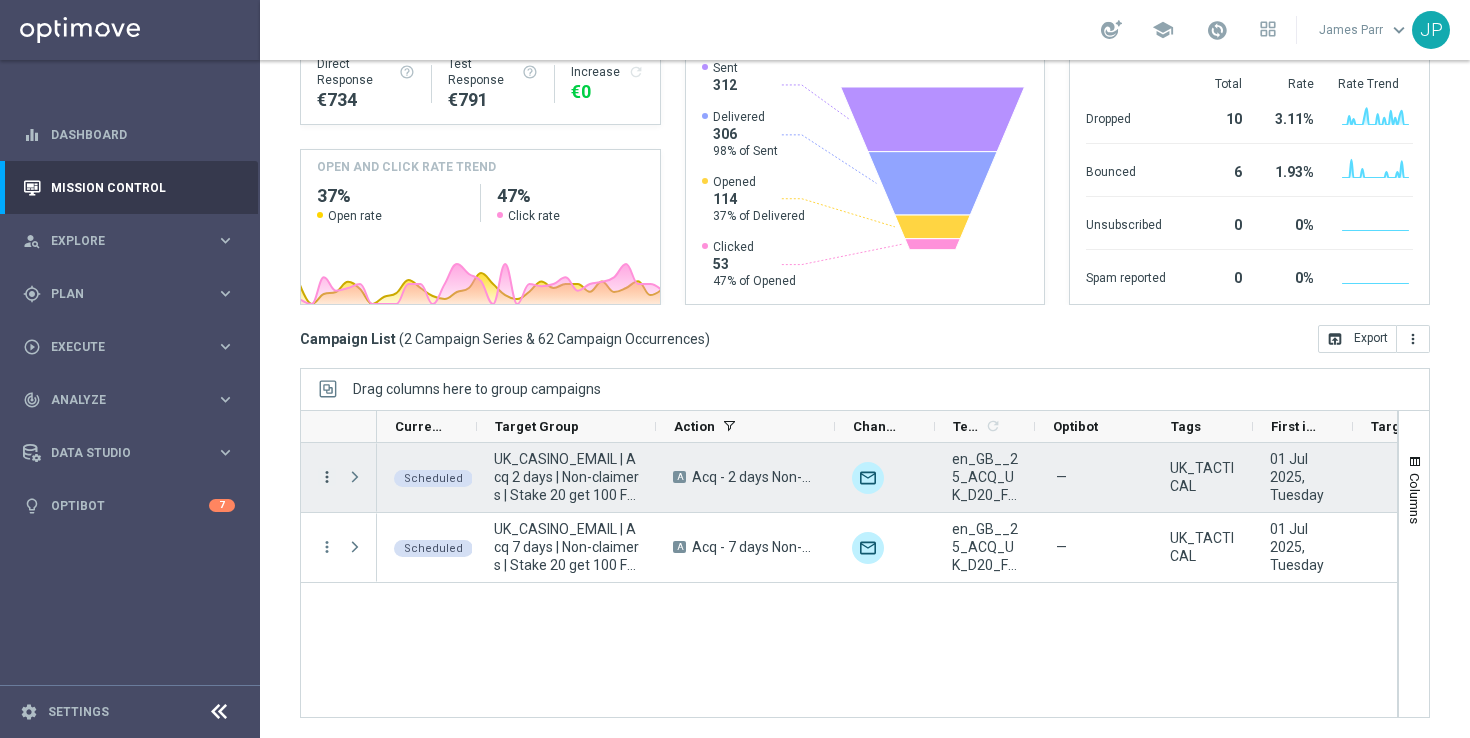click on "more_vert" at bounding box center [327, 477] 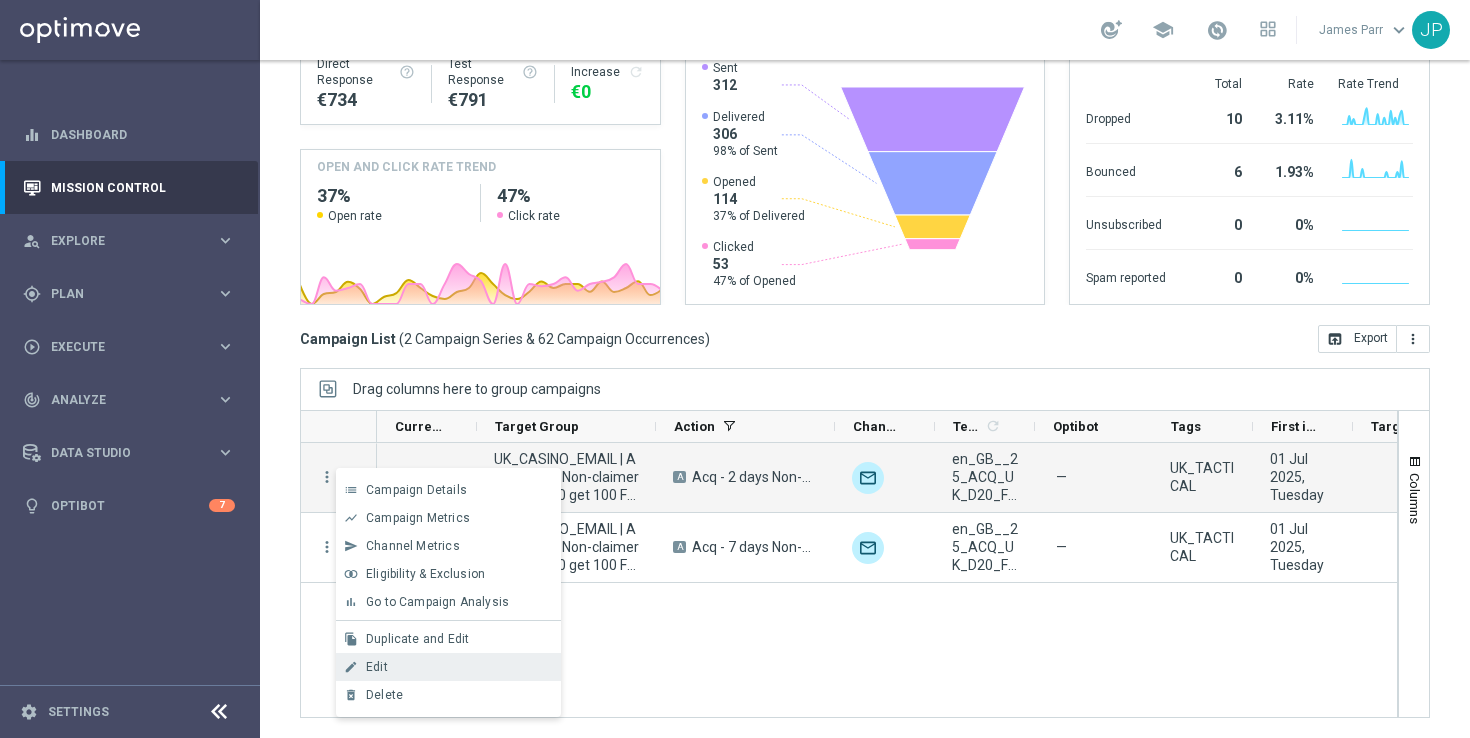 click on "Edit" at bounding box center [459, 667] 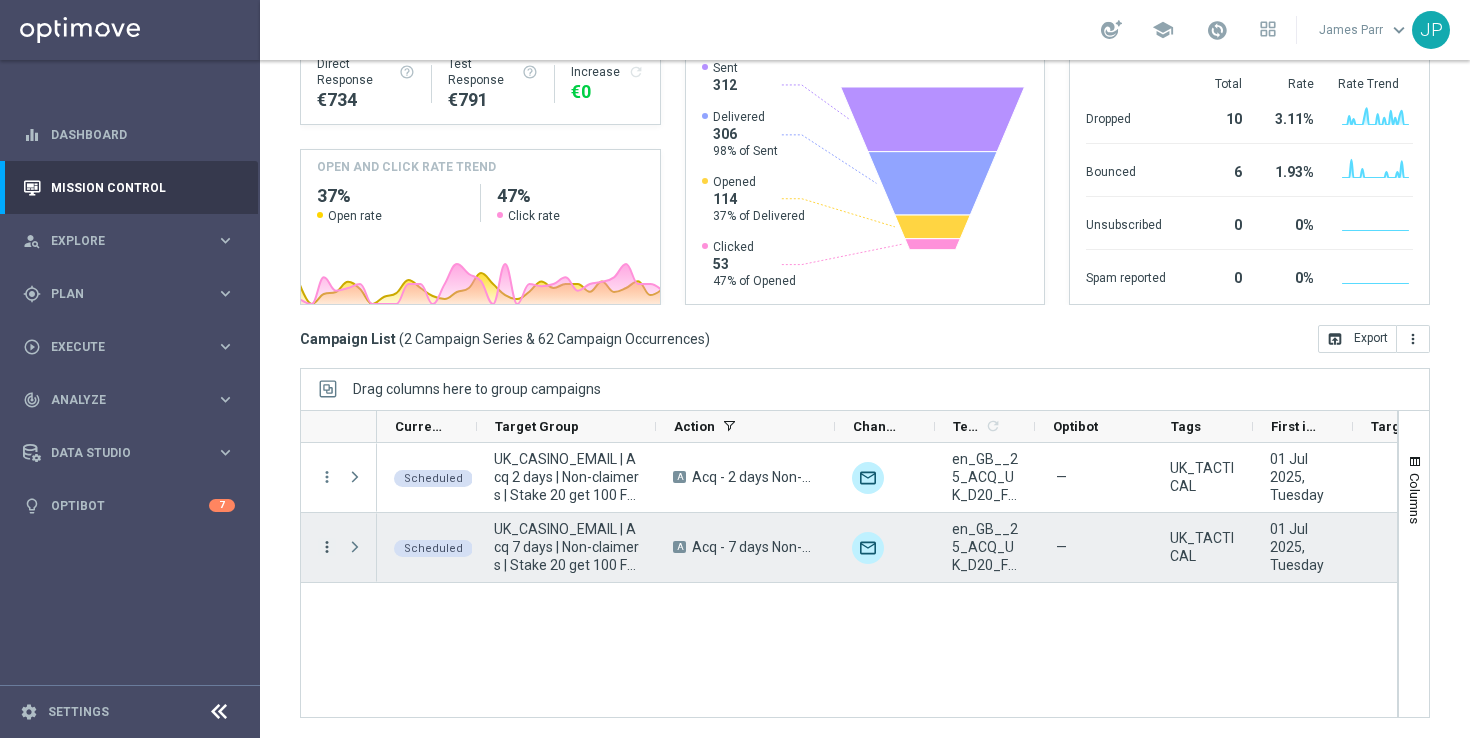 click on "more_vert" at bounding box center (327, 547) 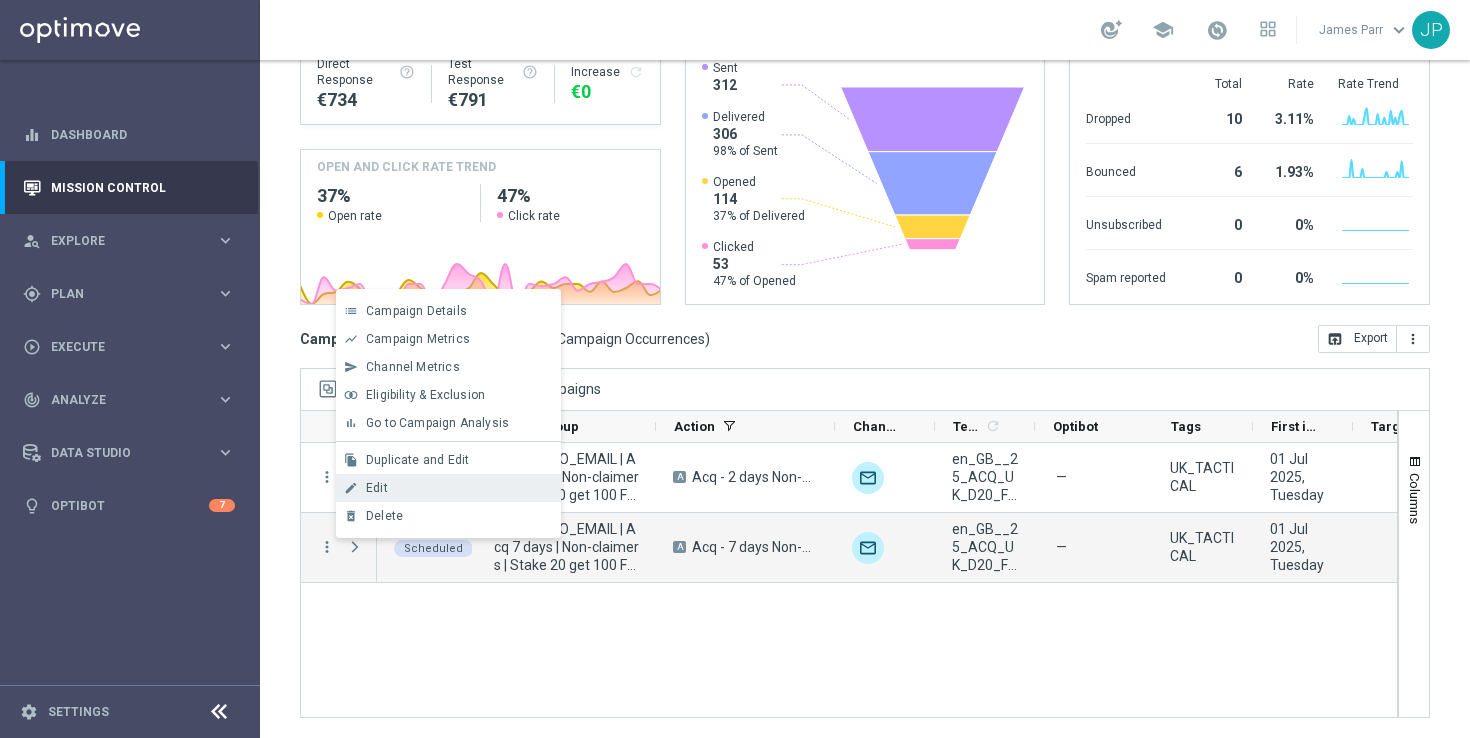 click on "Edit" at bounding box center [459, 488] 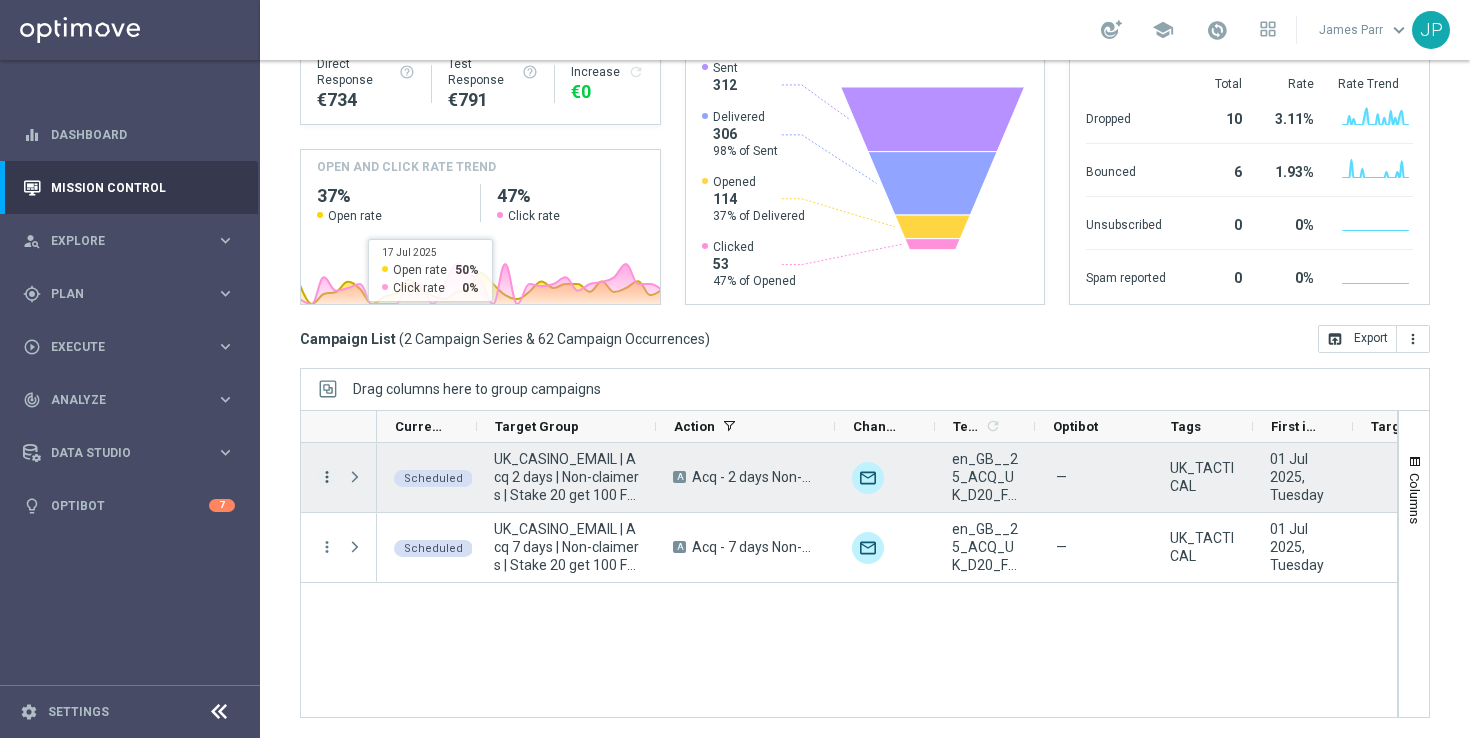 click on "more_vert" at bounding box center (327, 477) 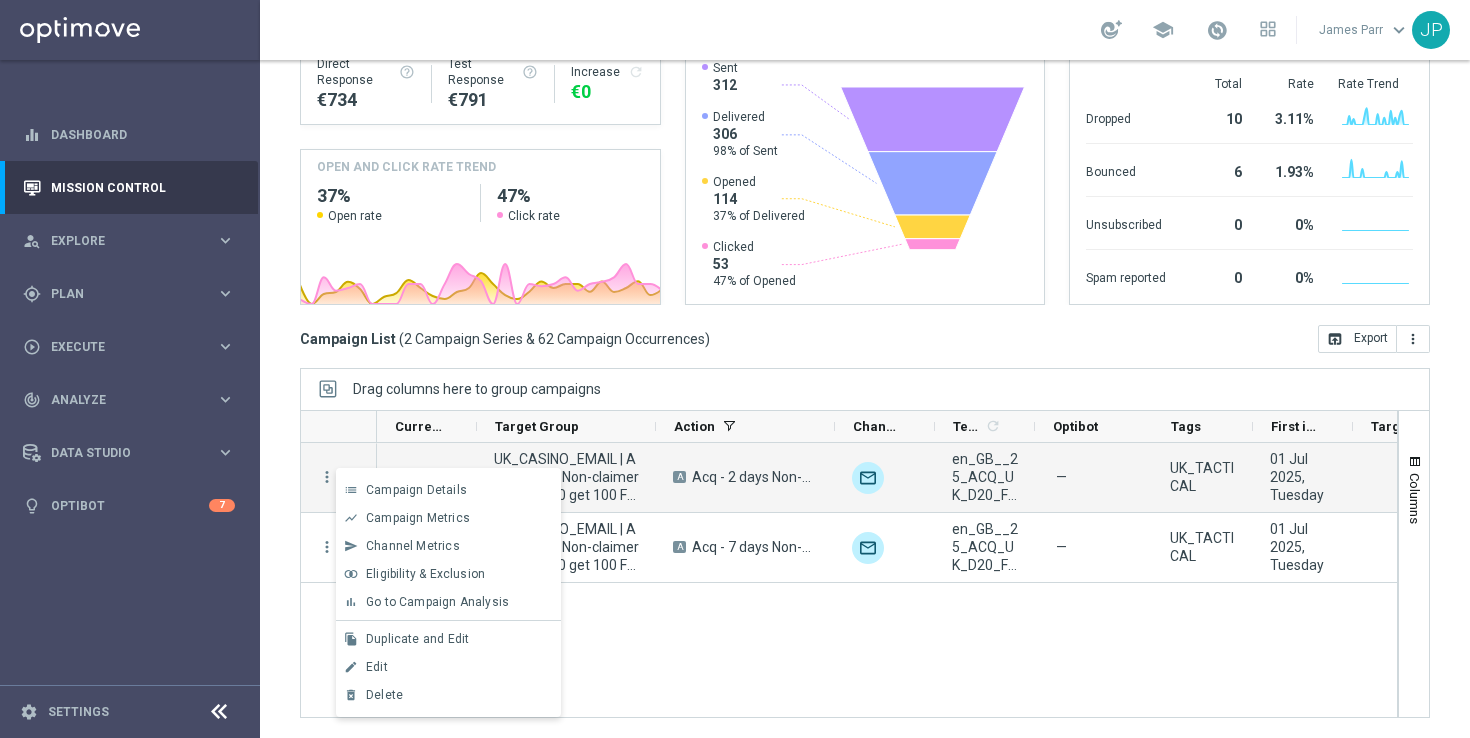 click on "Scheduled
UK_CASINO_EMAIL | Acq 2 days | Non-claimers | Stake 20 get 100 FS BBB | Reminder
A
Acq - 2 days Non-deposit - Reminder
unfold_more
en_GB__25_ACQ_UK_D20_FS100_REMINDER__ALL_EMA_TAC_MIX
—
UK_TACTICAL
01 Jul 2025, Tuesday
161
0
3.1%
Scheduled
UK_CASINO_EMAIL | Acq 7 days | Non-claimers | Stake 20 get 100 FS BBB | 20 FS BBB
A
Acq - 7 days Non-deposit - 20 FS BBB" at bounding box center (887, 580) 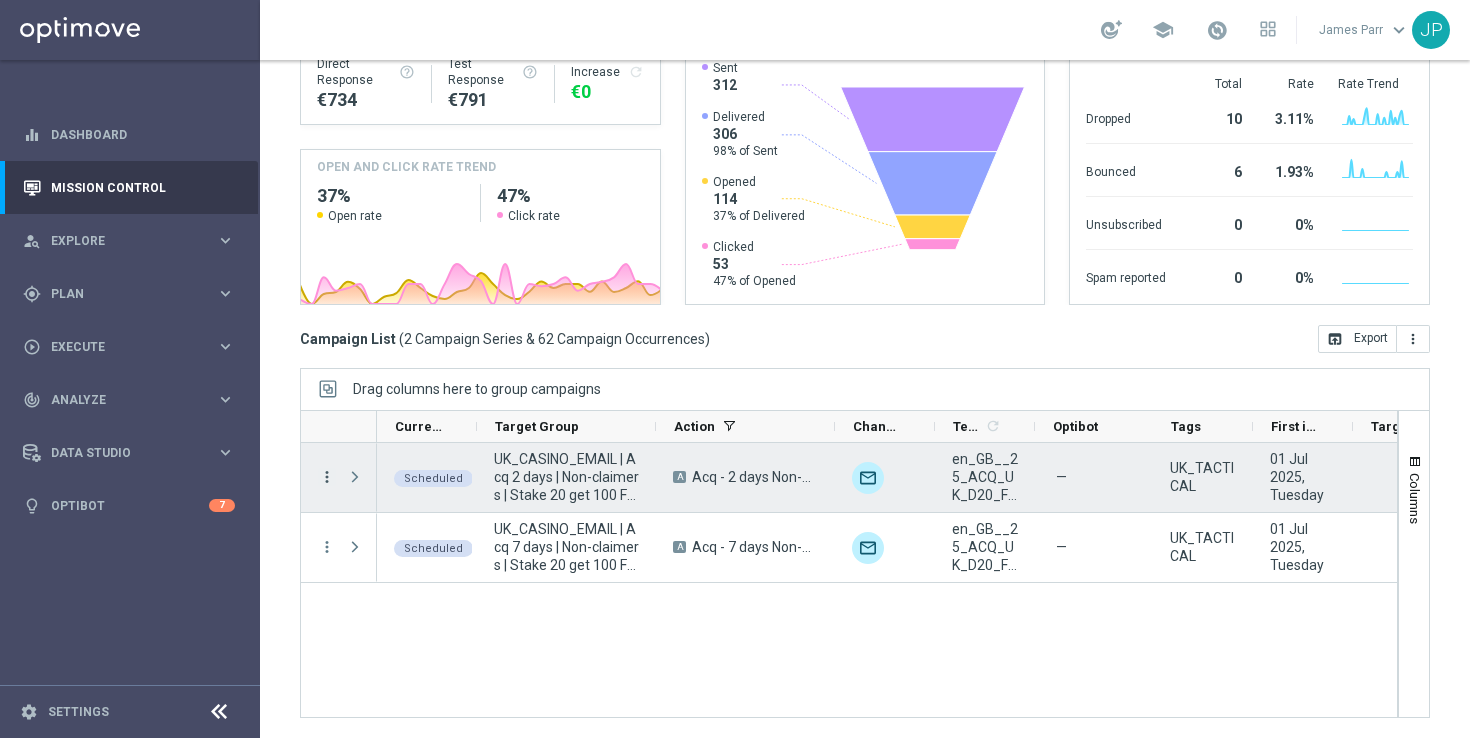 click on "more_vert" at bounding box center (327, 477) 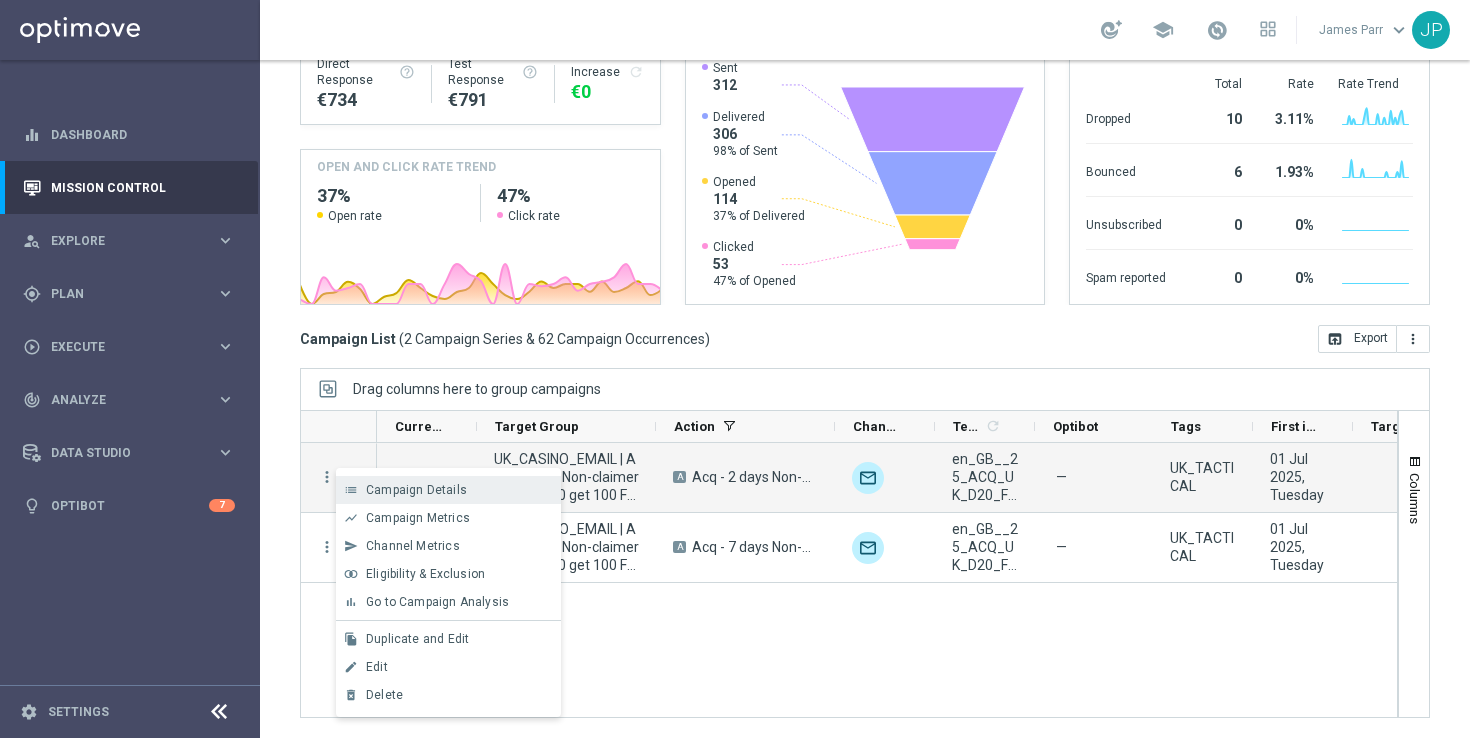 click on "Campaign Details" at bounding box center (459, 490) 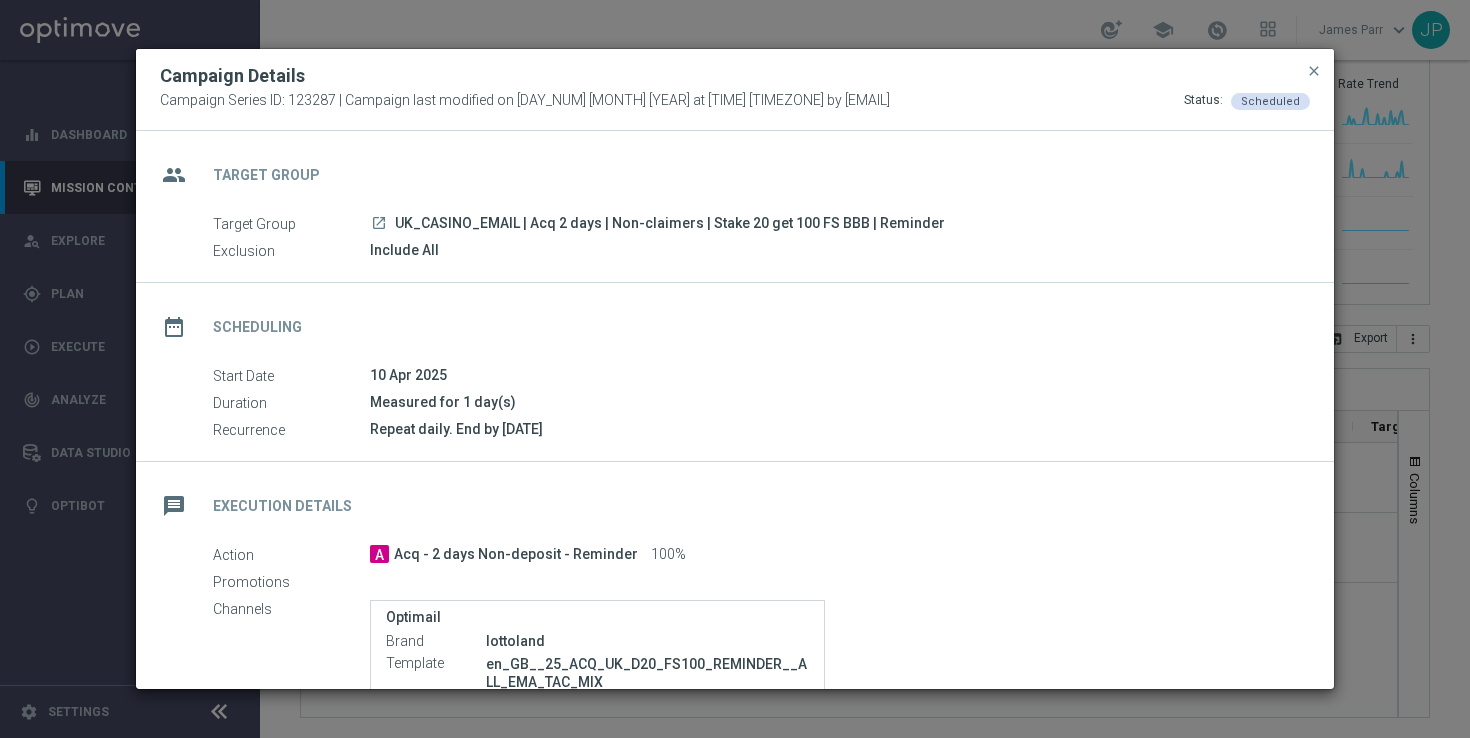 scroll, scrollTop: 301, scrollLeft: 0, axis: vertical 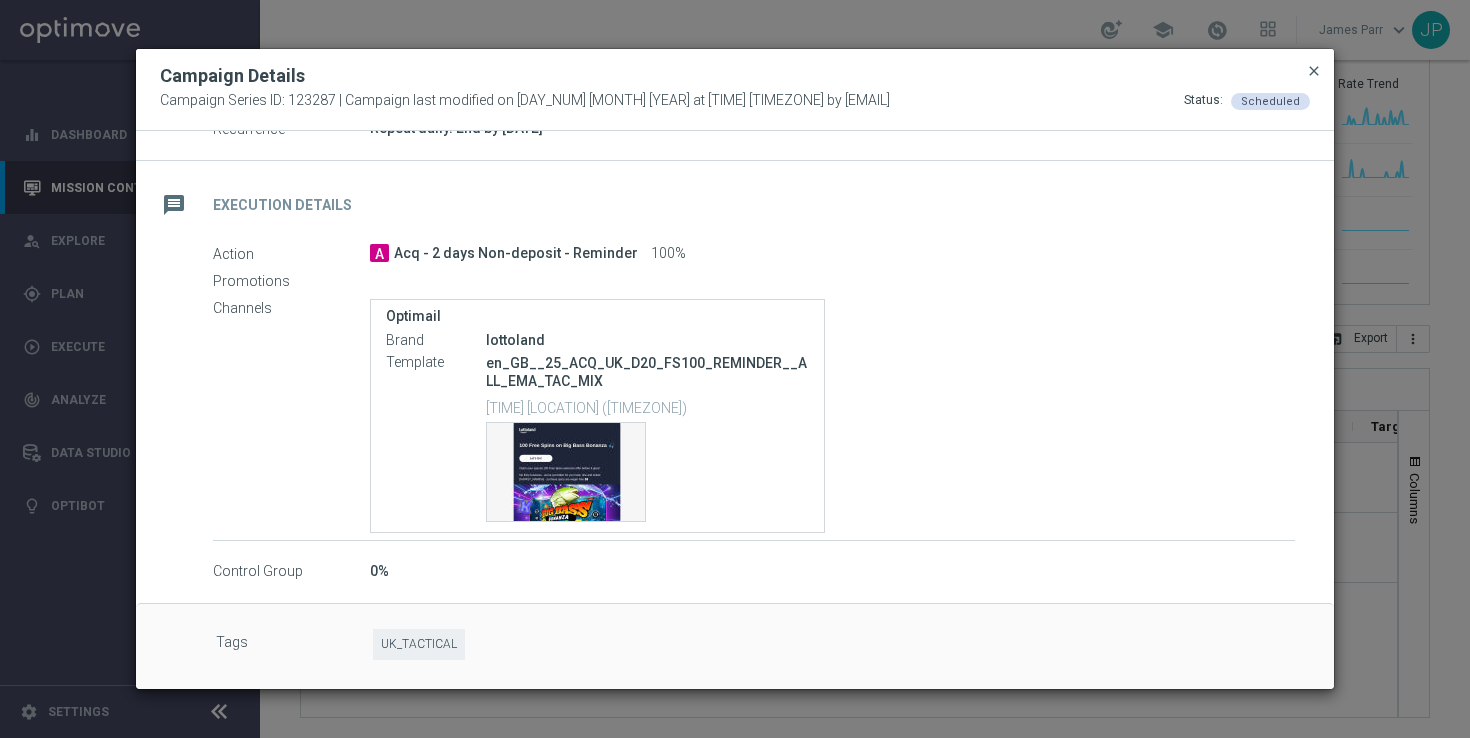 click on "close" 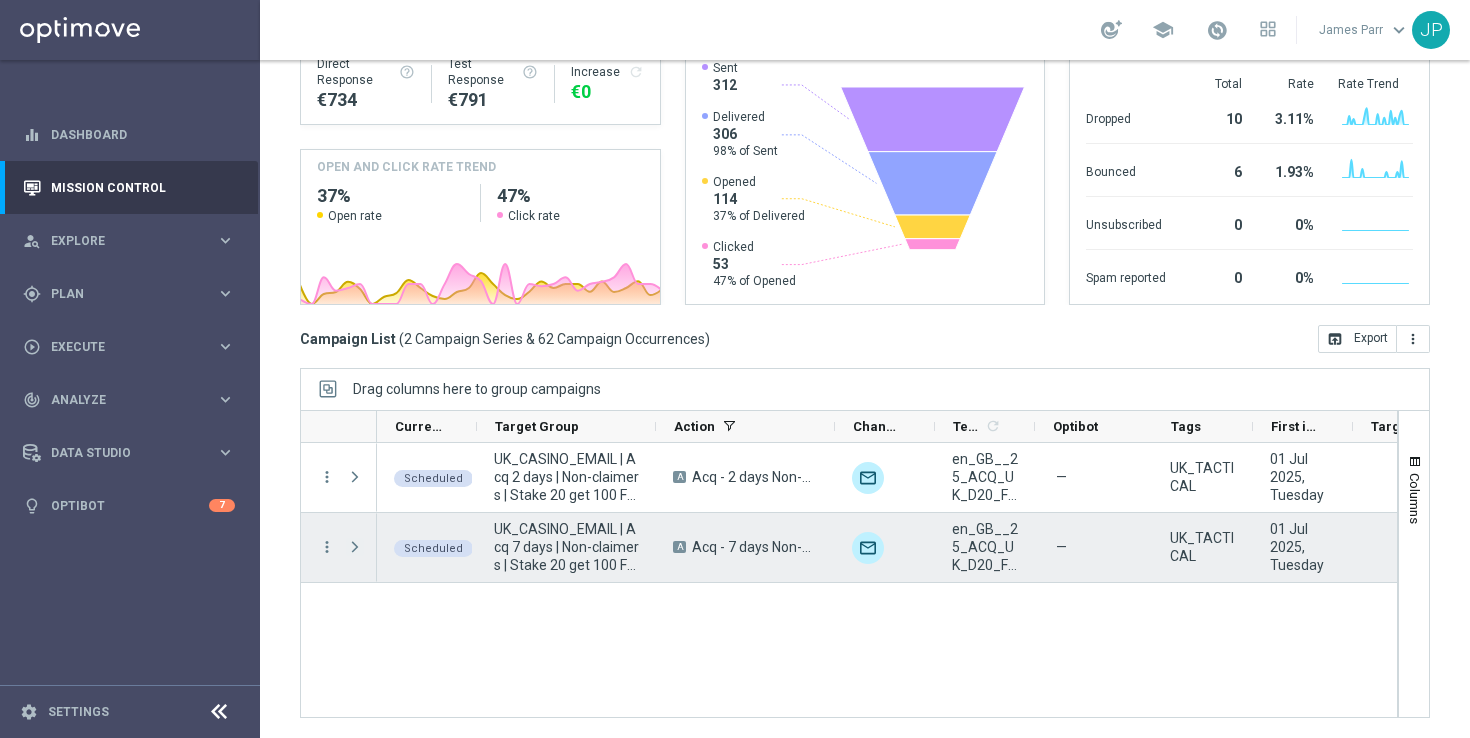 click at bounding box center [355, 547] 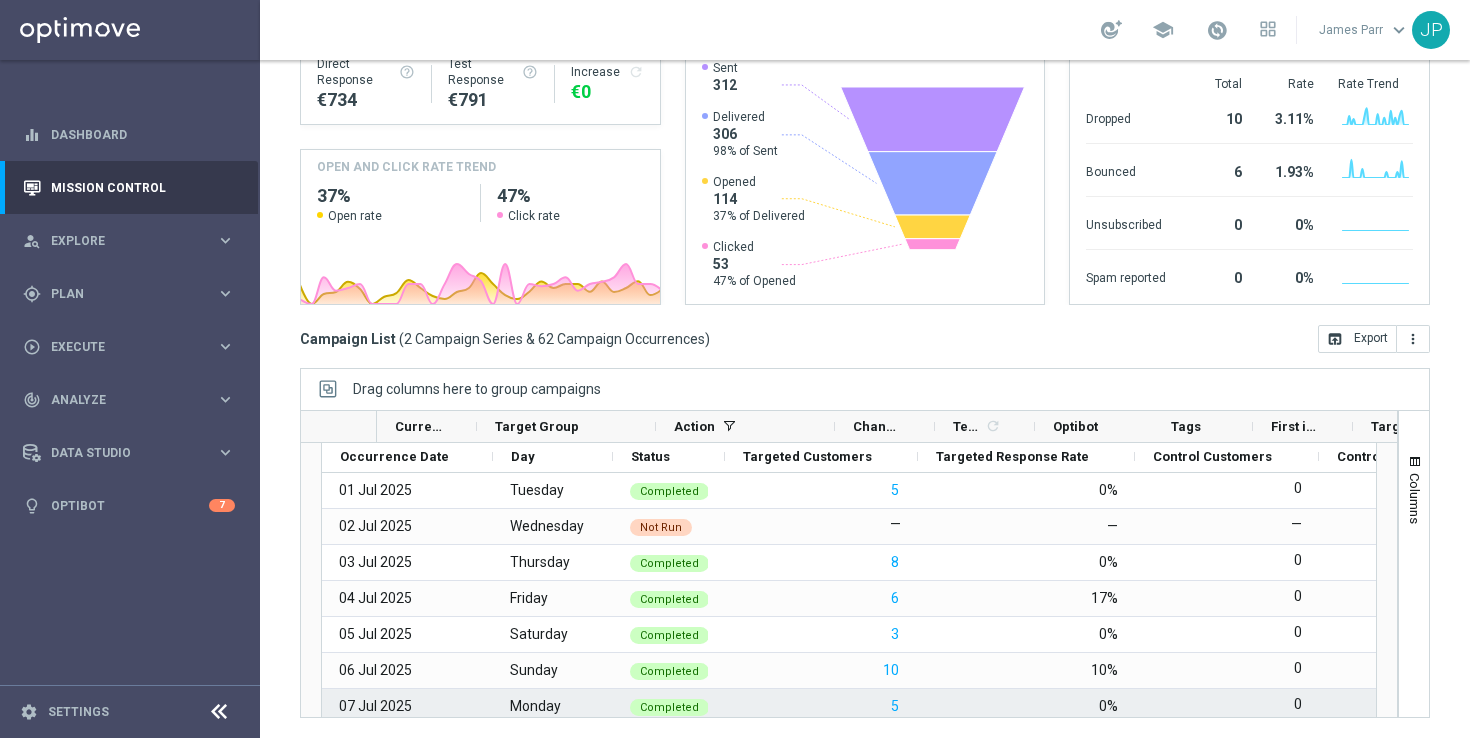 scroll, scrollTop: 45, scrollLeft: 0, axis: vertical 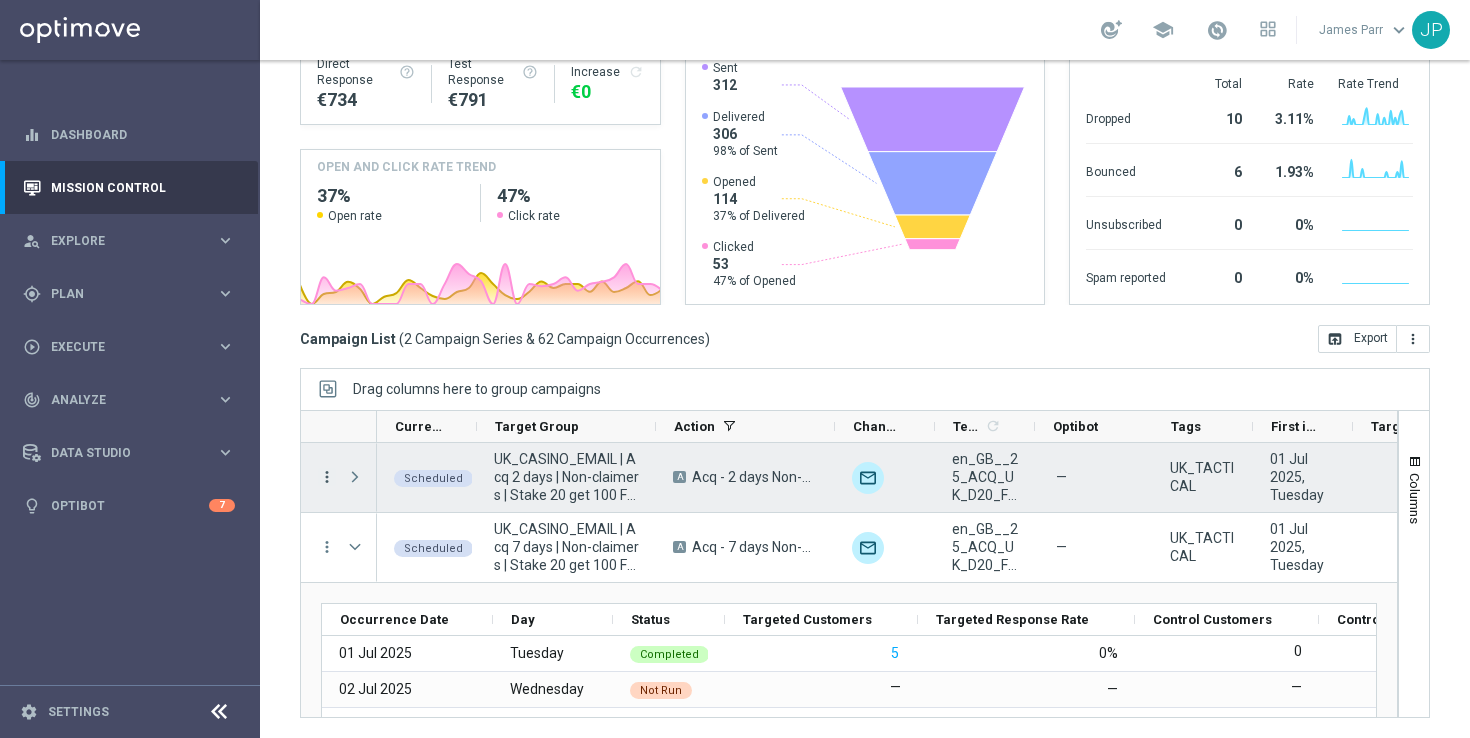 click on "more_vert" at bounding box center (327, 477) 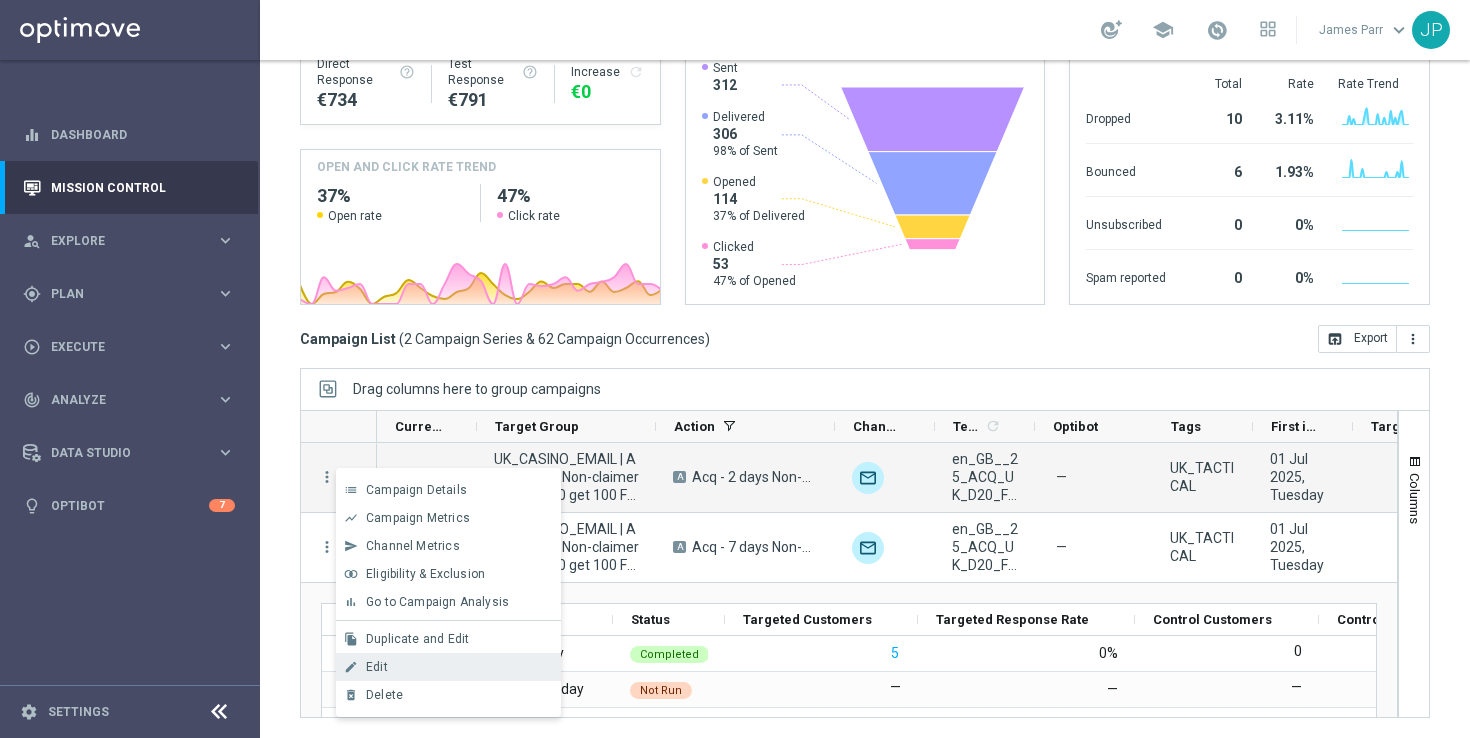 click on "Edit" at bounding box center [459, 667] 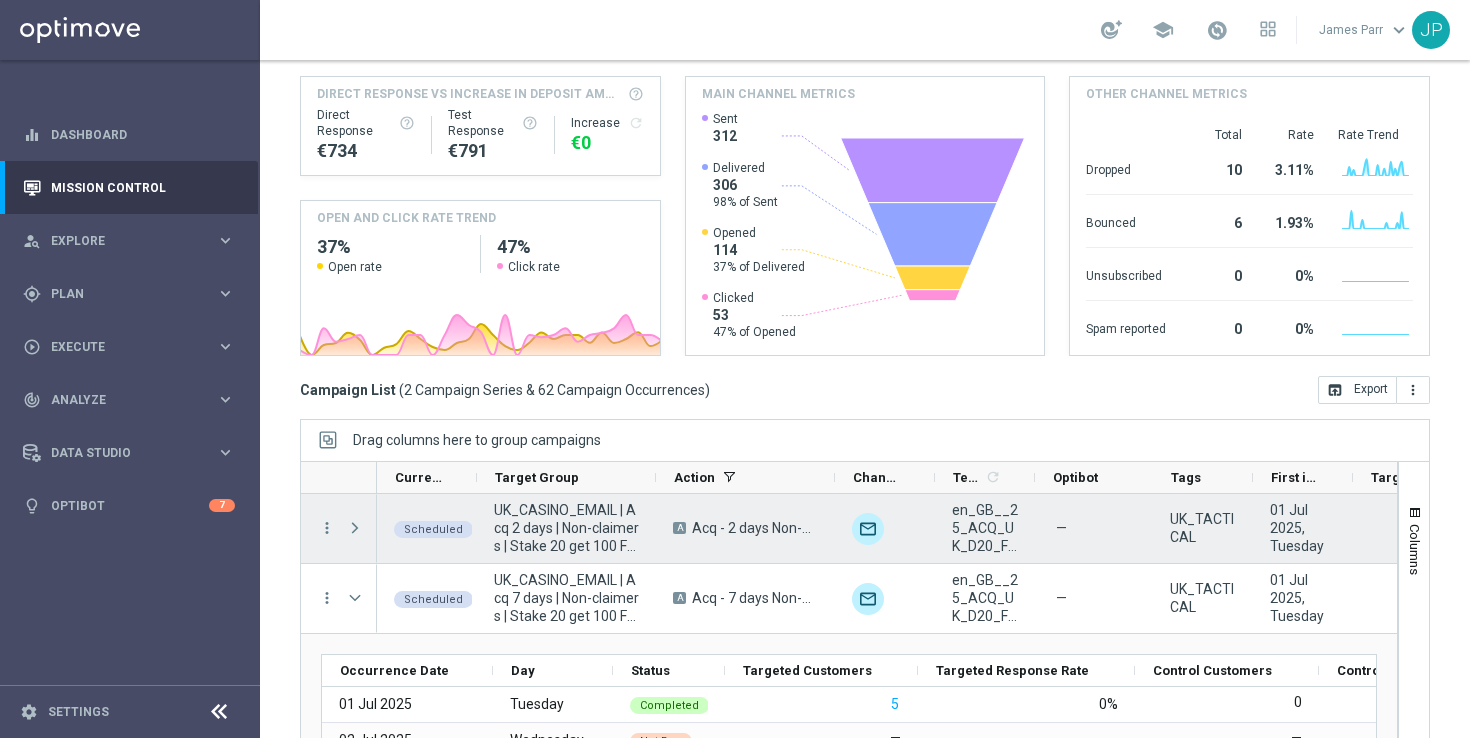 scroll, scrollTop: 262, scrollLeft: 0, axis: vertical 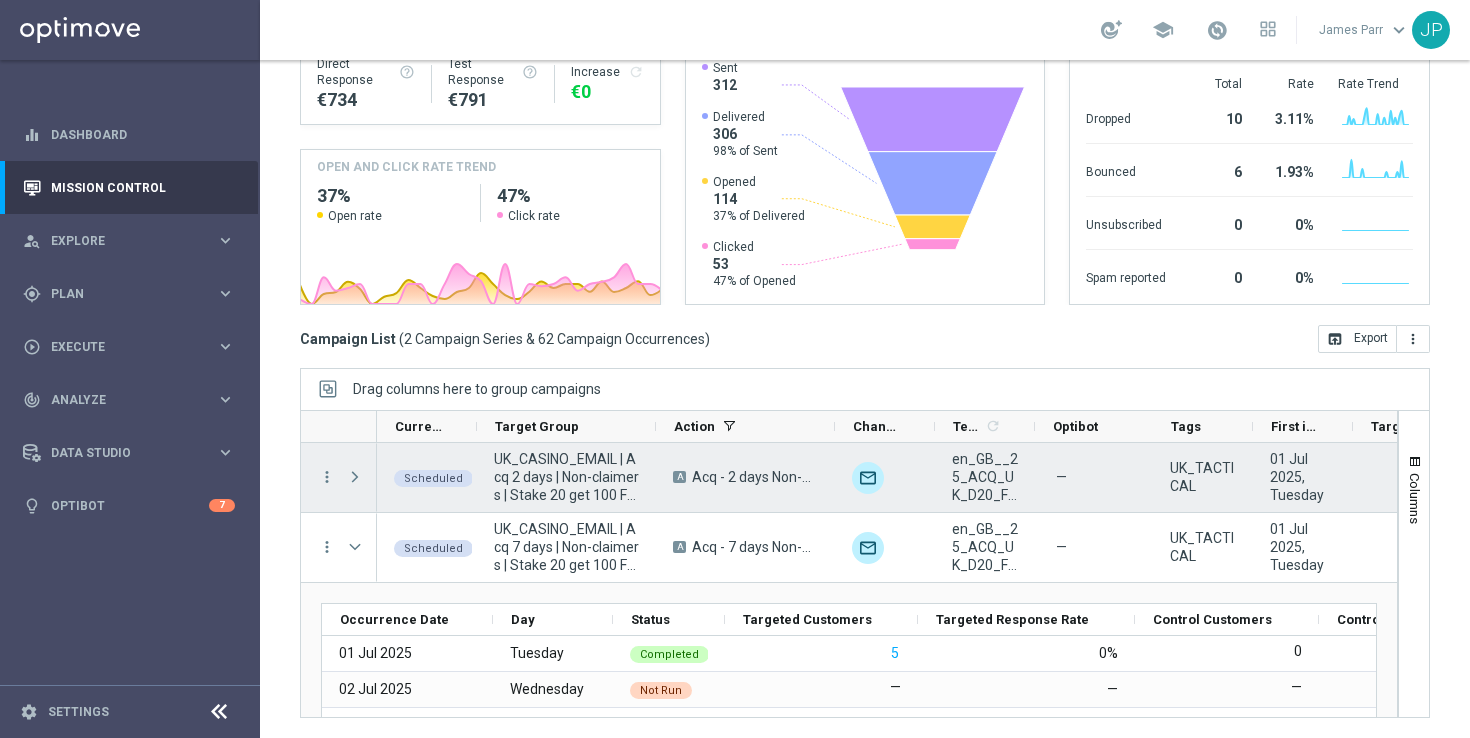 click on "more_vert" at bounding box center (319, 477) 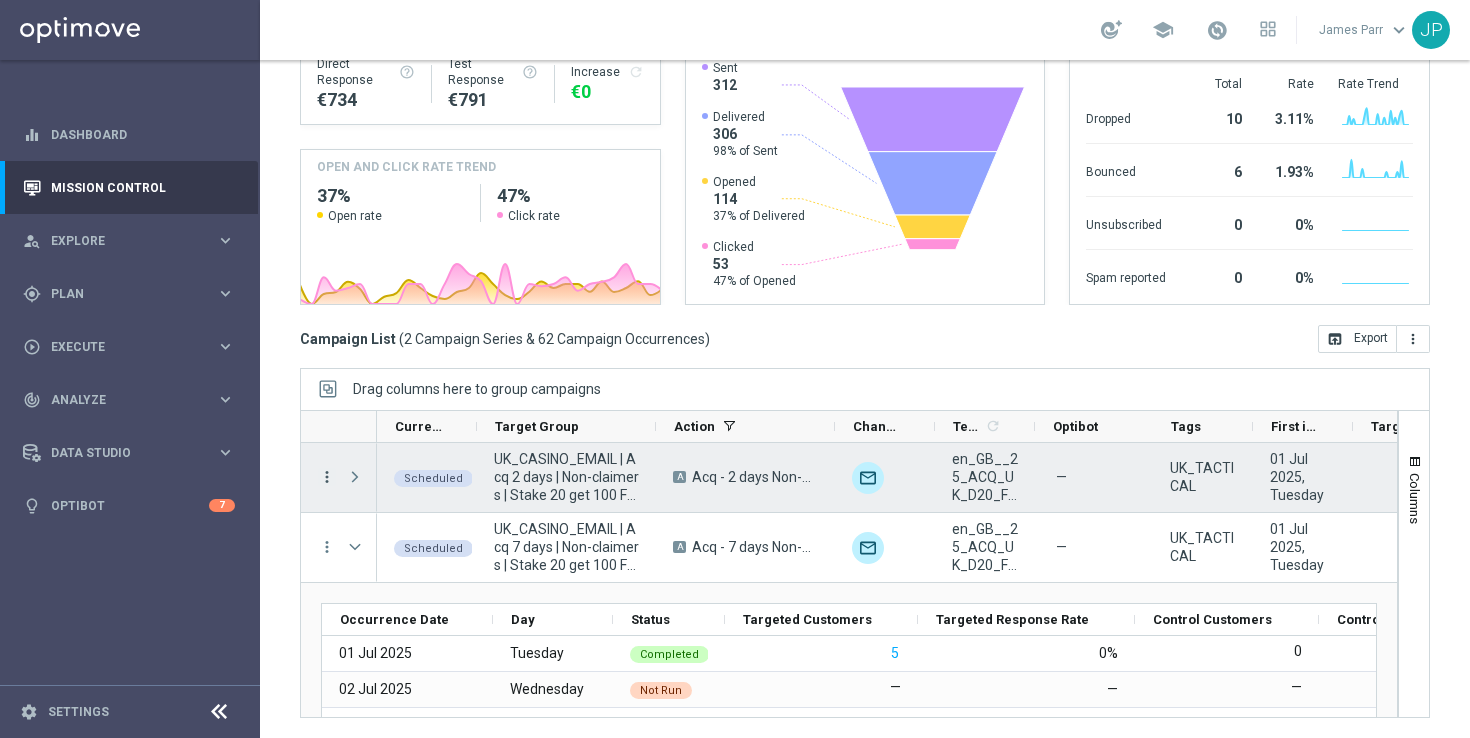 click on "more_vert" at bounding box center [327, 477] 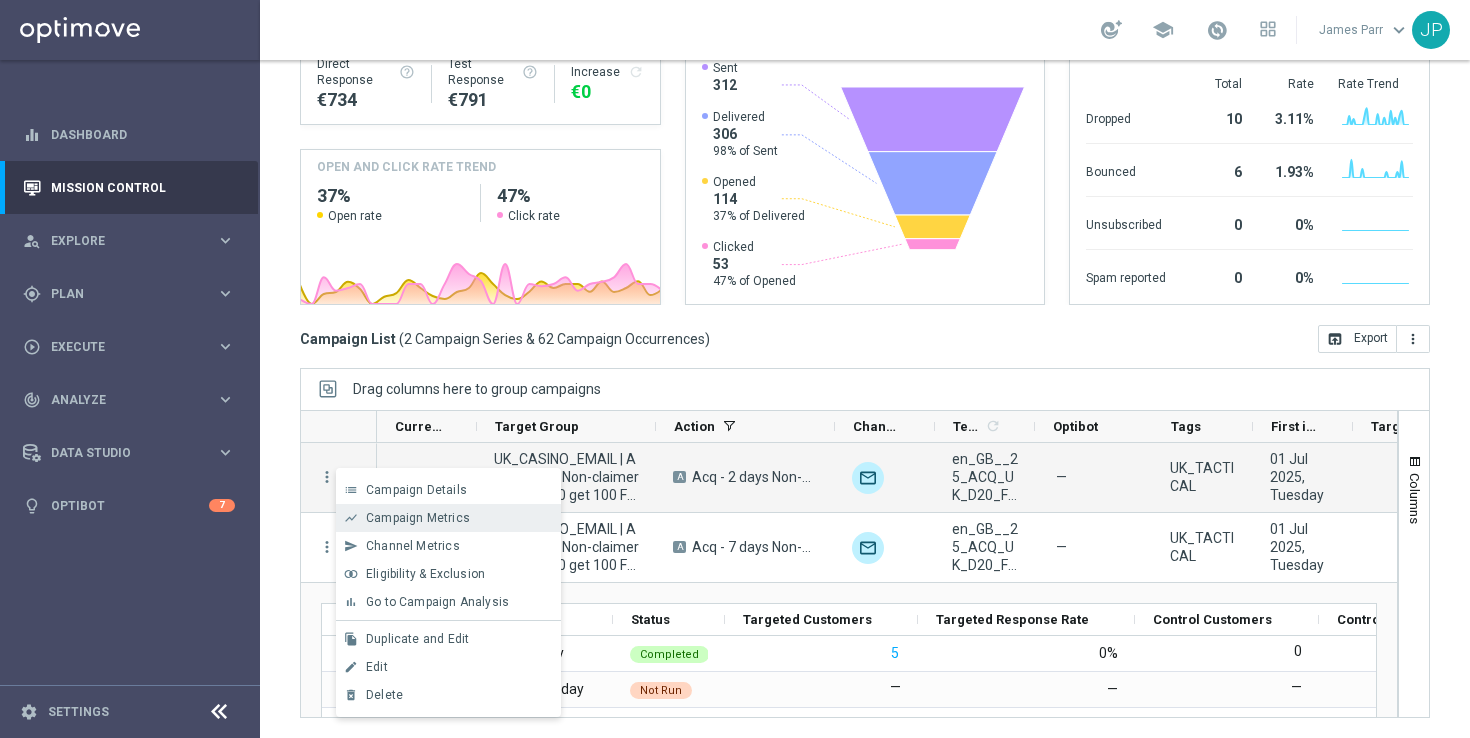 click on "Campaign Metrics" at bounding box center (418, 518) 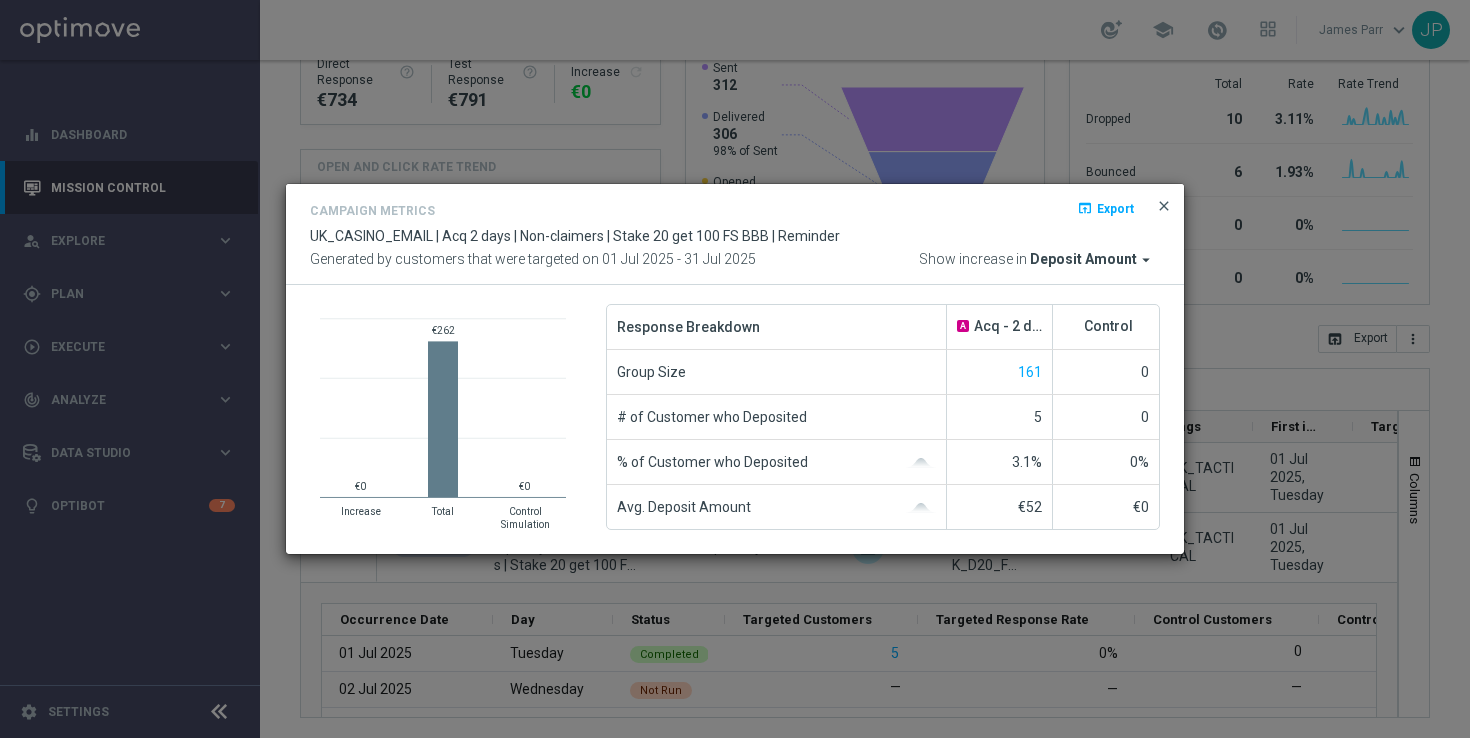 click on "close" 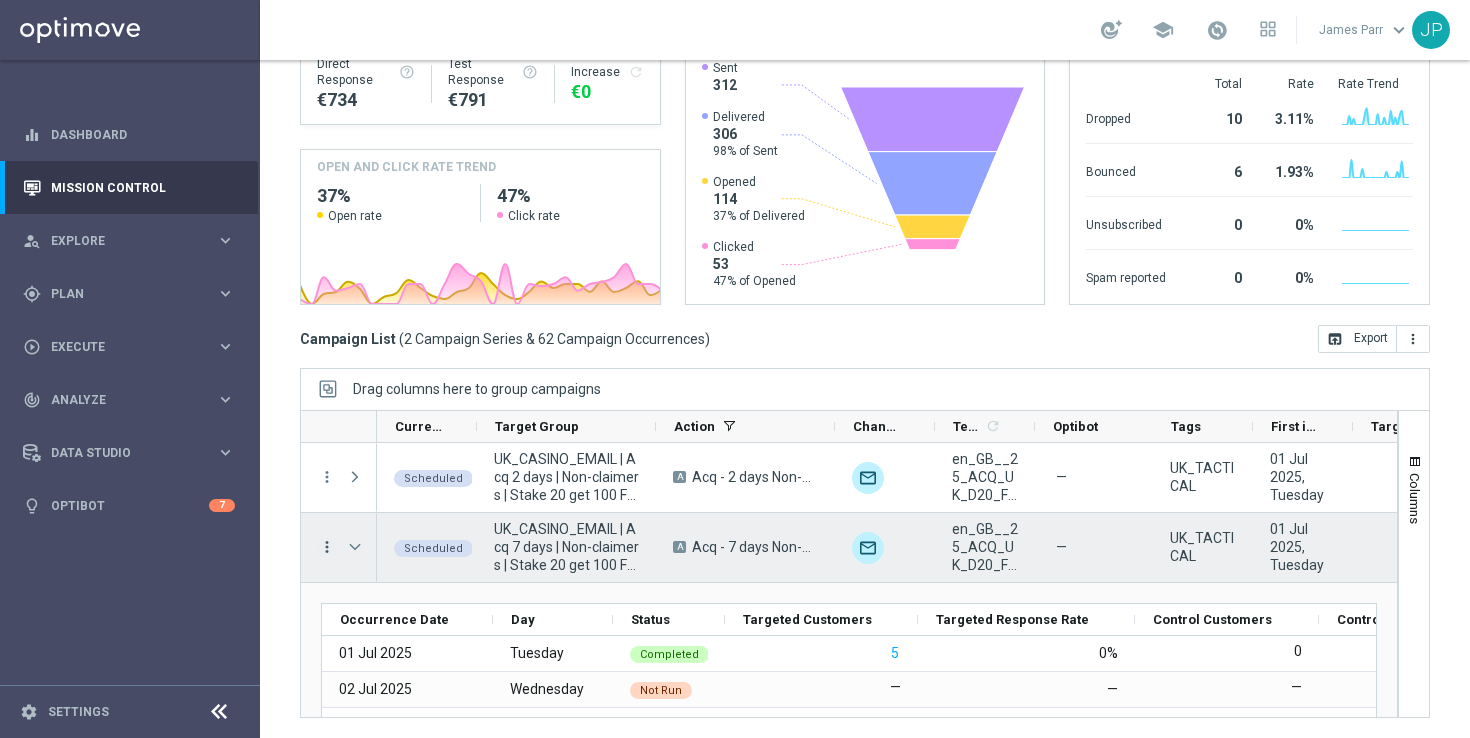 click on "more_vert" at bounding box center (327, 547) 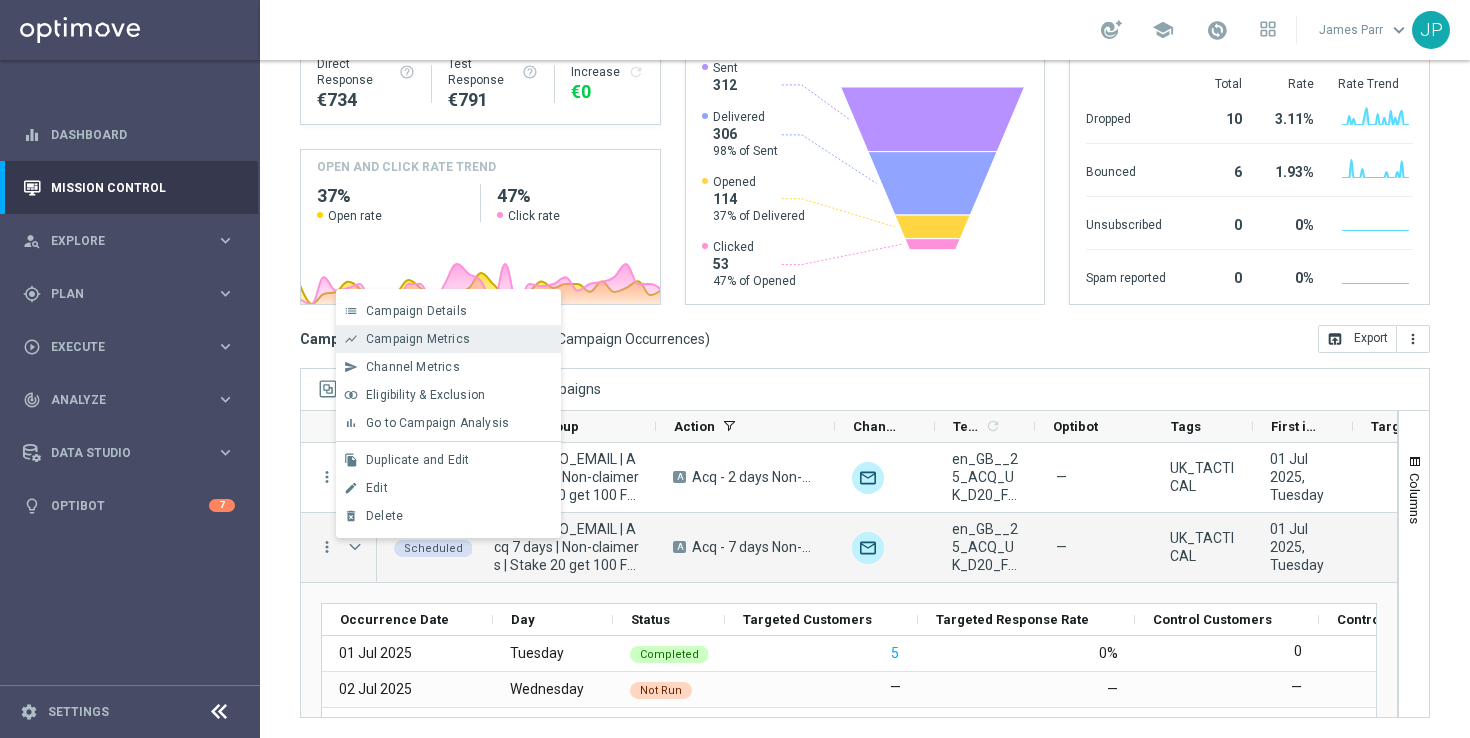 click on "Campaign Metrics" at bounding box center [459, 339] 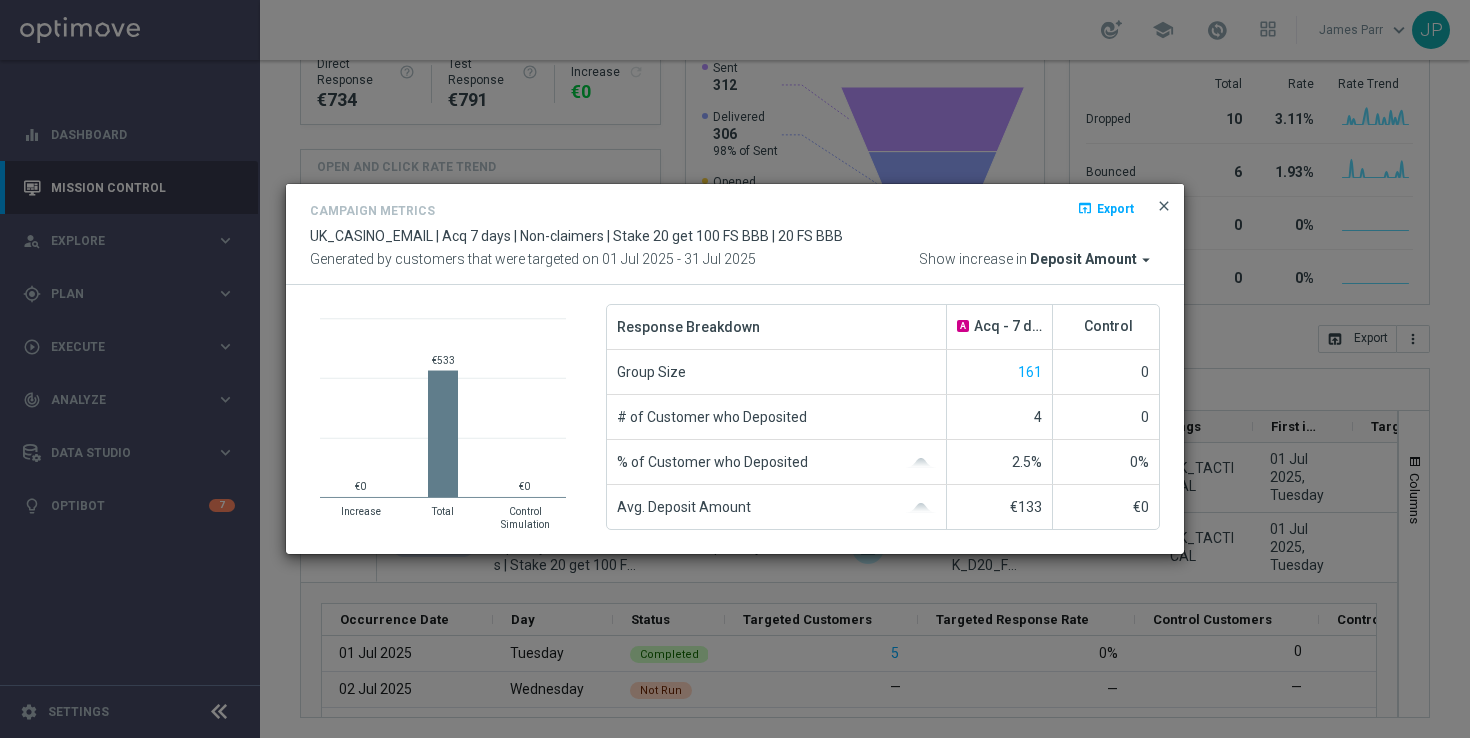 click on "close" 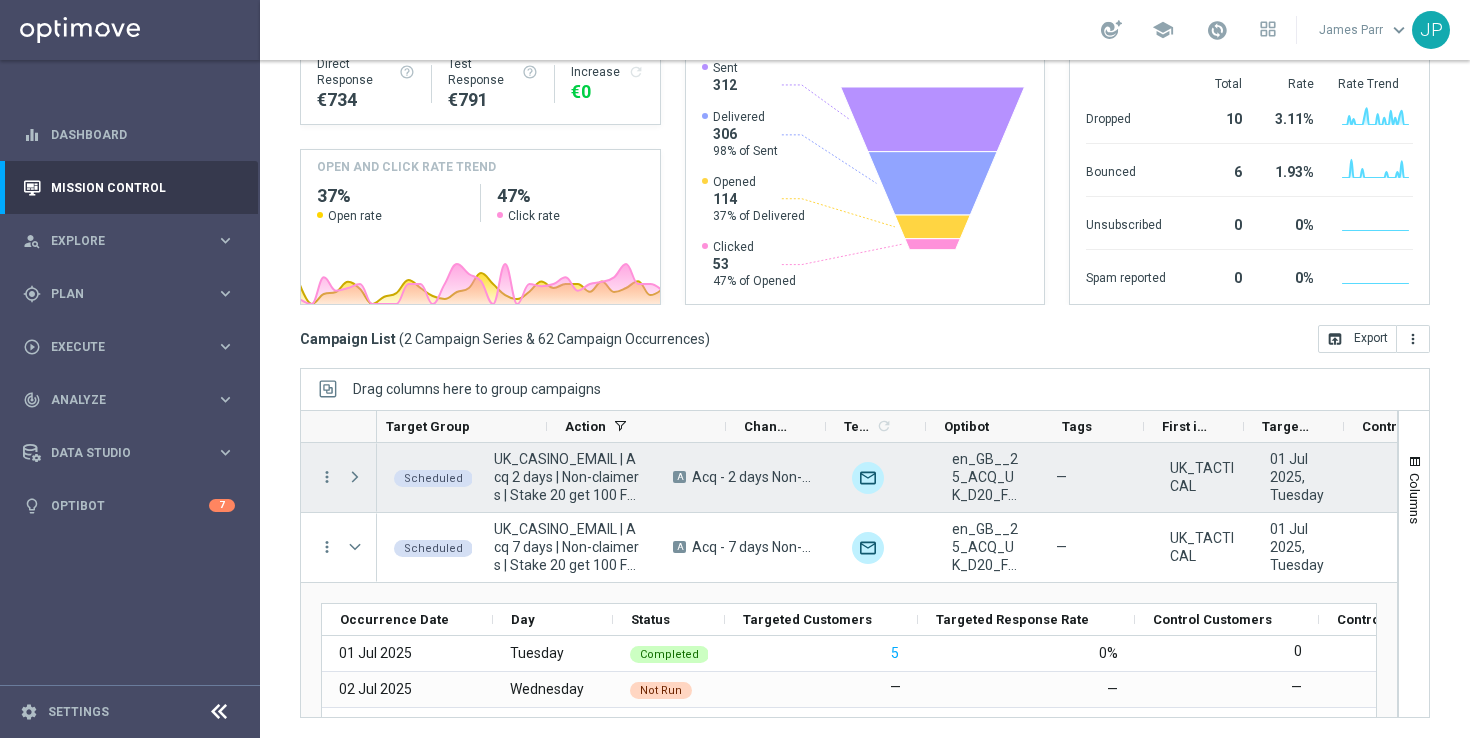 scroll, scrollTop: 0, scrollLeft: 342, axis: horizontal 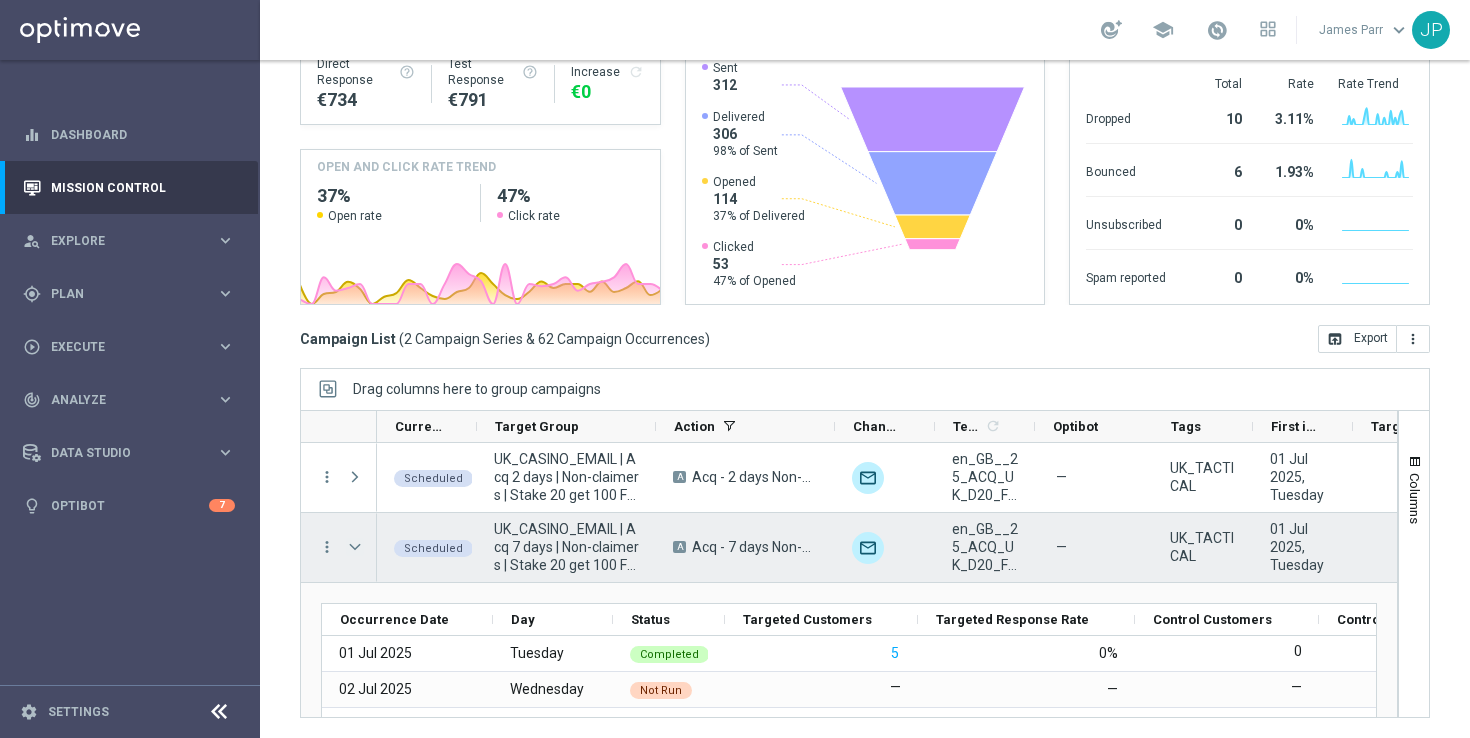 click at bounding box center [355, 547] 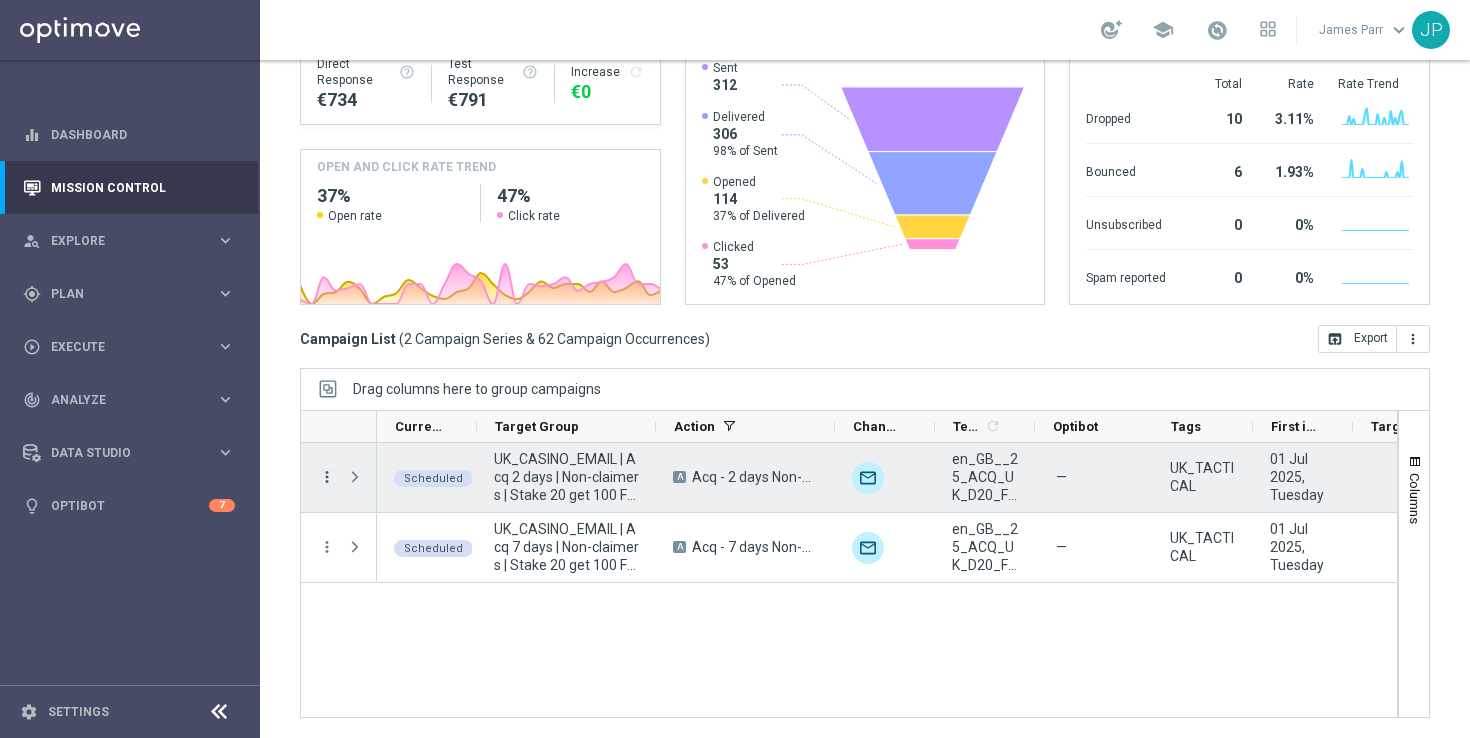 click on "more_vert" at bounding box center [327, 477] 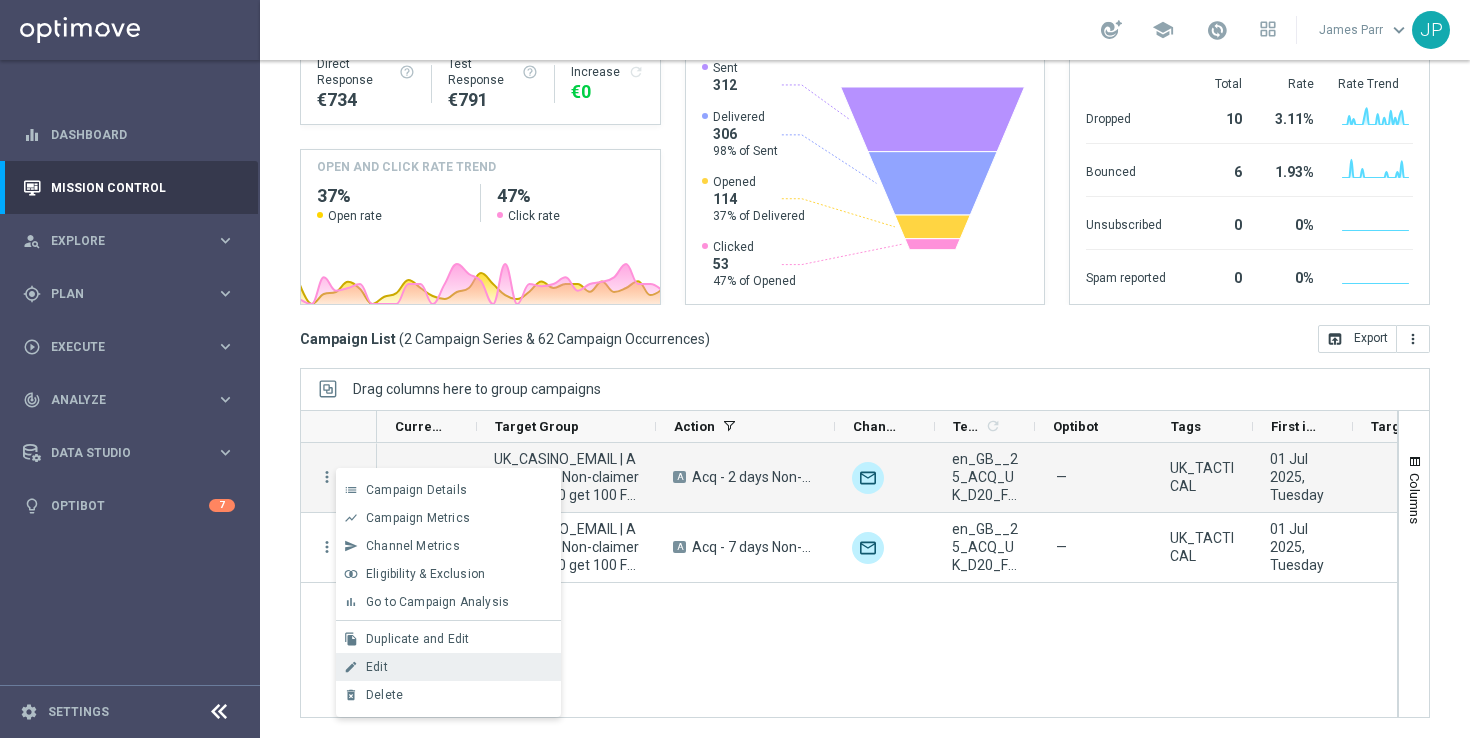 click on "Edit" at bounding box center (459, 667) 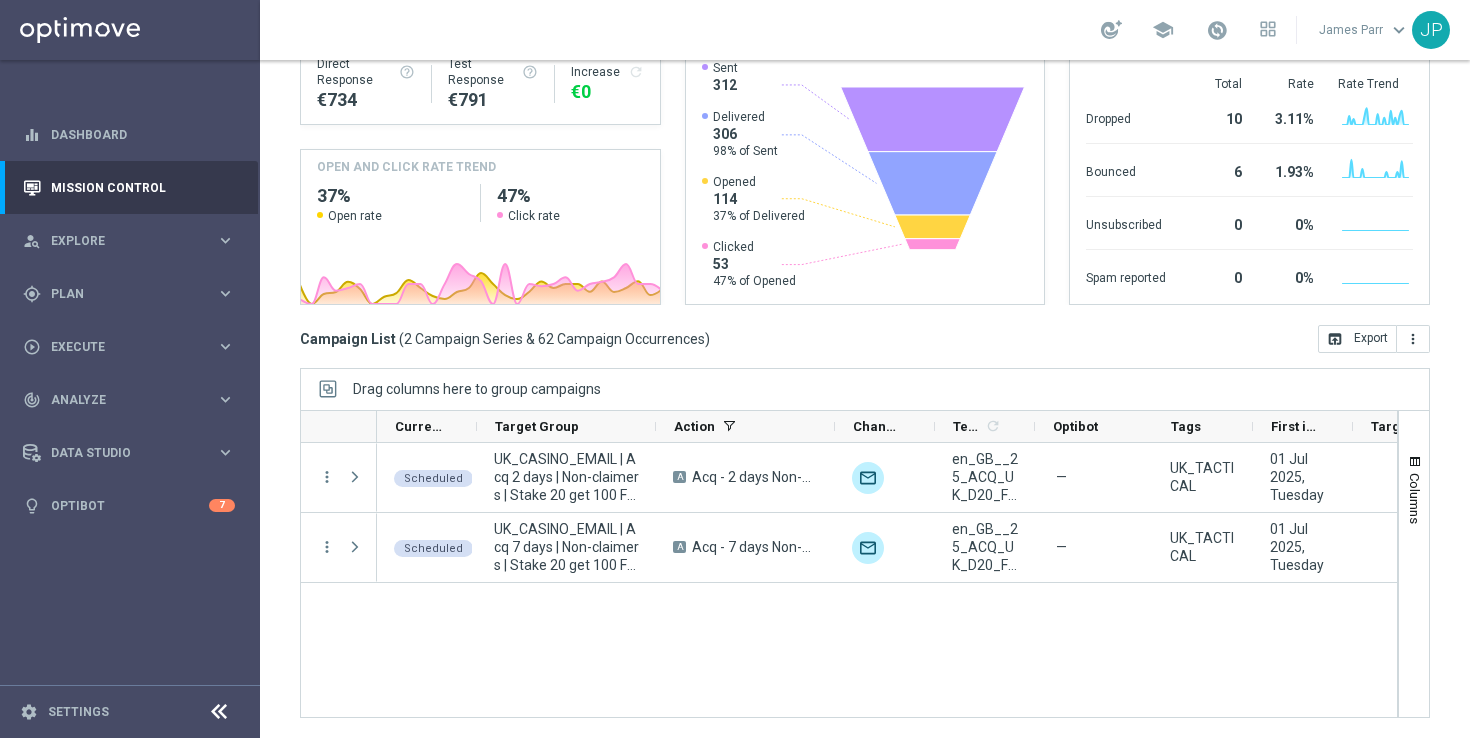 scroll, scrollTop: 193, scrollLeft: 0, axis: vertical 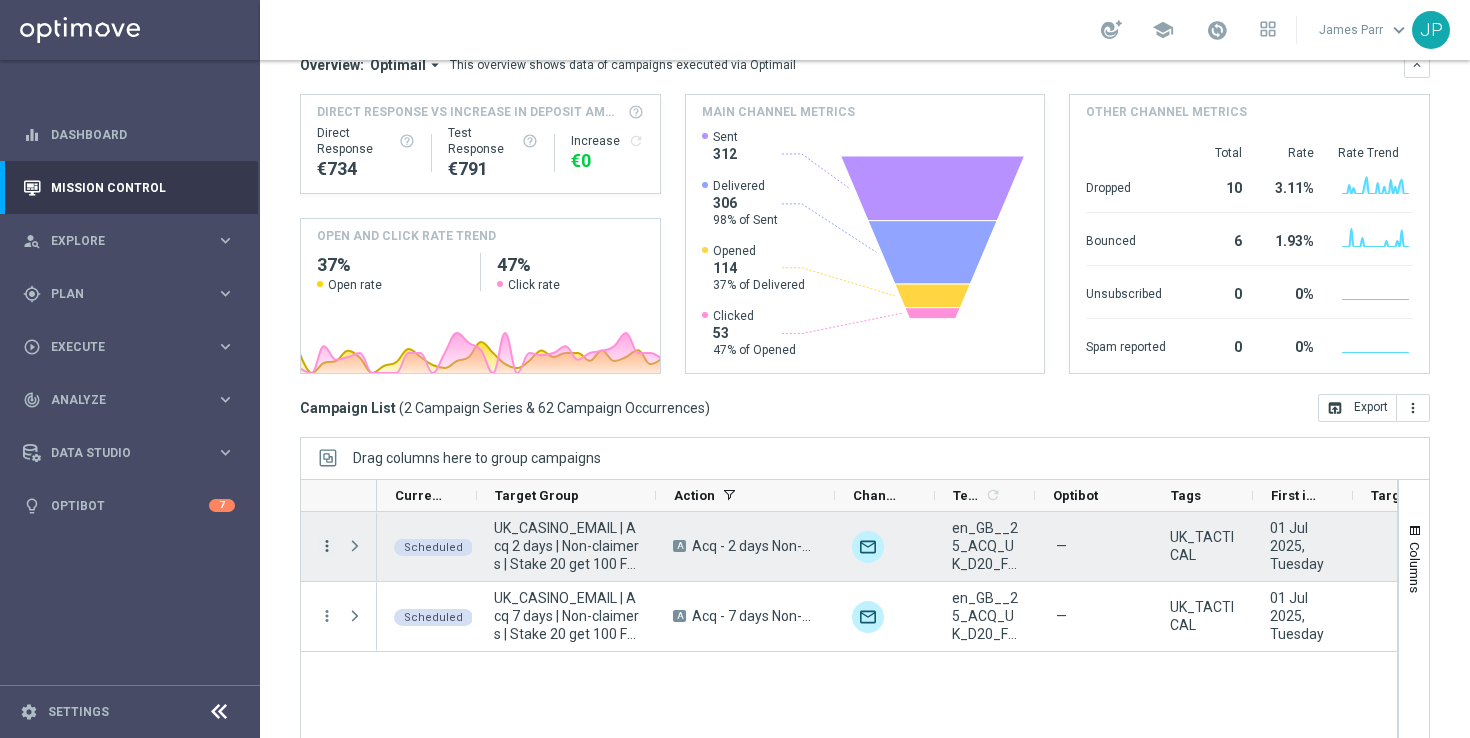 click on "more_vert" at bounding box center (327, 546) 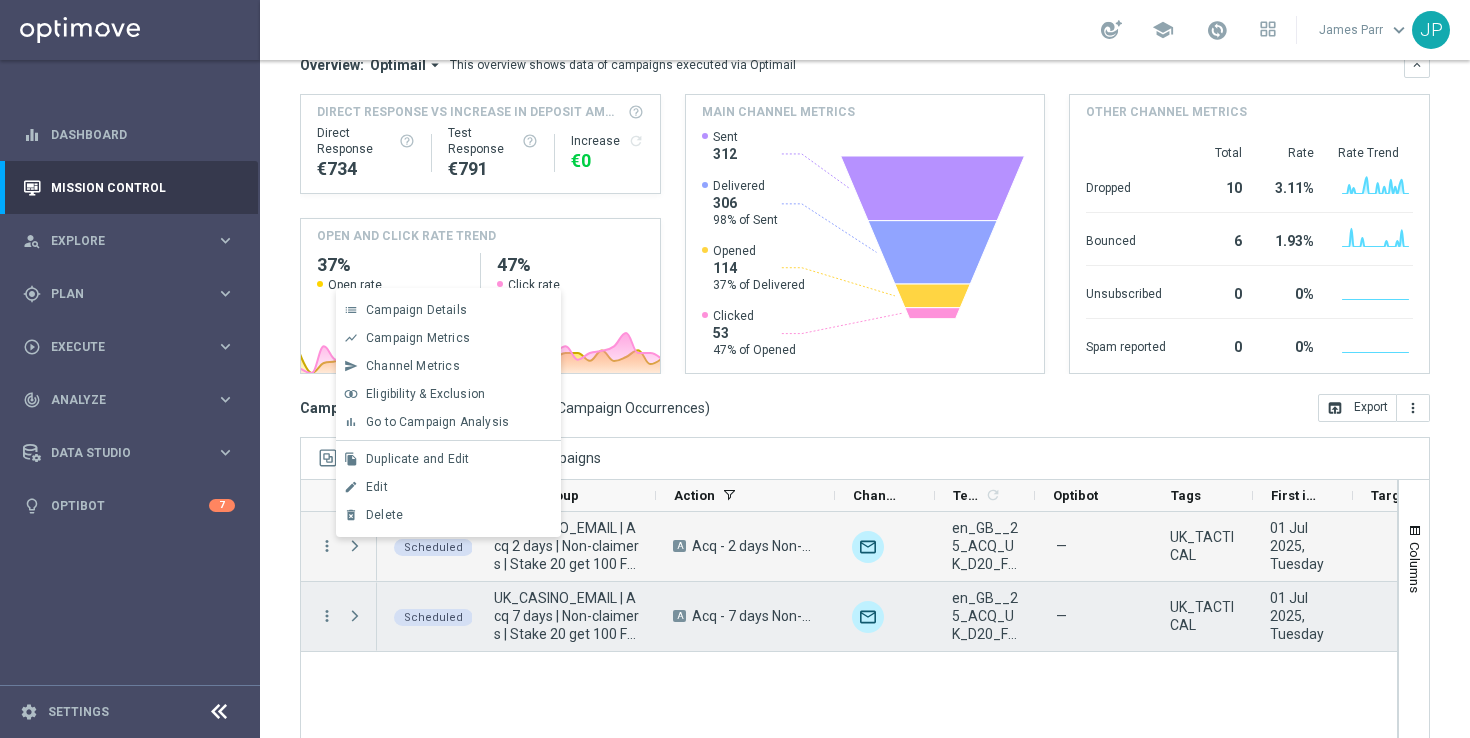 click at bounding box center [357, 616] 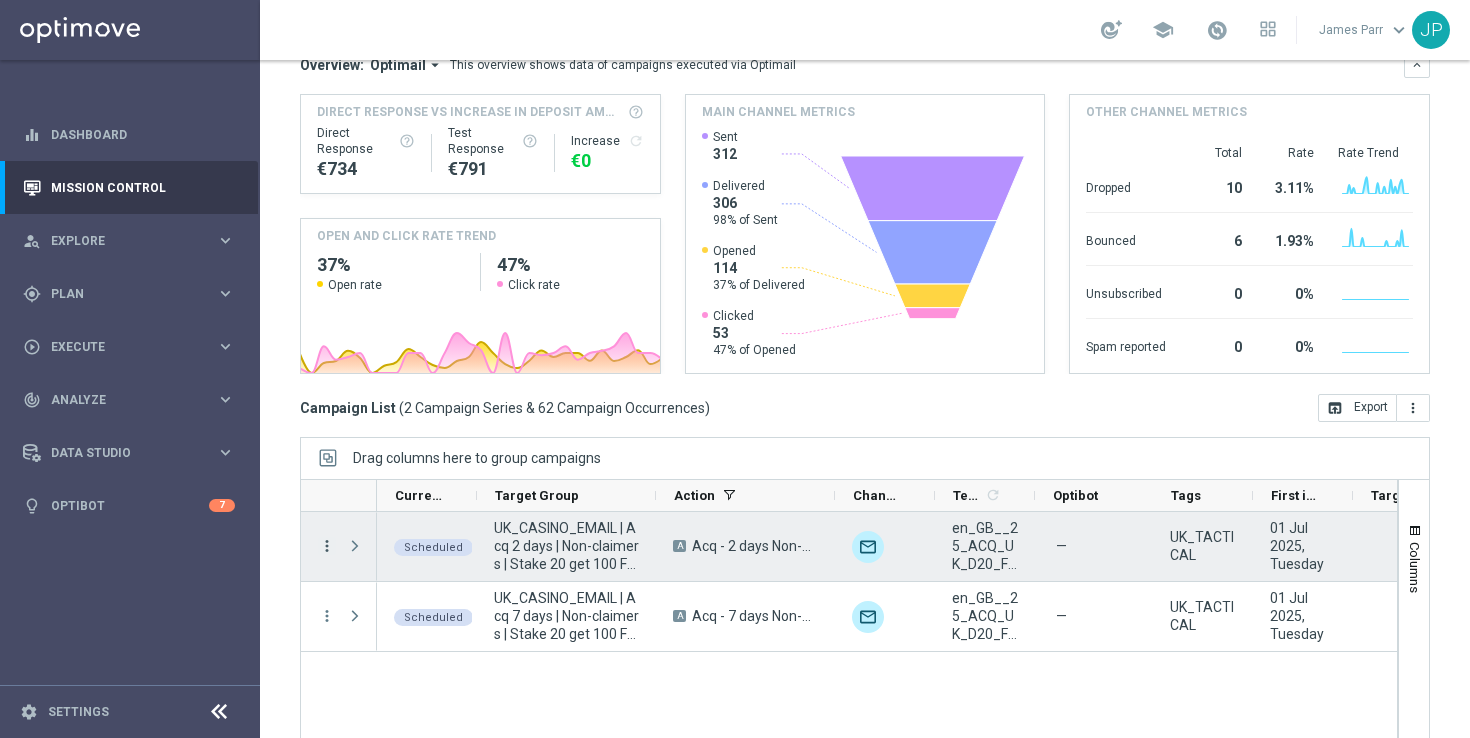 click on "more_vert" at bounding box center (327, 546) 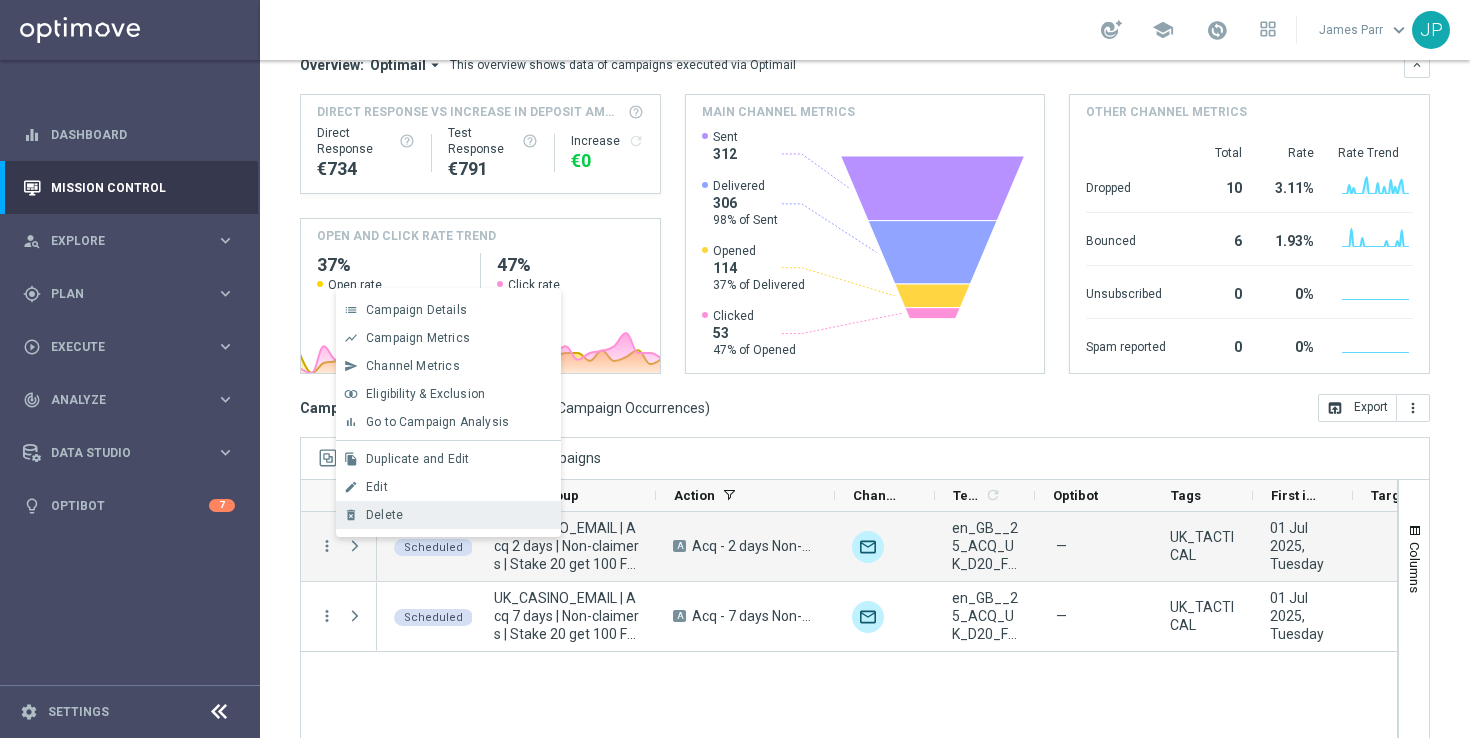 click on "Delete" at bounding box center (459, 515) 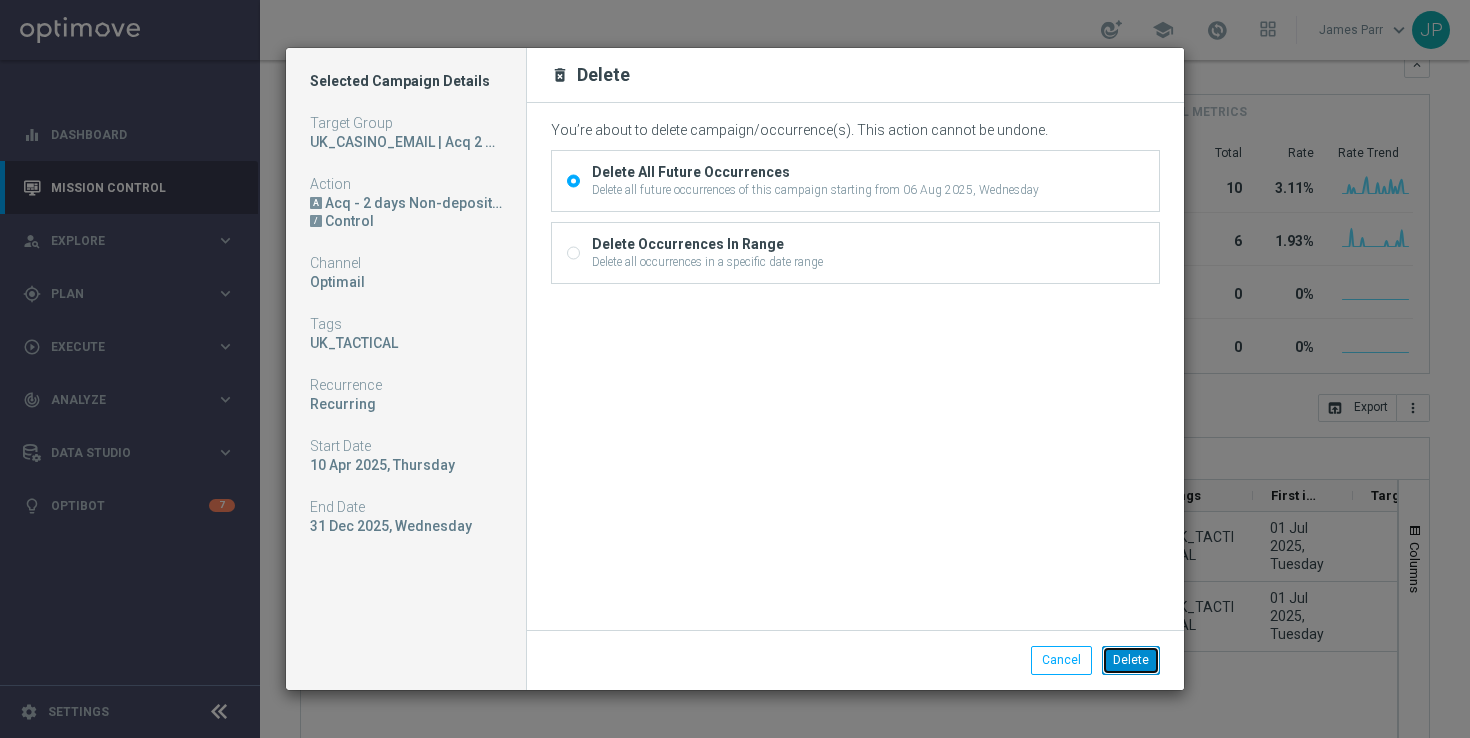 click on "Delete" 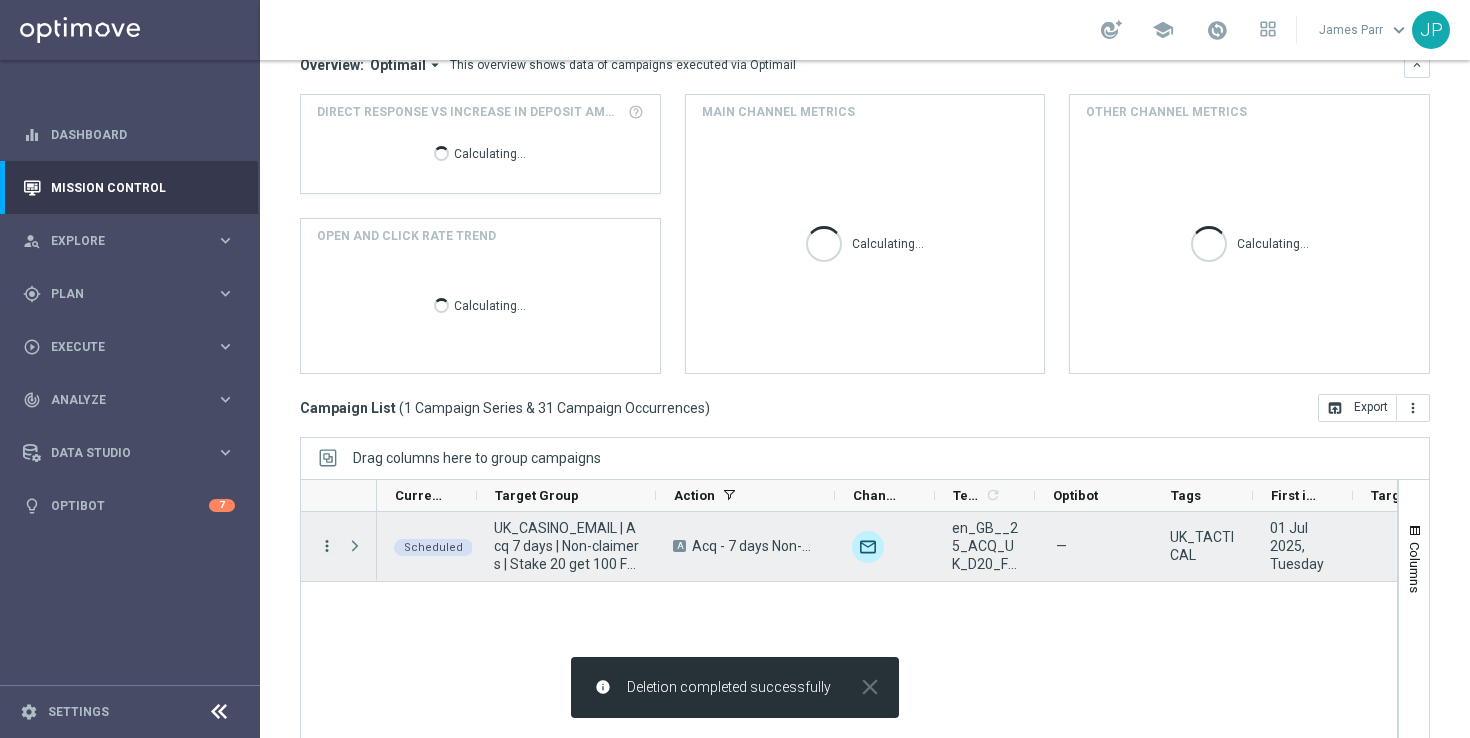 click on "more_vert" at bounding box center [327, 546] 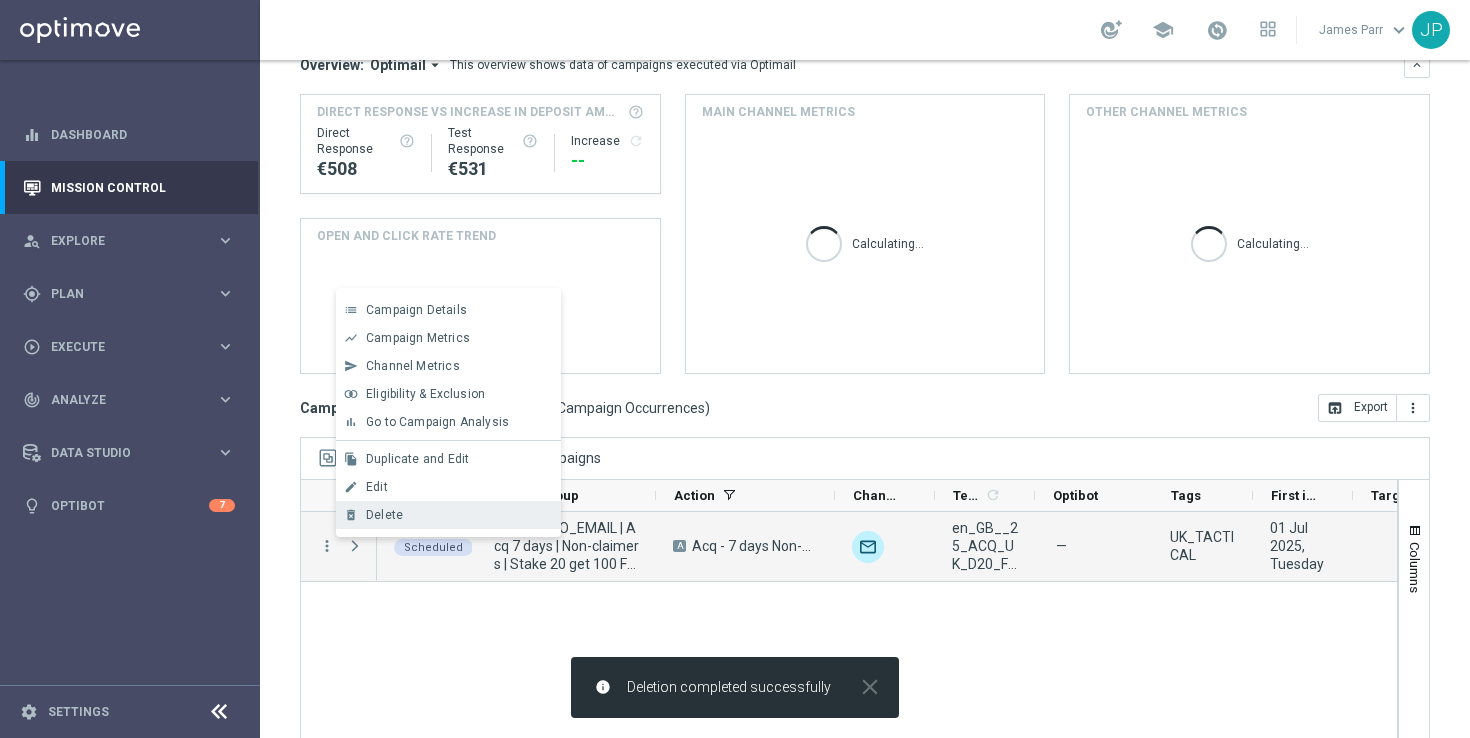 click on "Delete" at bounding box center (459, 515) 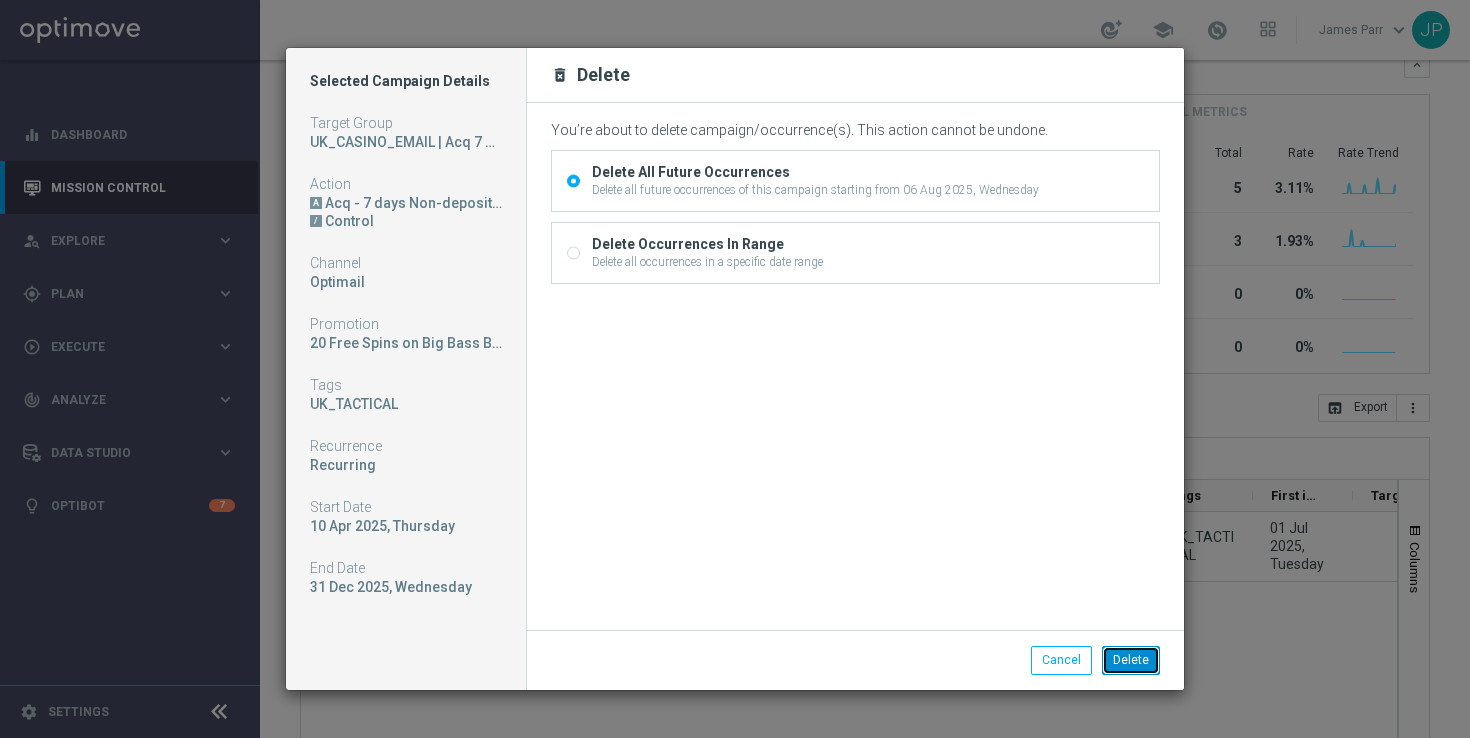 click on "Delete" 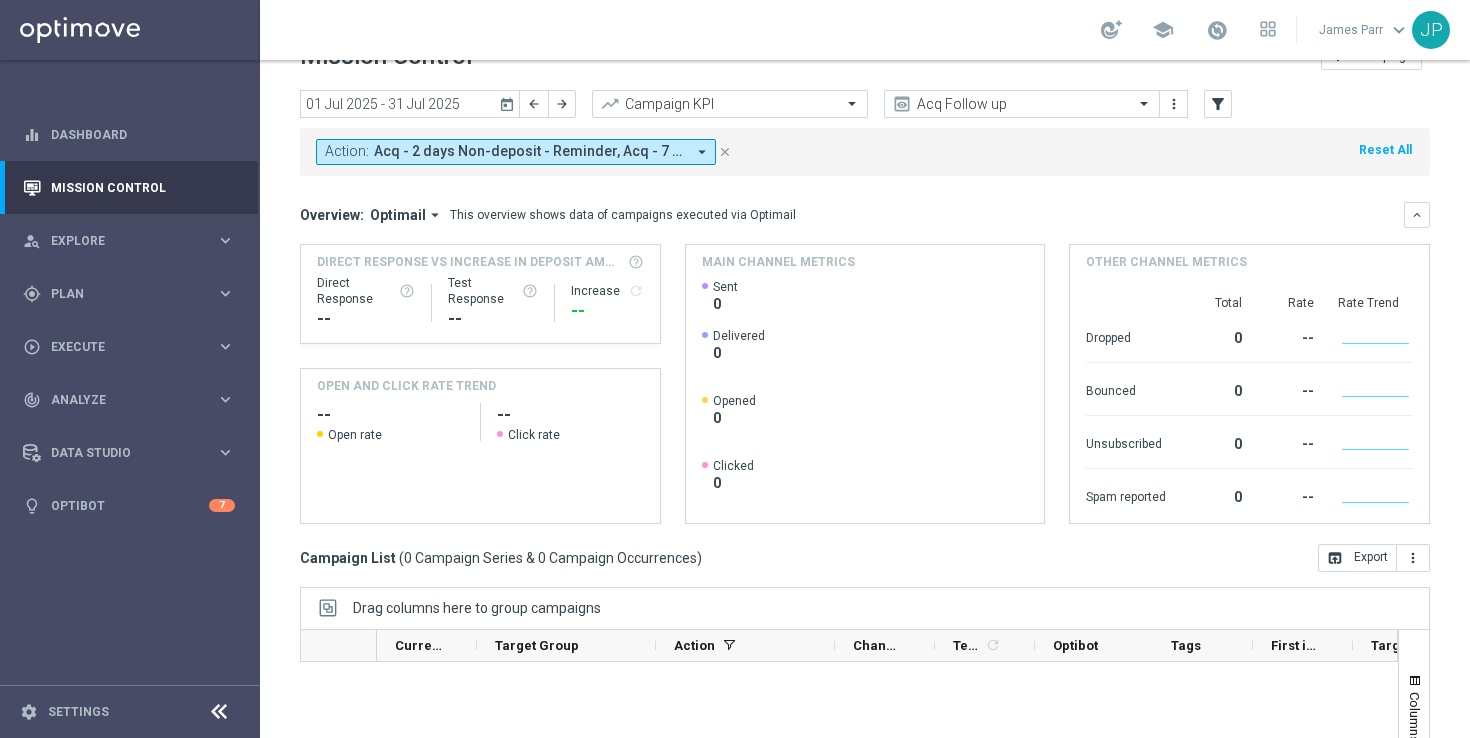 scroll, scrollTop: 0, scrollLeft: 0, axis: both 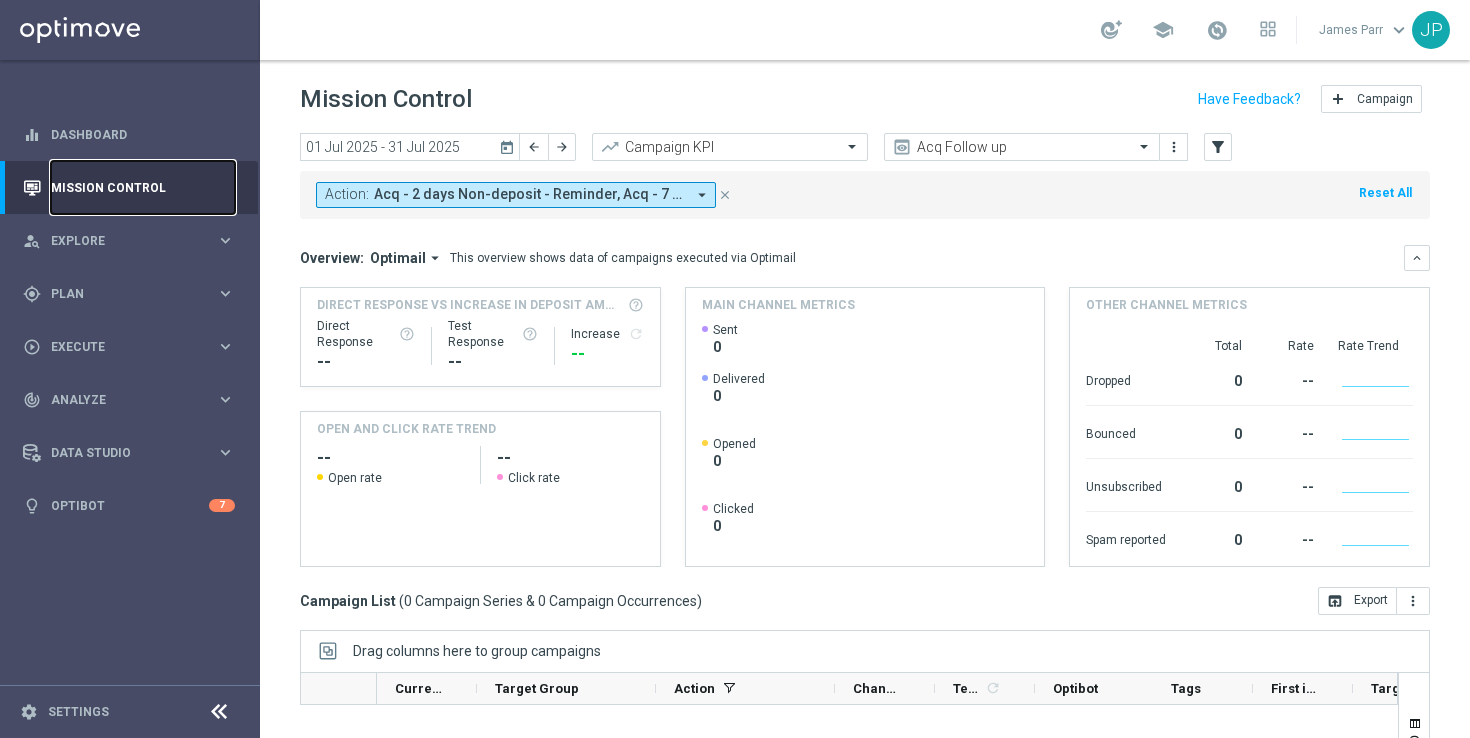 click on "Mission Control" at bounding box center [143, 187] 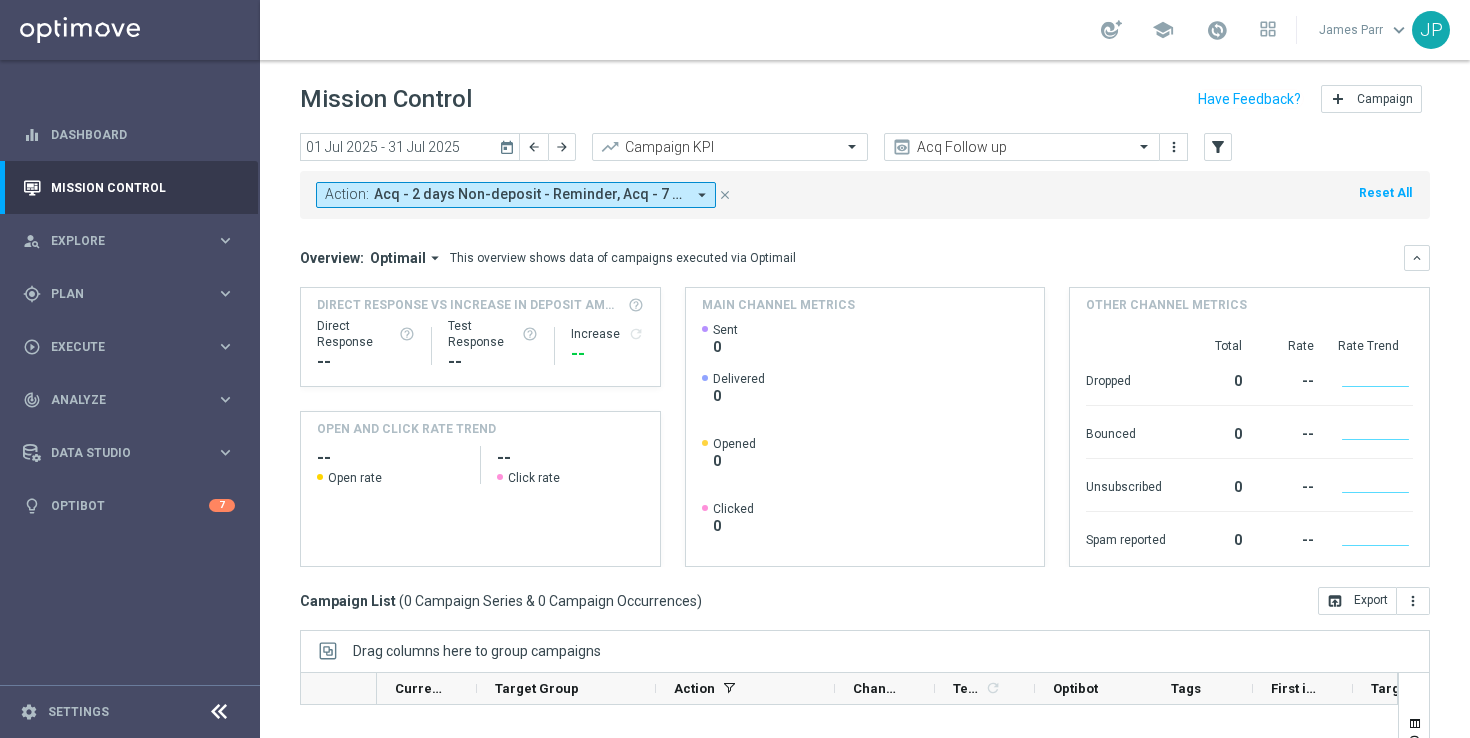 click on "today" 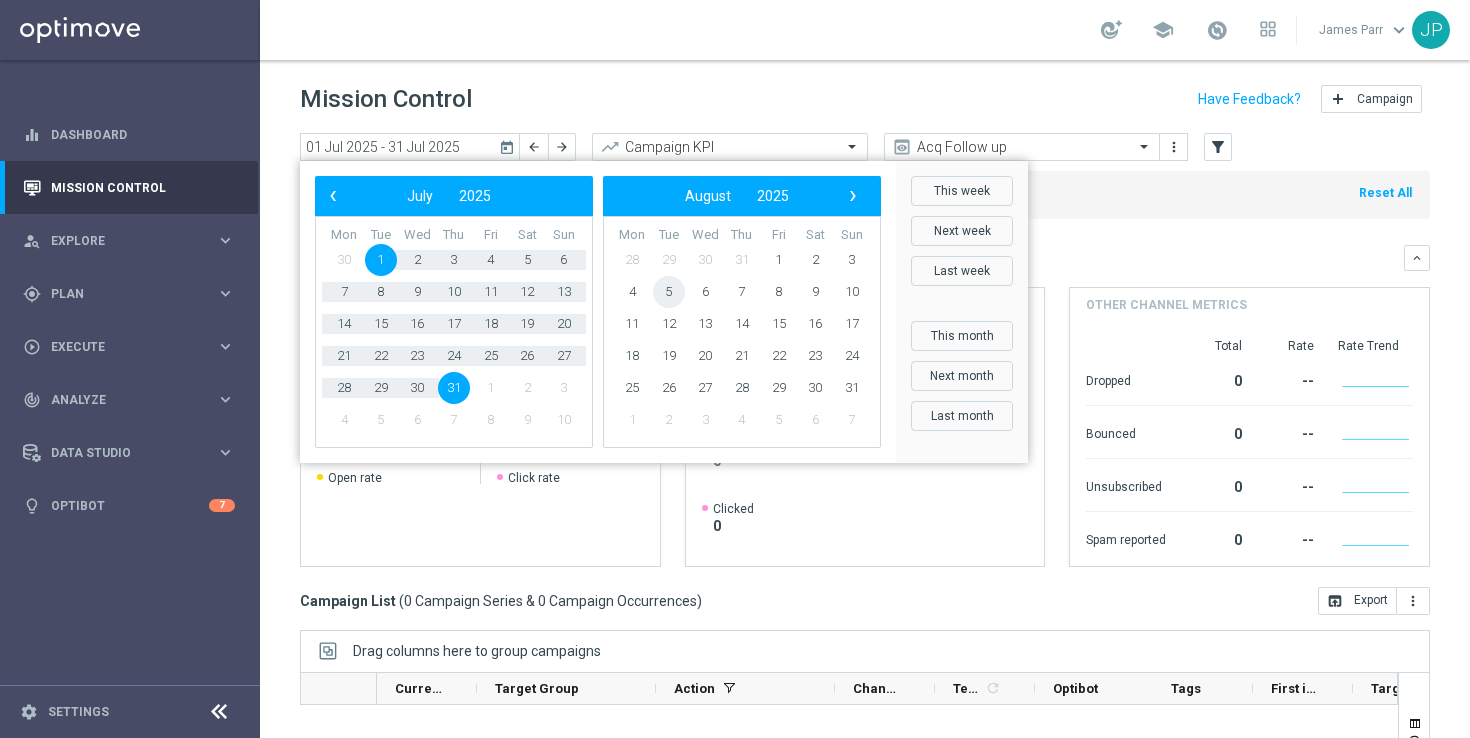 click on "5" 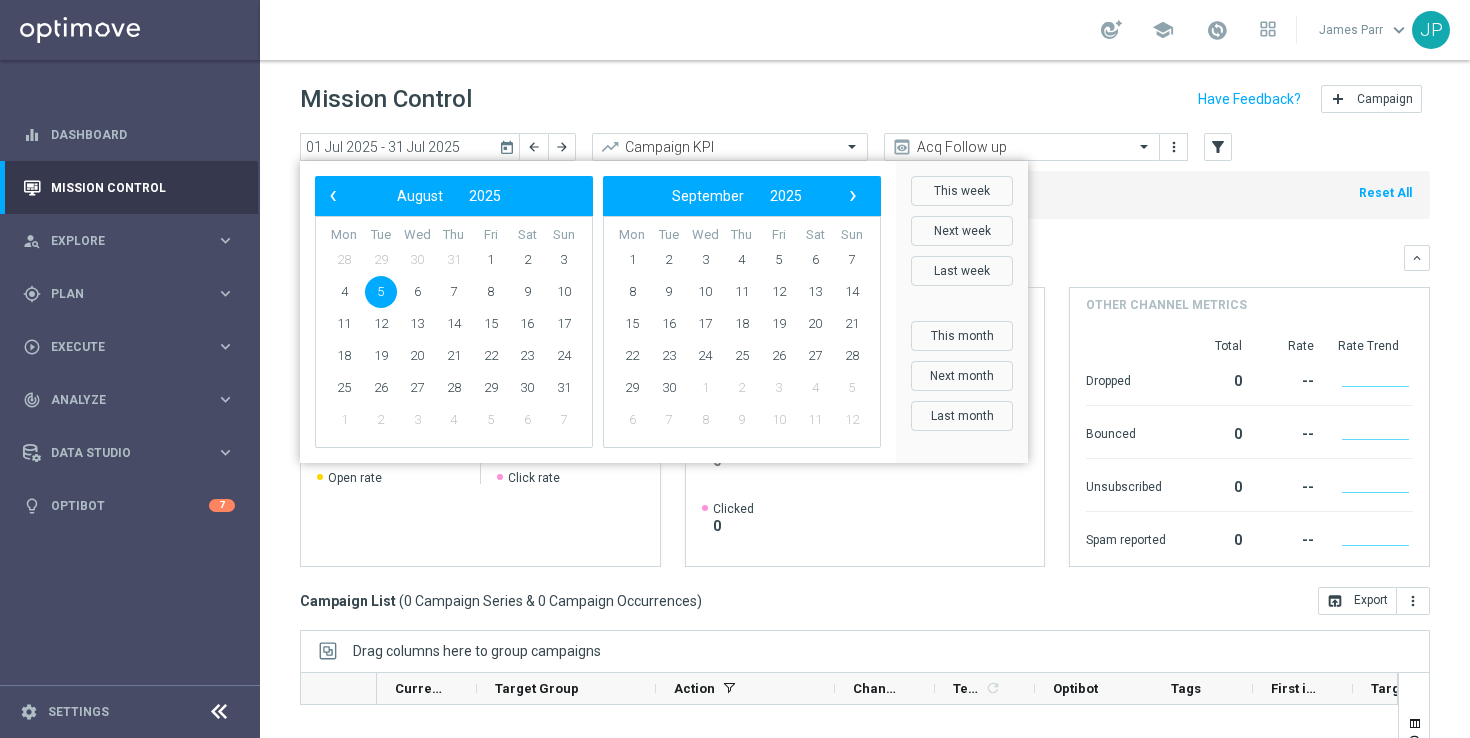 click on "5" 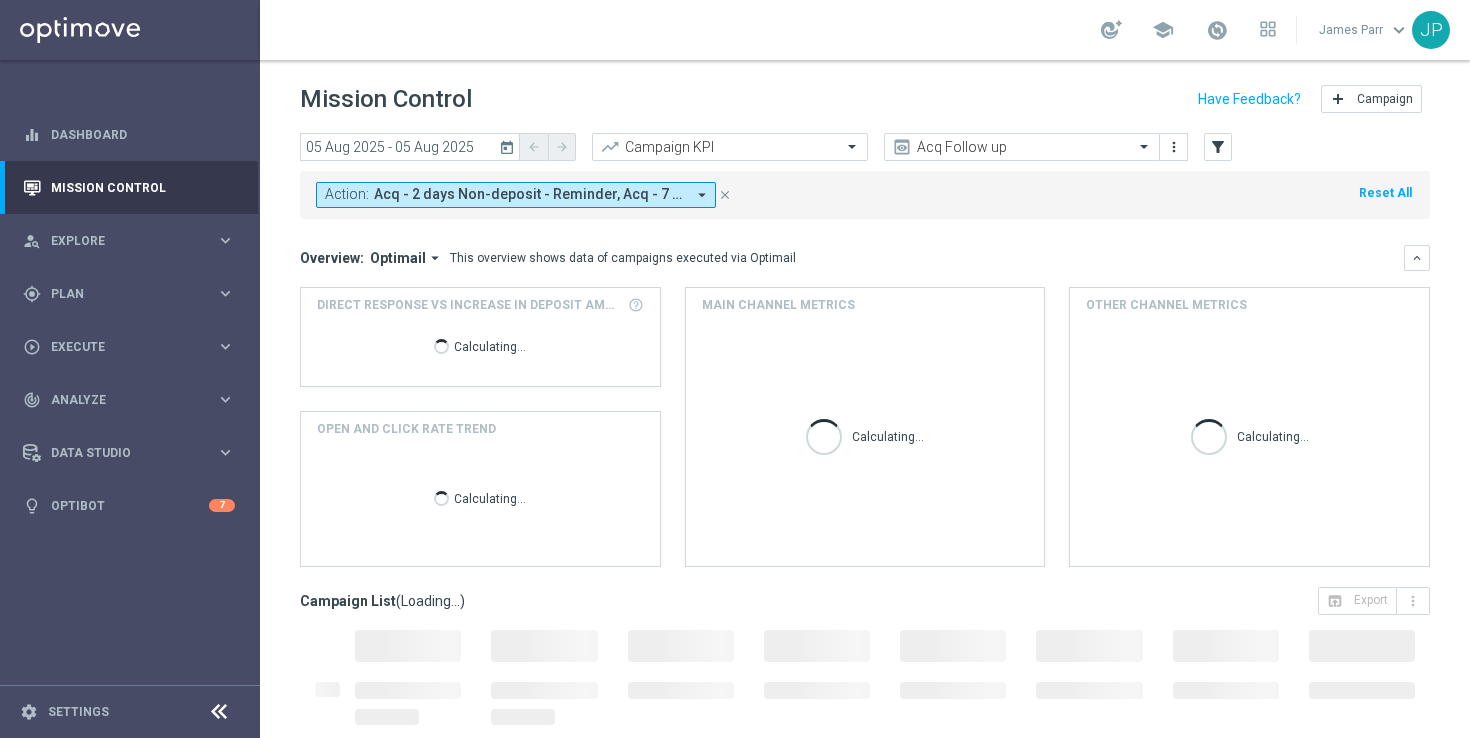 click on "close" 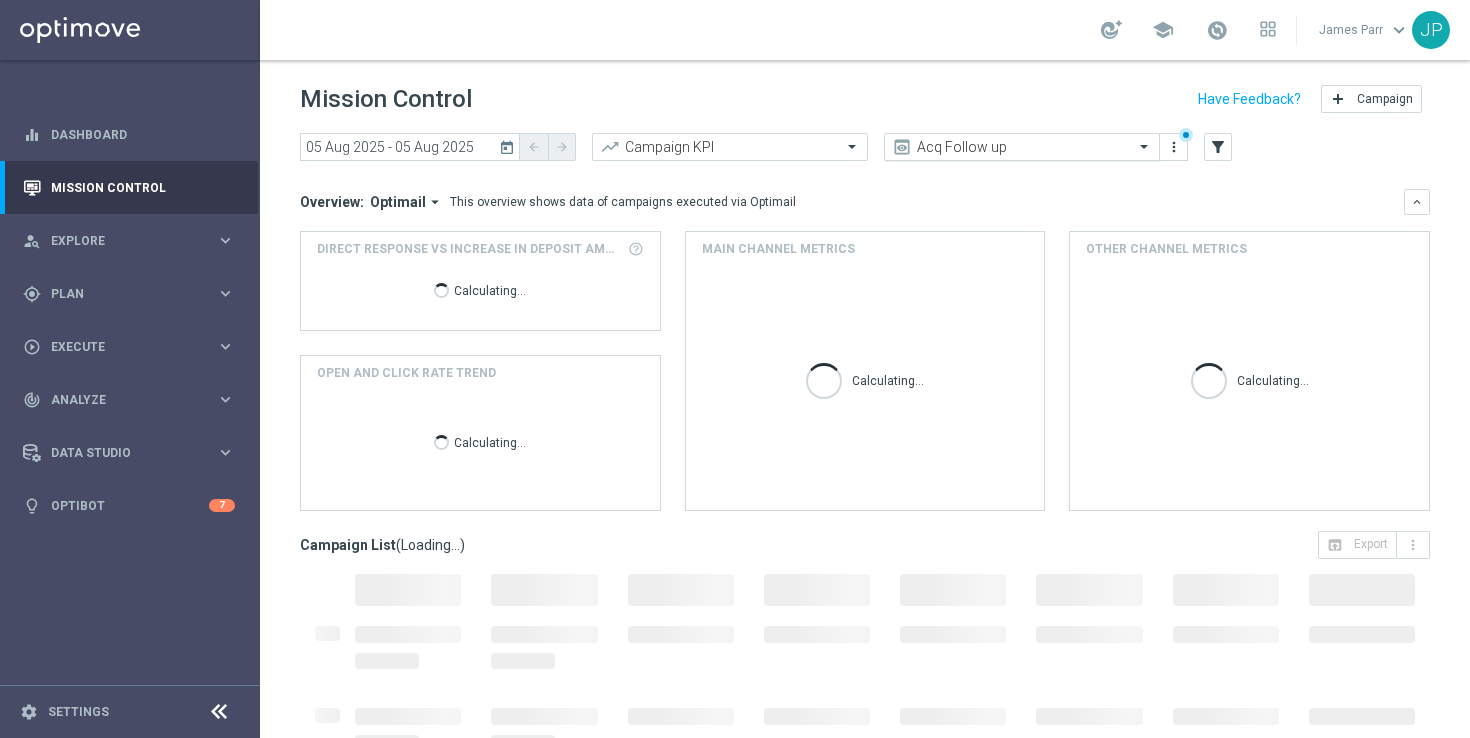click 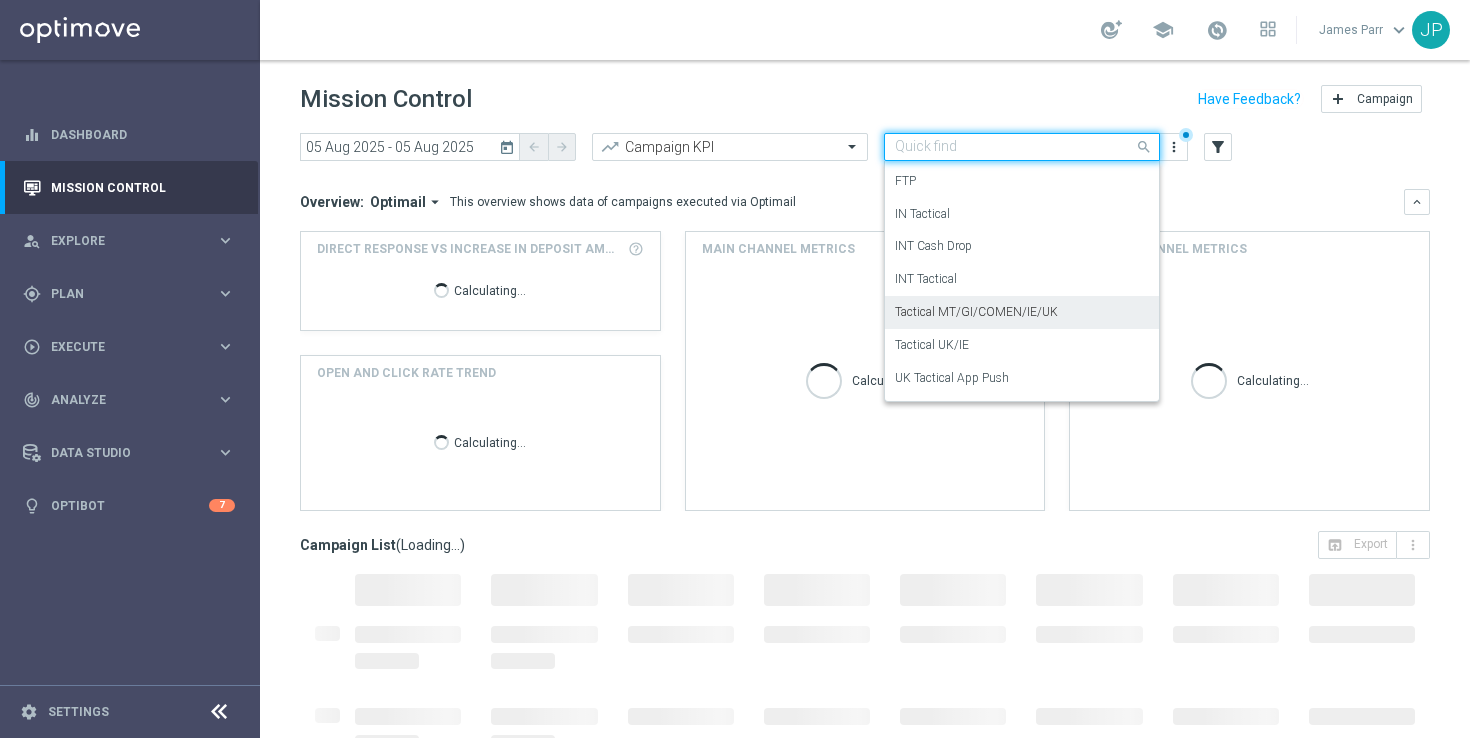 scroll, scrollTop: 354, scrollLeft: 0, axis: vertical 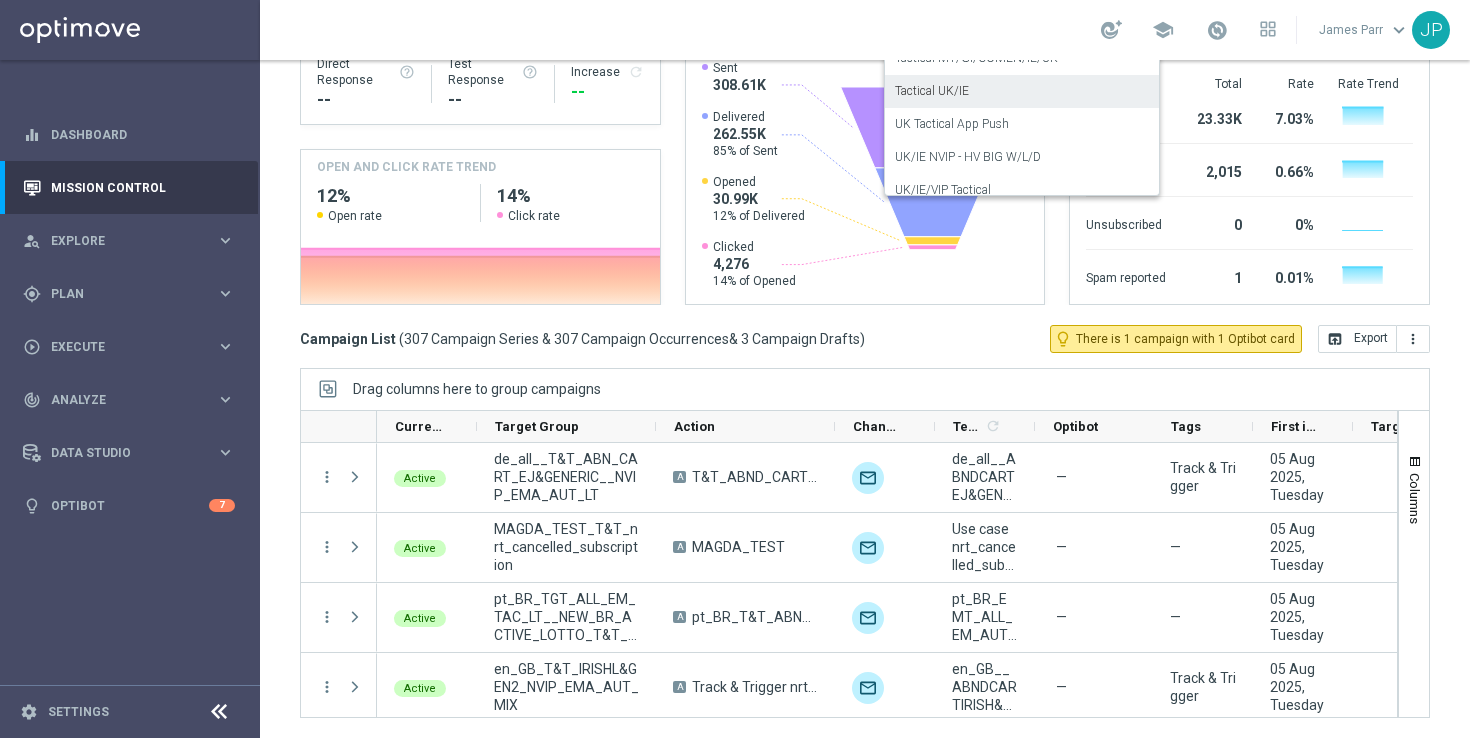 click on "Tactical UK/IE" at bounding box center (1022, 91) 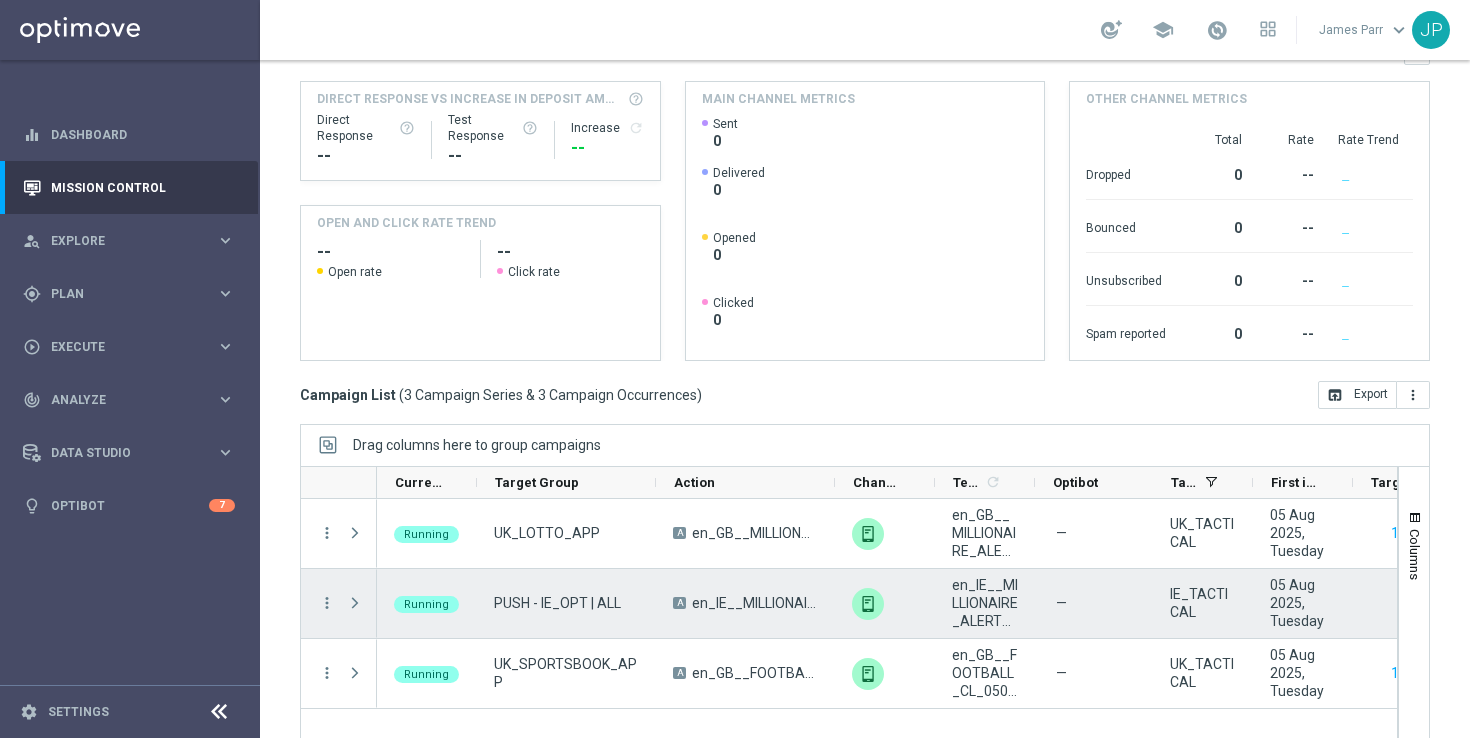 scroll, scrollTop: 262, scrollLeft: 0, axis: vertical 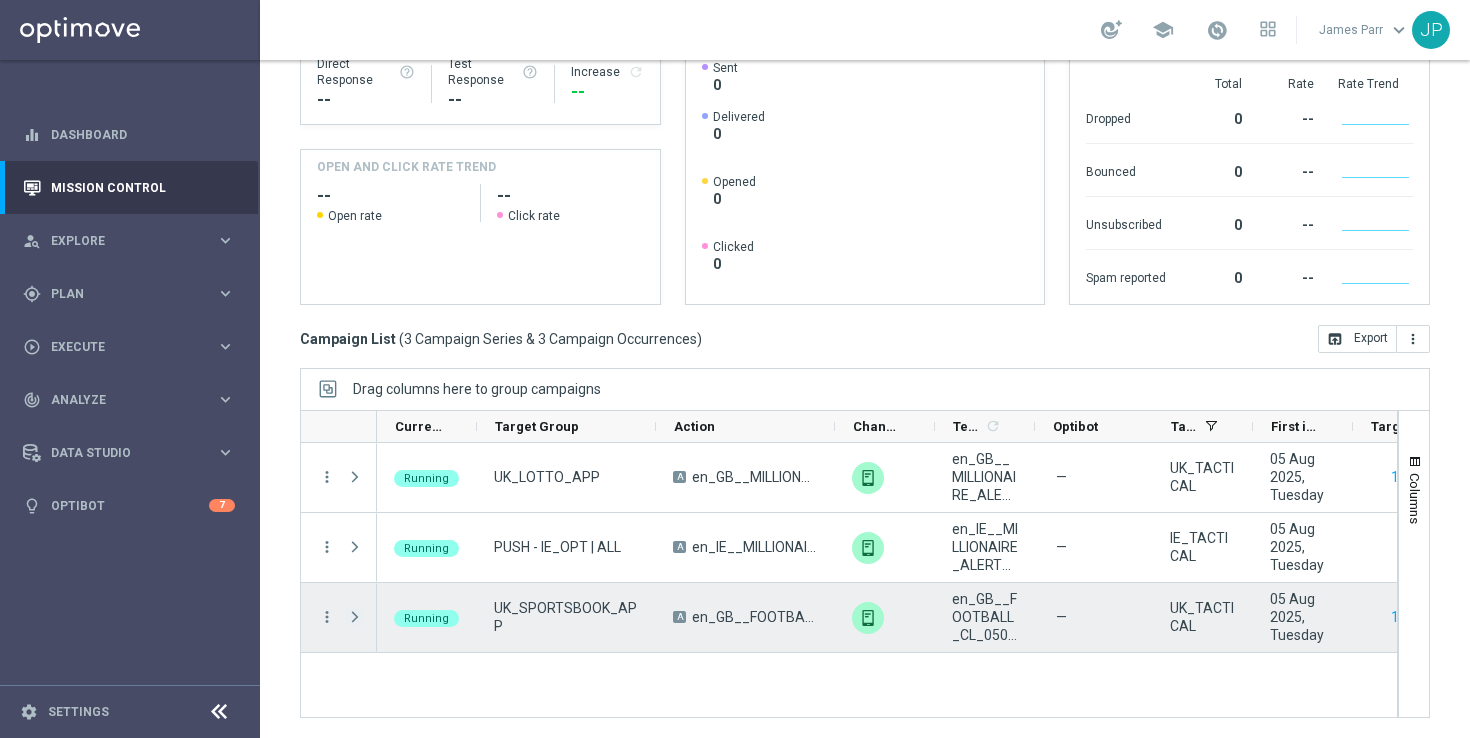 click at bounding box center (355, 617) 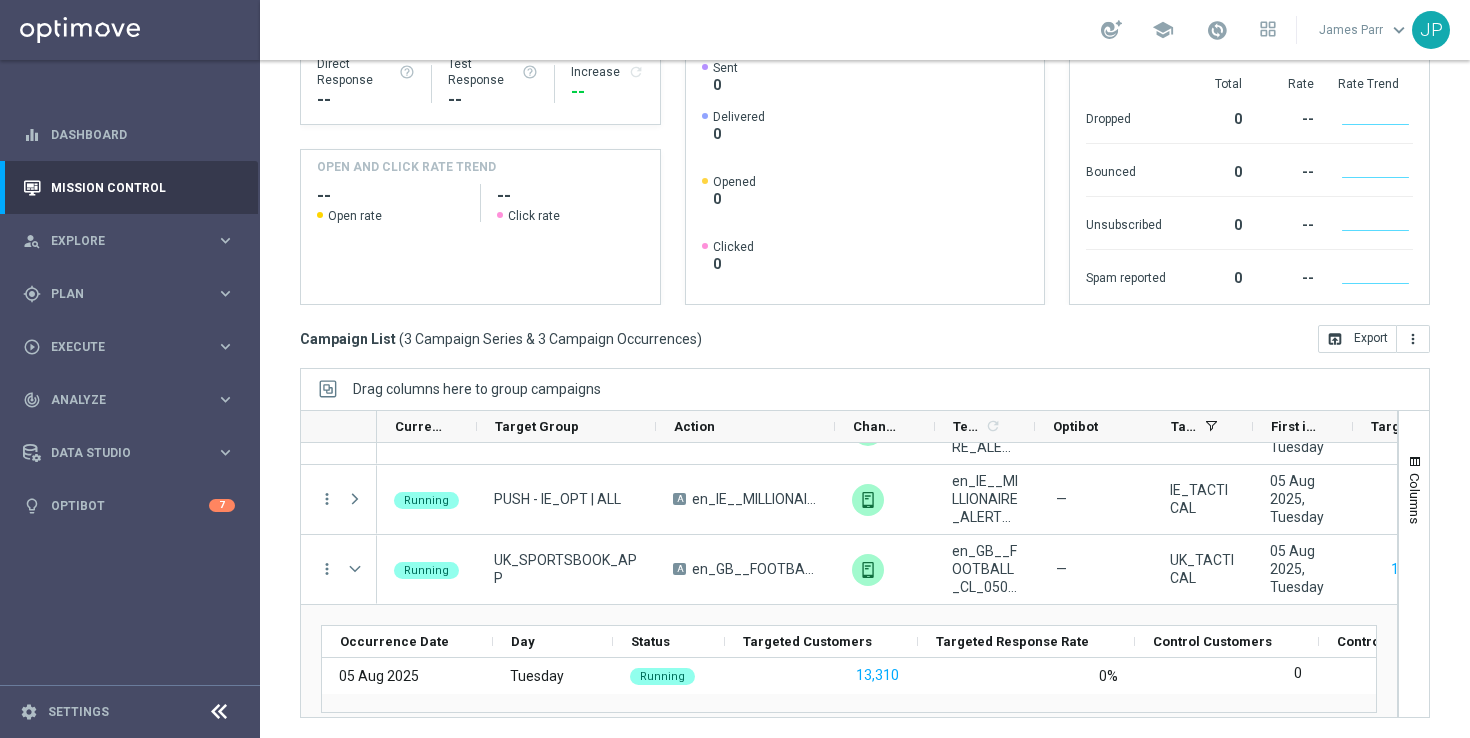 scroll, scrollTop: 49, scrollLeft: 0, axis: vertical 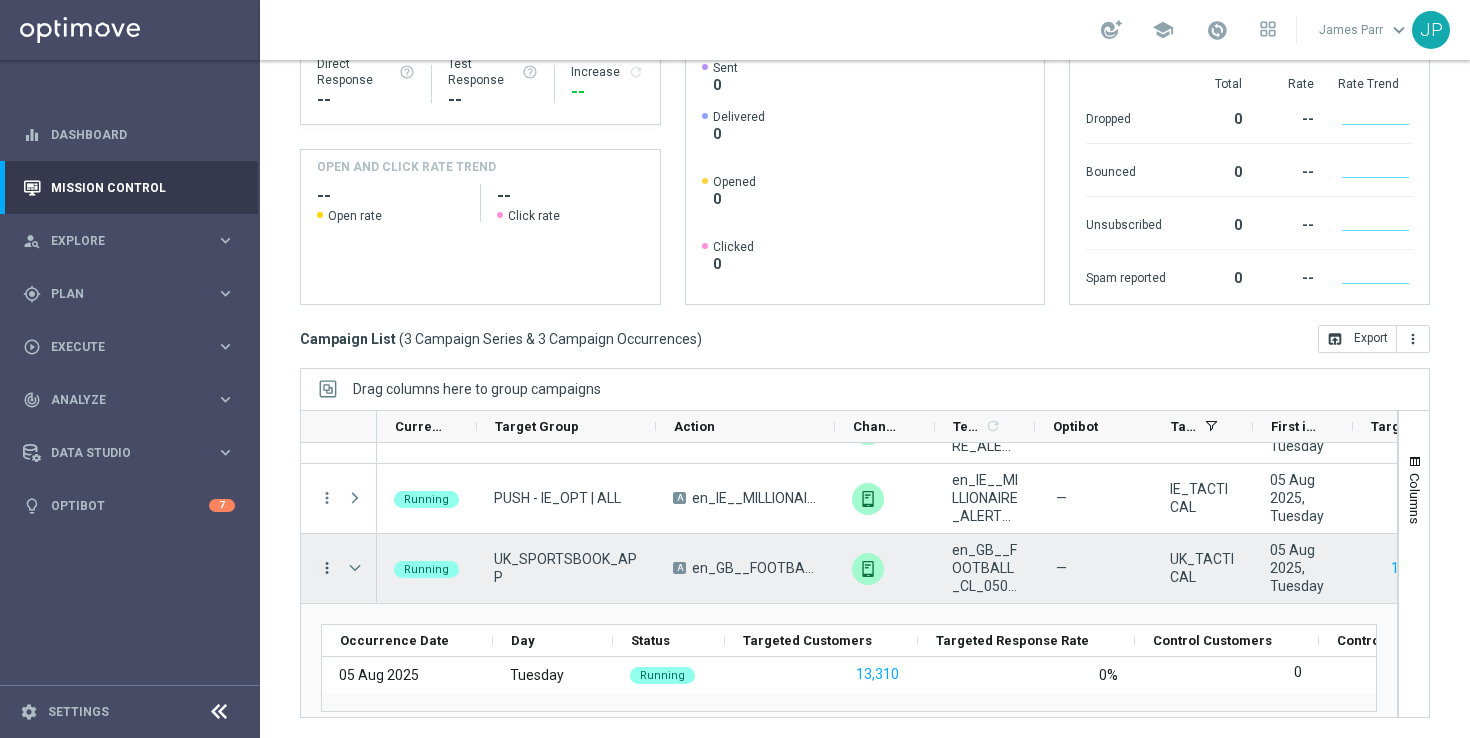 click on "more_vert" at bounding box center (327, 568) 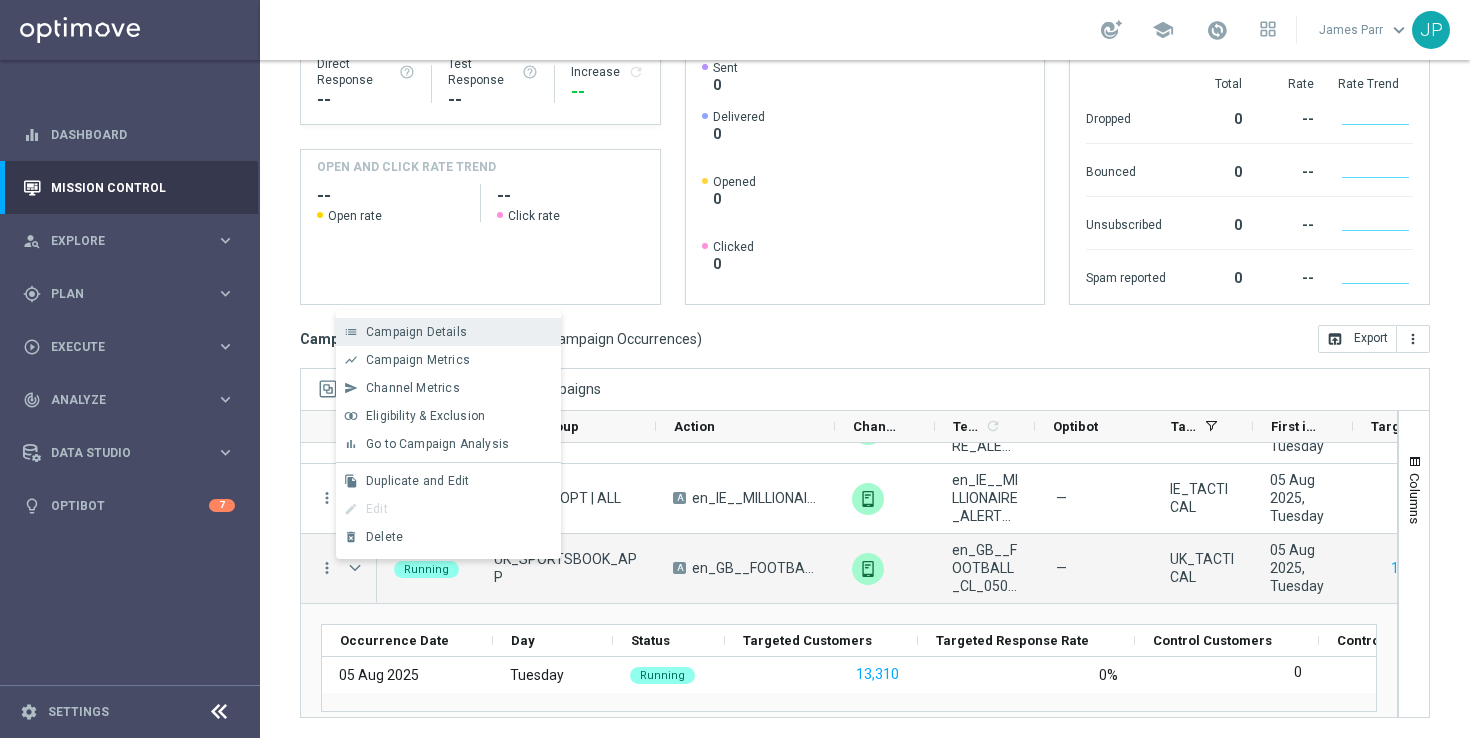 click on "Campaign Details" at bounding box center (459, 332) 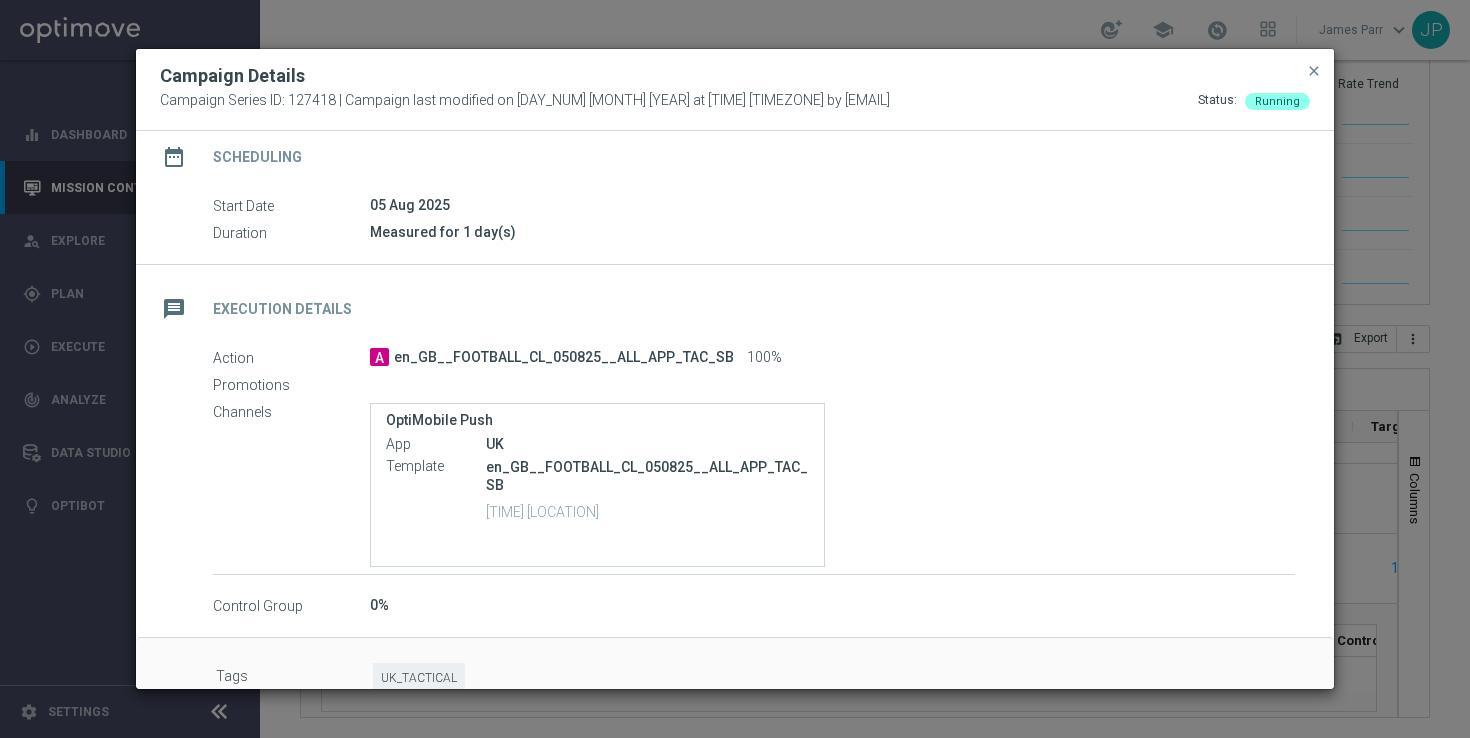 scroll, scrollTop: 0, scrollLeft: 0, axis: both 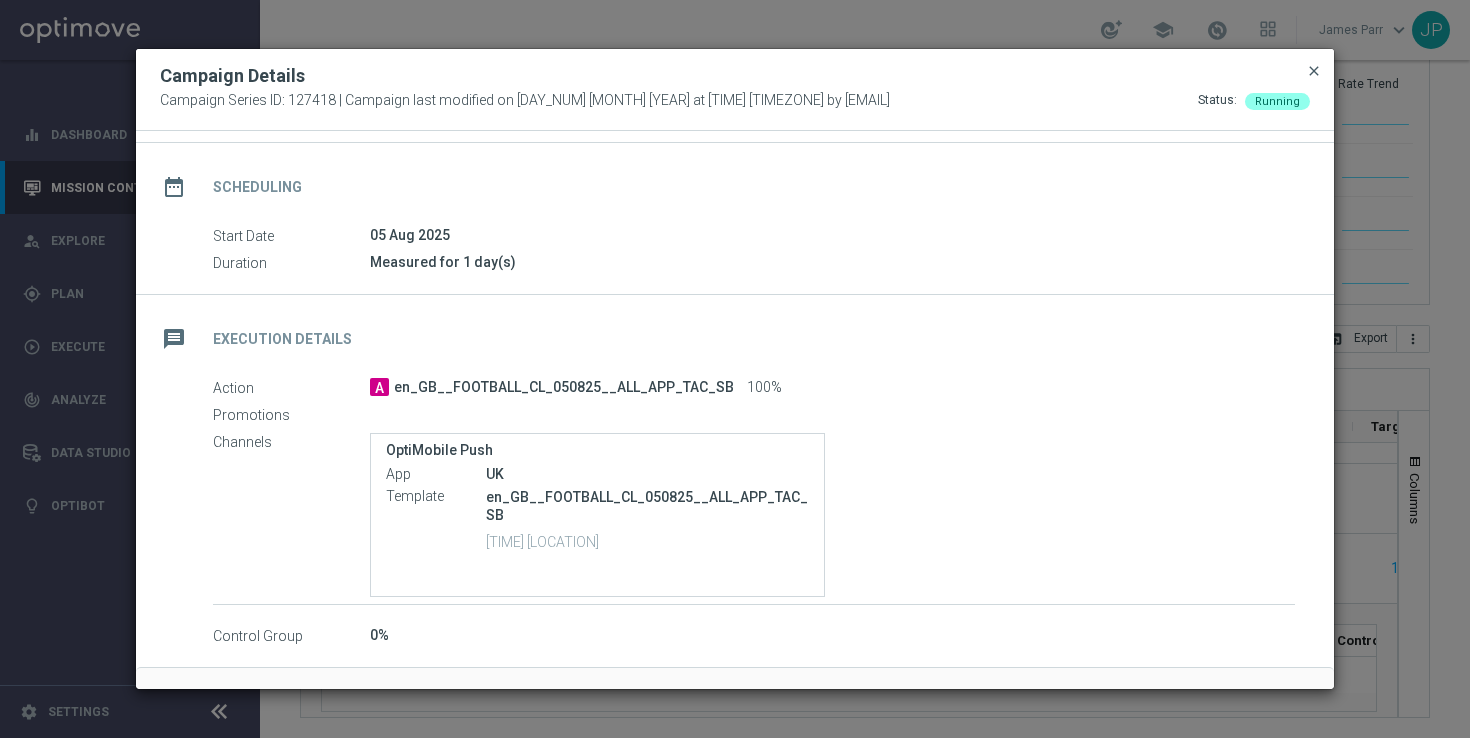 click on "close" 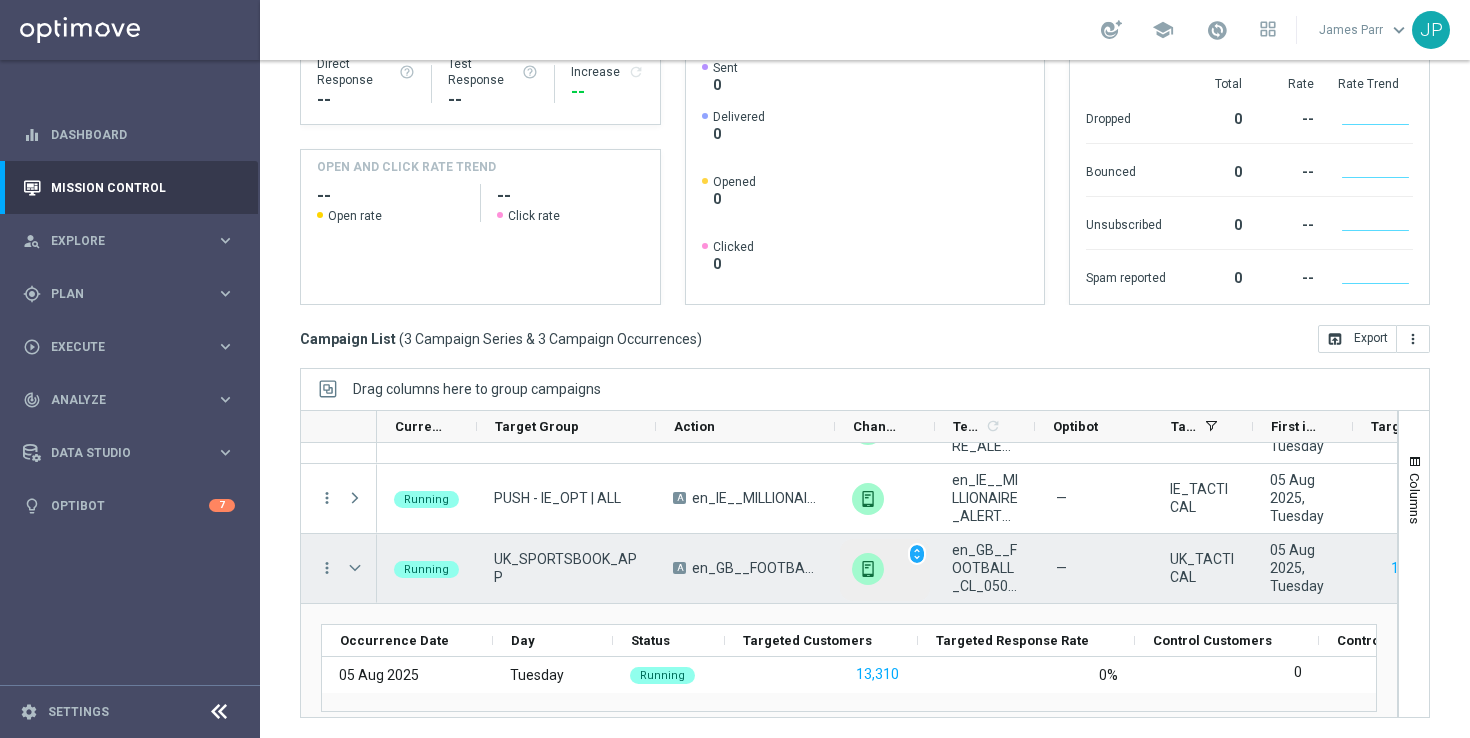 scroll, scrollTop: 0, scrollLeft: 0, axis: both 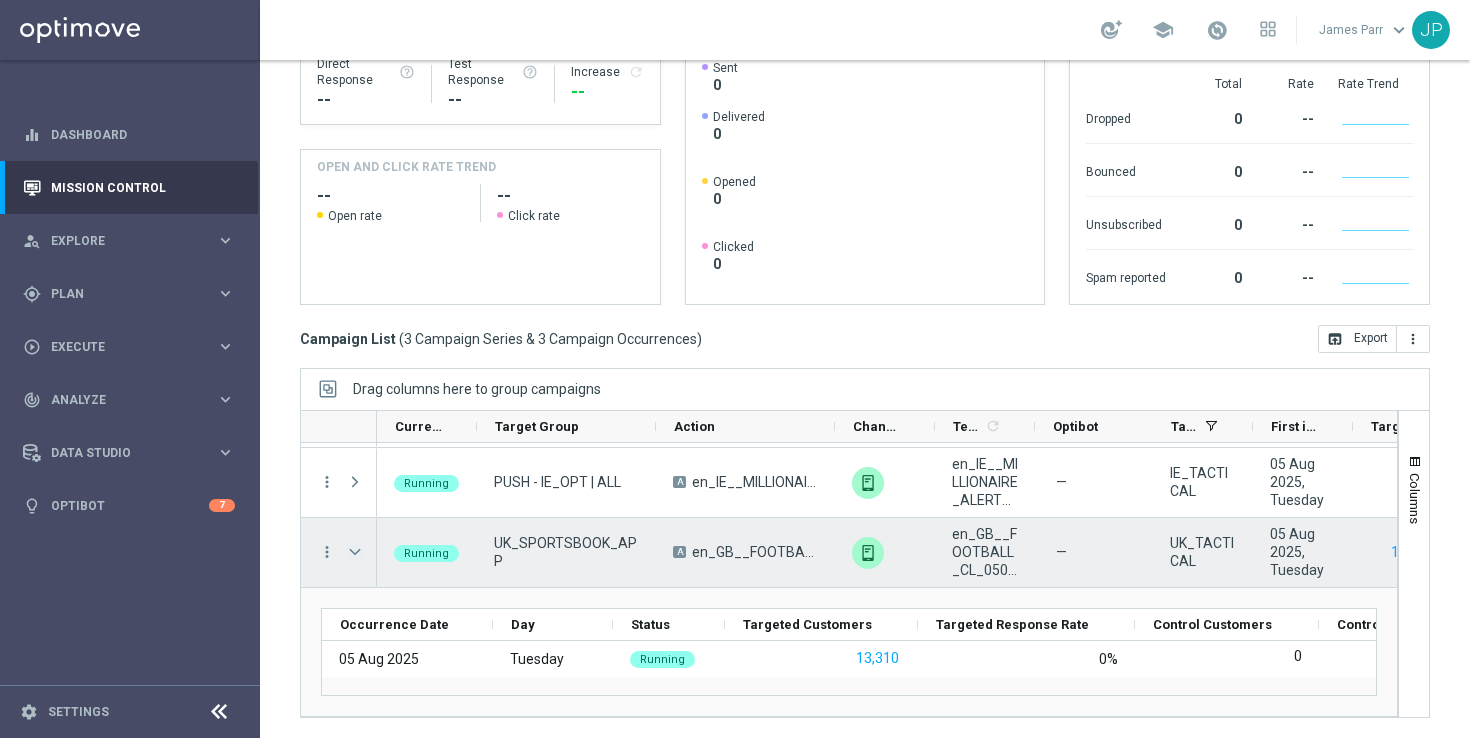click at bounding box center [355, 552] 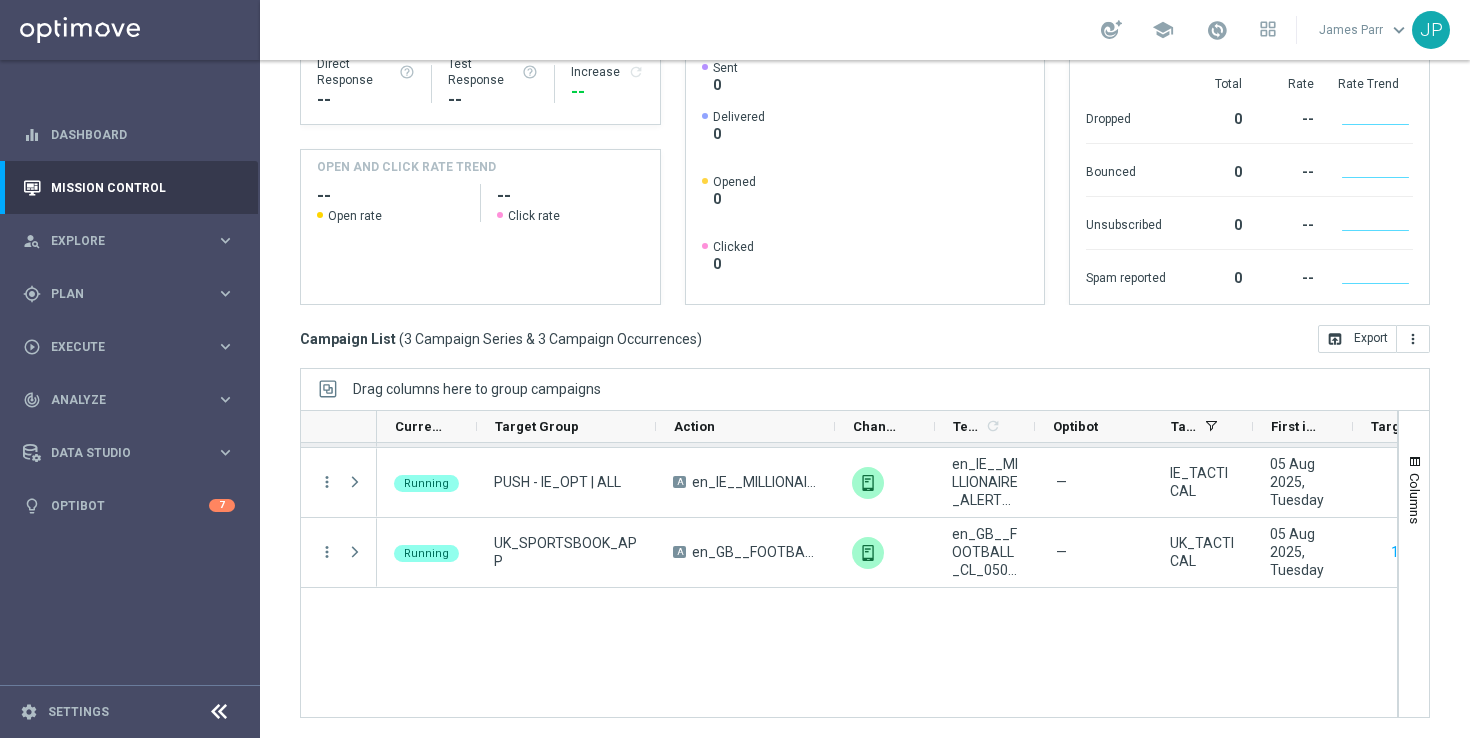 scroll, scrollTop: 0, scrollLeft: 0, axis: both 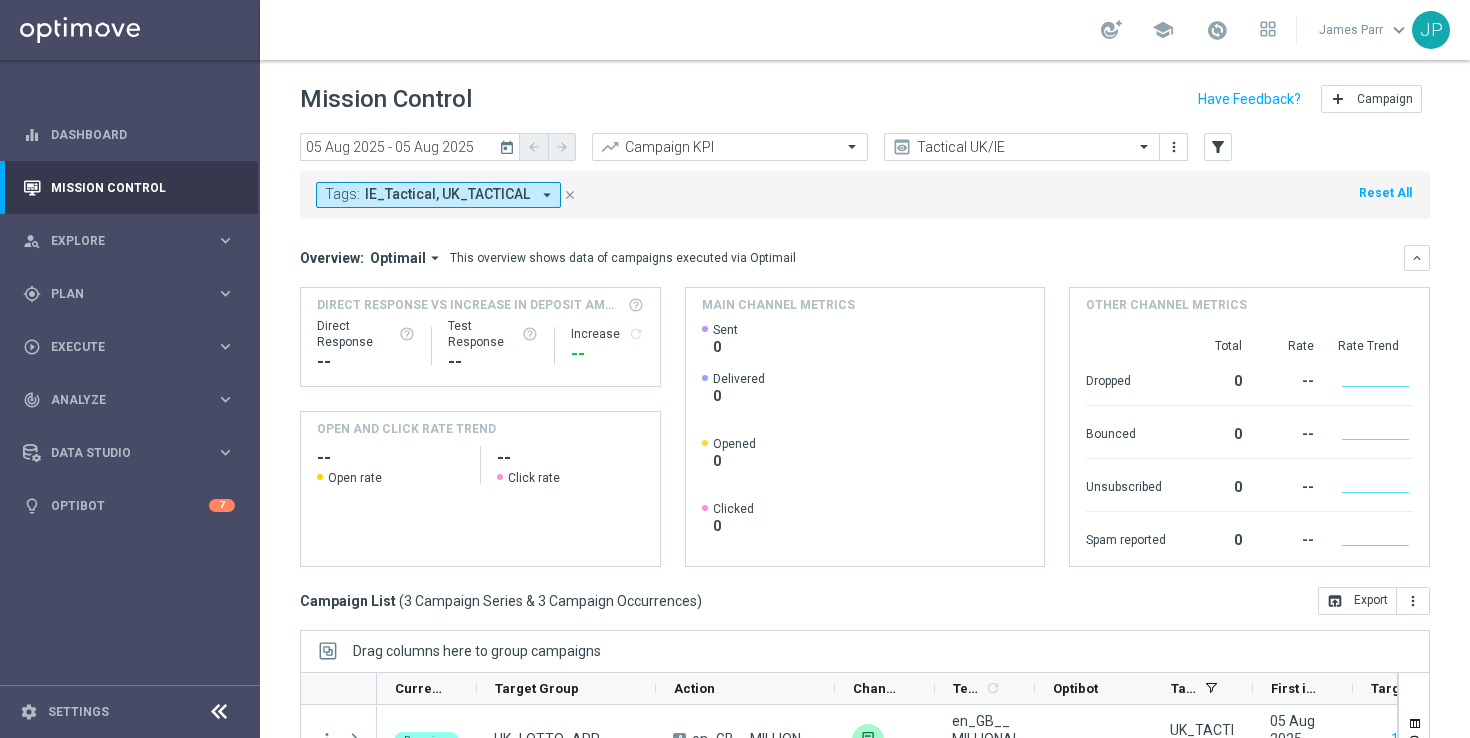 click on "close" 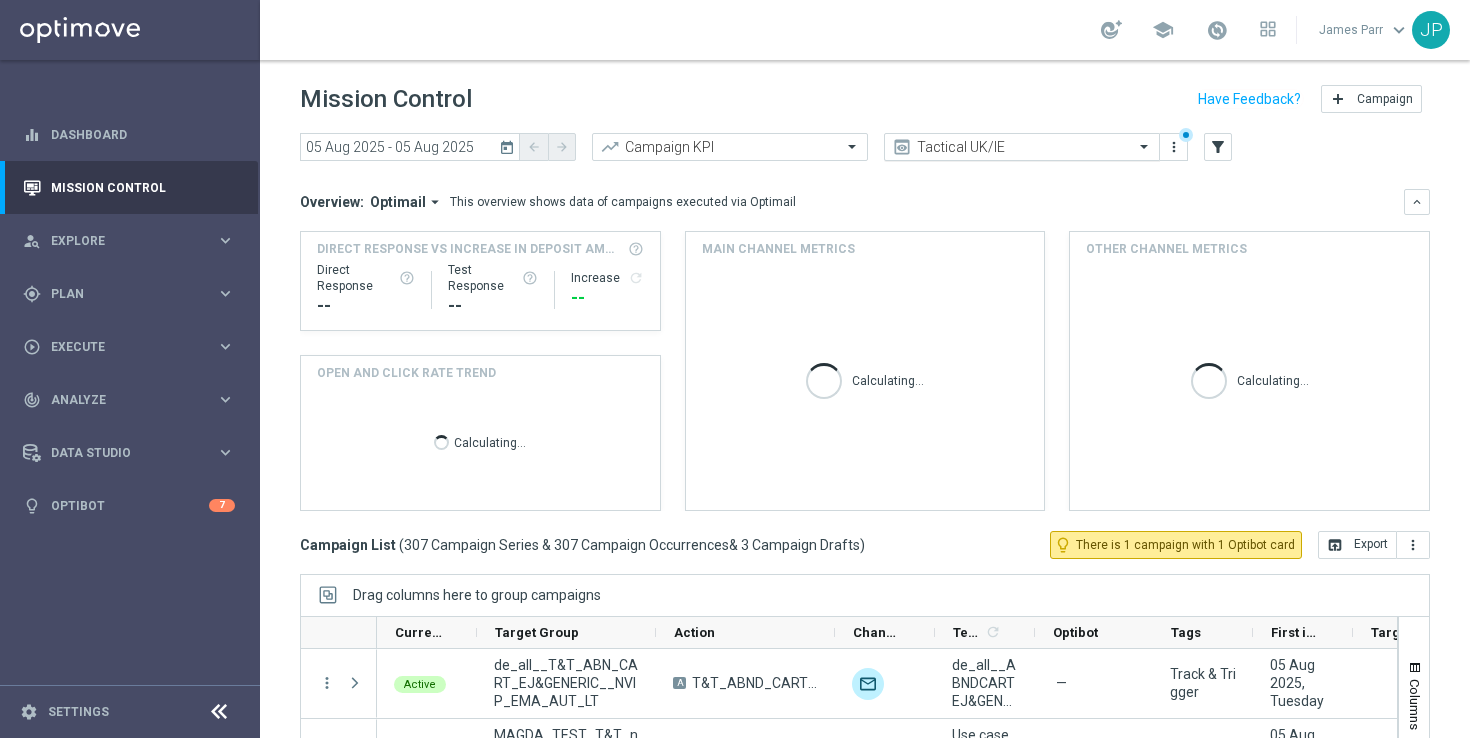 click 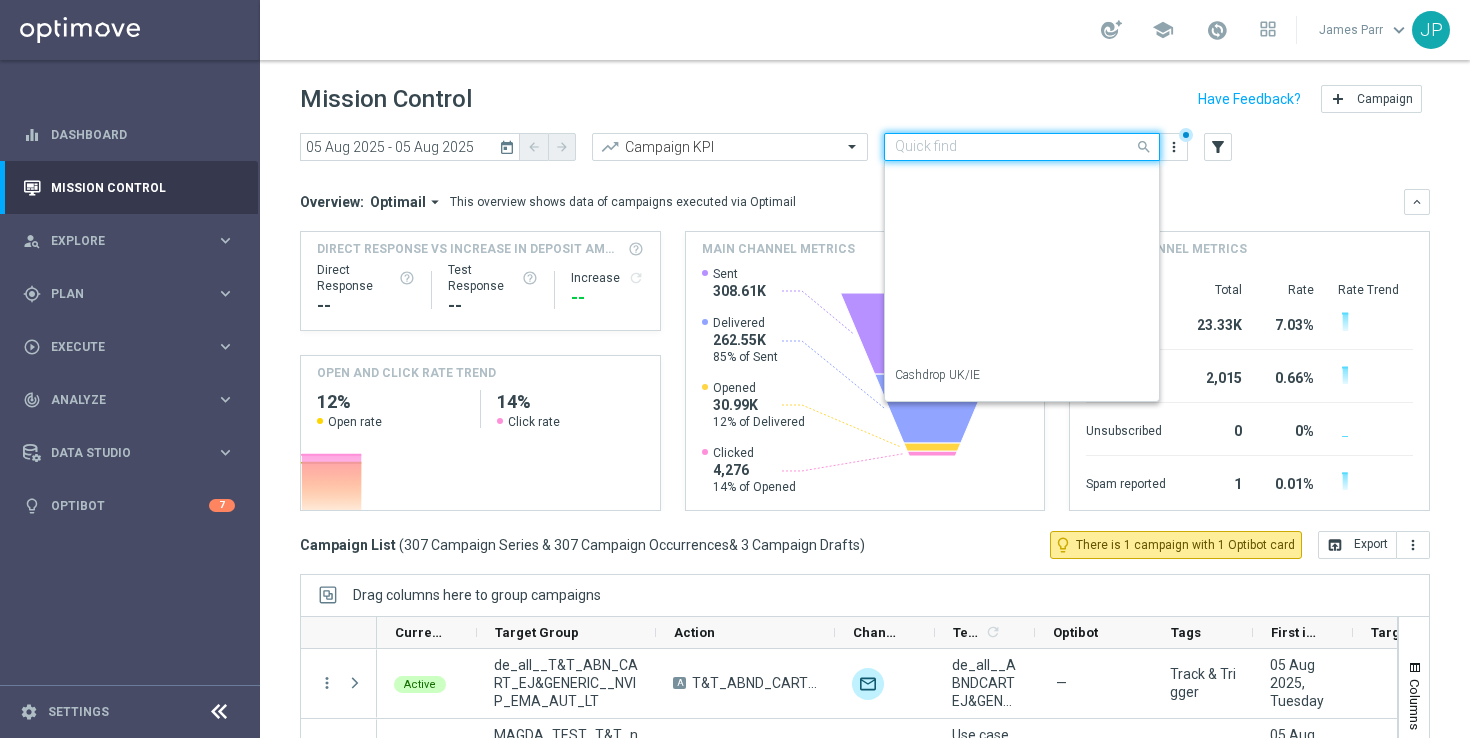 scroll, scrollTop: 354, scrollLeft: 0, axis: vertical 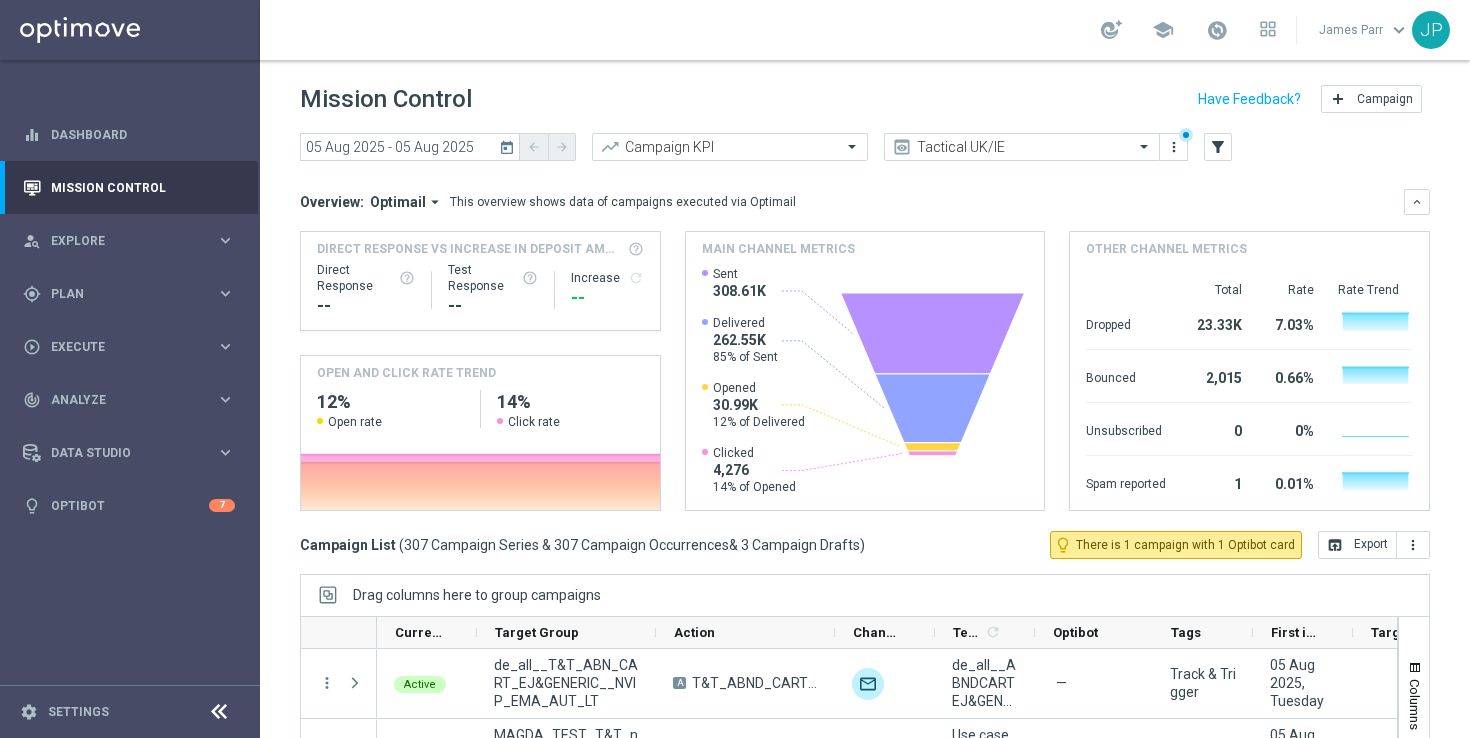 click on "Overview:
Optimail
arrow_drop_down
This overview shows data of campaigns executed via Optimail" 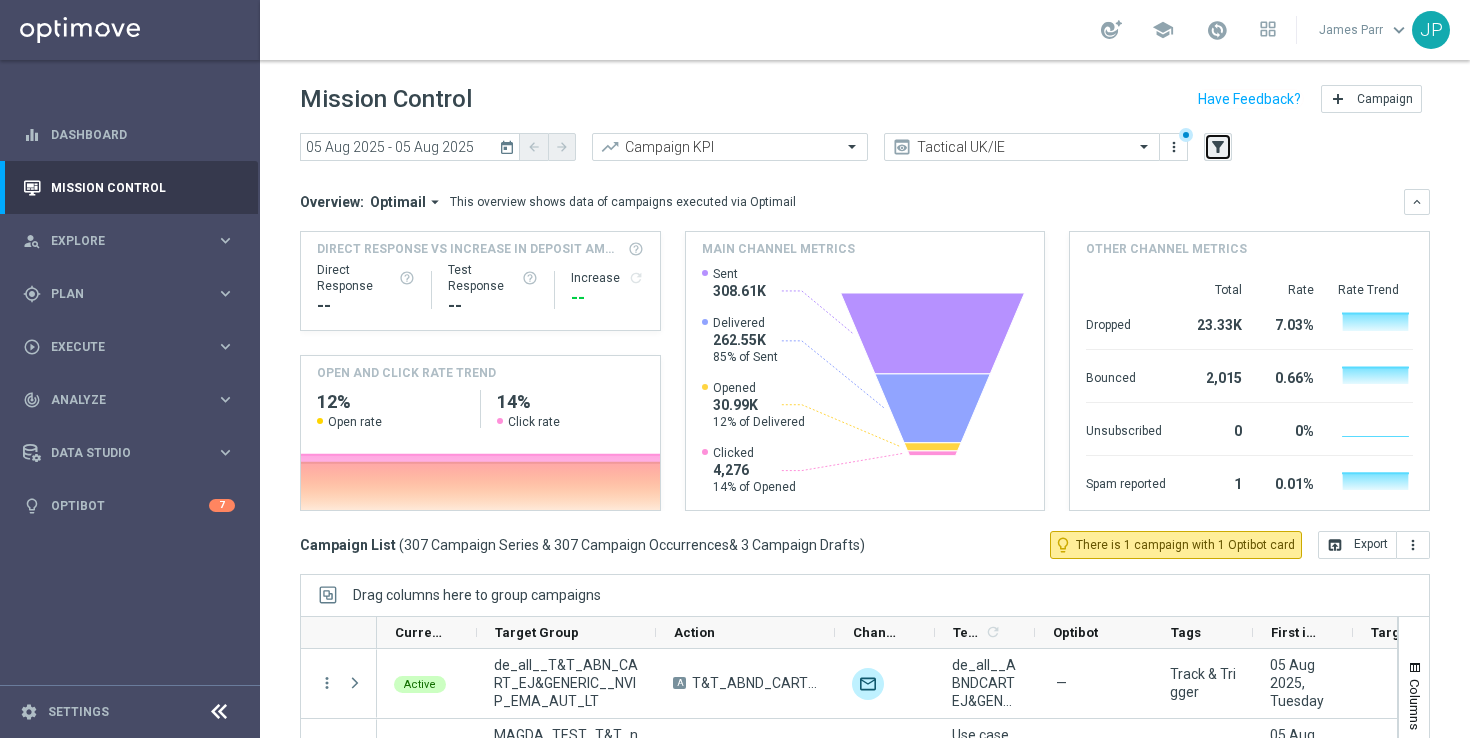 click on "filter_alt" at bounding box center [1218, 147] 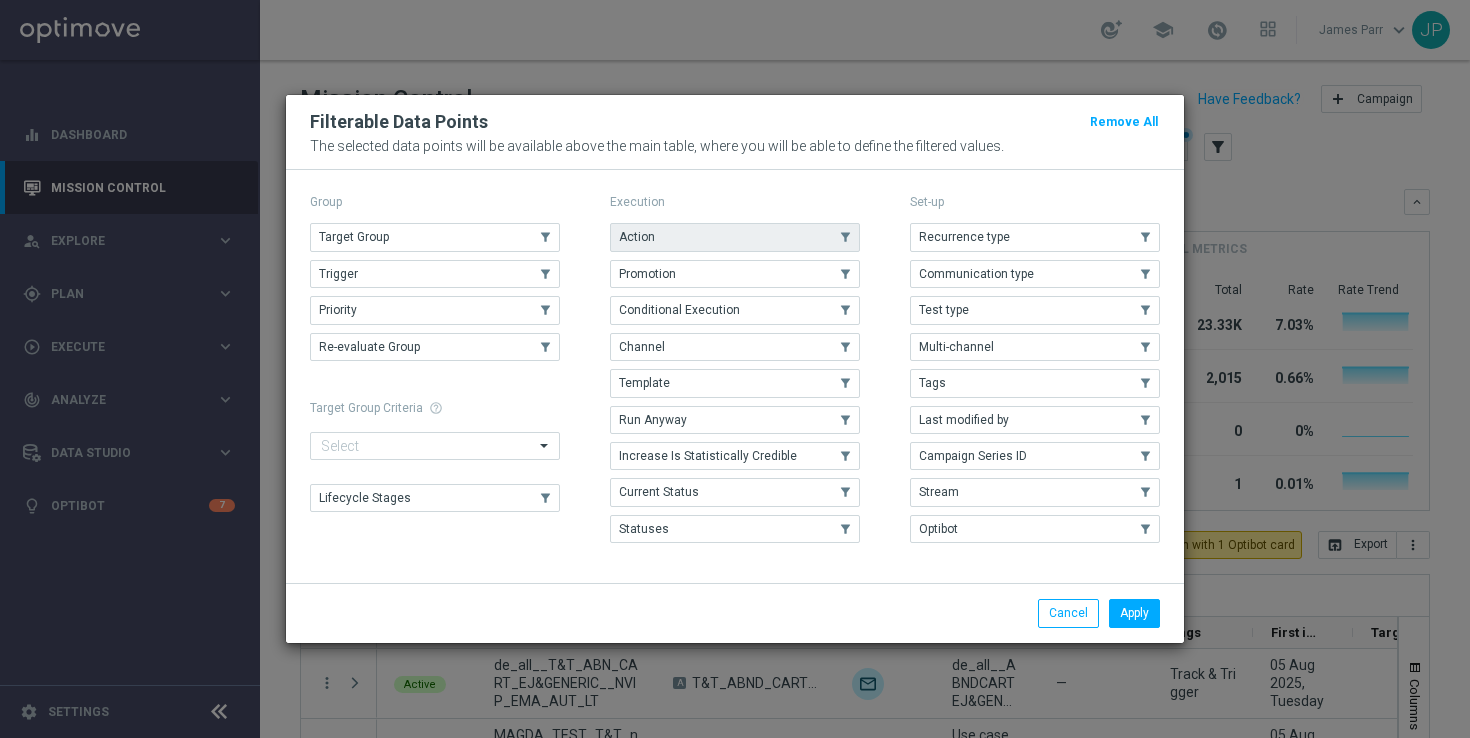 click on "Action" at bounding box center (735, 237) 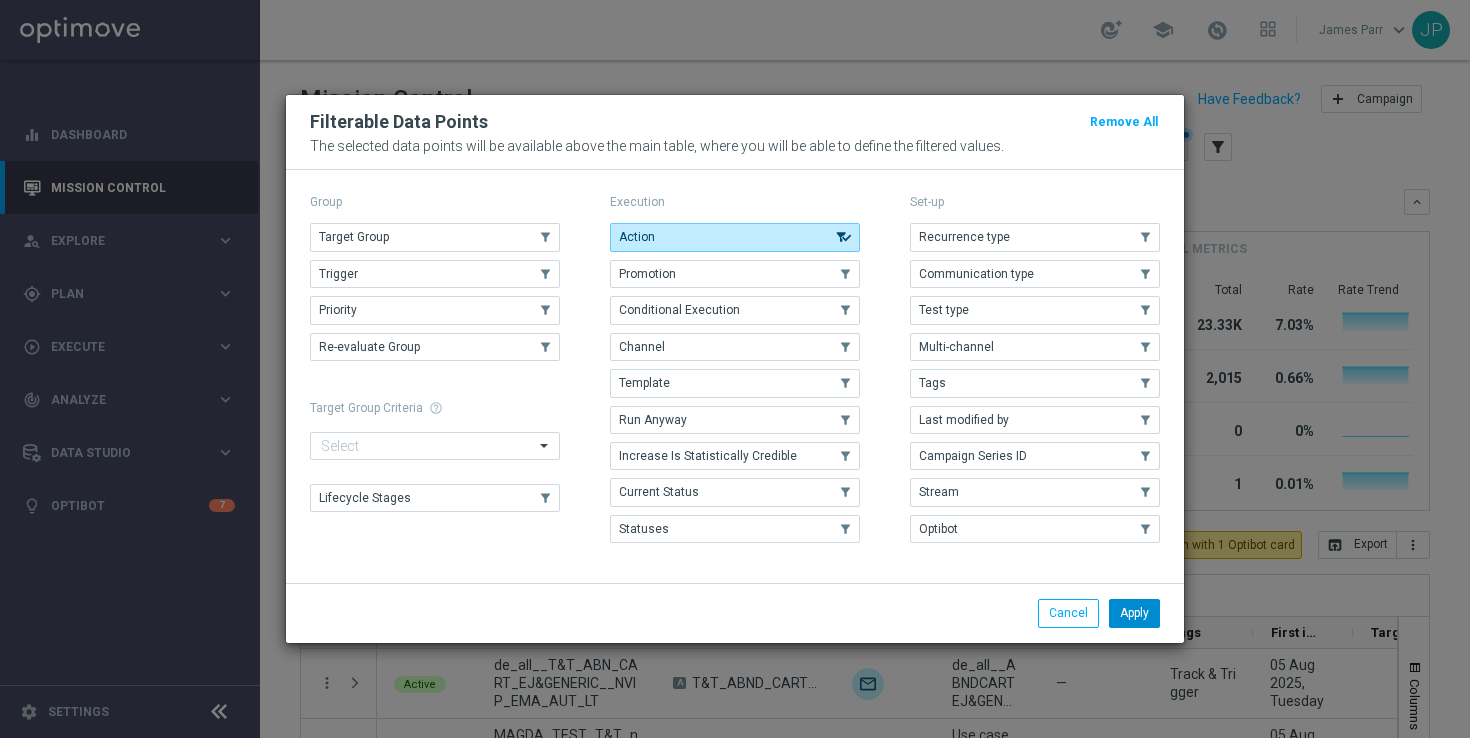 click on "Apply" at bounding box center [1134, 613] 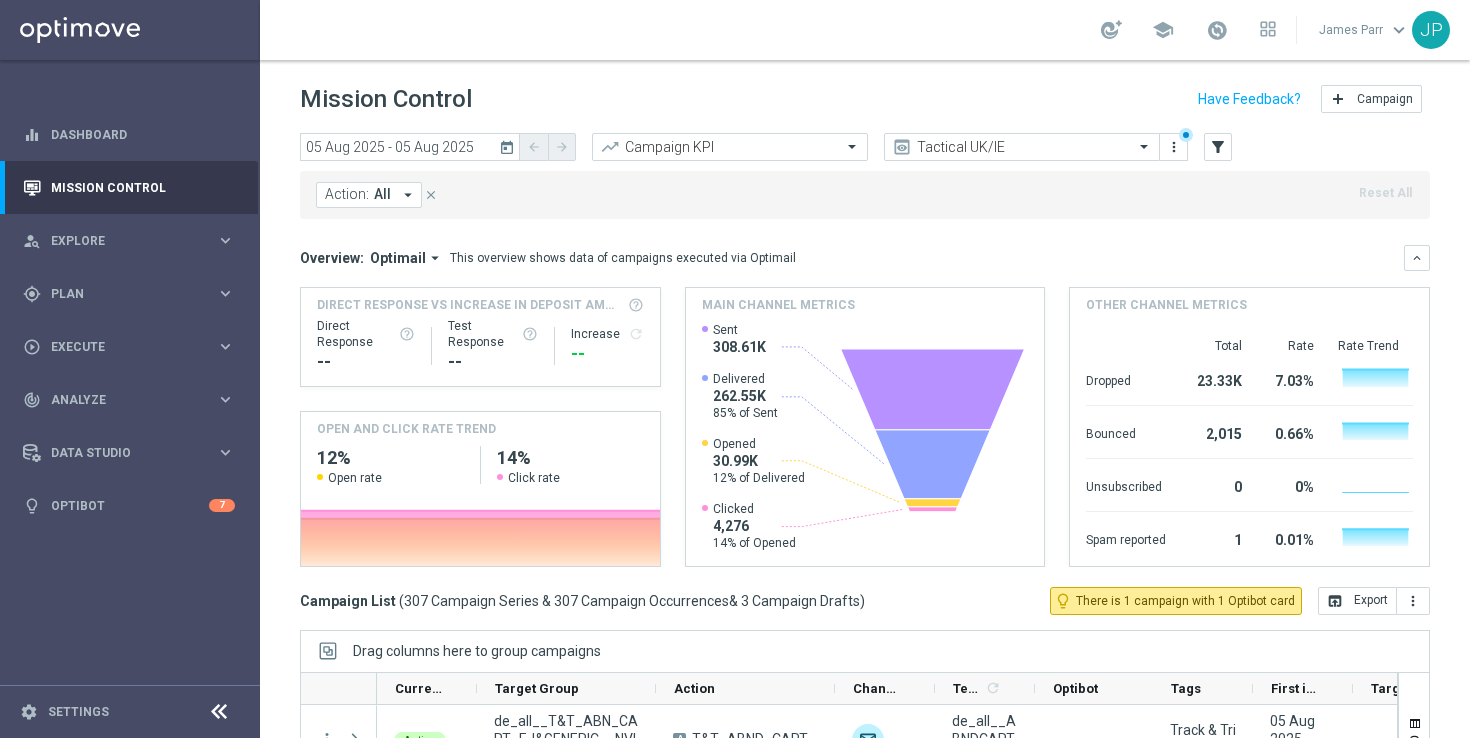 click on "All" at bounding box center [382, 194] 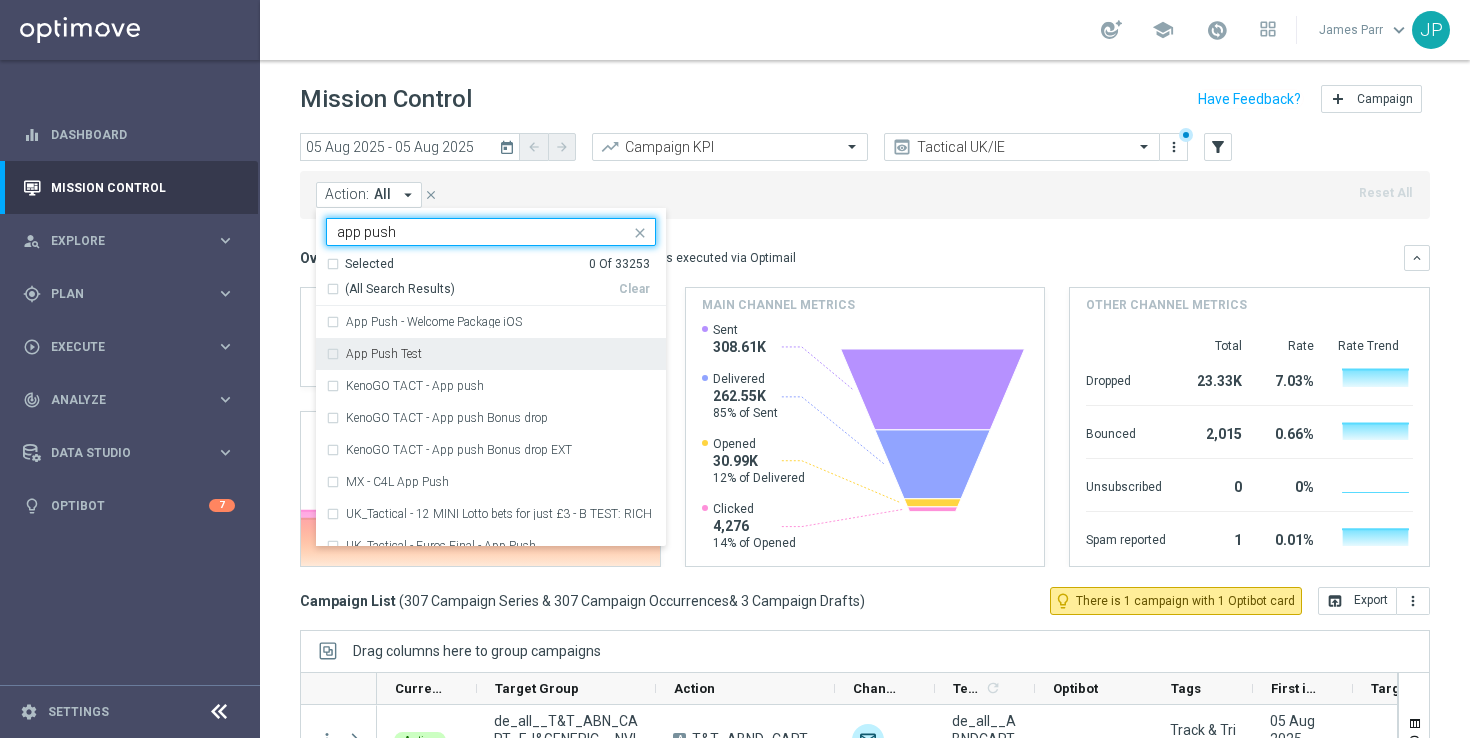 click on "App Push Test" at bounding box center (491, 354) 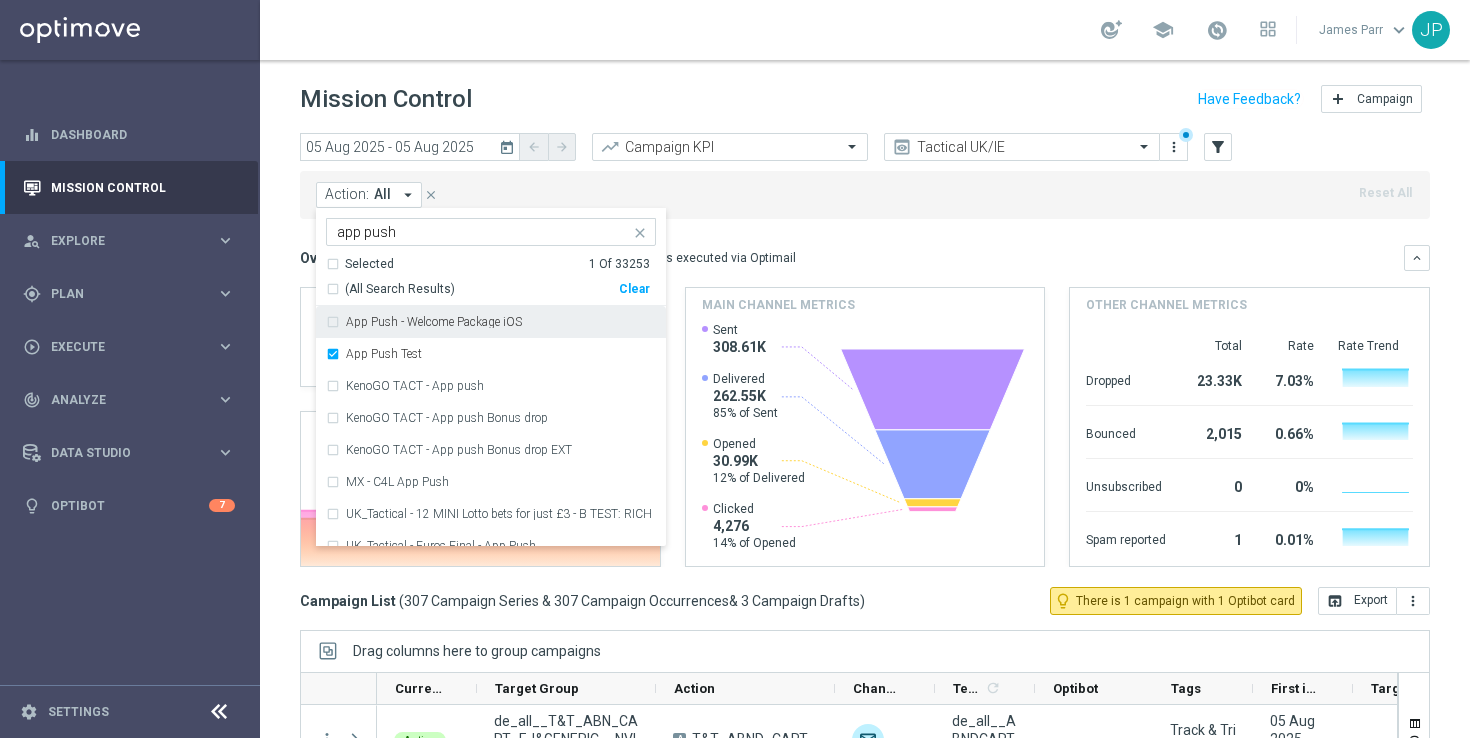 click on "Overview:
Optimail
arrow_drop_down
This overview shows data of campaigns executed via Optimail
keyboard_arrow_down
Direct Response VS Increase In Deposit Amount
Direct Response
--
Test Response" 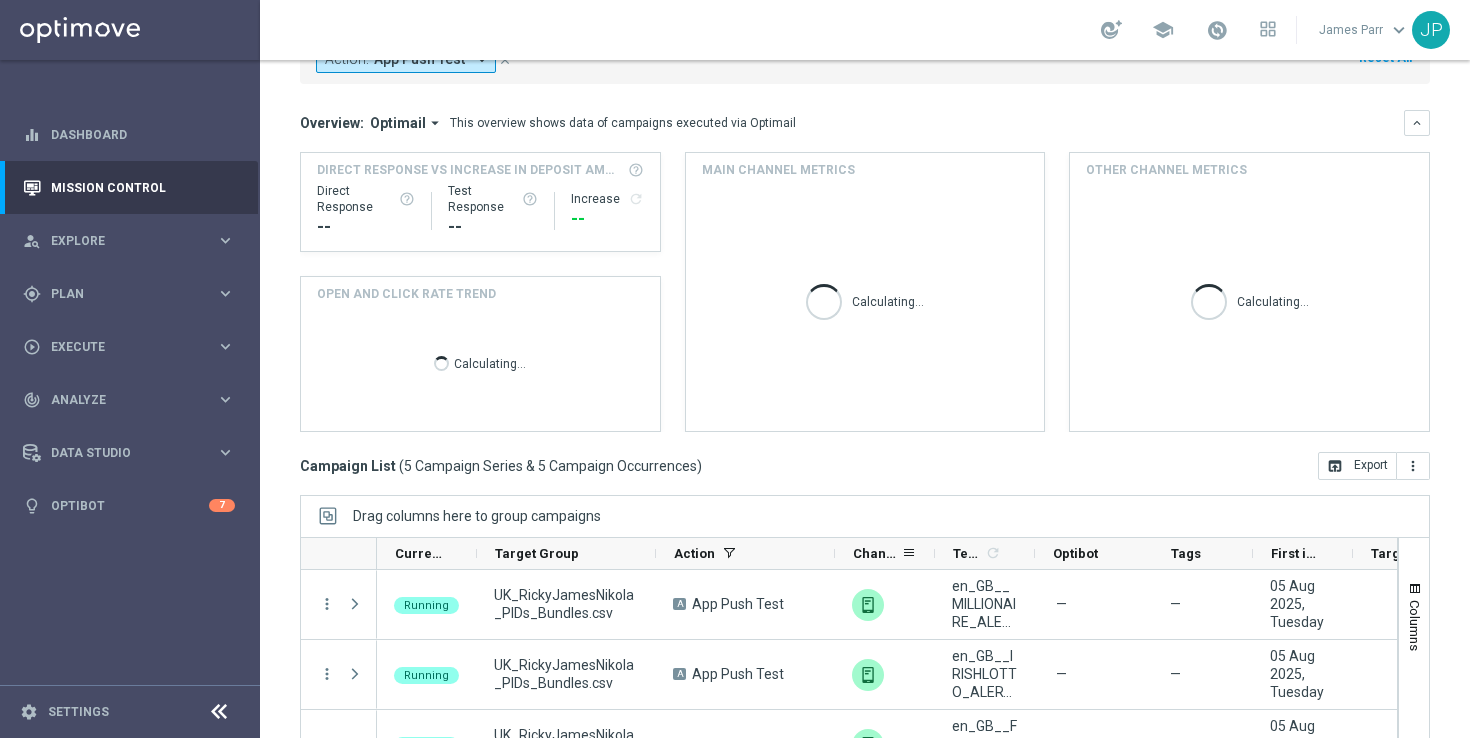 scroll, scrollTop: 262, scrollLeft: 0, axis: vertical 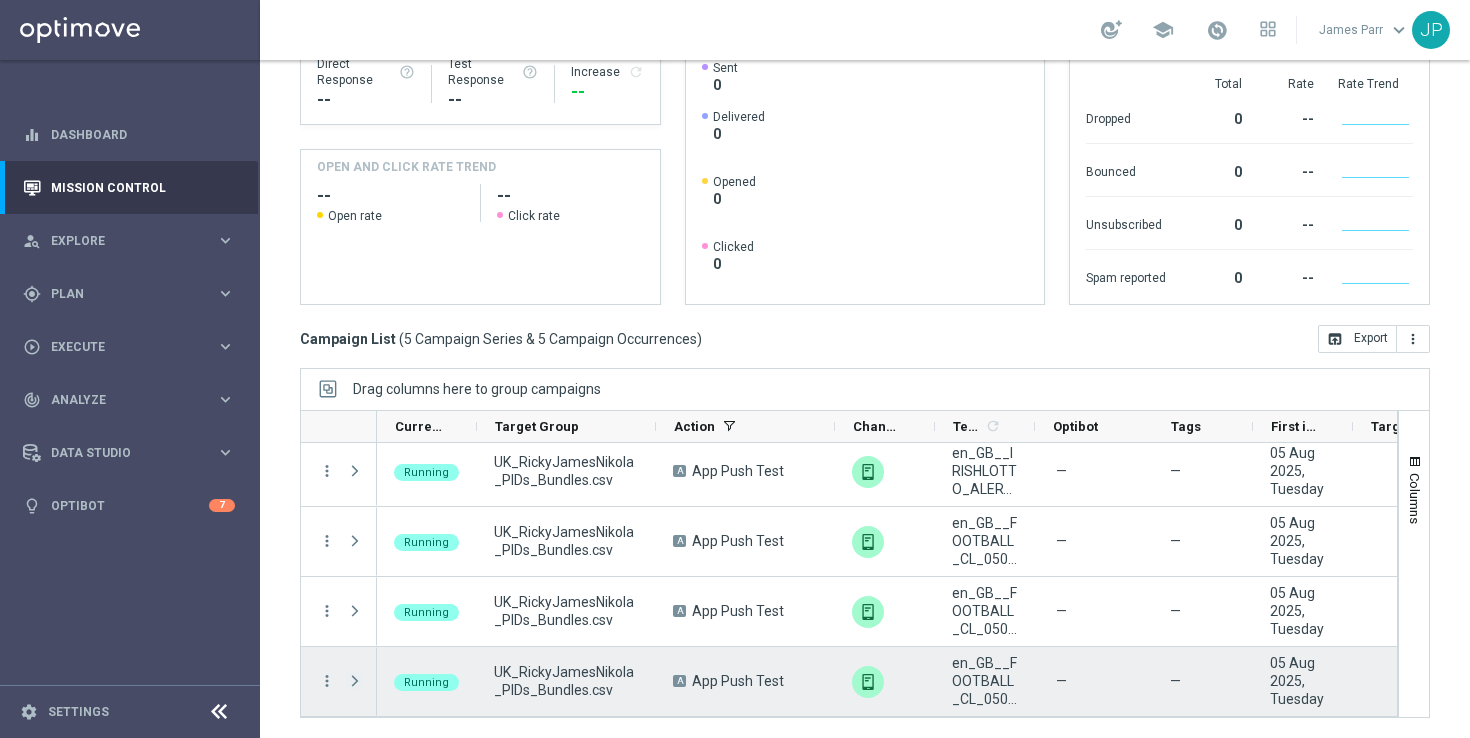 click at bounding box center (355, 681) 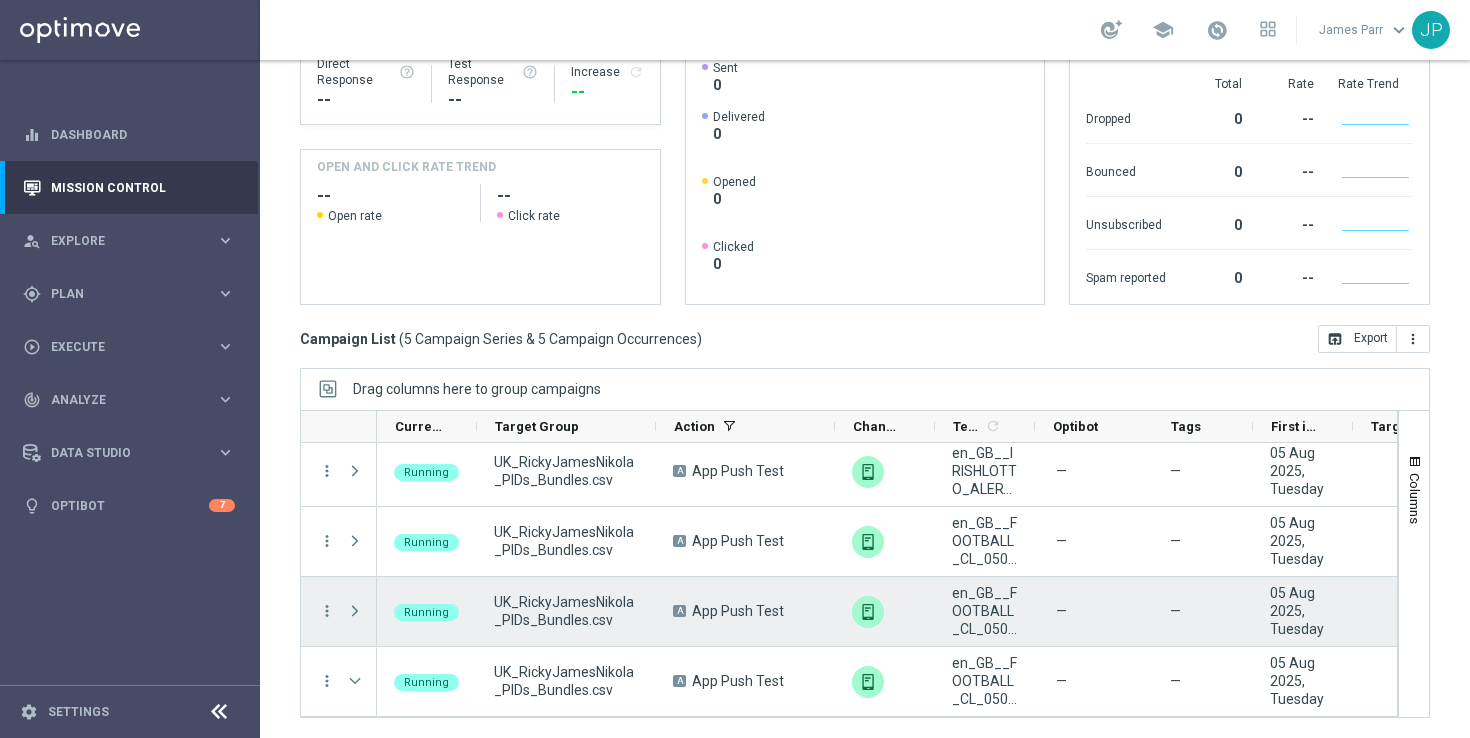 scroll, scrollTop: 182, scrollLeft: 0, axis: vertical 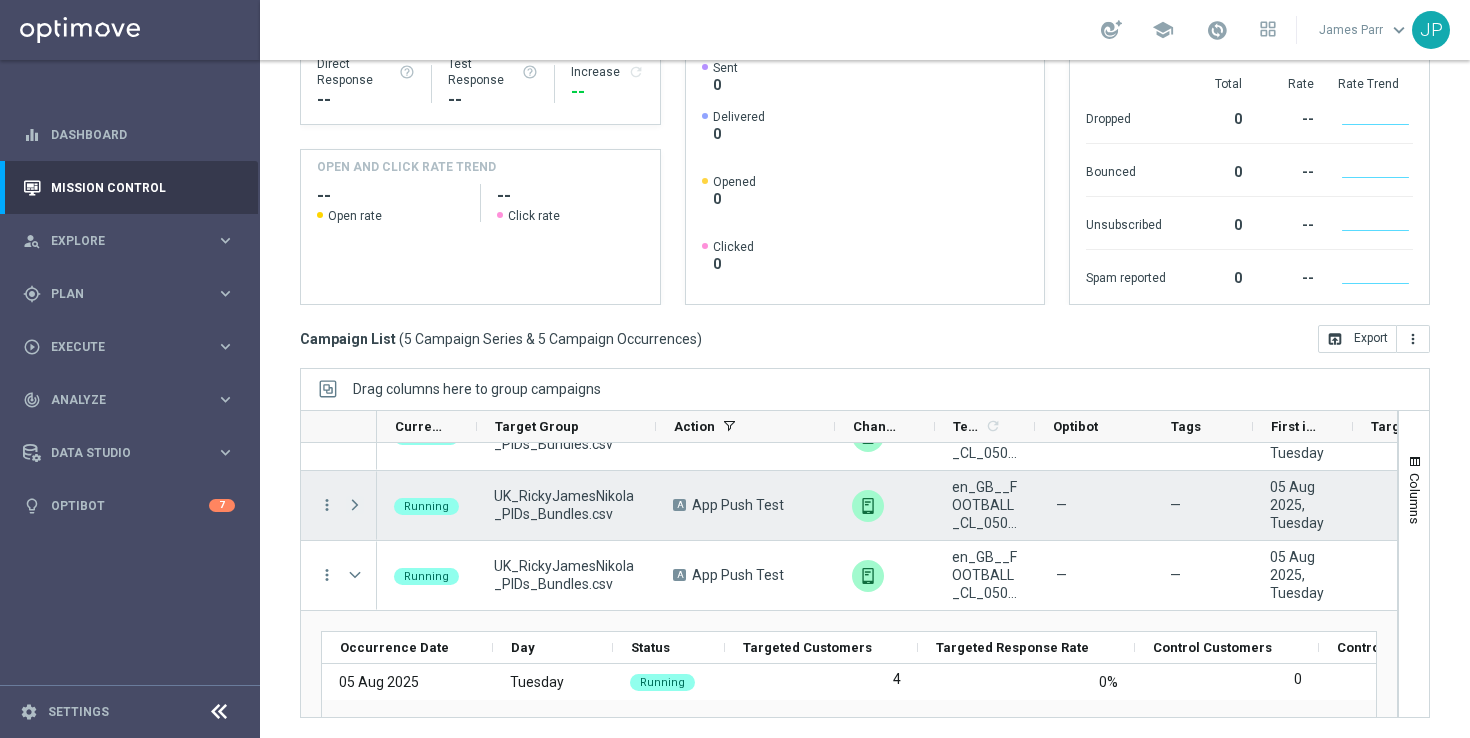 click at bounding box center [355, 505] 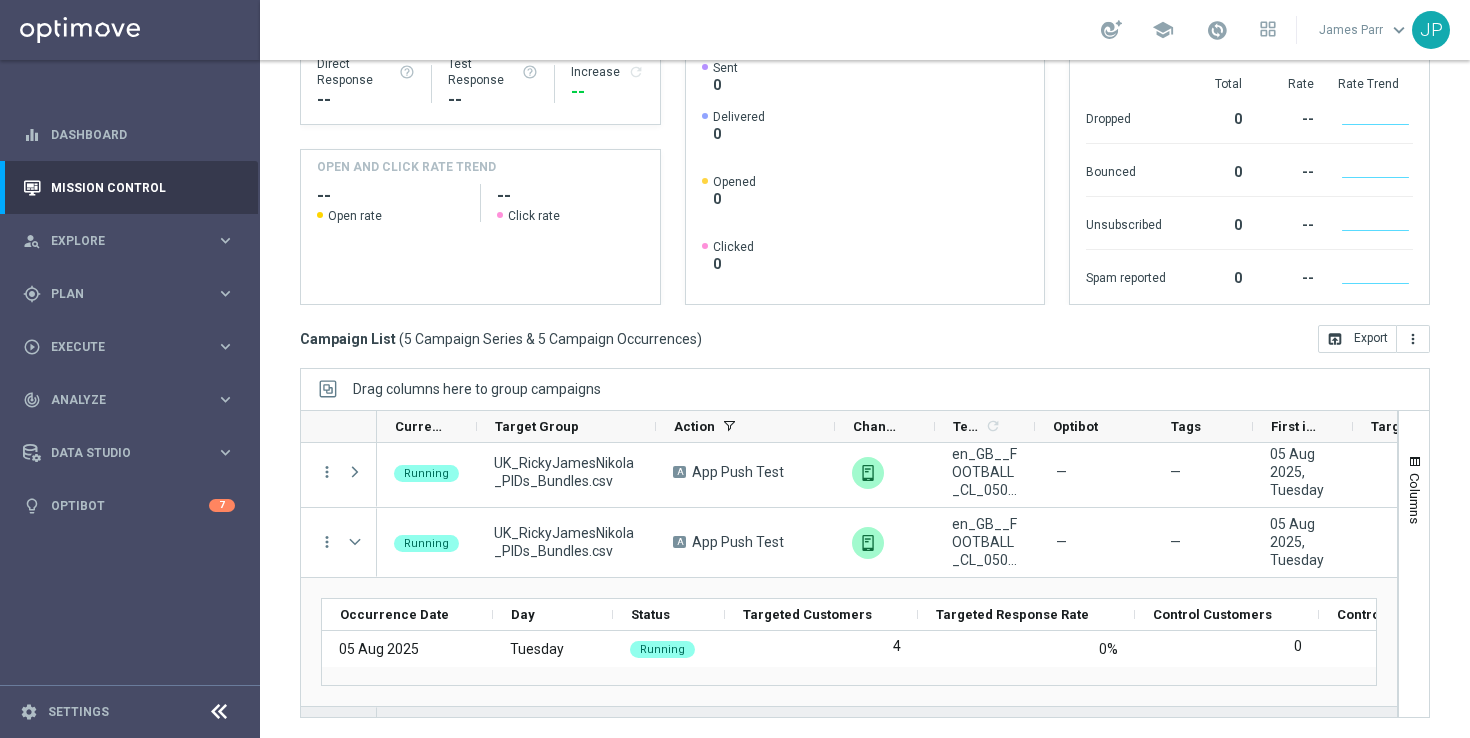 scroll, scrollTop: 103, scrollLeft: 0, axis: vertical 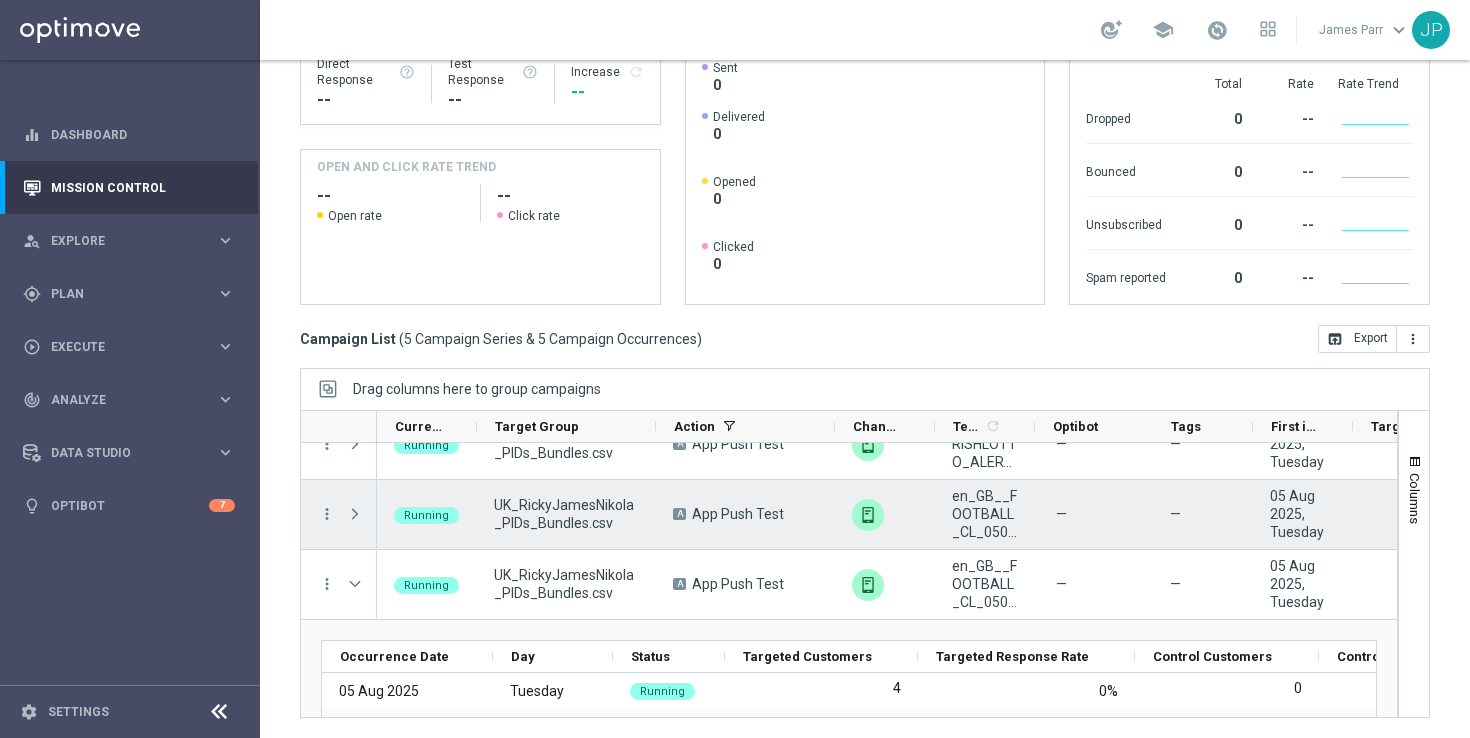 click at bounding box center [355, 514] 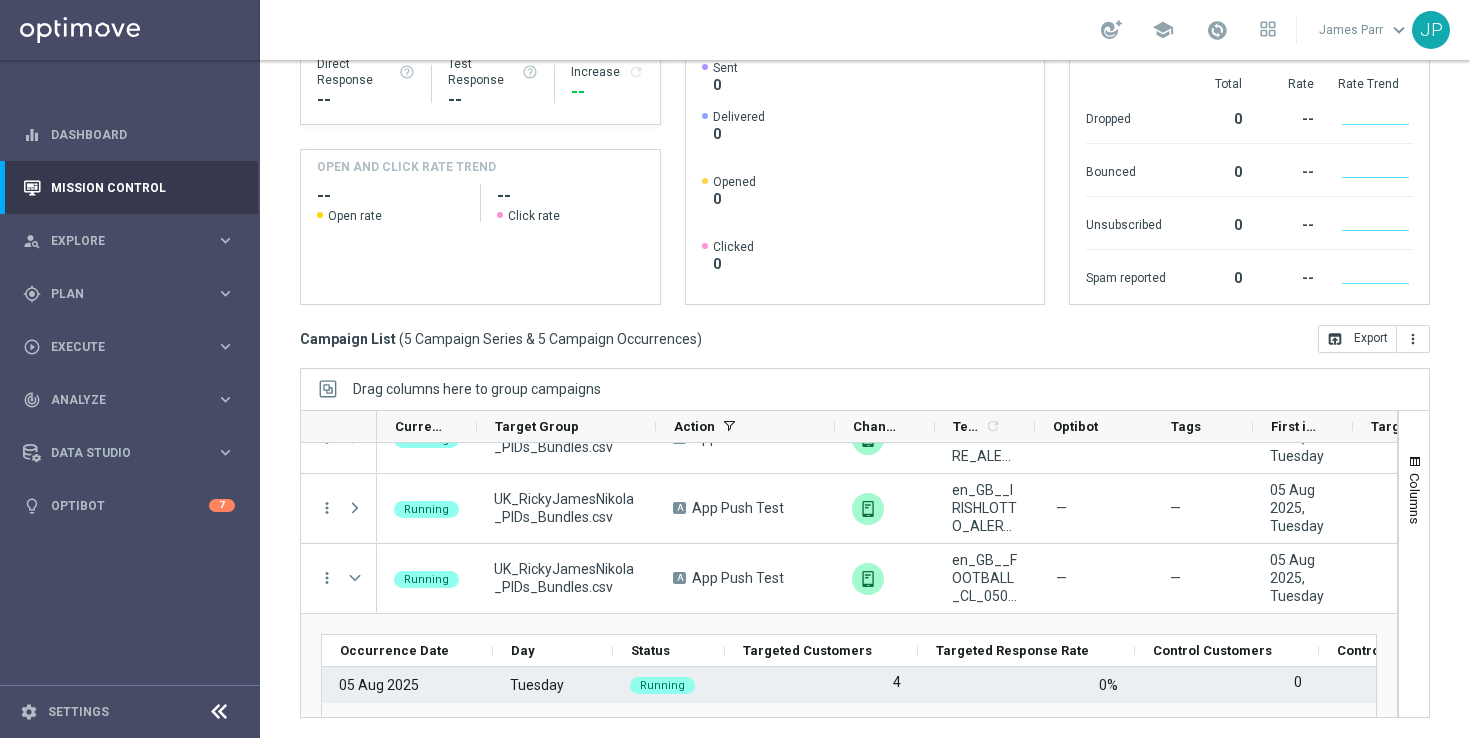 scroll, scrollTop: 0, scrollLeft: 0, axis: both 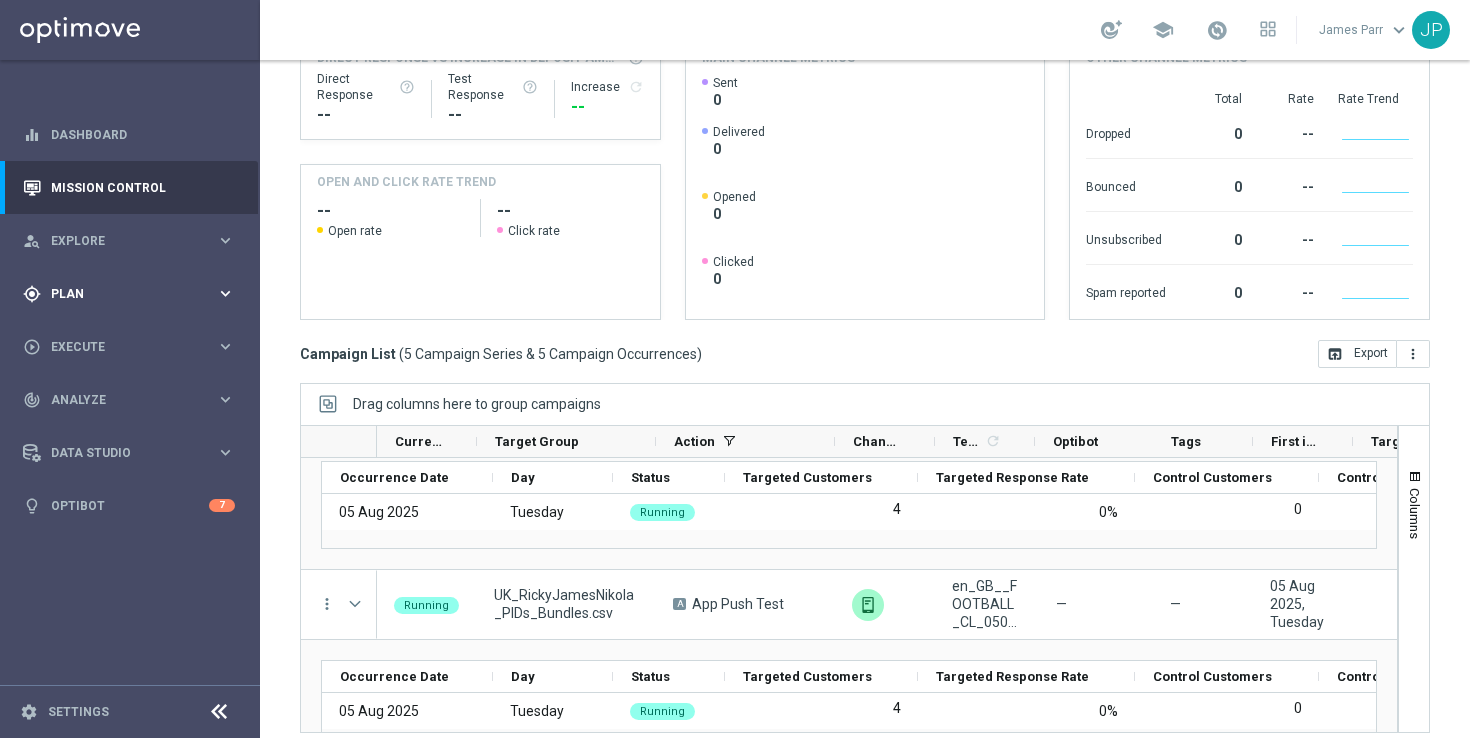 click on "Plan" at bounding box center (133, 294) 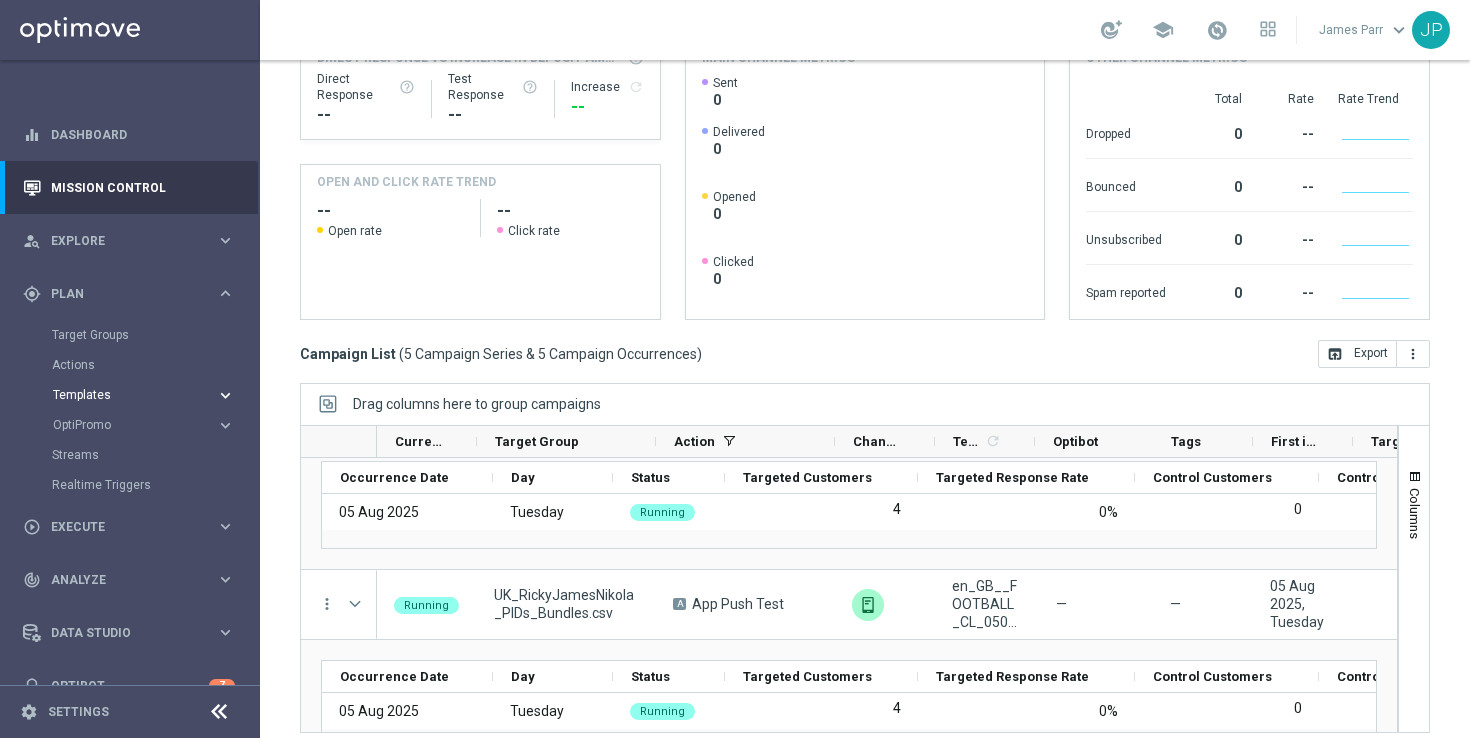 click on "Templates" at bounding box center [124, 395] 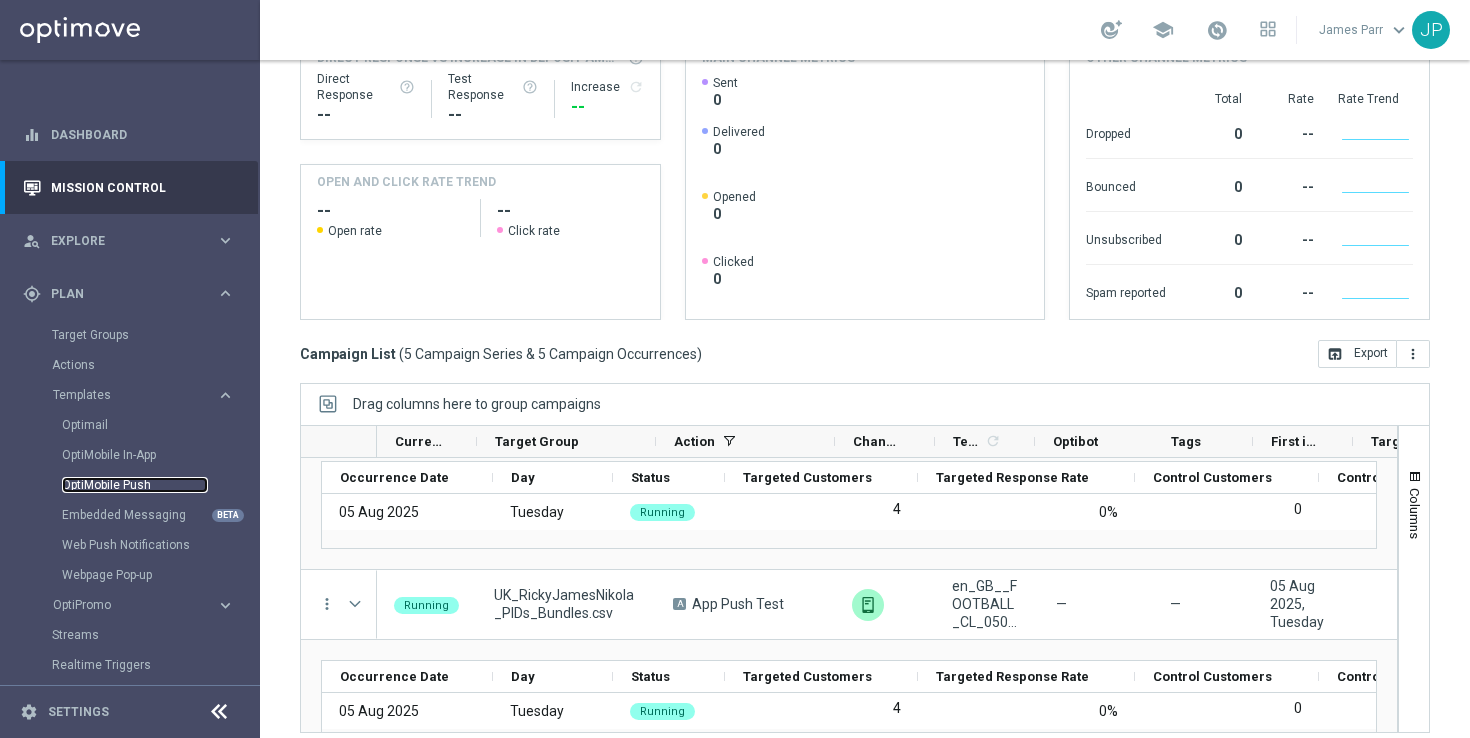 click on "OptiMobile Push" at bounding box center (135, 485) 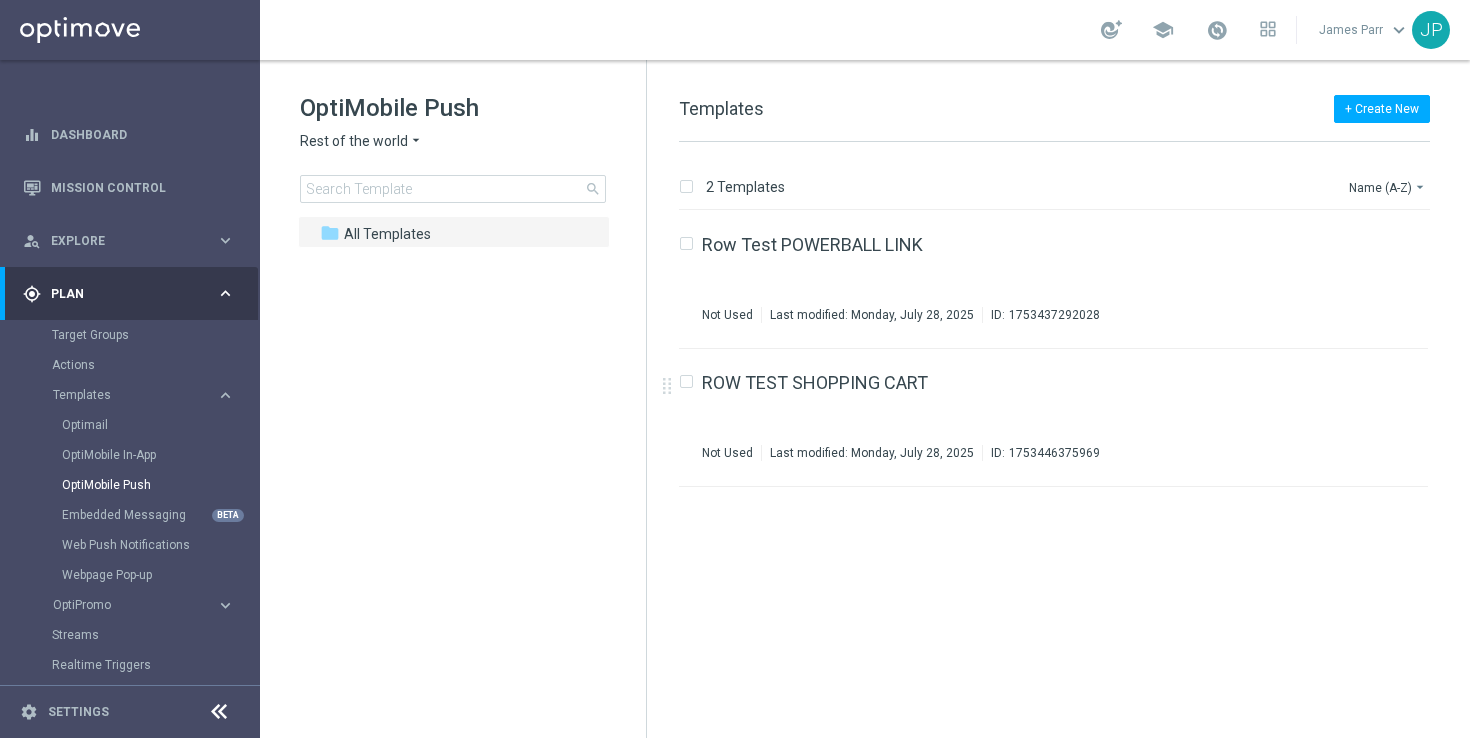 click on "Rest of the world" 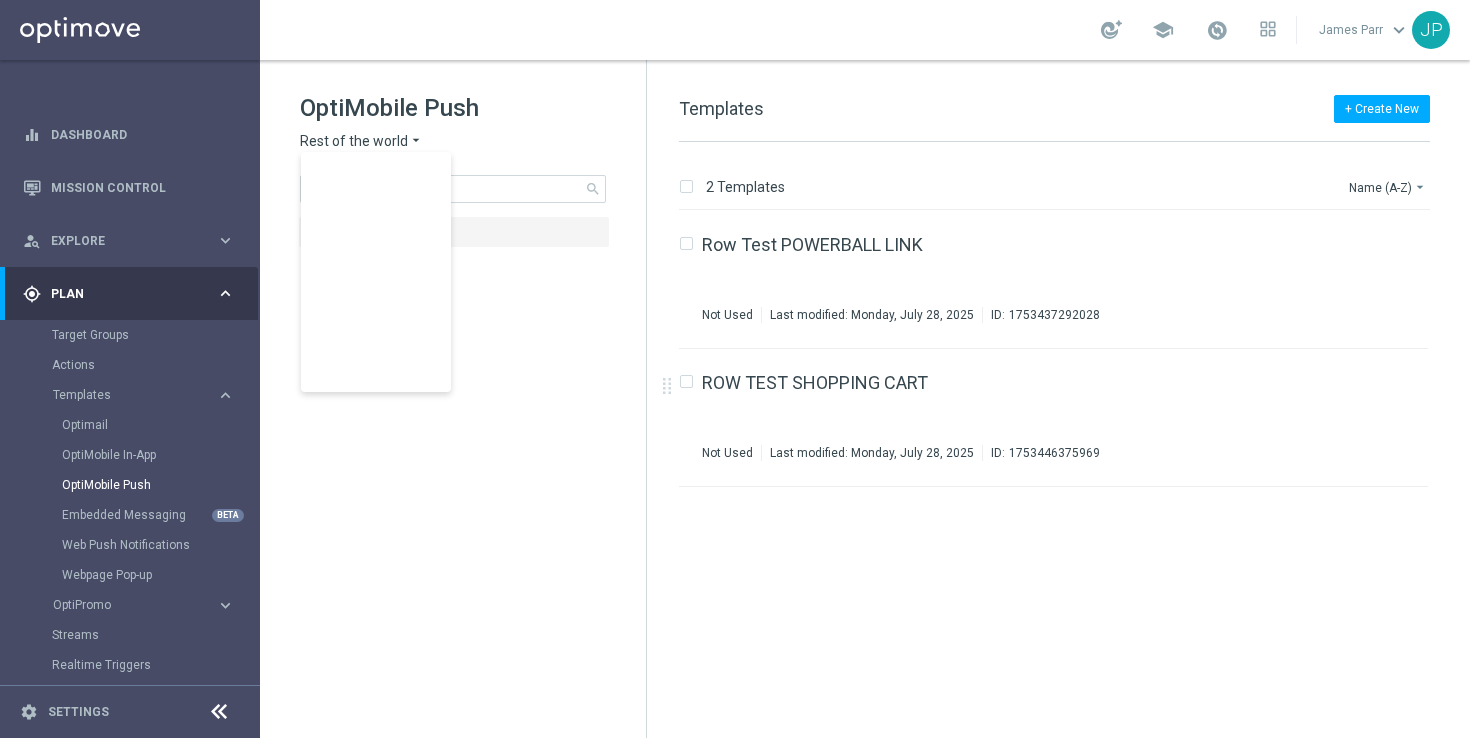scroll, scrollTop: 624, scrollLeft: 0, axis: vertical 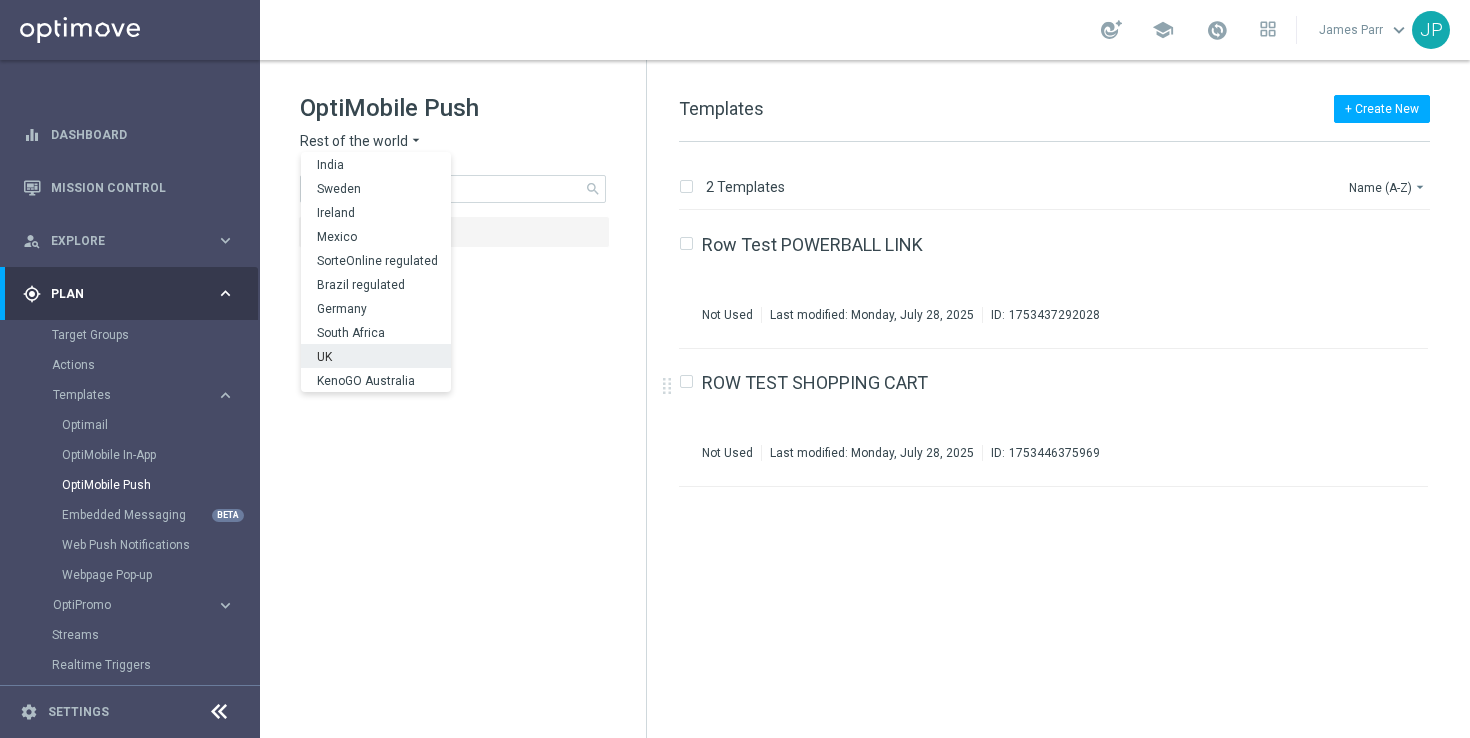 click on "UK" at bounding box center [376, 356] 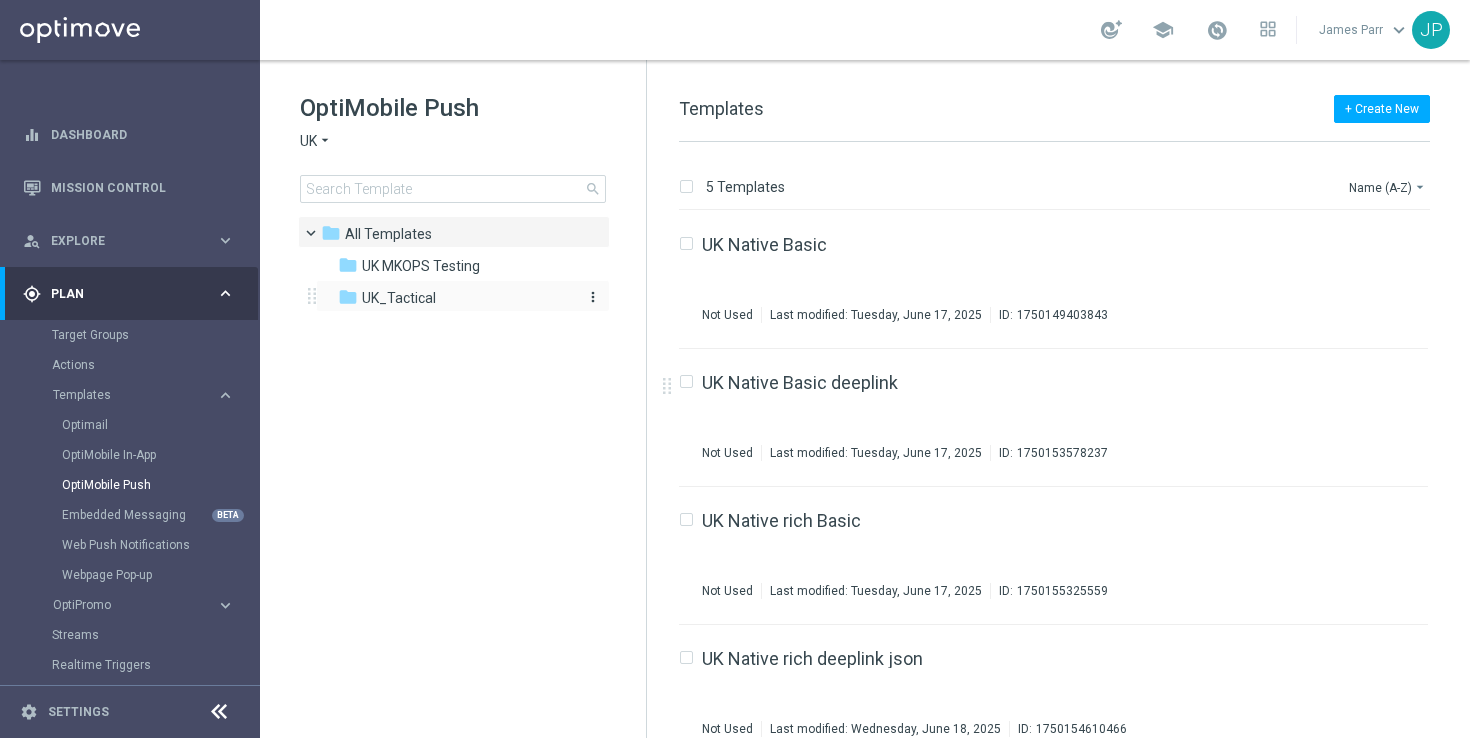 click on "folder
UK_Tactical" at bounding box center [453, 298] 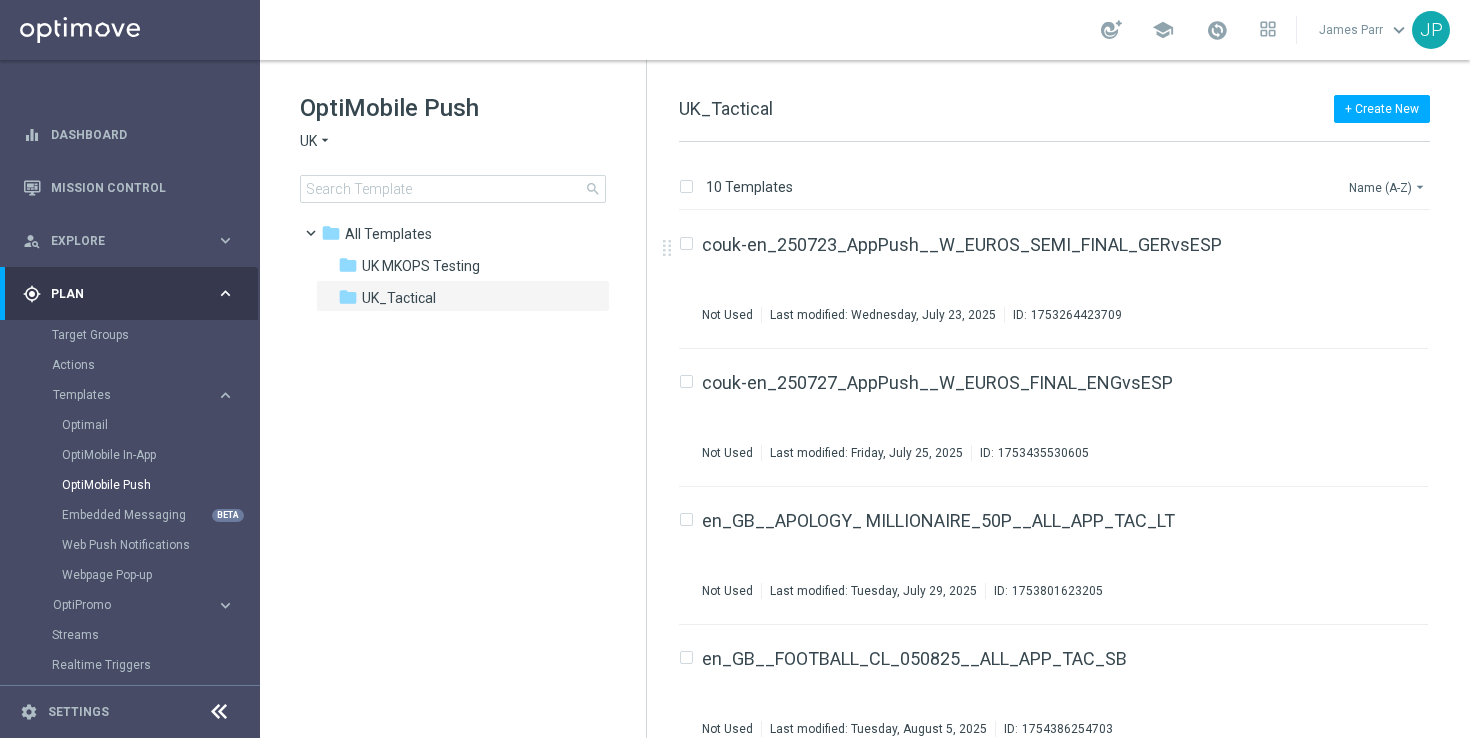 click on "Name (A-Z)
arrow_drop_down" 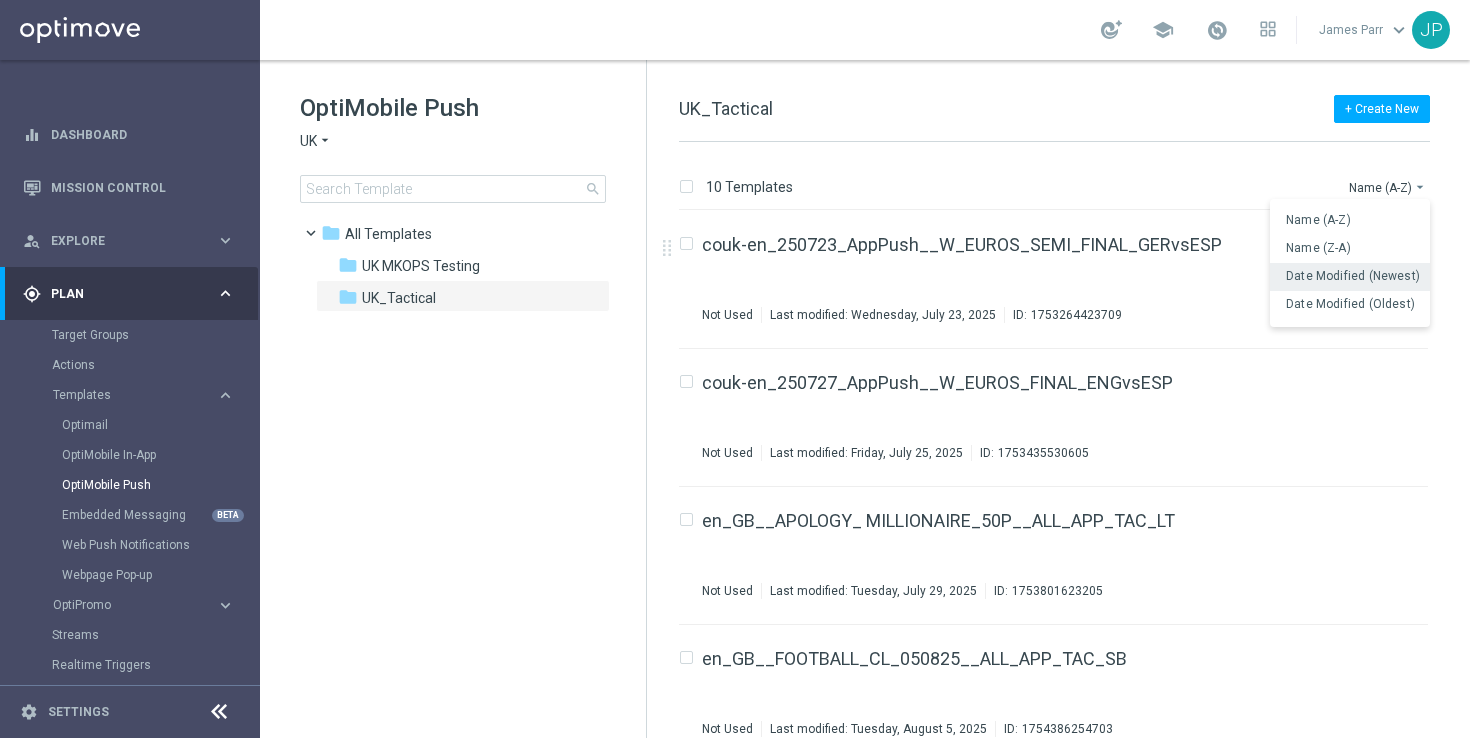 click on "Date Modified (Newest)" at bounding box center (1353, 276) 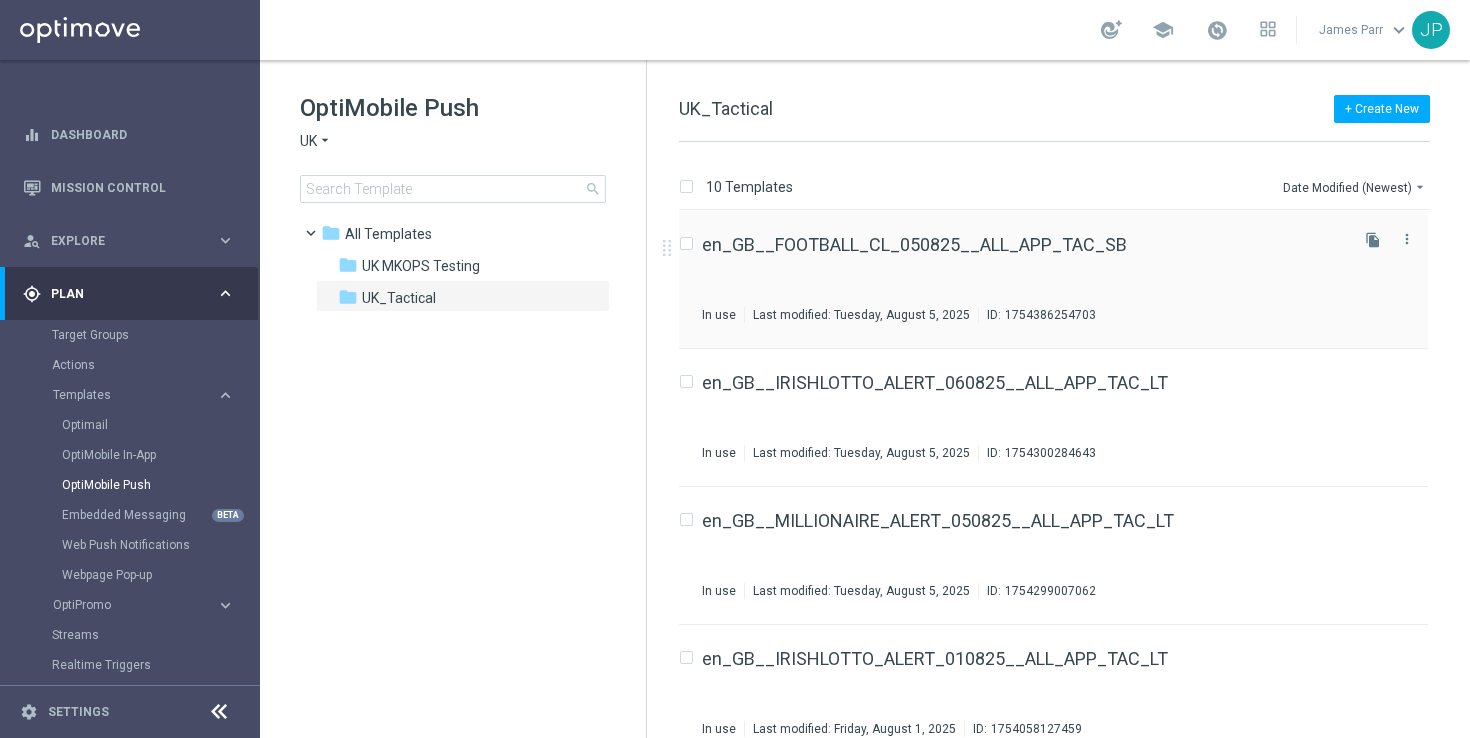 click on "In use
Last modified: Tuesday, August 5, 2025
ID:
1754386254703" at bounding box center [1023, 315] 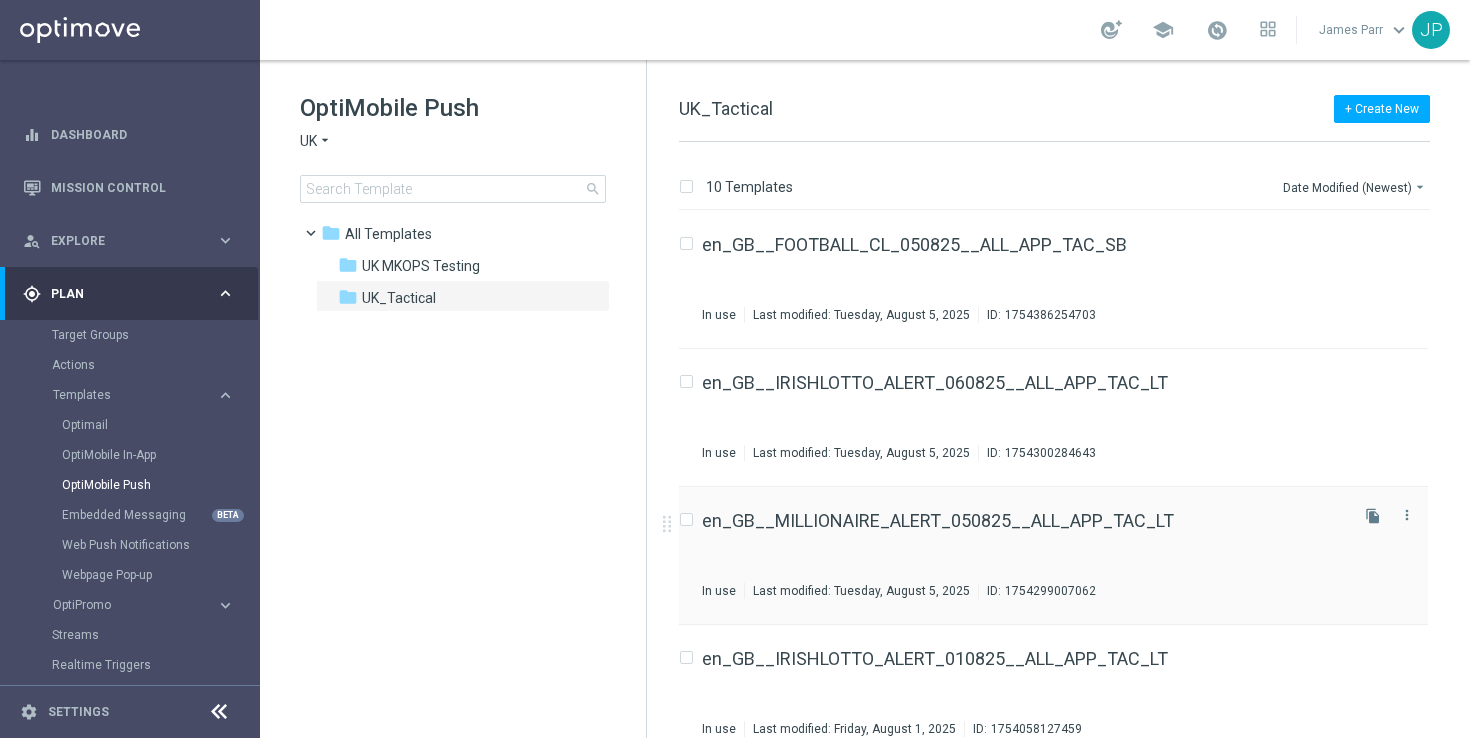 click on "en_GB__MILLIONAIRE_ALERT_050825__ALL_APP_TAC_LT
In use
Last modified: Tuesday, August 5, 2025
ID:
1754299007062" at bounding box center [1023, 555] 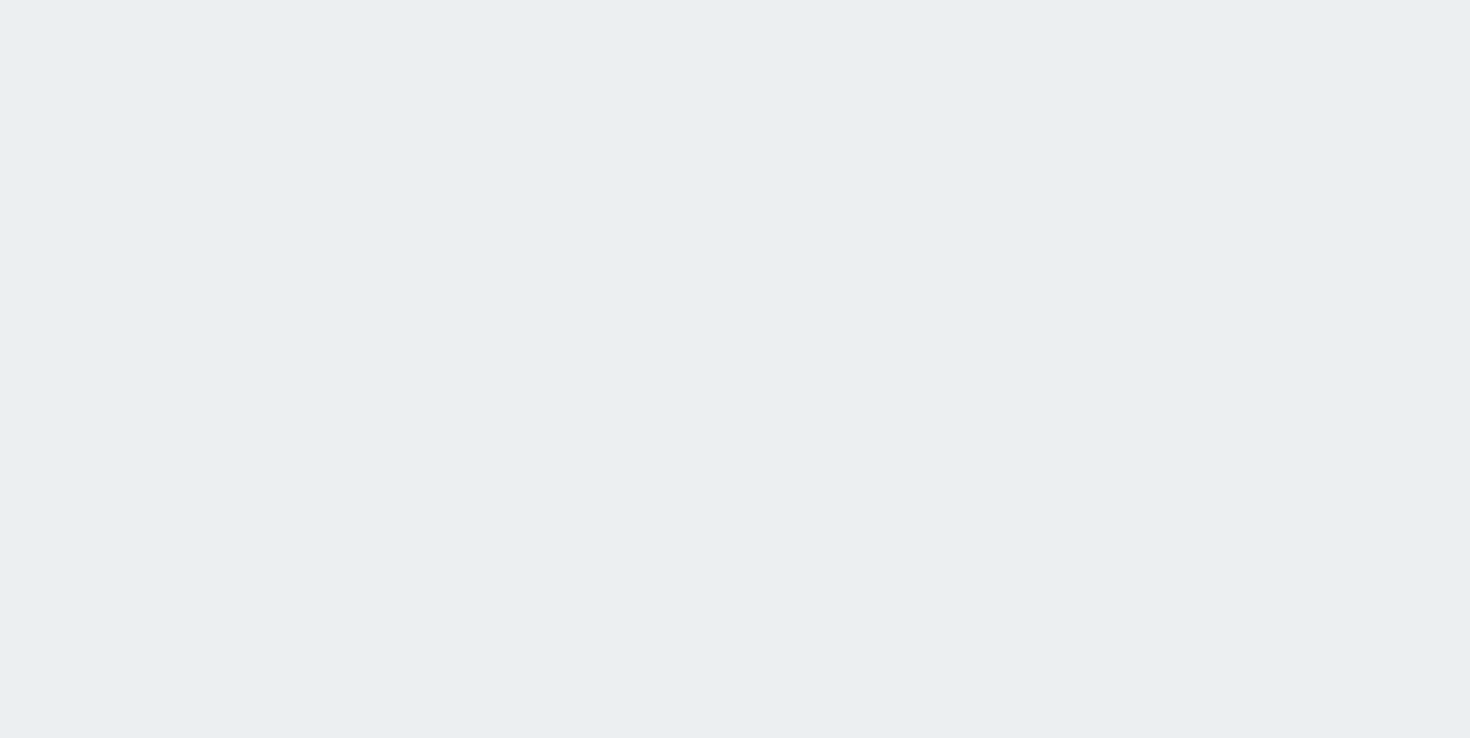 scroll, scrollTop: 0, scrollLeft: 0, axis: both 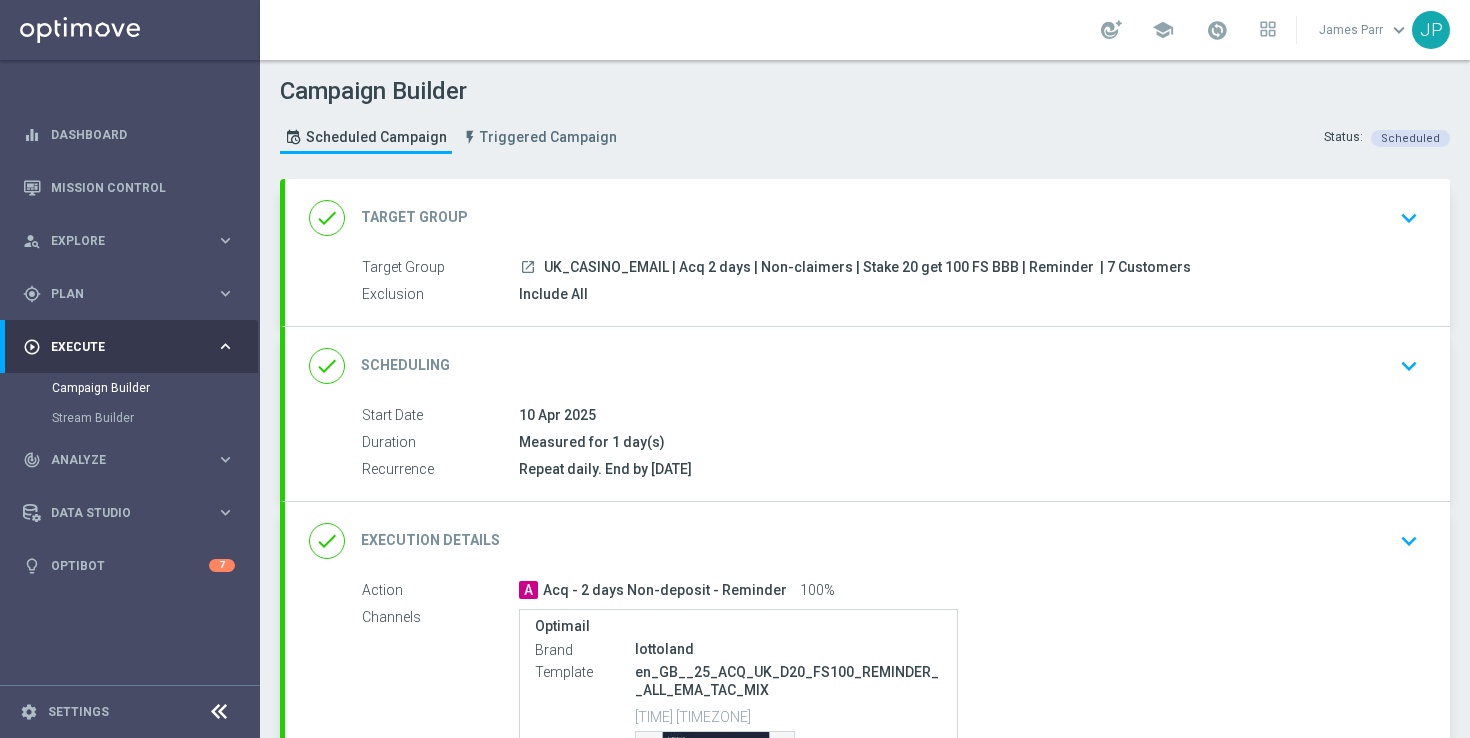 click on "10 Apr 2025" 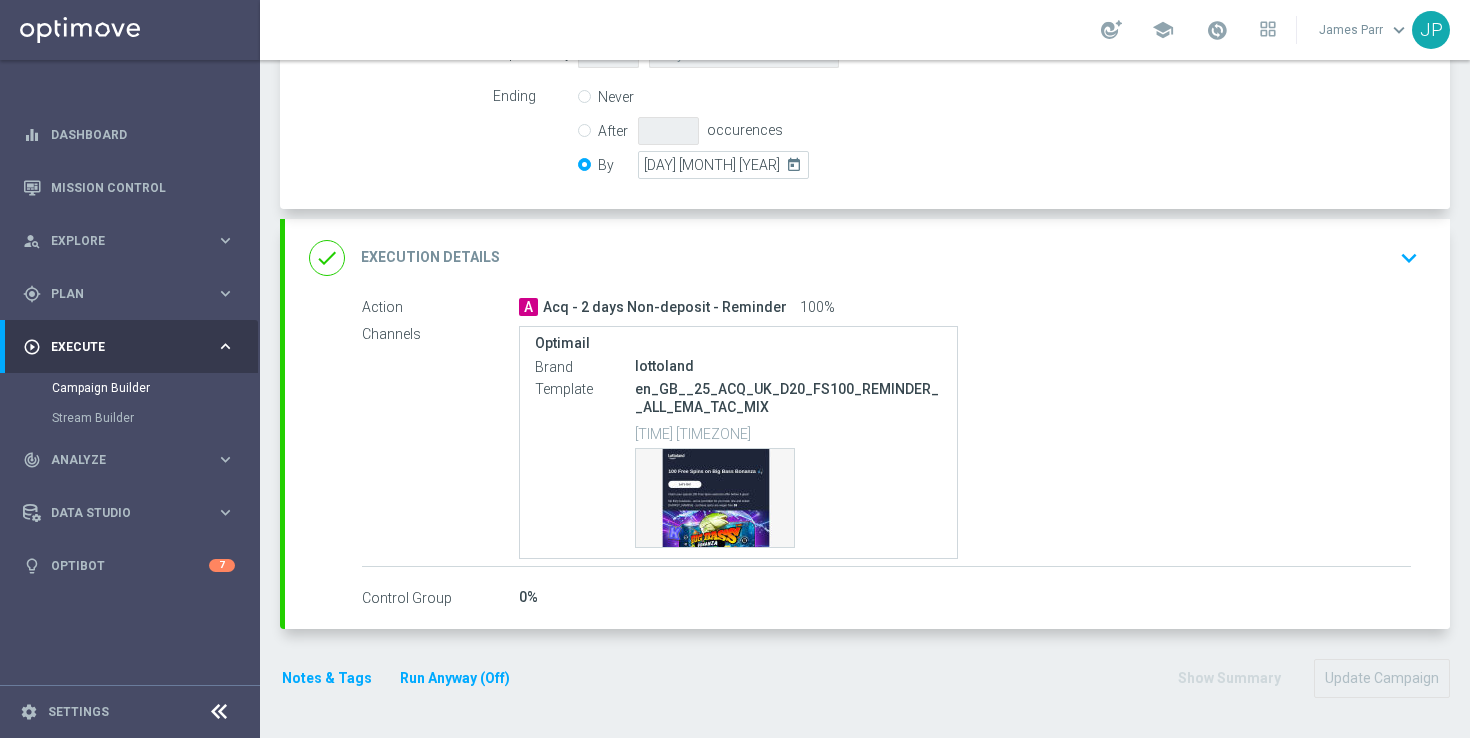 scroll, scrollTop: 0, scrollLeft: 0, axis: both 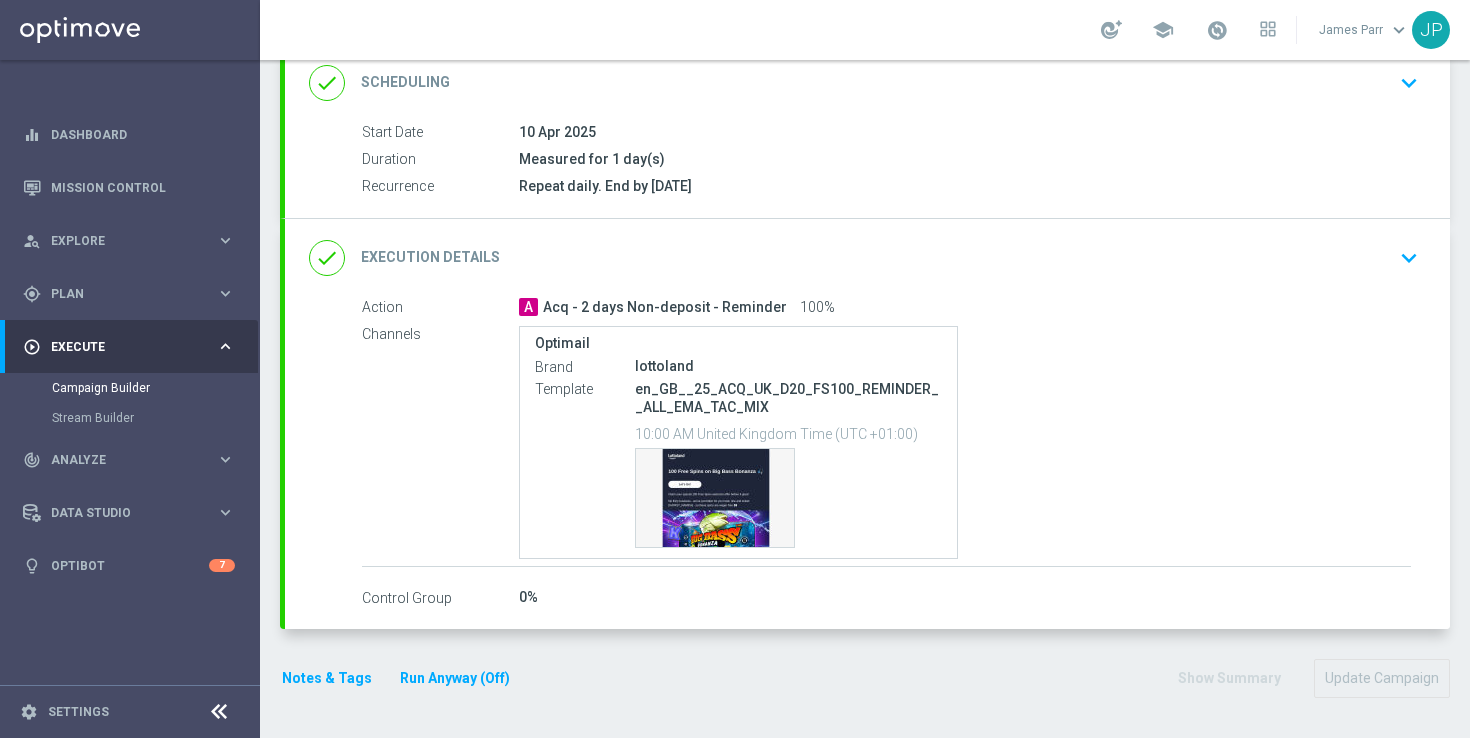 click on "done
Execution Details
keyboard_arrow_down" 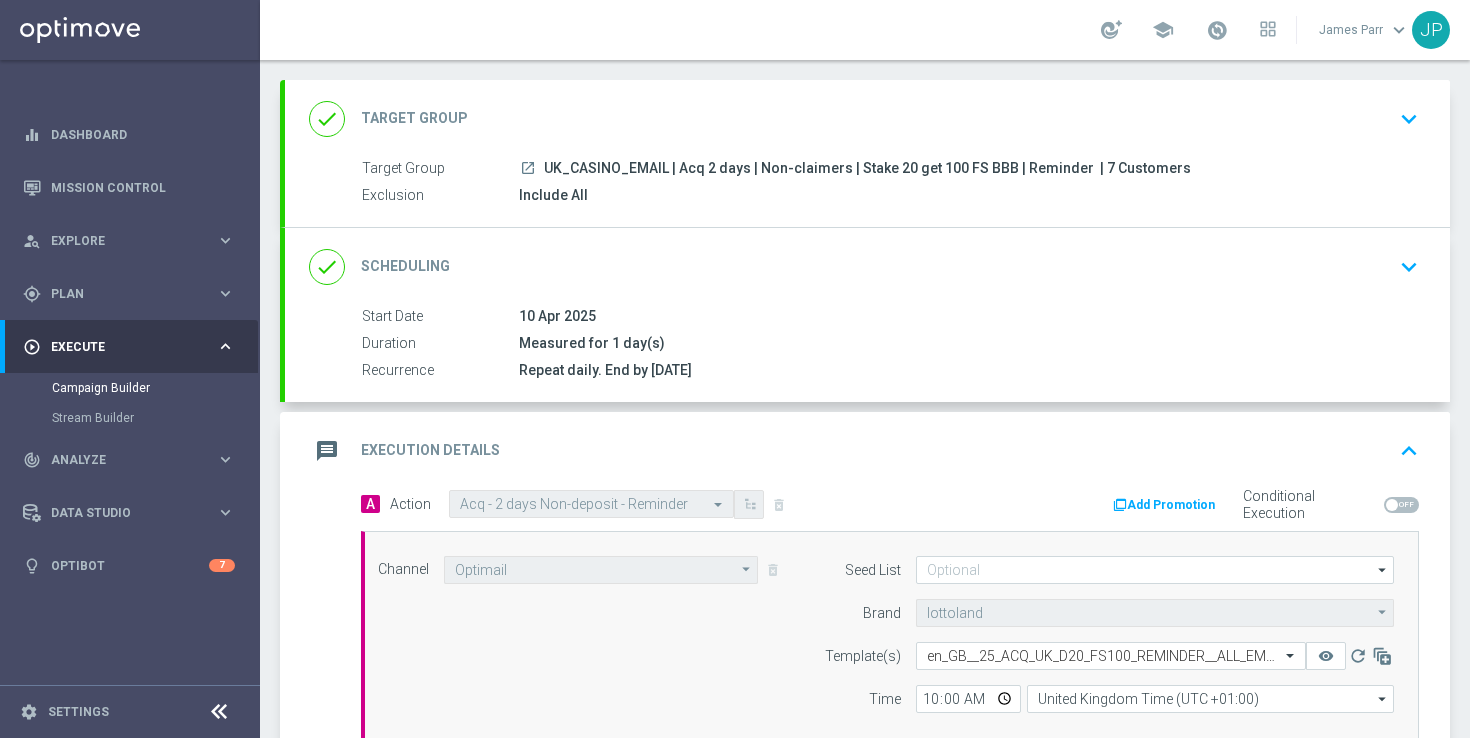 scroll, scrollTop: 0, scrollLeft: 0, axis: both 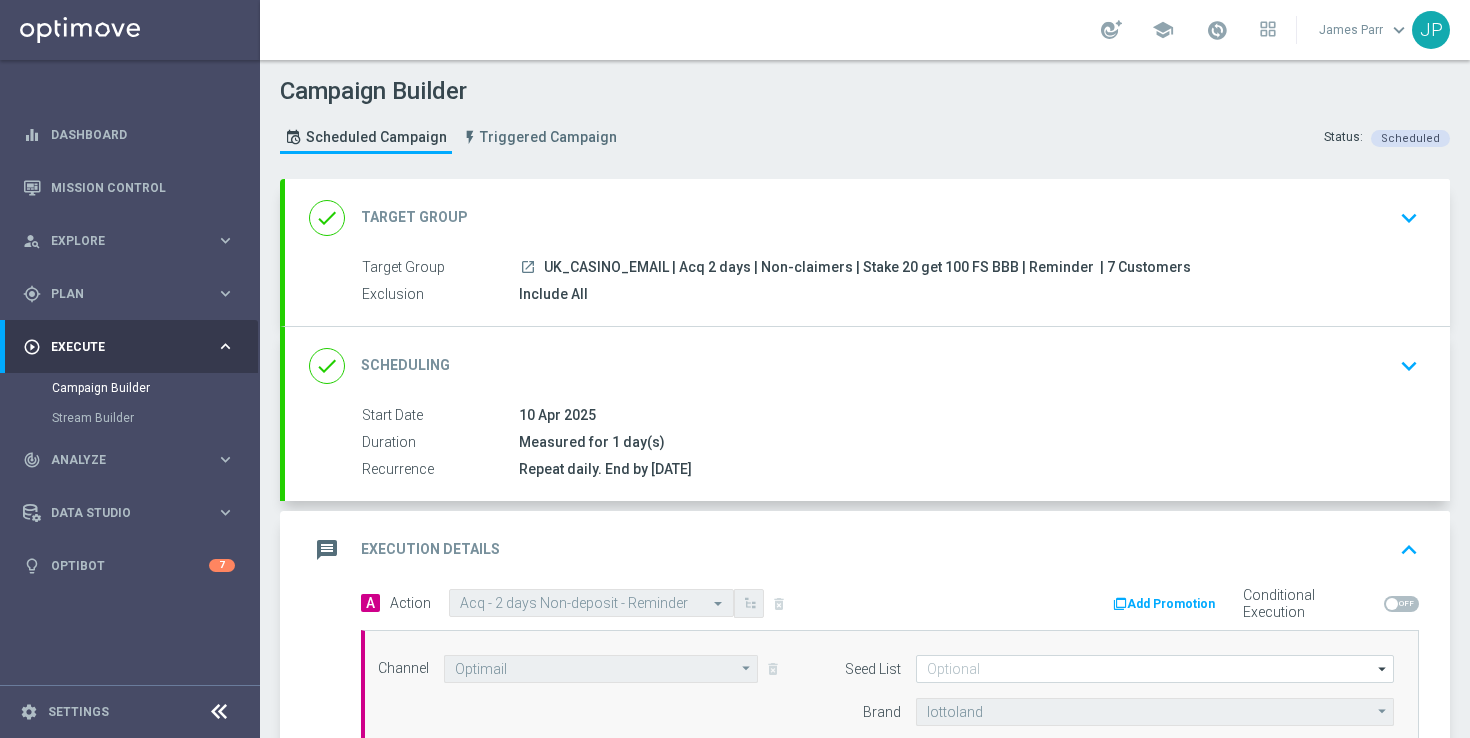 click on "done
Scheduling
keyboard_arrow_down" 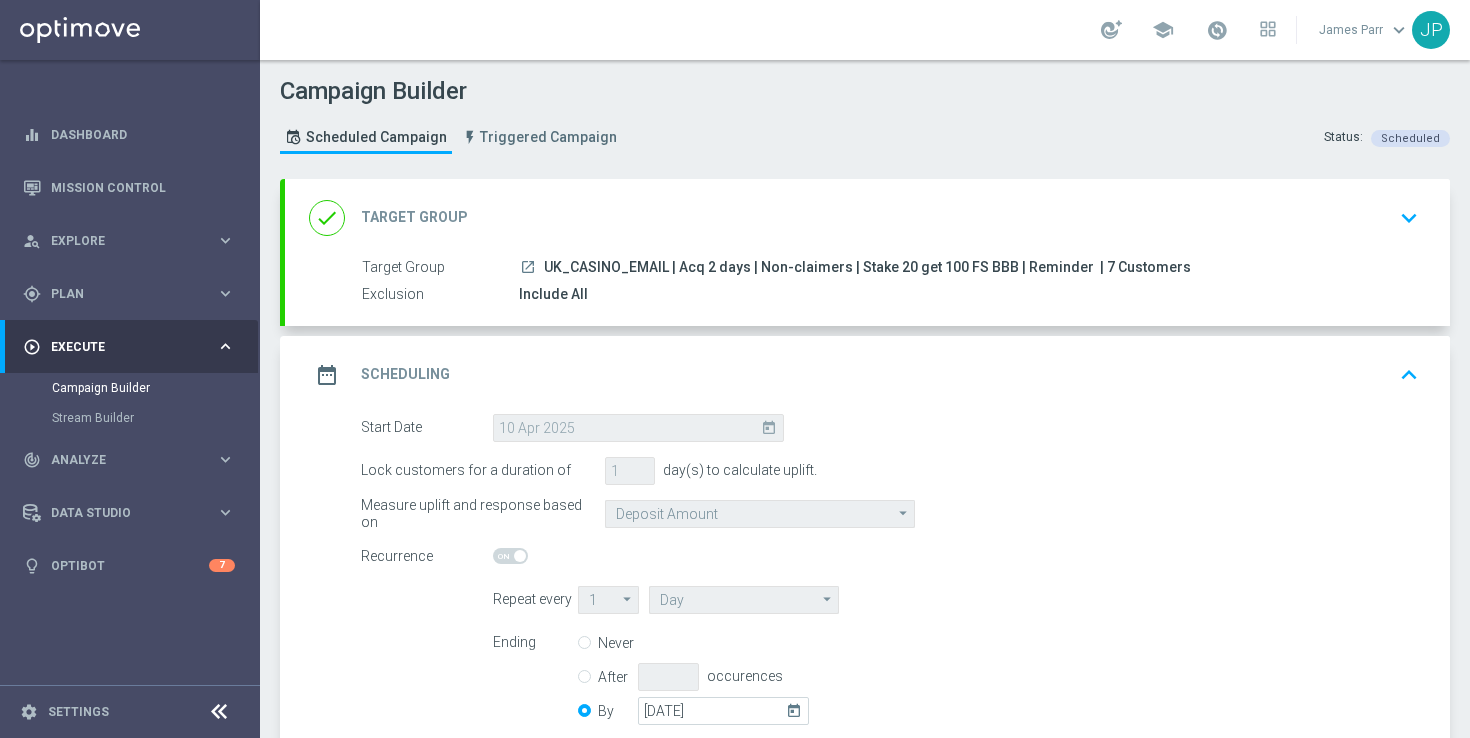 scroll, scrollTop: 322, scrollLeft: 0, axis: vertical 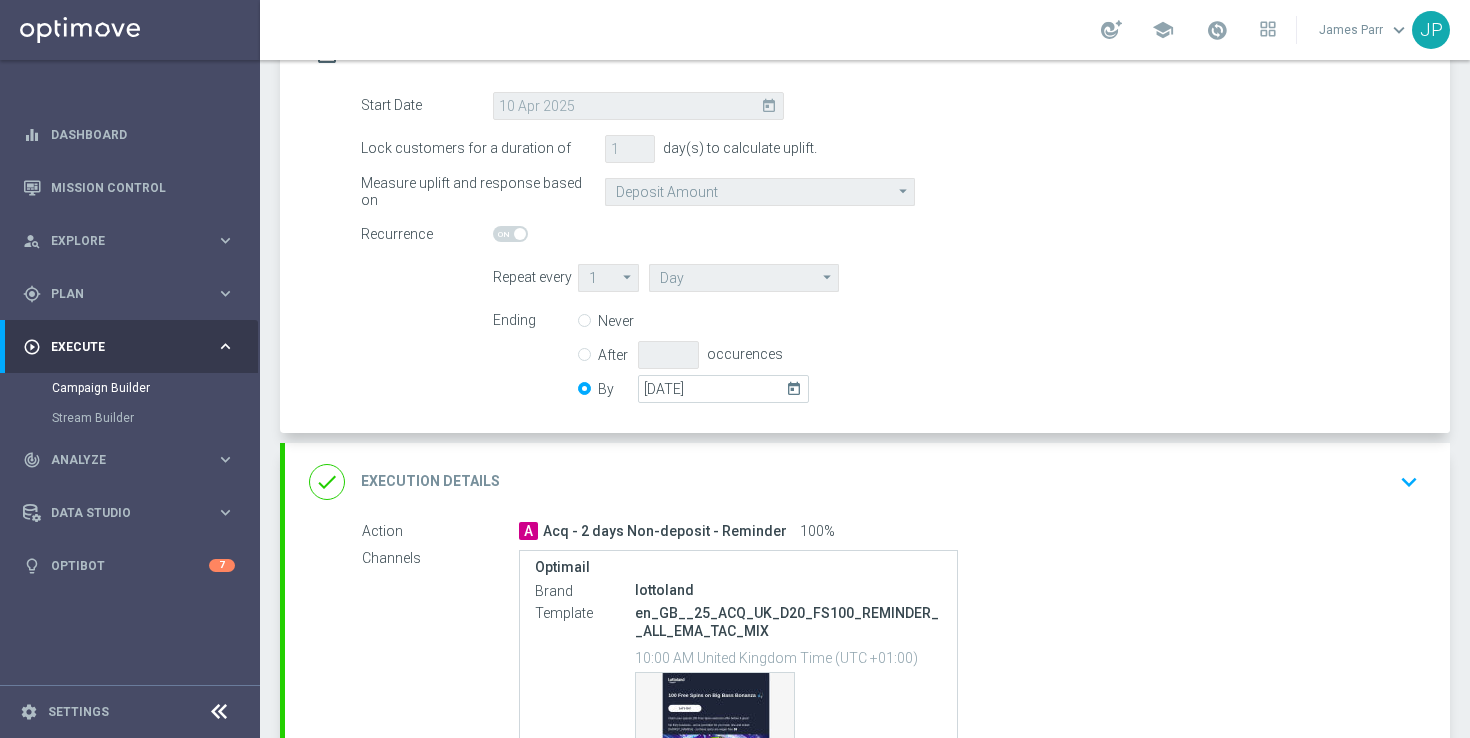 click on "After" at bounding box center (584, 351) 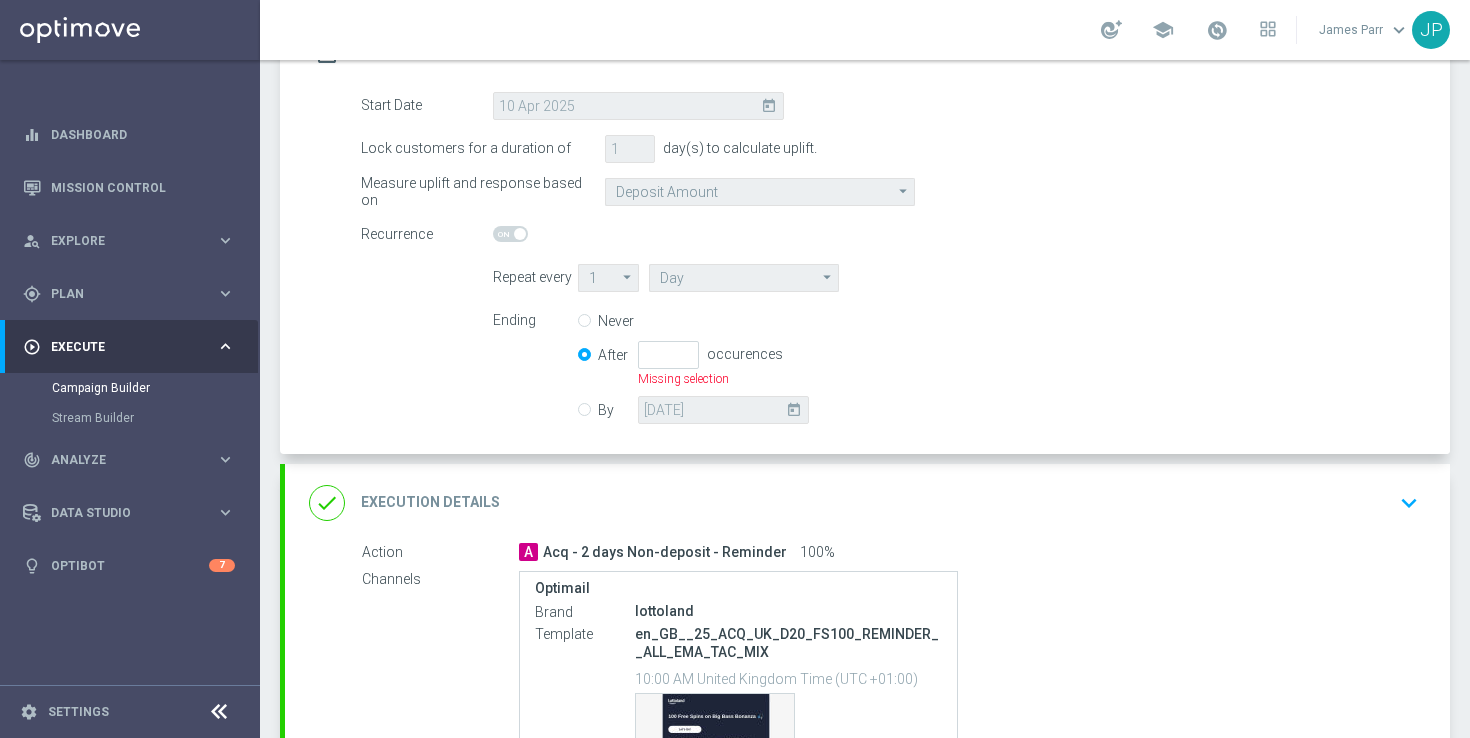 click on "By
[DATE]
today" 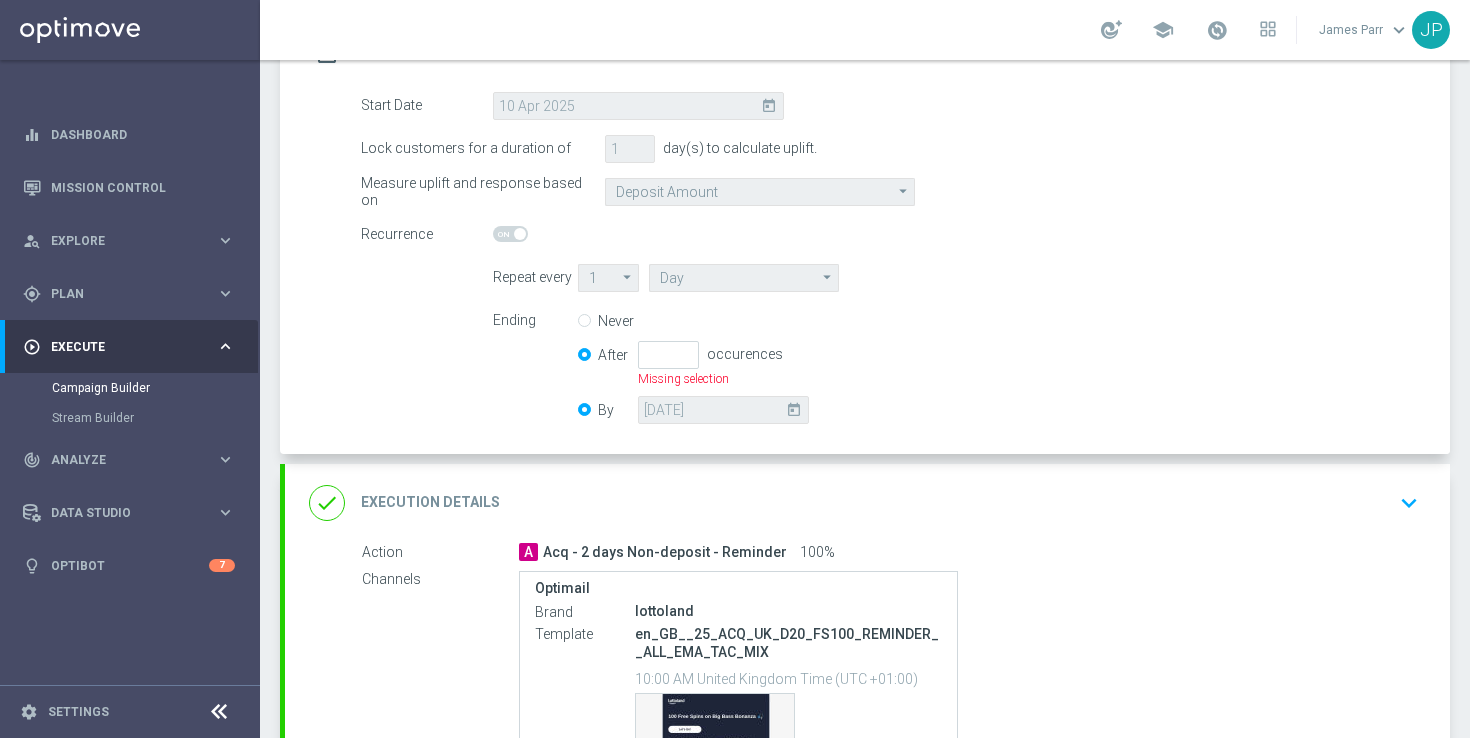 radio on "false" 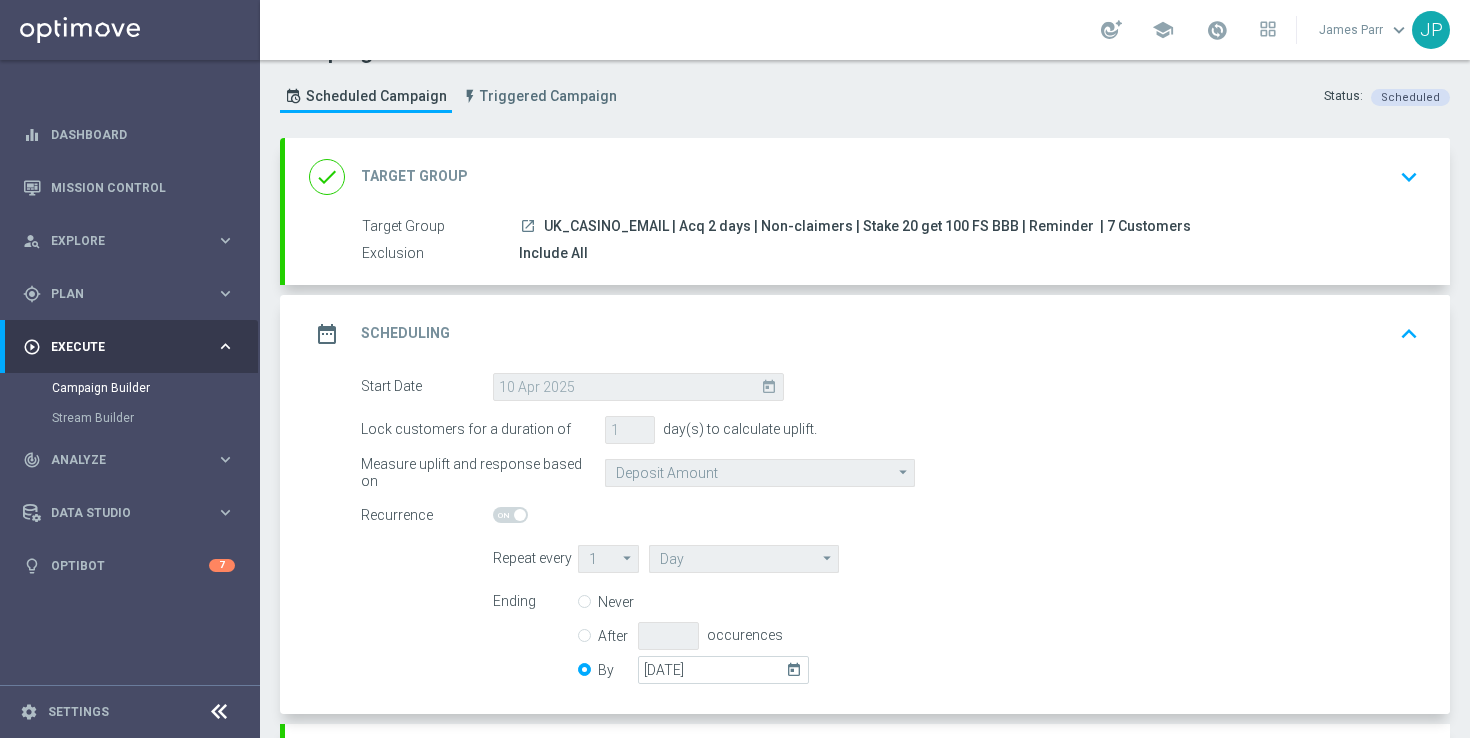 scroll, scrollTop: 0, scrollLeft: 0, axis: both 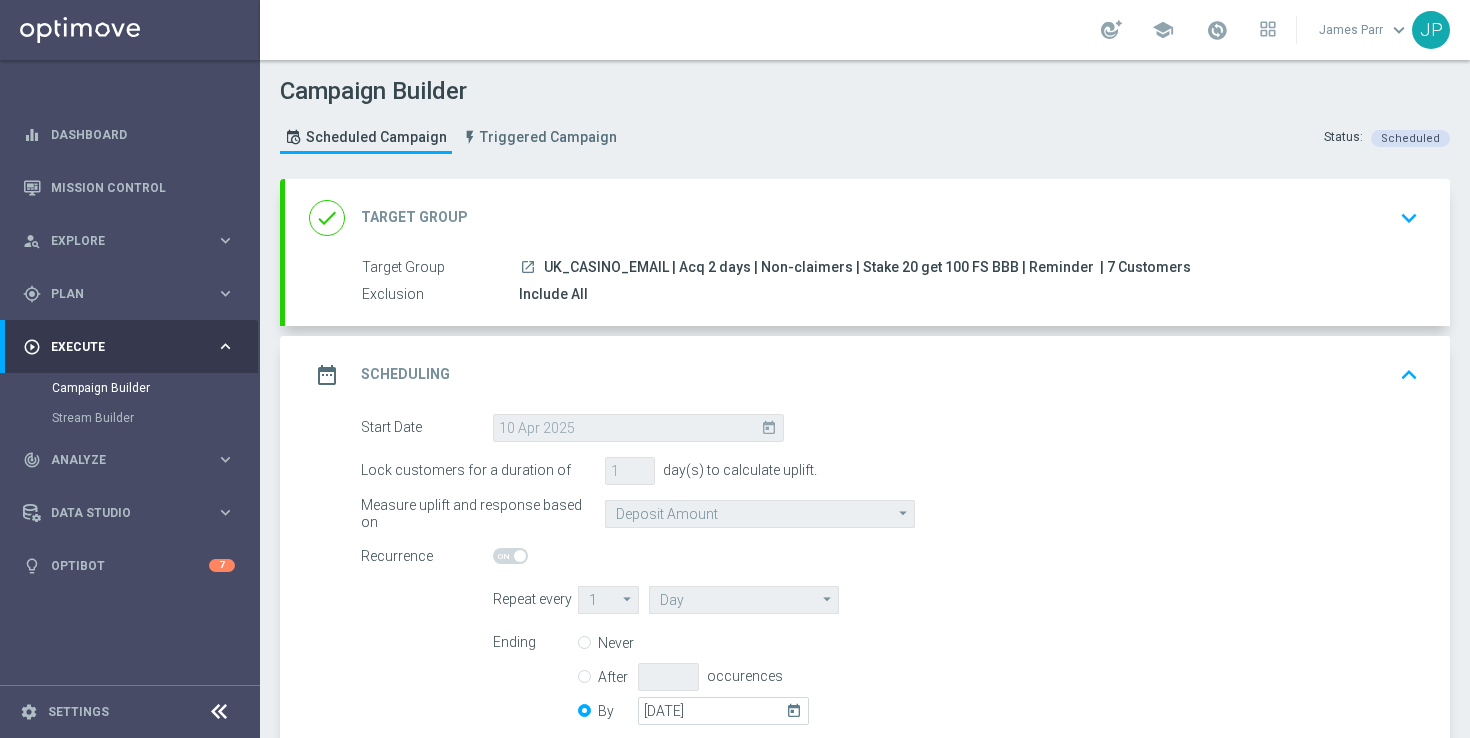 click on "done
Target Group
keyboard_arrow_down" 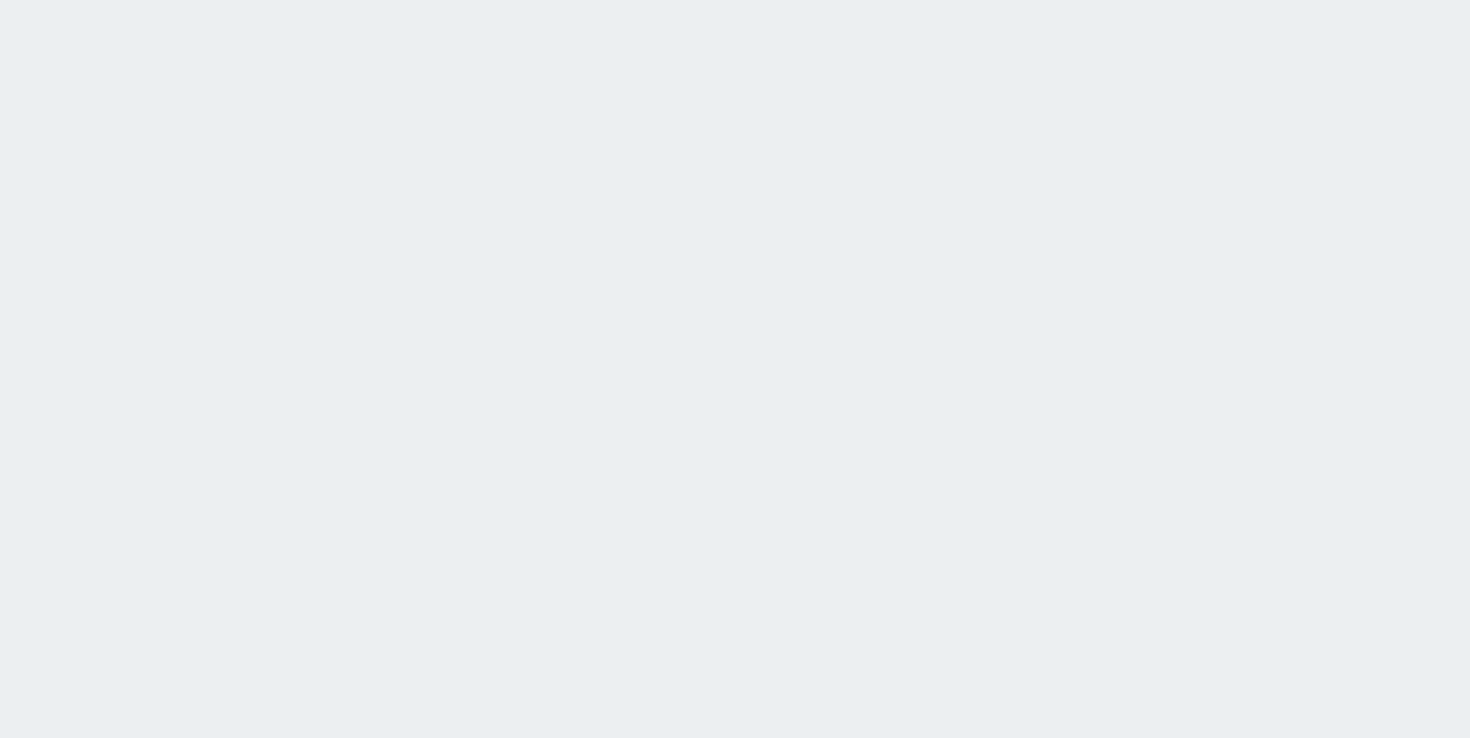 scroll, scrollTop: 0, scrollLeft: 0, axis: both 